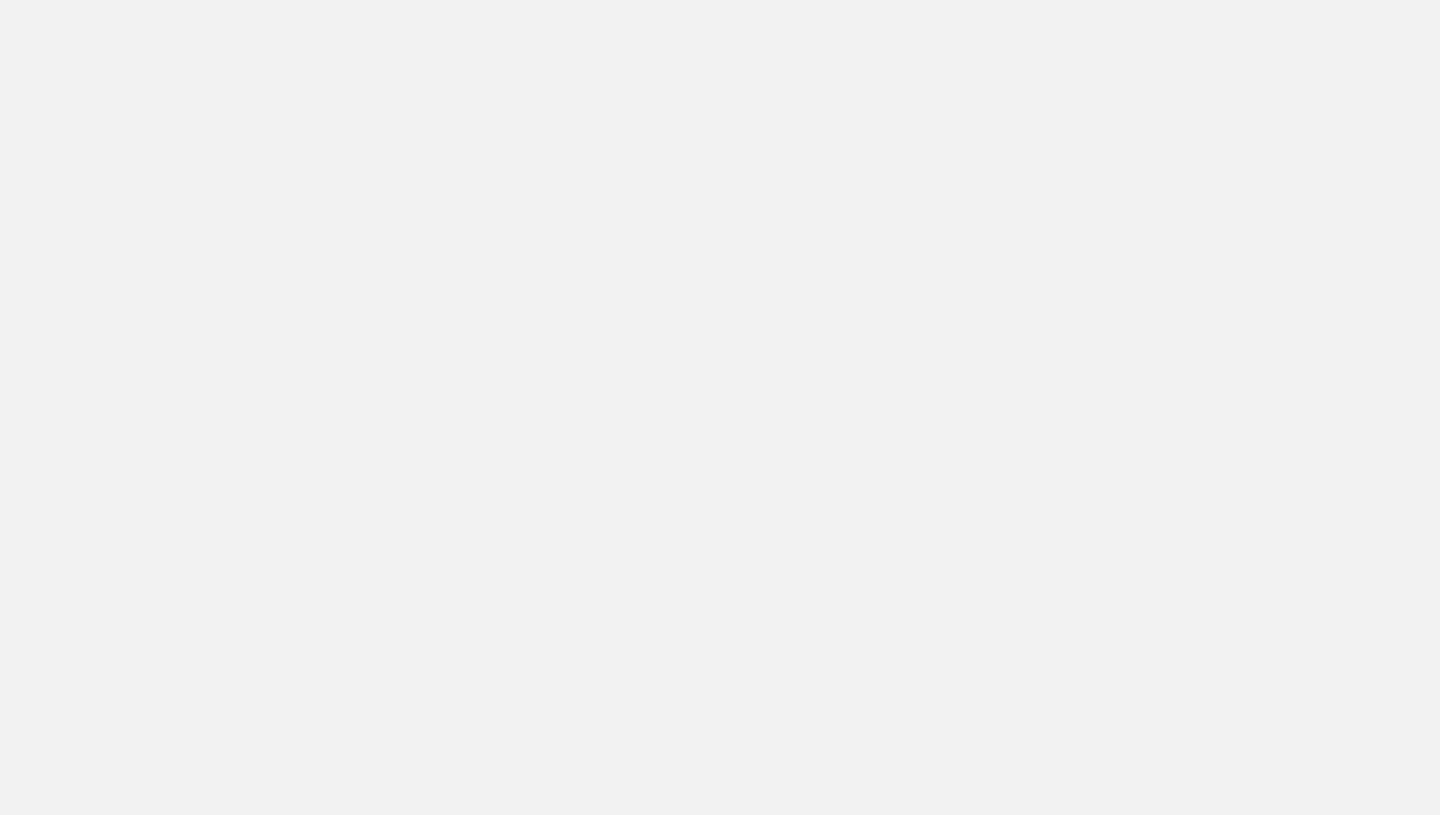 scroll, scrollTop: 0, scrollLeft: 0, axis: both 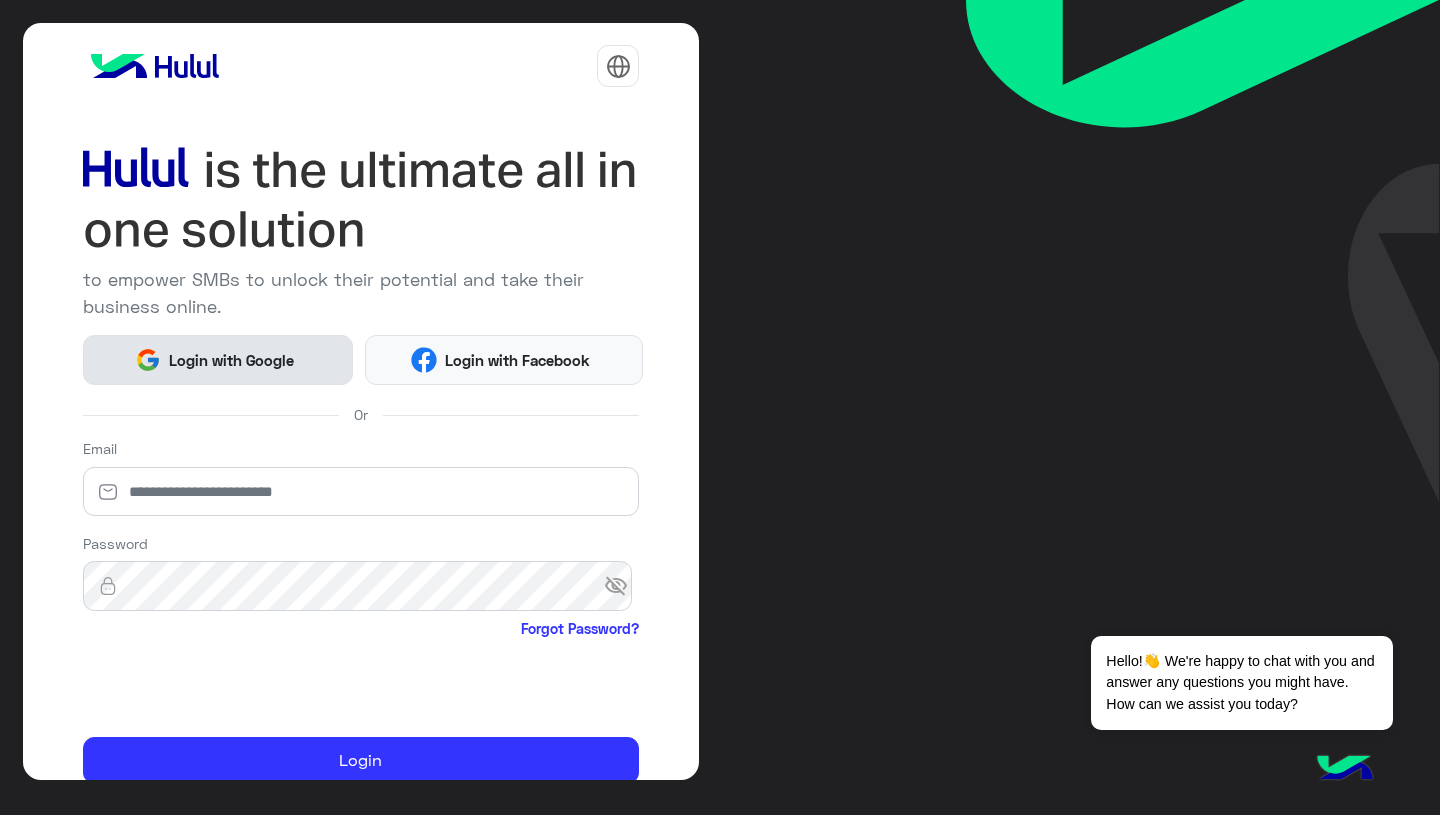 click on "Login with Google" 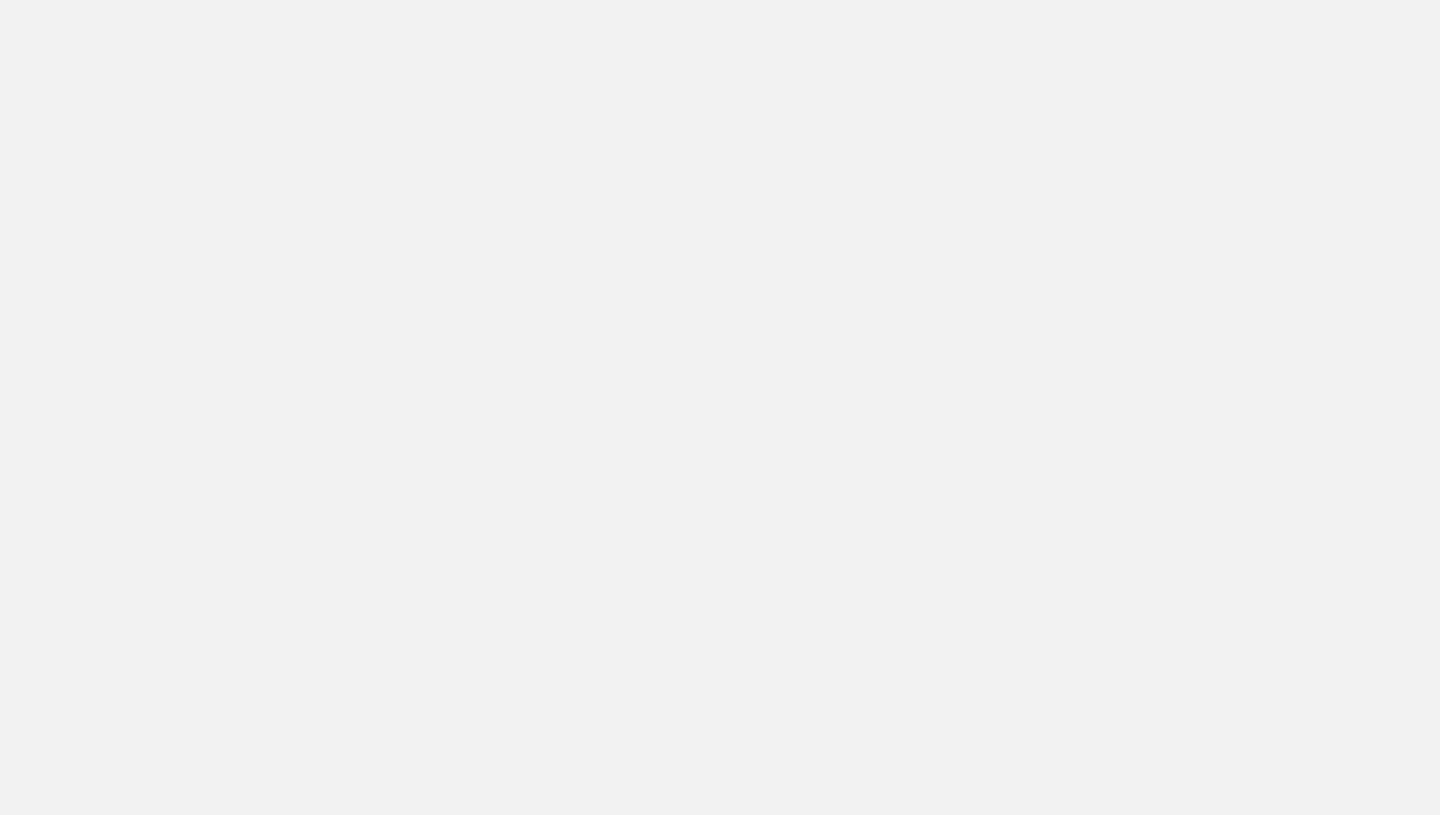 scroll, scrollTop: 0, scrollLeft: 0, axis: both 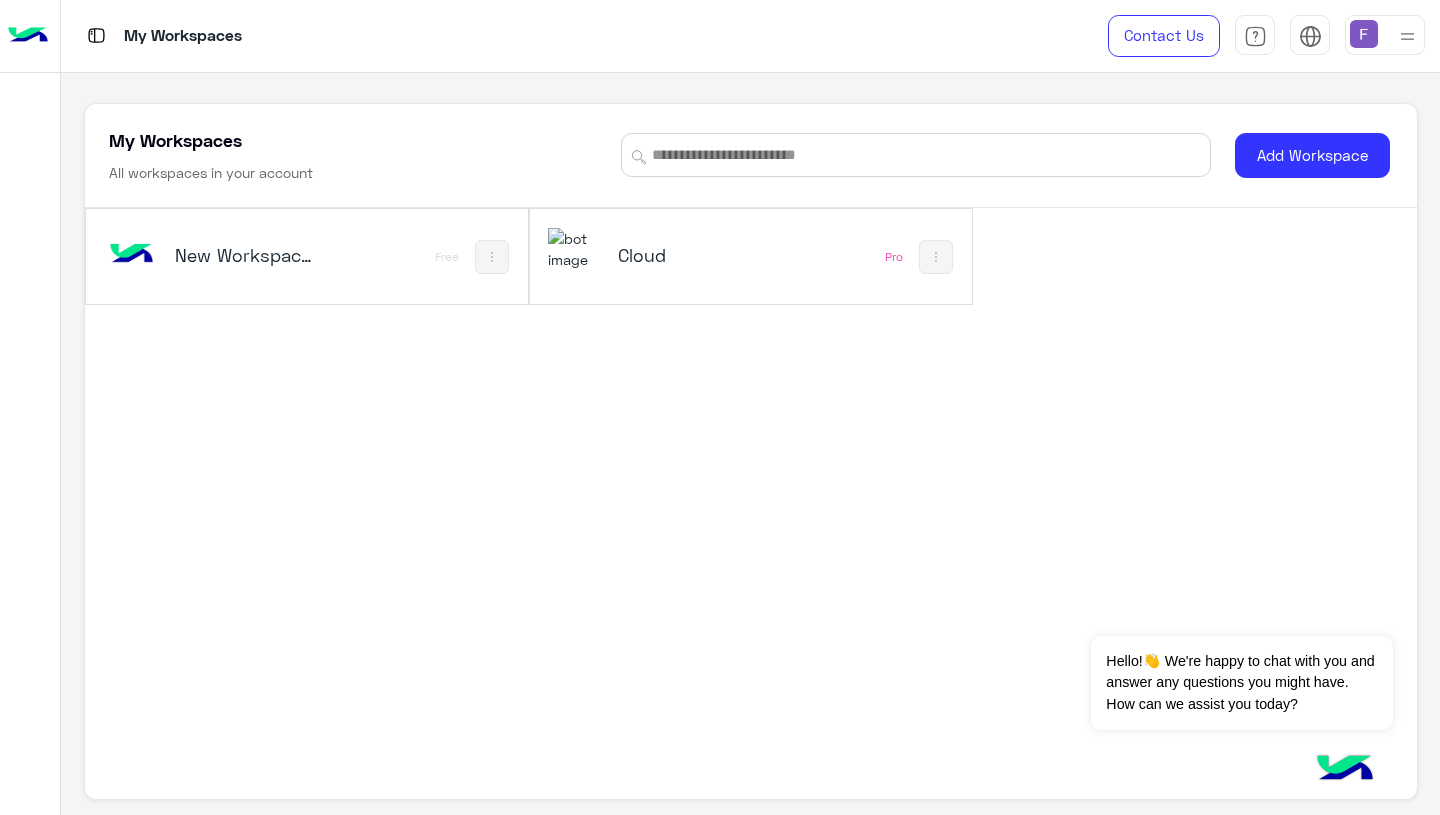 click on "Cloud" at bounding box center [691, 255] 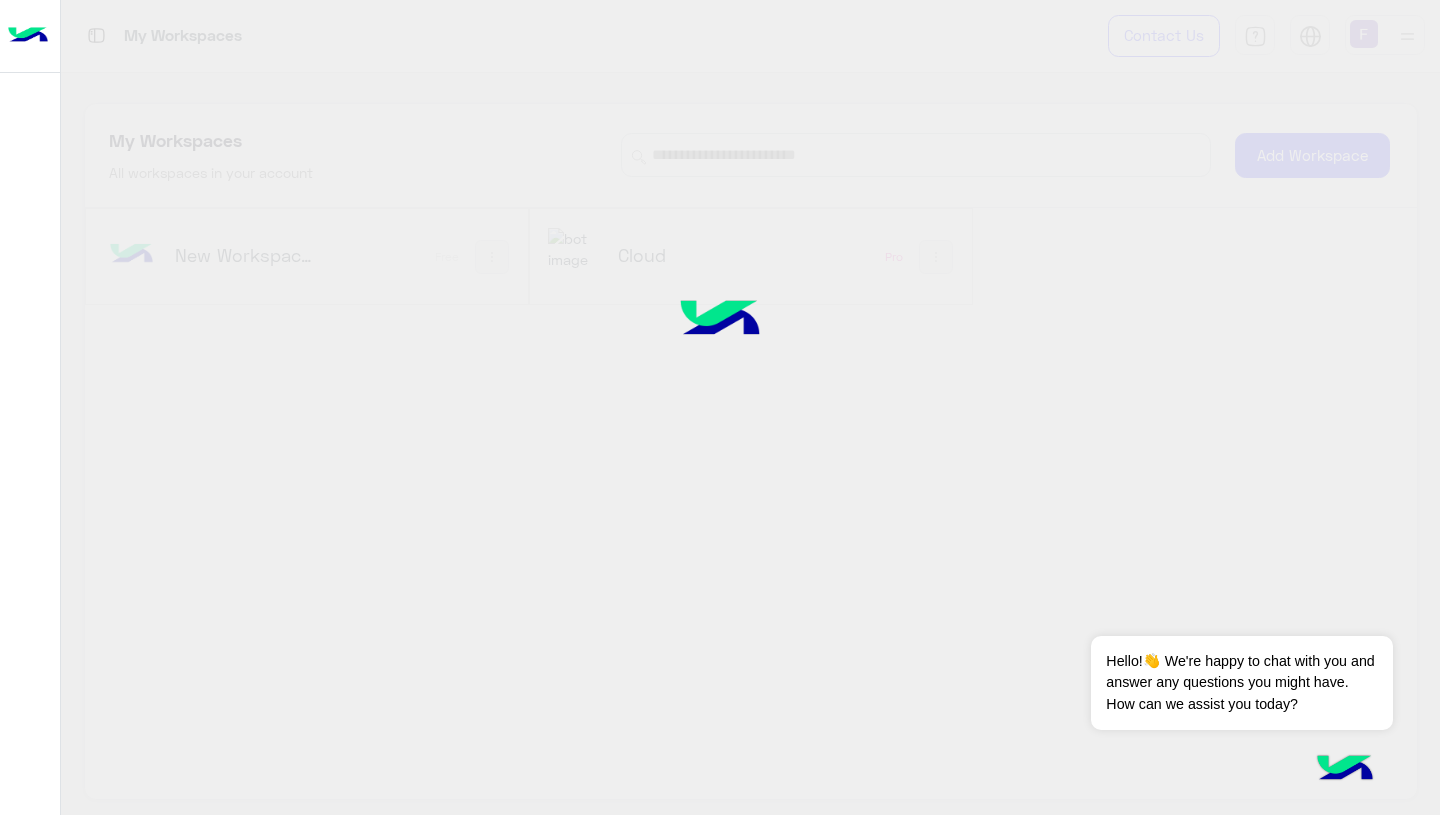 click 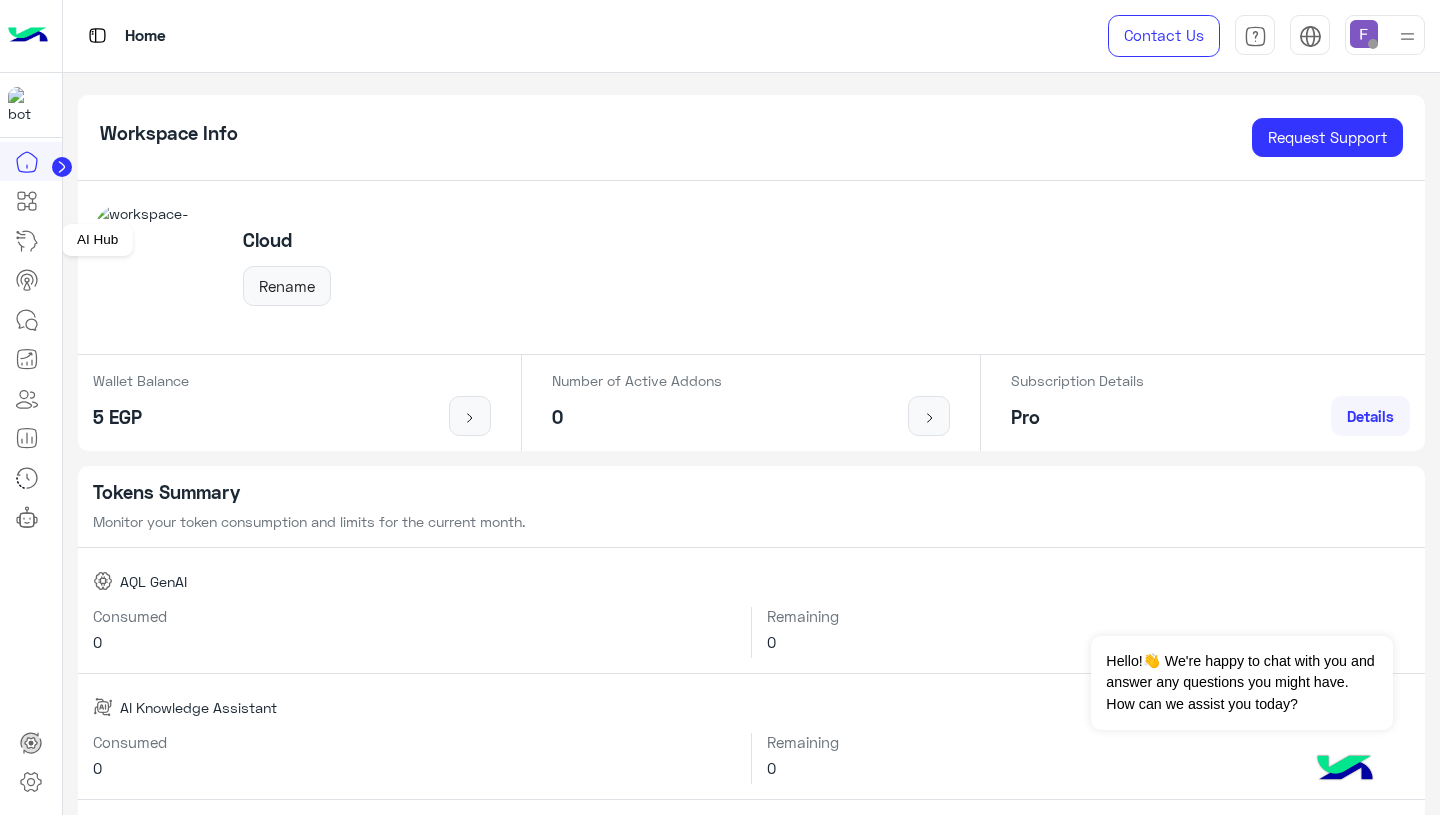 click at bounding box center [27, 241] 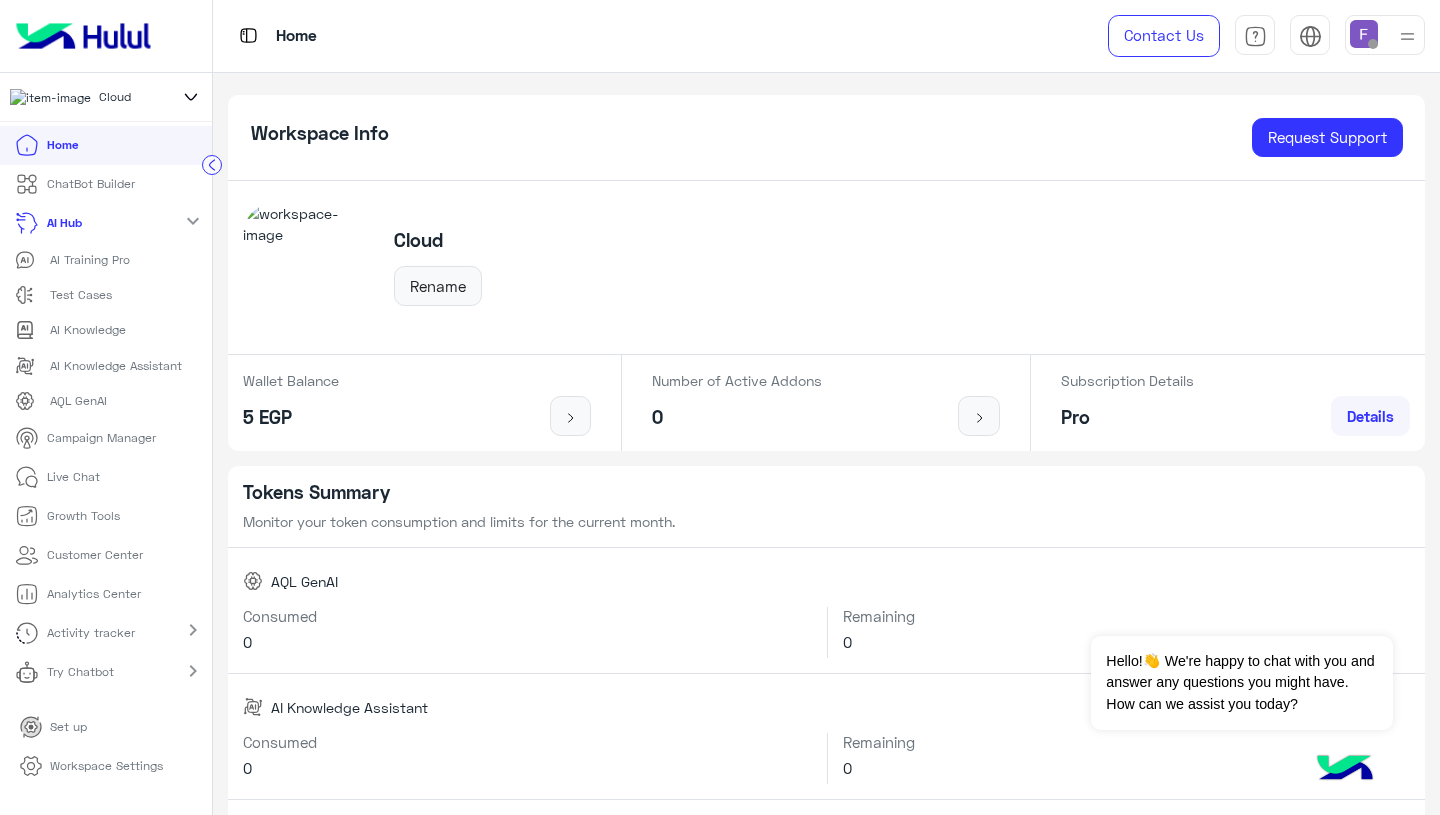 click 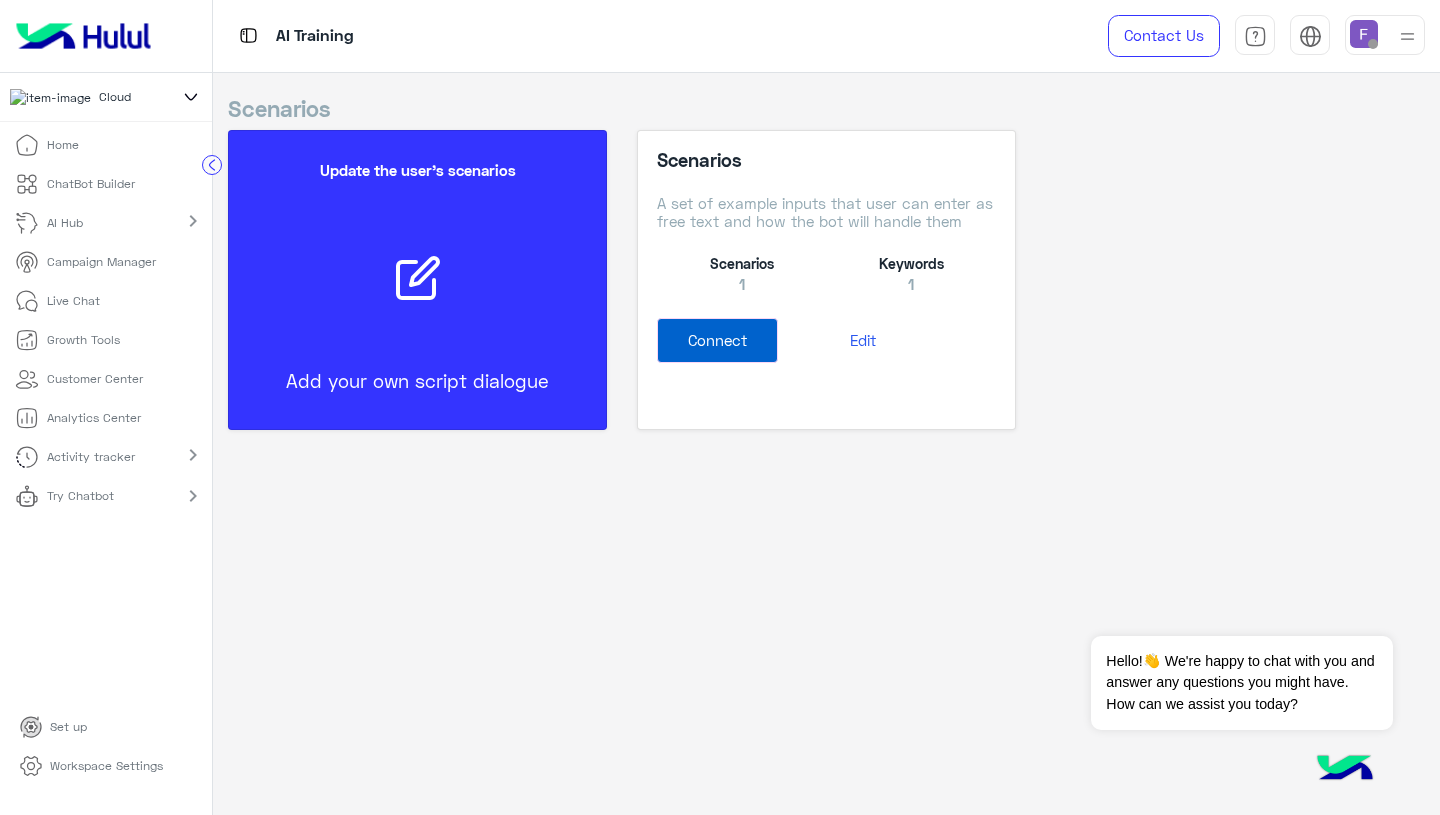 click 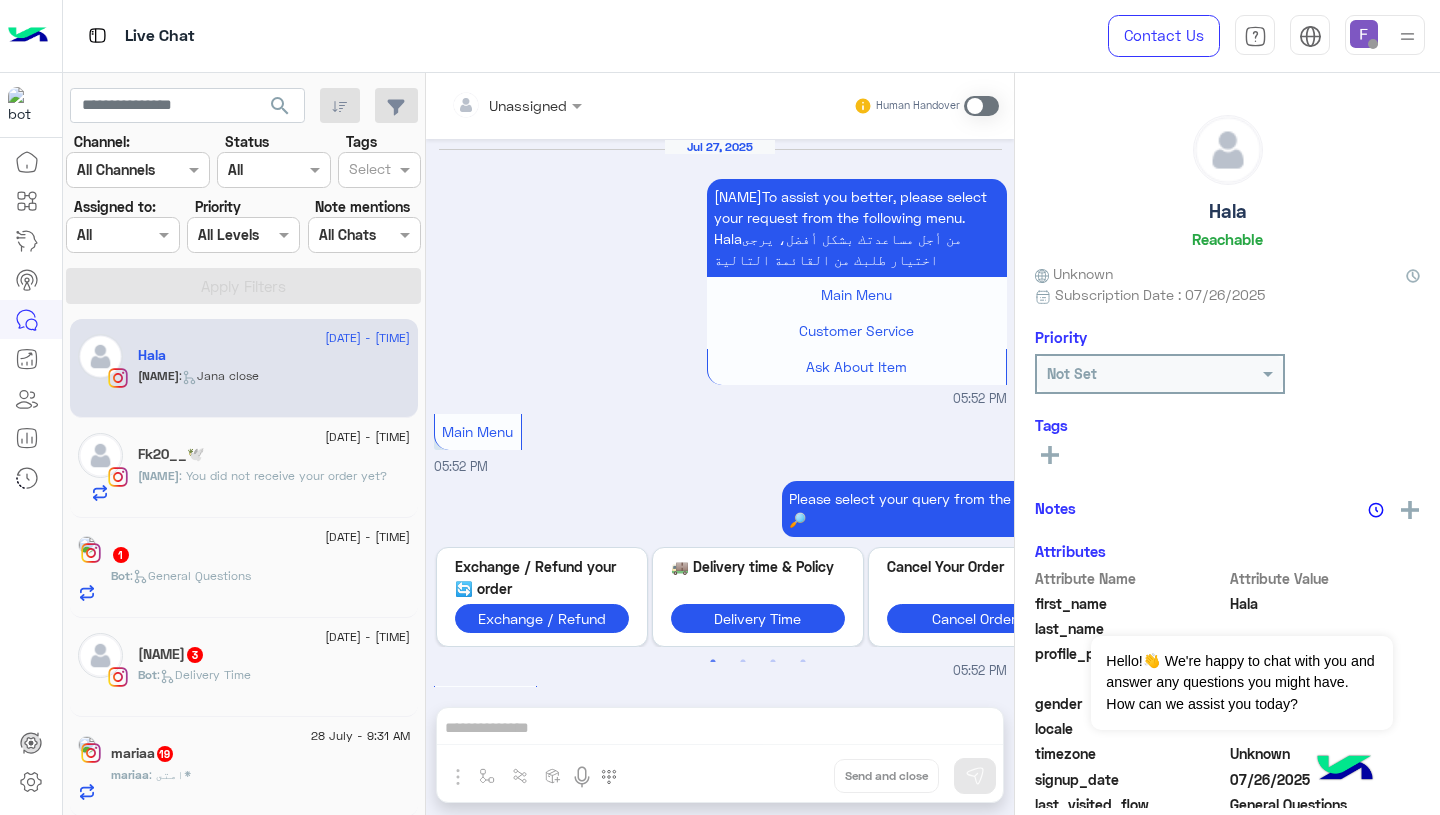 scroll, scrollTop: 2214, scrollLeft: 0, axis: vertical 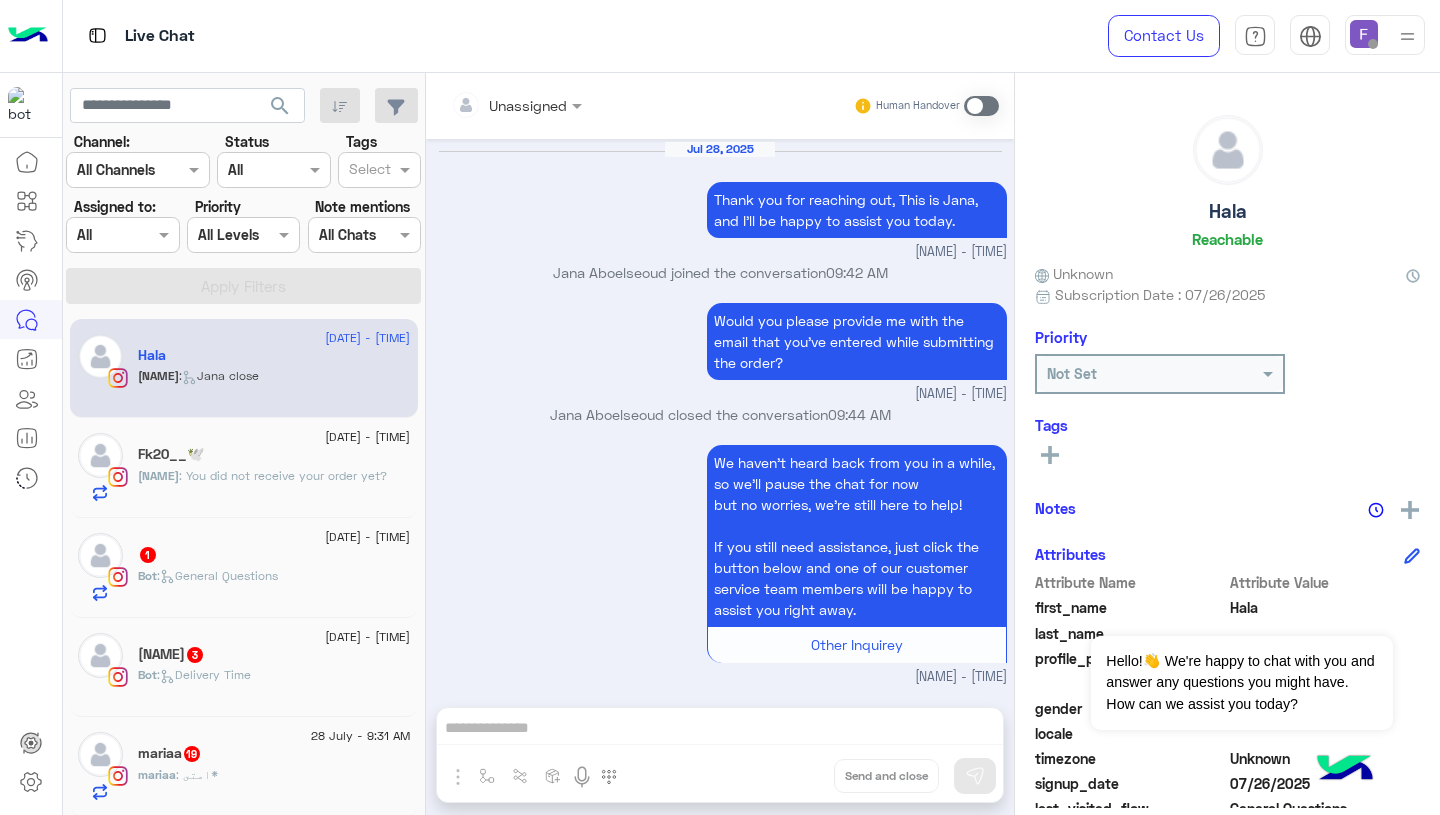 click at bounding box center [1364, 34] 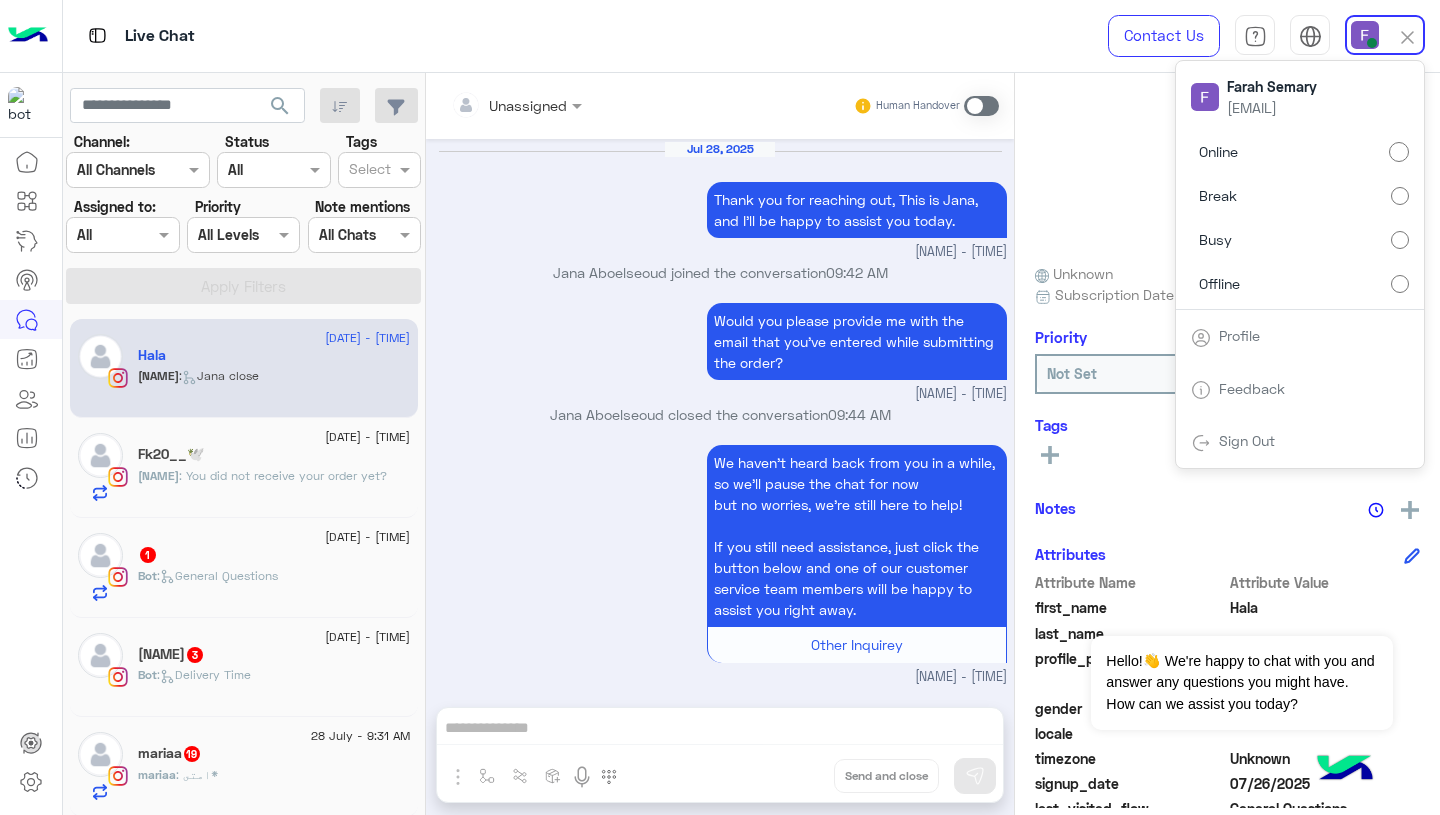 click on "Would you please provide me with the email that you've entered while submitting the order?  Jana Aboelseoud -  09:42 AM" at bounding box center (720, 351) 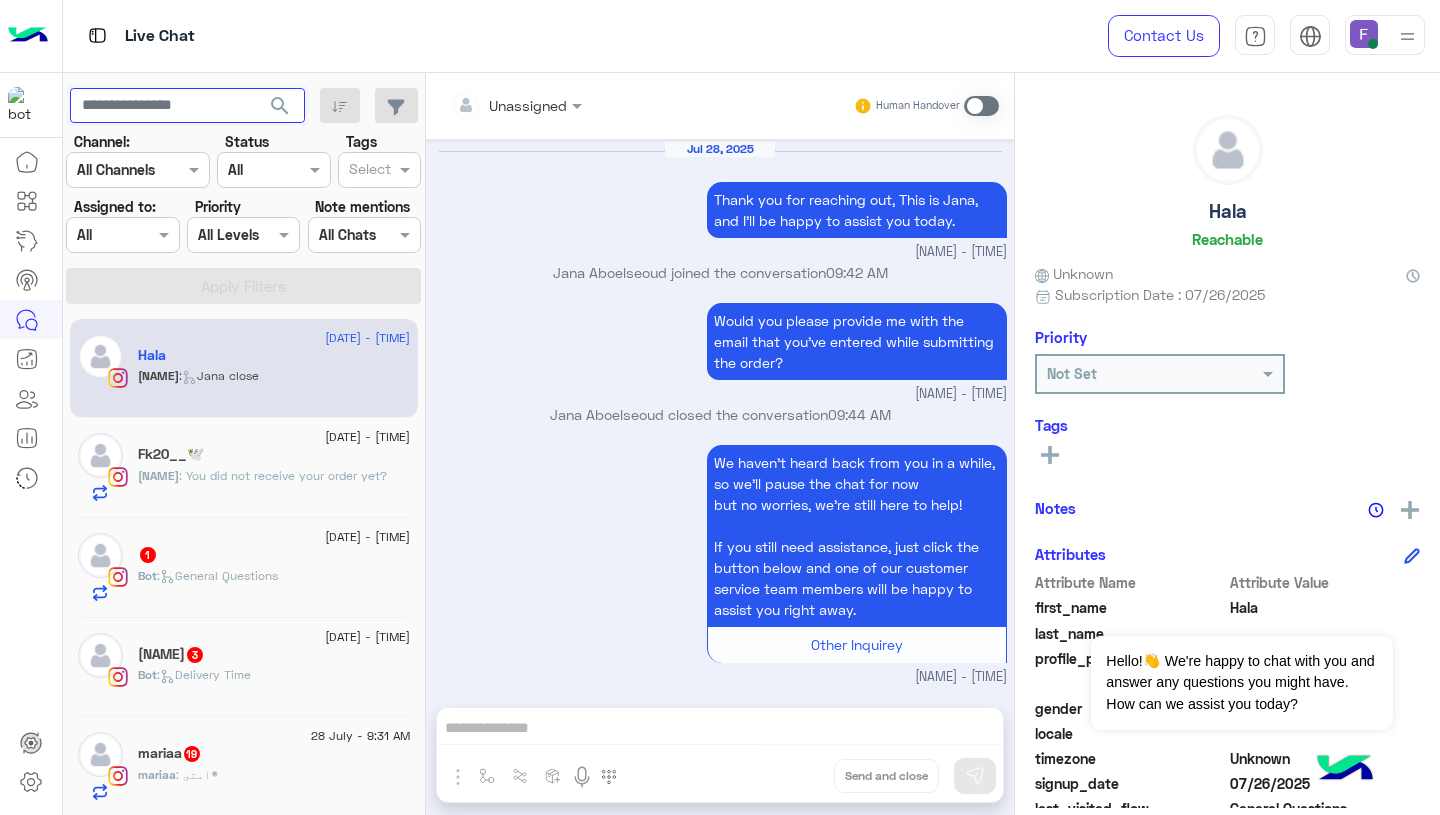 click at bounding box center [187, 106] 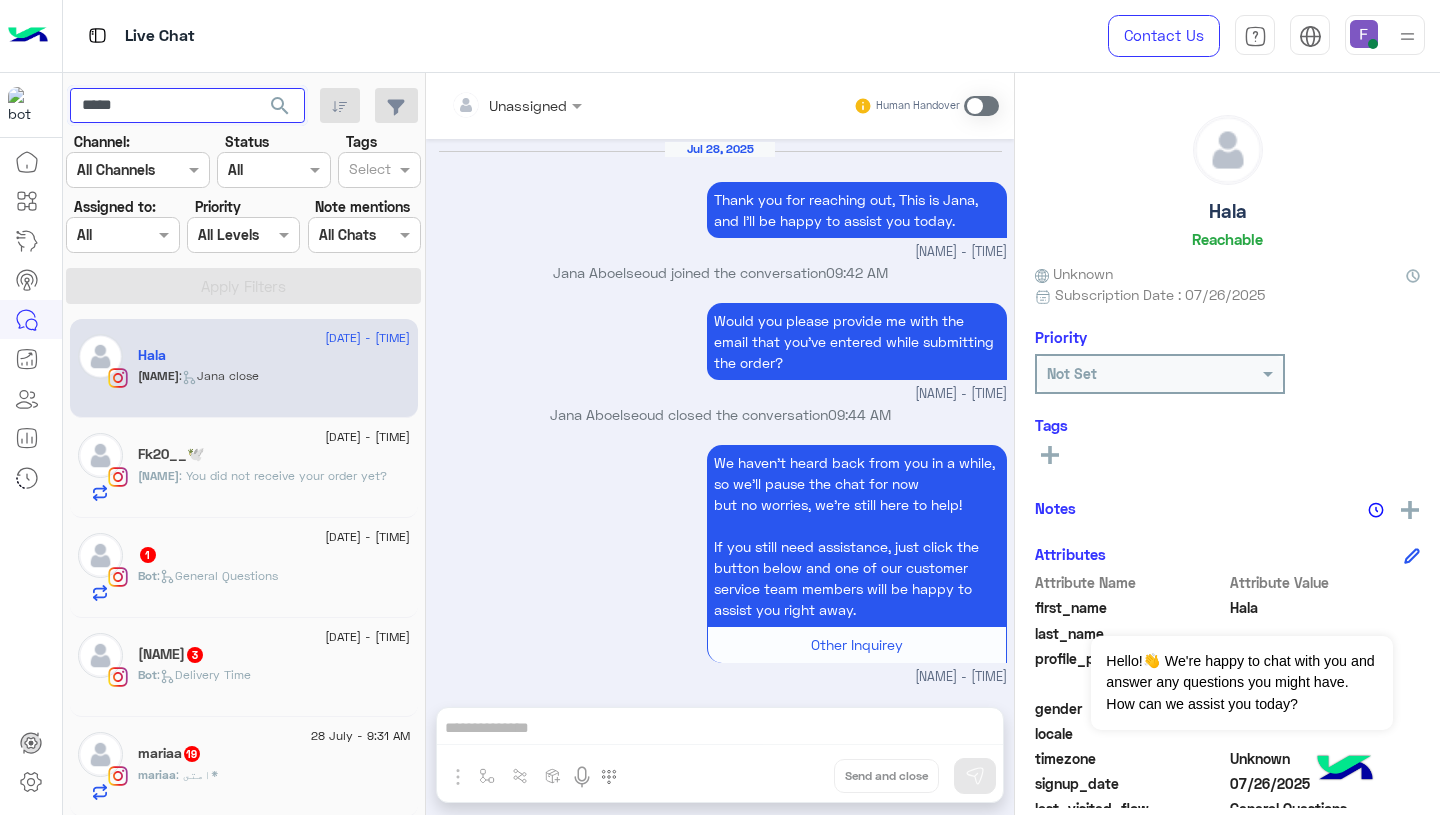type on "****" 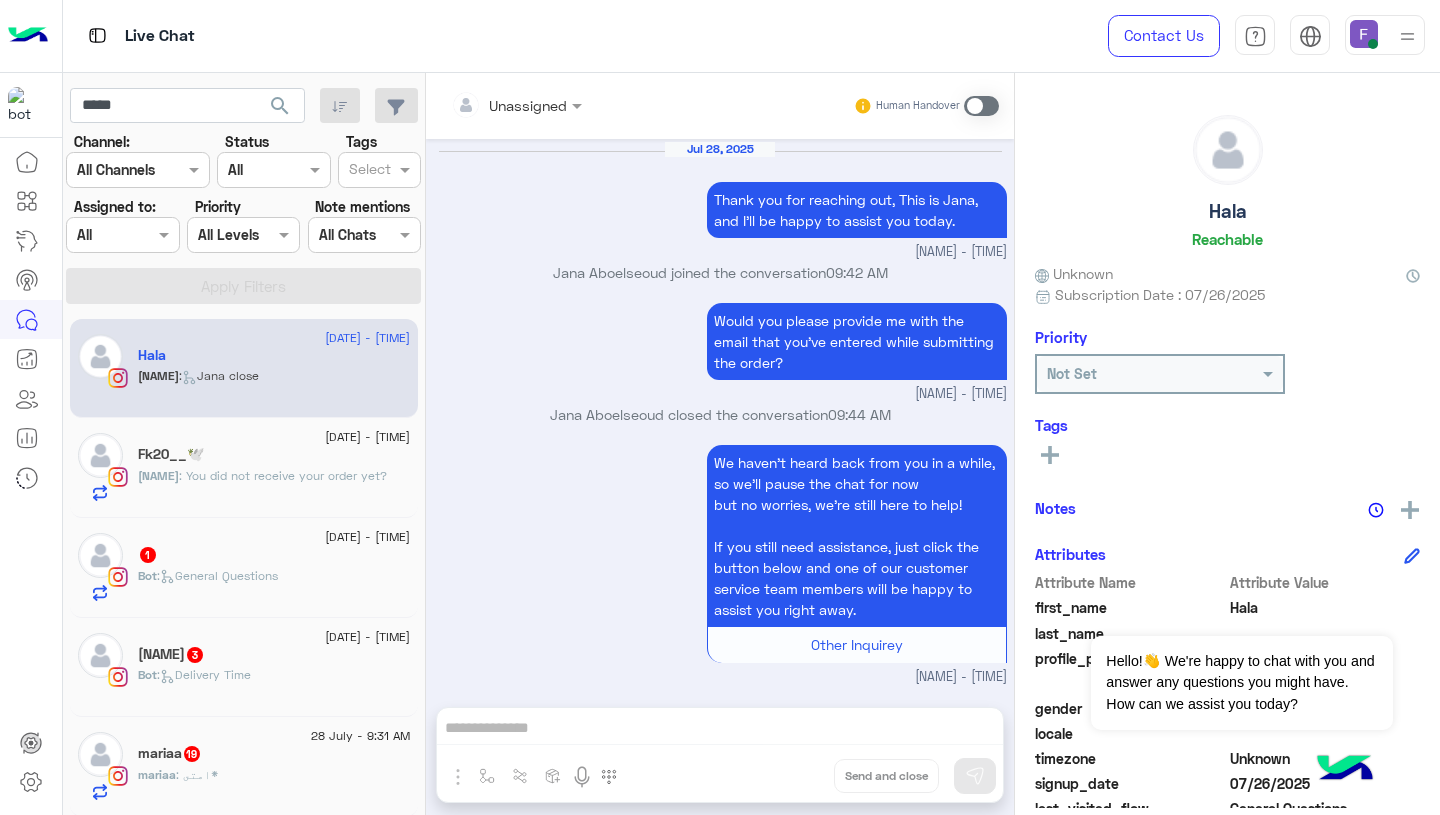 click on "search" 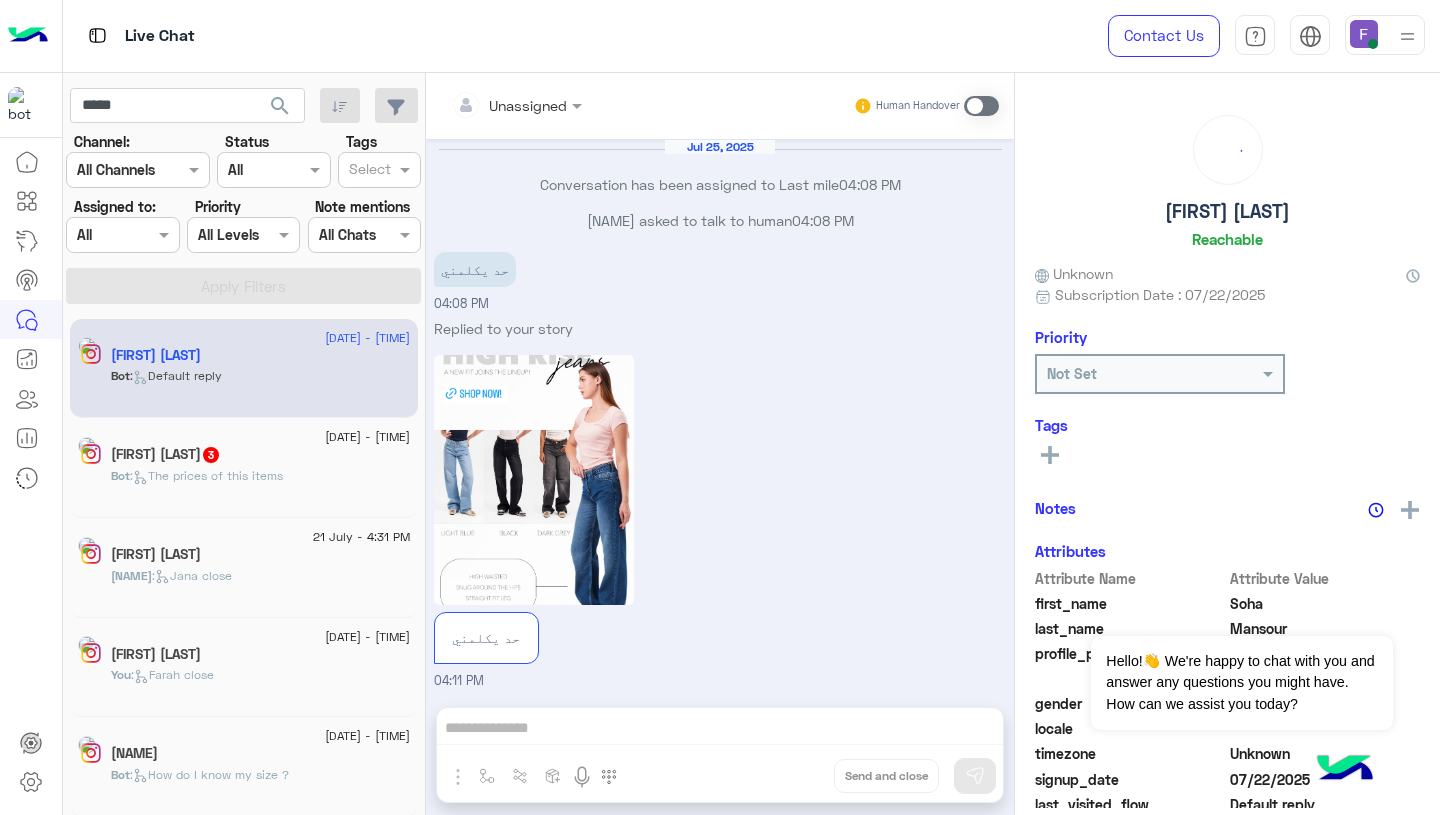 scroll, scrollTop: 1750, scrollLeft: 0, axis: vertical 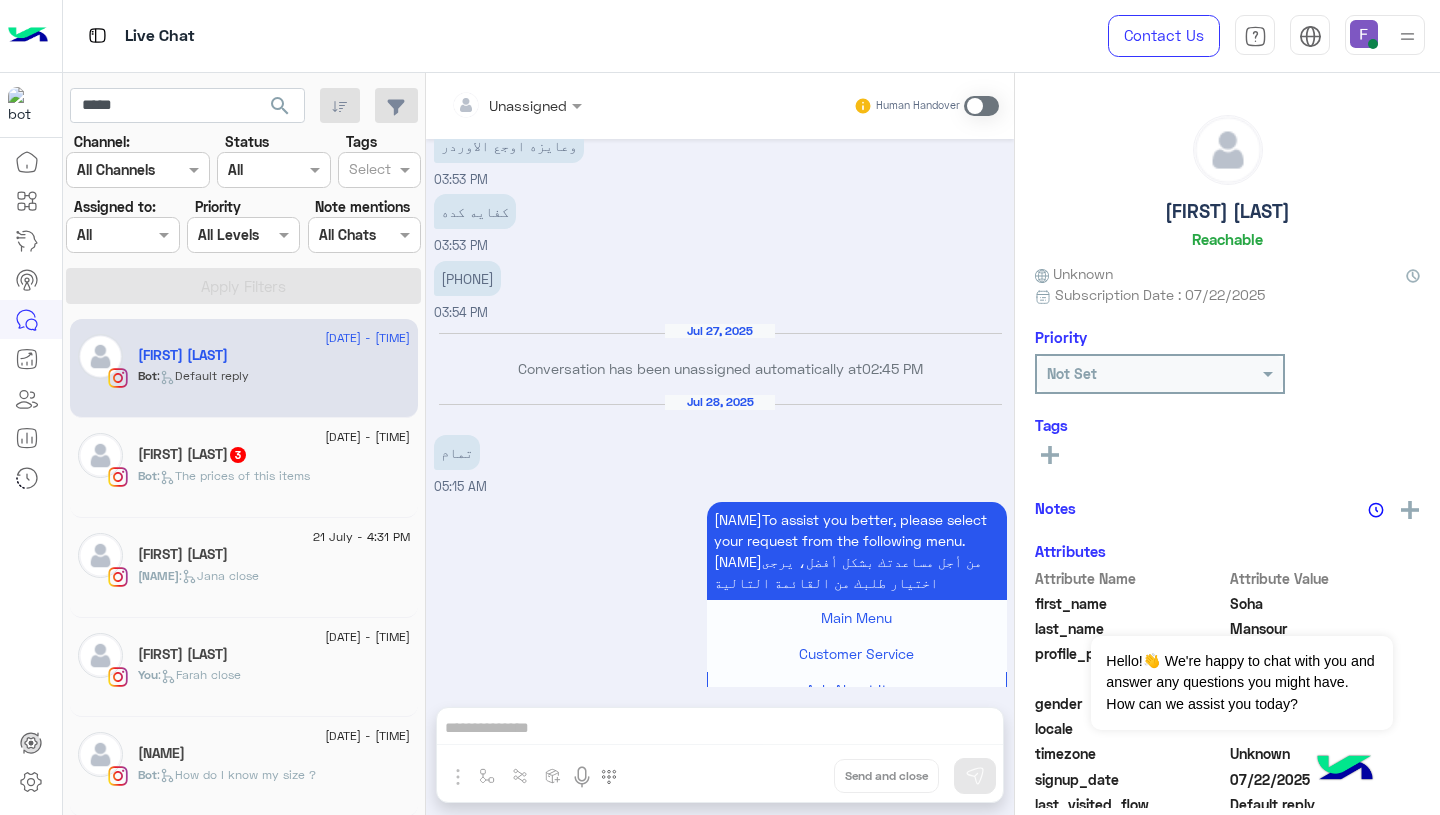 click on "[LAST] [LAST]" 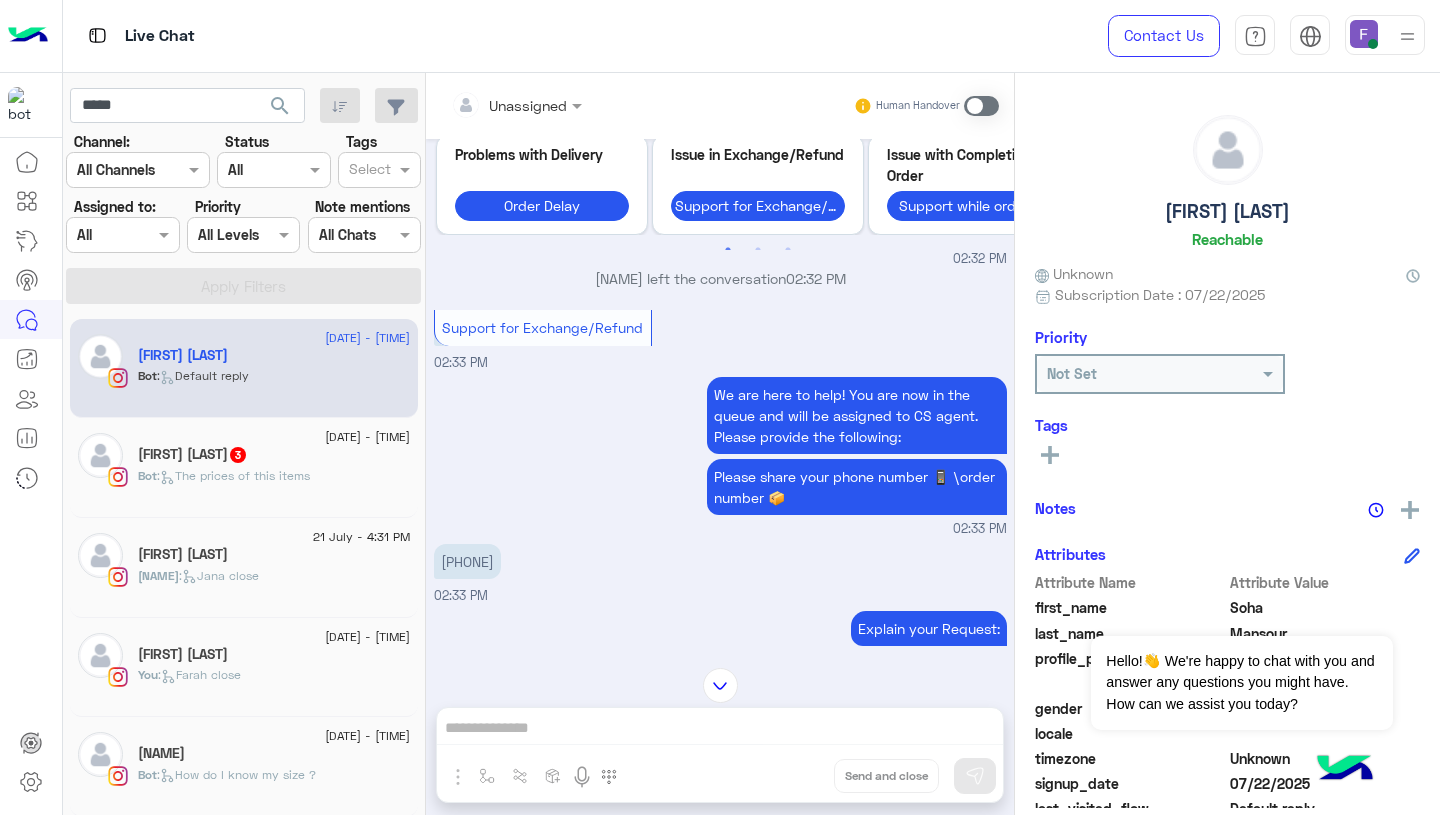 scroll, scrollTop: 2182, scrollLeft: 0, axis: vertical 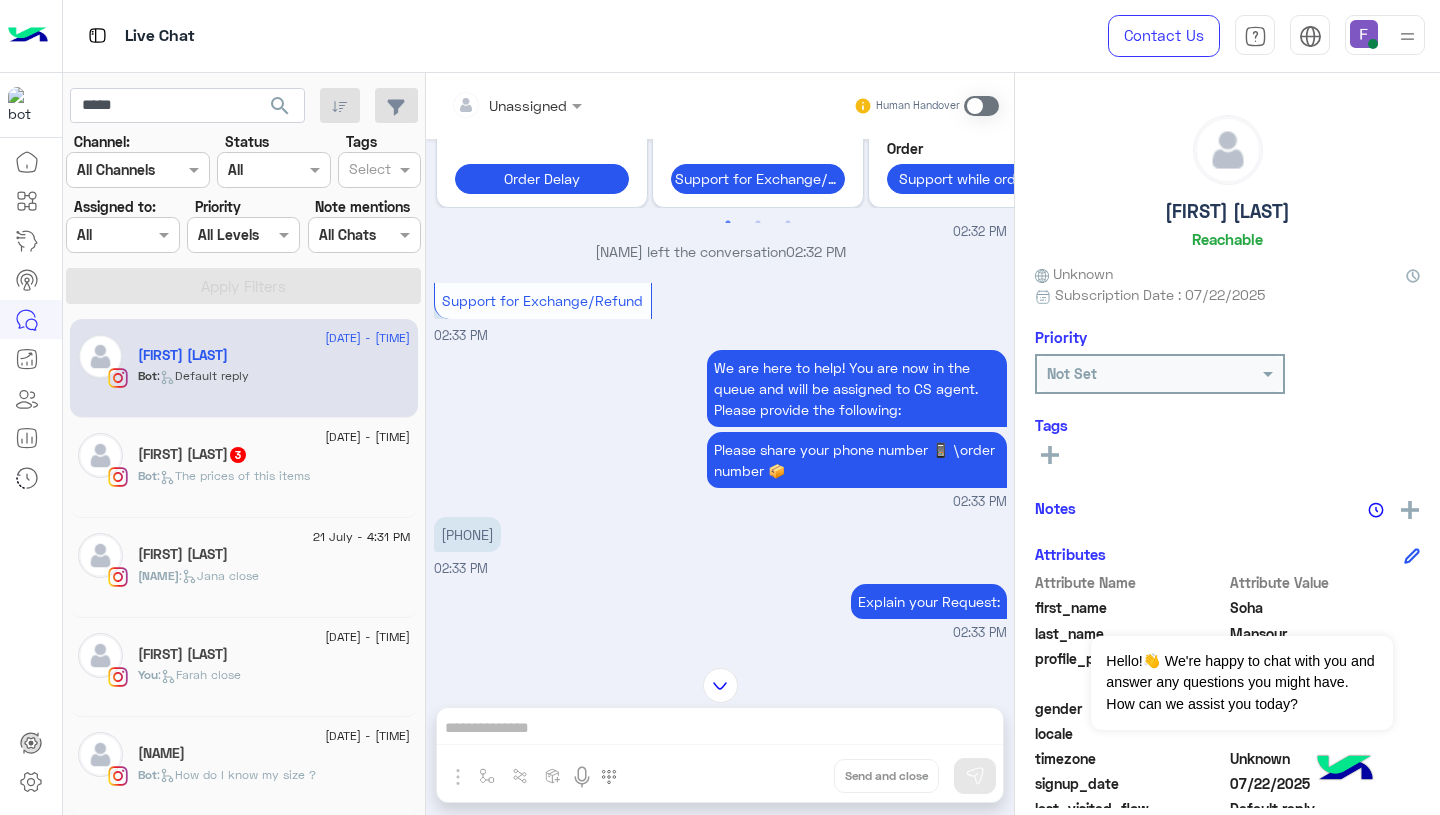 click on "[PHONE]" at bounding box center [467, 534] 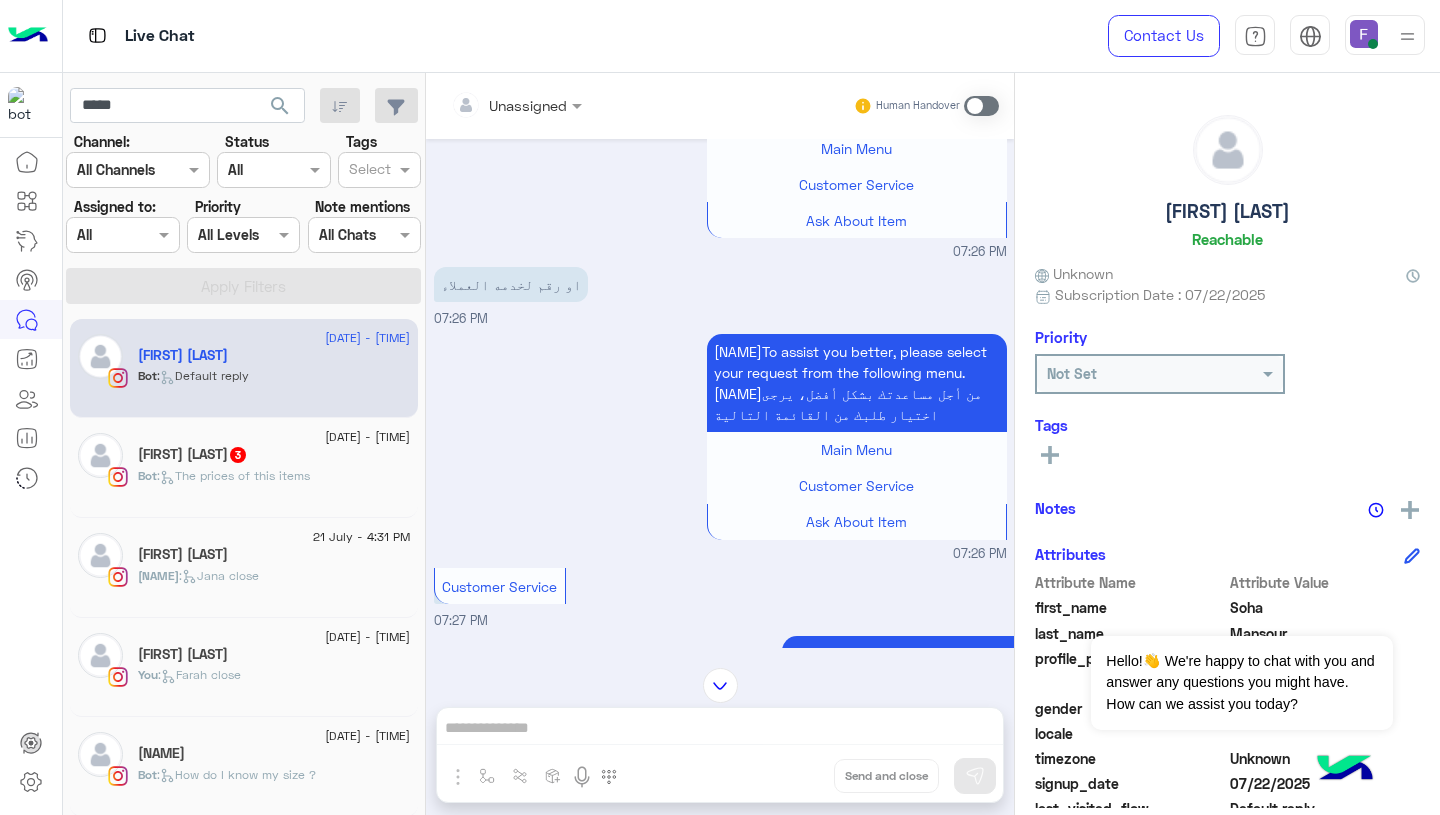 scroll, scrollTop: 1601, scrollLeft: 0, axis: vertical 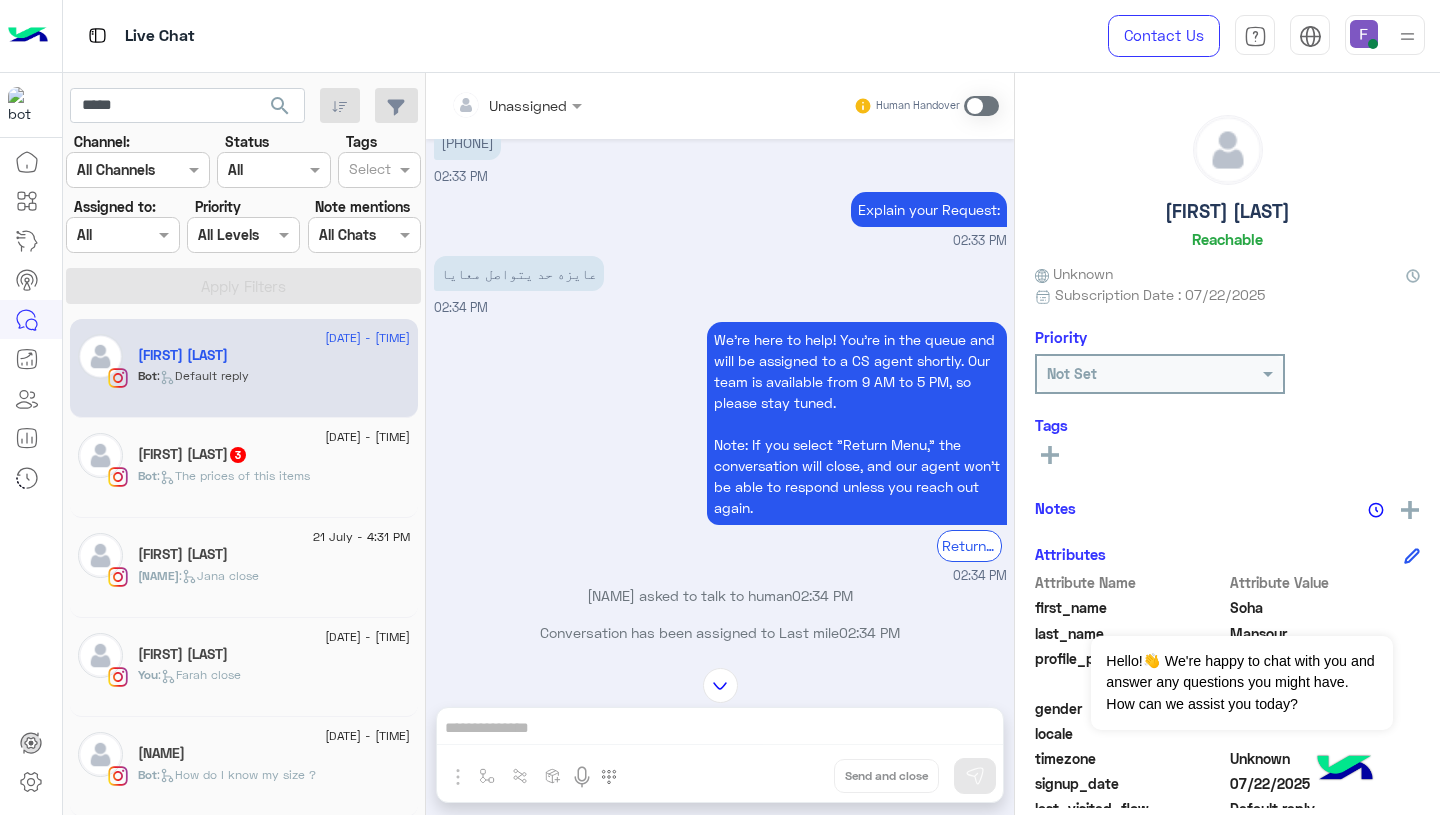 click on "Unassigned Human Handover     Jul 22, 2025  Ana kont taleb sweatpants w short mn aandko w aayz arg3hom   07:20 PM  Hi Soha, Thanks for contacting Cloud! Please choose your preferred language أهلًا Soha, شكرا لتواصلك مع كلاود ! برجاء إختيار لغتك المفضلة  اللغة العربية    English     07:20 PM   اللغة العربية     07:20 PM  يُرجى اختيار استفسارك من الخيارات التالية 👇🔎 Previous استبدال / استرجاع طلبك 🔄  استبدال / استرجاع طلبك  مدة وسياسة التوصيل 🚚  مدة وسياسة التوصيل  تتبع طلبك 📦  تتبع طلبك  الأسئلة الشائعة 💬  الأسئلة الشائعة  تحدث مع خدمة العملاء 📞  خدمة العملاء  Next 1 2 3    07:20 PM   استبدال / استرجاع طلبك    07:20 PM   إنشاء استبدال   إنشاء إرجاع   تأخر طلبك     07:20 PM   إنشاء إرجاع  Next" at bounding box center (720, 448) 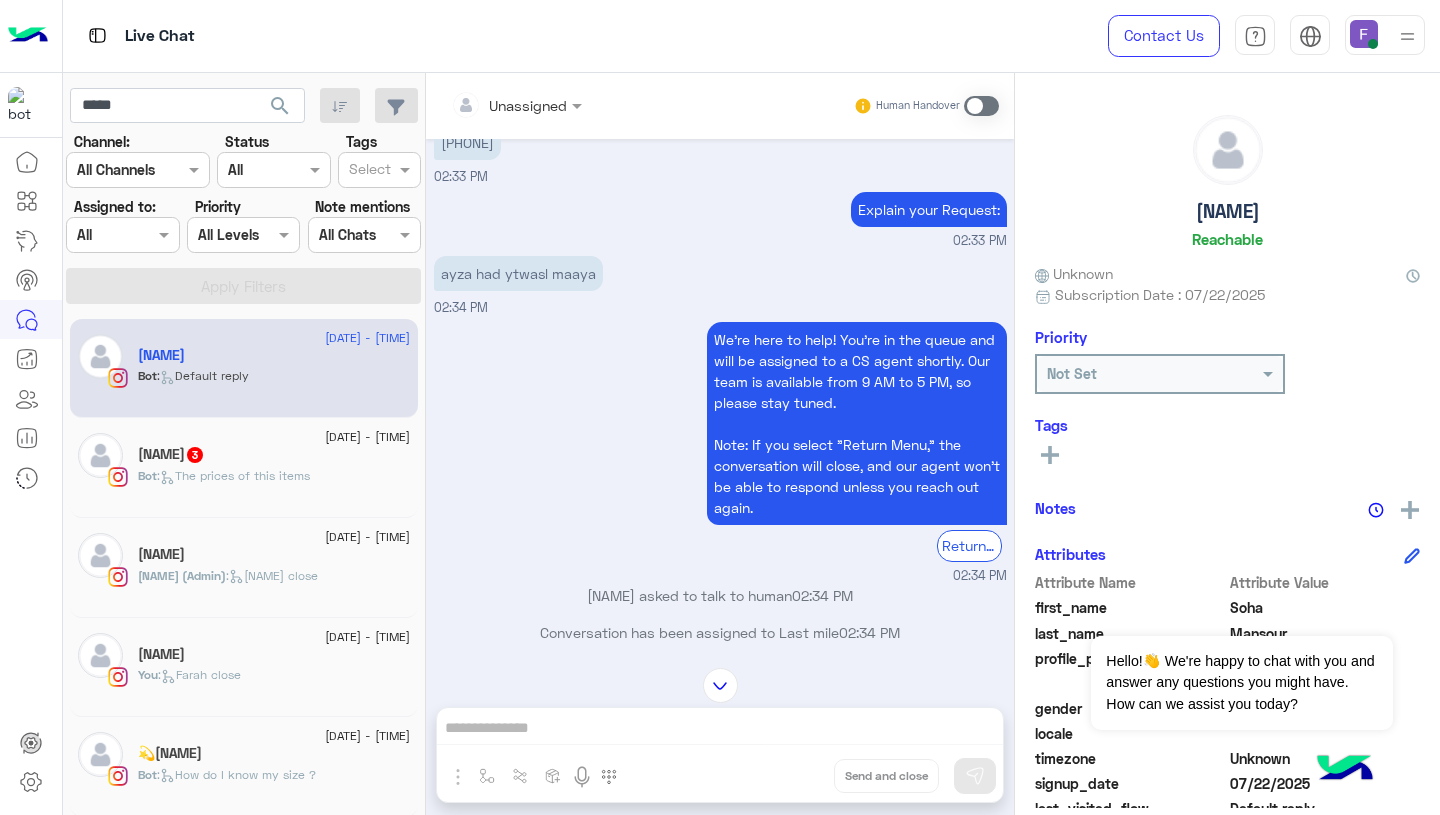click at bounding box center [981, 106] 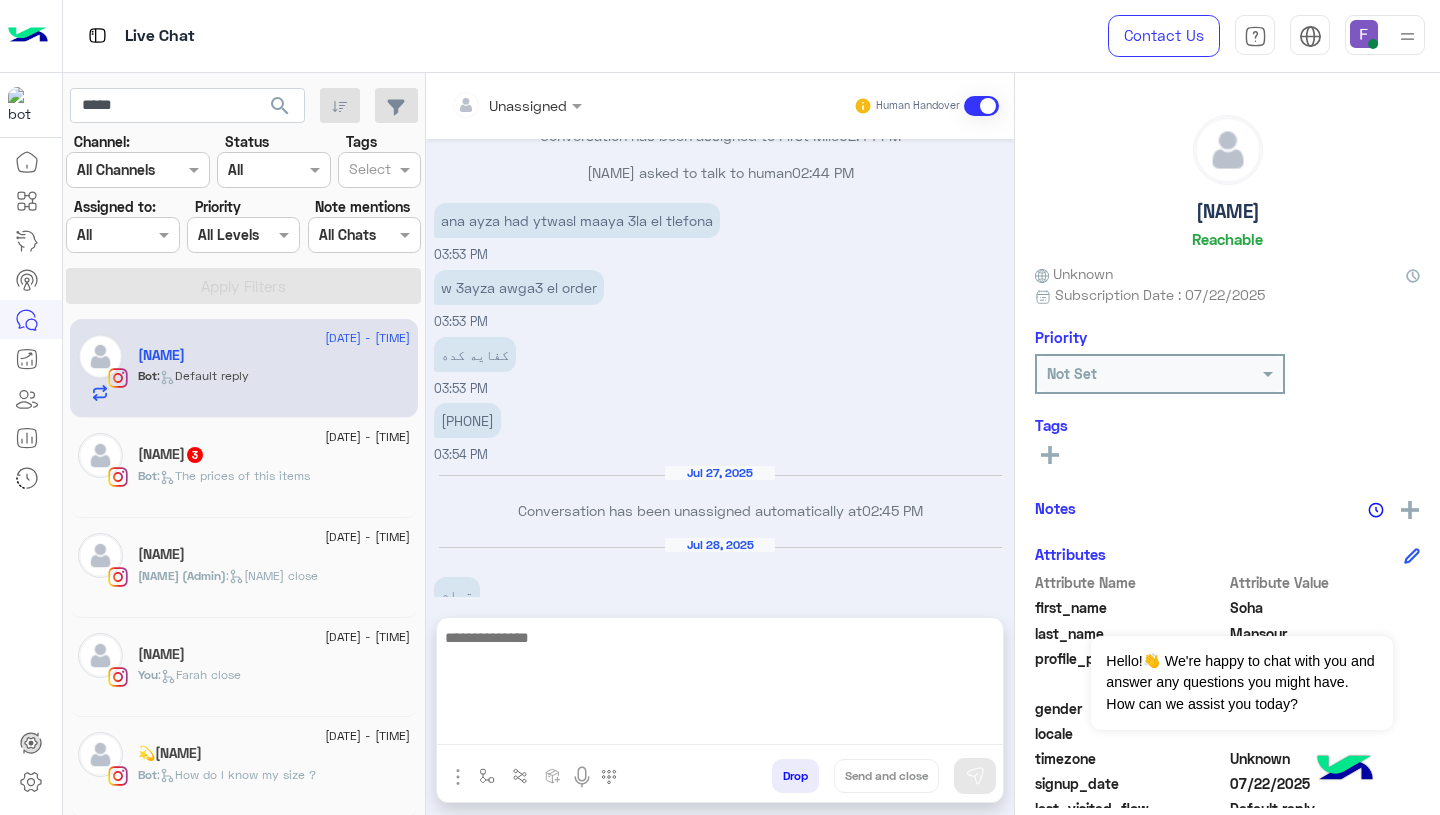 click at bounding box center [720, 685] 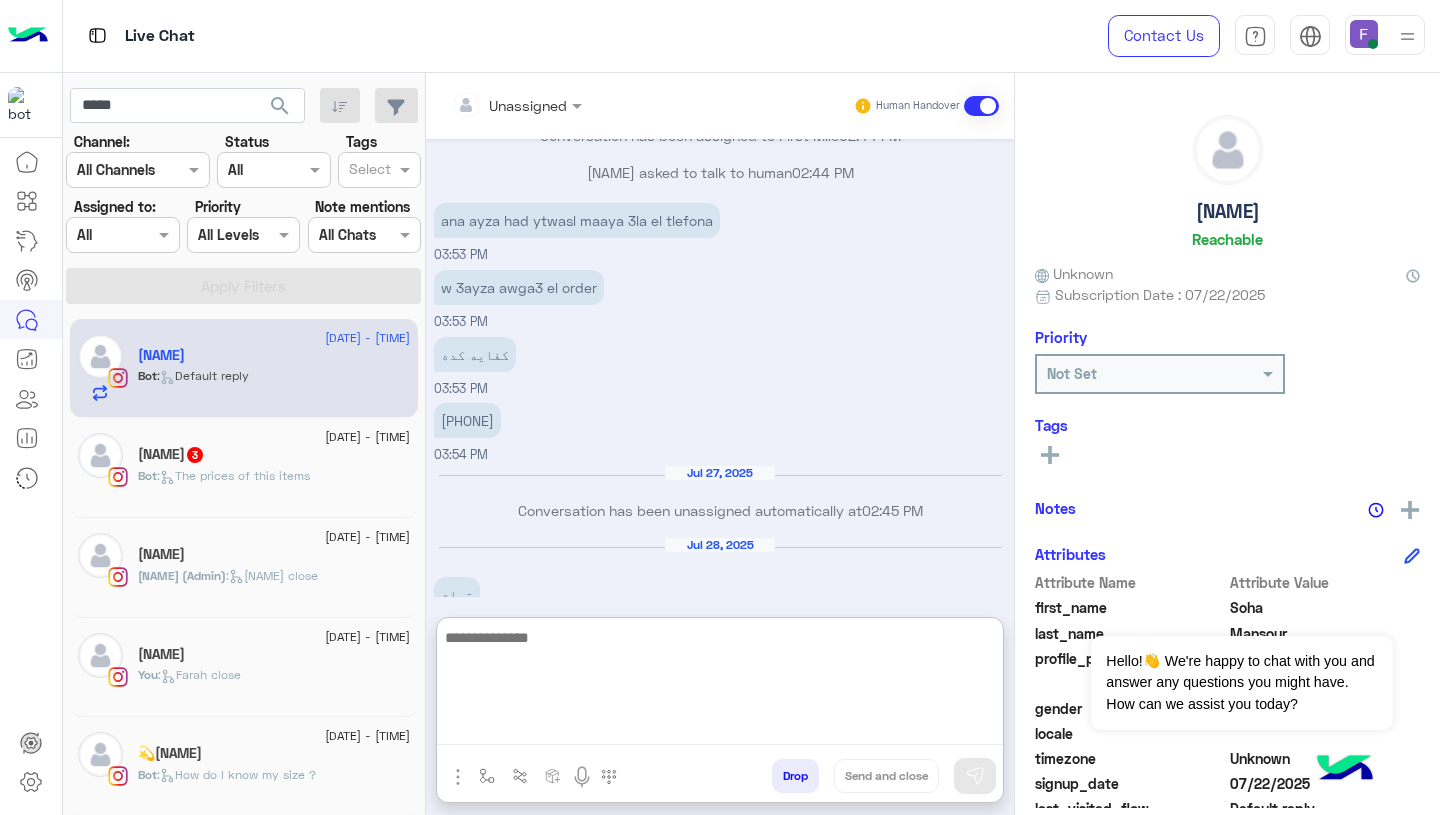 paste on "**********" 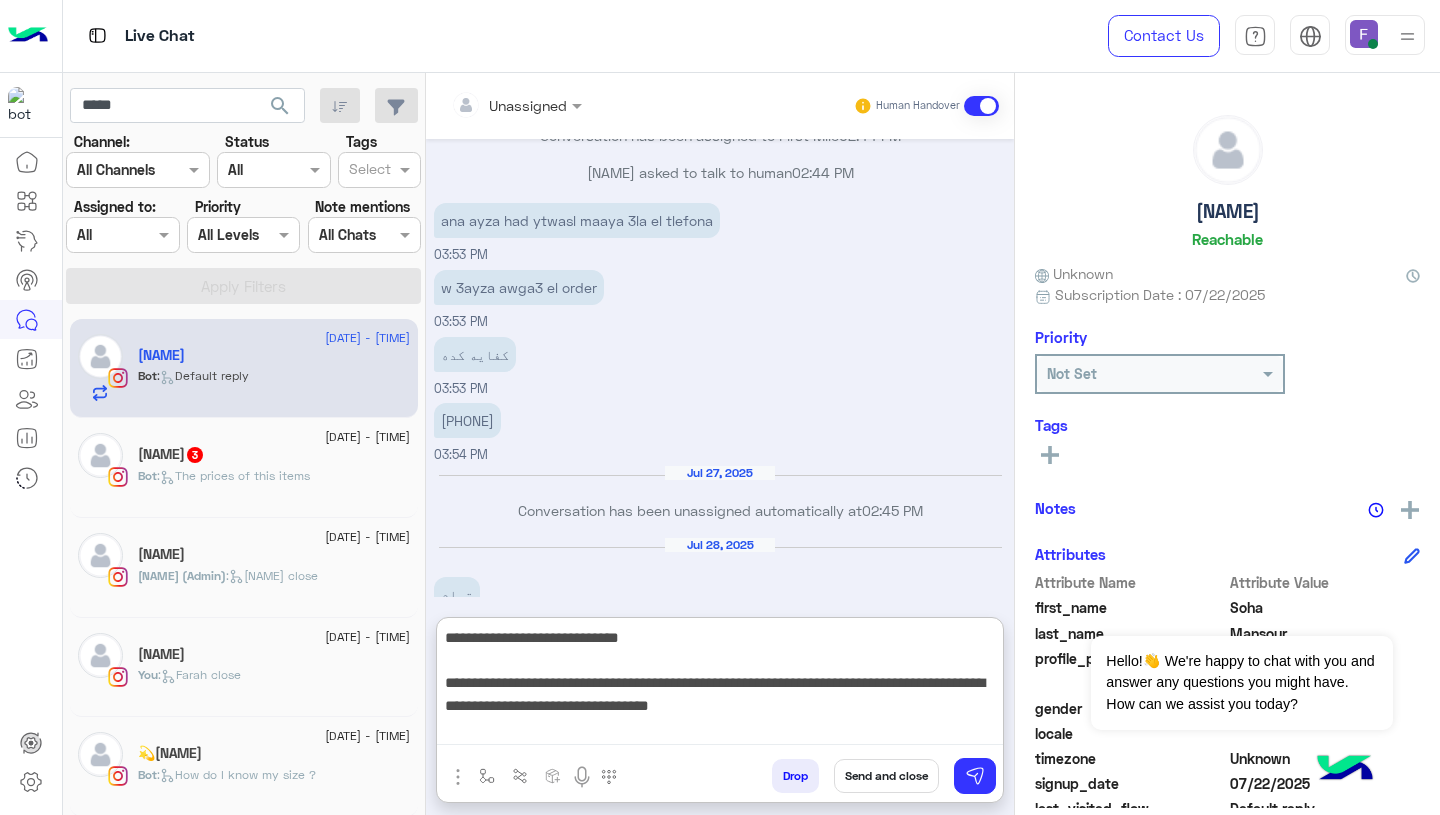 scroll, scrollTop: 22, scrollLeft: 0, axis: vertical 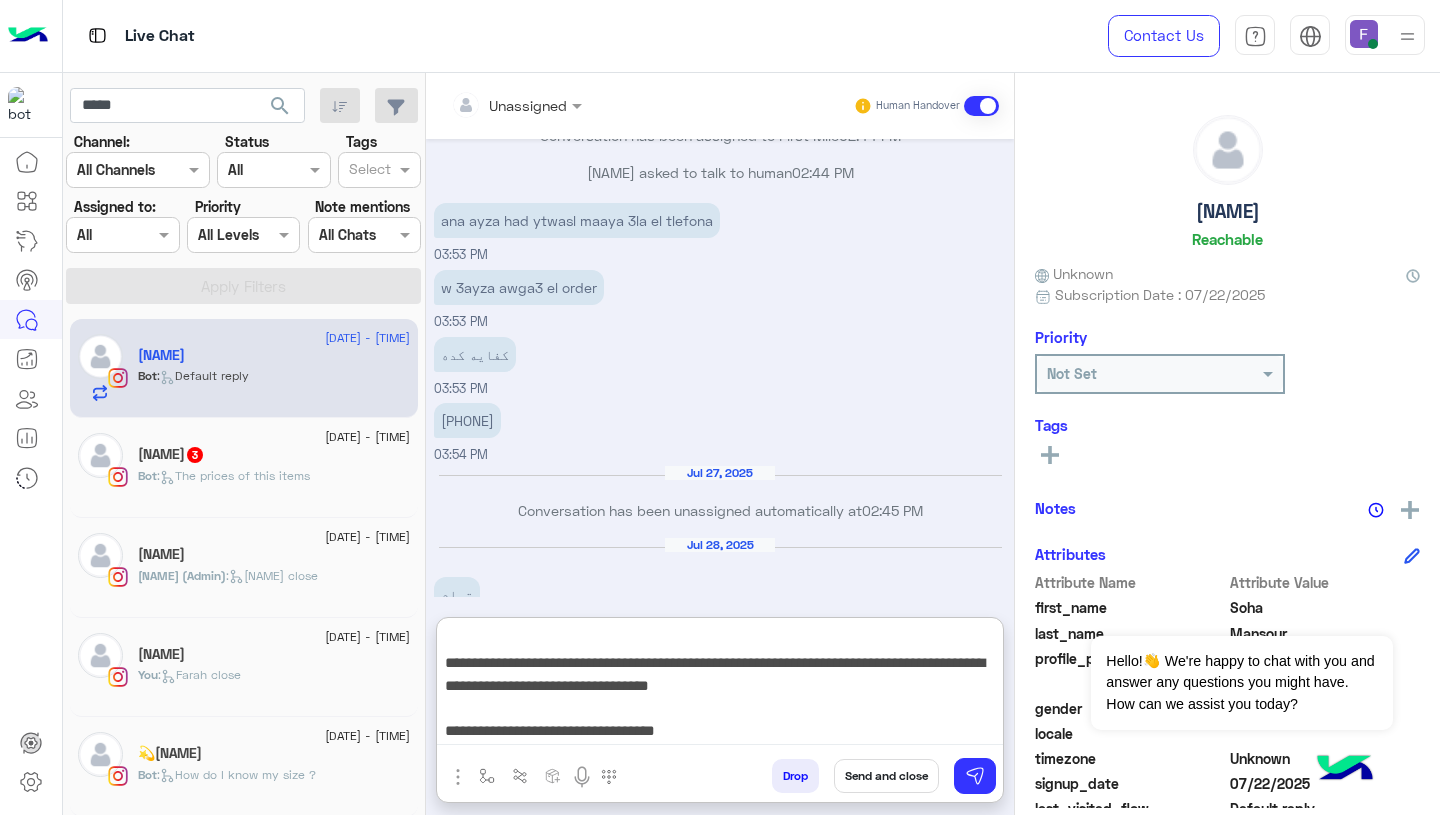 click on "**********" at bounding box center [720, 685] 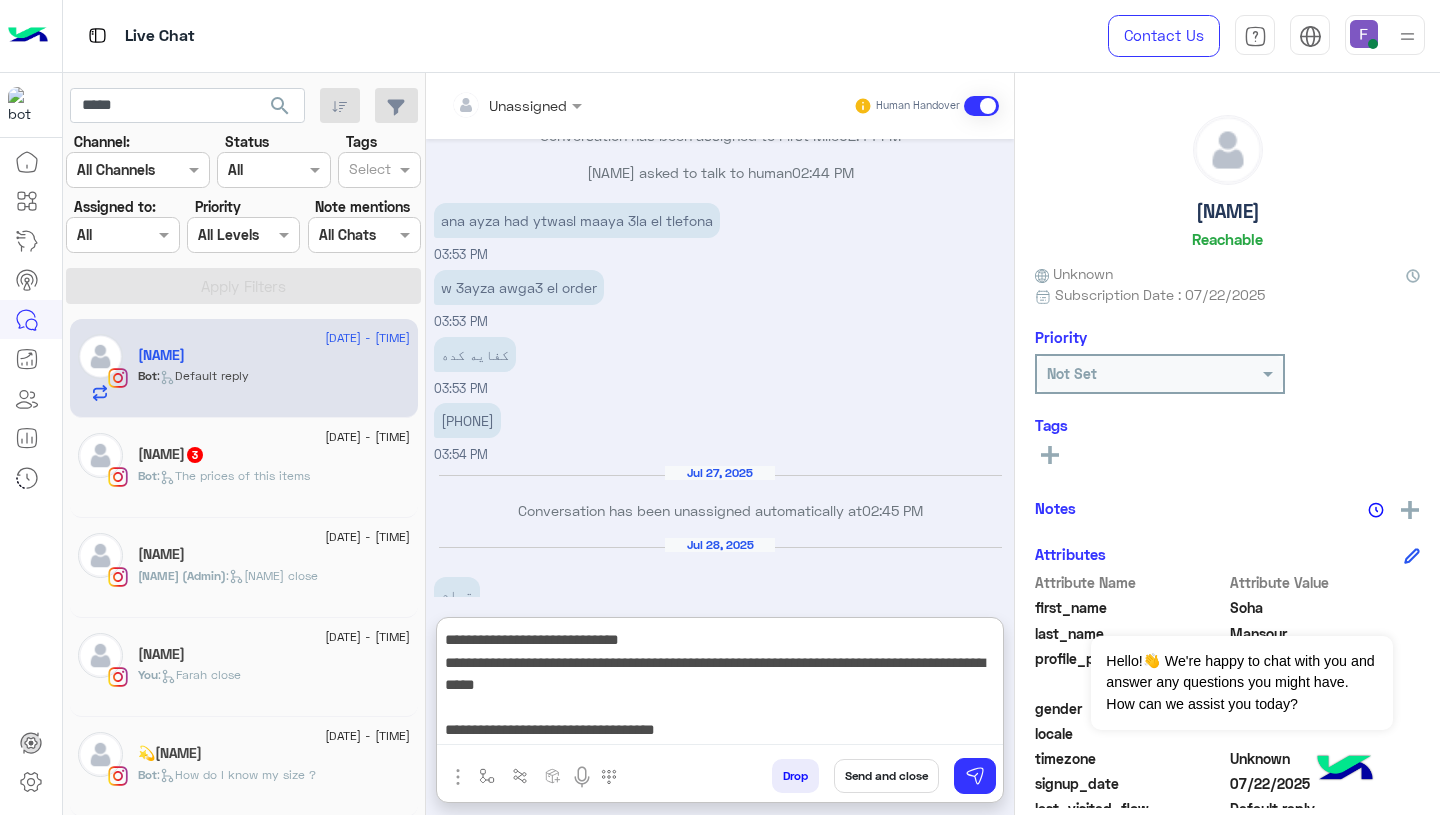 scroll, scrollTop: 87, scrollLeft: 0, axis: vertical 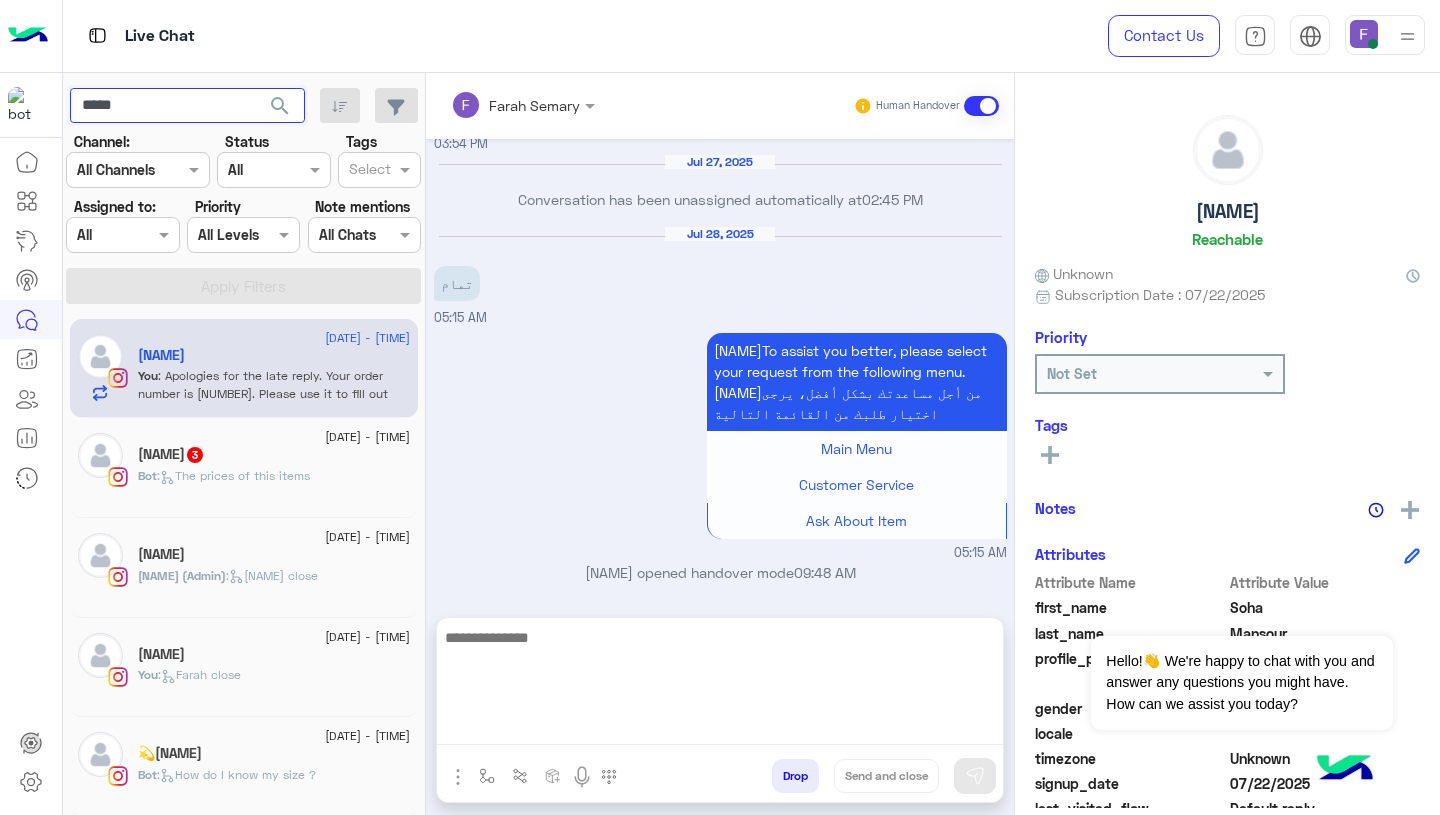 click on "****" at bounding box center [187, 106] 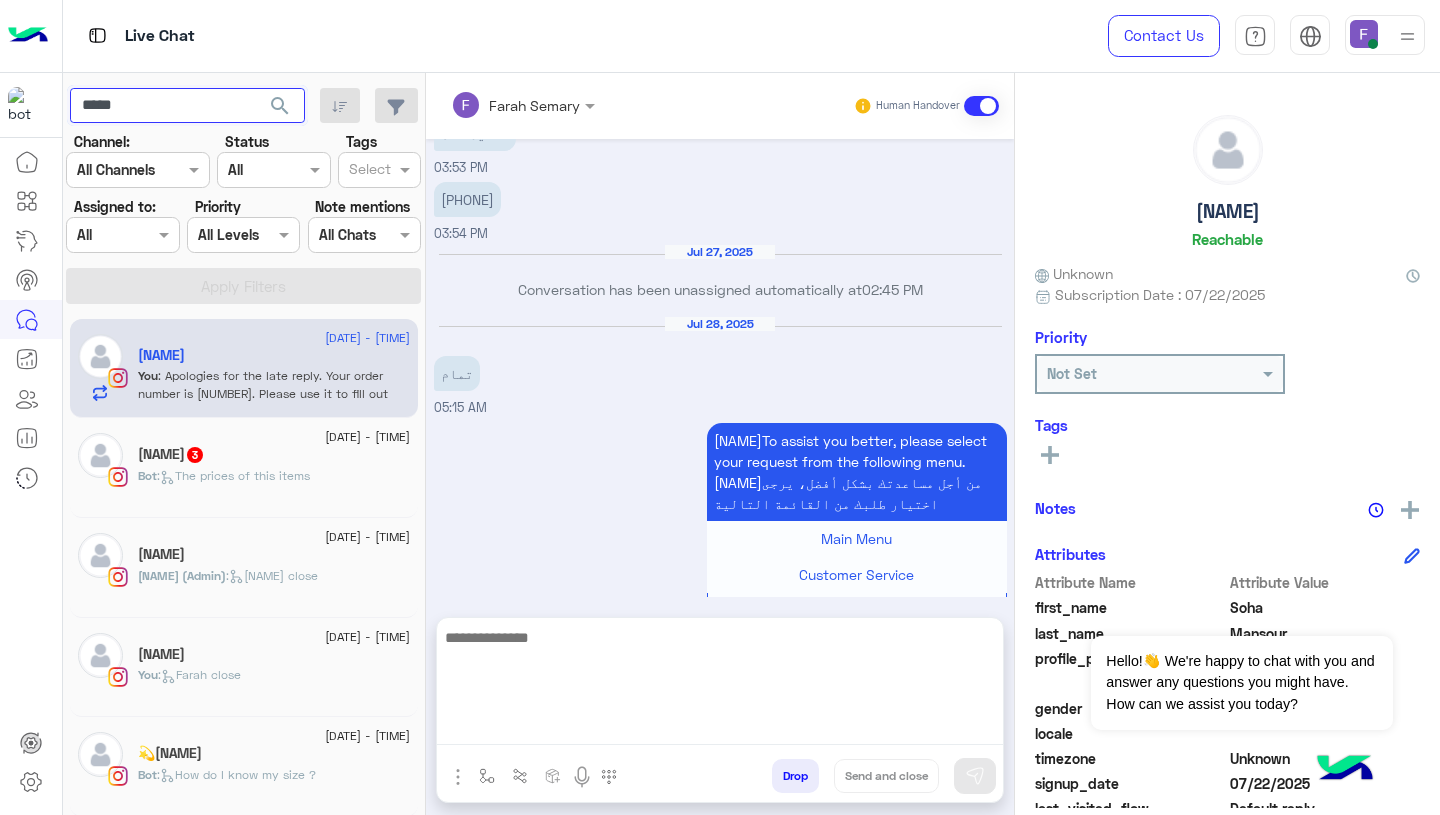 click on "****" at bounding box center (187, 106) 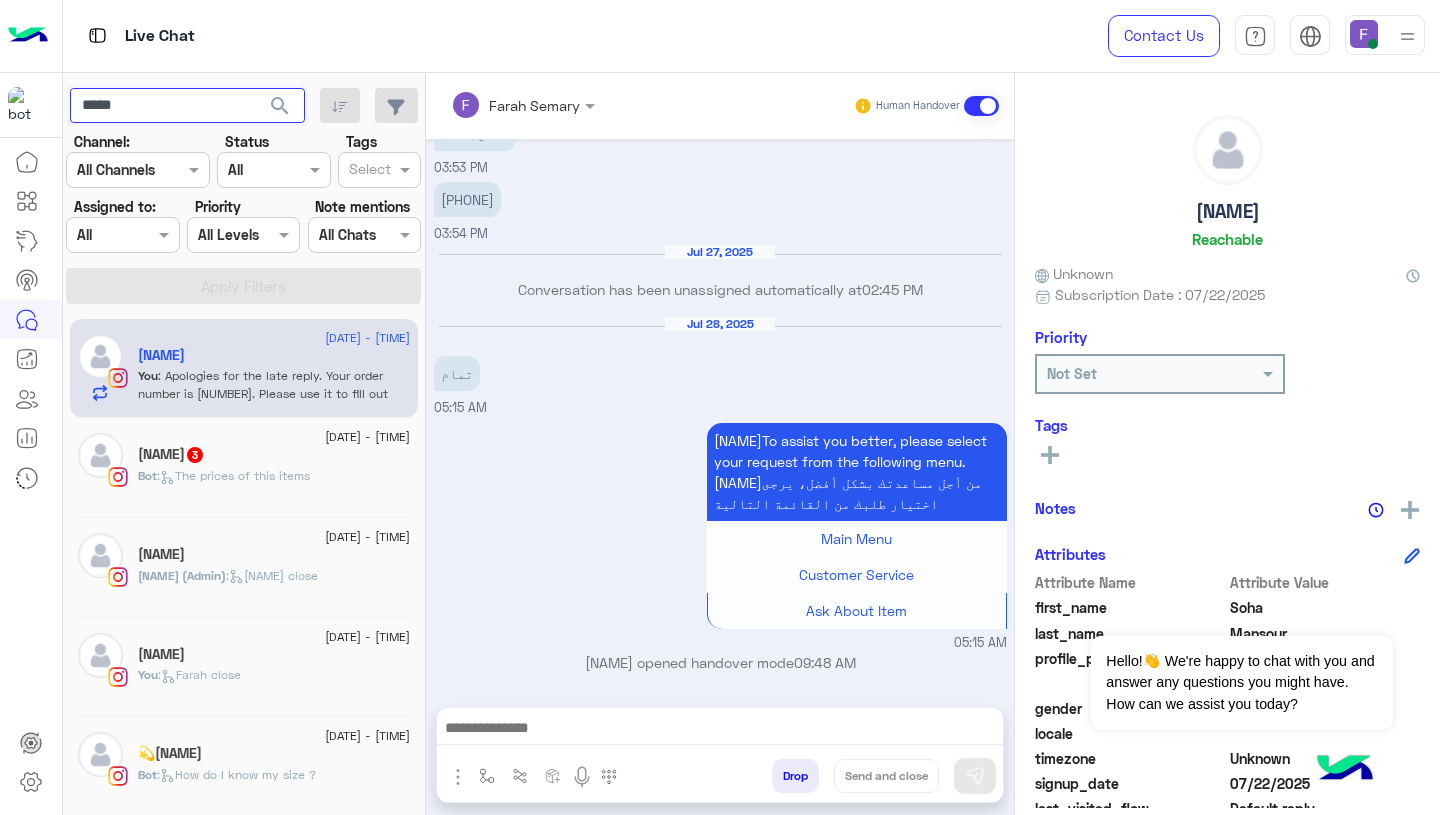 scroll, scrollTop: 10463, scrollLeft: 0, axis: vertical 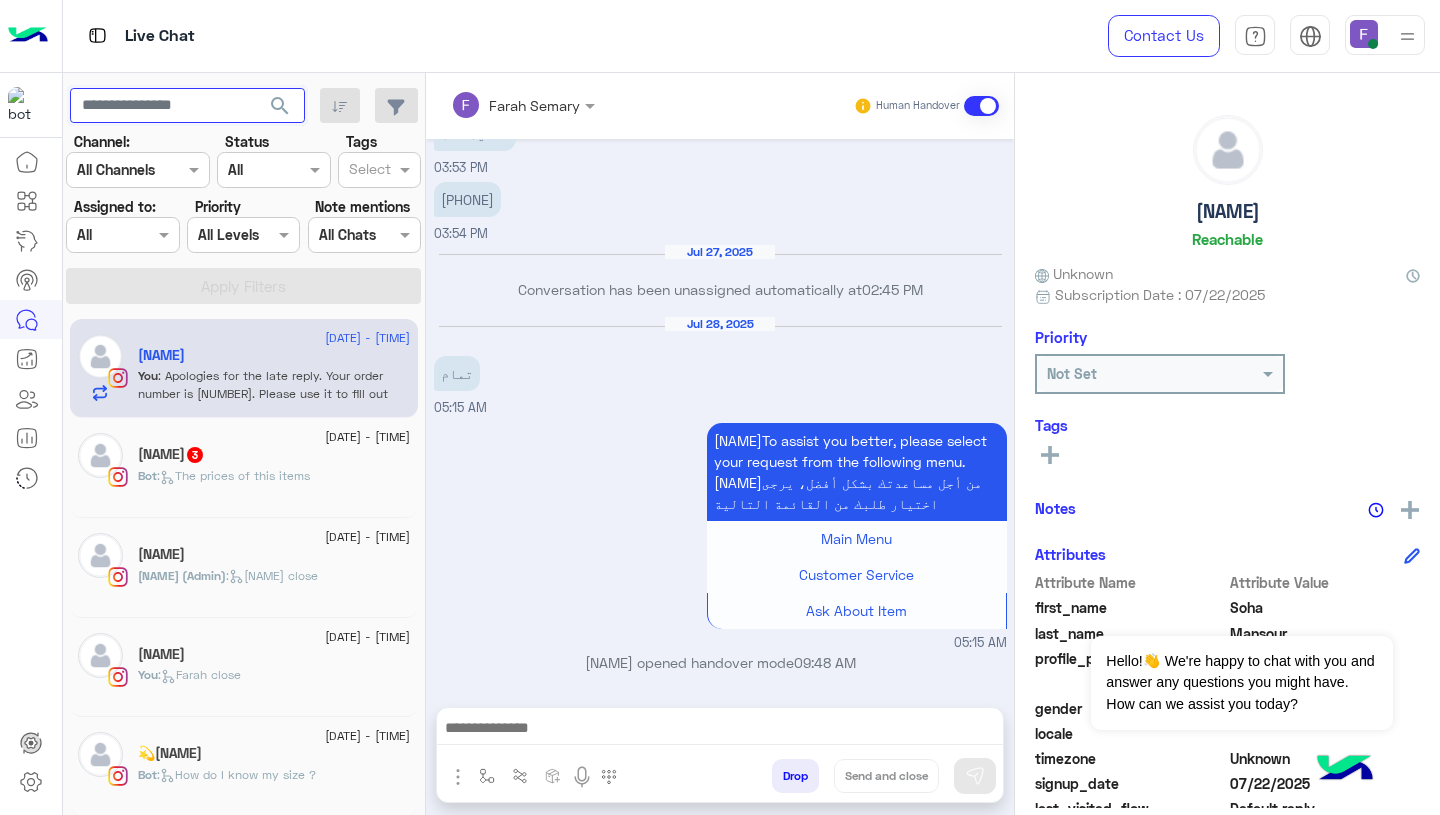 type 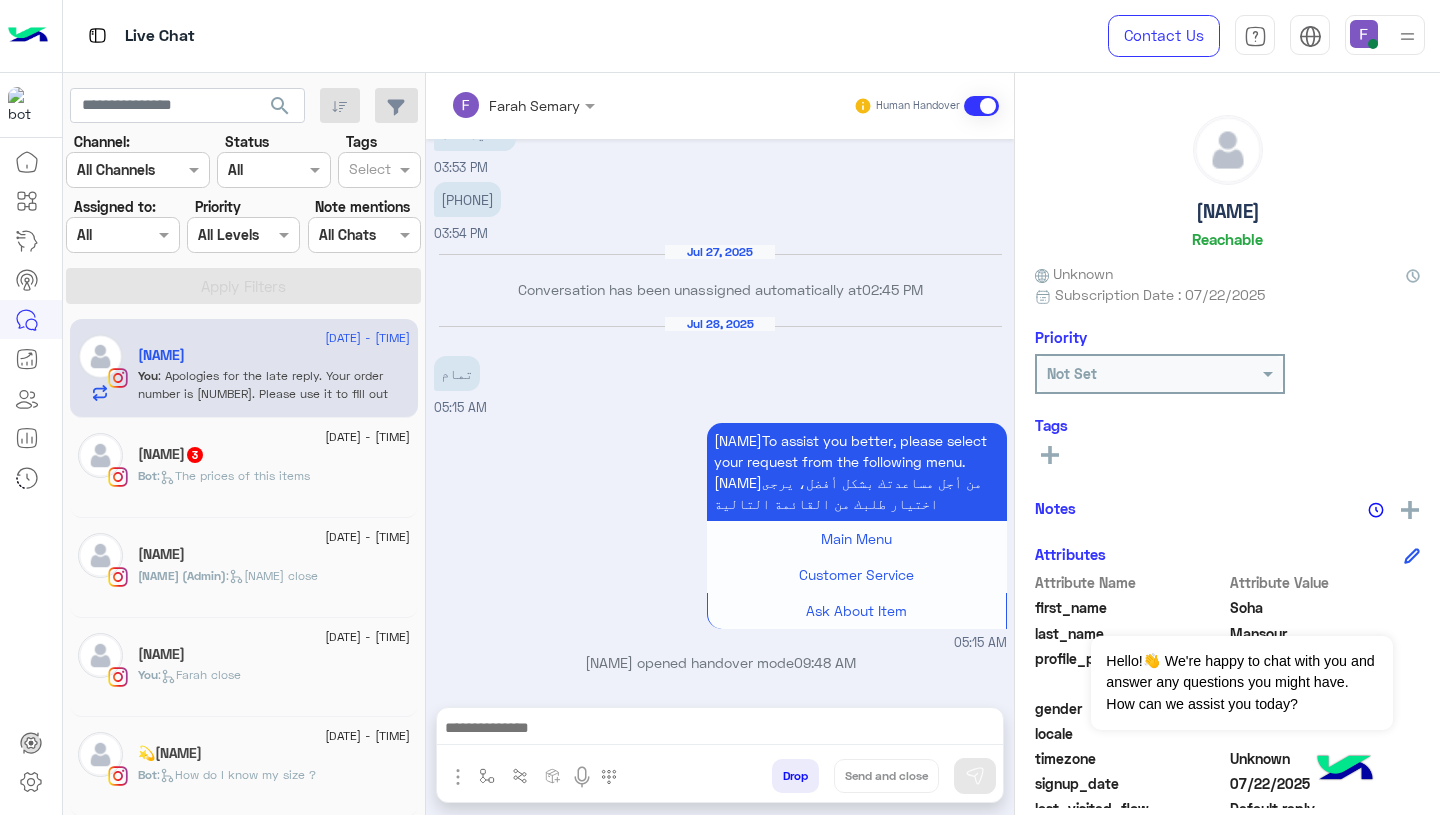click at bounding box center [100, 235] 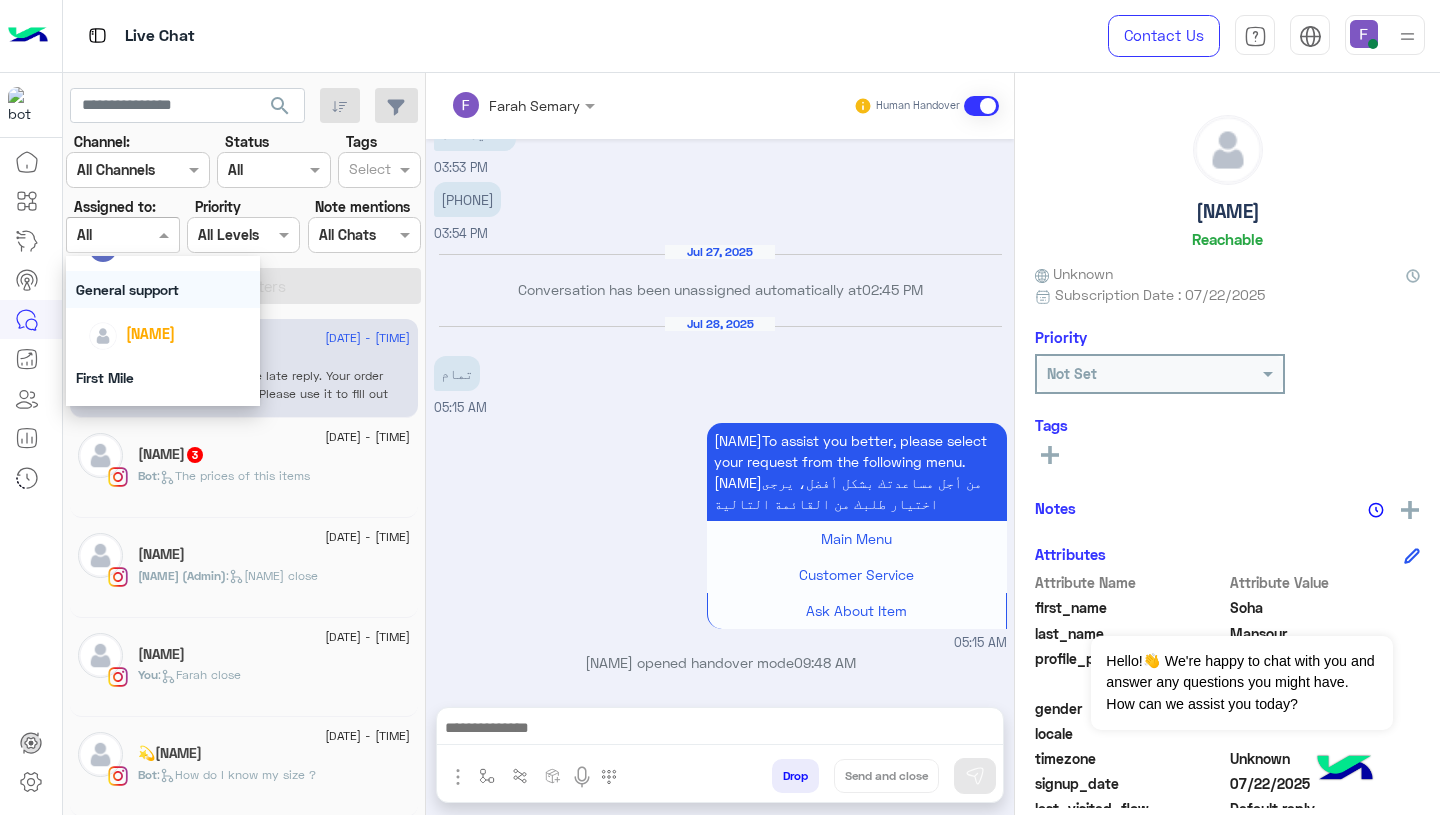 scroll, scrollTop: 283, scrollLeft: 0, axis: vertical 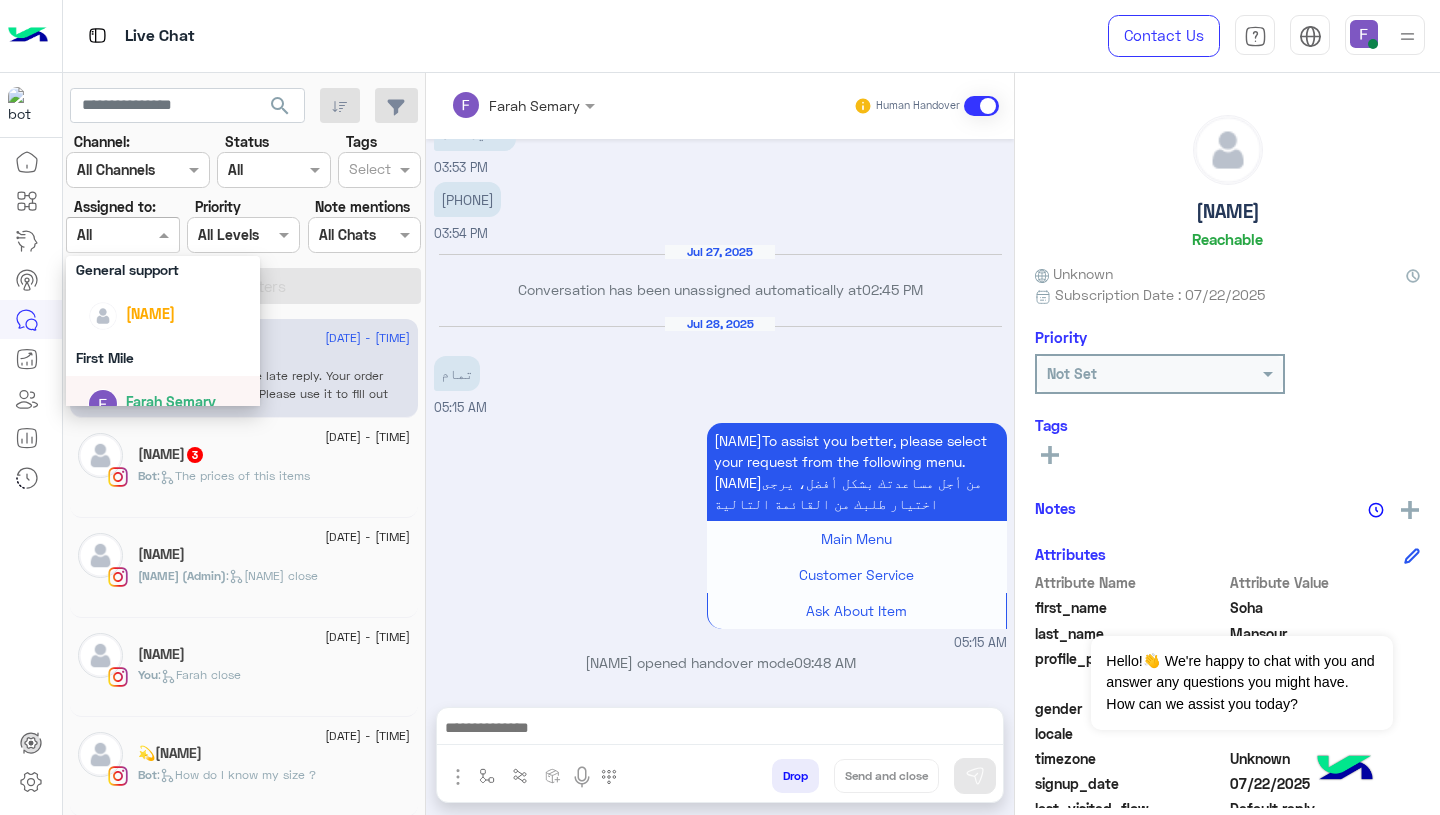click on "Farah Semary" at bounding box center [171, 401] 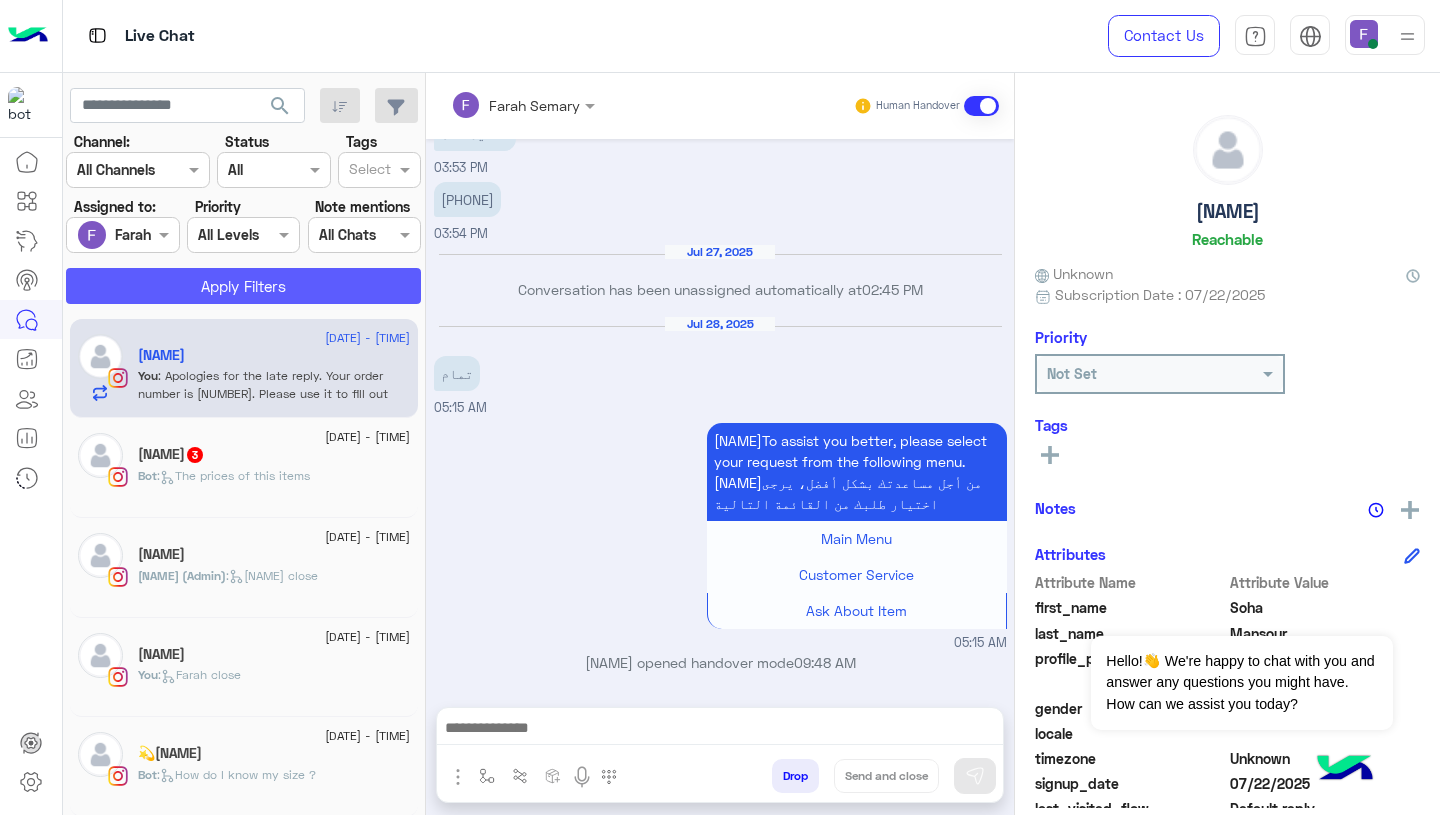 click on "Apply Filters" 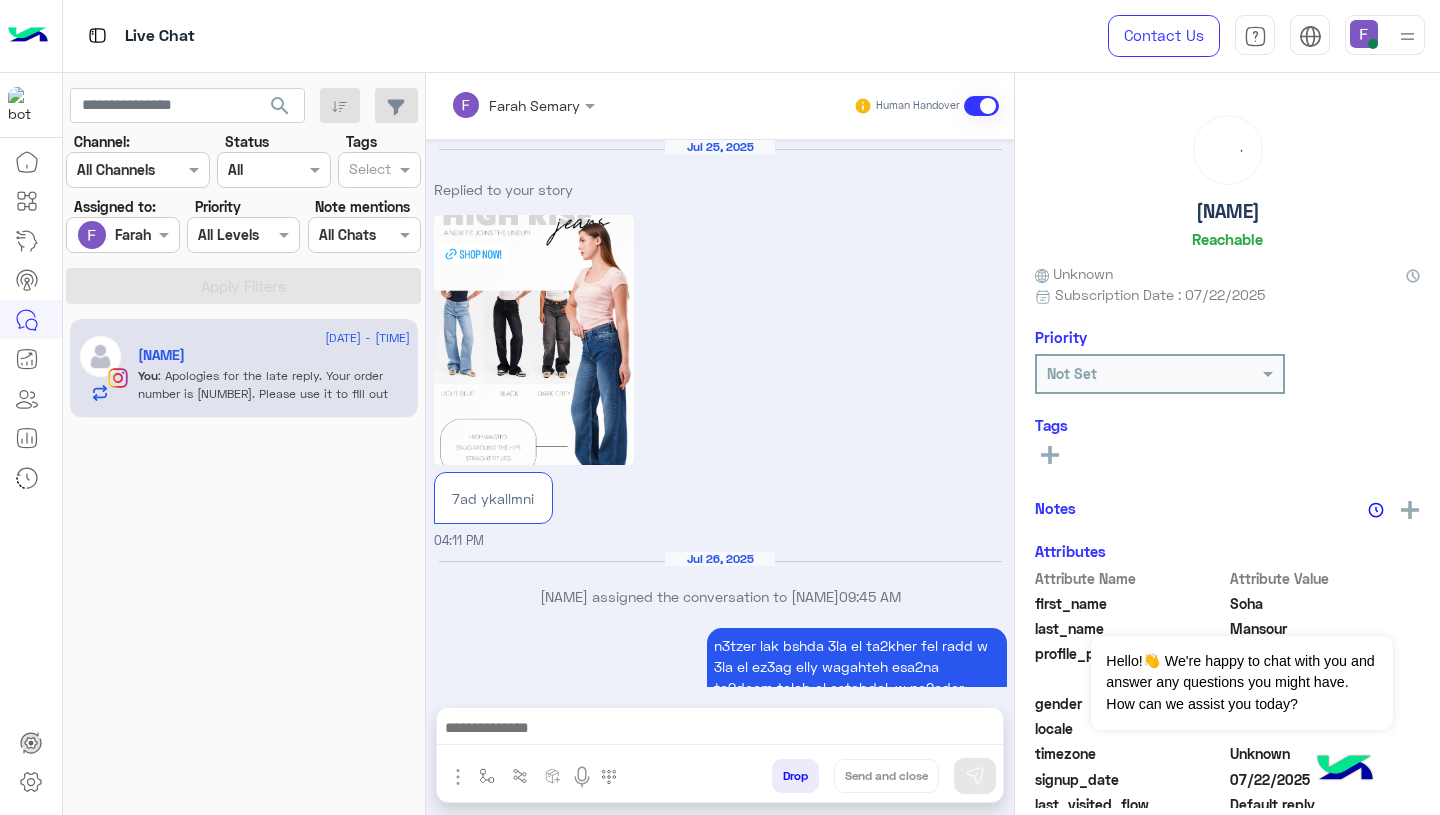 scroll, scrollTop: 1832, scrollLeft: 0, axis: vertical 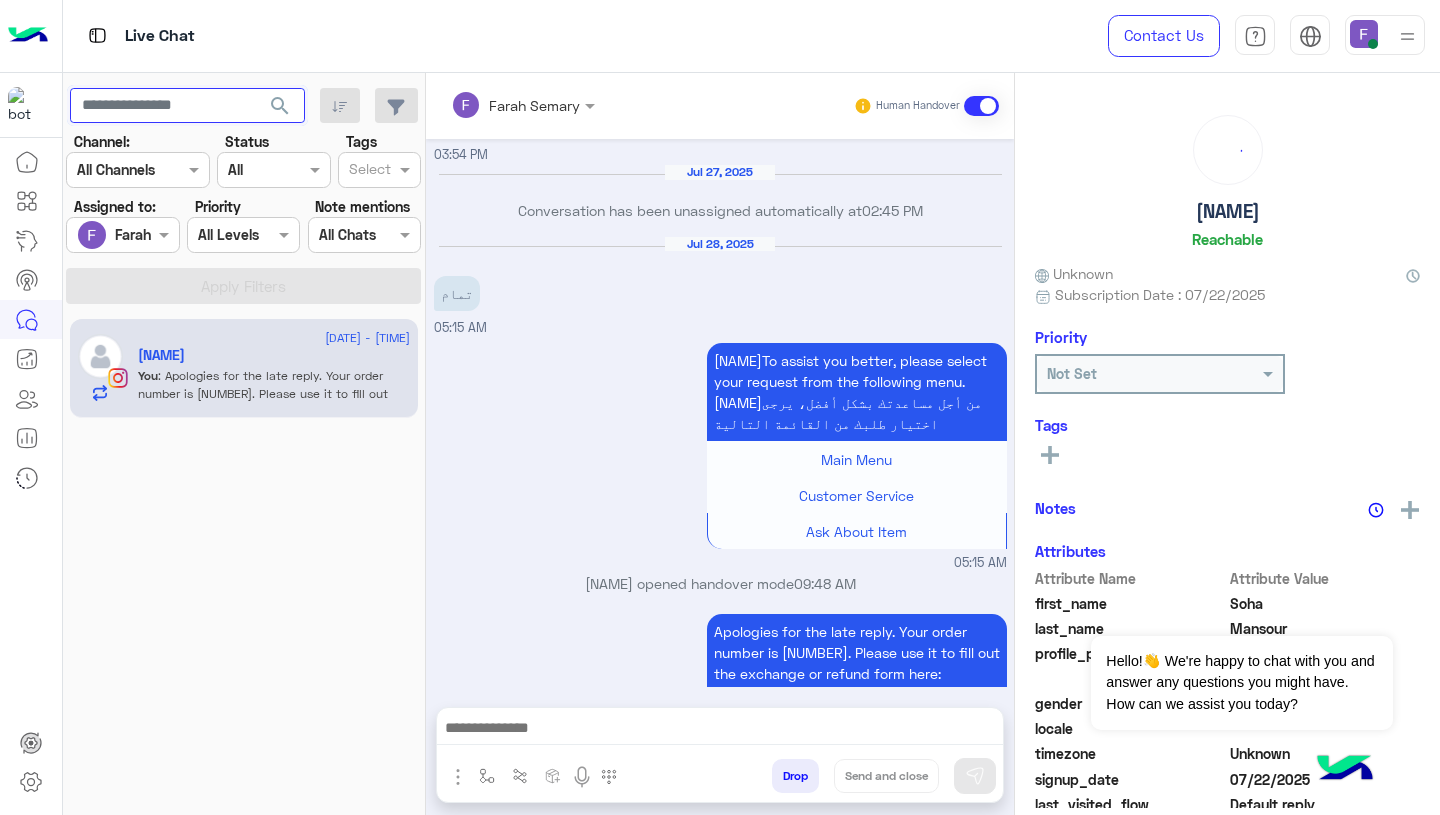 click at bounding box center (187, 106) 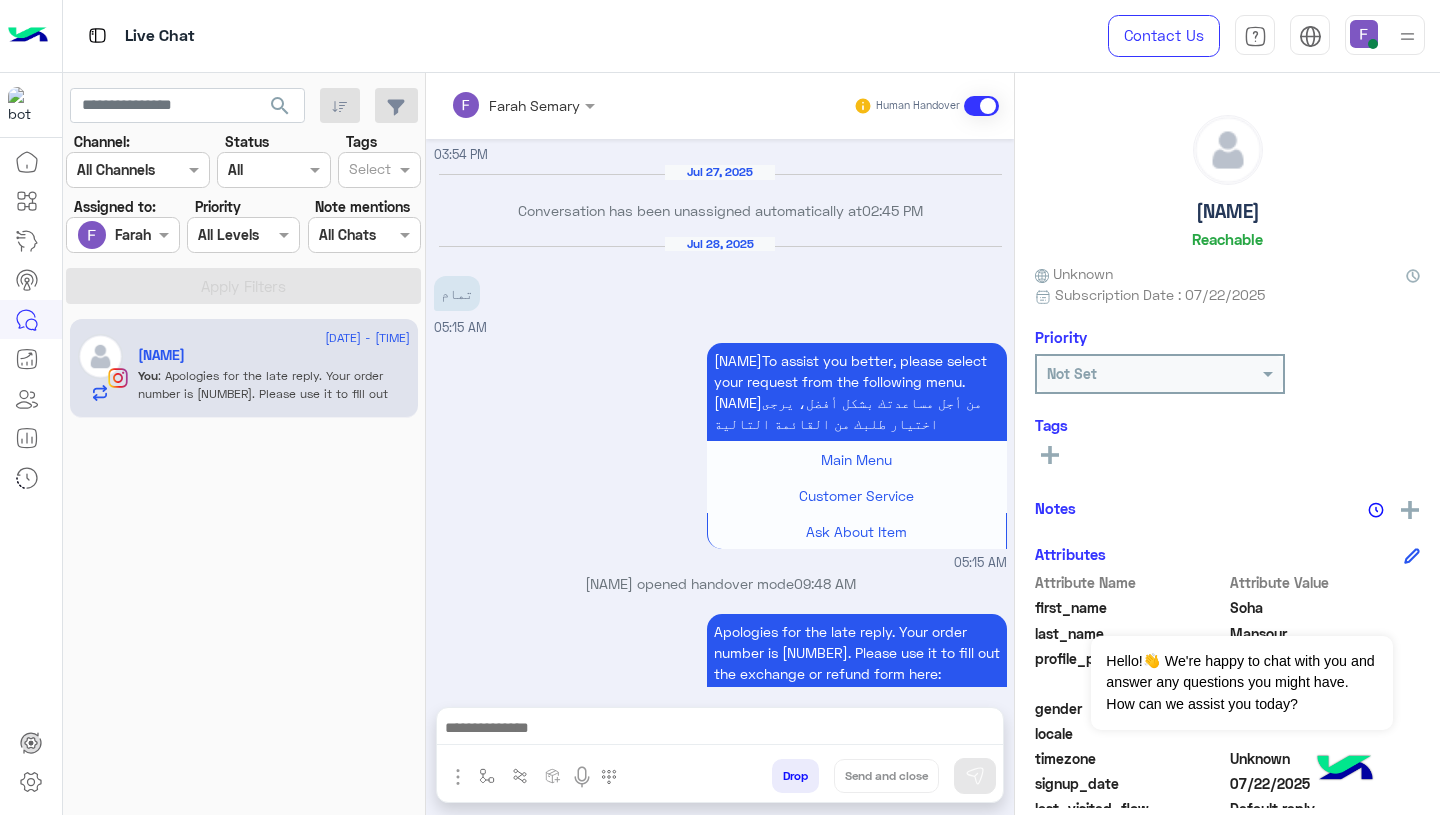 click on "search" 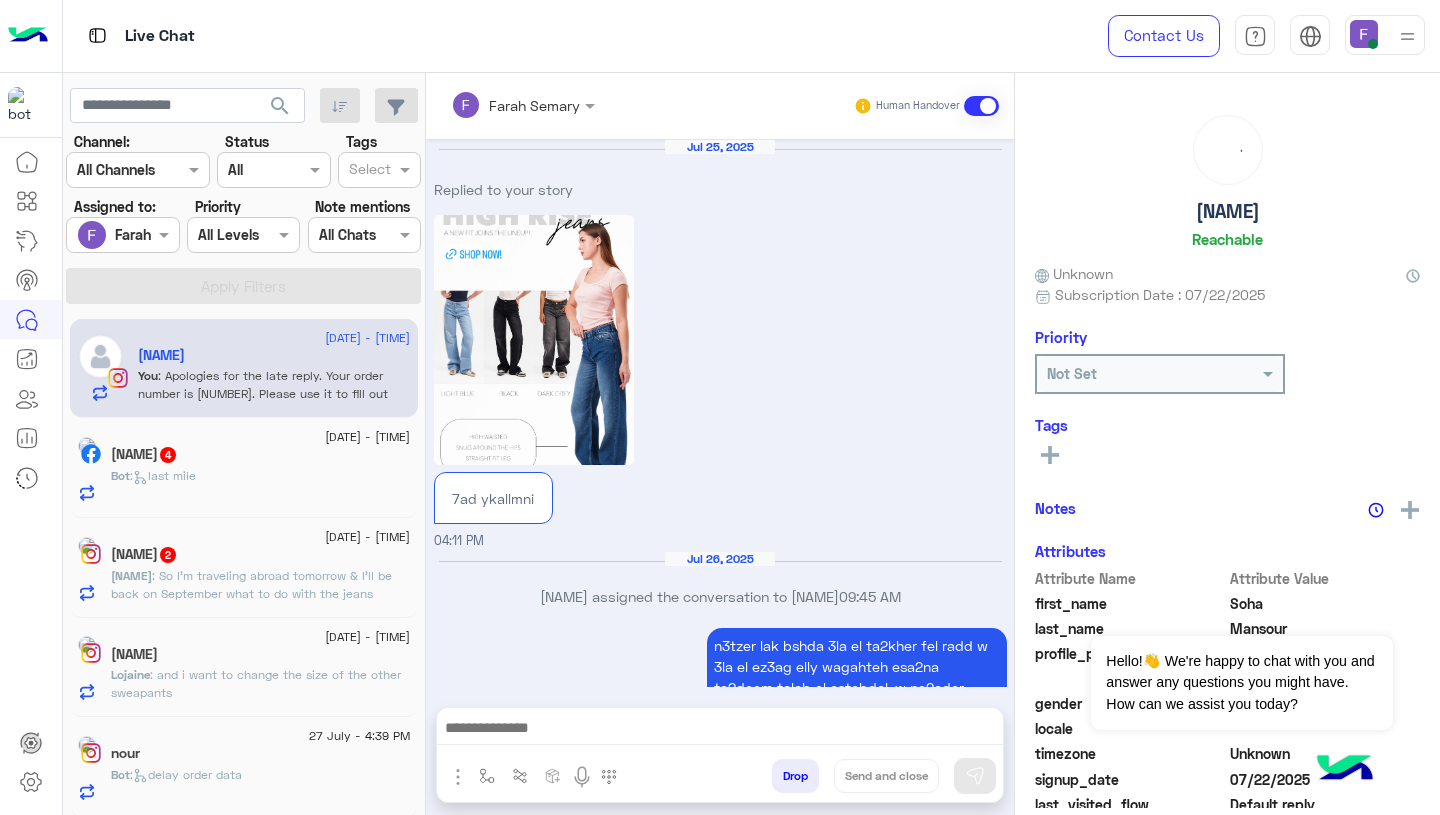 scroll, scrollTop: 1832, scrollLeft: 0, axis: vertical 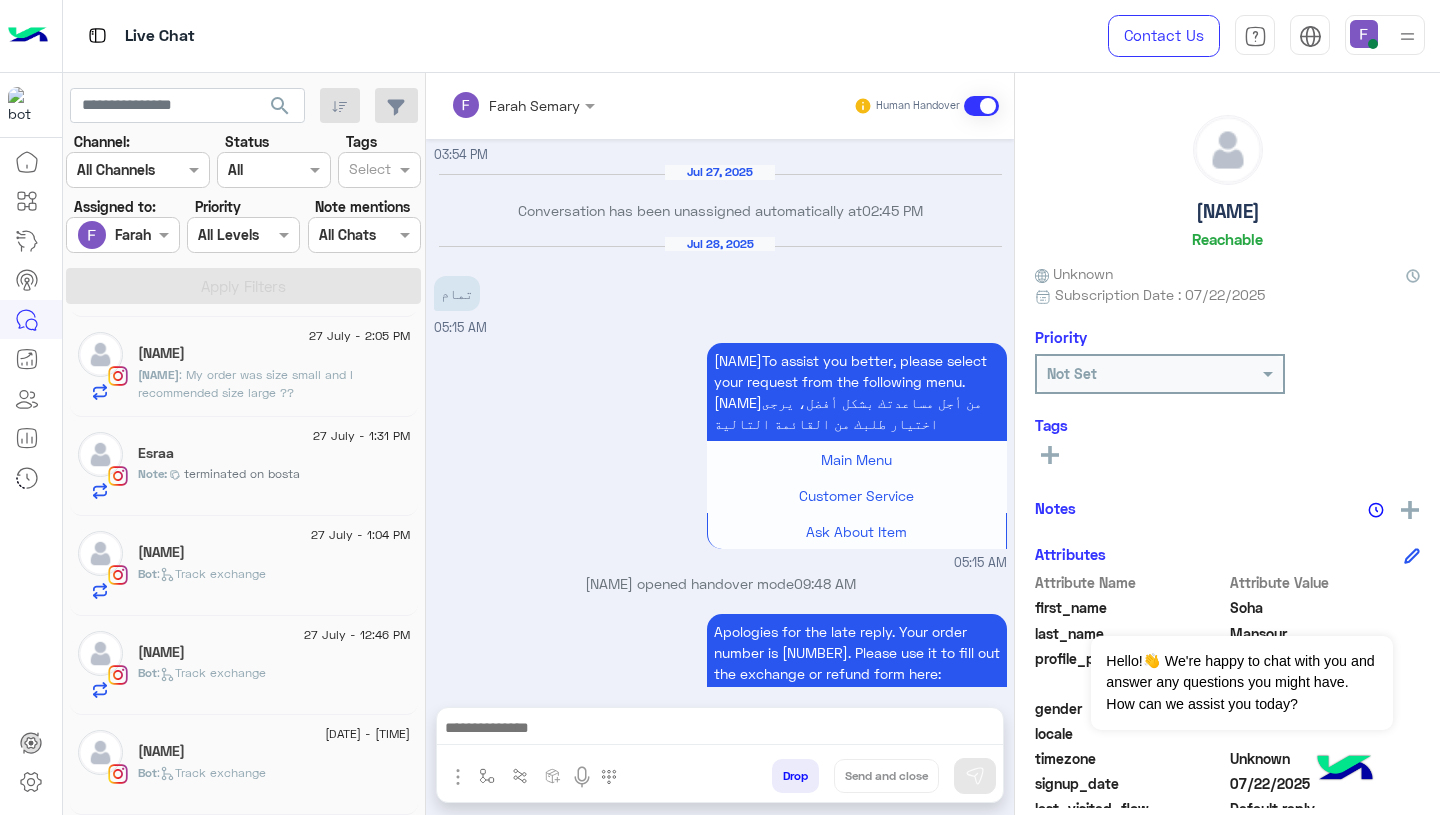 click on "Bot :   Track exchange" 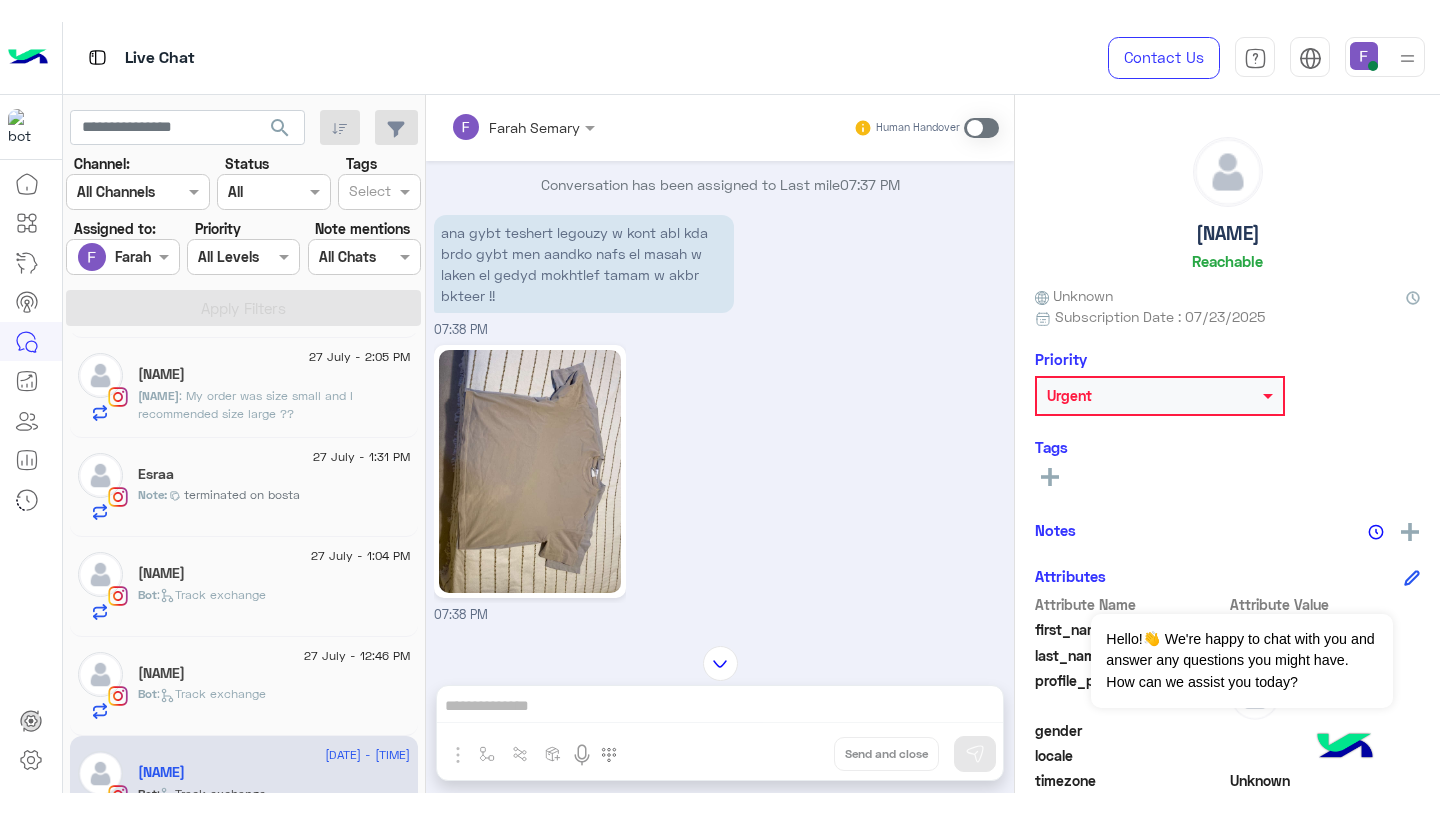 scroll, scrollTop: 4267, scrollLeft: 0, axis: vertical 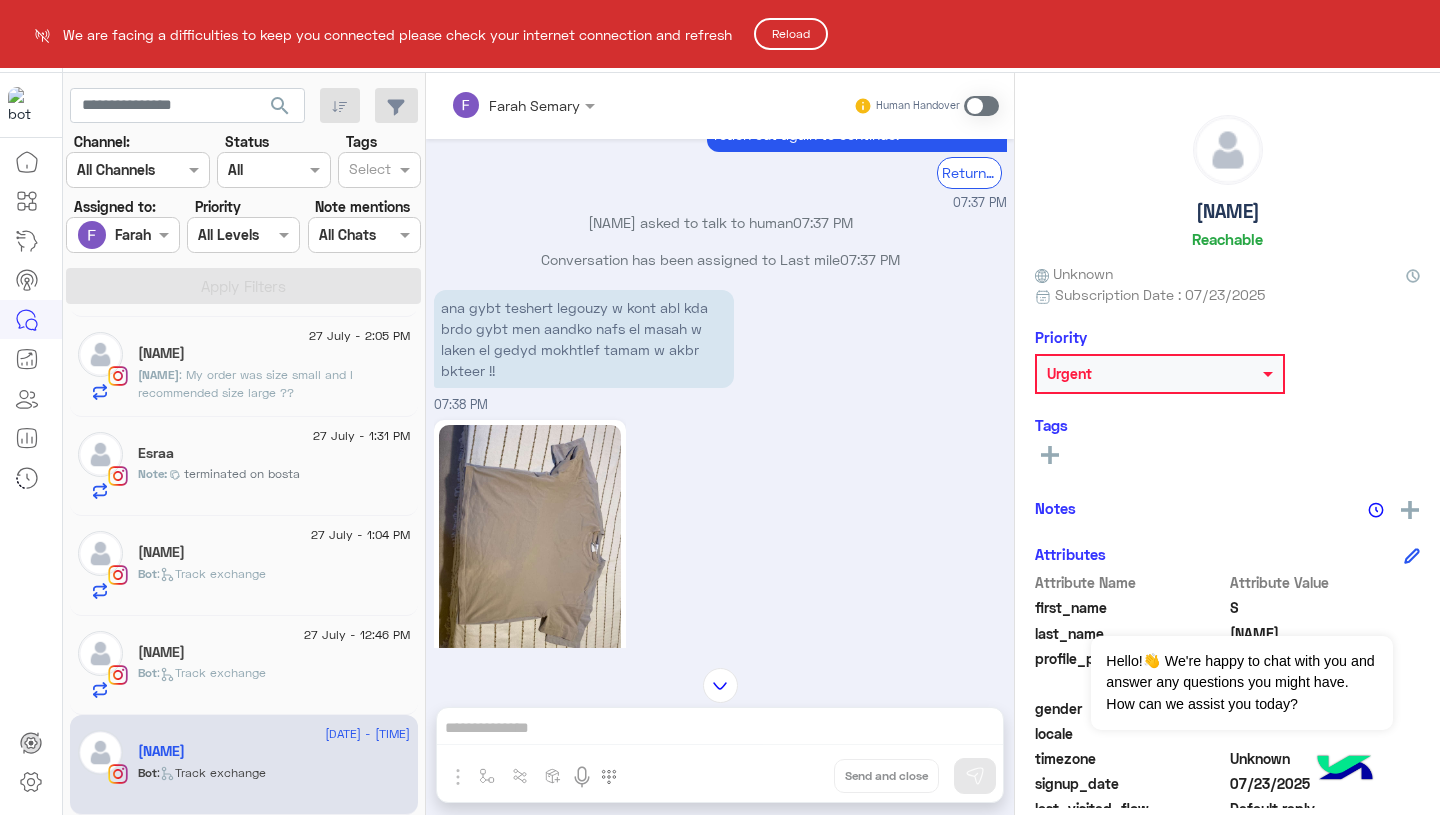 click on "Reload" 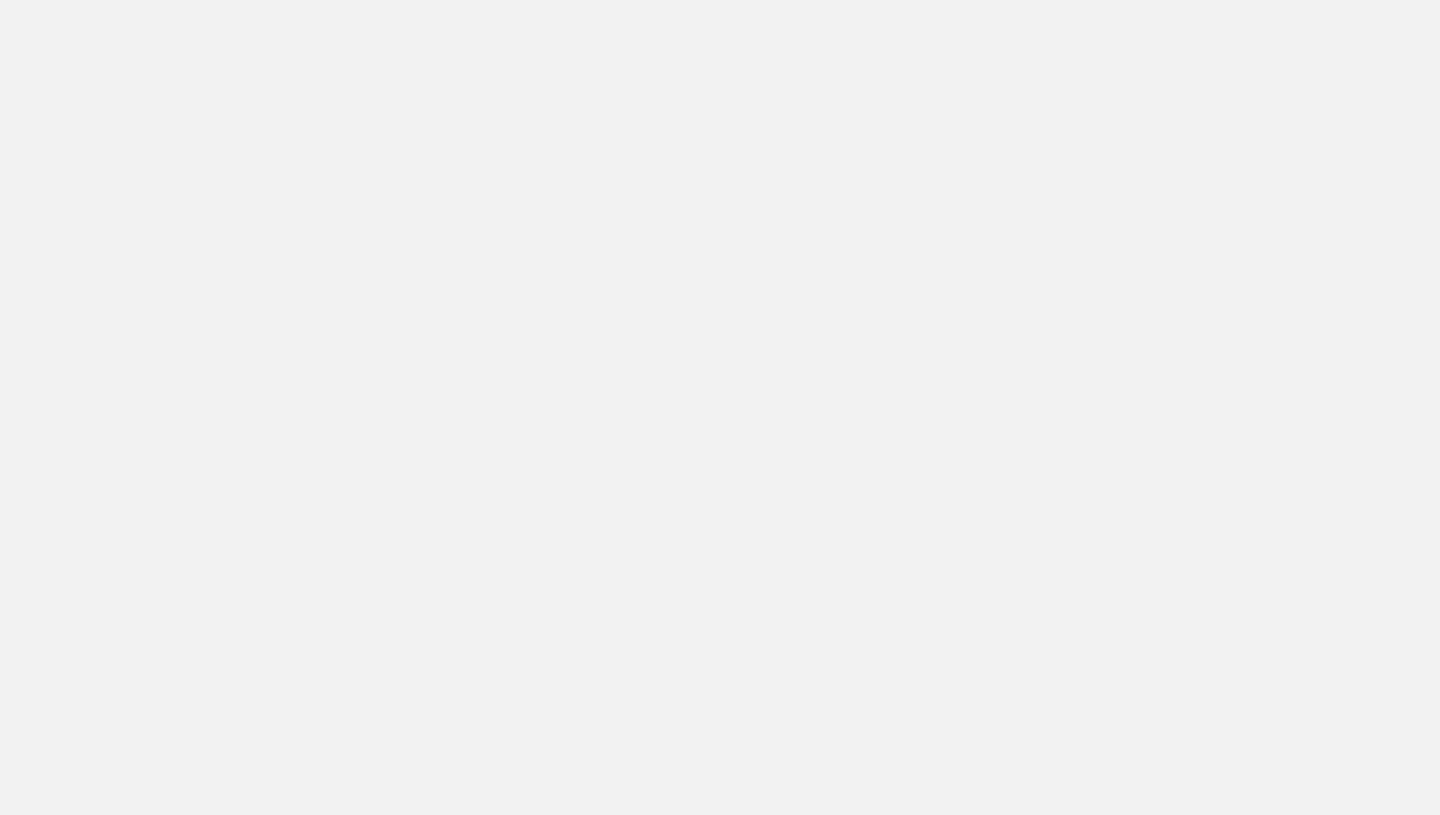 scroll, scrollTop: 0, scrollLeft: 0, axis: both 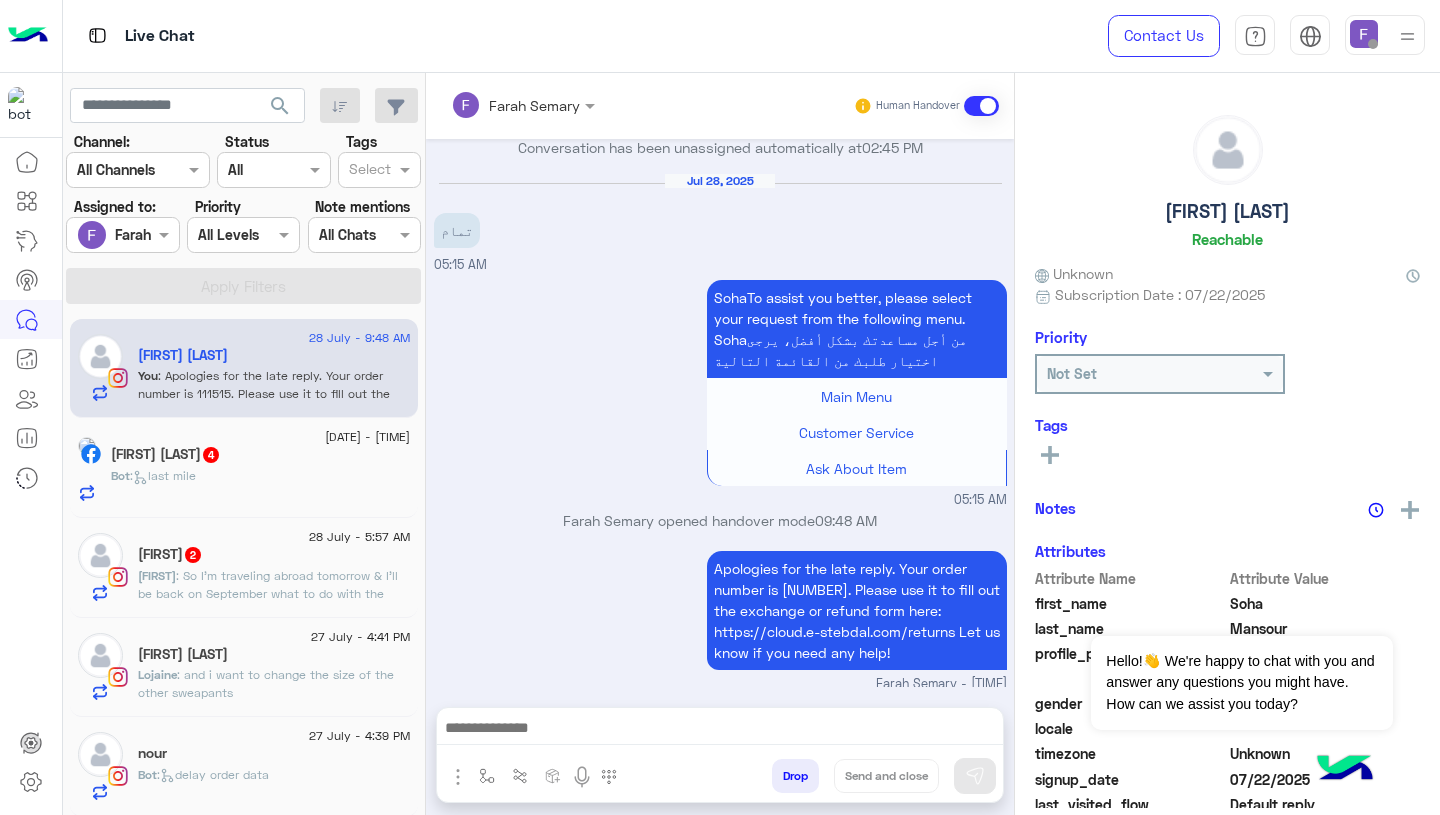click at bounding box center (1373, 44) 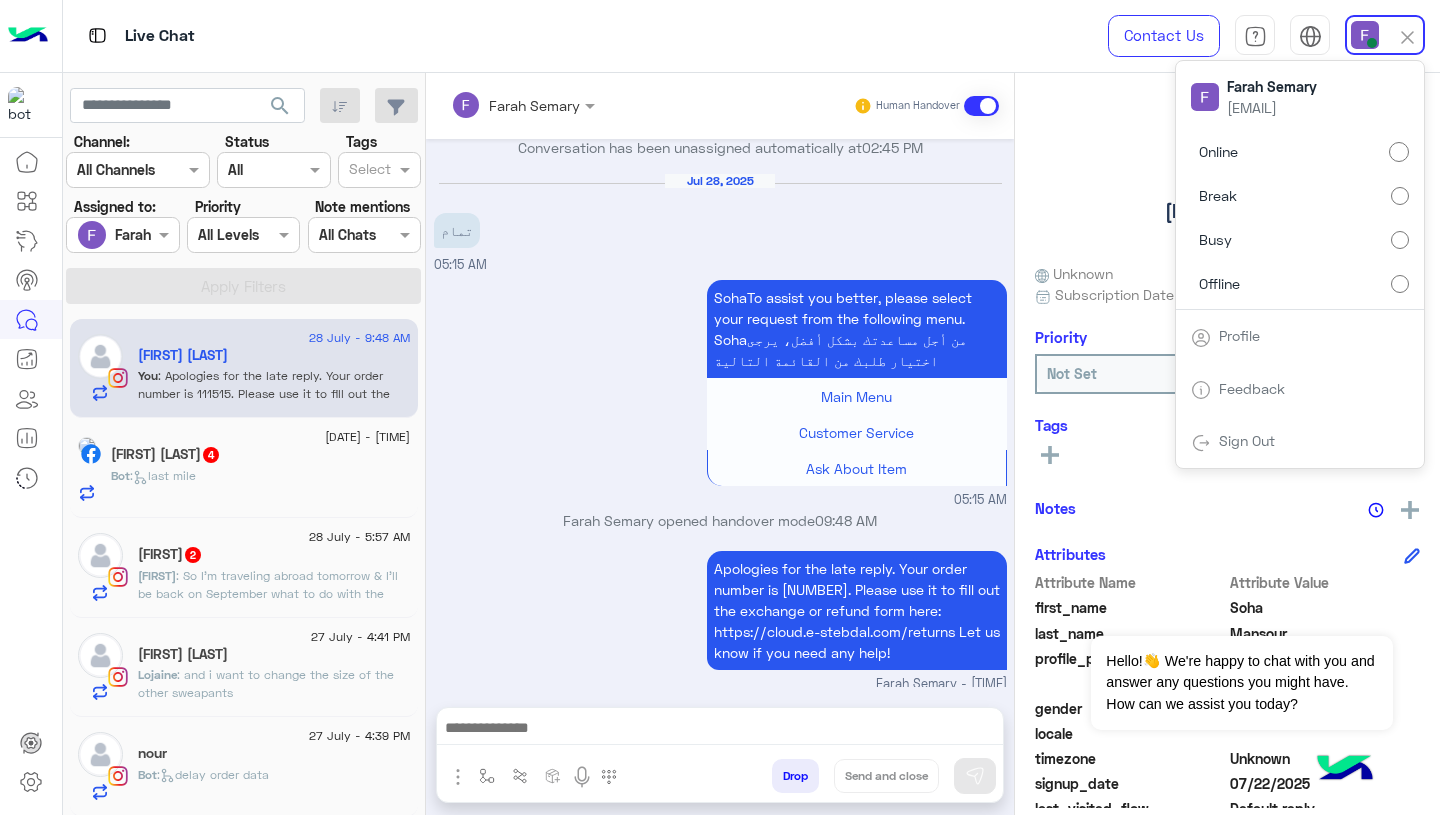 click on "[FIRST]To assist you better, please select your request from the following menu. [FIRST]من أجل مساعدتك بشكل أفضل، يرجى اختيار طلبك من القائمة التالية  Main Menu   Customer Service   Ask About Item     05:15 AM" at bounding box center [720, 403] 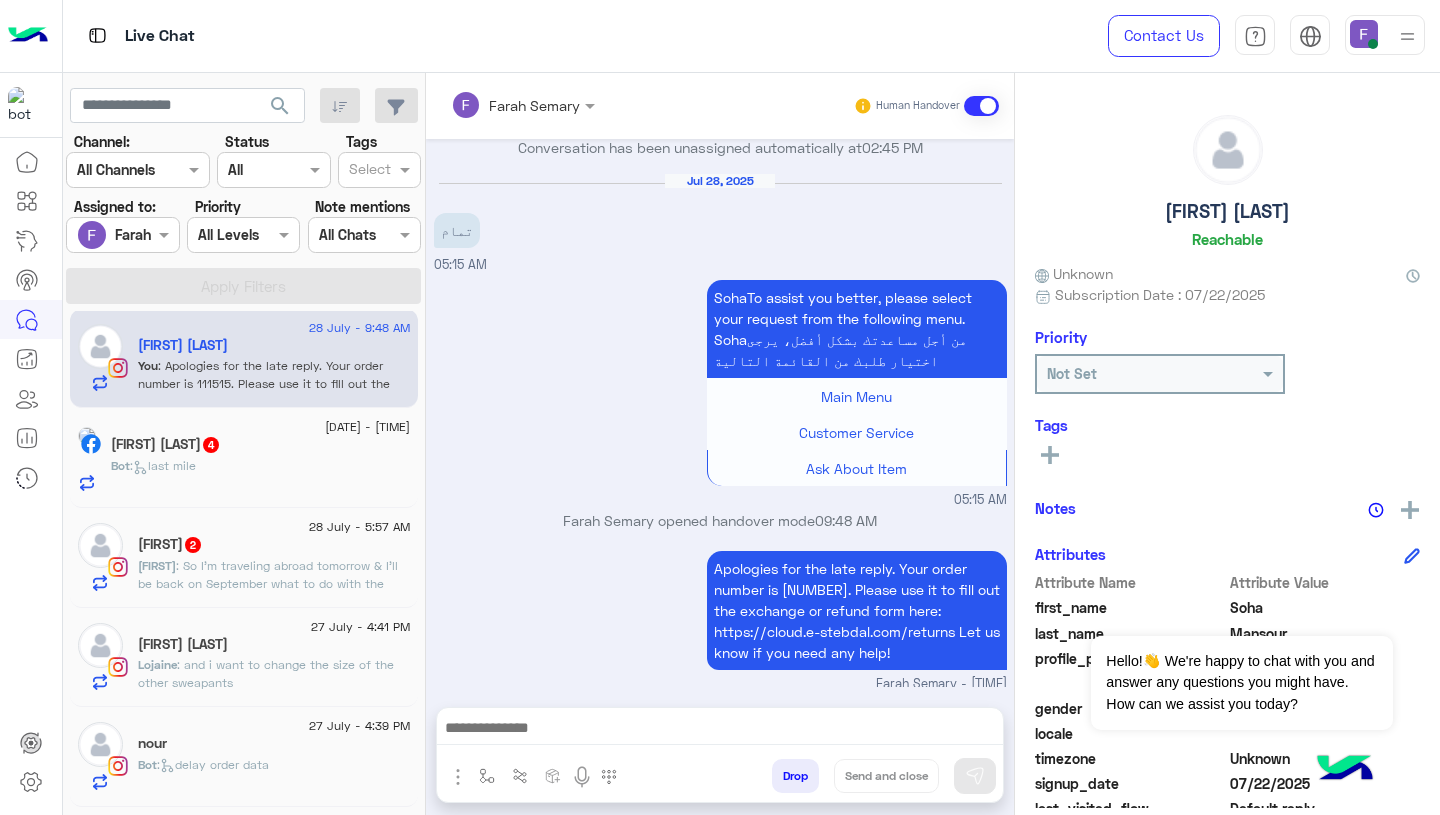 scroll, scrollTop: 1397, scrollLeft: 0, axis: vertical 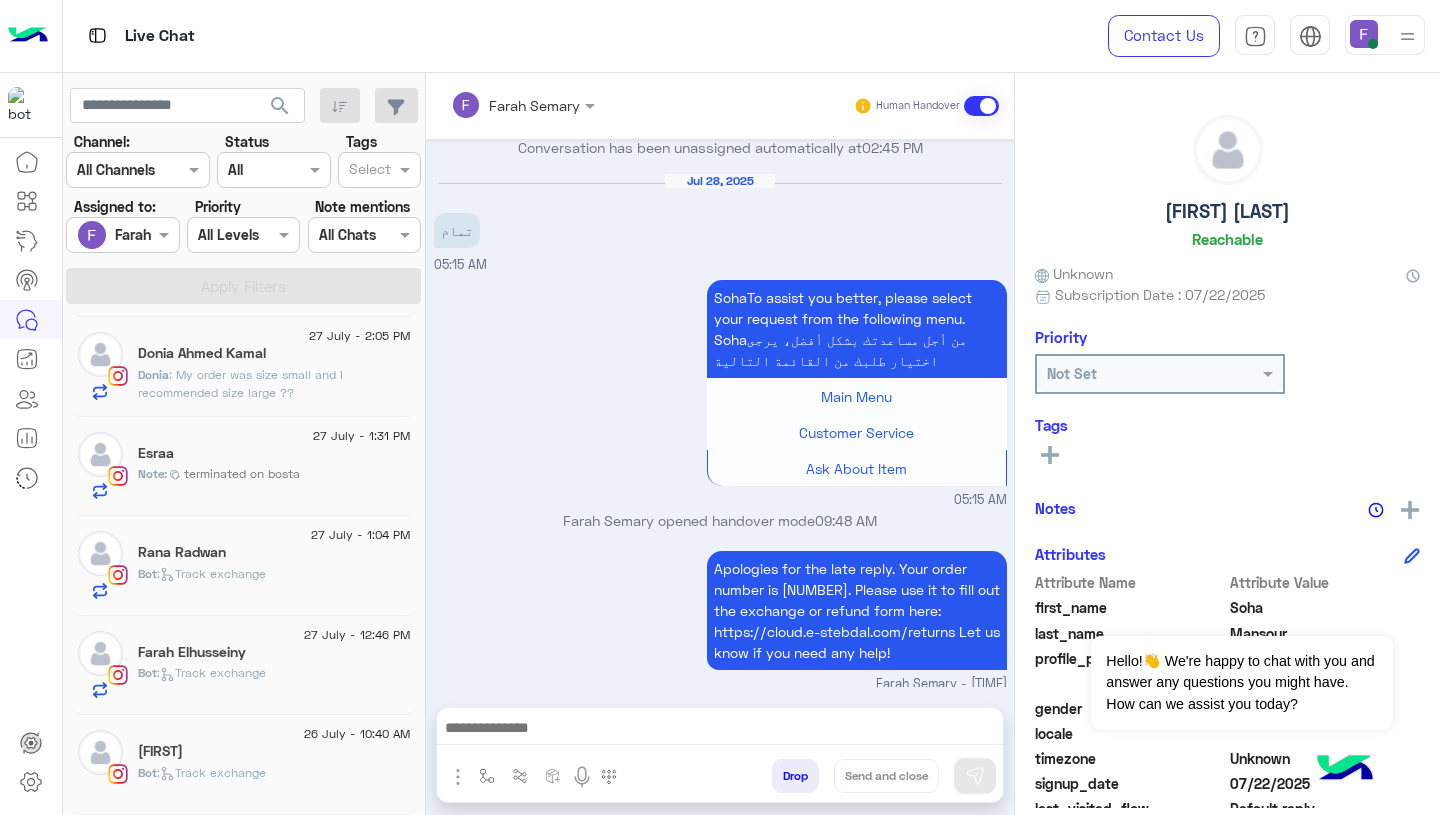 click on ":   Track exchange" 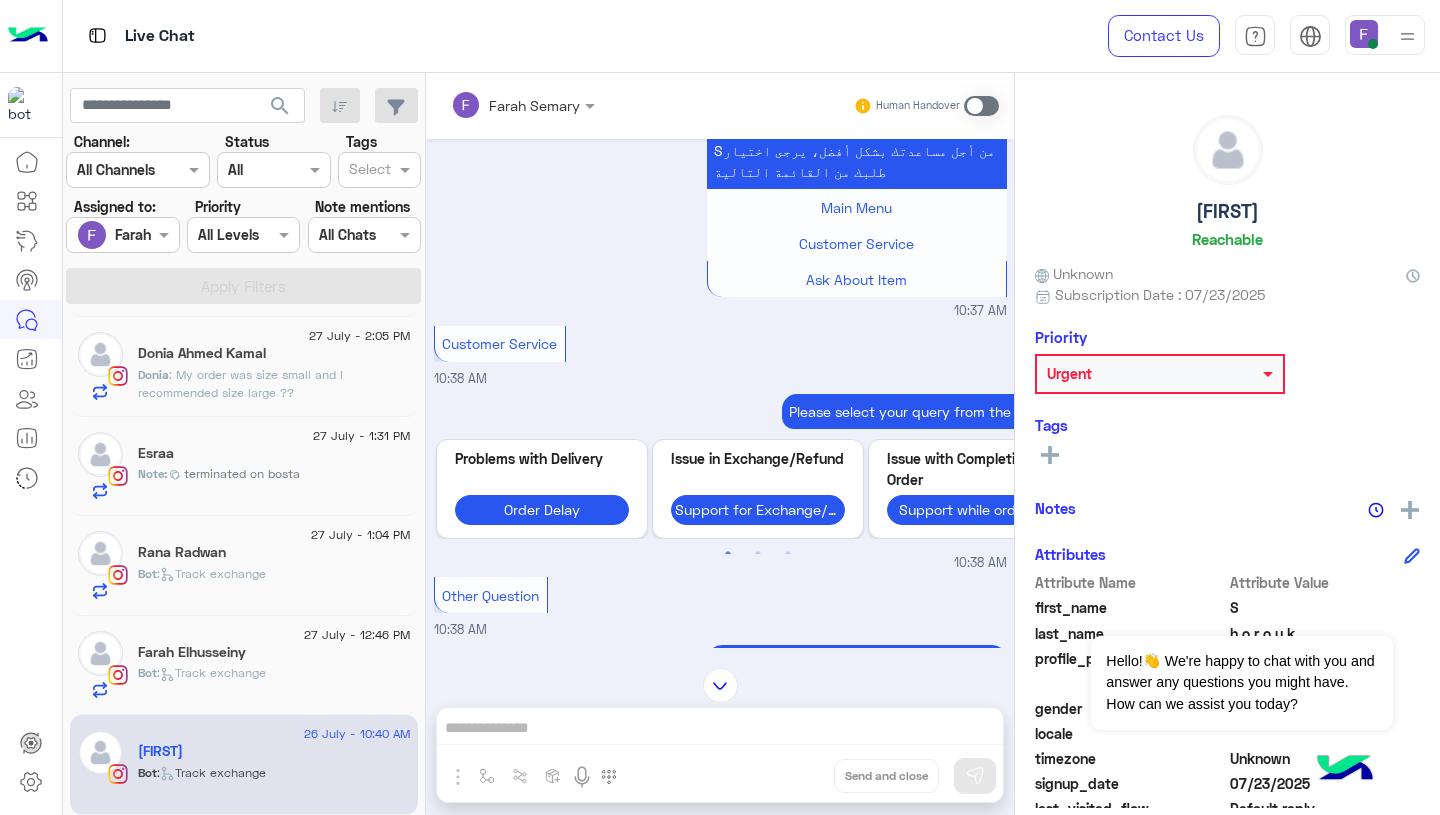 scroll, scrollTop: 1439, scrollLeft: 0, axis: vertical 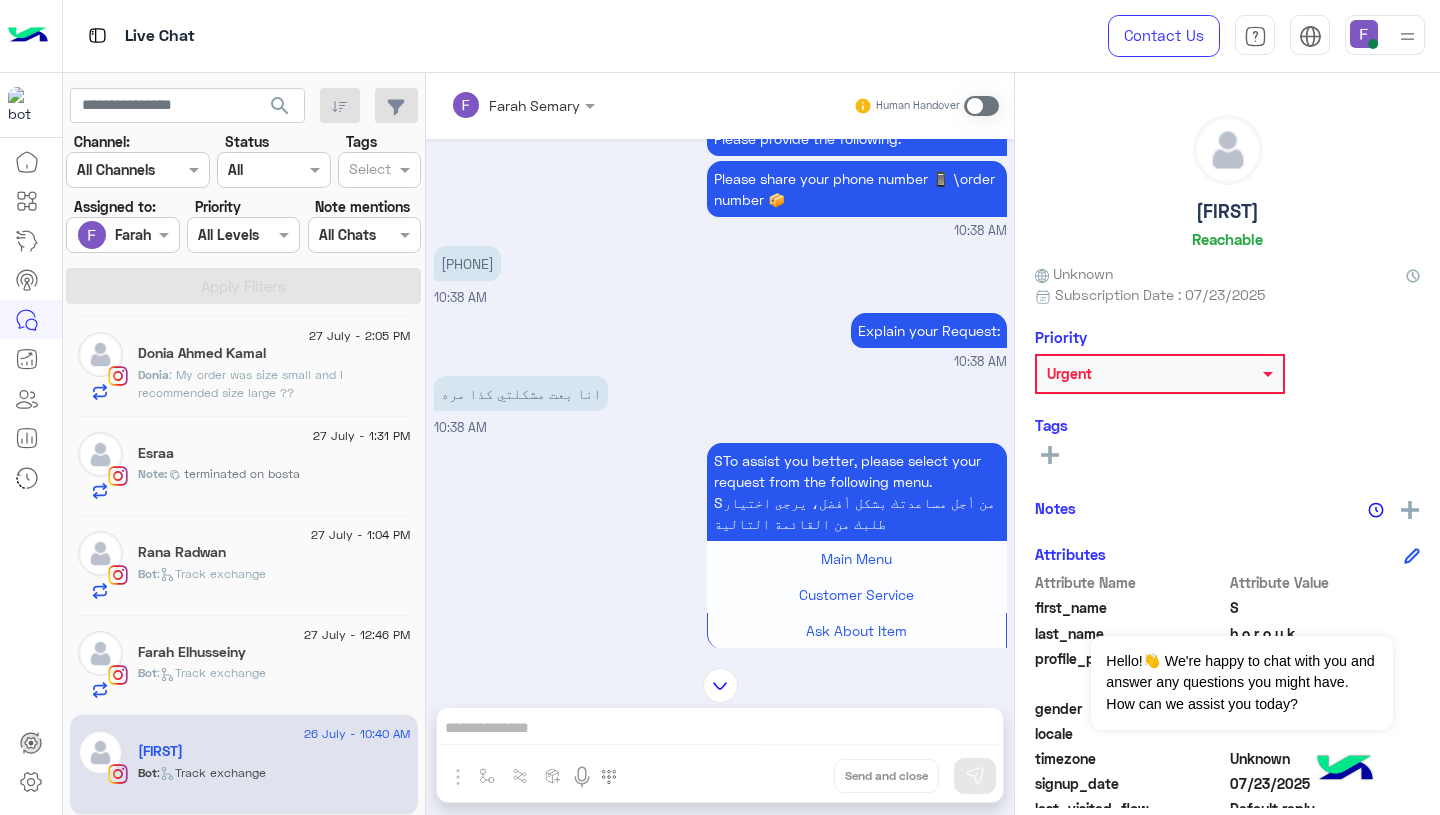 click at bounding box center (981, 106) 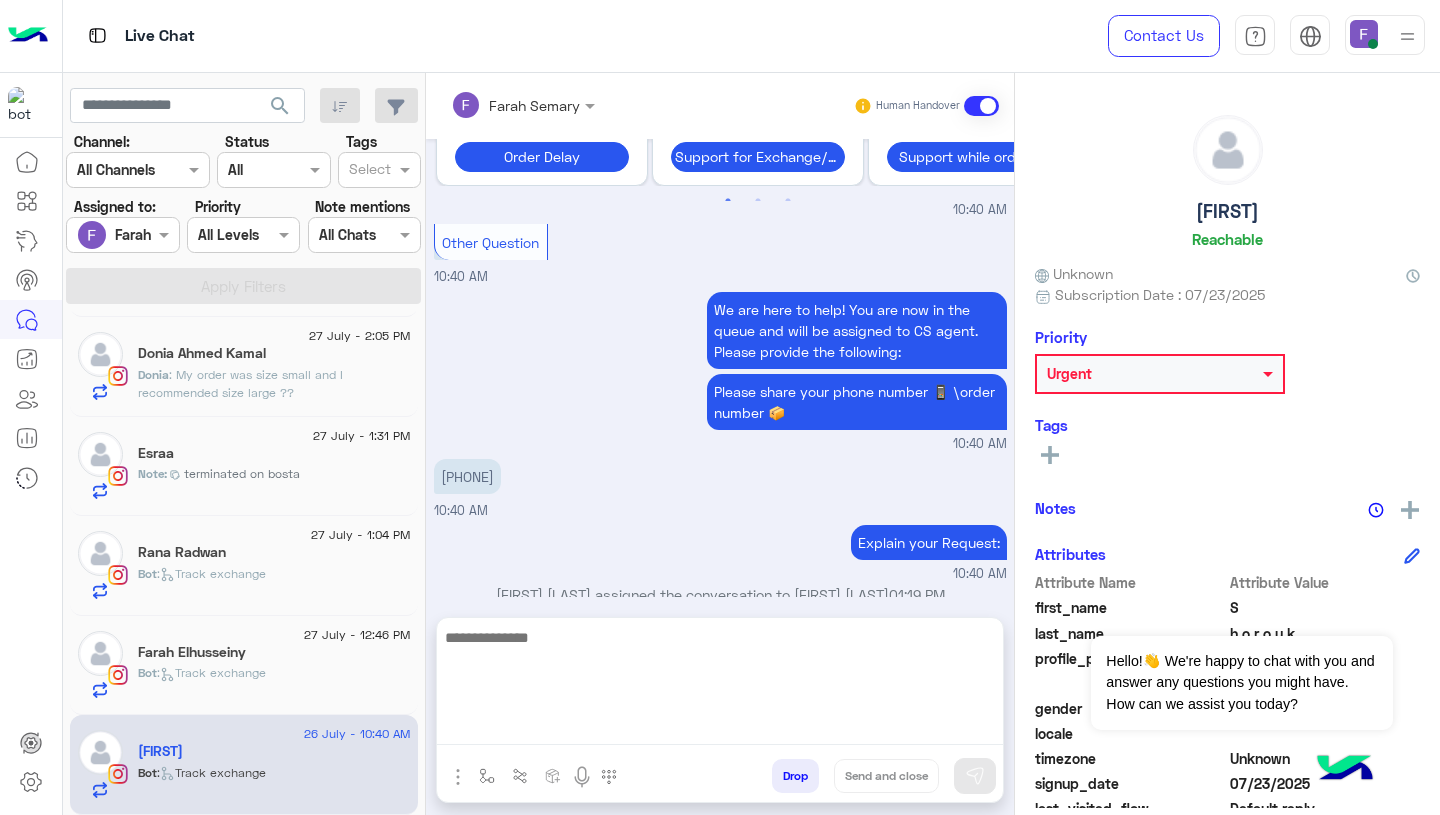 click at bounding box center (720, 685) 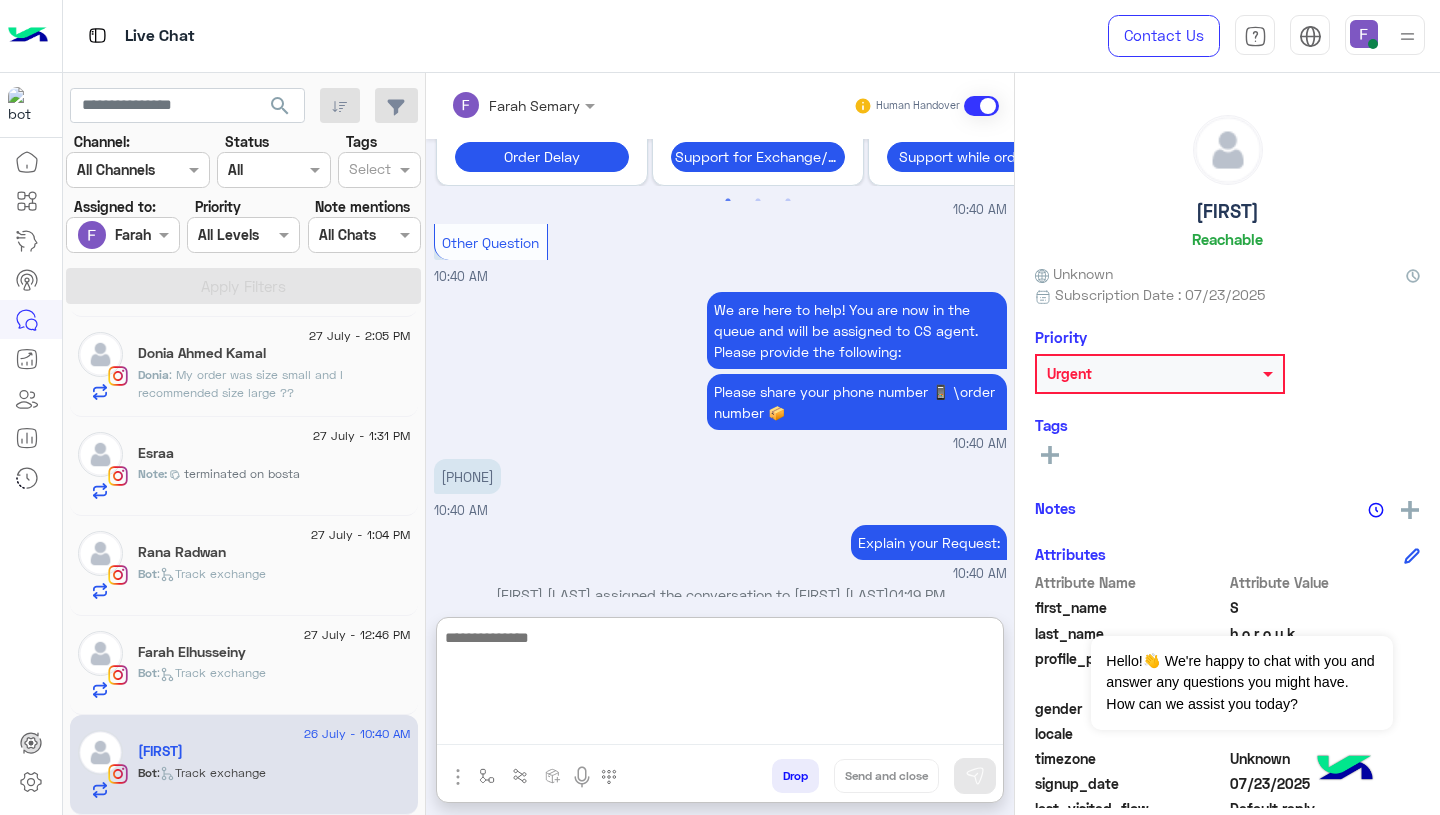 paste on "**********" 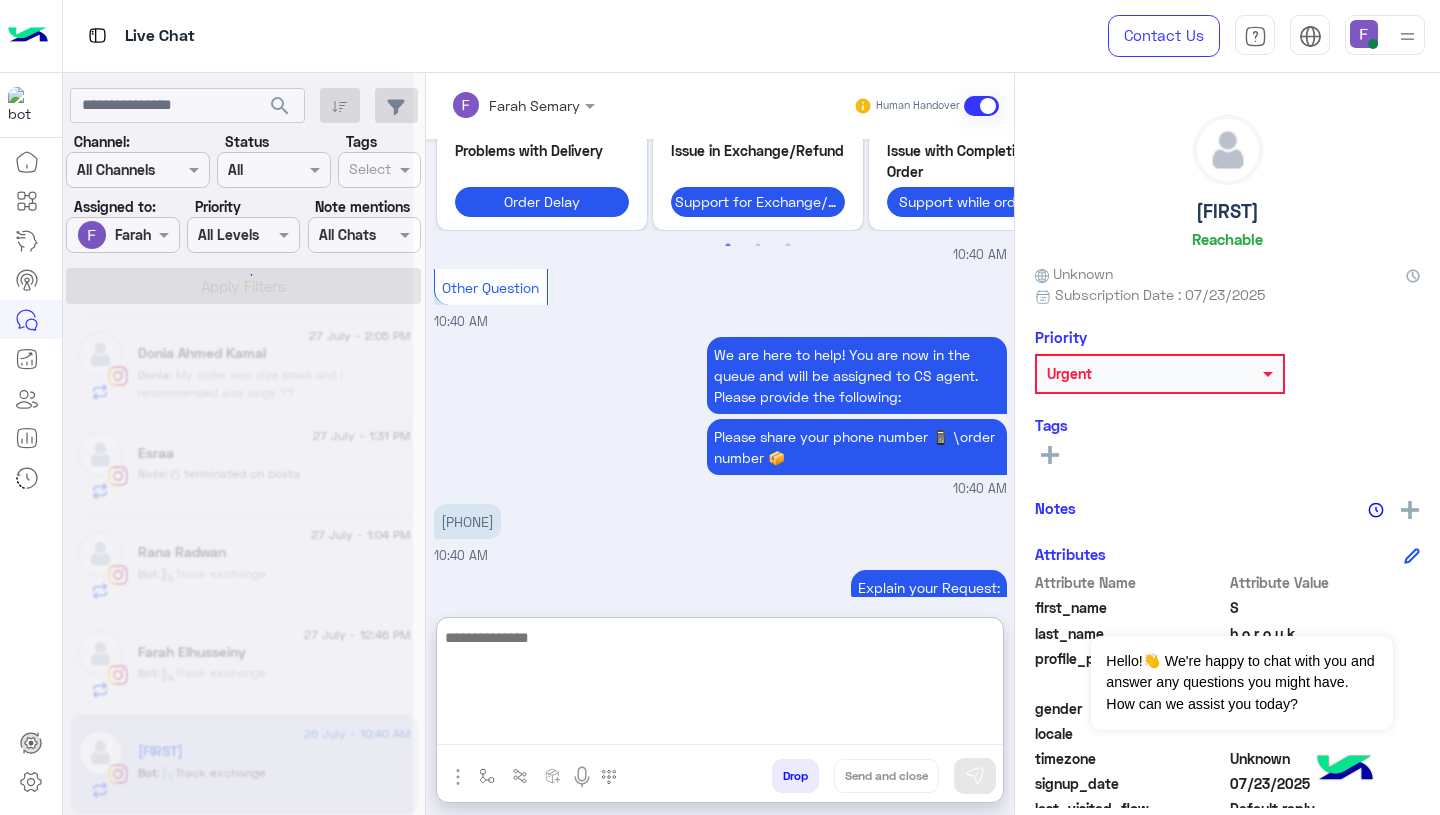 scroll, scrollTop: 0, scrollLeft: 0, axis: both 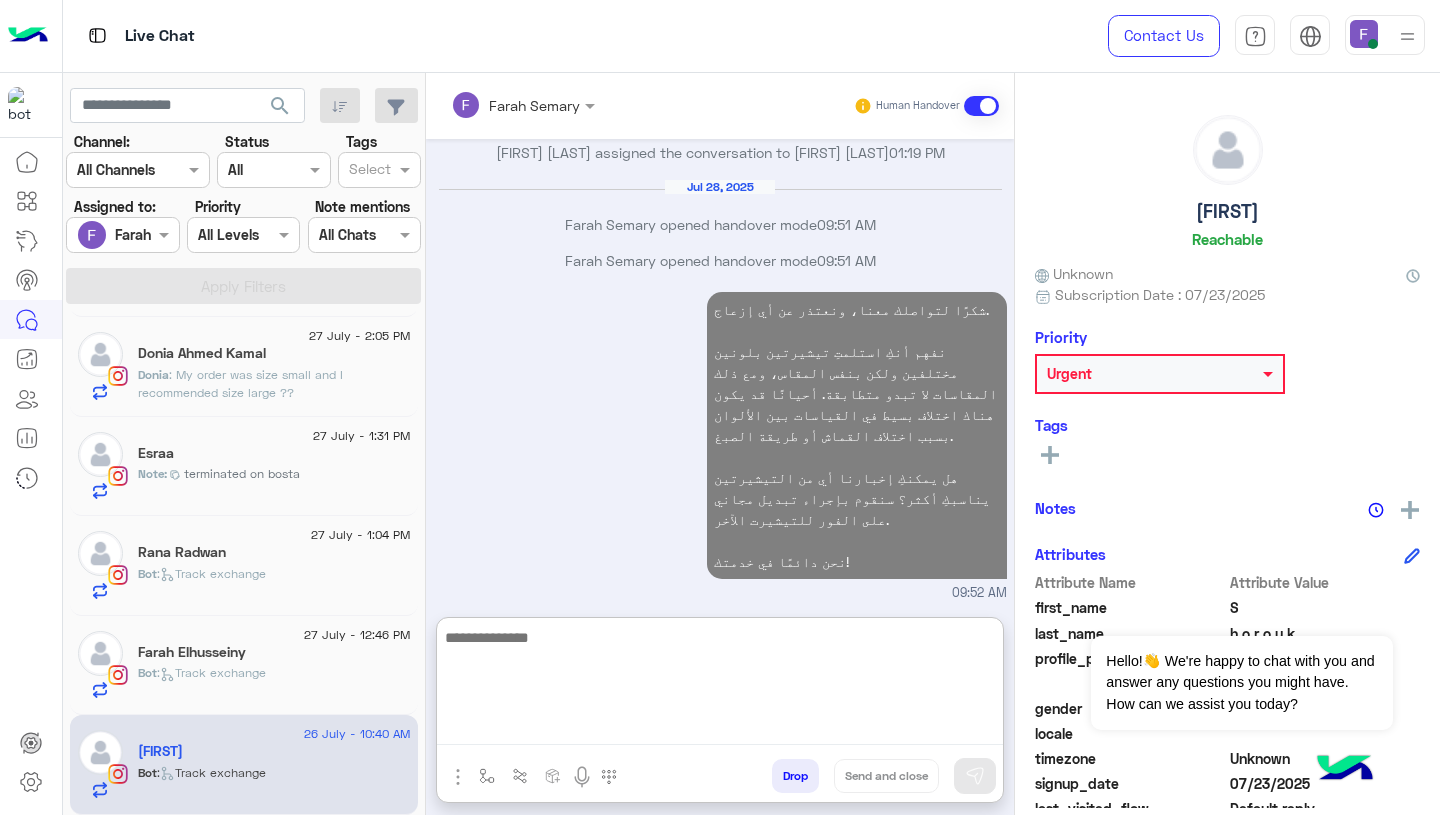 click on "شكرًا لتواصلك معنا، ونعتذر عن أي إزعاج. نفهم أنكِ استلمتِ تيشيرتين بلونين مختلفين ولكن بنفس المقاس، ومع ذلك المقاسات لا تبدو متطابقة. أحيانًا قد يكون هناك اختلاف بسيط في القياسات بين الألوان بسبب اختلاف القماش أو طريقة الصبغ. هل يمكنكِ إخبارنا أي من التيشيرتين يناسبكِ أكثر؟ سنقوم بإجراء تبديل مجاني على الفور للتيشيرت الآخر. نحن دائمًا في خدمتك!   09:52 AM" at bounding box center [720, 445] 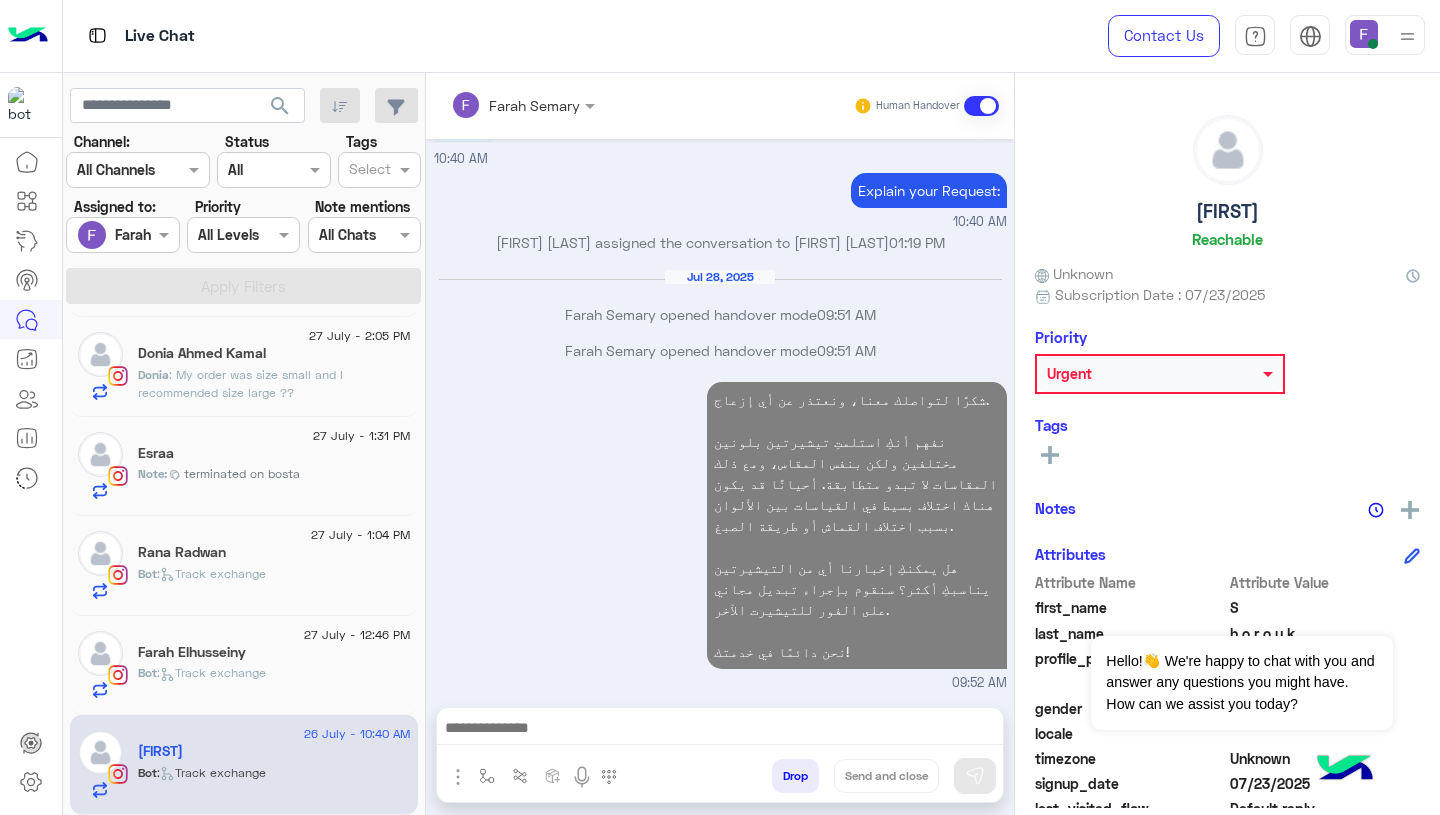scroll, scrollTop: 4814, scrollLeft: 0, axis: vertical 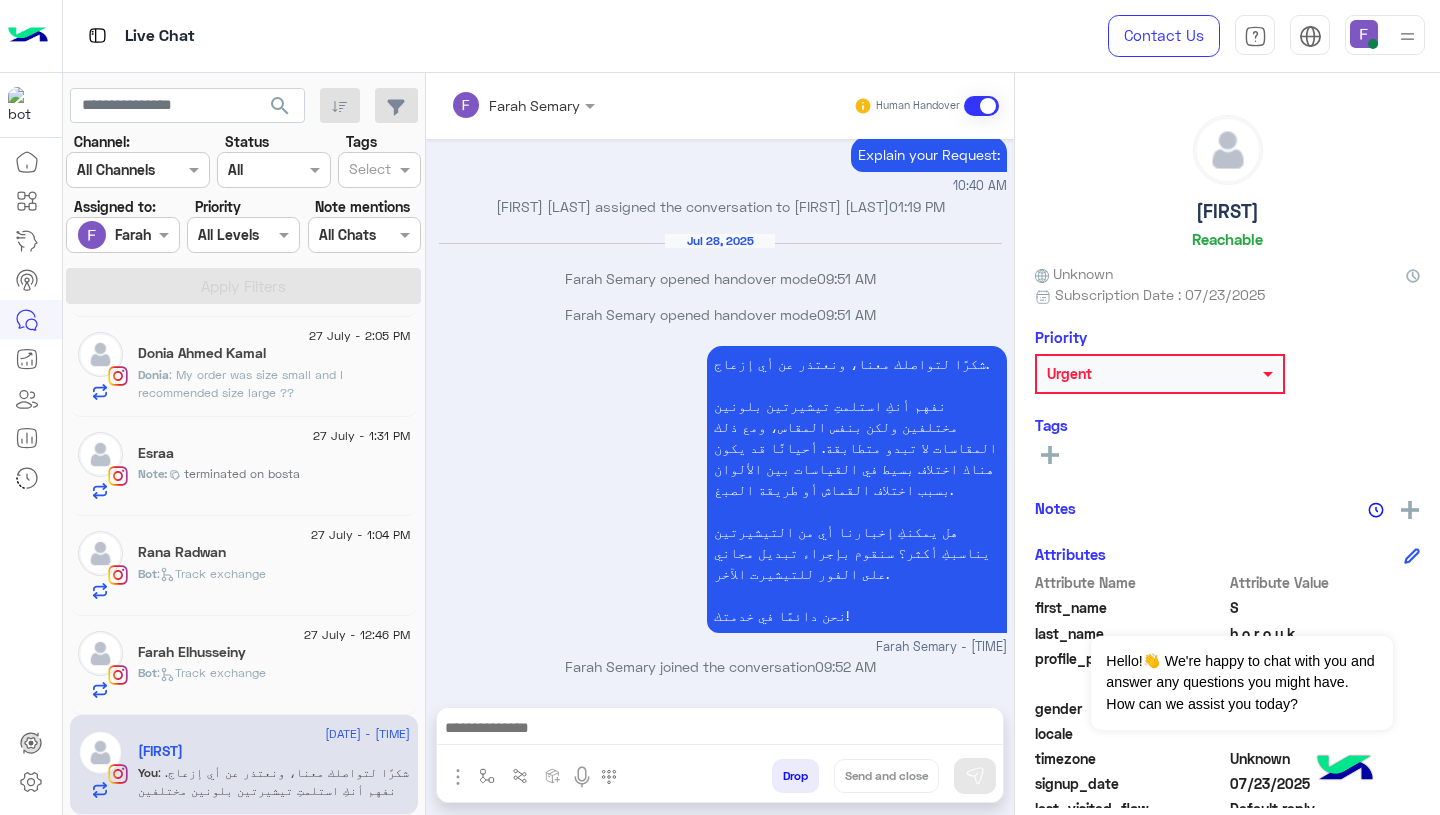 click 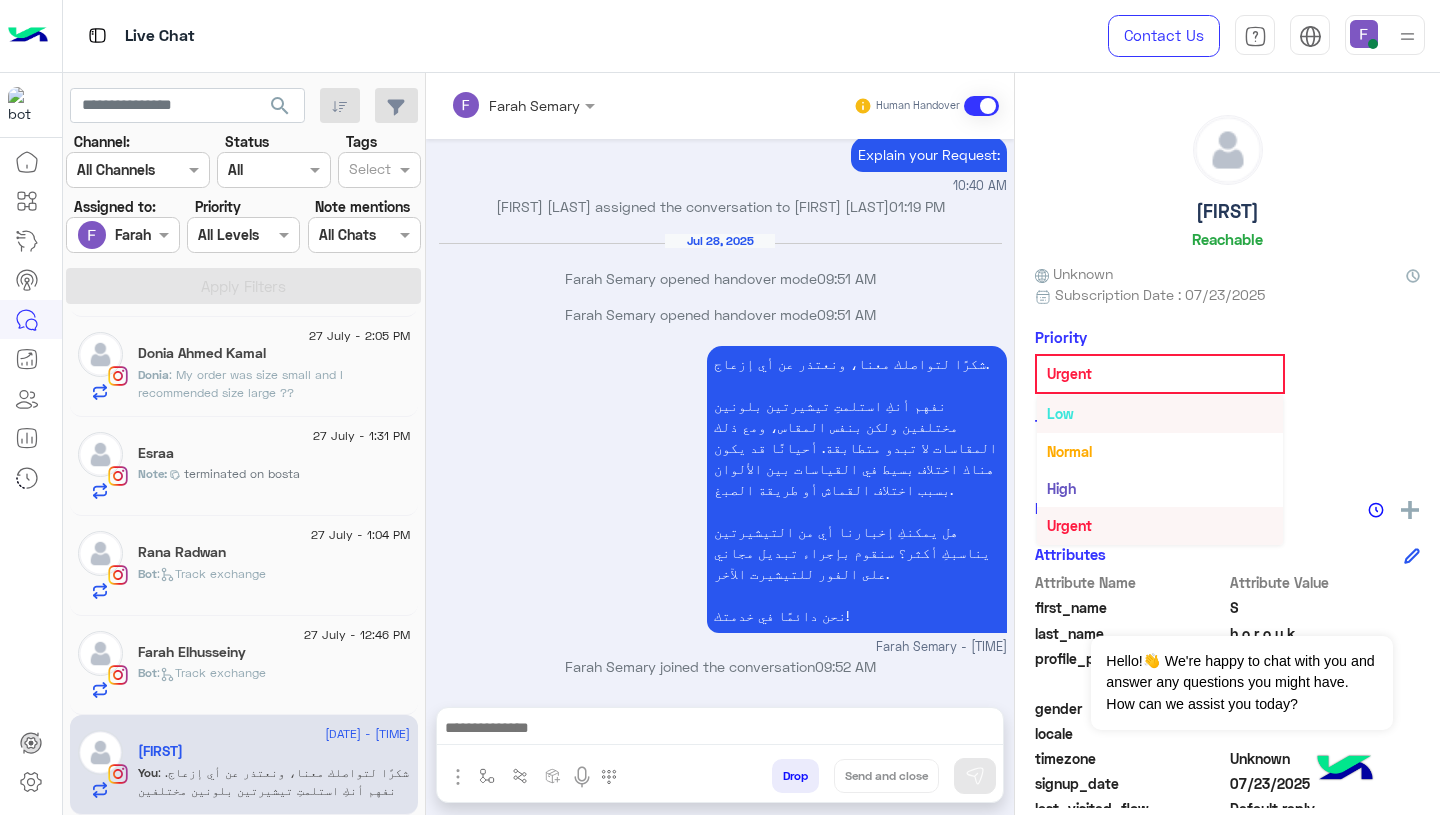 scroll, scrollTop: 0, scrollLeft: 0, axis: both 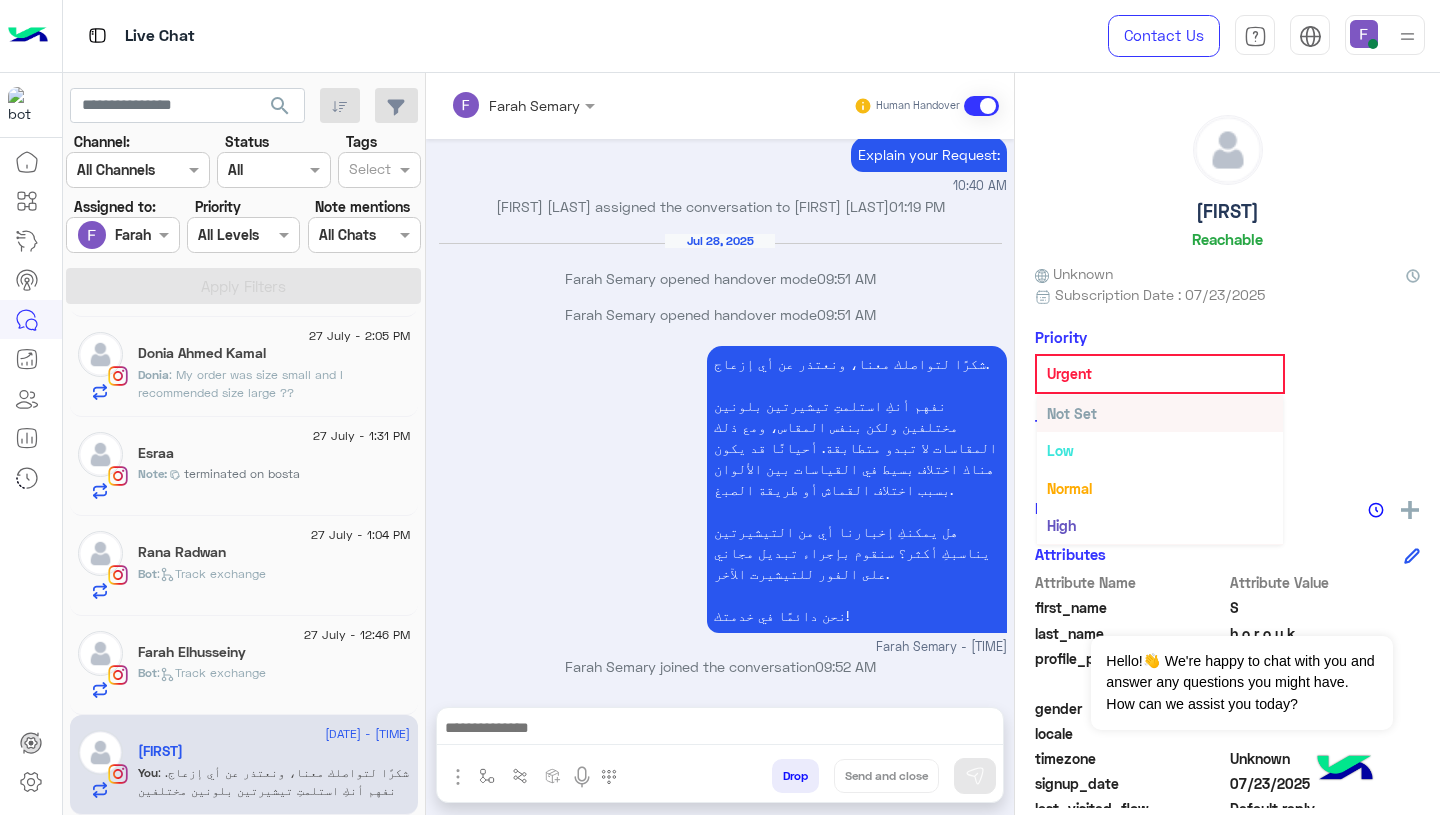 click on "Not Set" at bounding box center (1072, 413) 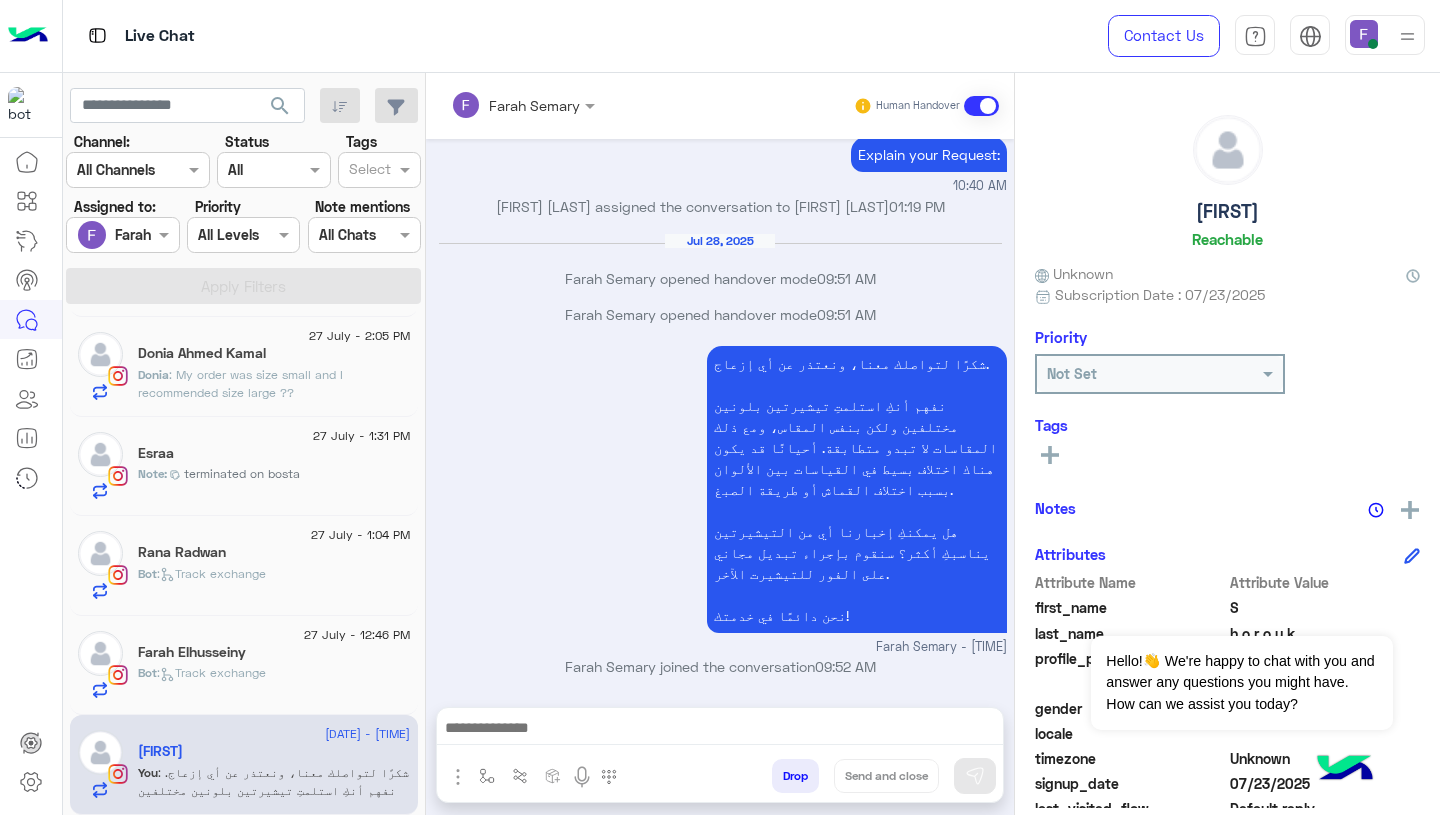 click on "Bot :   Track exchange" 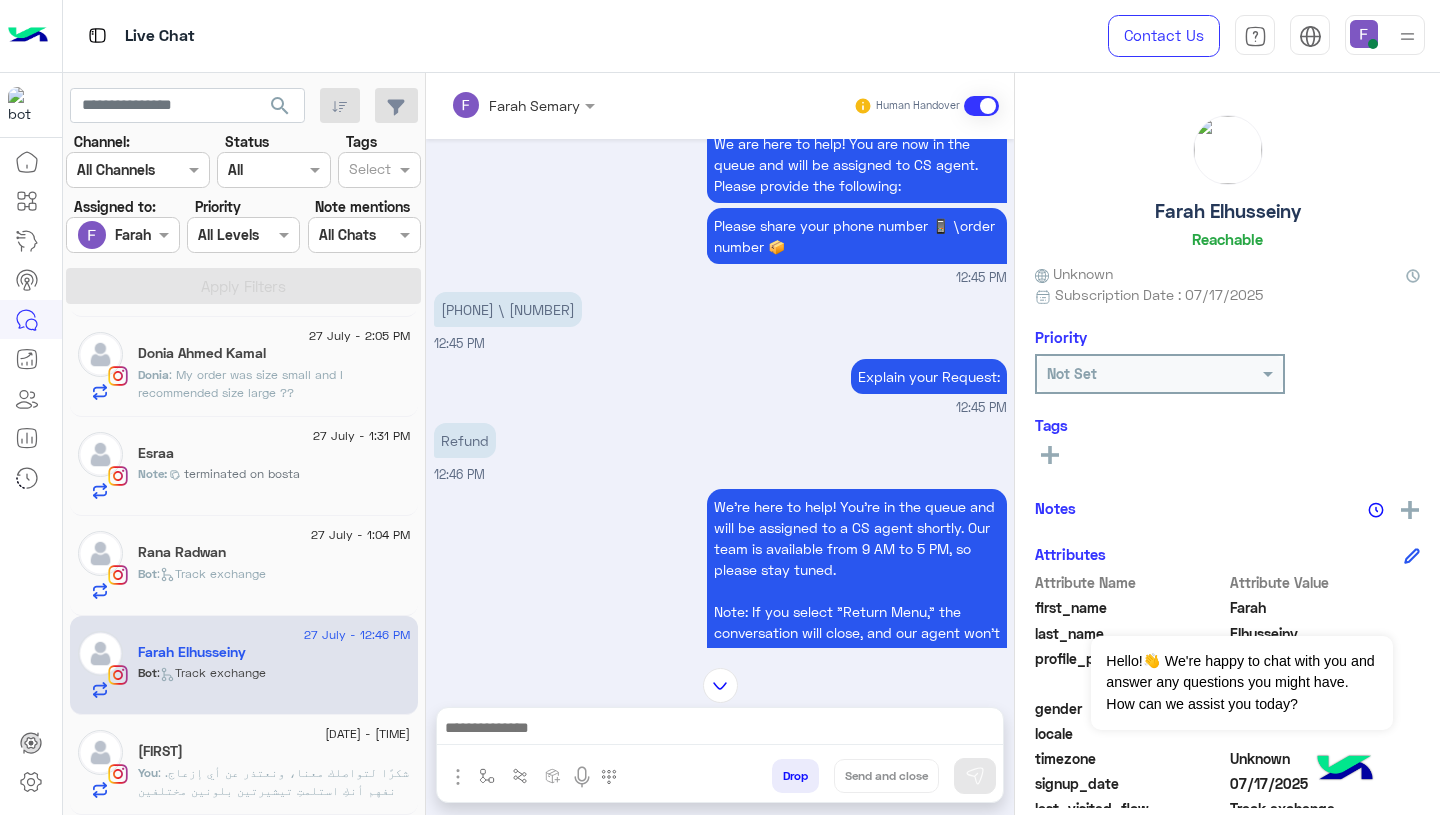 scroll, scrollTop: 1548, scrollLeft: 0, axis: vertical 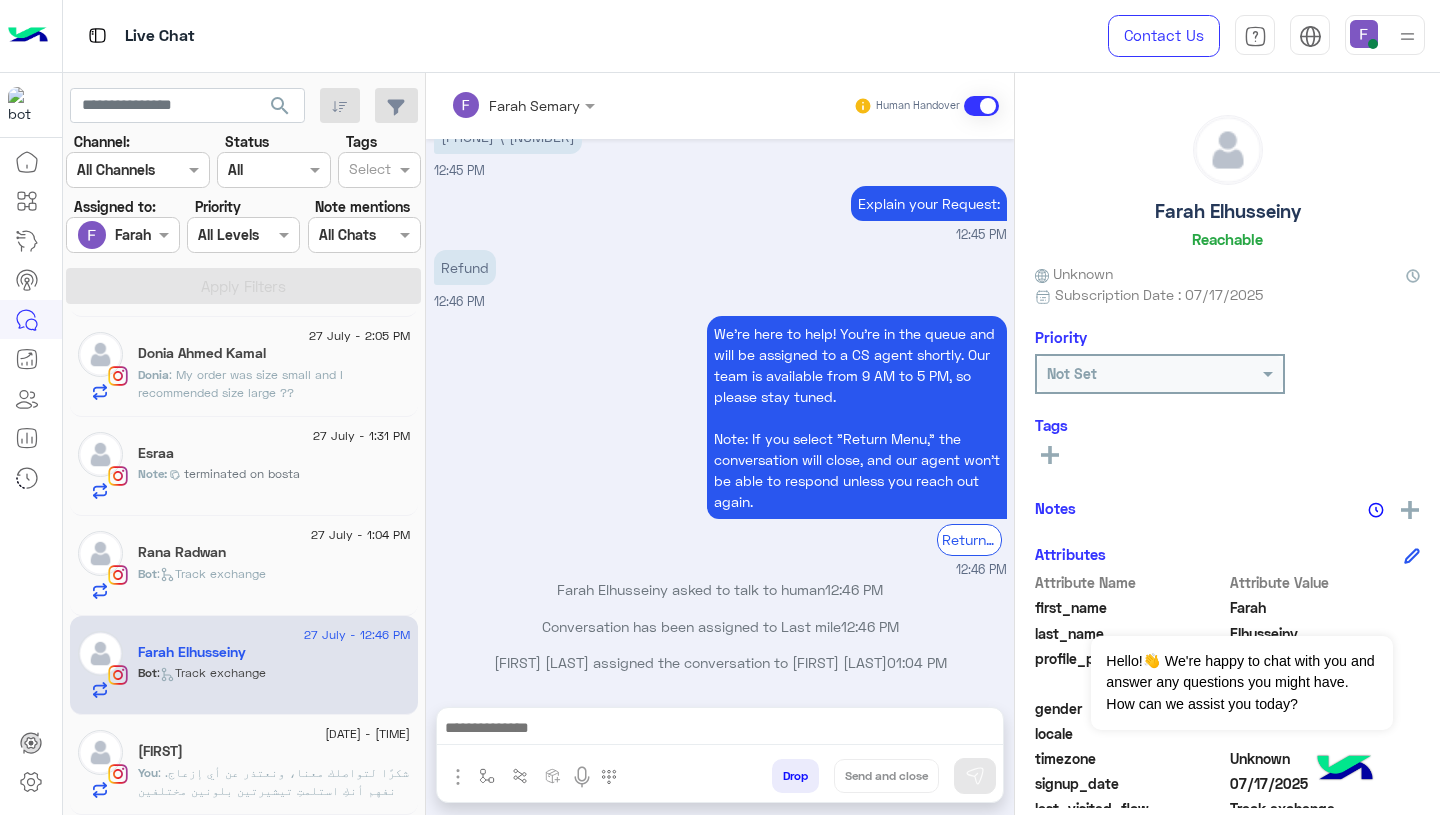 click at bounding box center [720, 730] 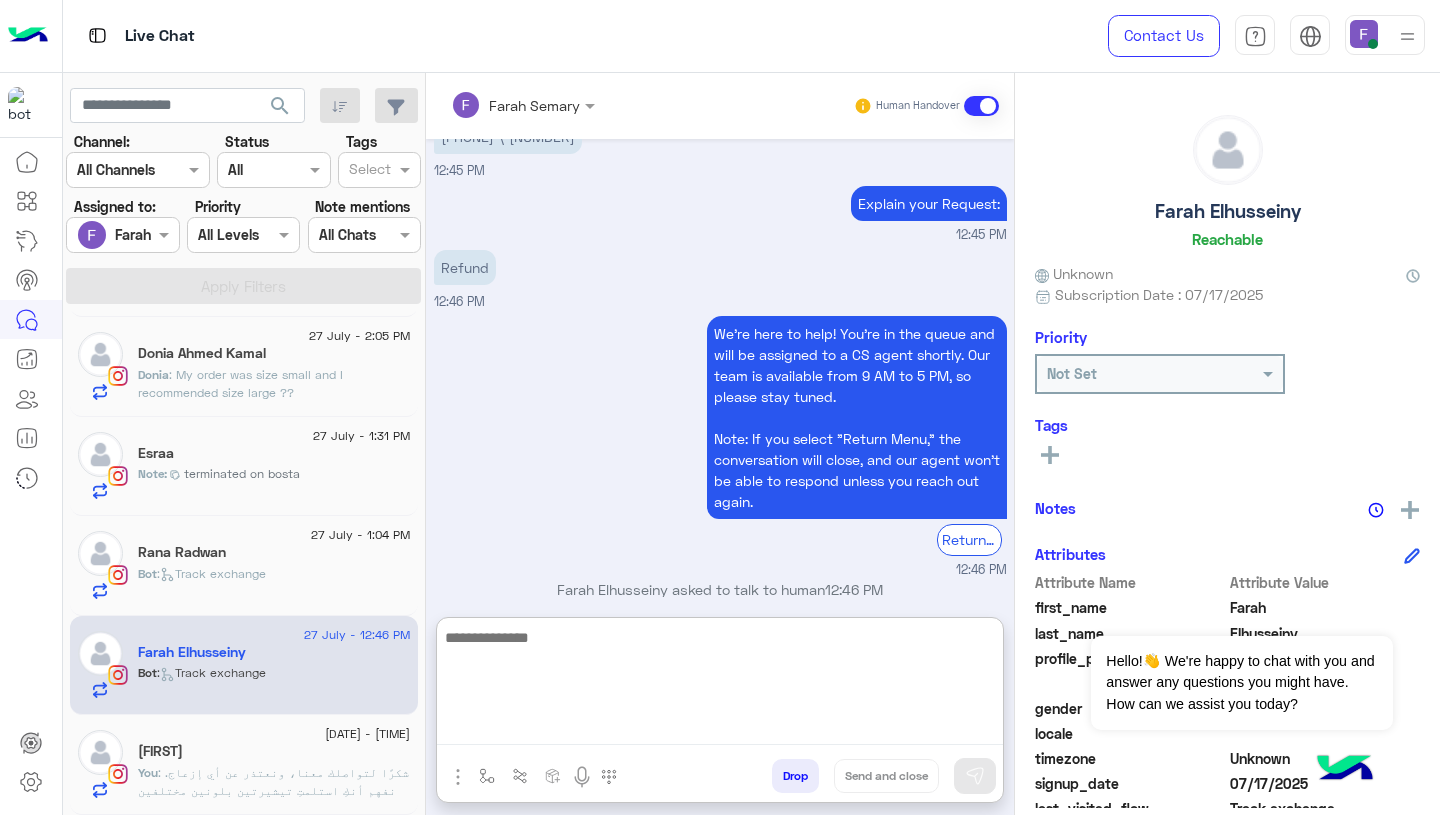 paste on "**********" 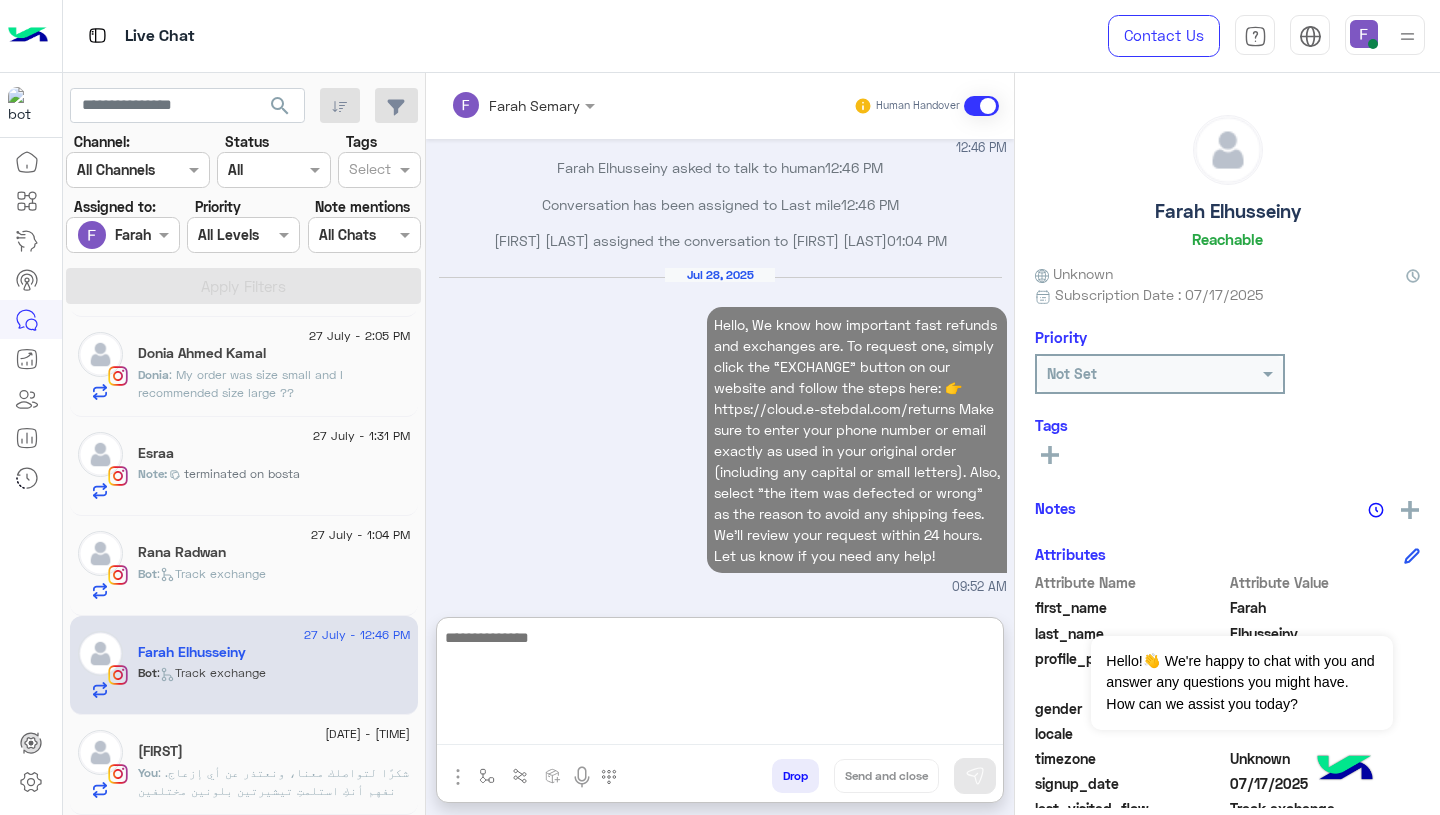 click on "Bot :   Track exchange" 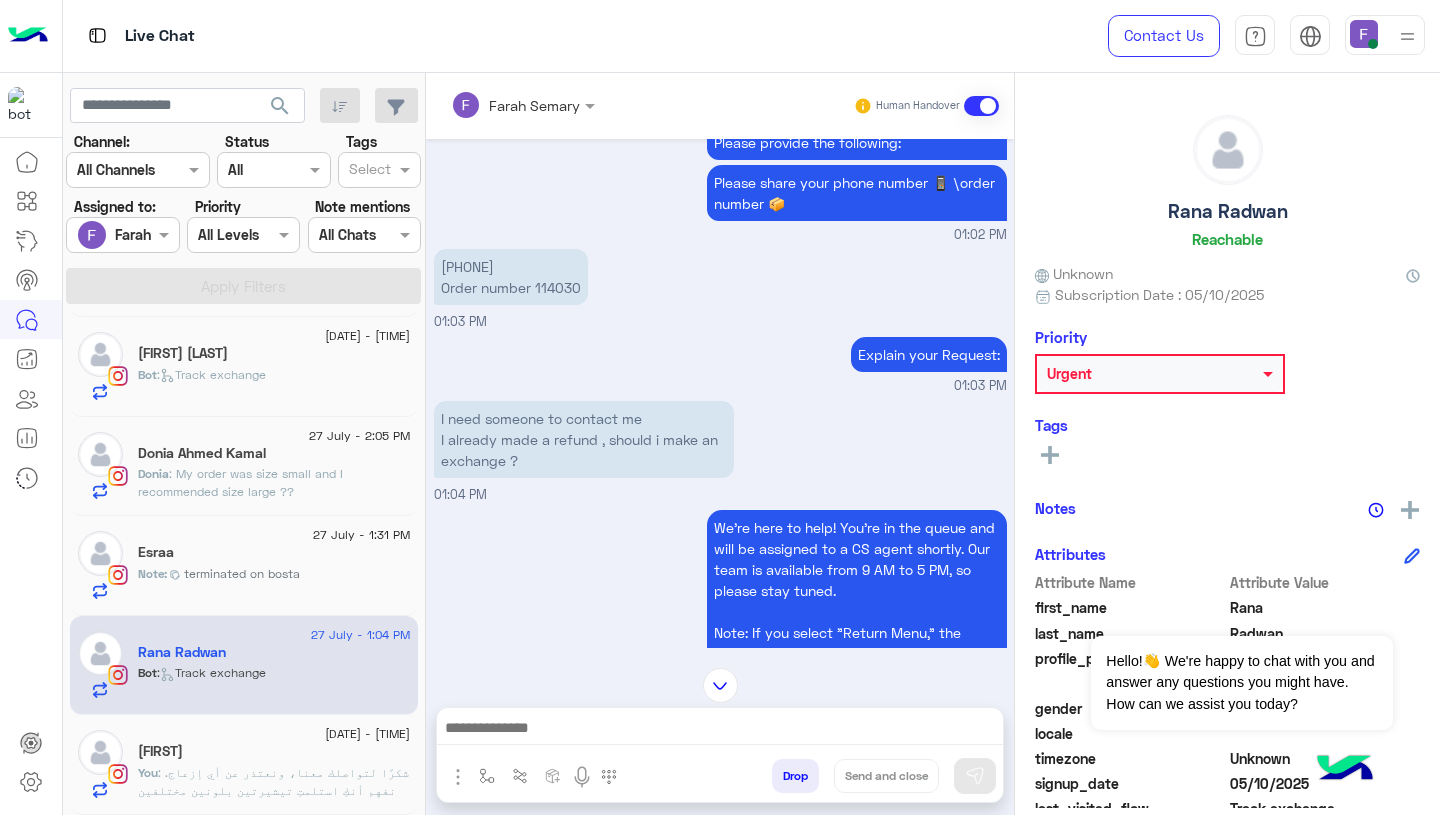 scroll, scrollTop: 1478, scrollLeft: 0, axis: vertical 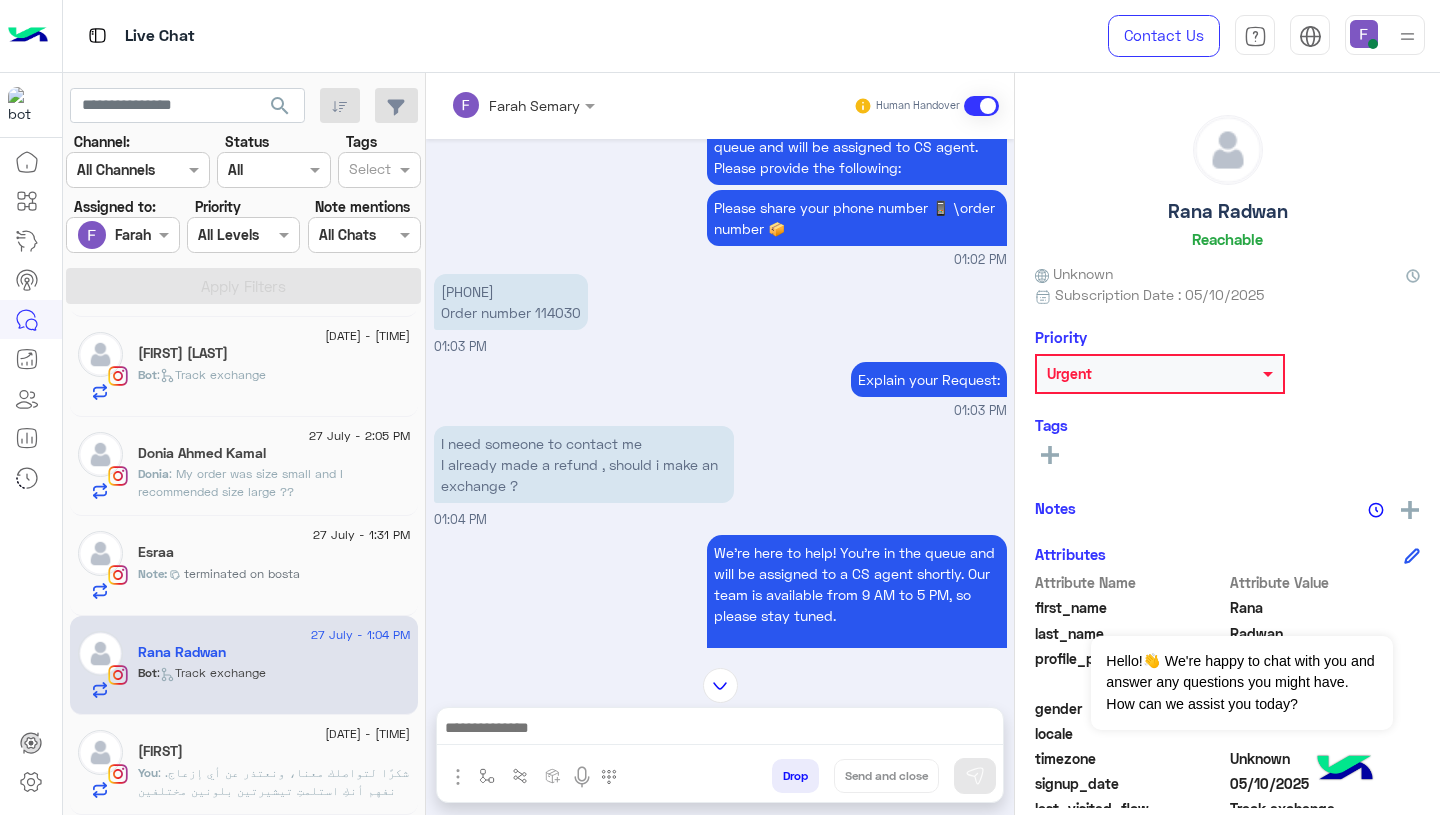 click on "[PHONE]  Order number 114030" at bounding box center (547, 302) 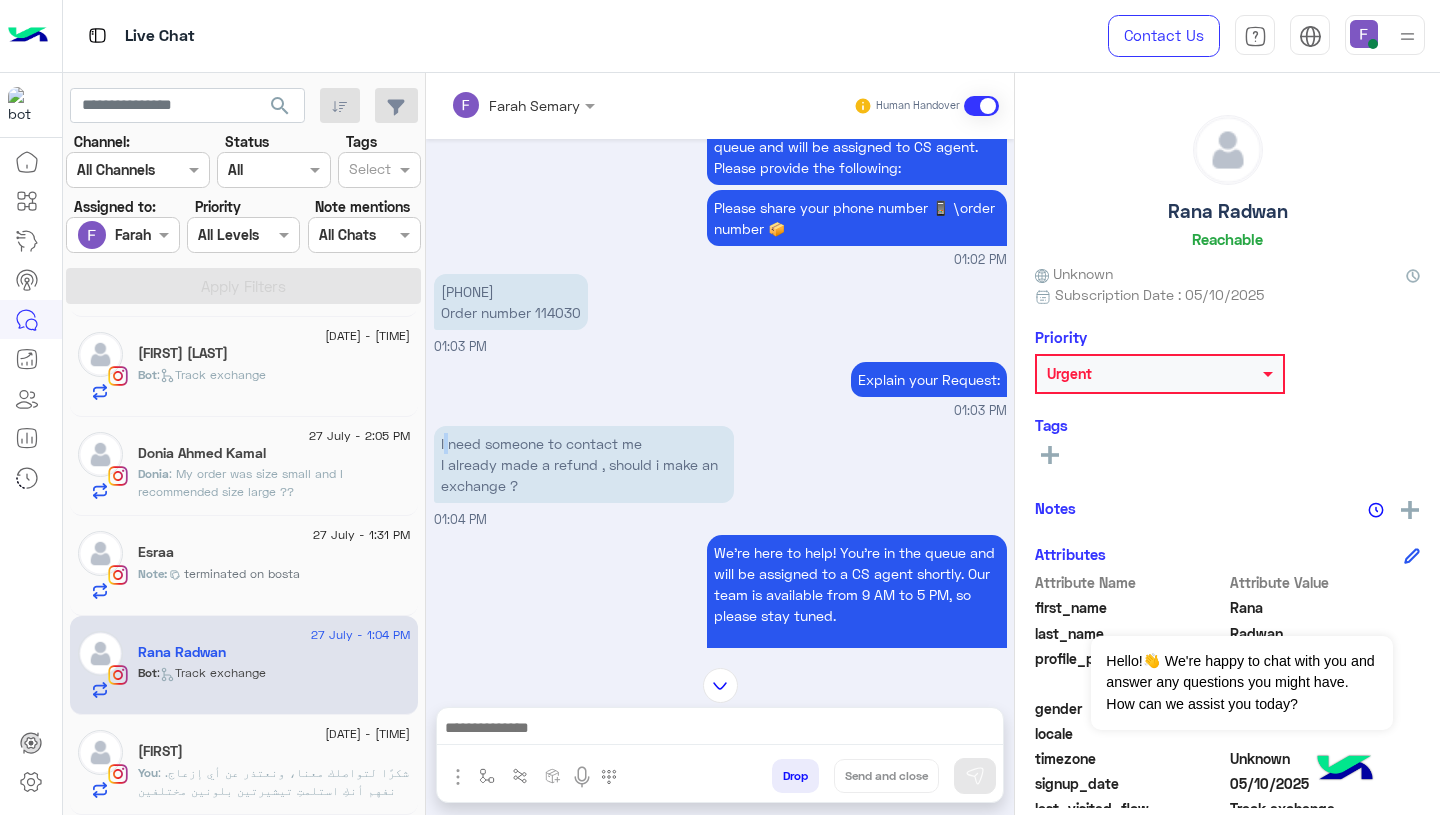 click on "I need someone to contact me I already made a refund , should i make an exchange ?" at bounding box center (584, 464) 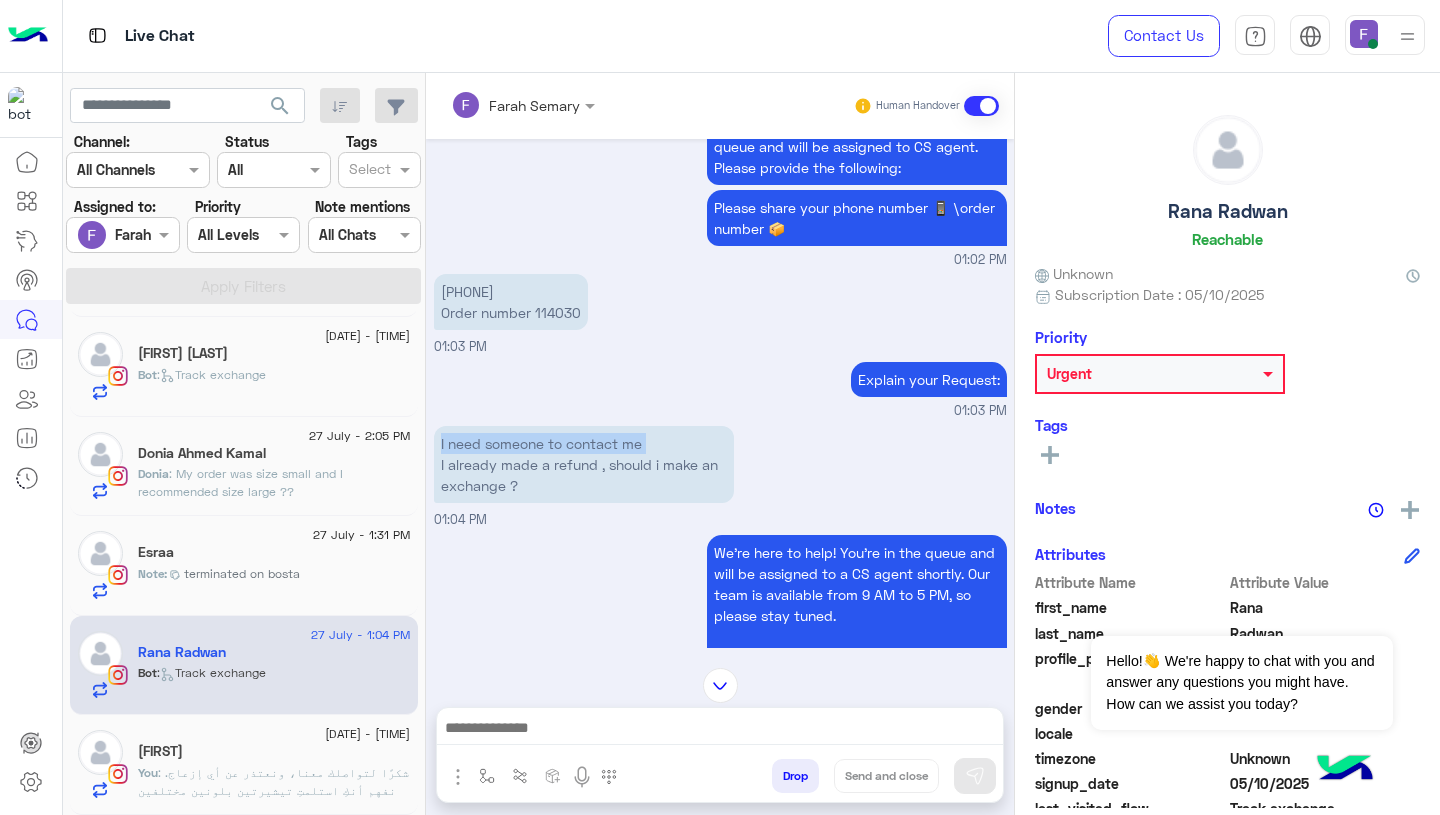 click on "I need someone to contact me I already made a refund , should i make an exchange ?" at bounding box center [584, 464] 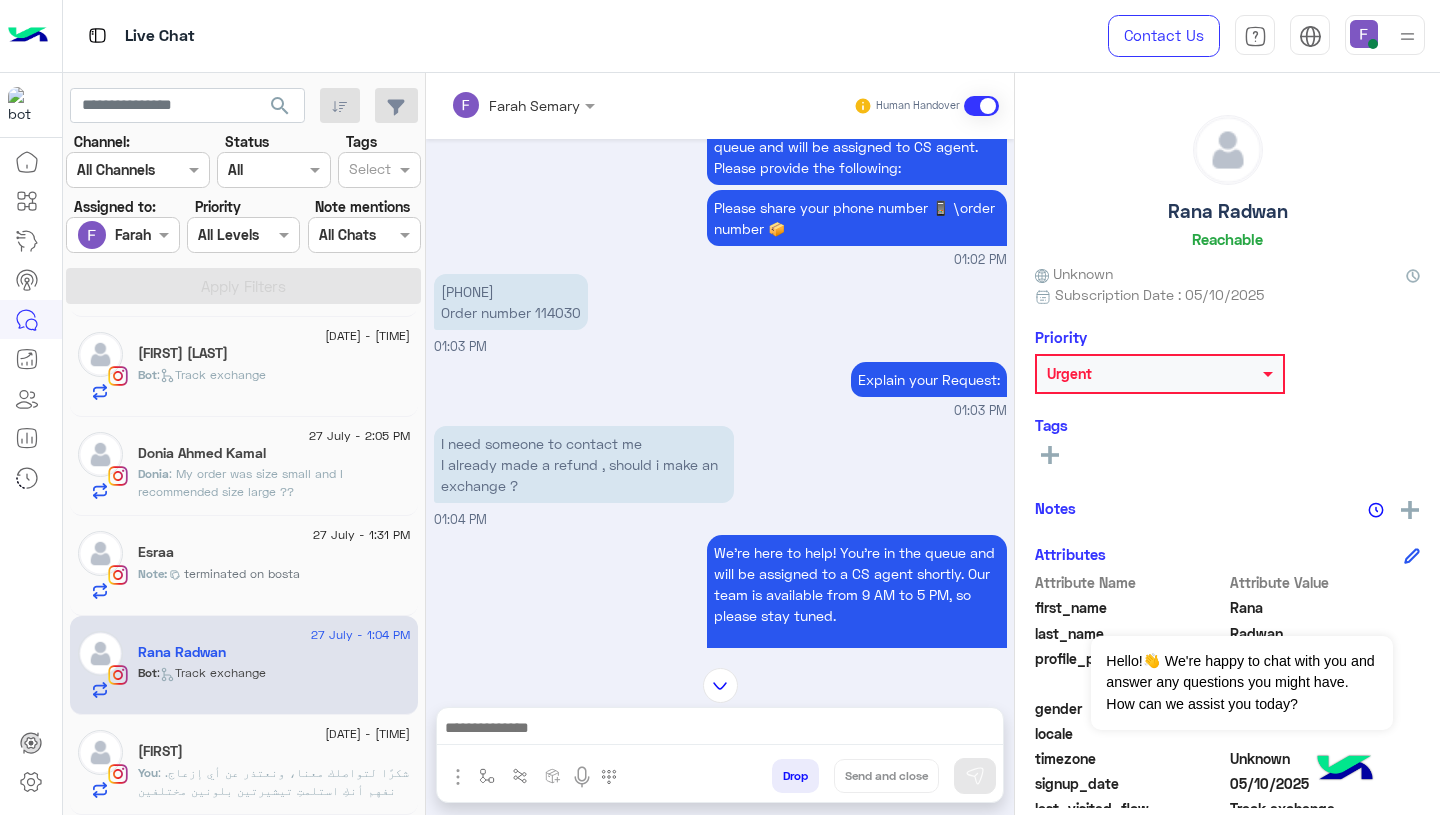 click on "[PHONE]  Order number 114030" at bounding box center (547, 302) 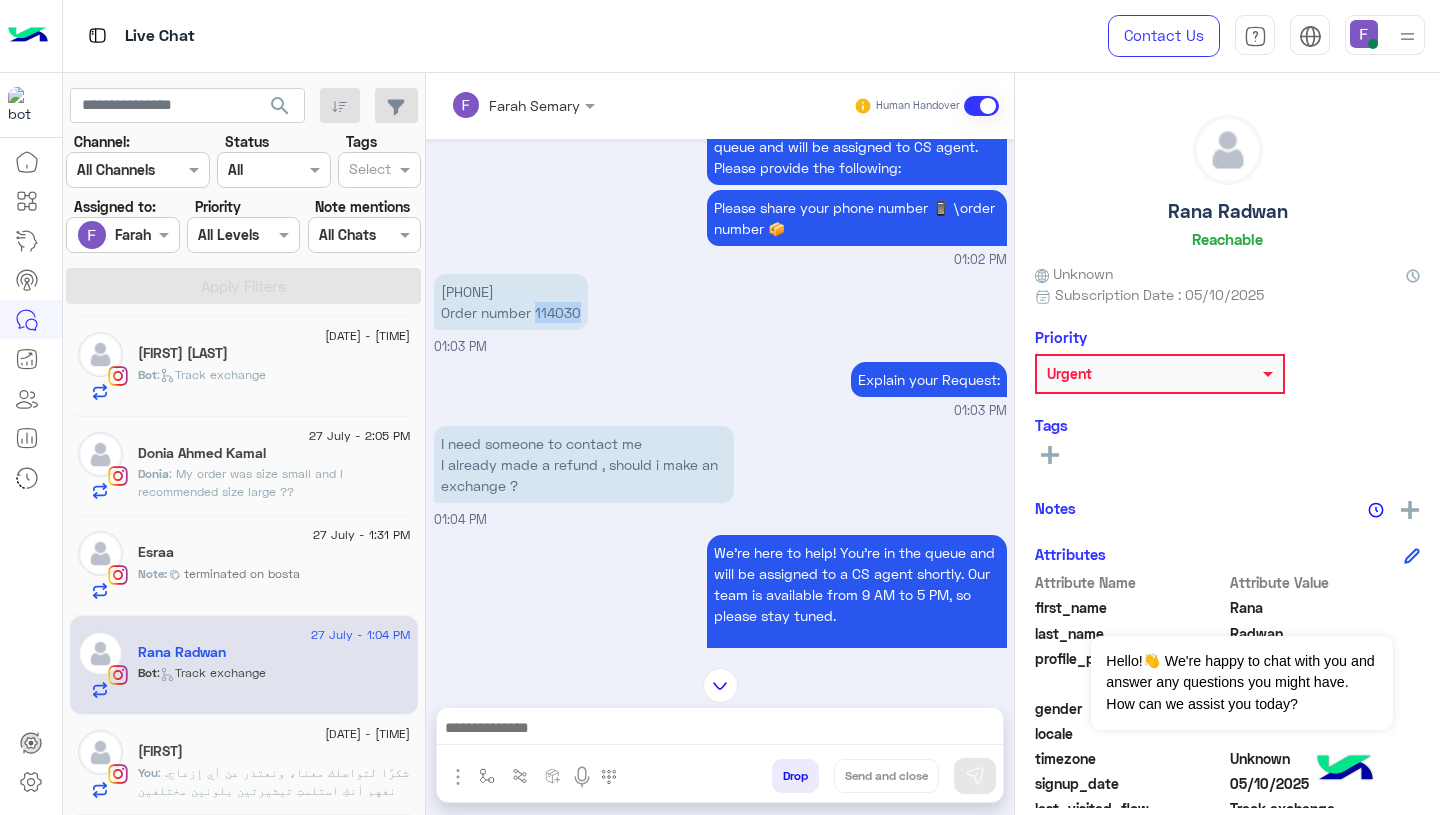 click on "[PHONE]  Order number 114030" at bounding box center [547, 302] 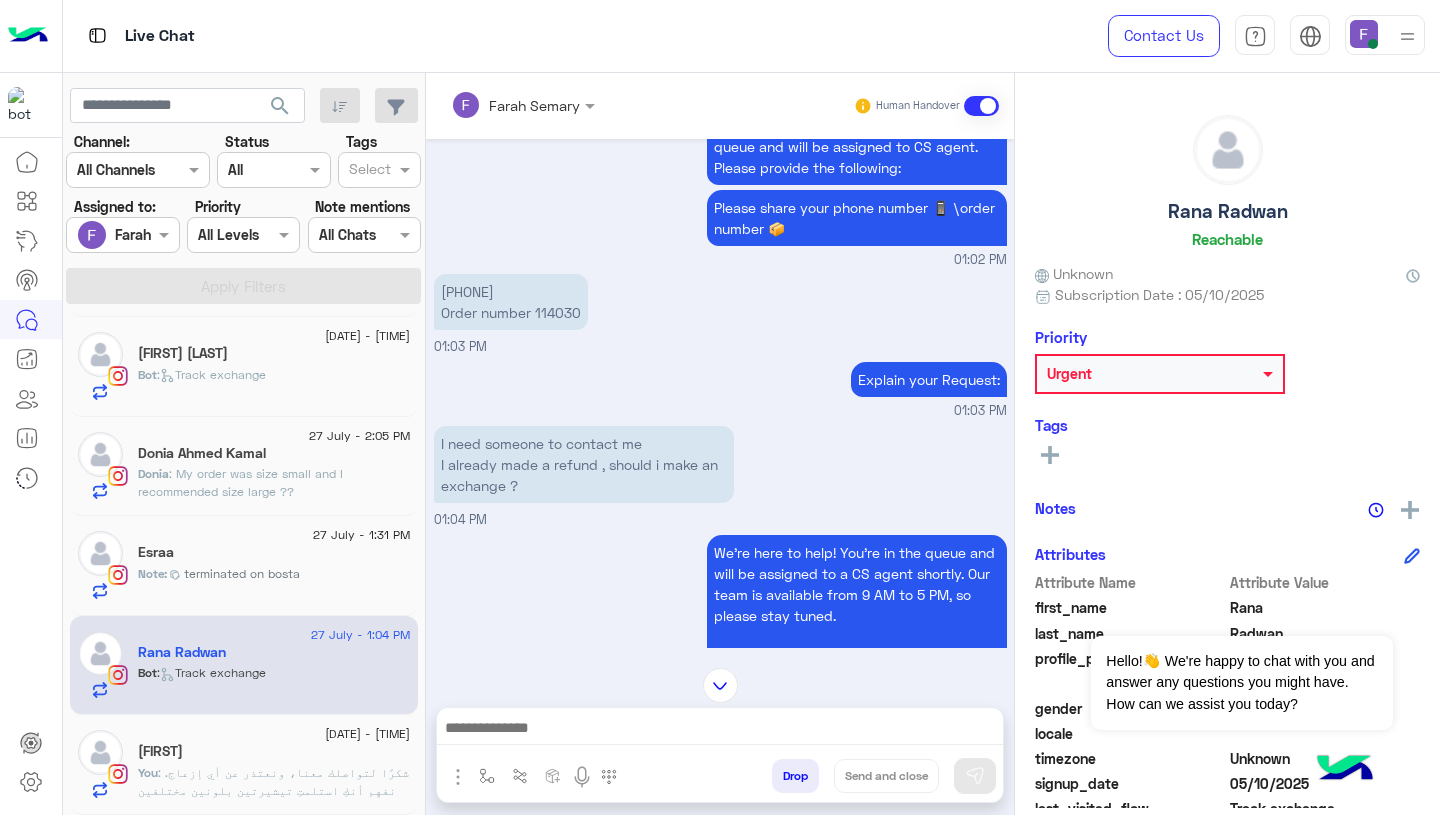 click on "I need someone to contact me I already made a refund , should i make an exchange ?" at bounding box center [584, 464] 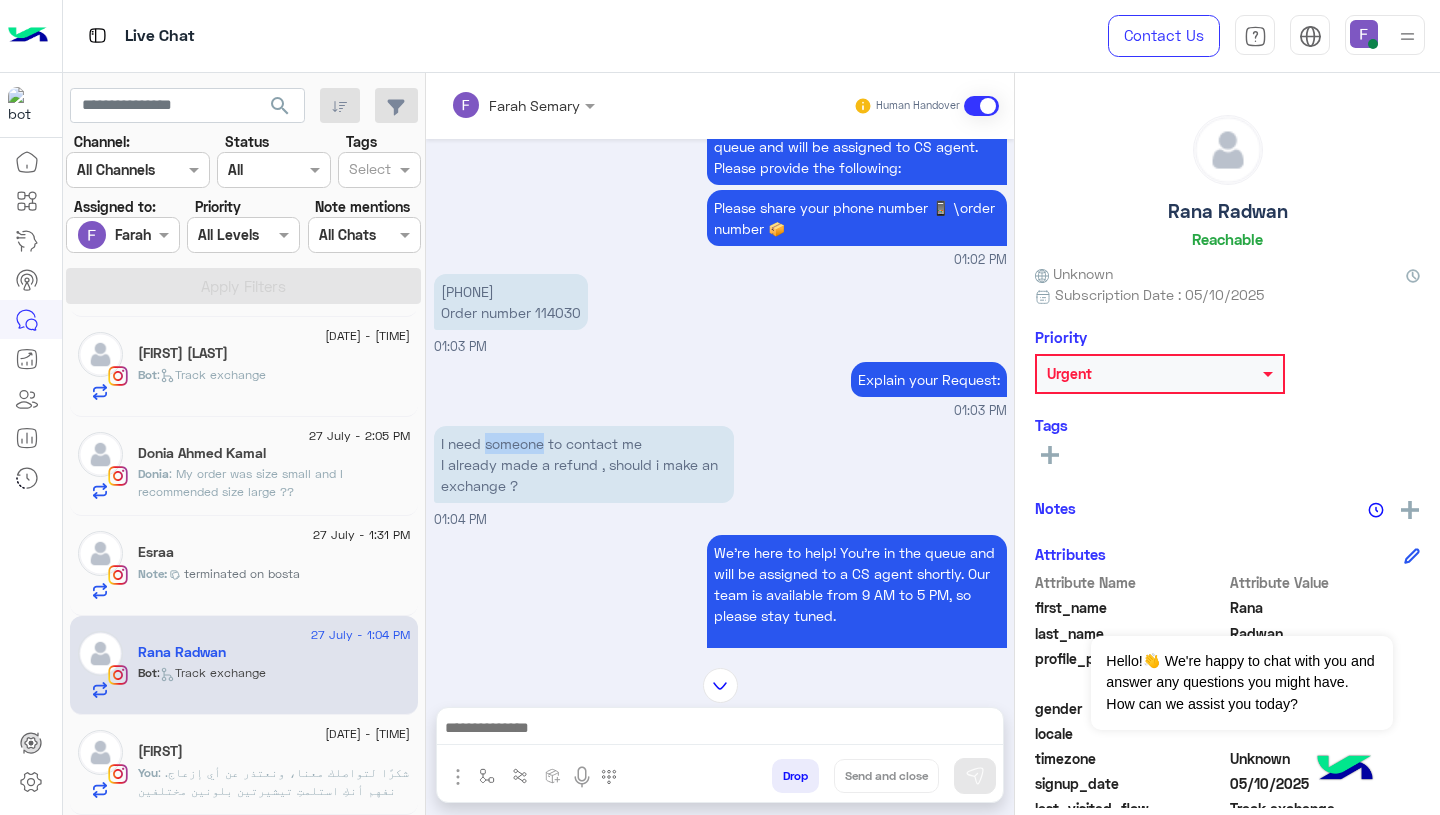 click on "I need someone to contact me I already made a refund , should i make an exchange ?" at bounding box center (584, 464) 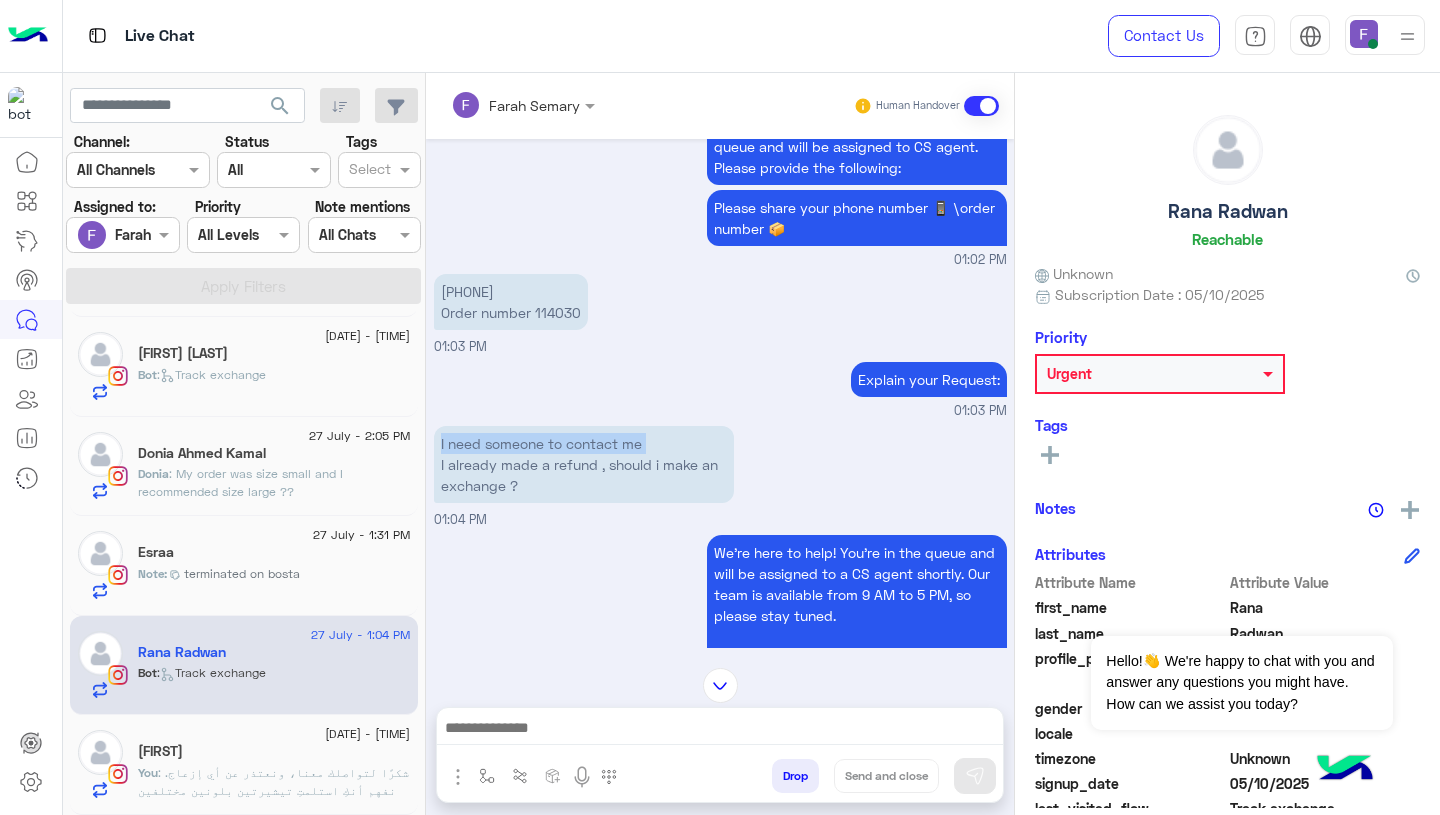 click on "I need someone to contact me I already made a refund , should i make an exchange ?" at bounding box center (584, 464) 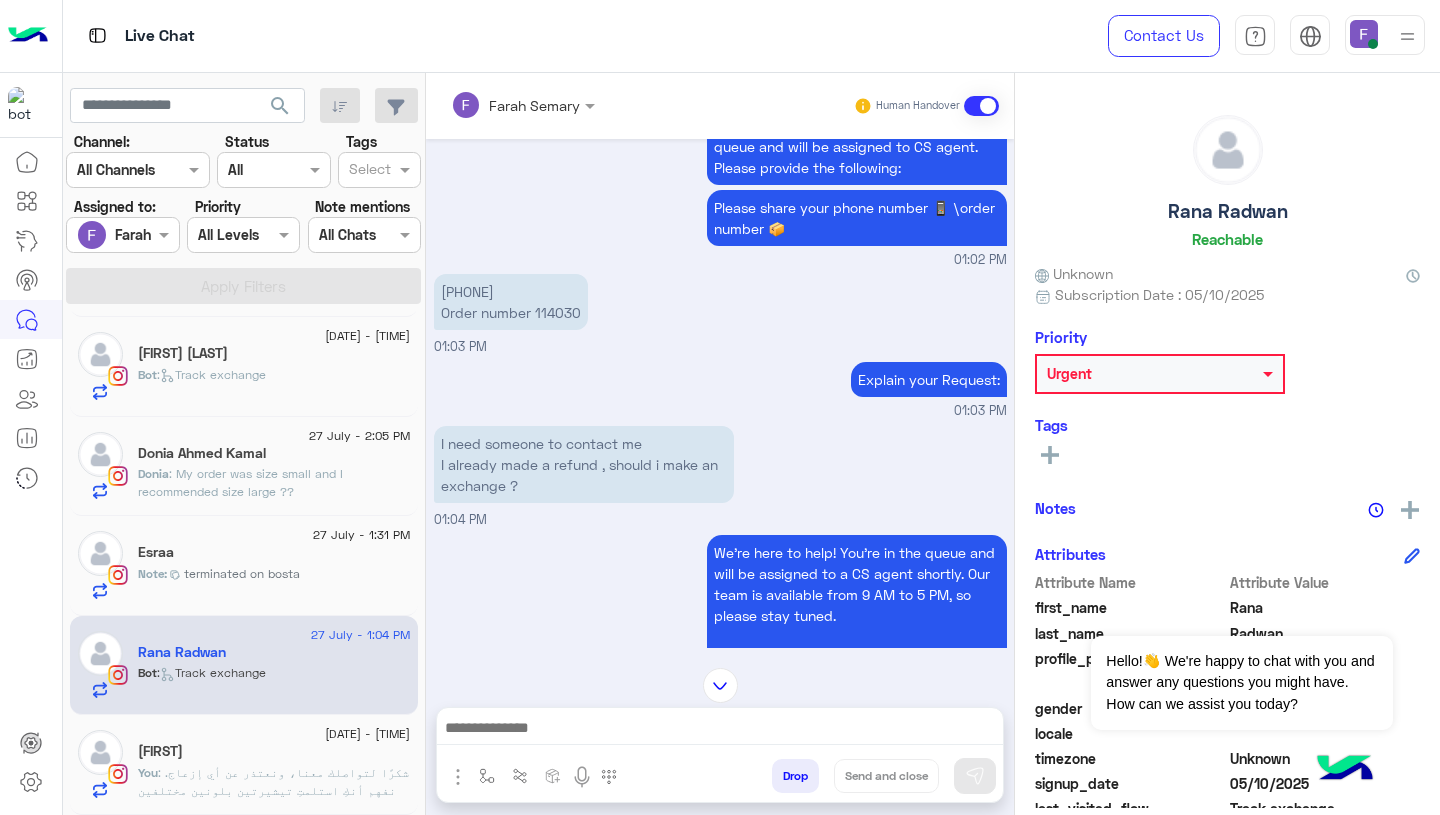 click on "I need someone to contact me I already made a refund , should i make an exchange ?" at bounding box center [584, 464] 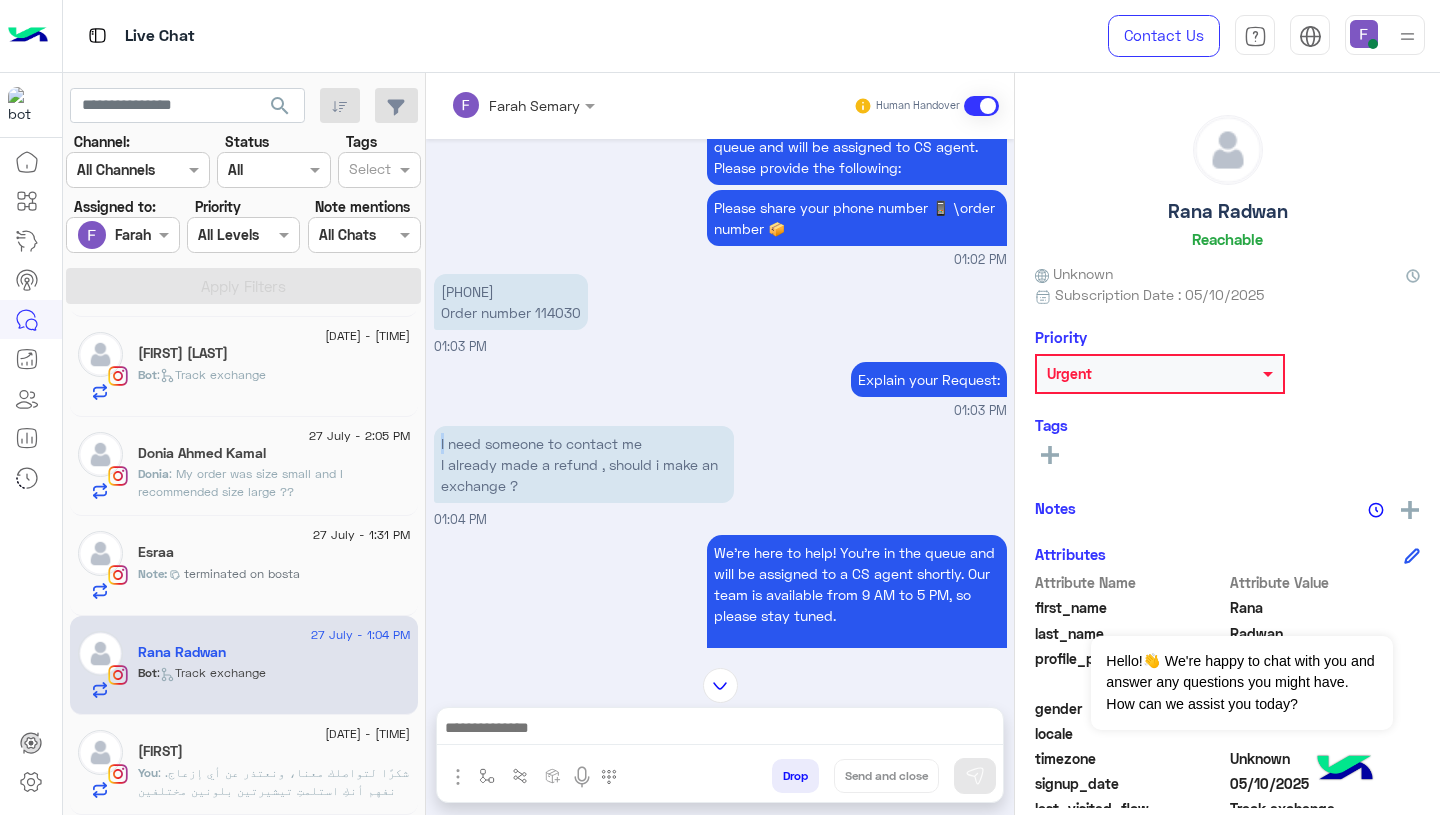 click on "I need someone to contact me I already made a refund , should i make an exchange ?" at bounding box center [584, 464] 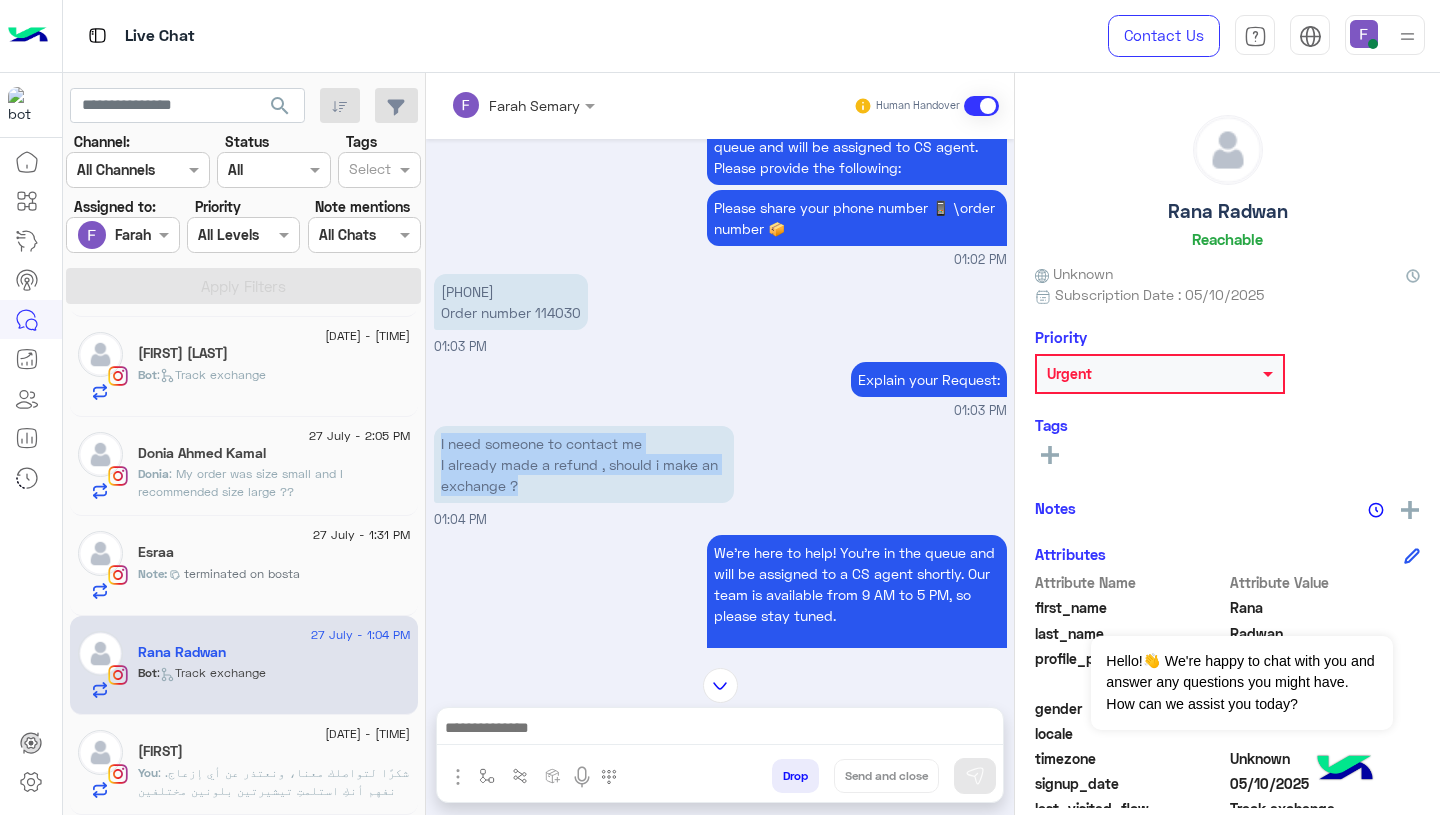drag, startPoint x: 439, startPoint y: 442, endPoint x: 444, endPoint y: 489, distance: 47.26521 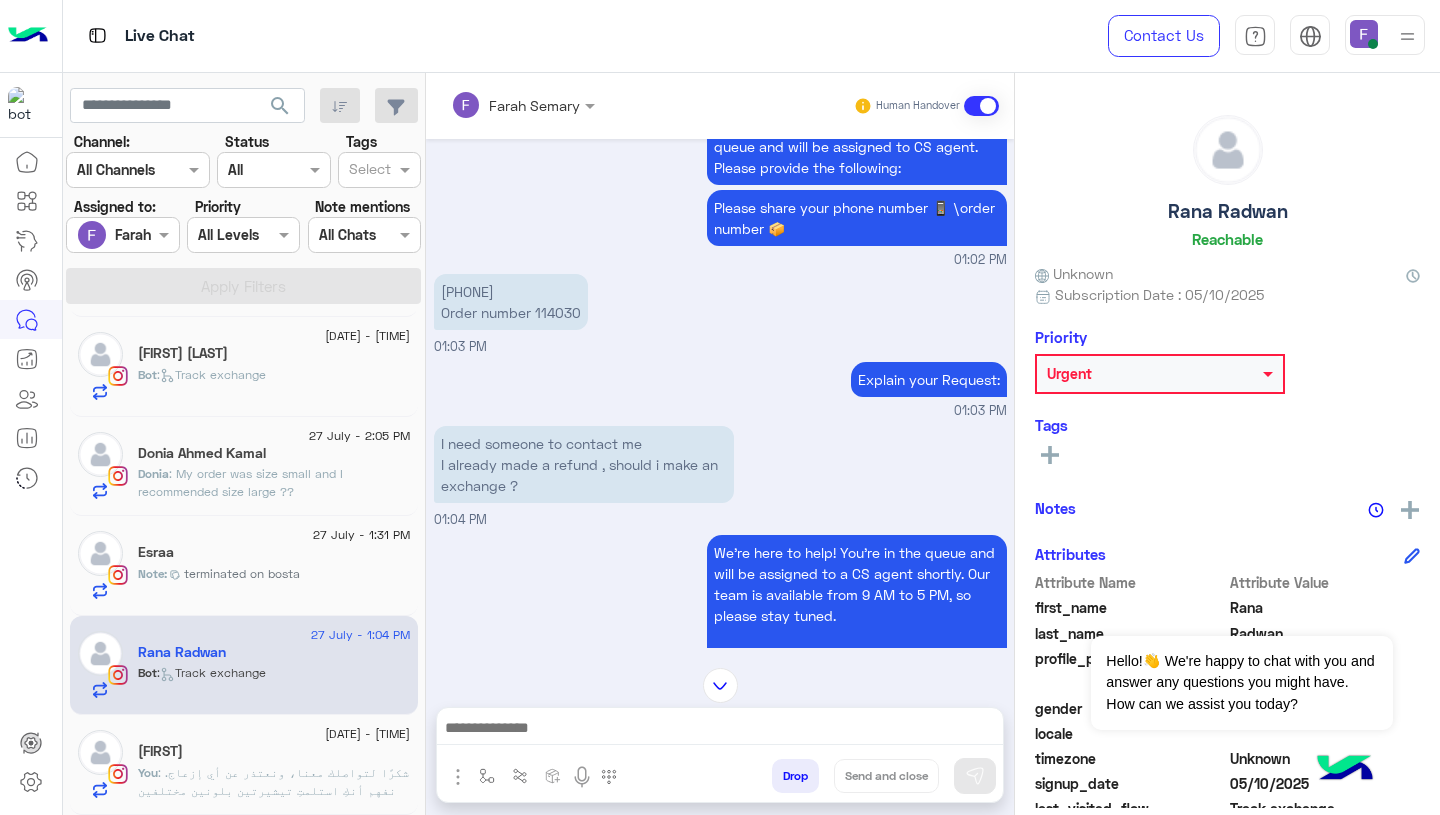 click at bounding box center [720, 730] 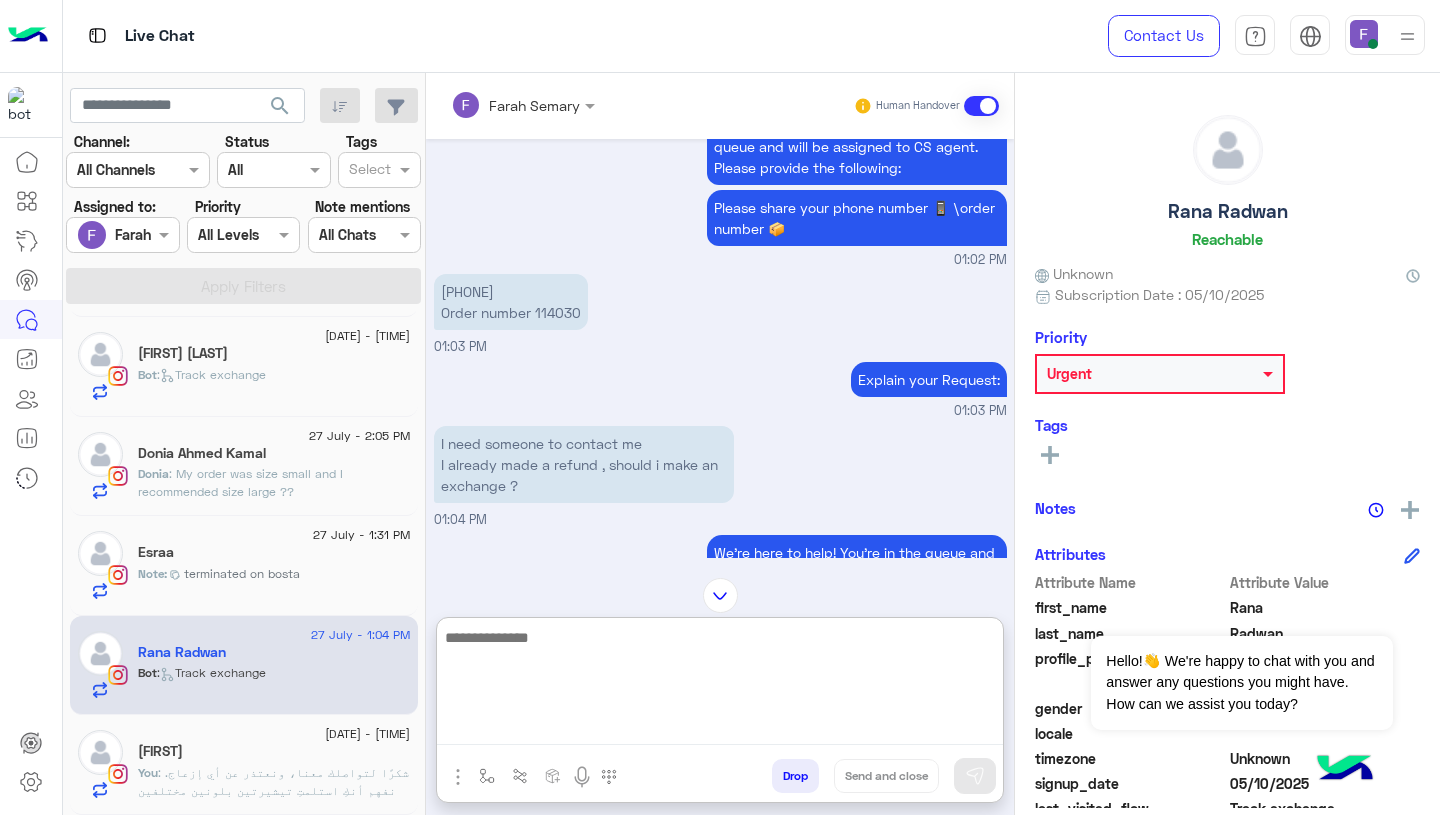 paste on "**********" 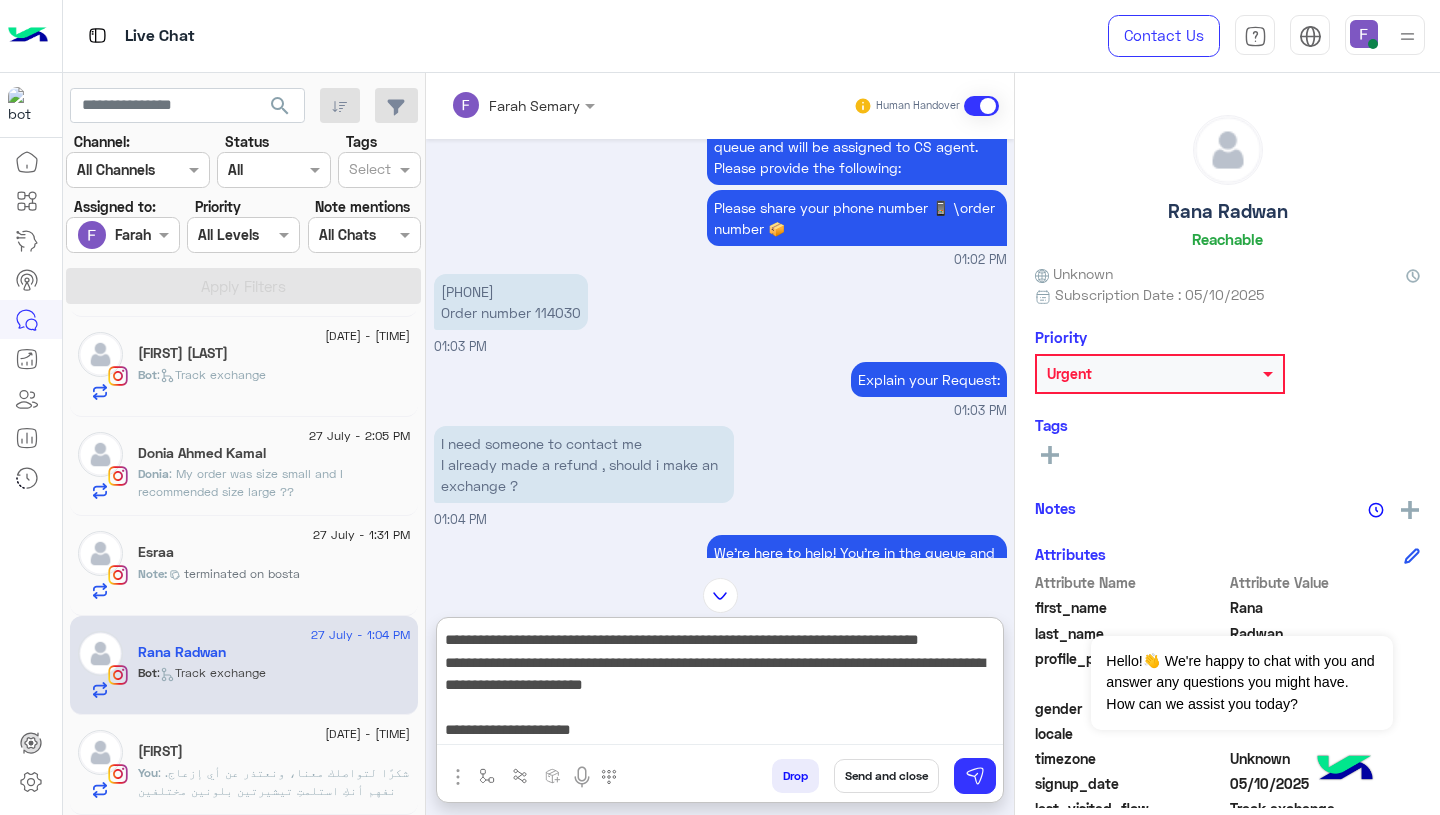 scroll, scrollTop: 0, scrollLeft: 0, axis: both 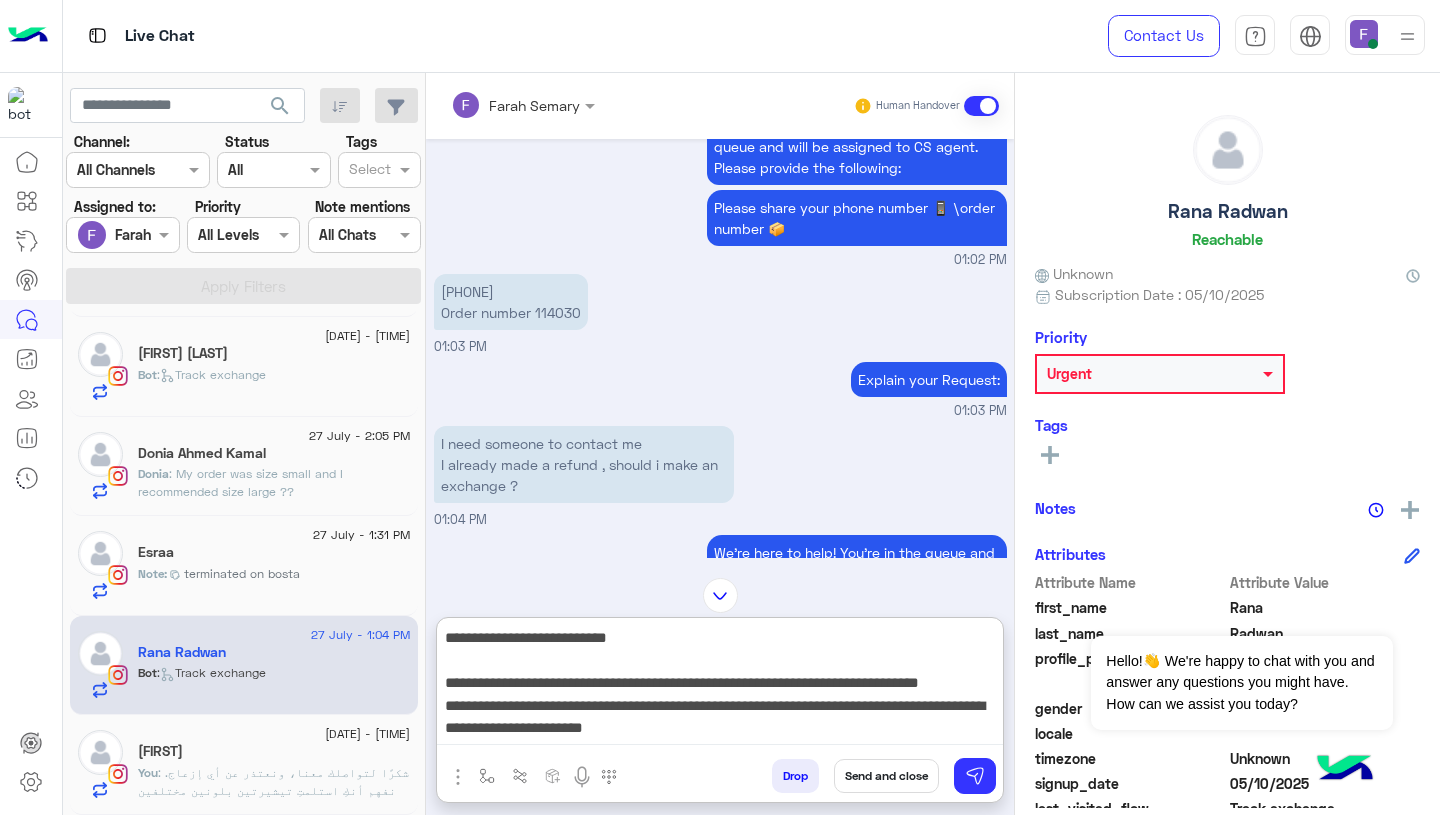 type on "**********" 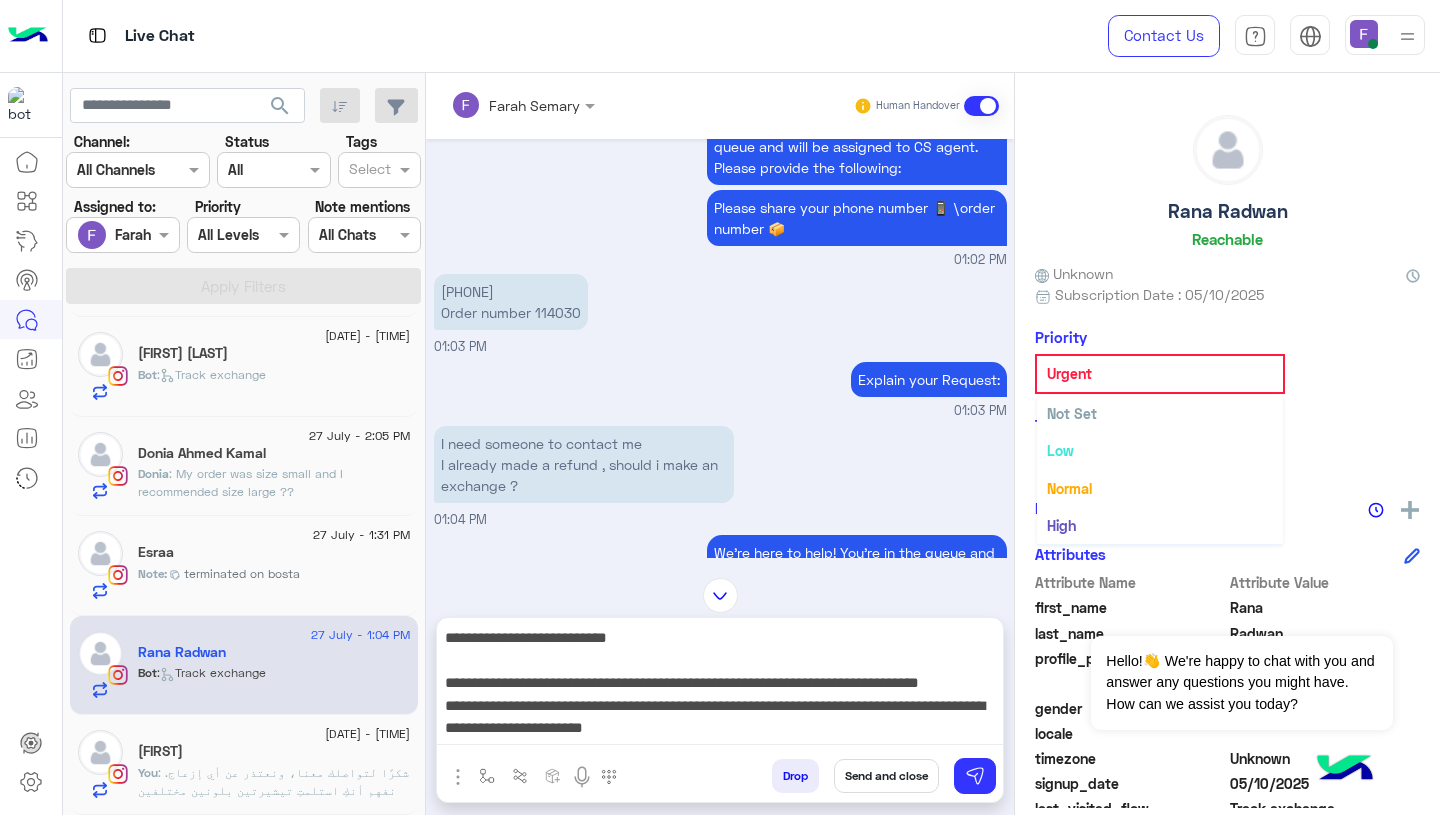 click on "Urgent" 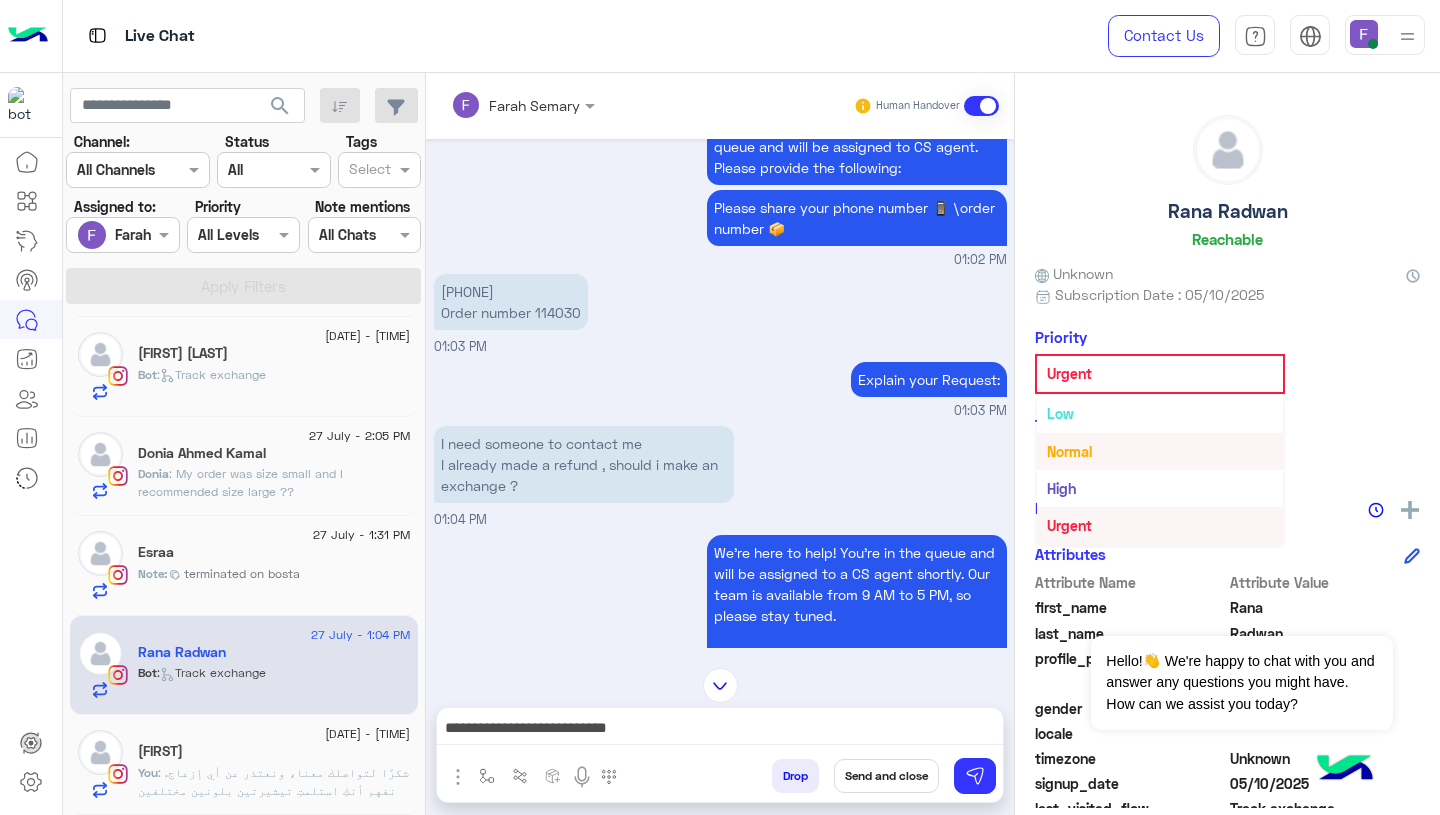 scroll, scrollTop: 0, scrollLeft: 0, axis: both 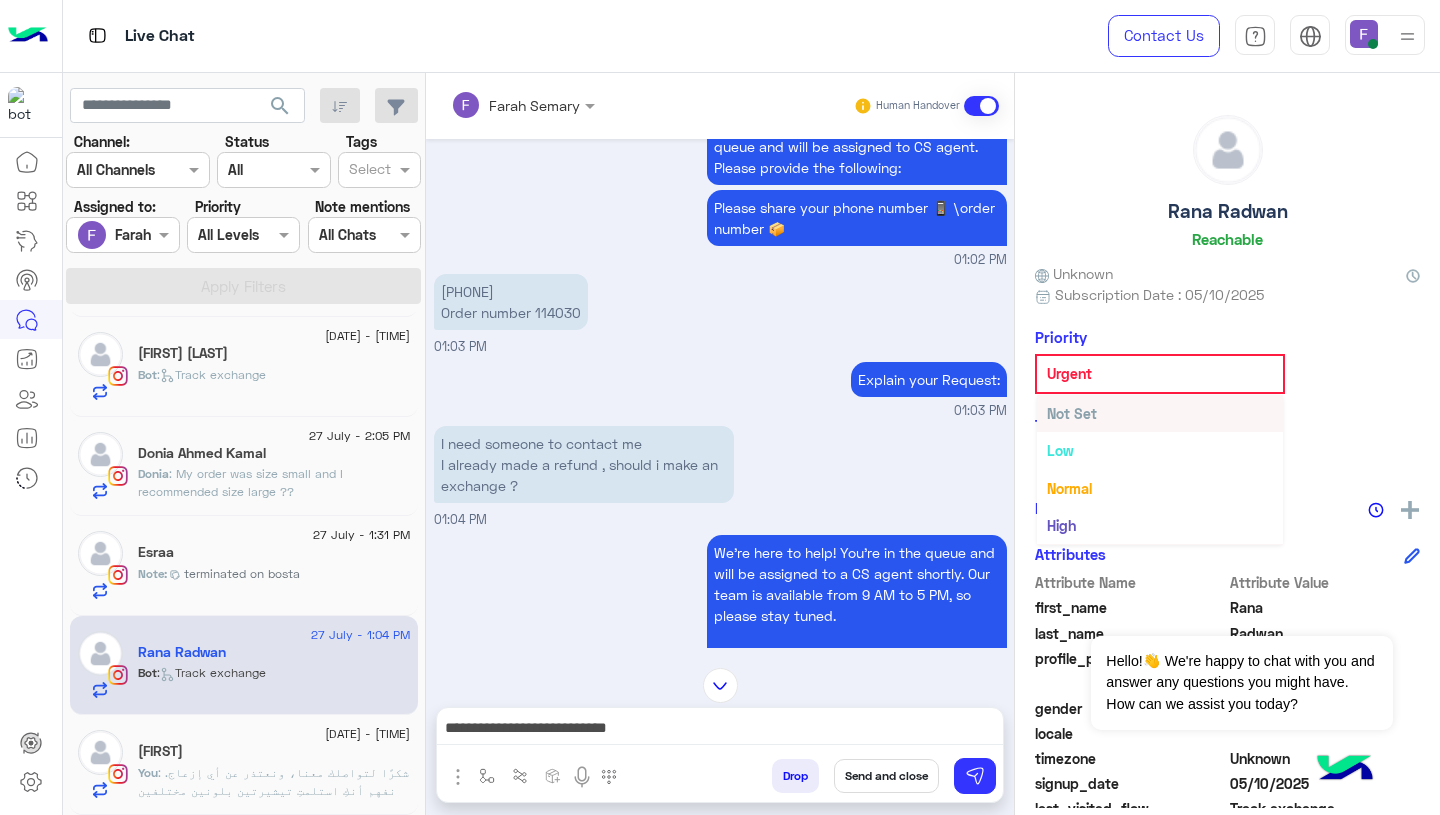 click on "Not Set" at bounding box center (1072, 413) 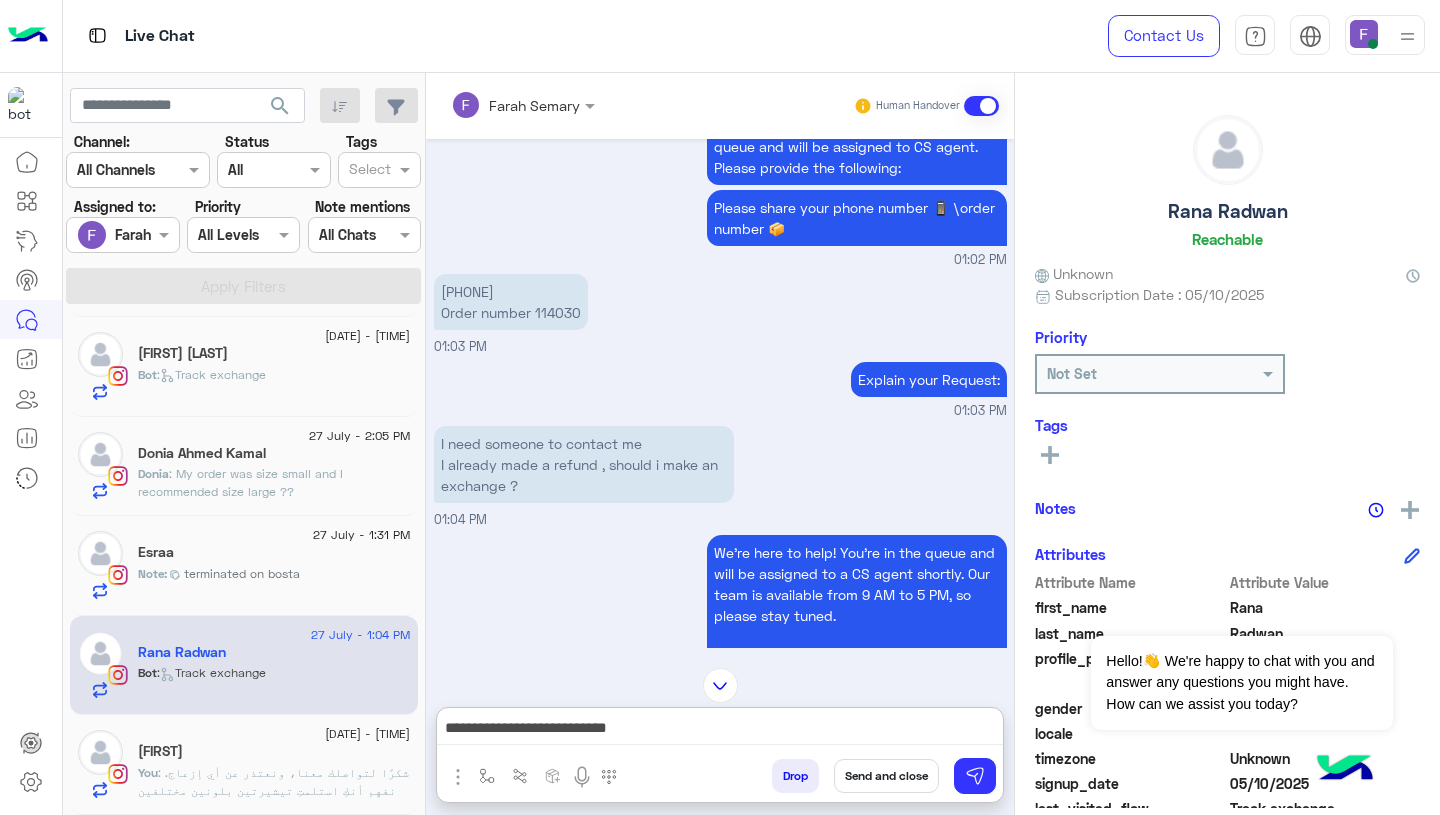 click on "**********" at bounding box center [720, 730] 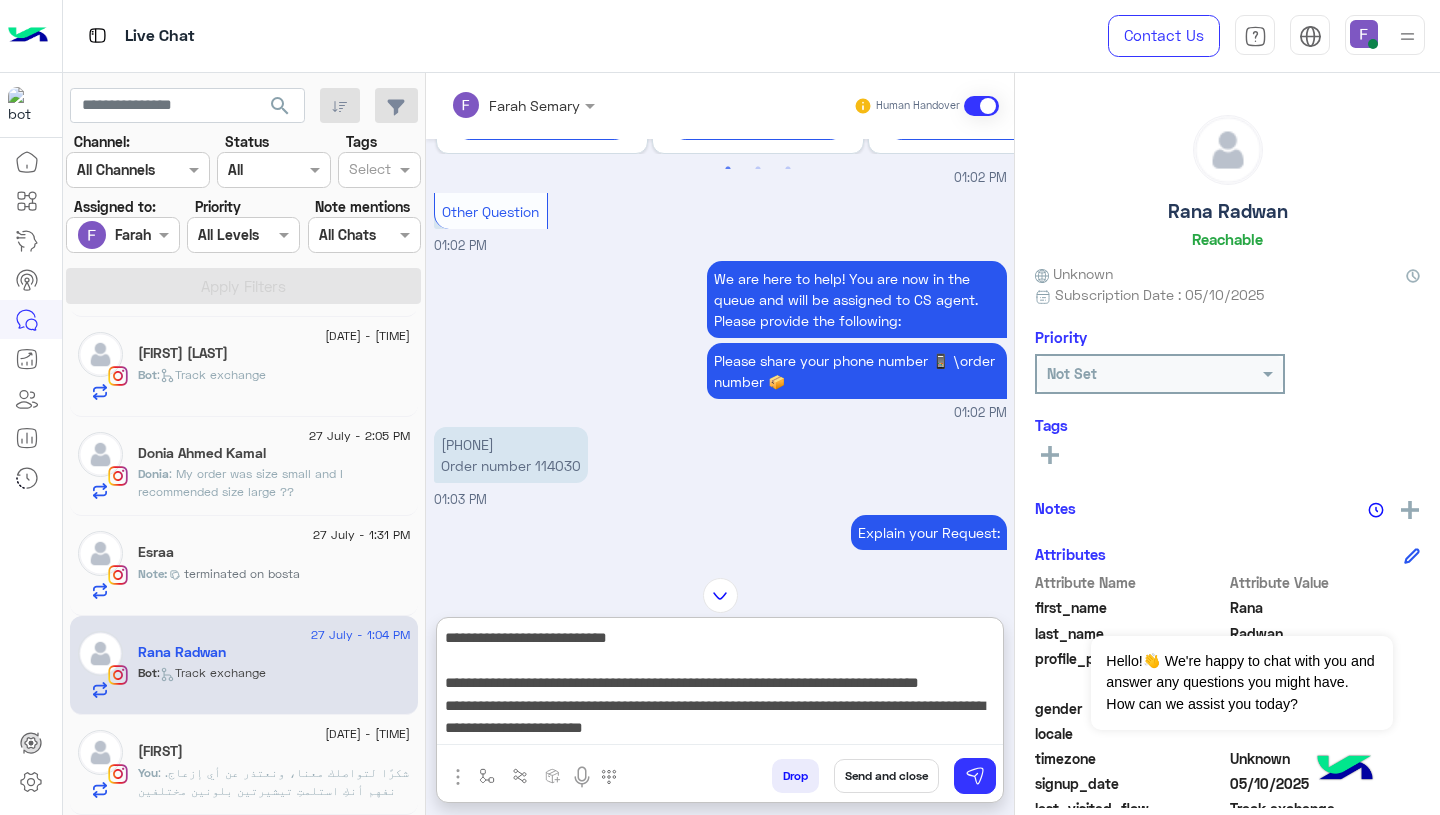 scroll, scrollTop: 1786, scrollLeft: 0, axis: vertical 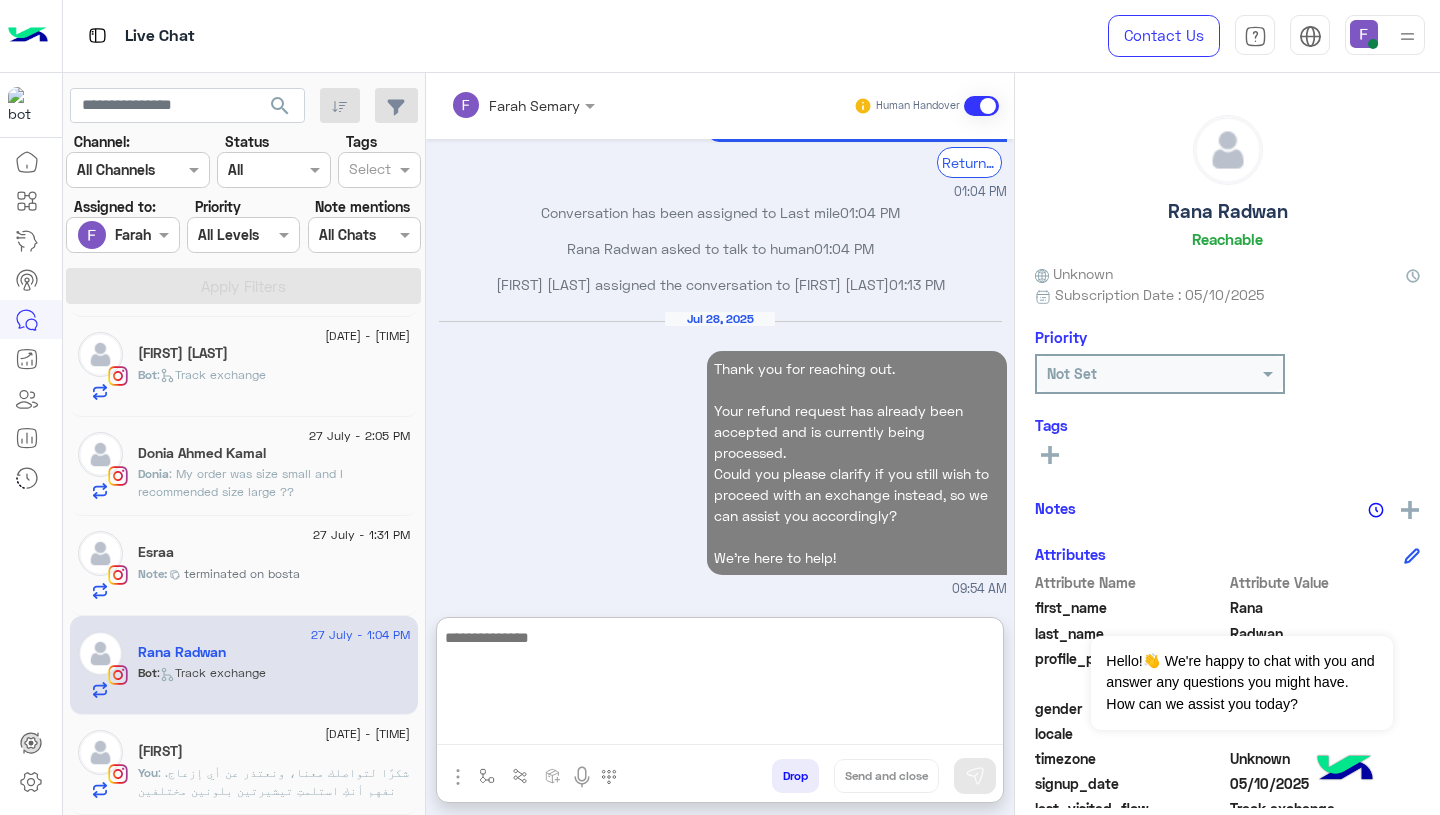 click on "Jul 28, 2025  Thank you for reaching out. Your refund request has already been accepted and is currently being processed. Could you please clarify if you still wish to proceed with an exchange instead, so we can assist you accordingly? We're here to help!   09:54 AM" at bounding box center (720, 455) 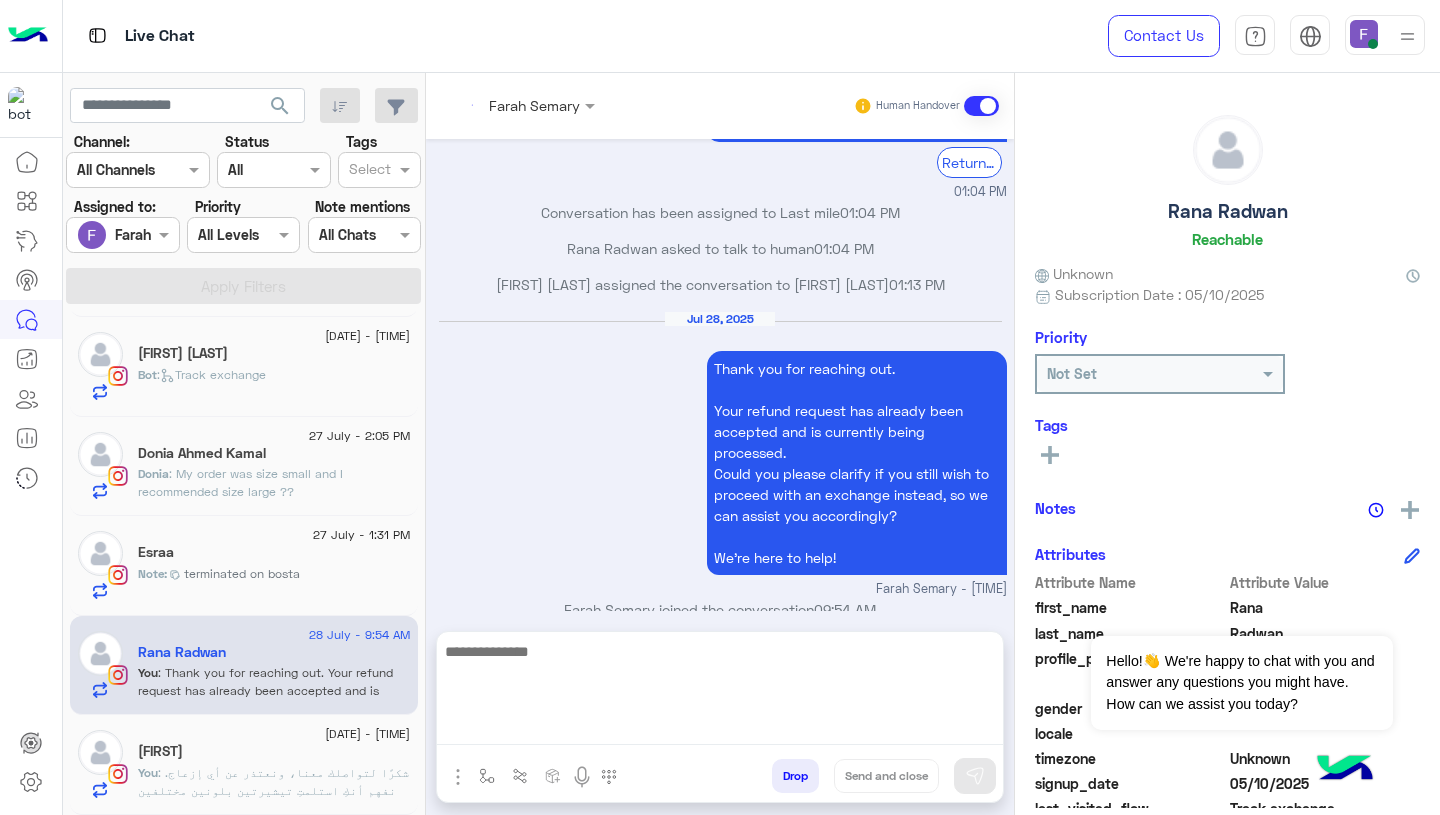 scroll, scrollTop: 2021, scrollLeft: 0, axis: vertical 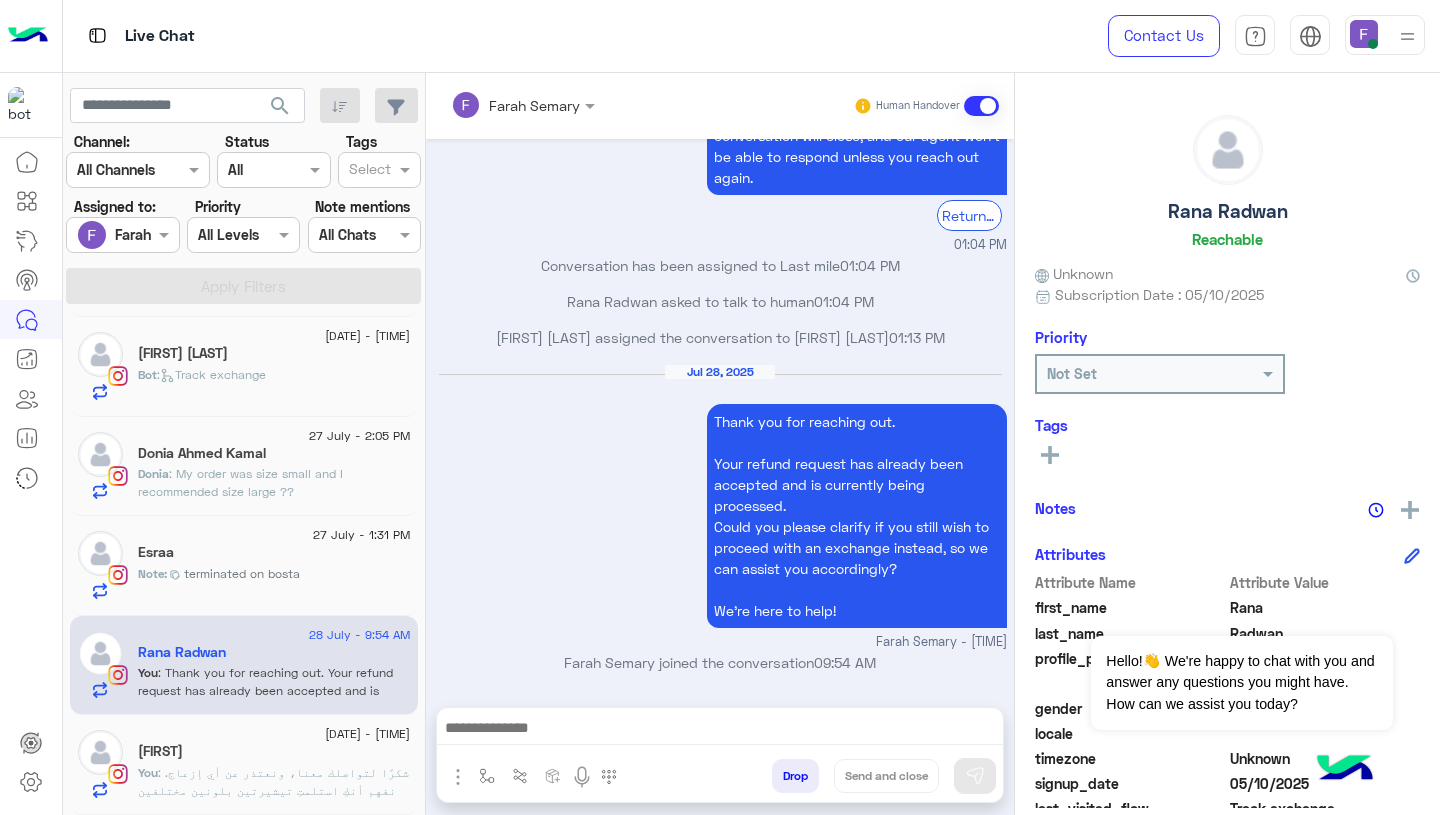 click on "terminated on bosta" 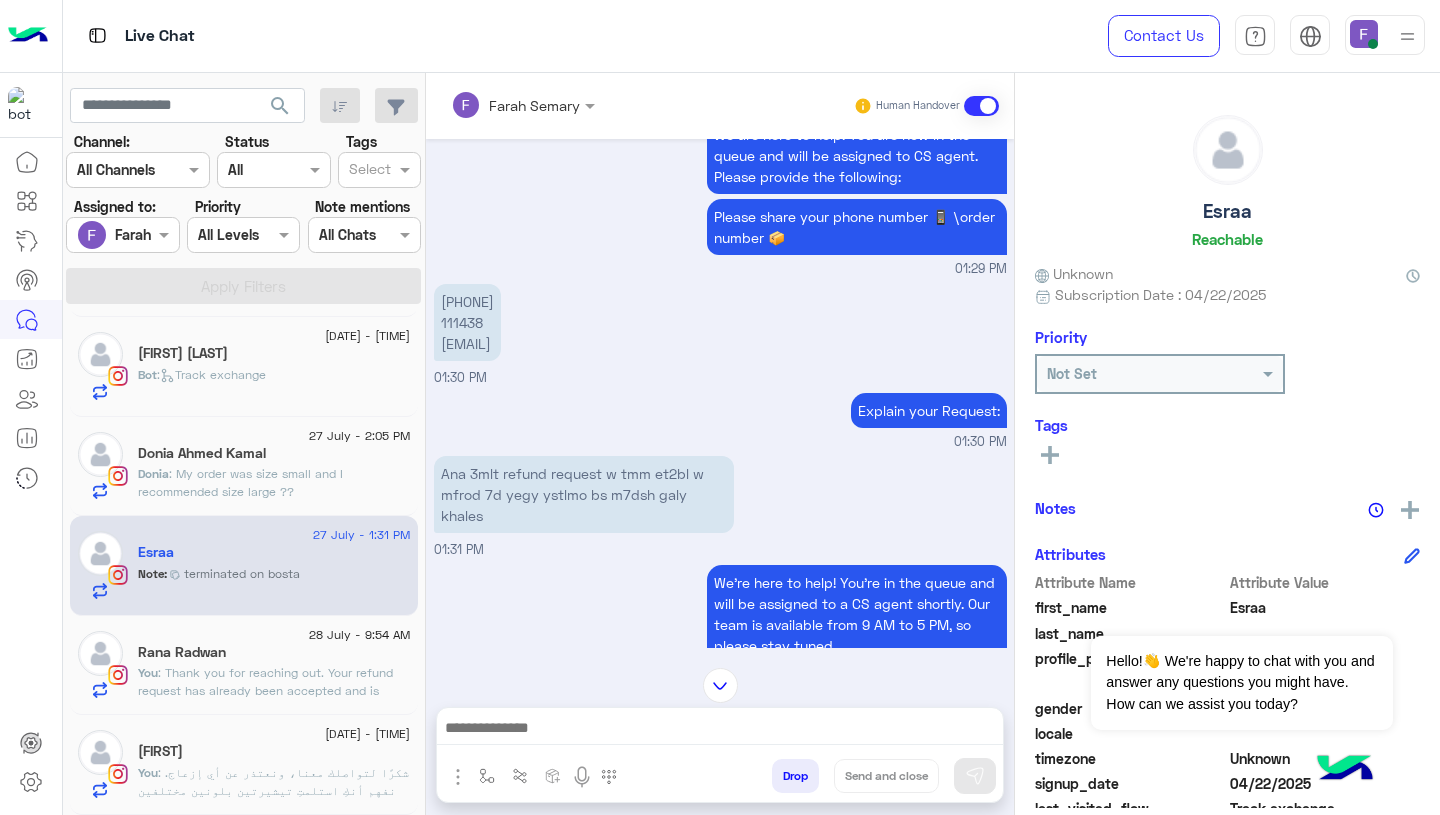 scroll, scrollTop: 1189, scrollLeft: 0, axis: vertical 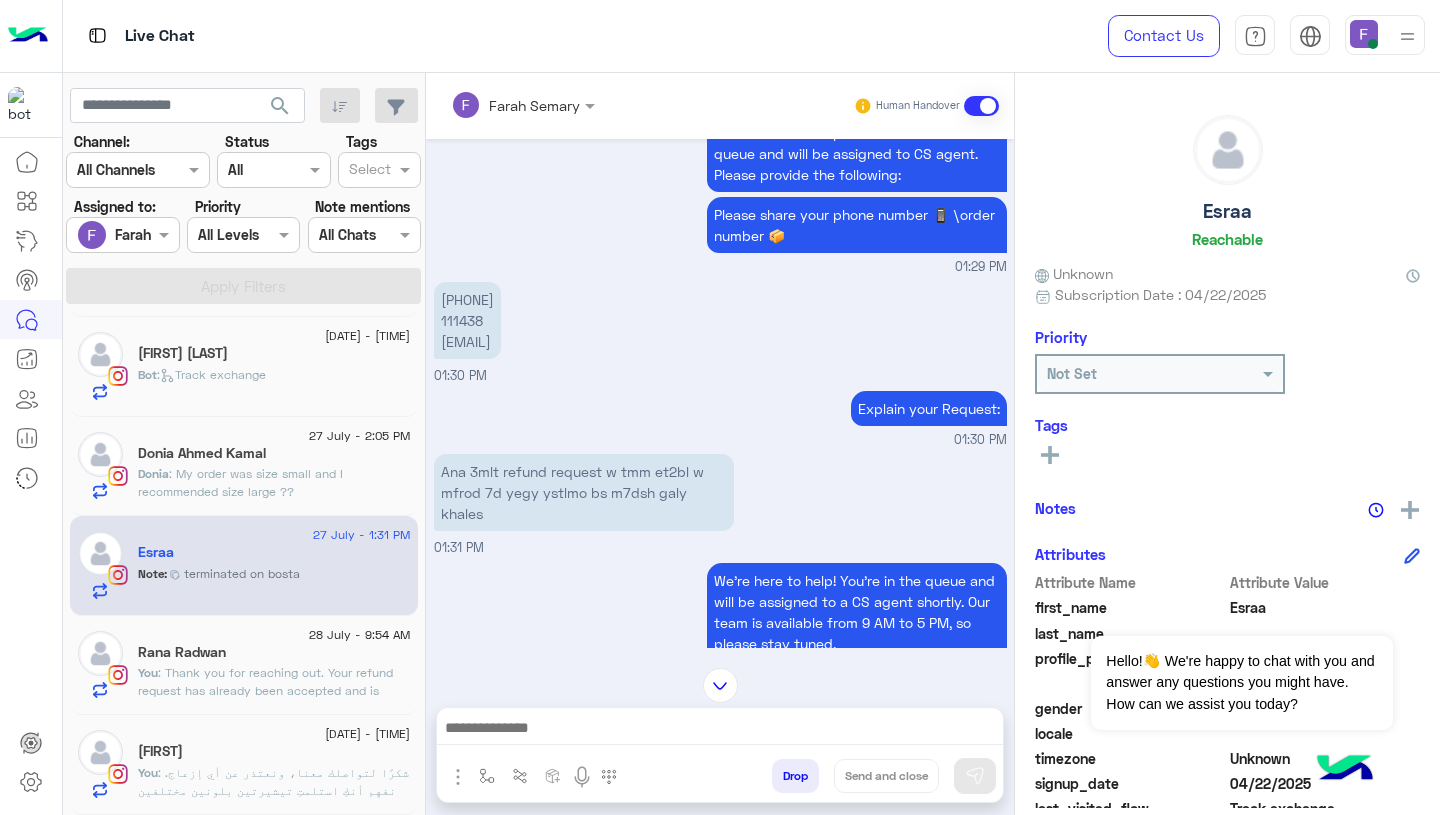 click on "01155591643 111438 esraamohamede.a6@[EMAIL]" at bounding box center (467, 320) 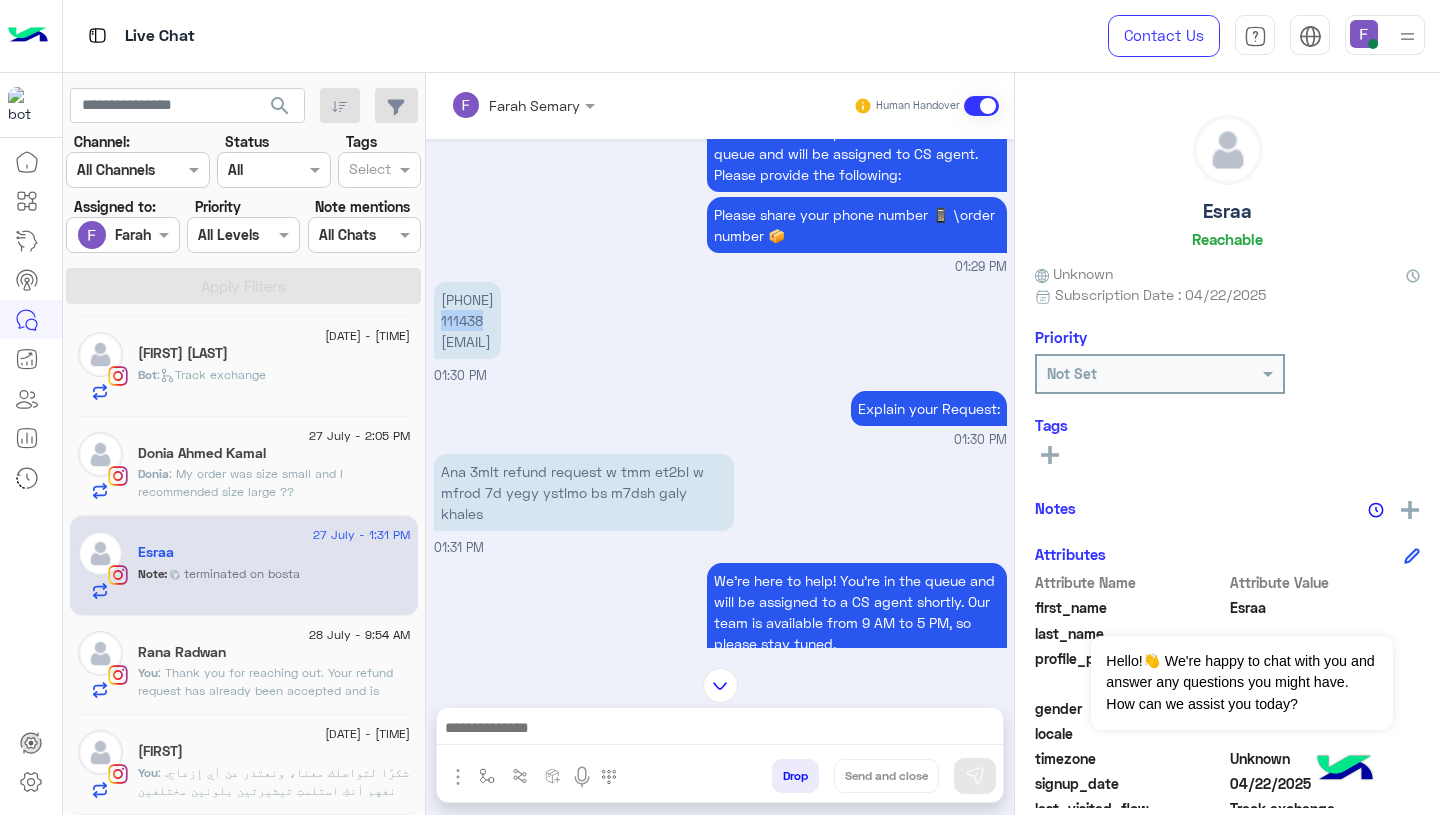 copy on "111438" 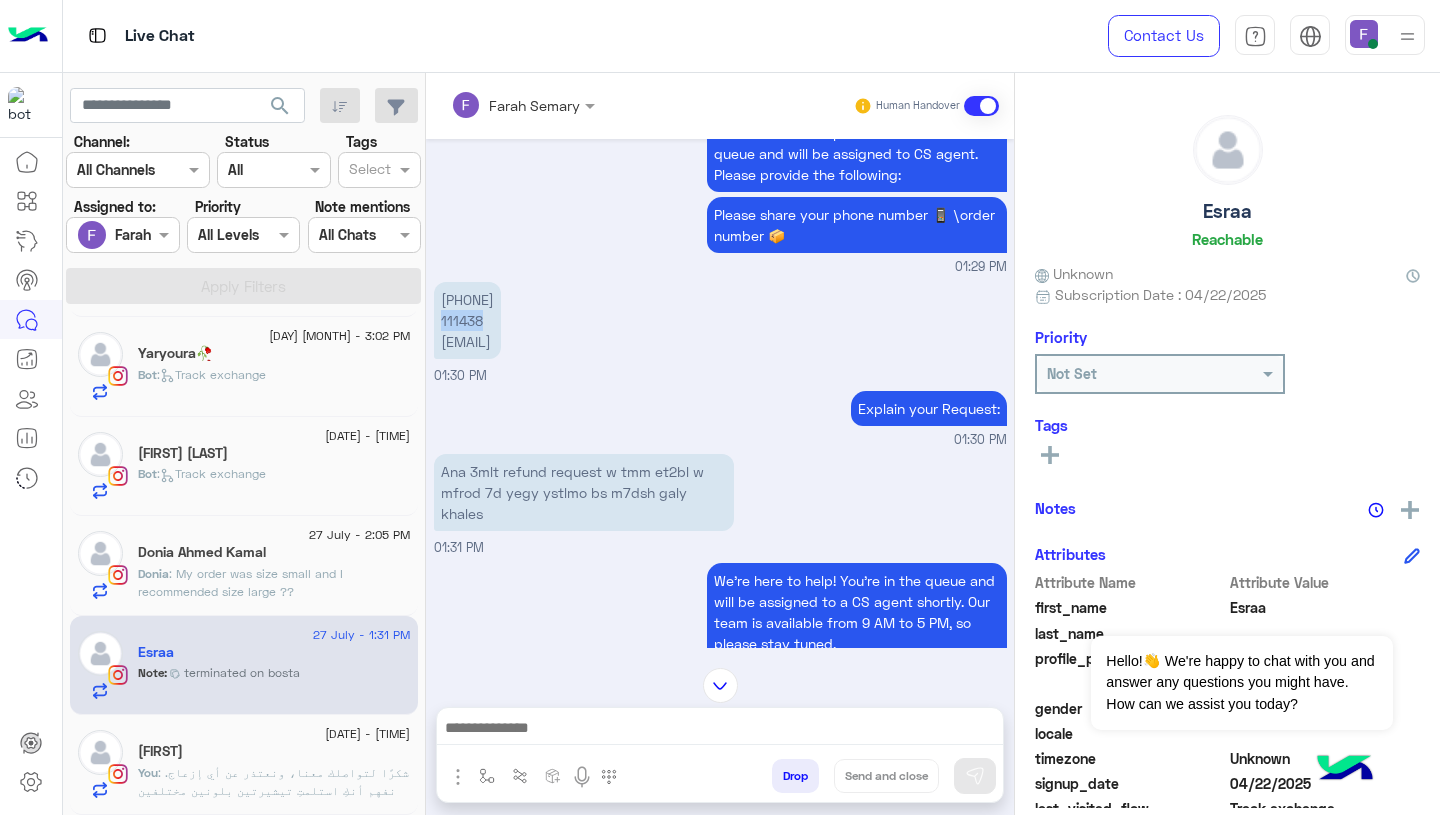 scroll, scrollTop: 1397, scrollLeft: 0, axis: vertical 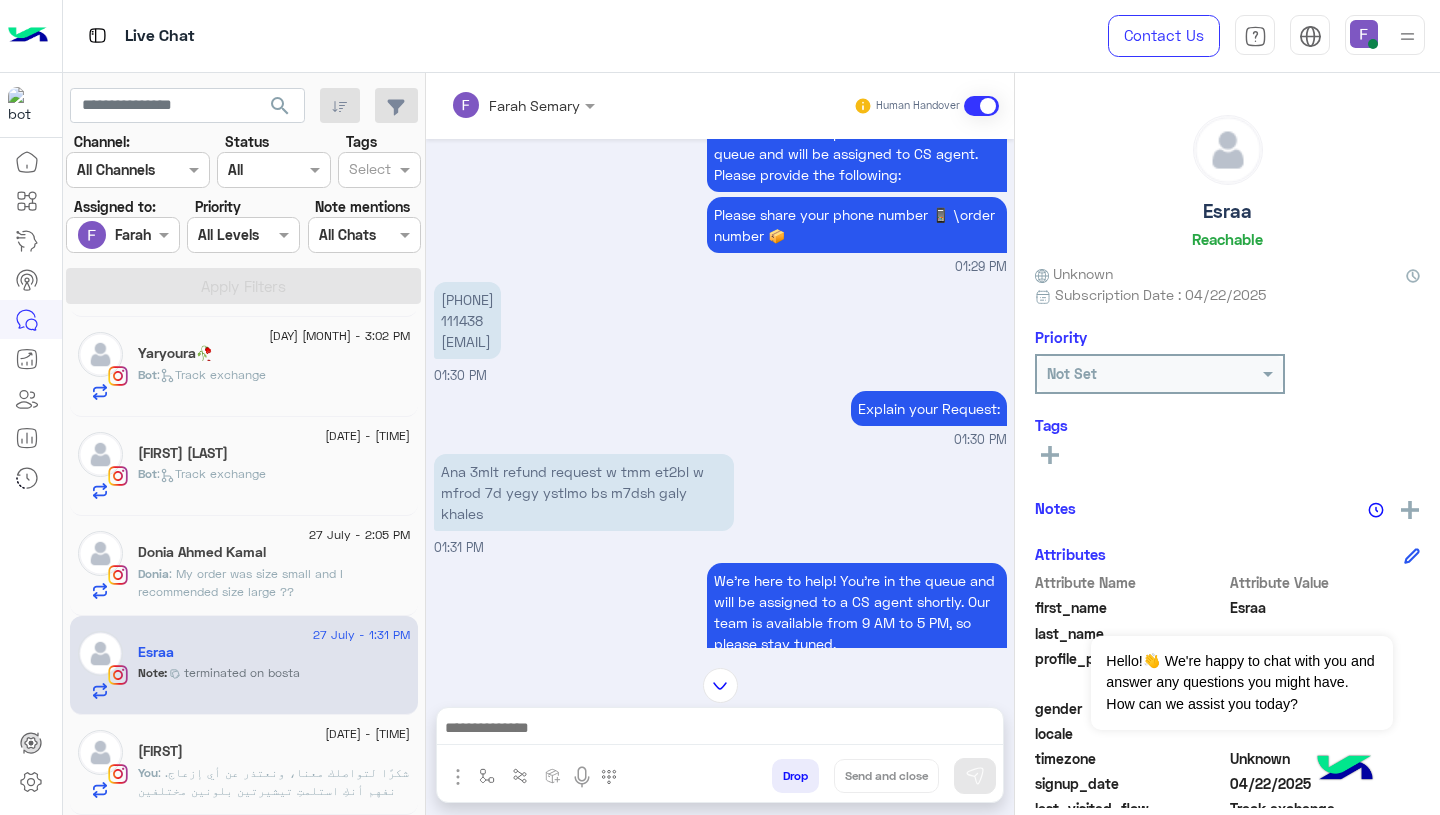 click on "Ana 3mlt refund request w tmm et2bl w mfrod 7d yegy ystlmo bs m7dsh galy khales" at bounding box center [584, 492] 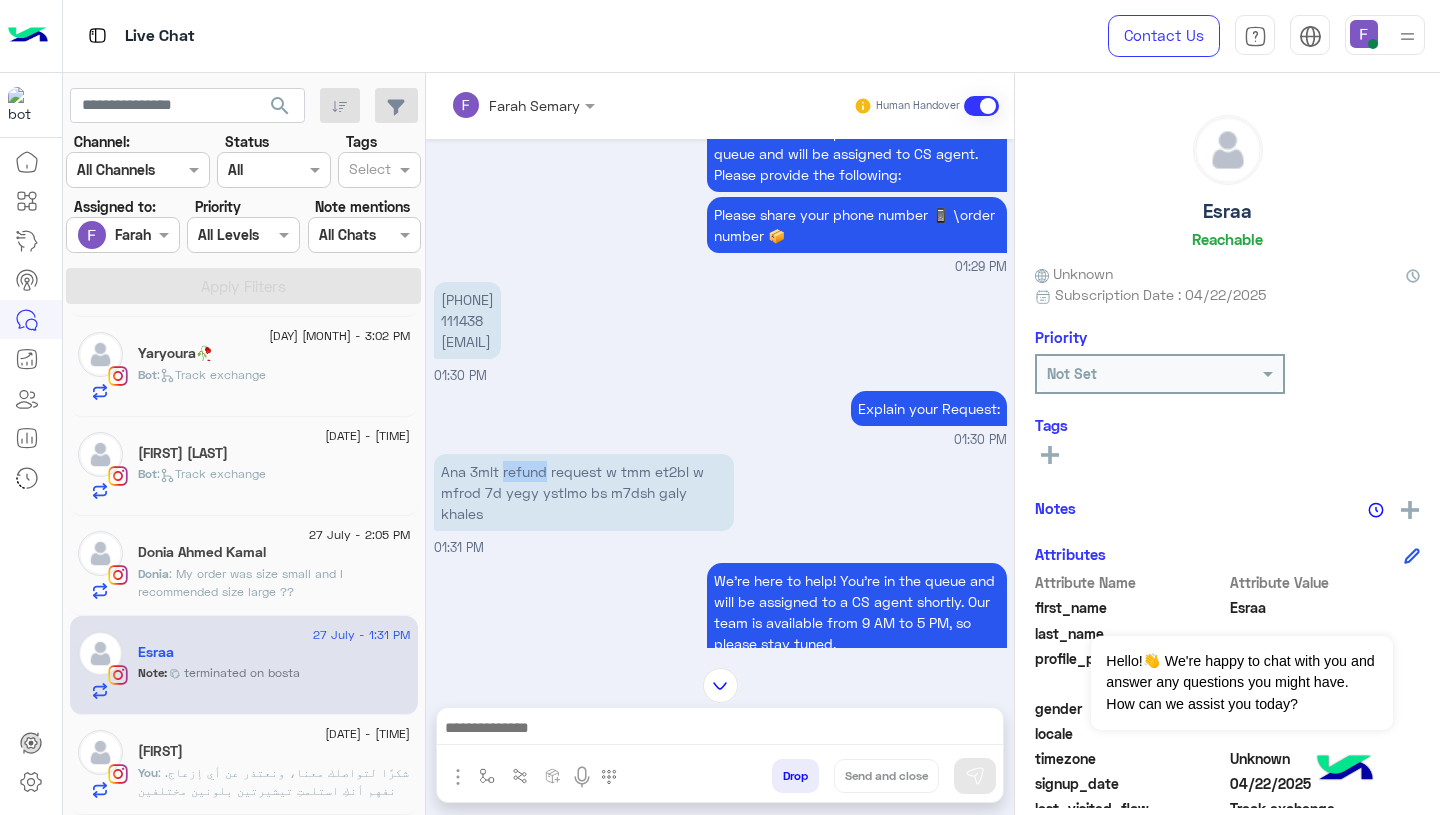click on "Ana 3mlt refund request w tmm et2bl w mfrod 7d yegy ystlmo bs m7dsh galy khales" at bounding box center (584, 492) 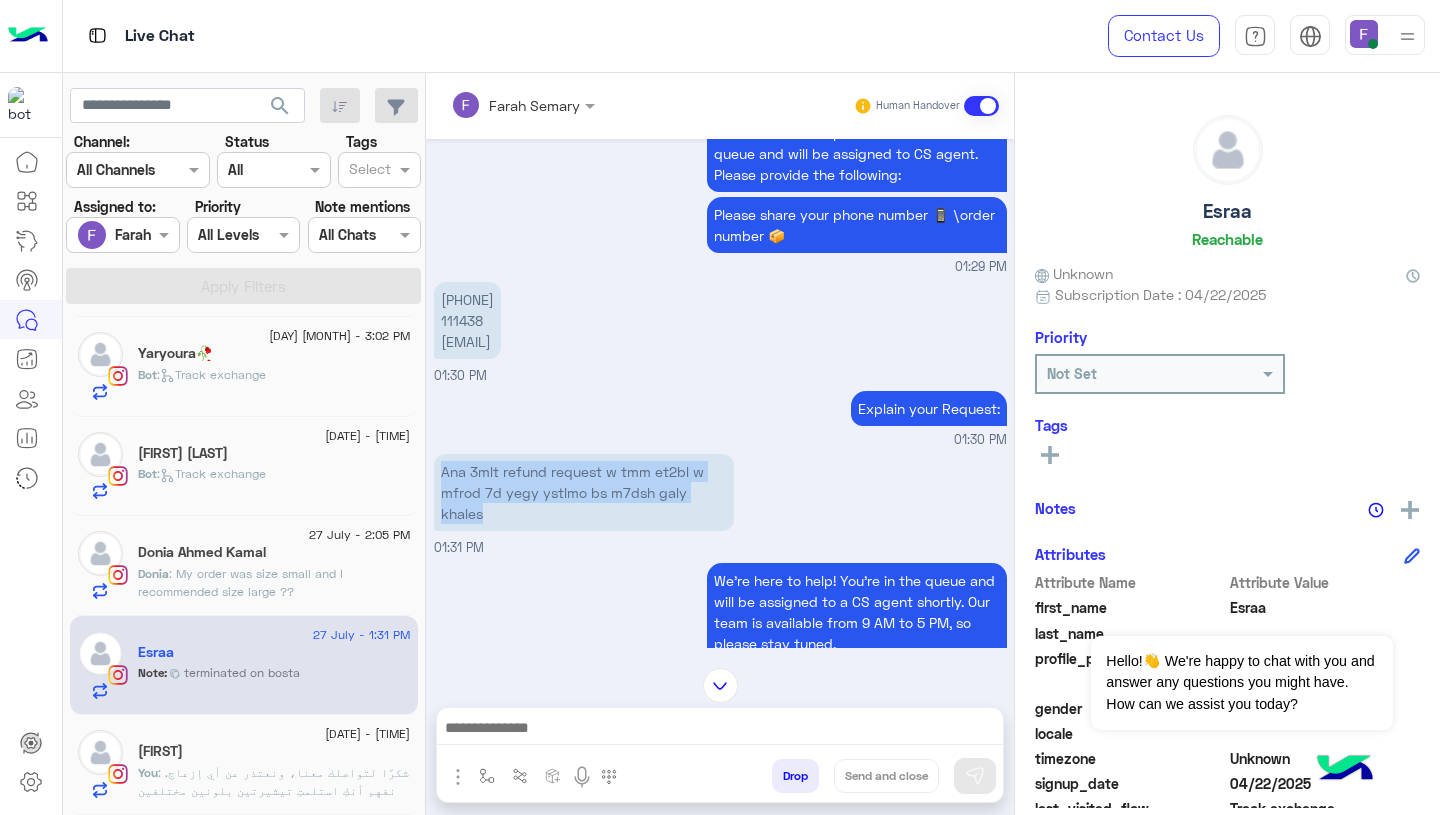 click on "Ana 3mlt refund request w tmm et2bl w mfrod 7d yegy ystlmo bs m7dsh galy khales" at bounding box center [584, 492] 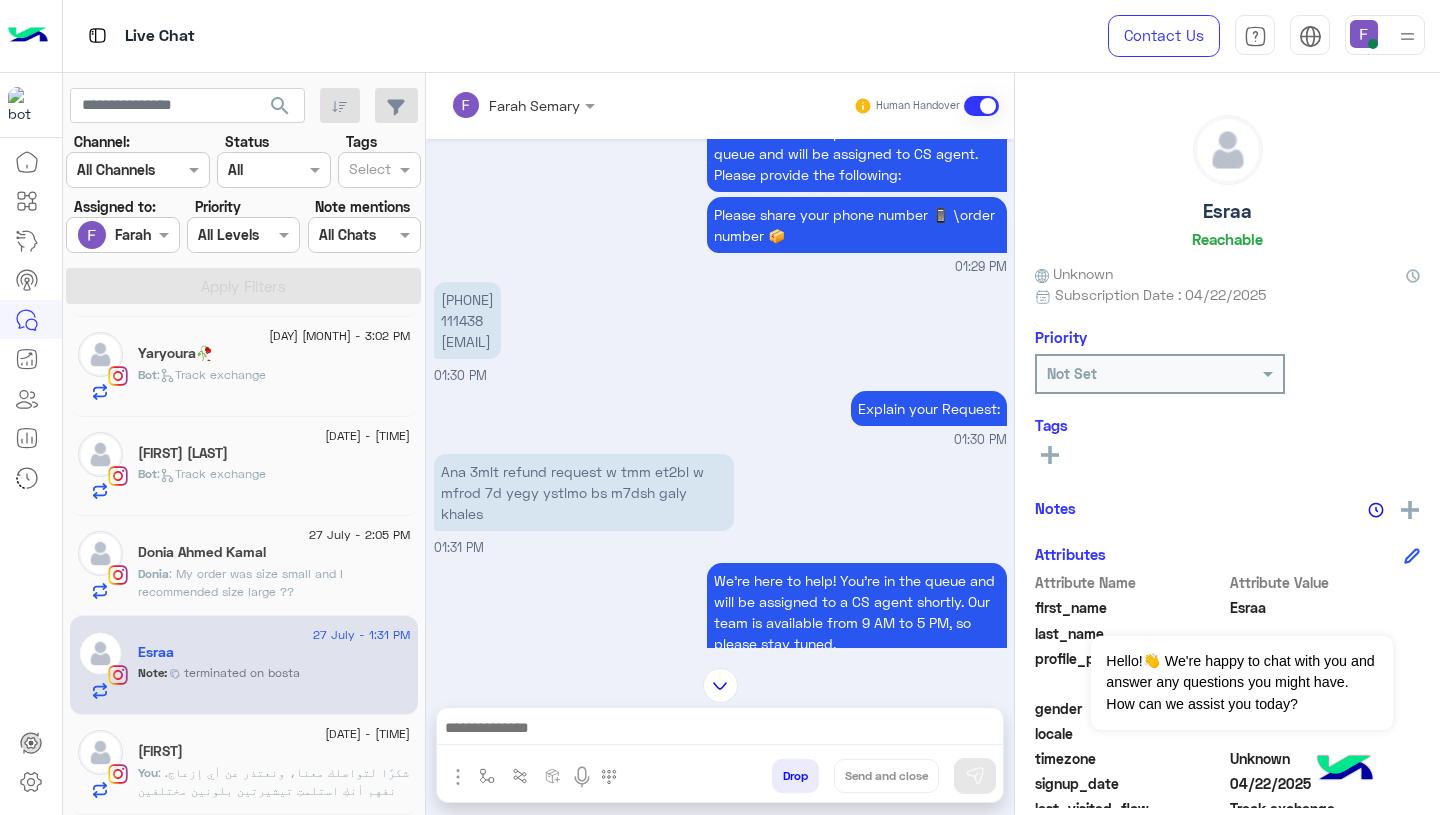 click at bounding box center [720, 733] 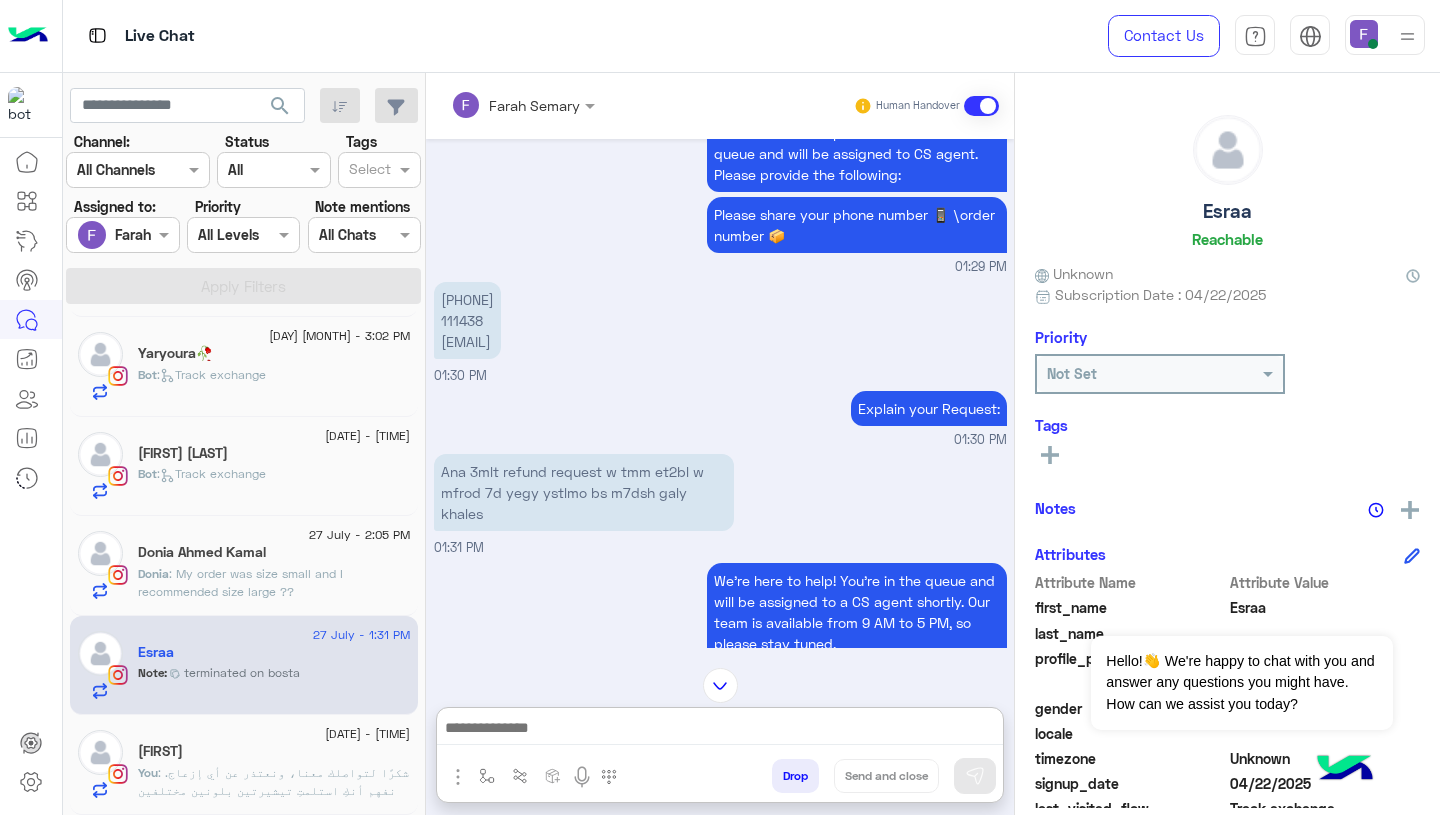 click at bounding box center [720, 730] 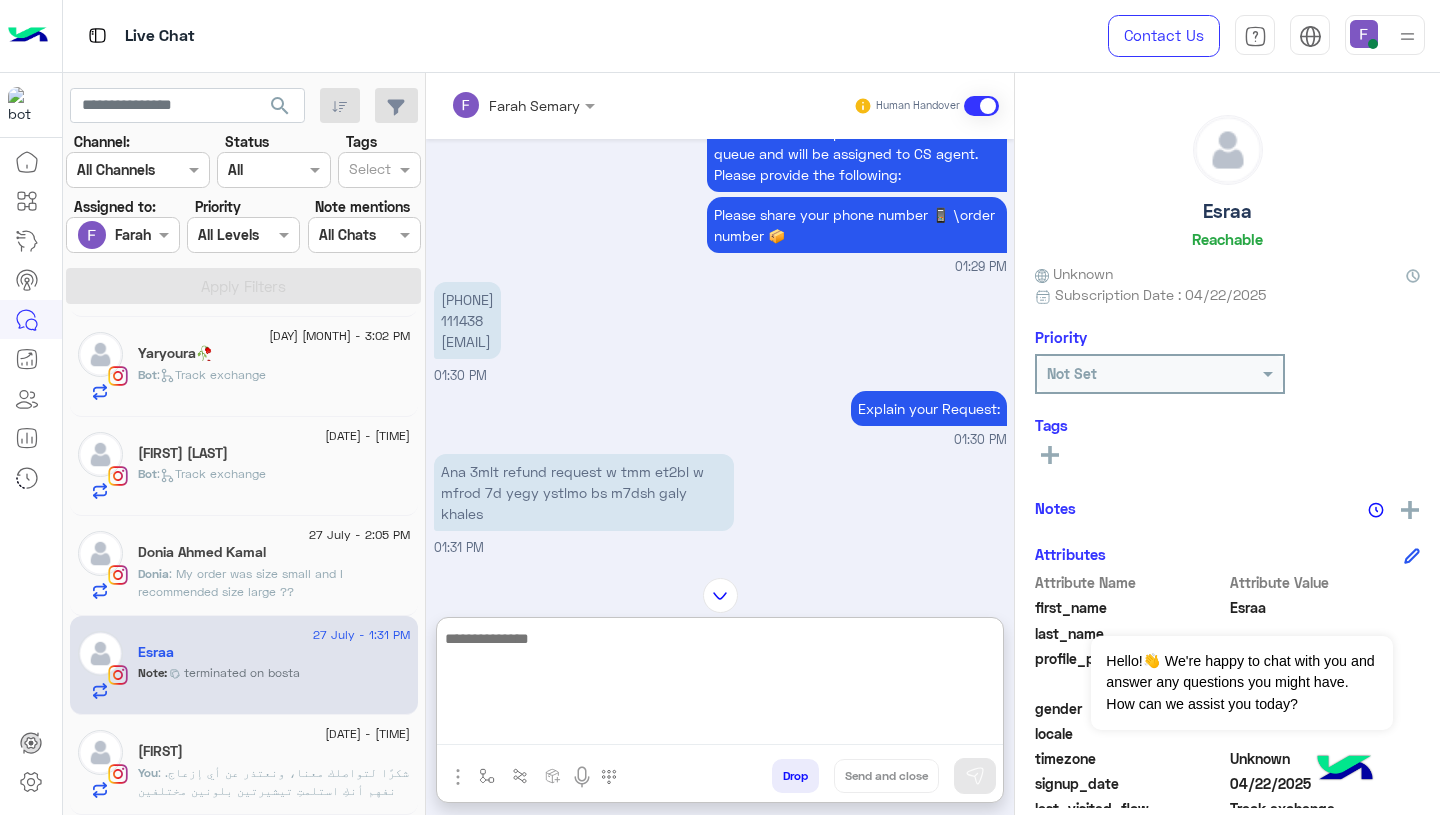 paste on "**********" 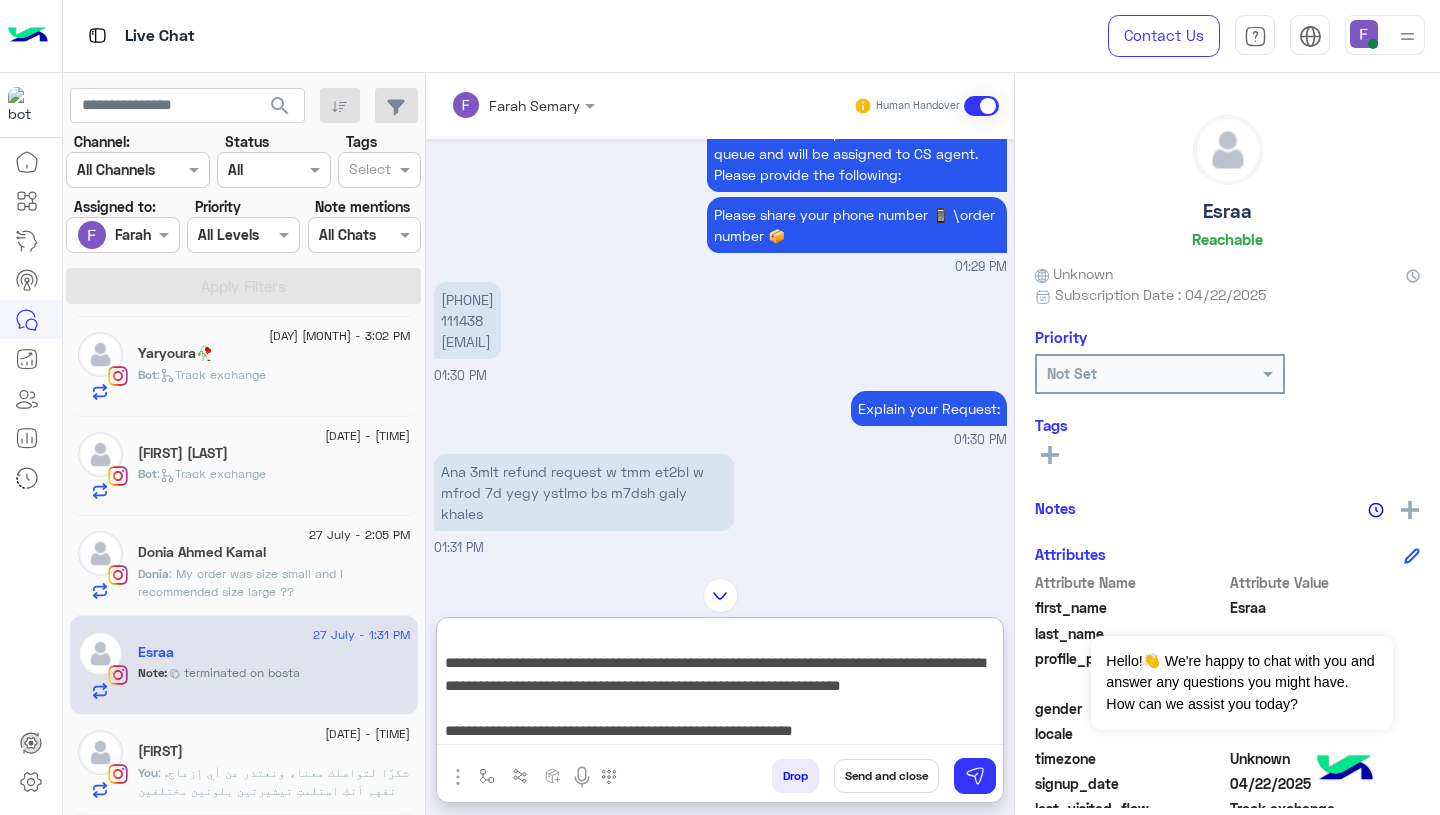 scroll, scrollTop: 0, scrollLeft: 0, axis: both 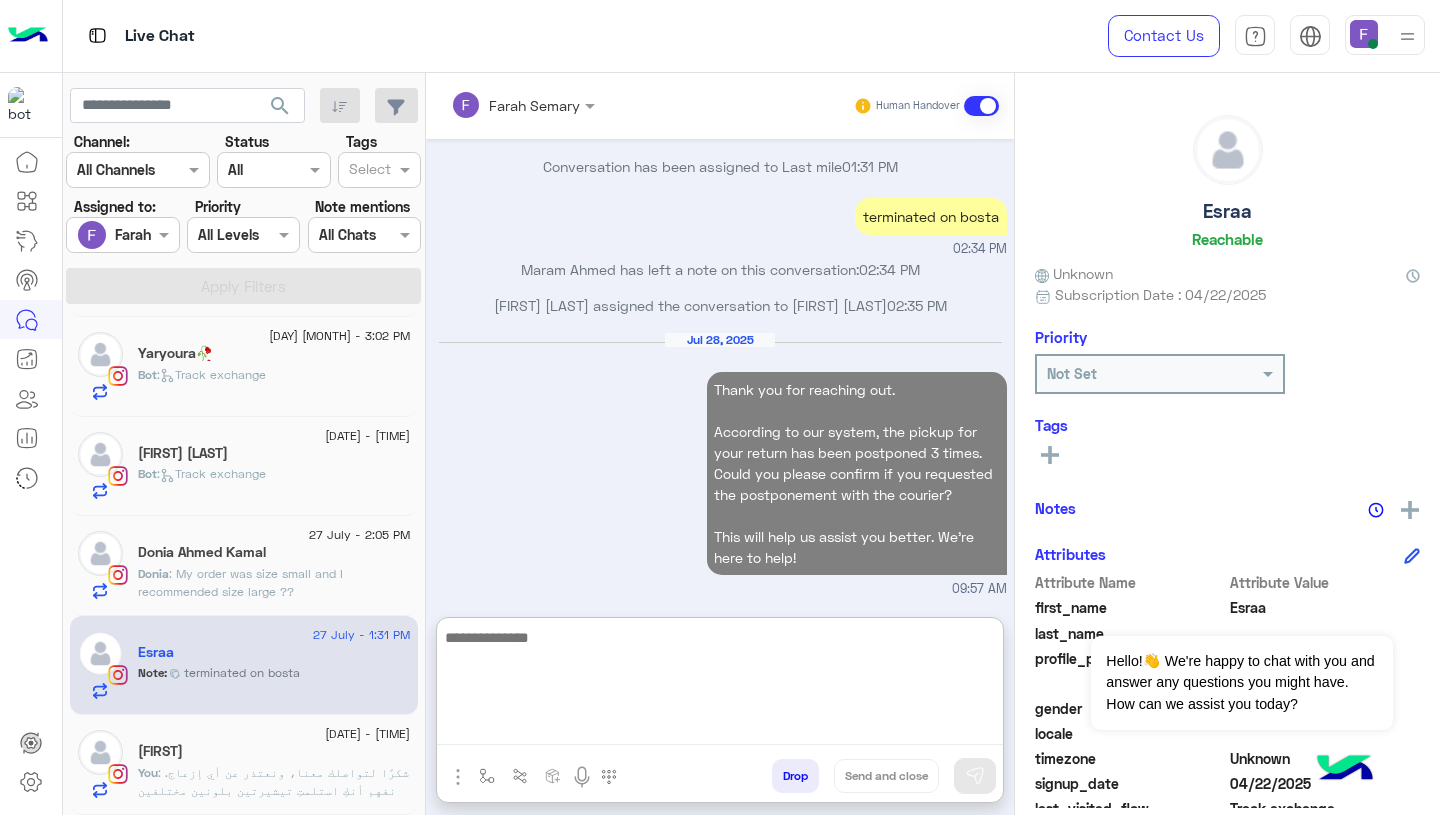 click on "[DATE]  Thank you for reaching out. According to our system, the pickup for your return has been postponed 3 times. Could you please confirm if you requested the postponement with the courier? This will help us assist you better. We're here to help!   [TIME]" at bounding box center [720, 465] 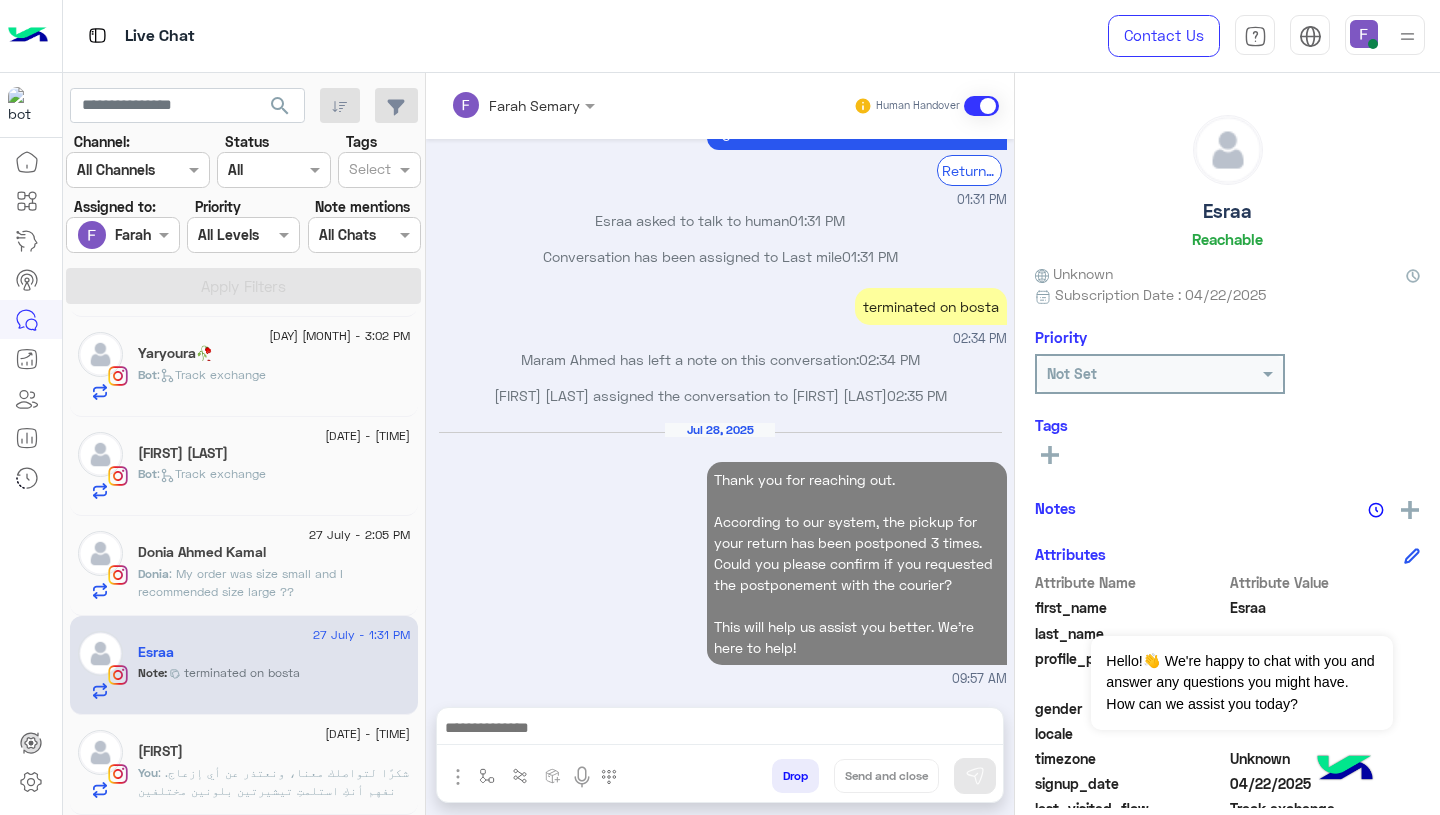 scroll, scrollTop: 1841, scrollLeft: 0, axis: vertical 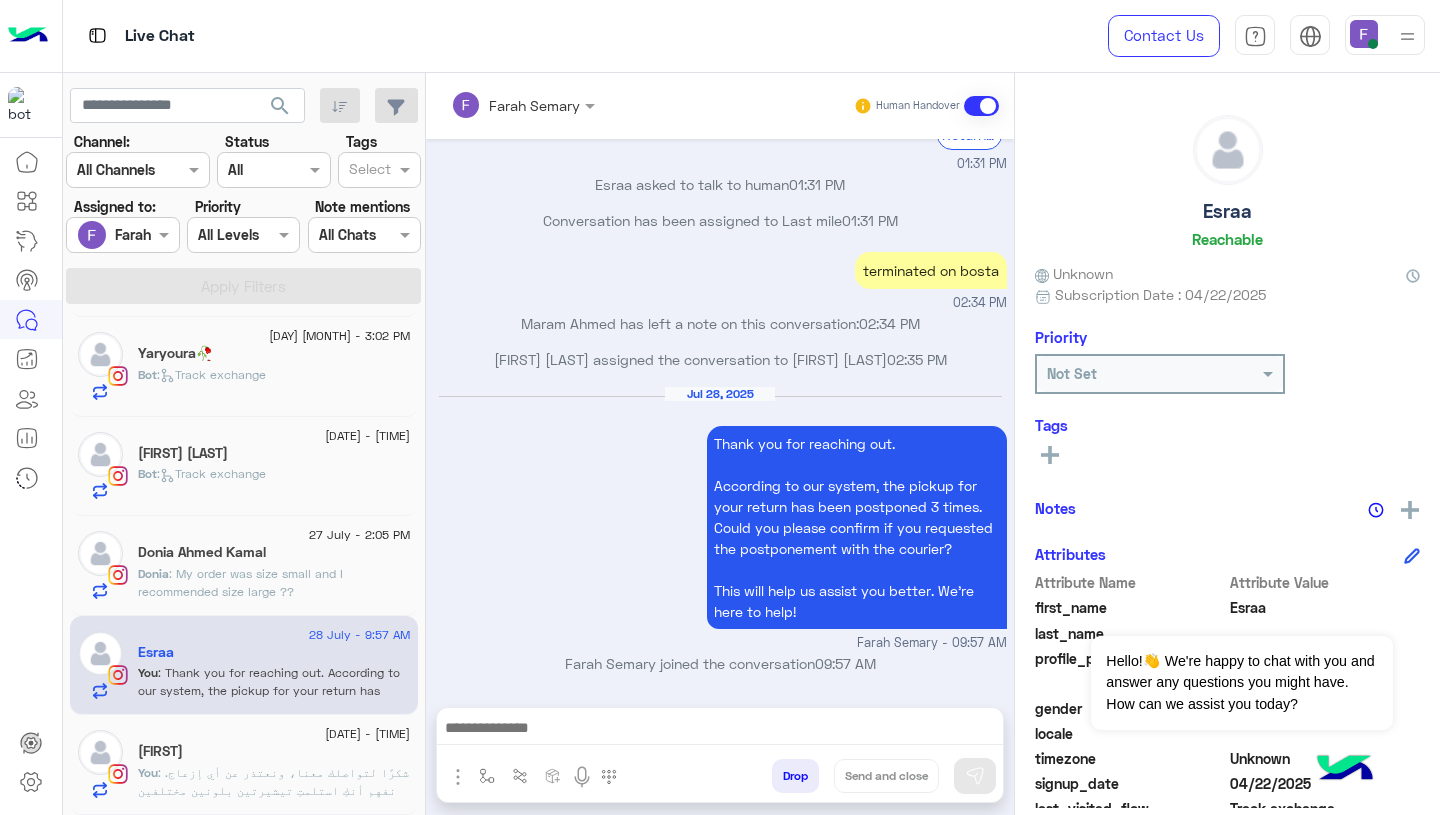 click on ": My order was size small and I recommended size large ??" 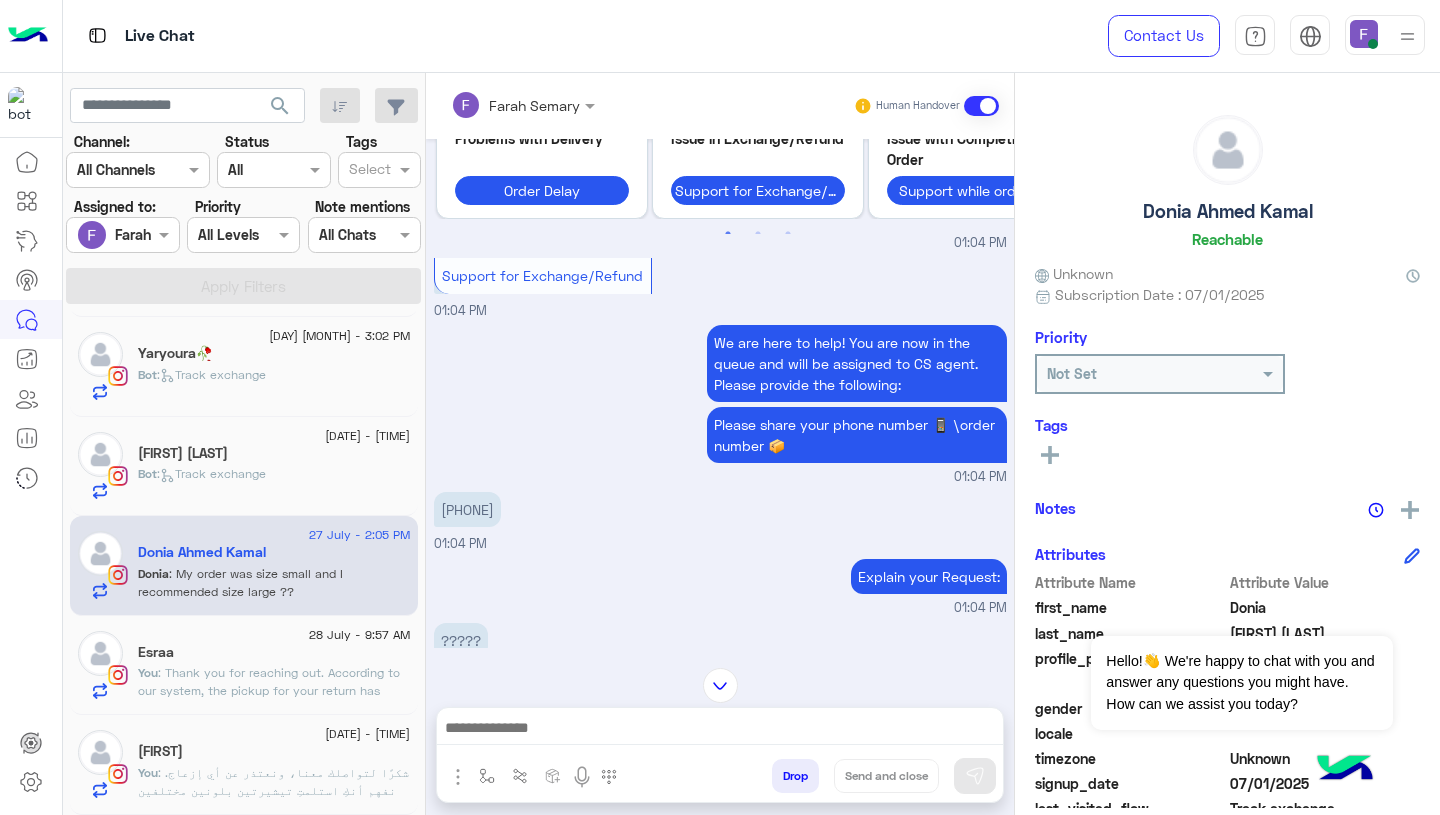 scroll, scrollTop: 84, scrollLeft: 0, axis: vertical 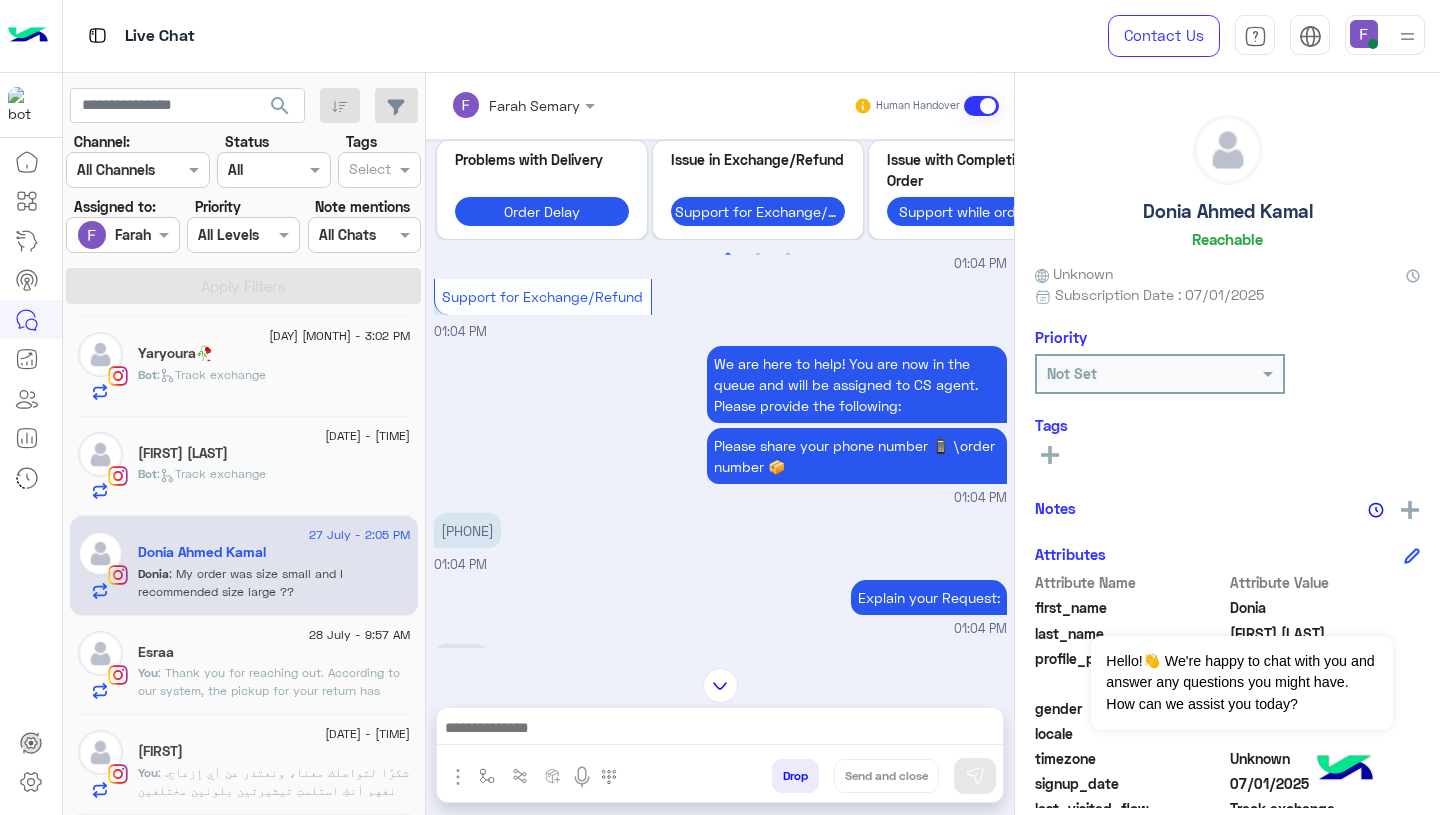 click on "[PHONE]" at bounding box center (467, 530) 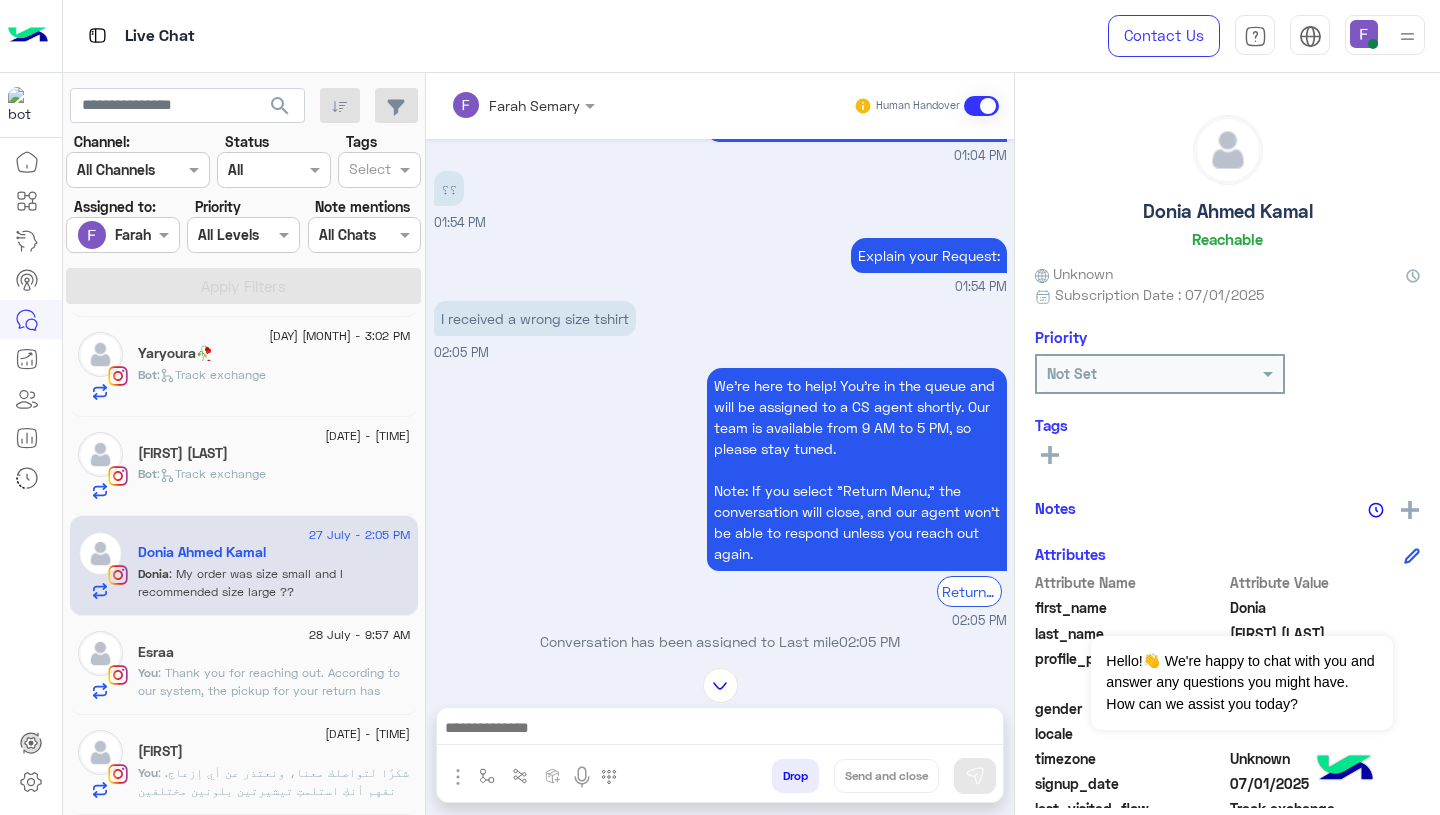 scroll, scrollTop: 1549, scrollLeft: 0, axis: vertical 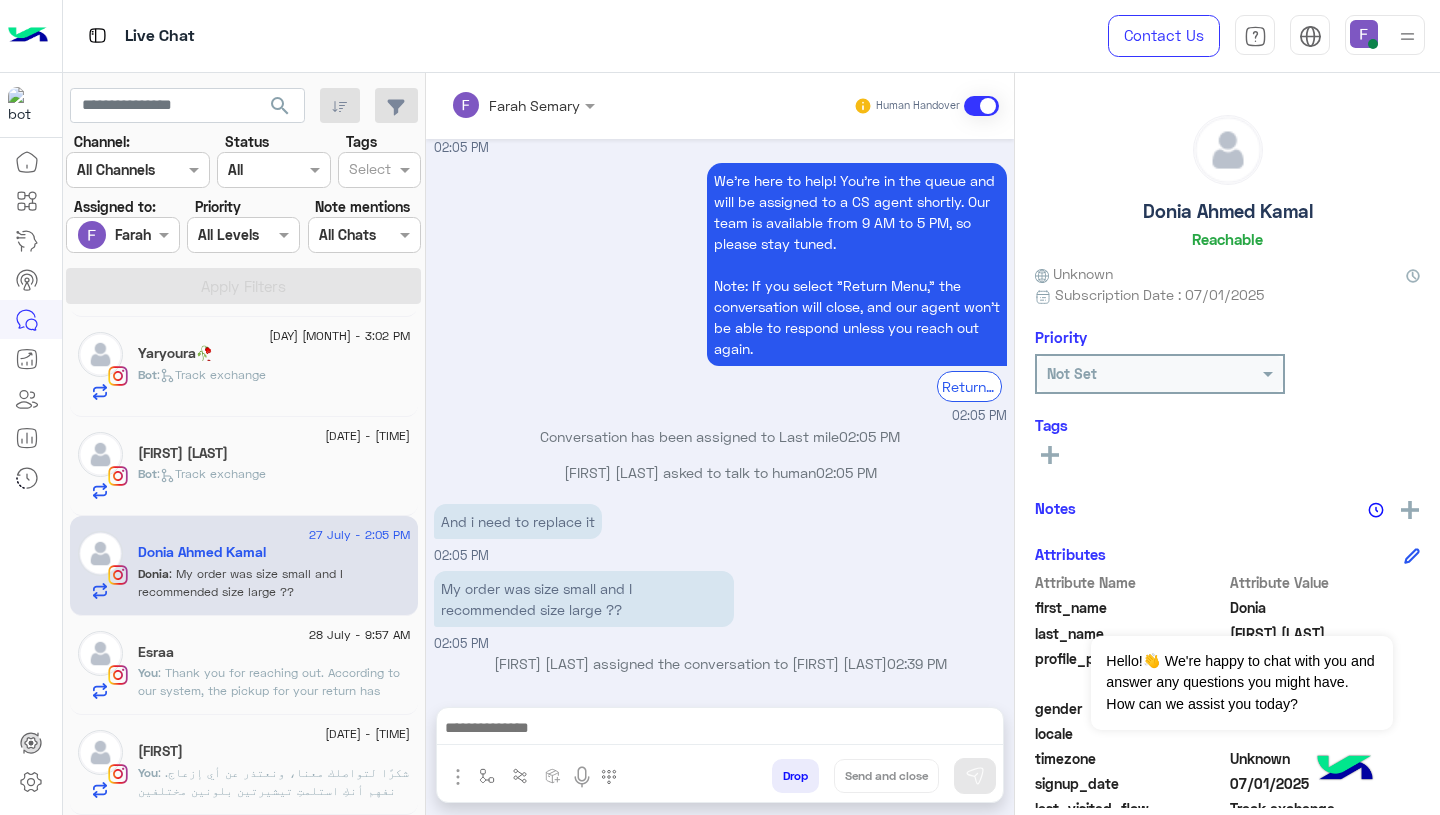 click on "My order was size small and I recommended size large ??" at bounding box center [584, 599] 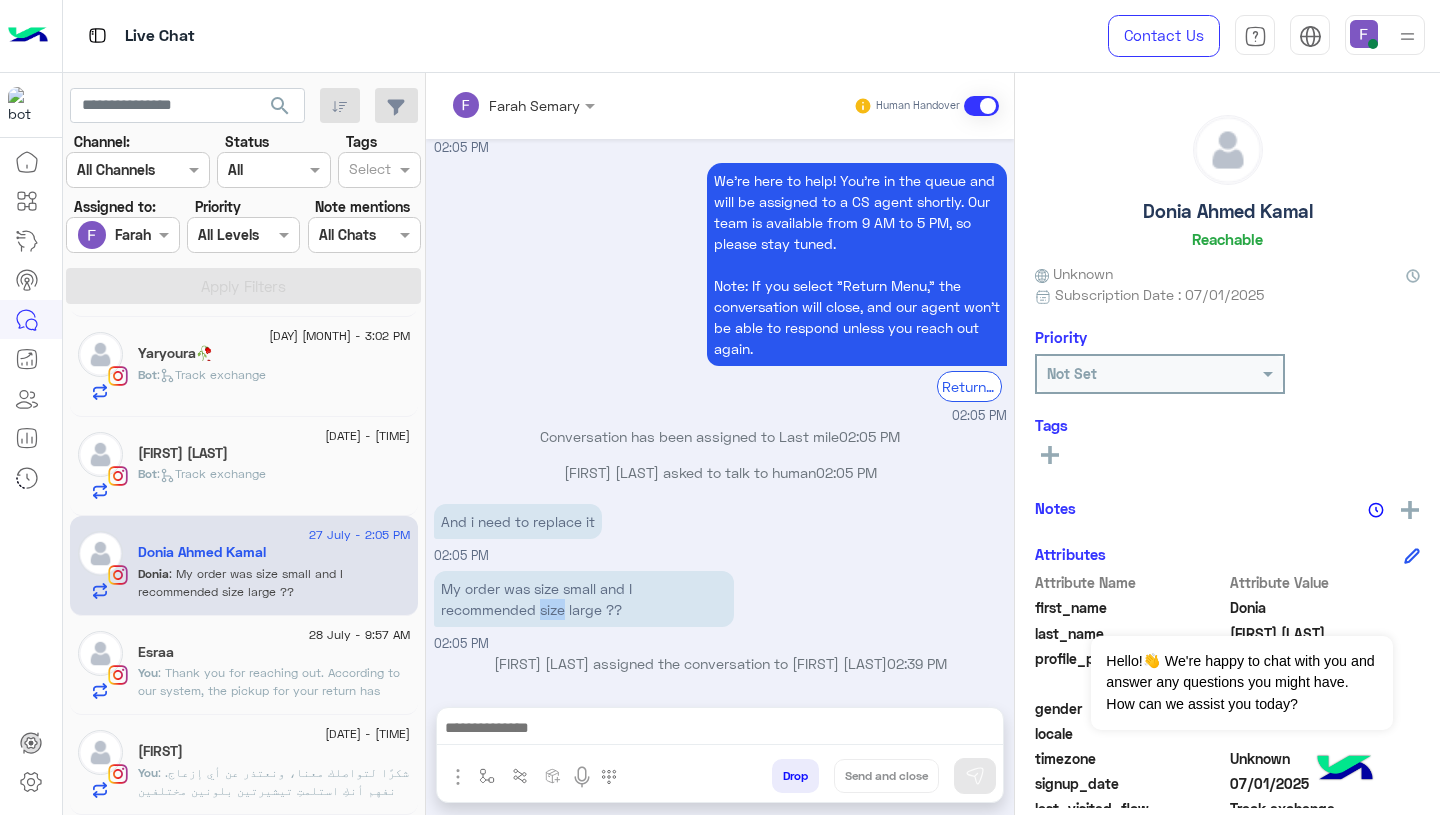 click on "My order was size small and I recommended size large ??" at bounding box center [584, 599] 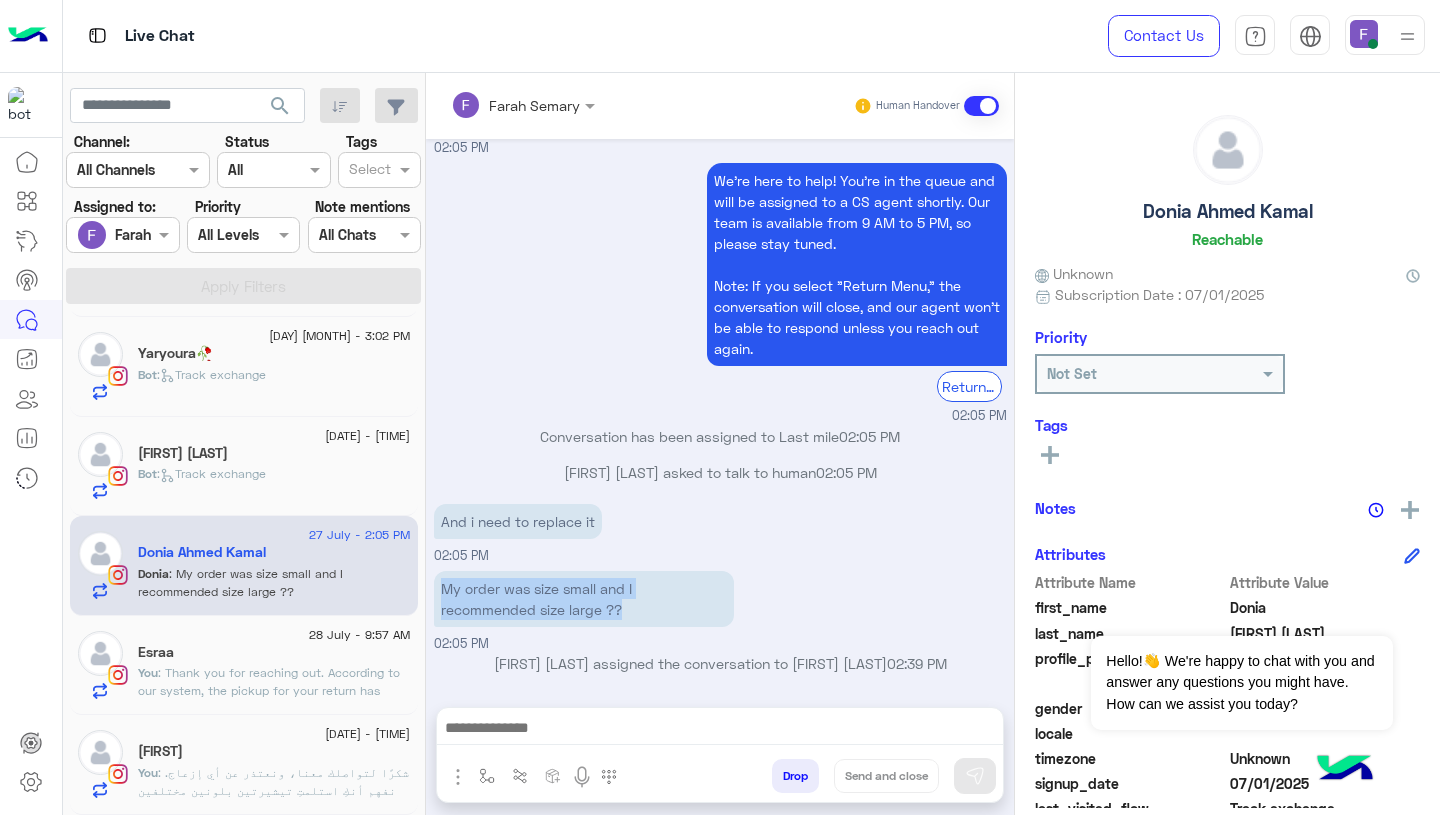 click on "My order was size small and I recommended size large ??" at bounding box center (584, 599) 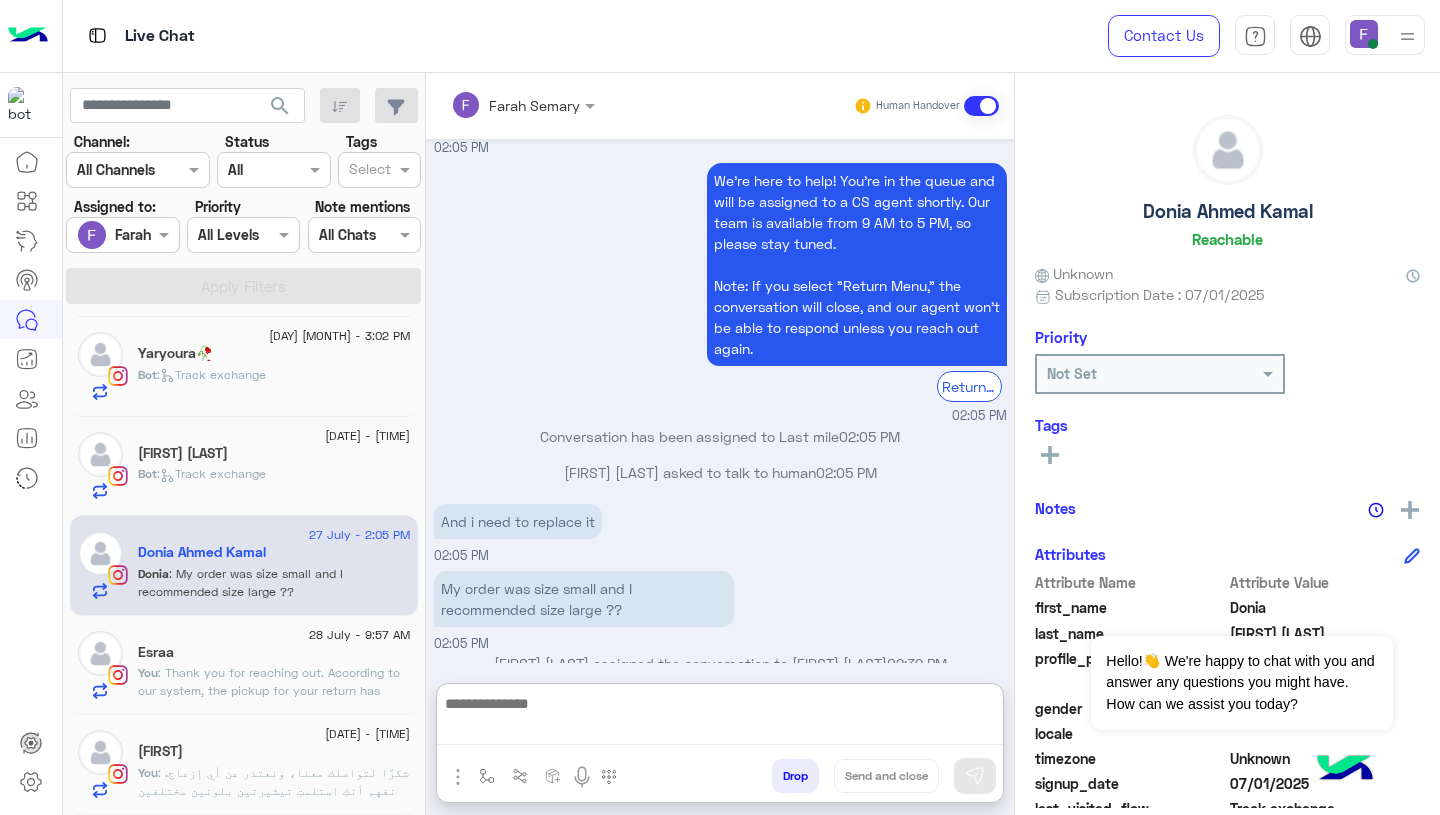 click at bounding box center [720, 718] 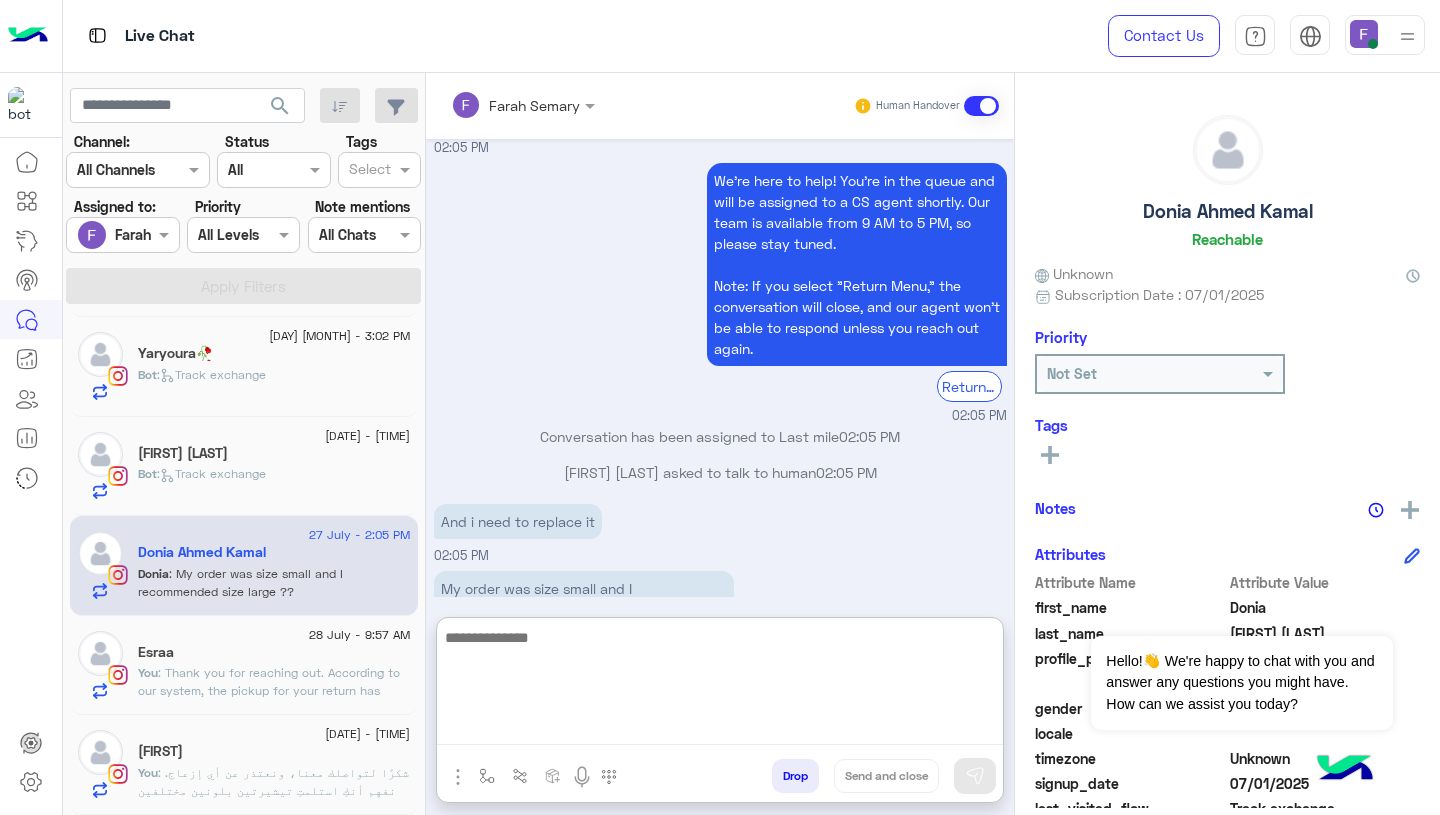 paste on "**********" 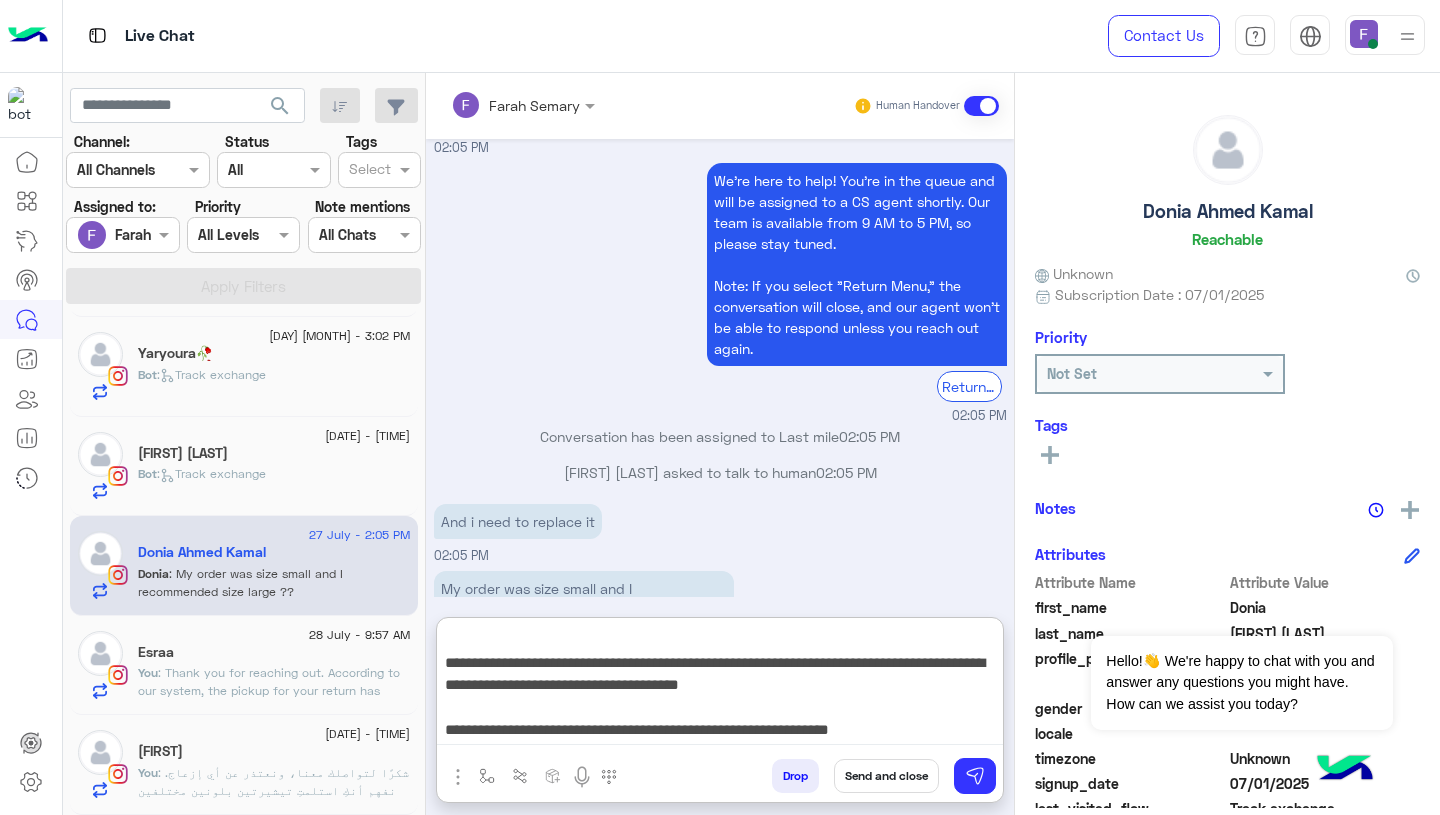 scroll, scrollTop: 0, scrollLeft: 0, axis: both 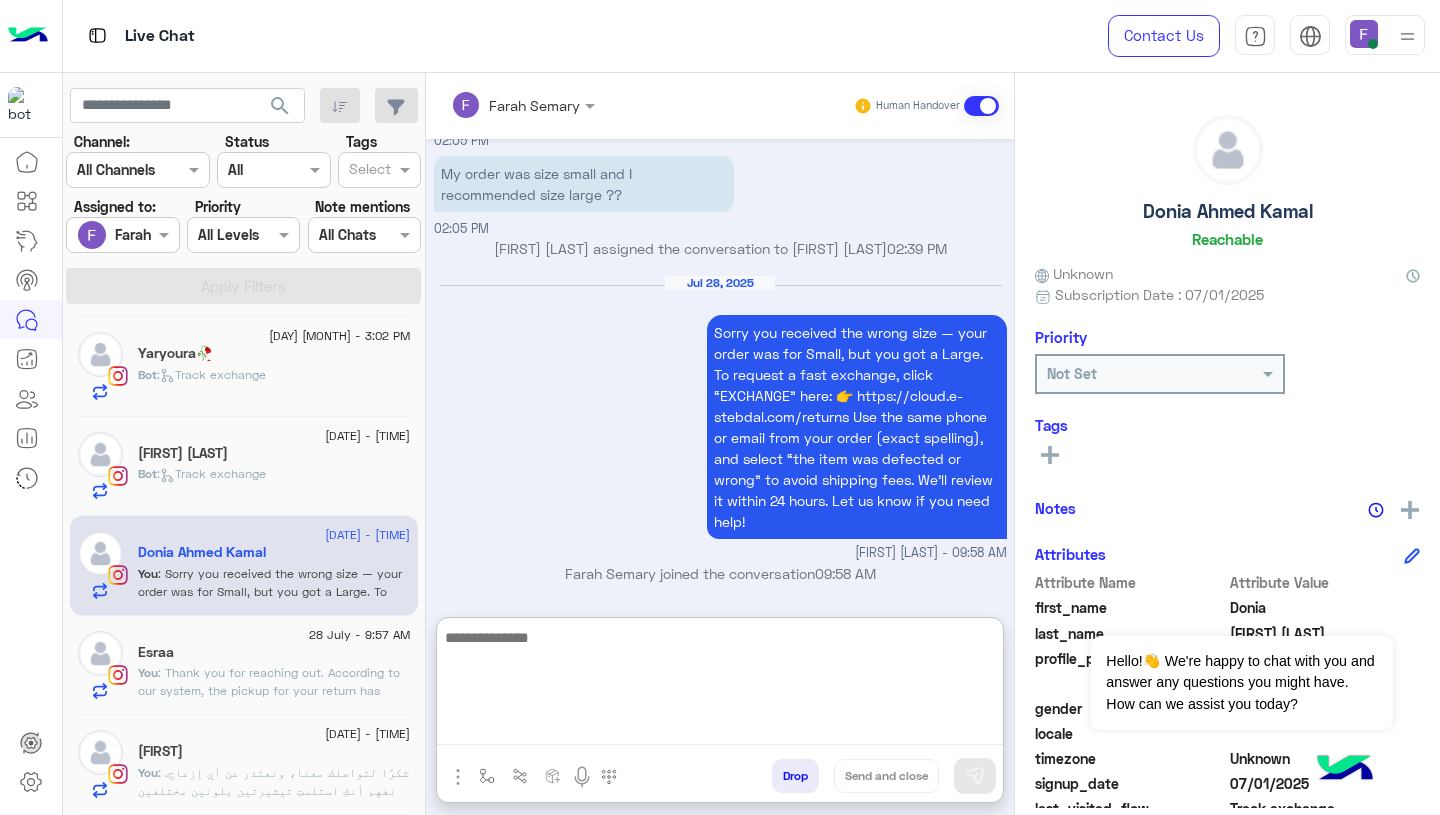 click on "[NAME]" 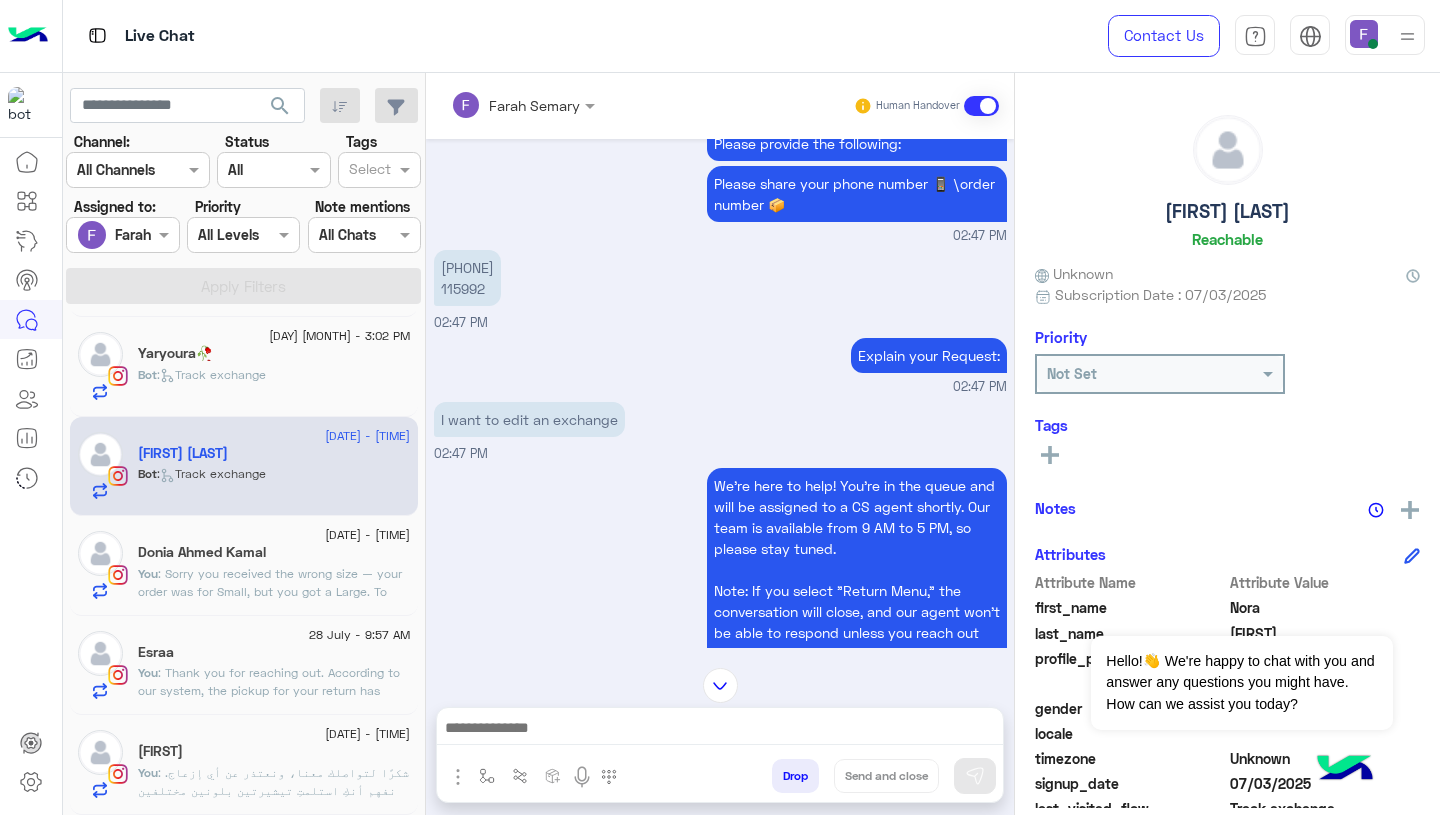 scroll, scrollTop: 1200, scrollLeft: 0, axis: vertical 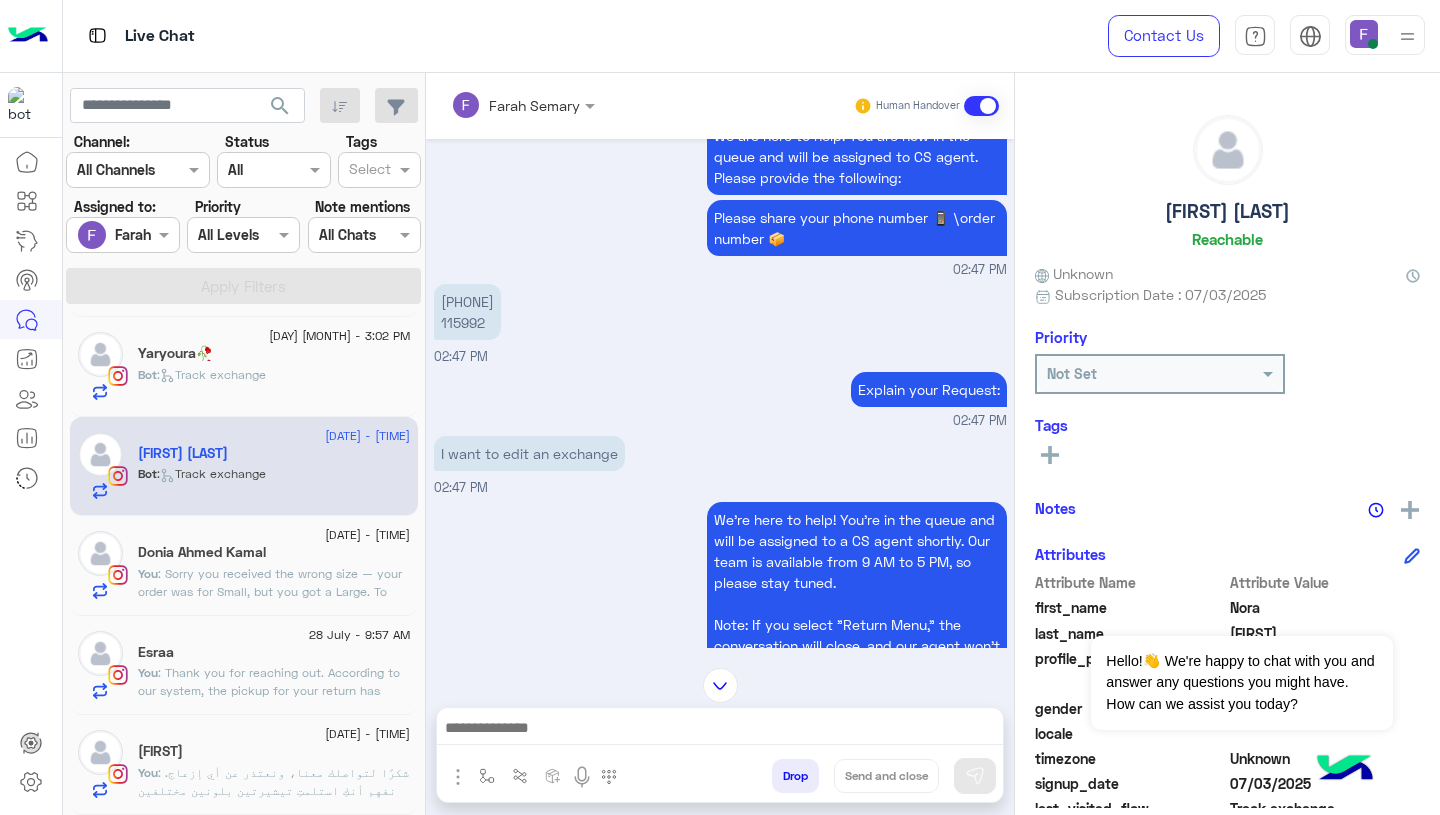 click on "[PHONE]  [ORDER_NUMBER]" at bounding box center [467, 312] 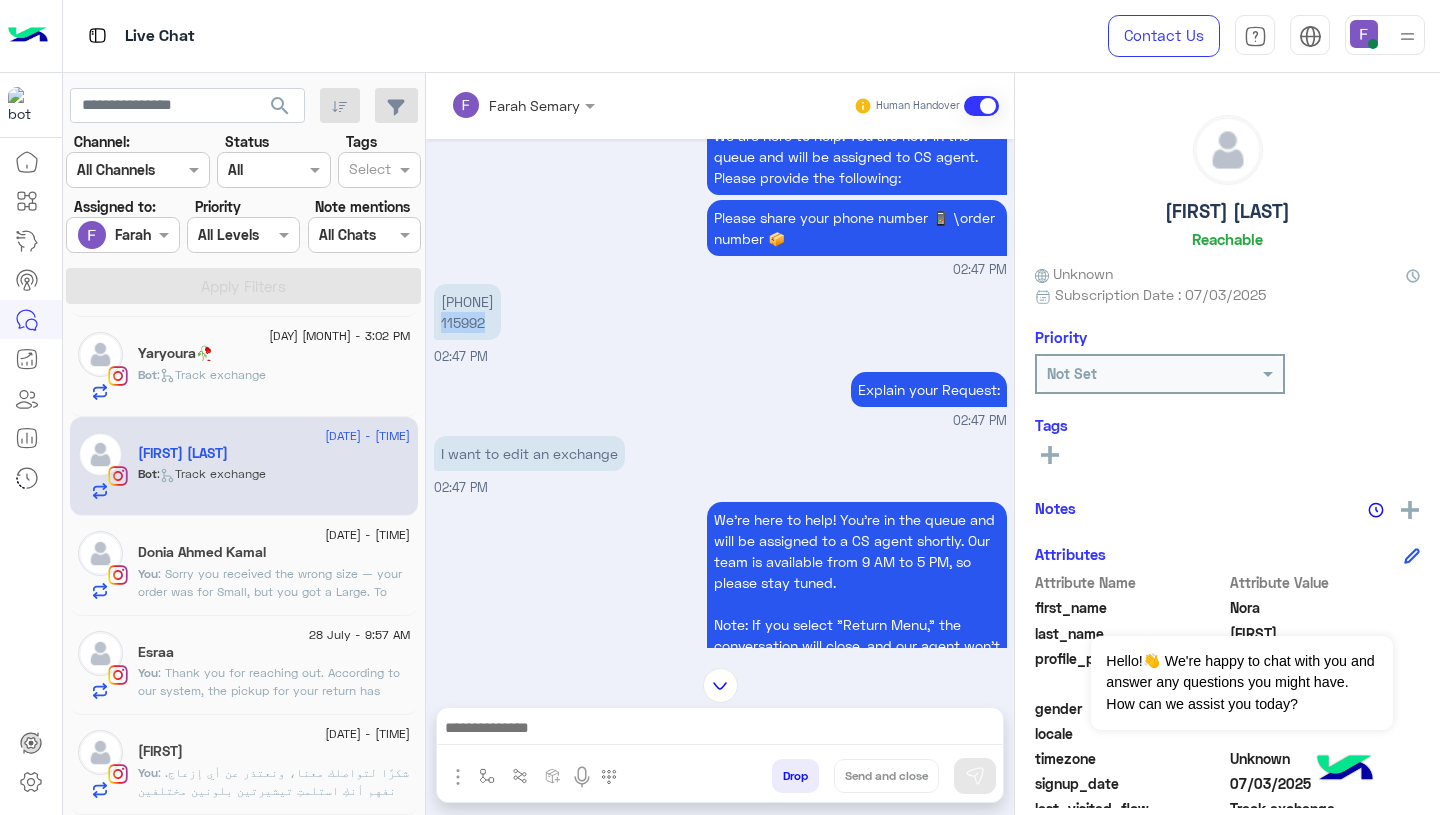 click on "[PHONE]  [ORDER_NUMBER]" at bounding box center (467, 312) 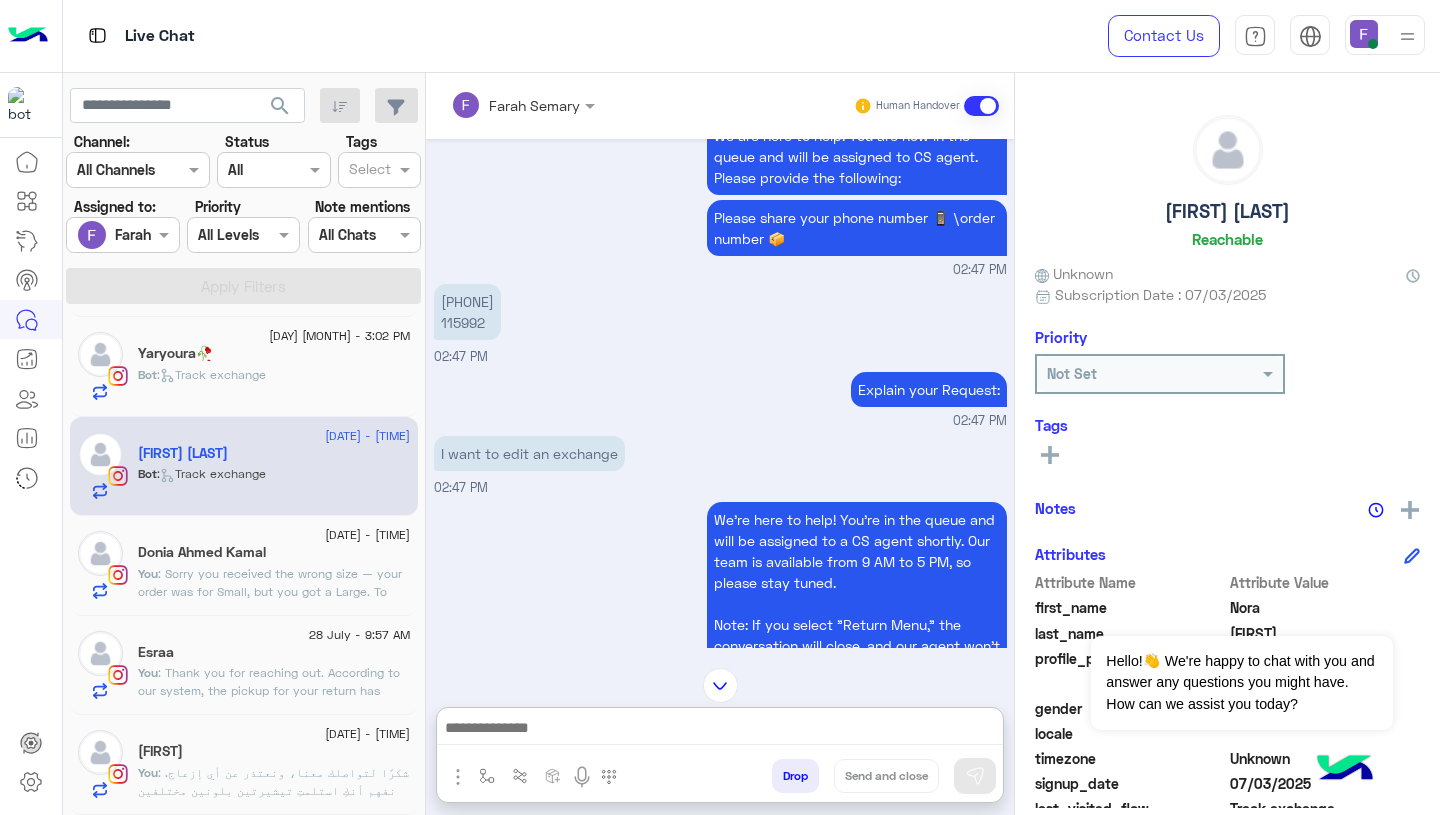 click at bounding box center (720, 730) 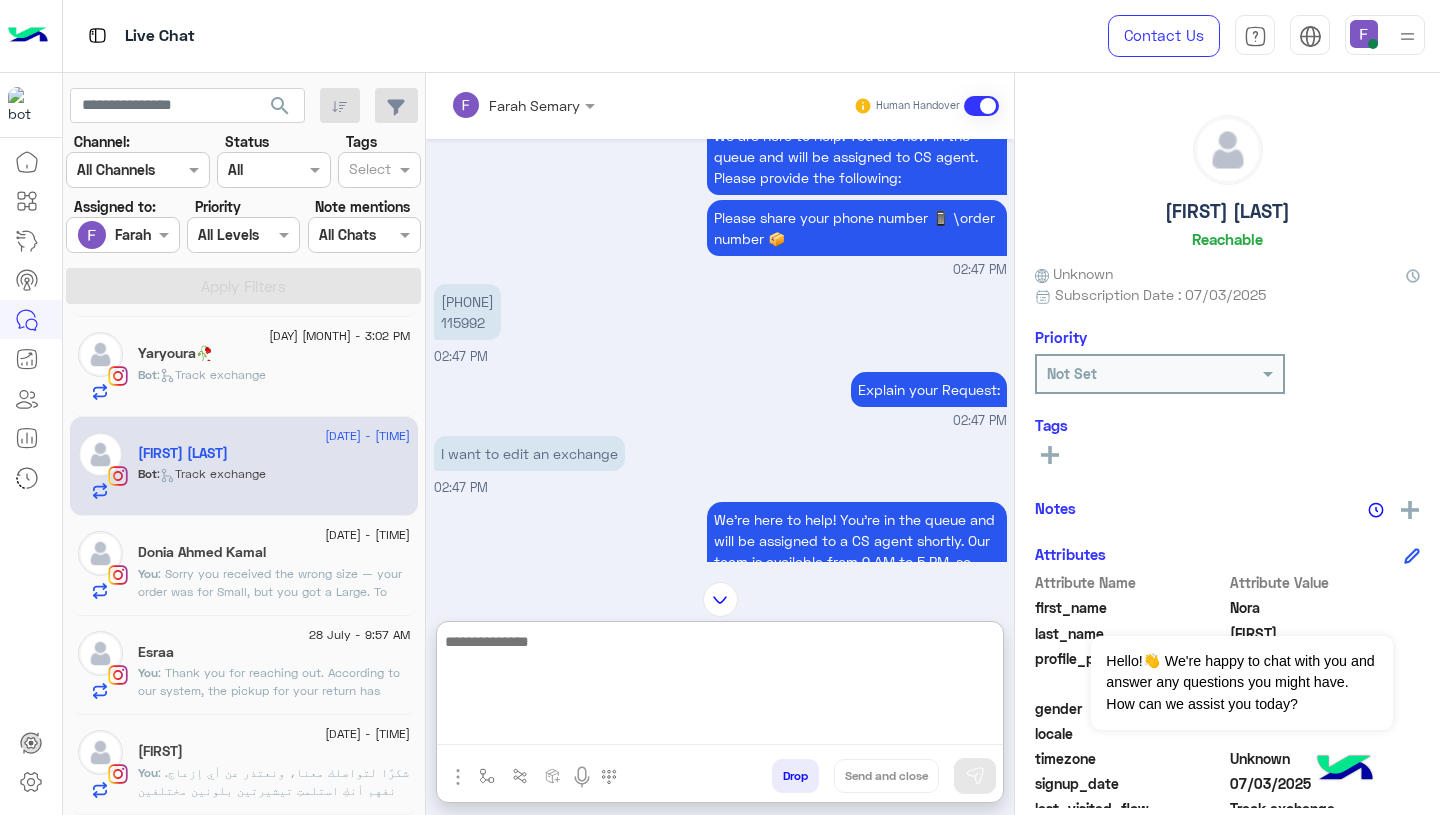 paste on "**********" 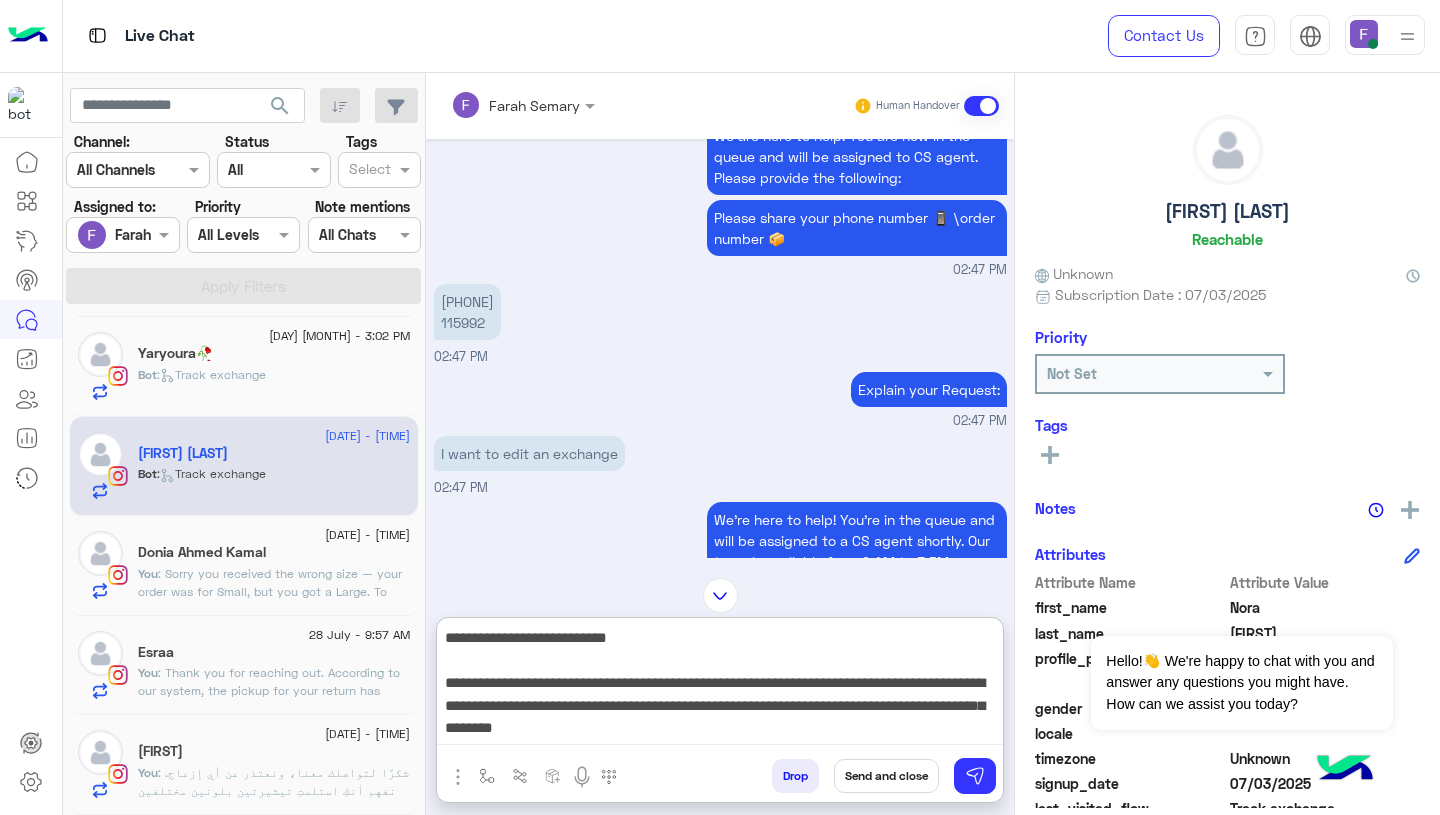 scroll, scrollTop: 196, scrollLeft: 0, axis: vertical 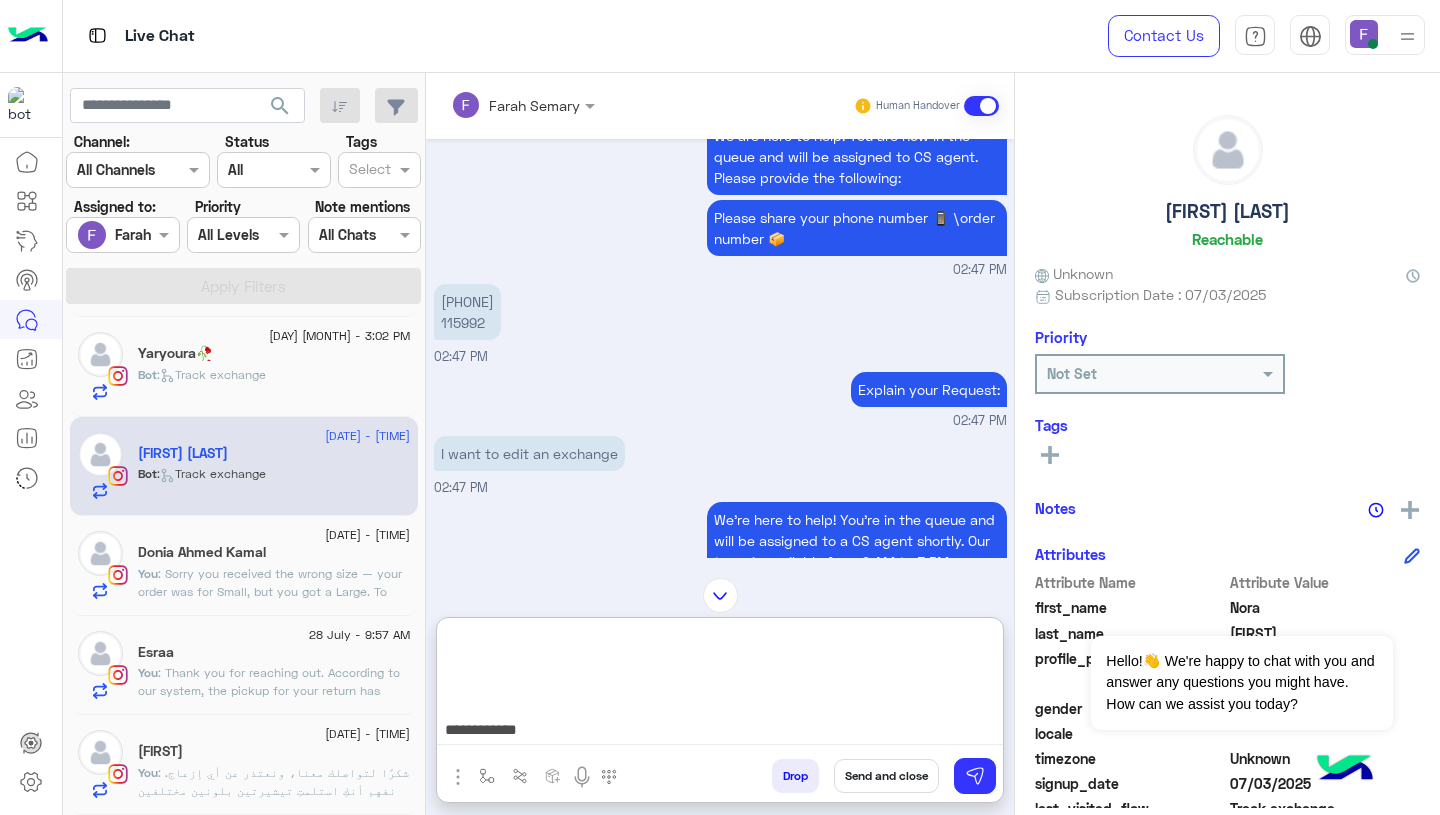 click on "**********" at bounding box center [720, 685] 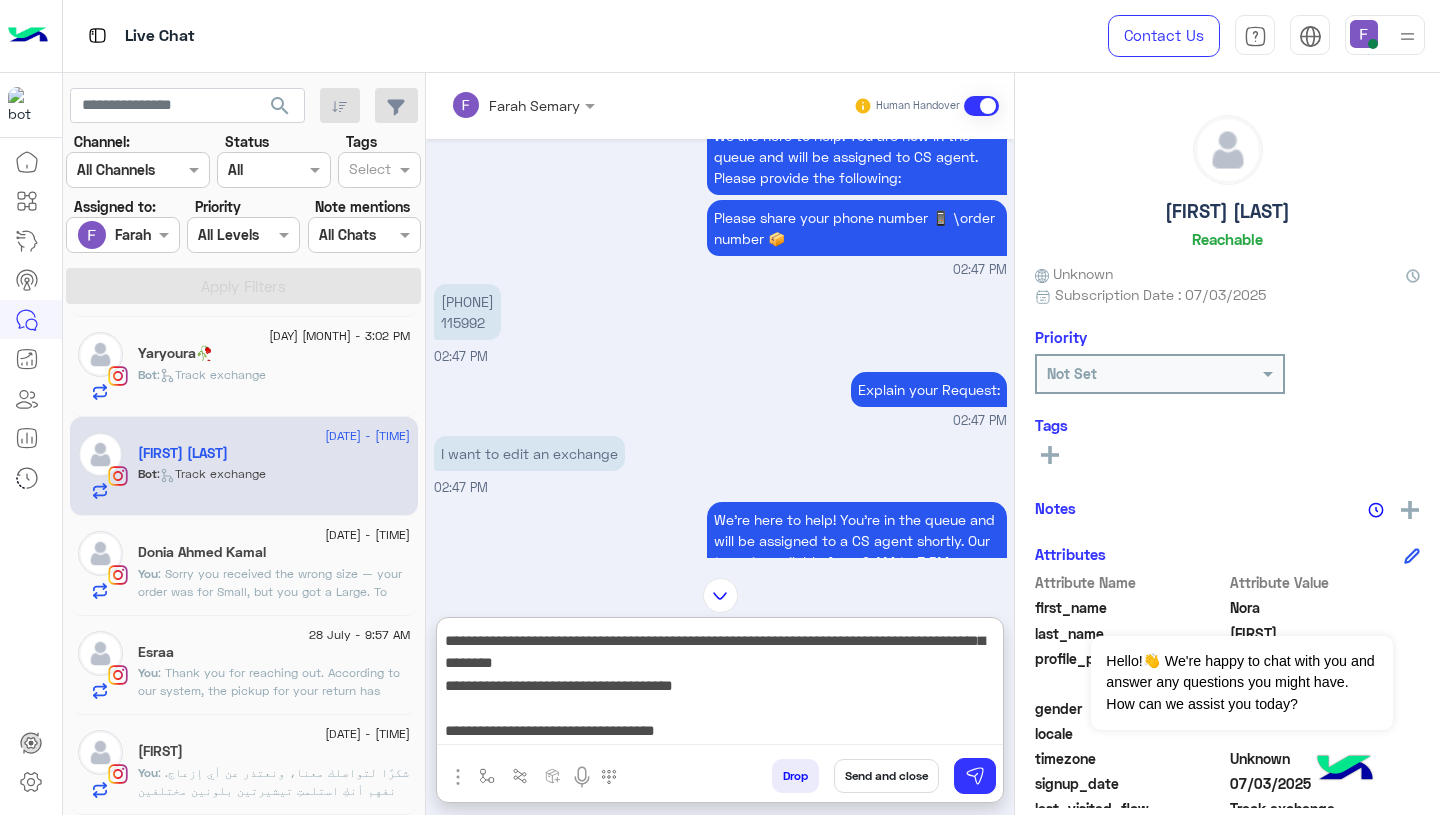 type on "**********" 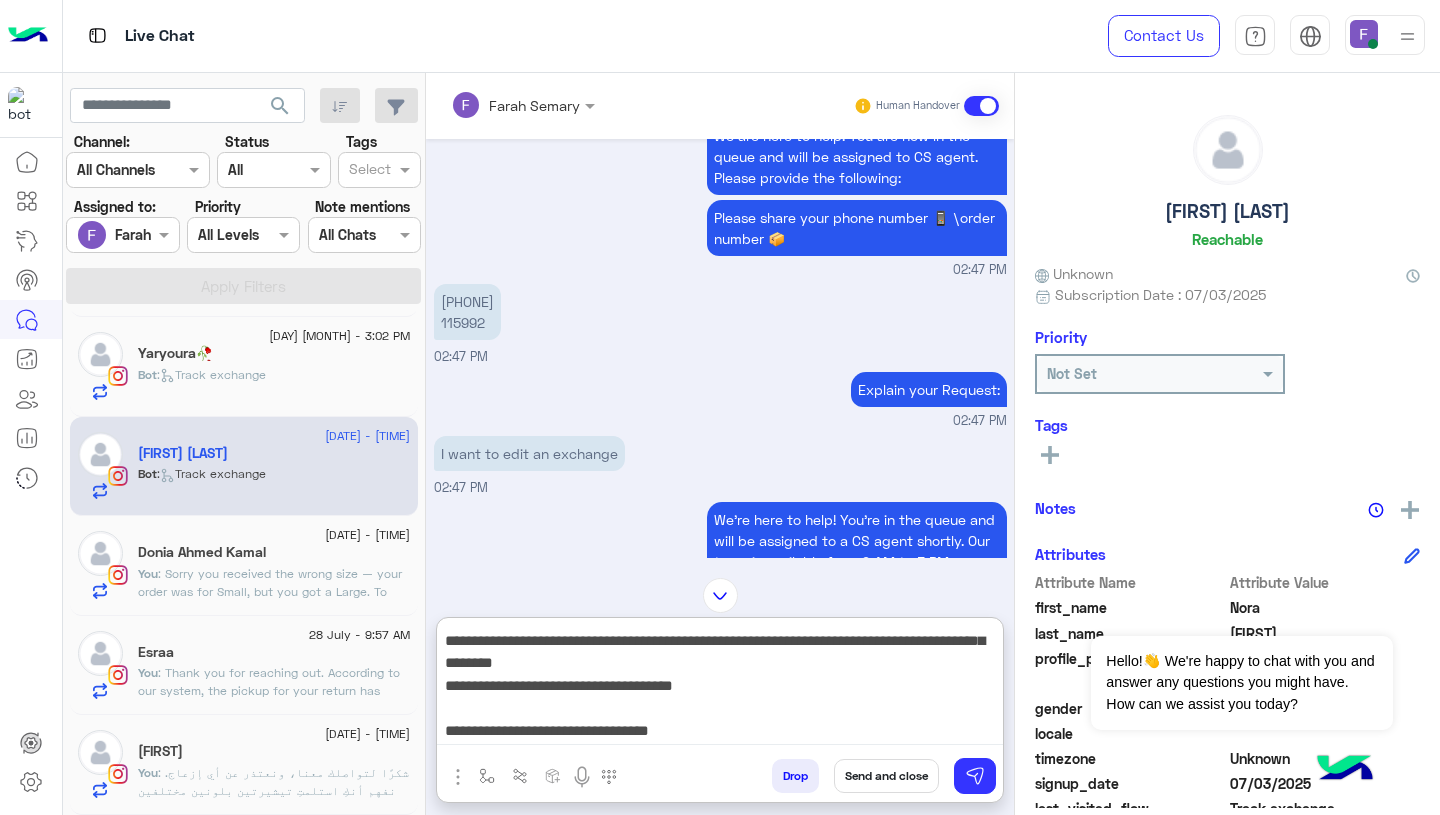 scroll, scrollTop: 0, scrollLeft: 0, axis: both 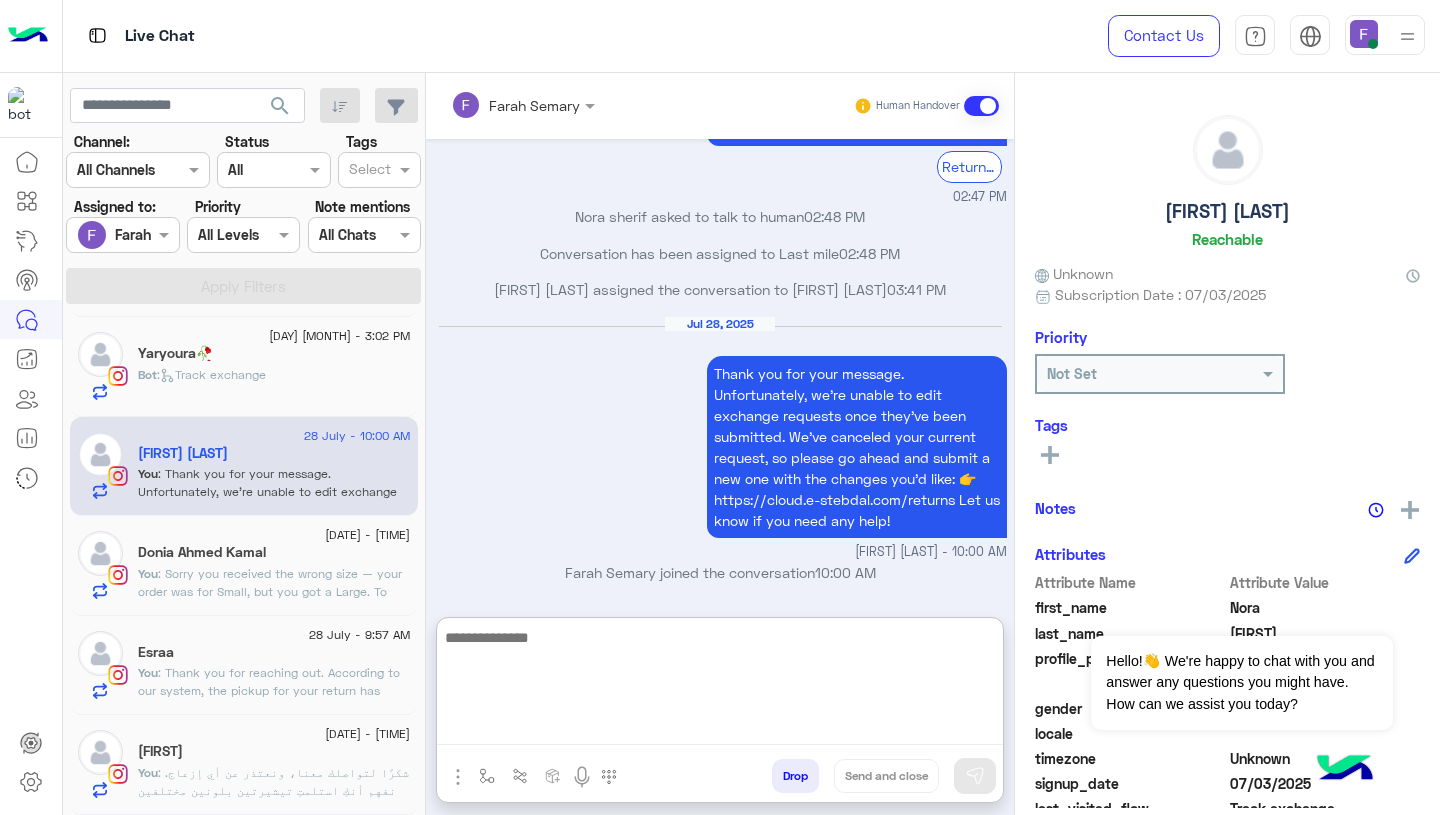 click on "[DATE]  Thank you for your message.
Unfortunately, we’re unable to edit exchange requests once they’ve been submitted. We’ve canceled your current request, so please go ahead and submit a new one with the changes you’d like:
👉 https://cloud.e-stebdal.com/returns
Let us know if you need any help!     [NAME] -  [TIME]" at bounding box center [720, 439] 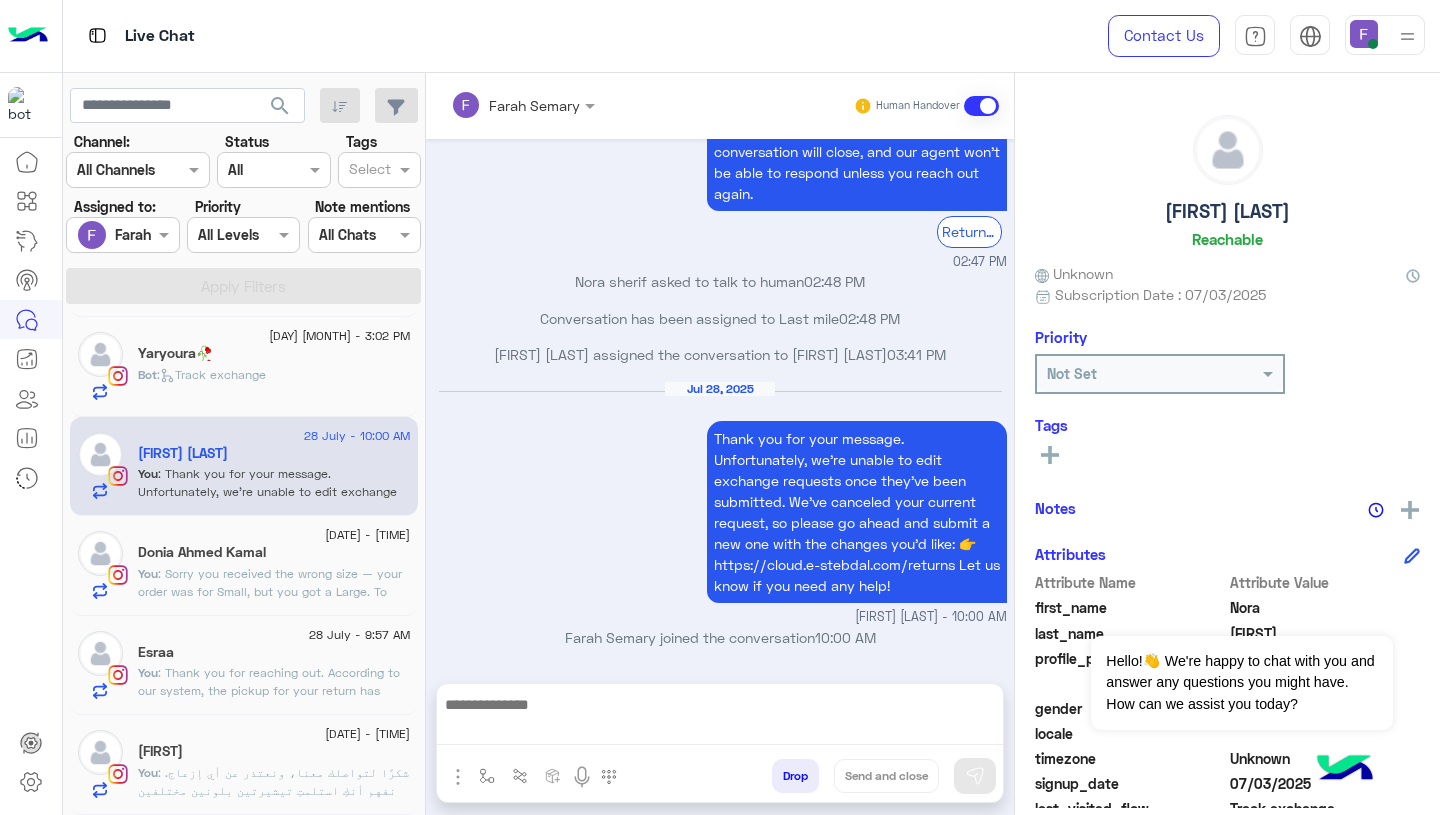 scroll, scrollTop: 1669, scrollLeft: 0, axis: vertical 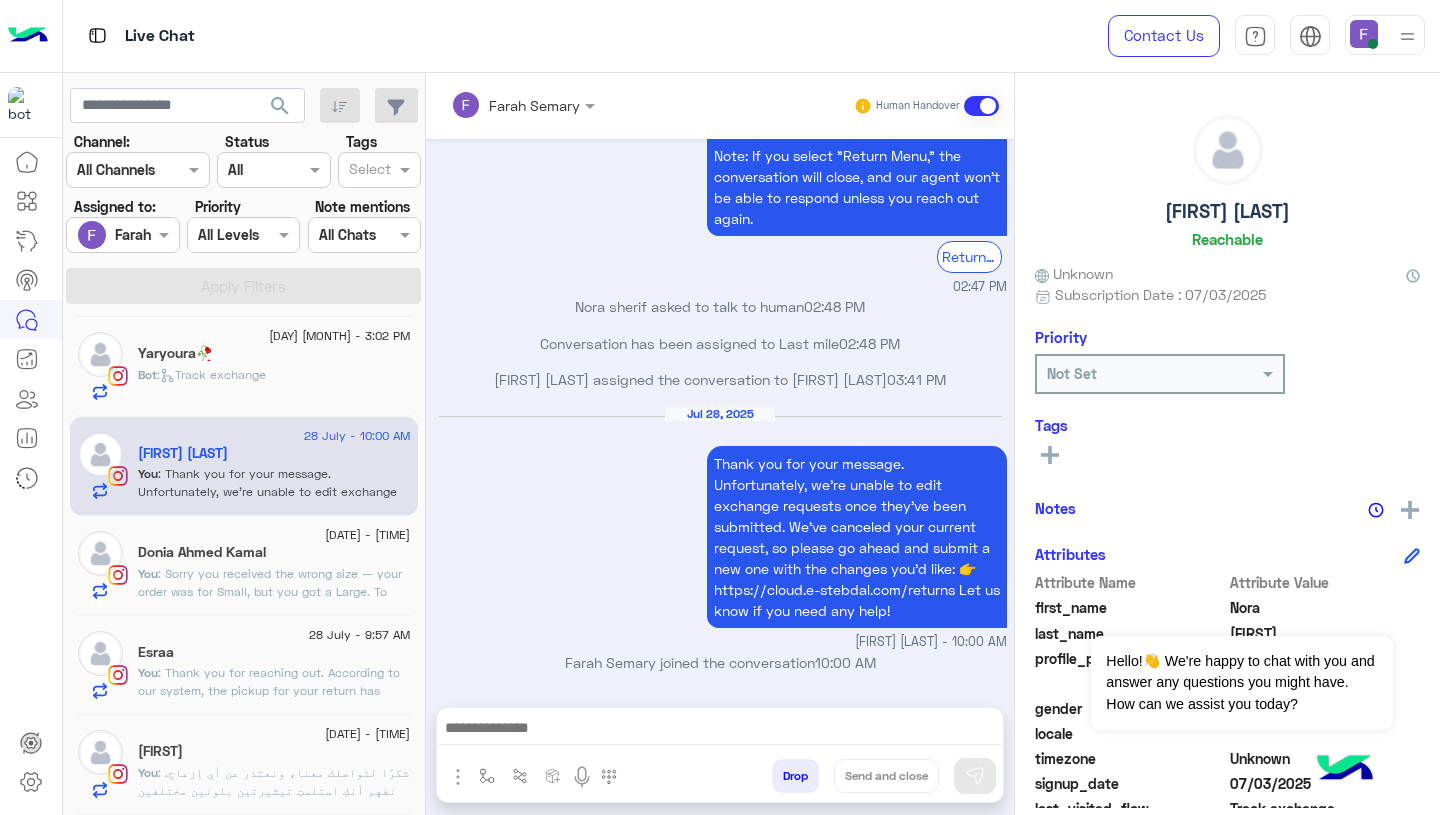 click on "[NAME]🥀" 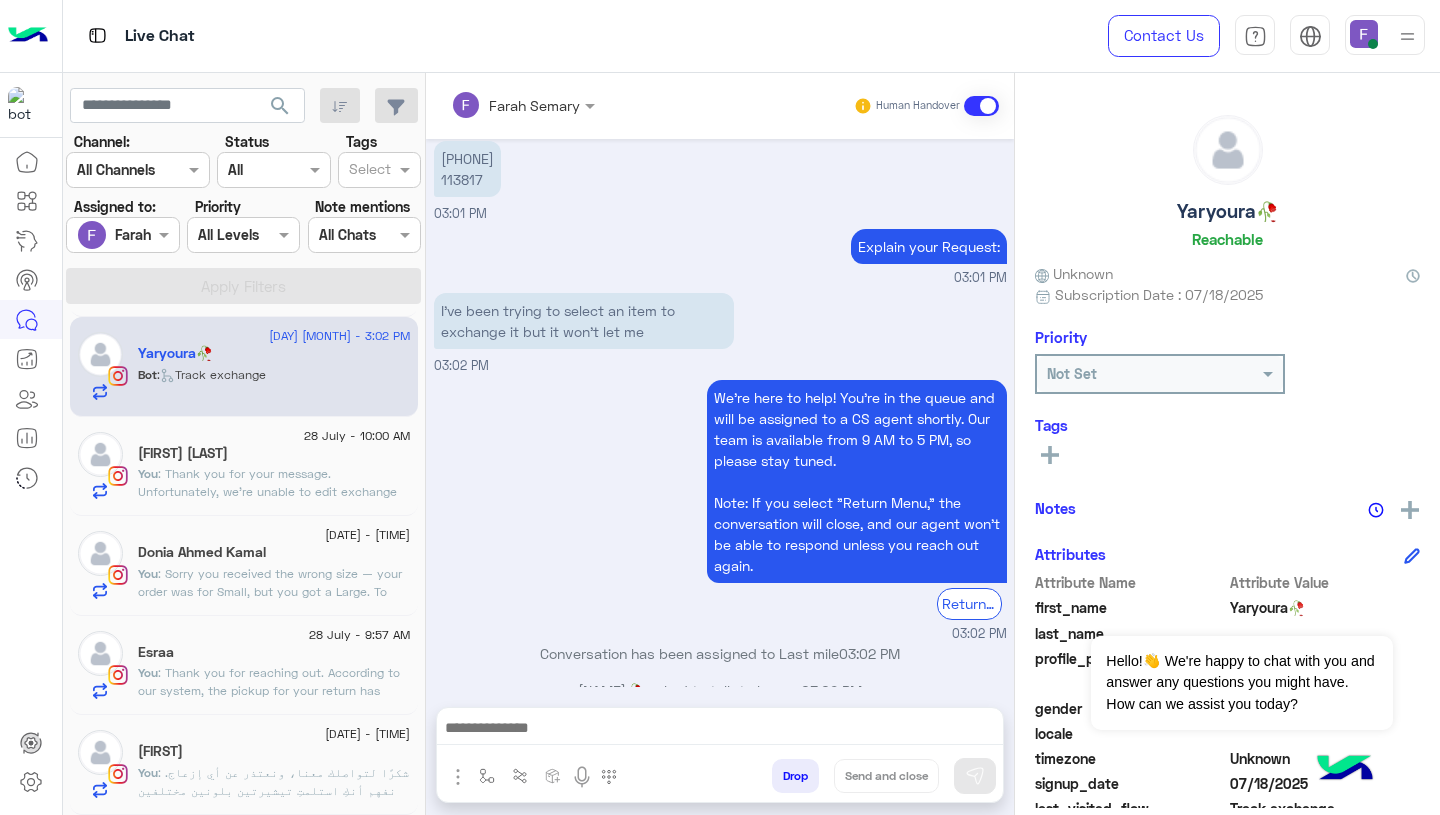 scroll, scrollTop: 1866, scrollLeft: 0, axis: vertical 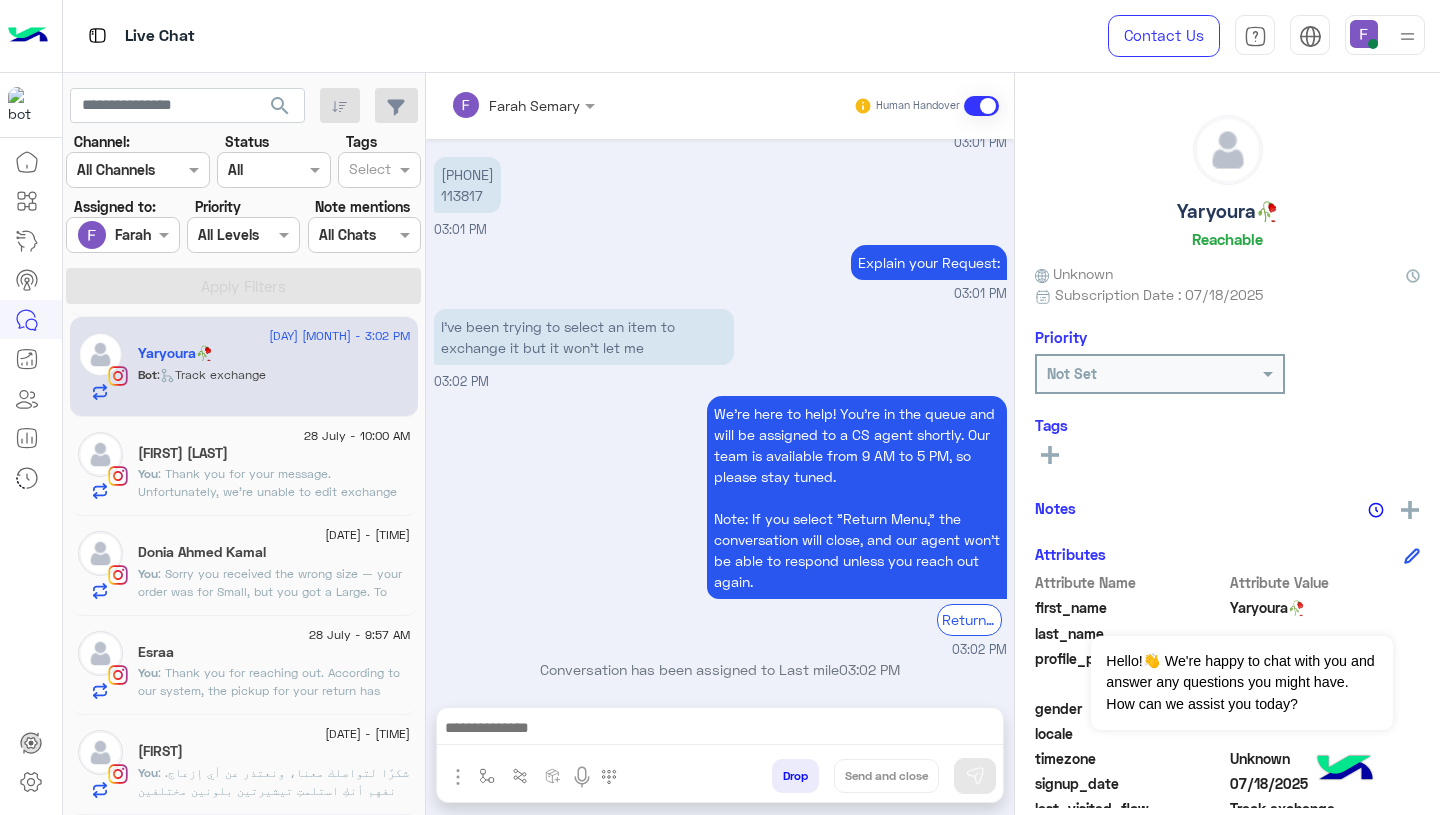 click on "[PHONE] [NUMBER]" at bounding box center [474, 164] 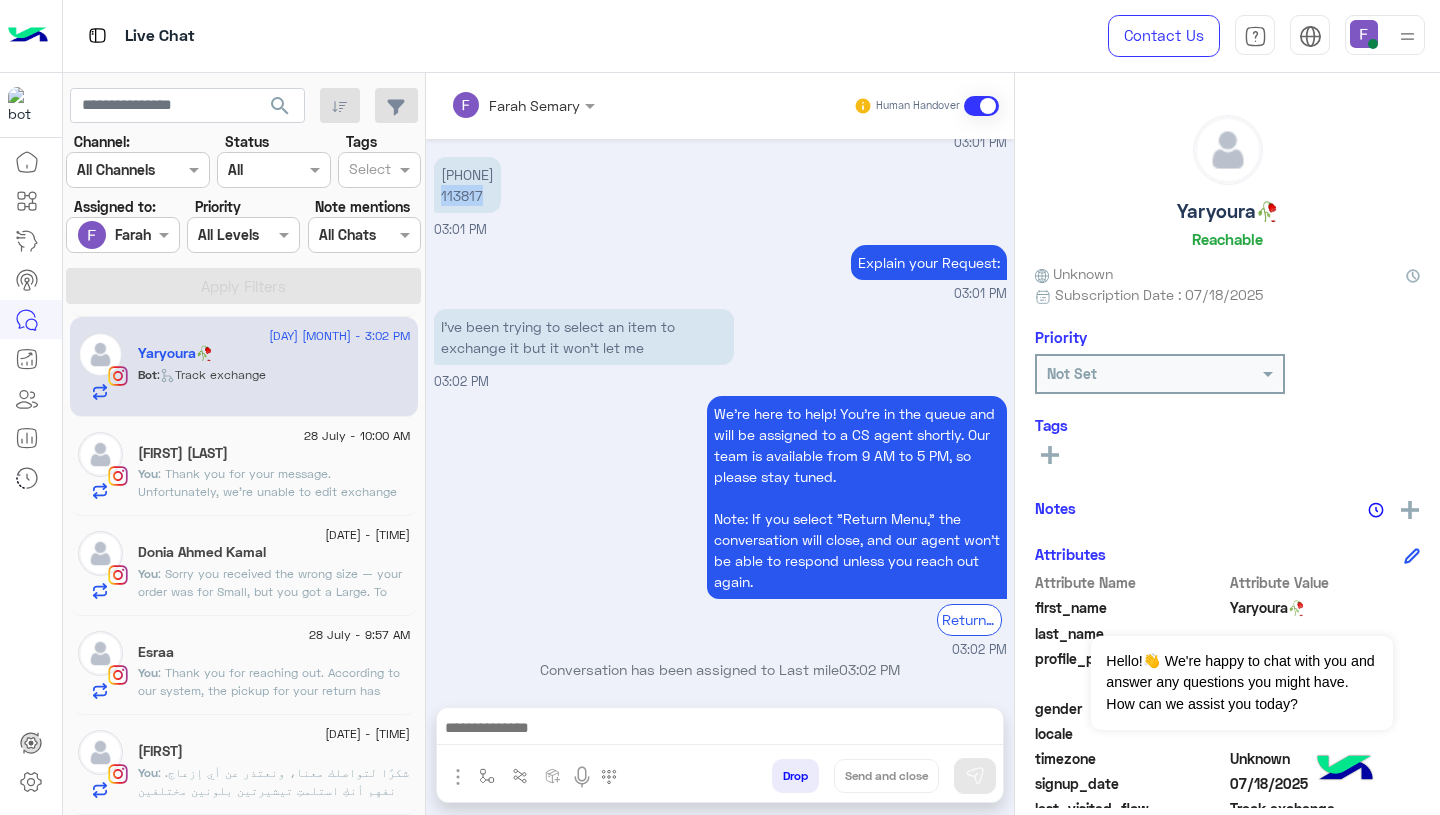 click on "[PHONE] [NUMBER]" at bounding box center [474, 164] 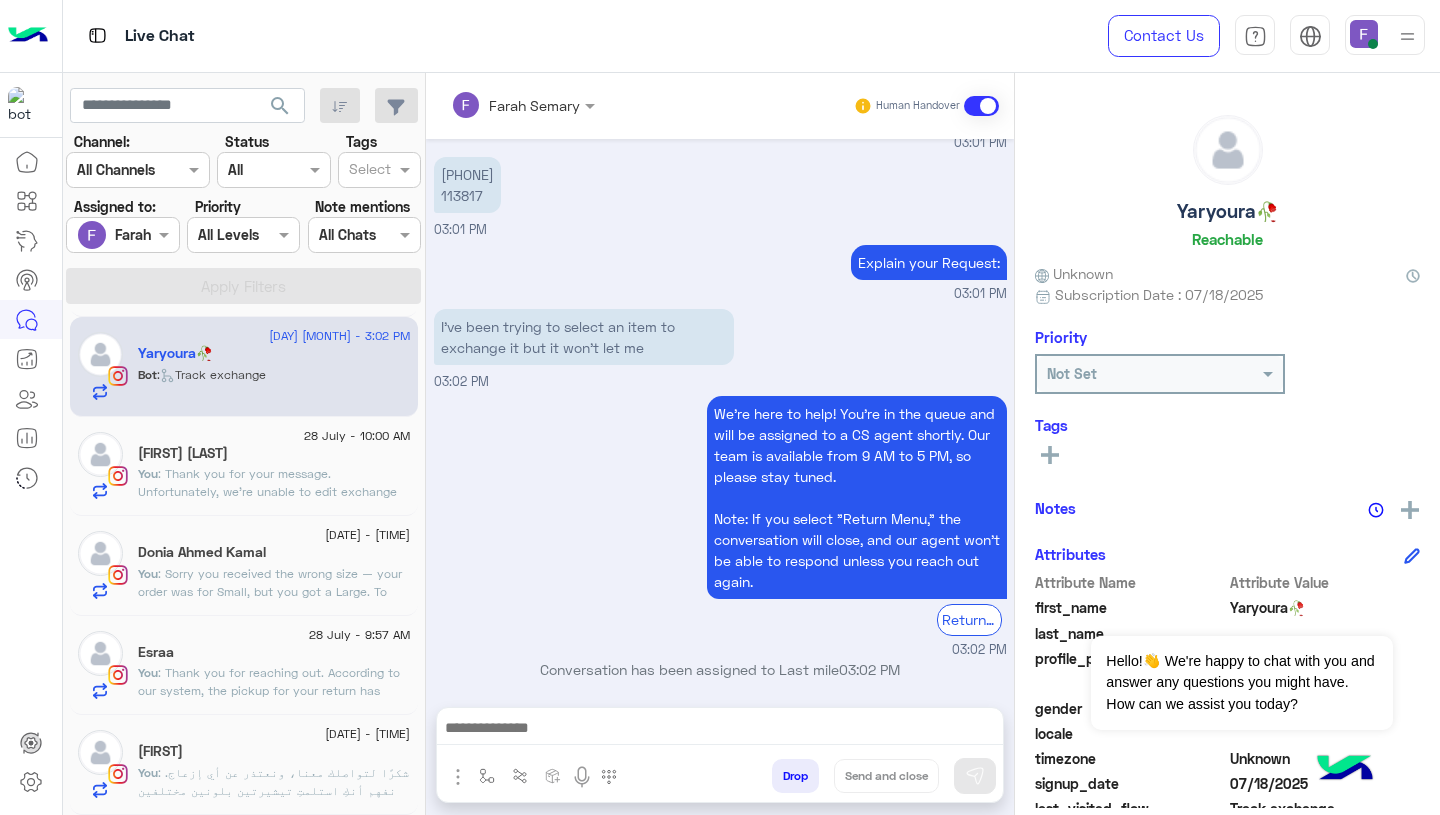 click at bounding box center [720, 730] 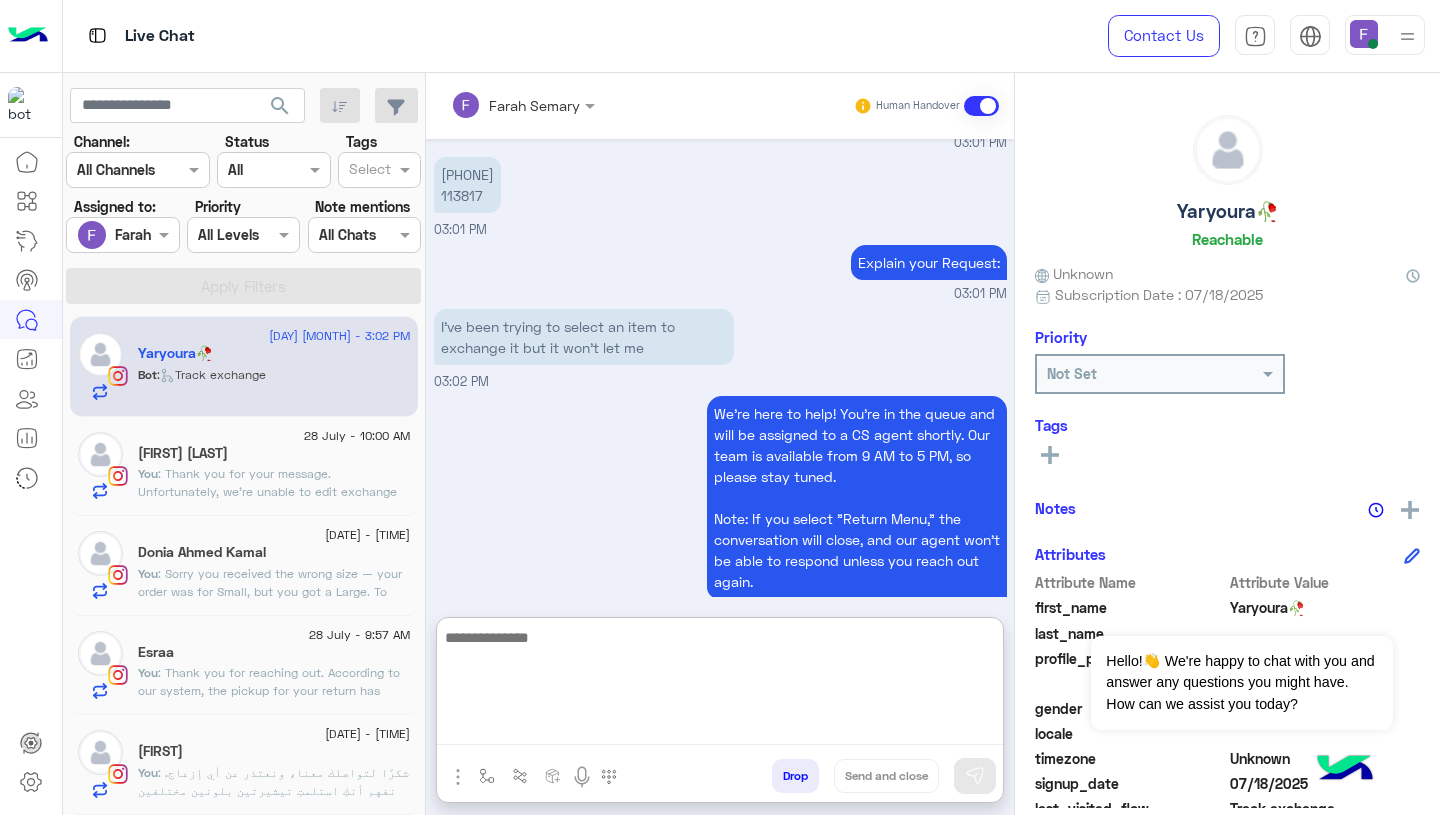 paste on "**********" 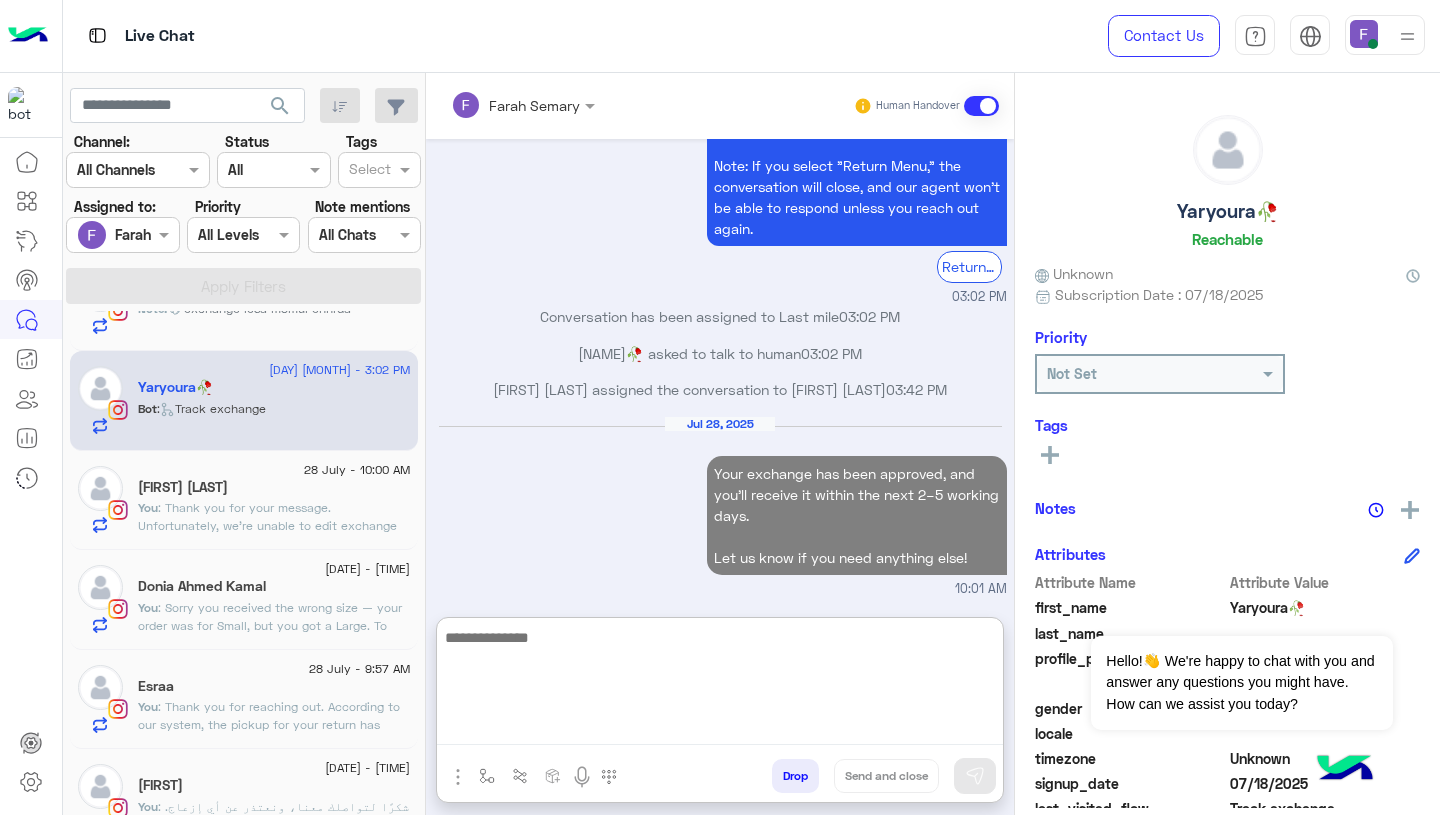 scroll, scrollTop: 1309, scrollLeft: 0, axis: vertical 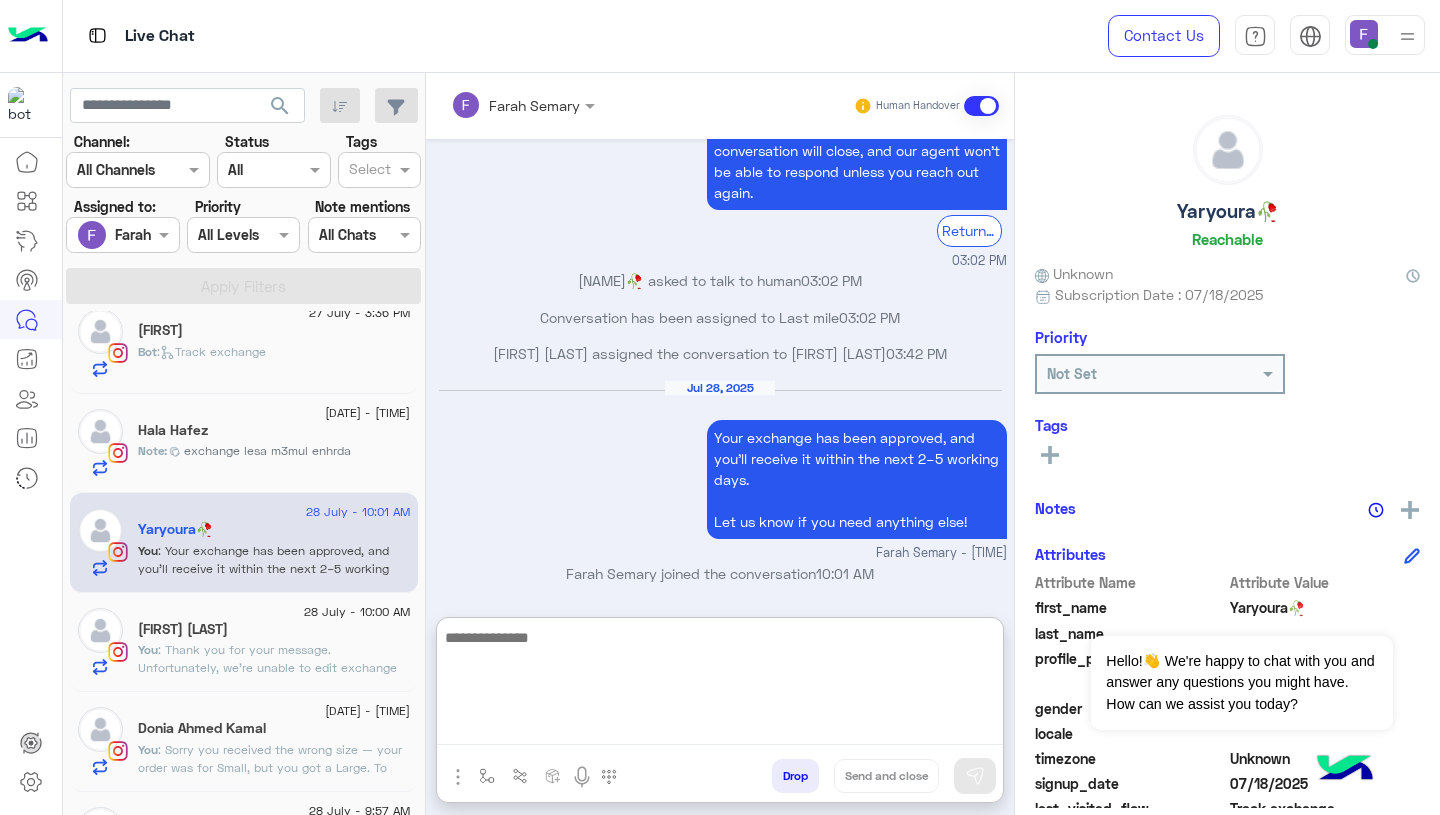 click on "Note :  exchange lesa m3mul enhrda" 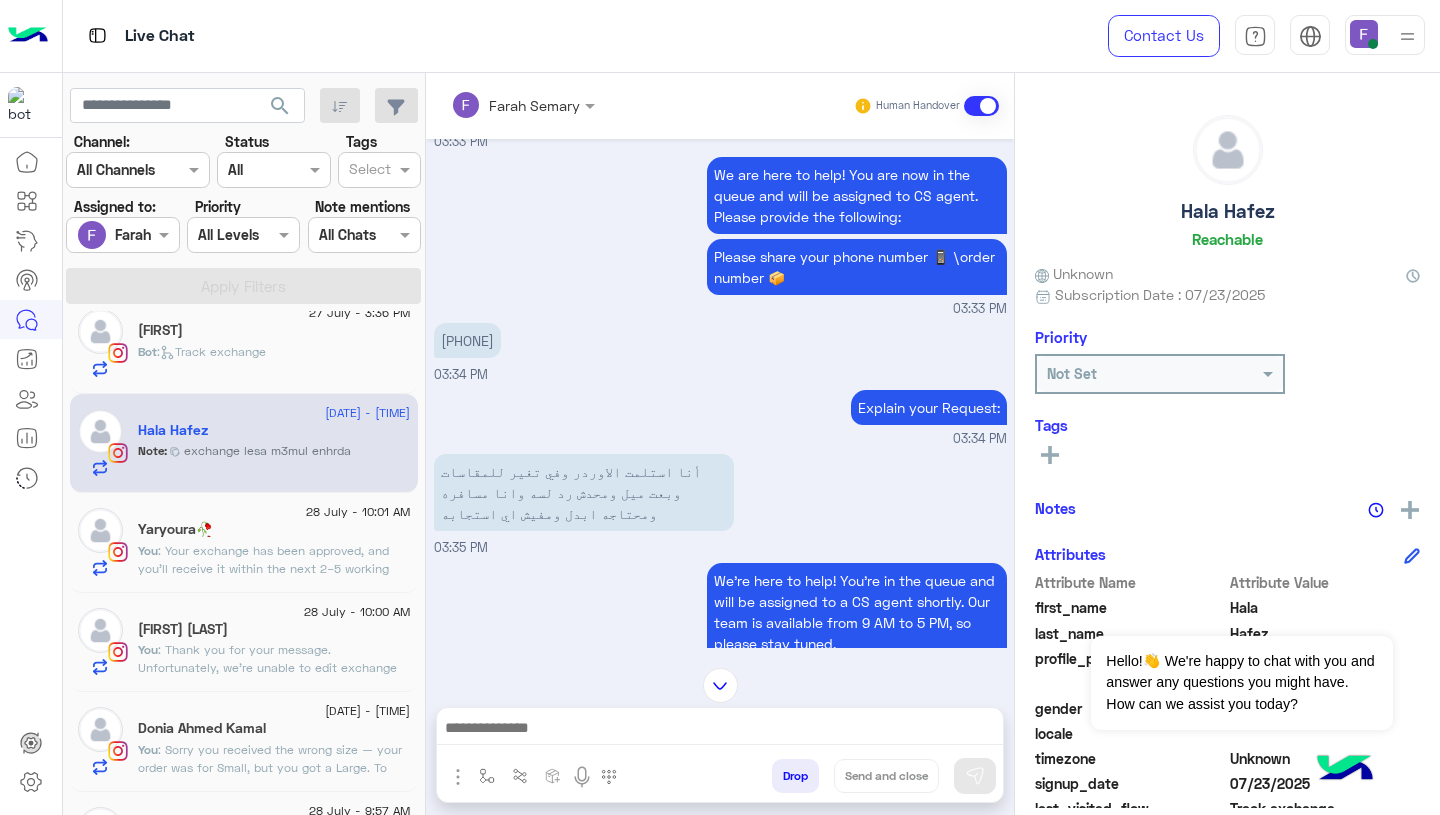 scroll, scrollTop: 1505, scrollLeft: 0, axis: vertical 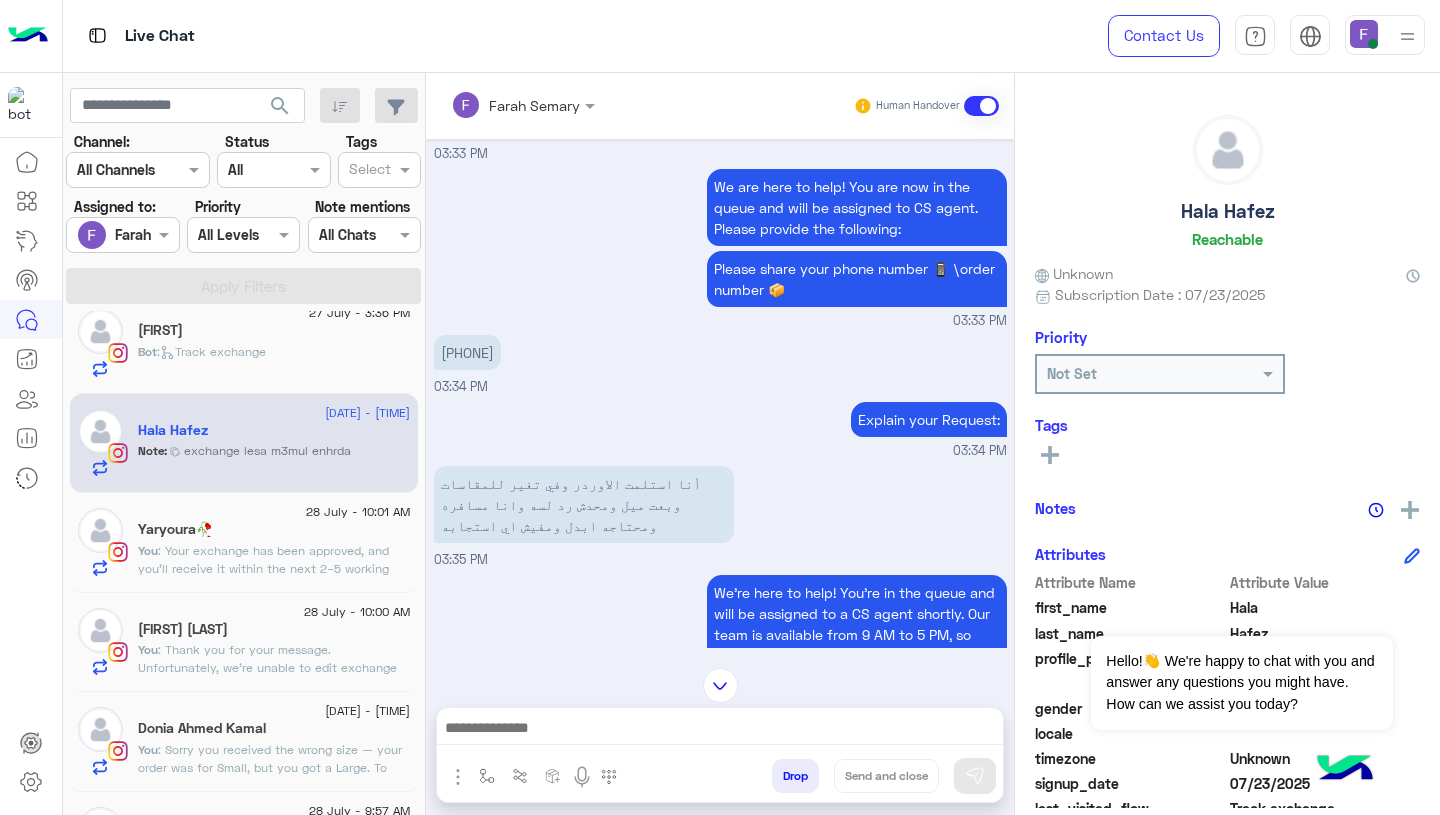 click on "[PHONE]" at bounding box center (467, 352) 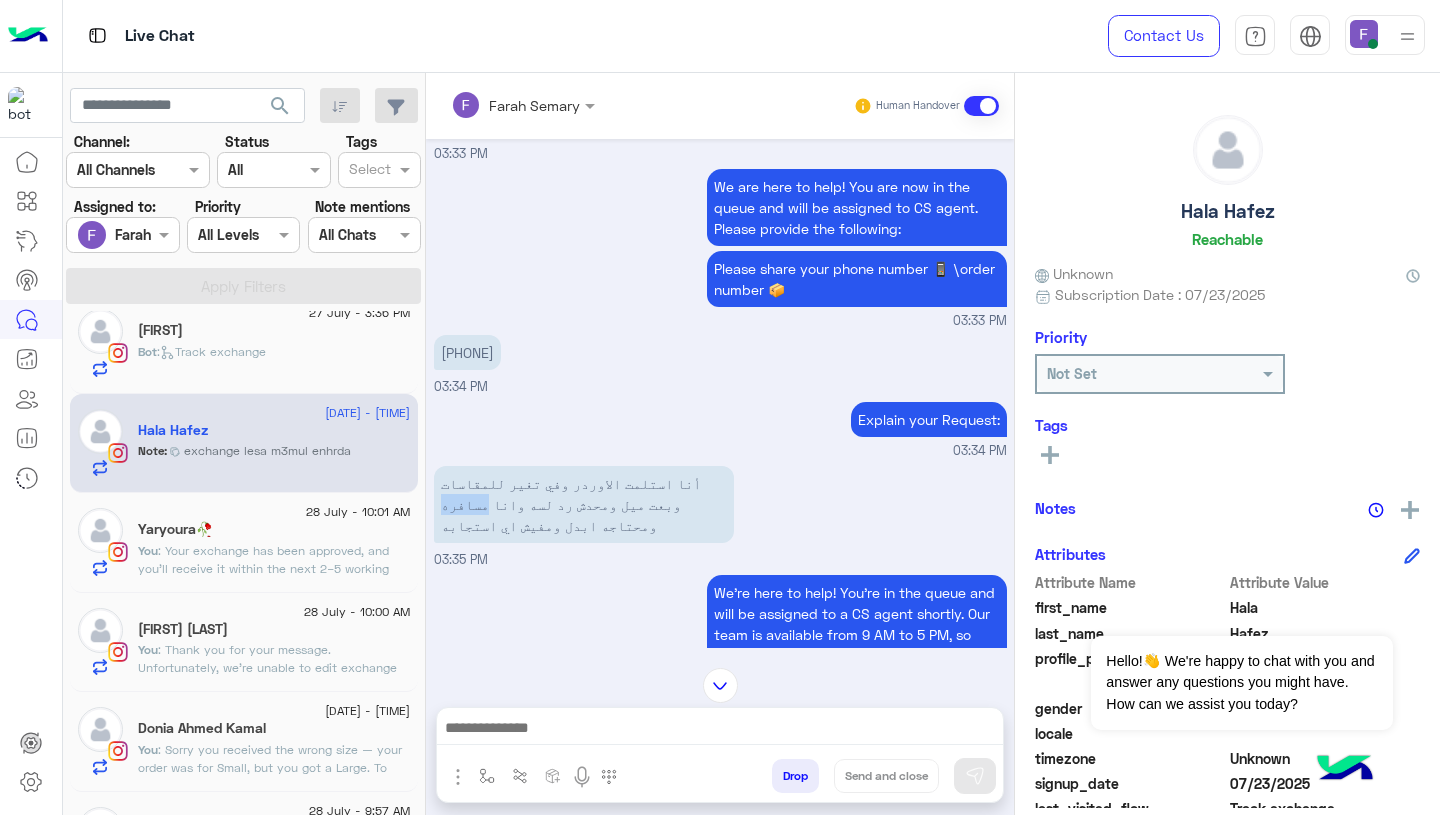 click on "أنا استلمت الاوردر  وفي تغير للمقاسات وبعت ميل ومحدش رد لسه وانا مسافره ومحتاجه ابدل  ومفيش اي استجابه" at bounding box center [584, 504] 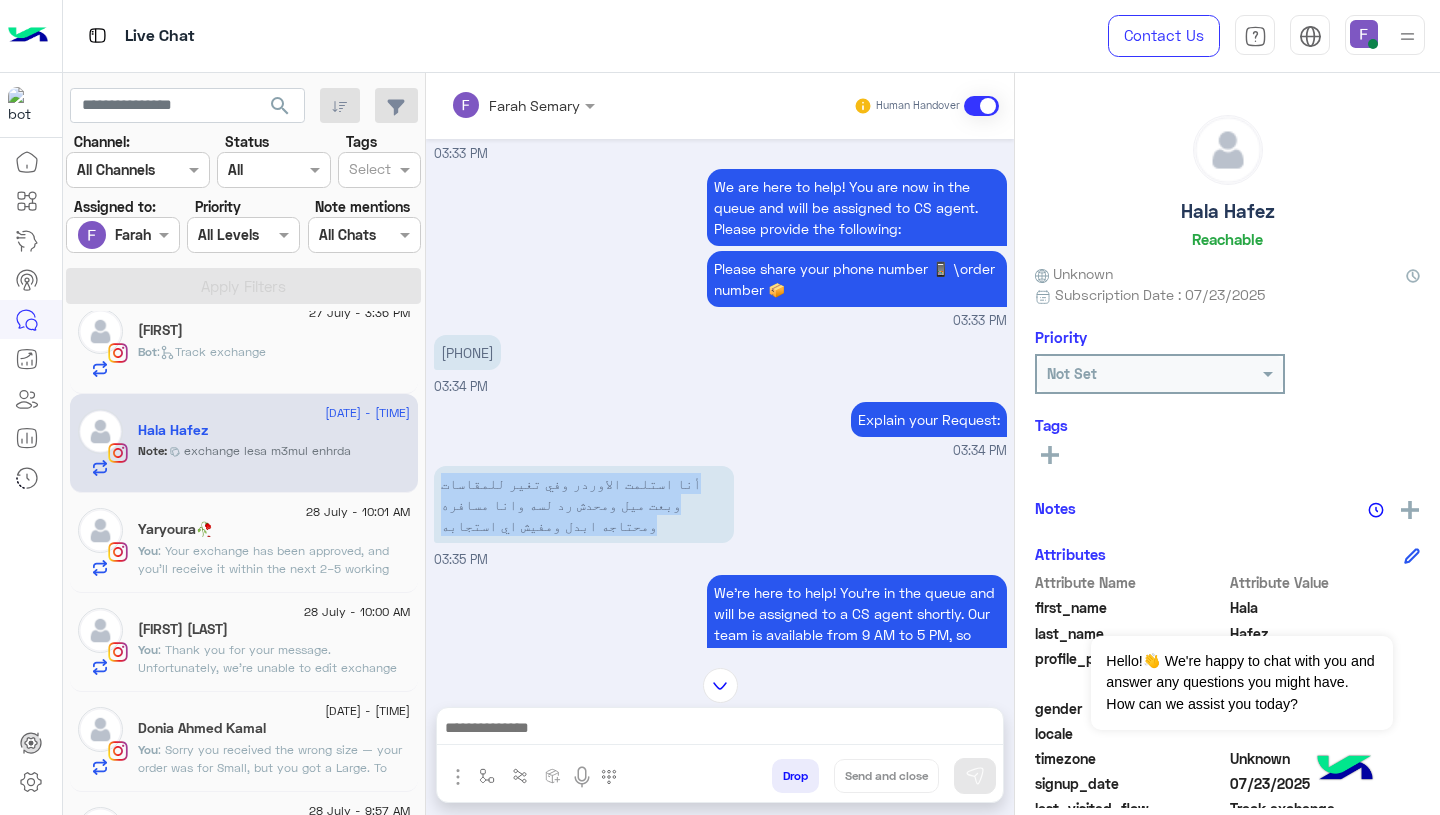 copy on "أنا استلمت الاوردر  وفي تغير للمقاسات وبعت ميل ومحدش رد لسه وانا مسافره ومحتاجه ابدل  ومفيش اي استجابه" 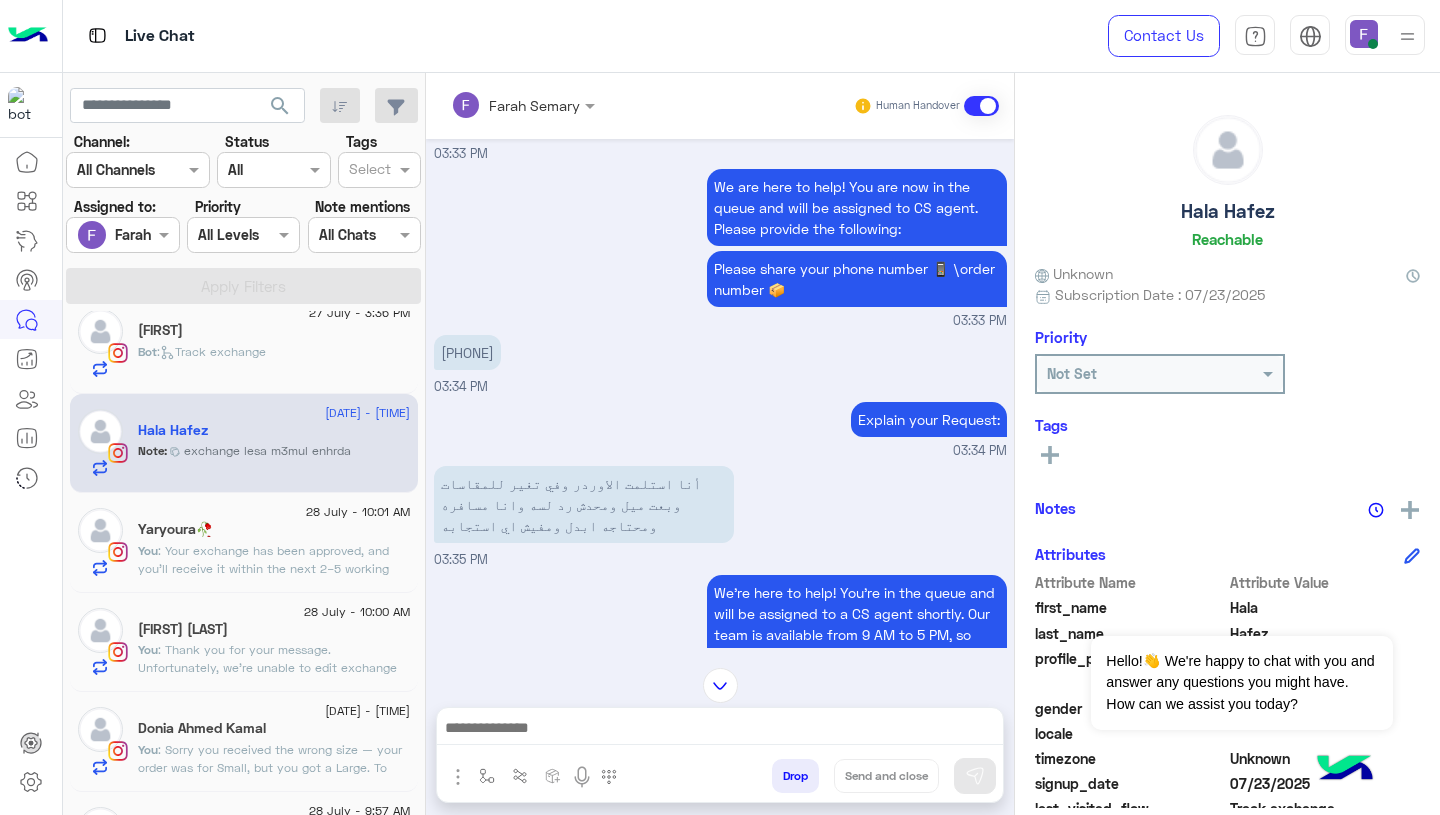 click at bounding box center [720, 730] 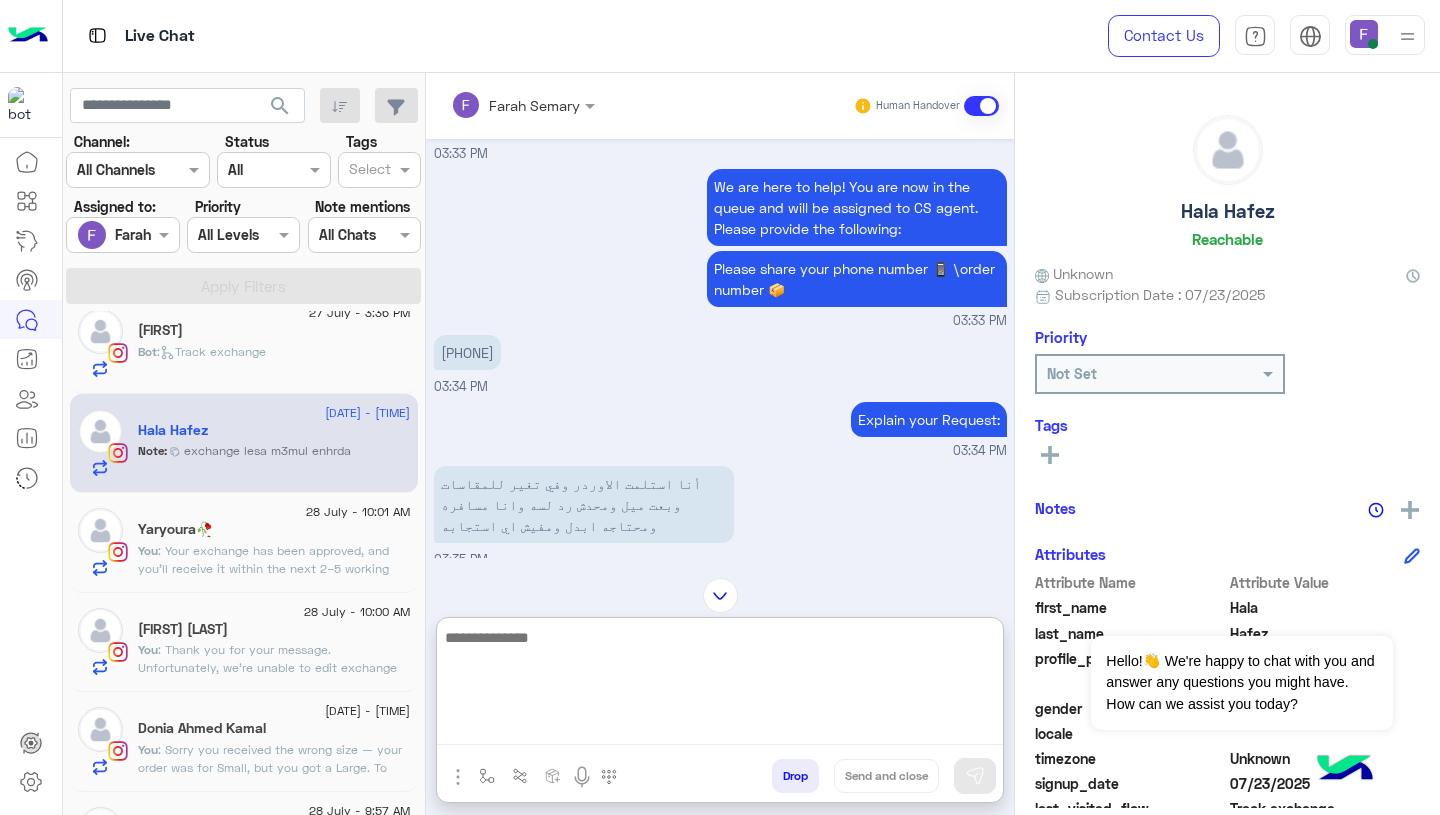 paste on "**********" 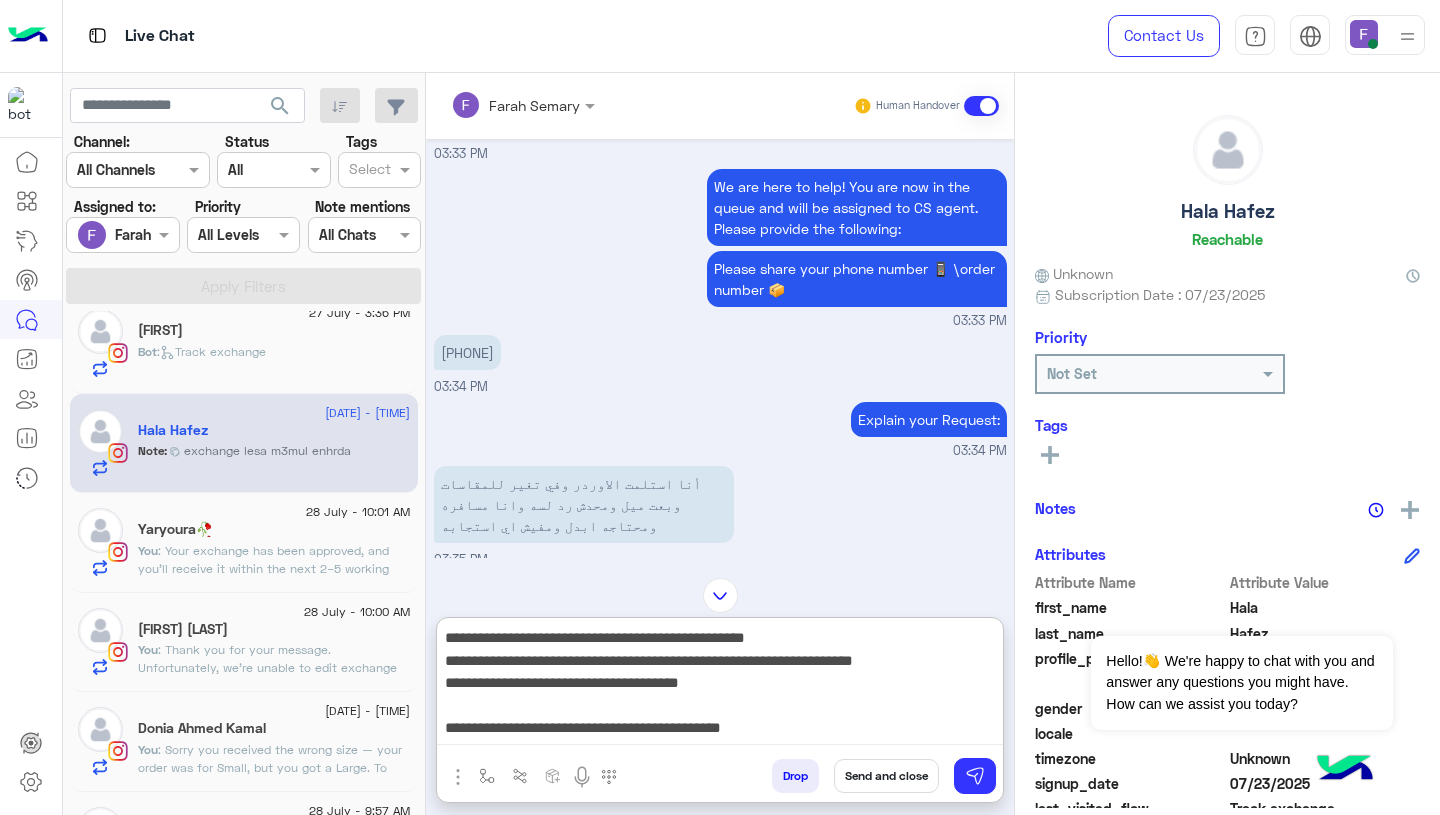 scroll, scrollTop: 0, scrollLeft: 0, axis: both 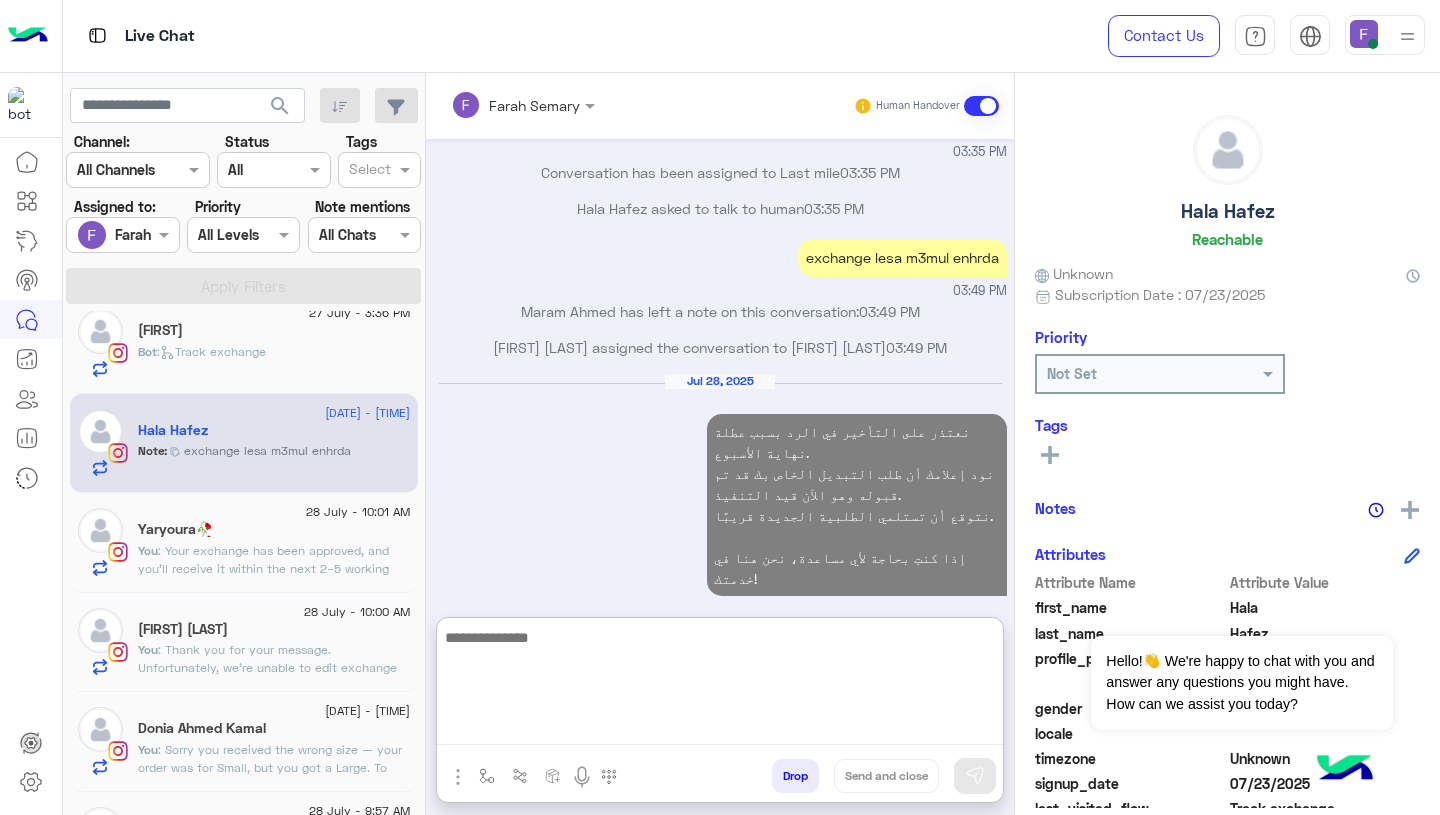 click on "[DATE]  نعتذر على التأخير في الرد بسبب عطلة نهاية الأسبوع. نود إعلامك أن طلب التبديل الخاص بك قد تم قبوله وهو الآن قيد التنفيذ. نتوقع أن تستلمي الطلبية الجديدة قريبًا. إذا كنتِ بحاجة لأي مساعدة، نحن هنا في خدمتك!   [TIME]" at bounding box center [720, 496] 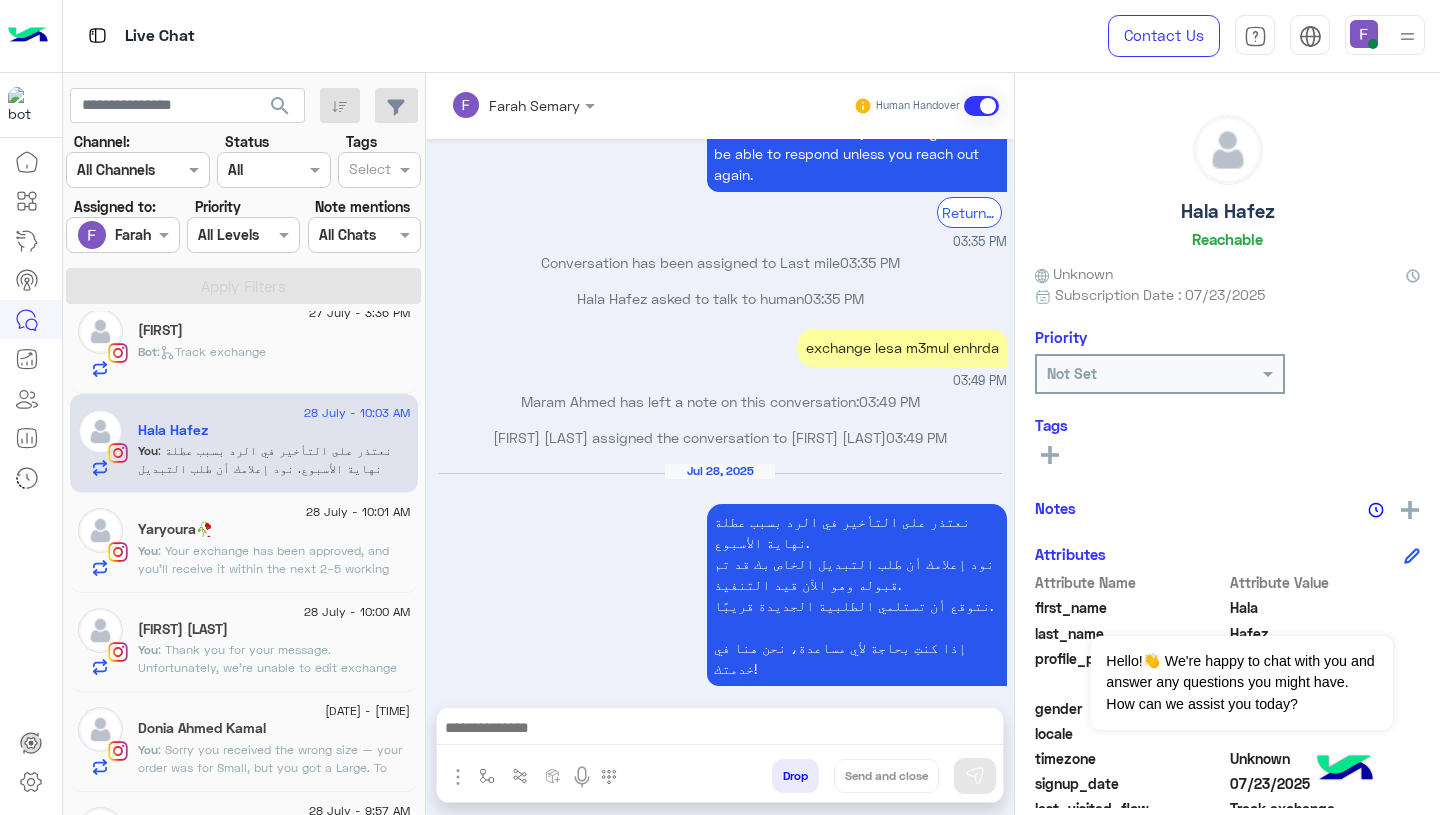 scroll, scrollTop: 2128, scrollLeft: 0, axis: vertical 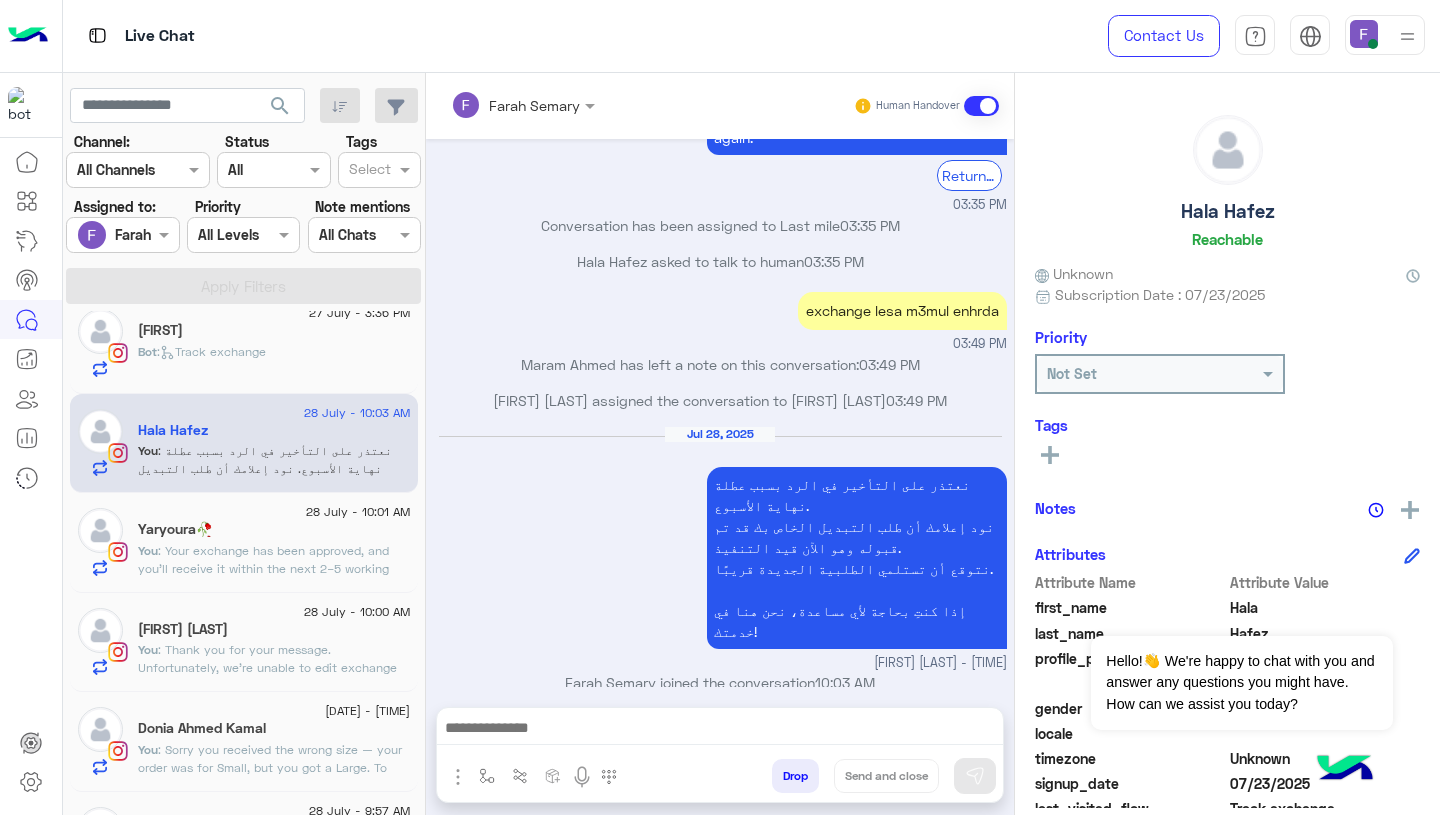 click on "Bot :   Track exchange" 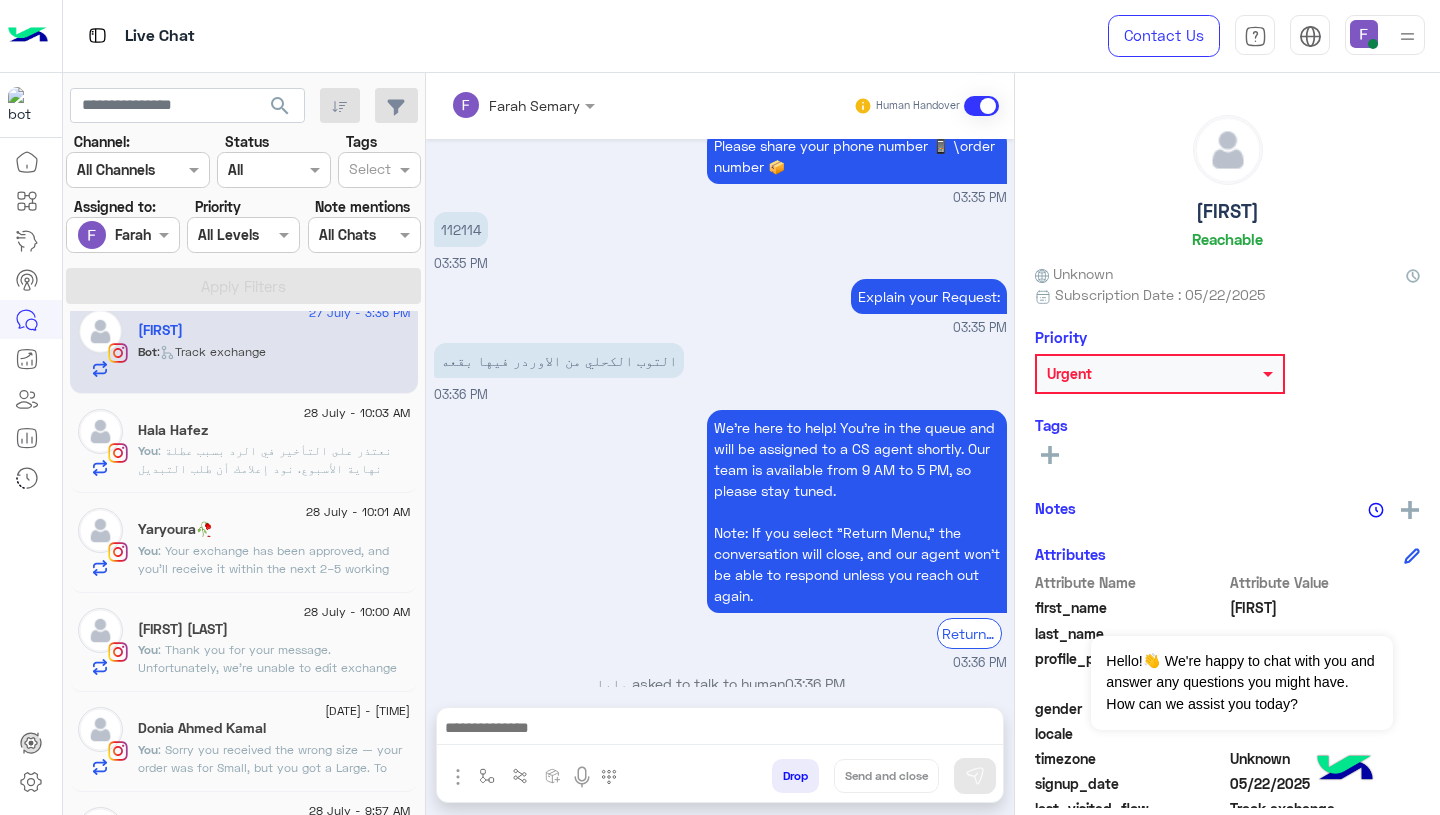 scroll, scrollTop: 1385, scrollLeft: 0, axis: vertical 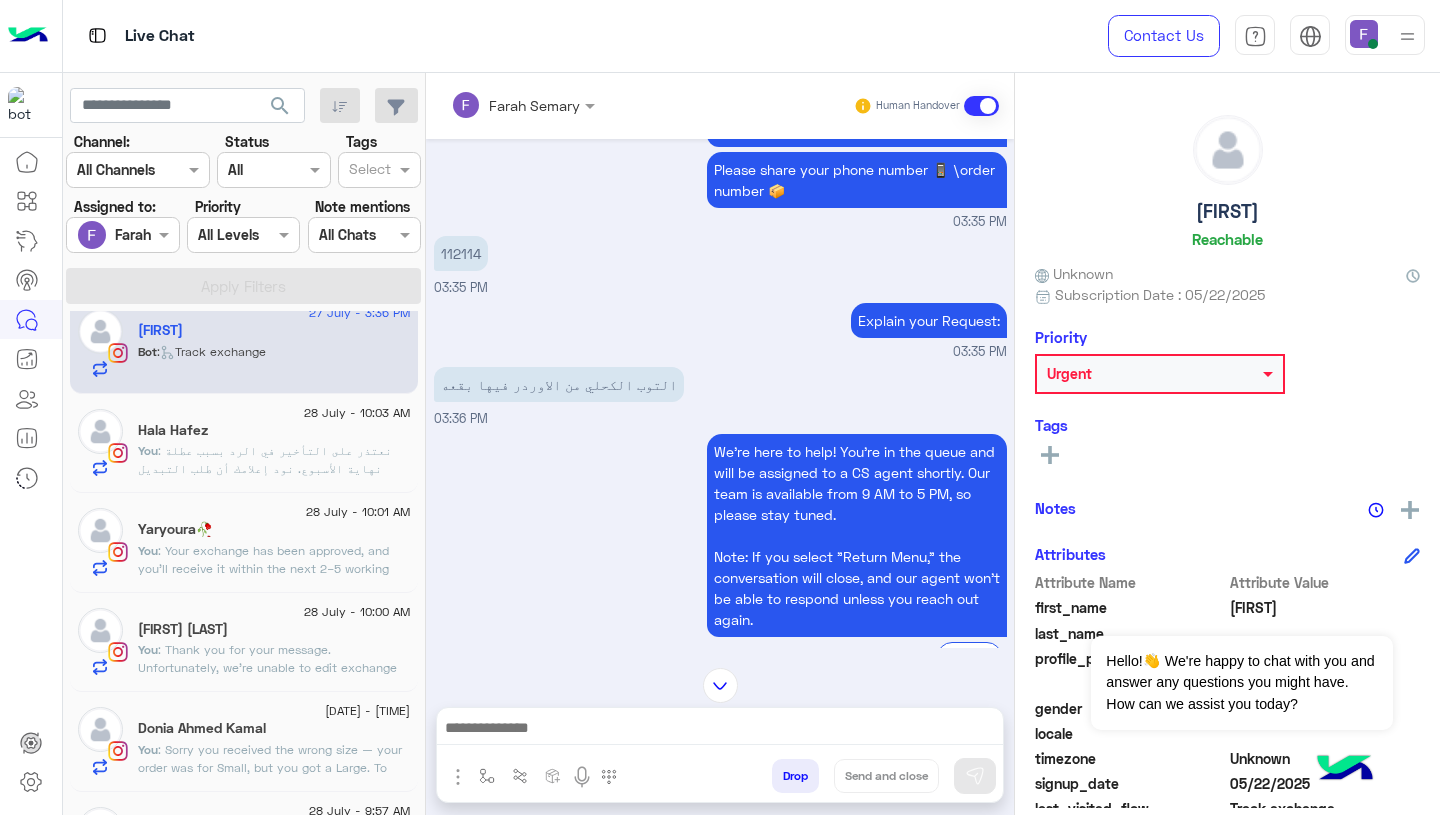 click on "التوب الكحلي من الاوردر فيها بقعه" at bounding box center [559, 384] 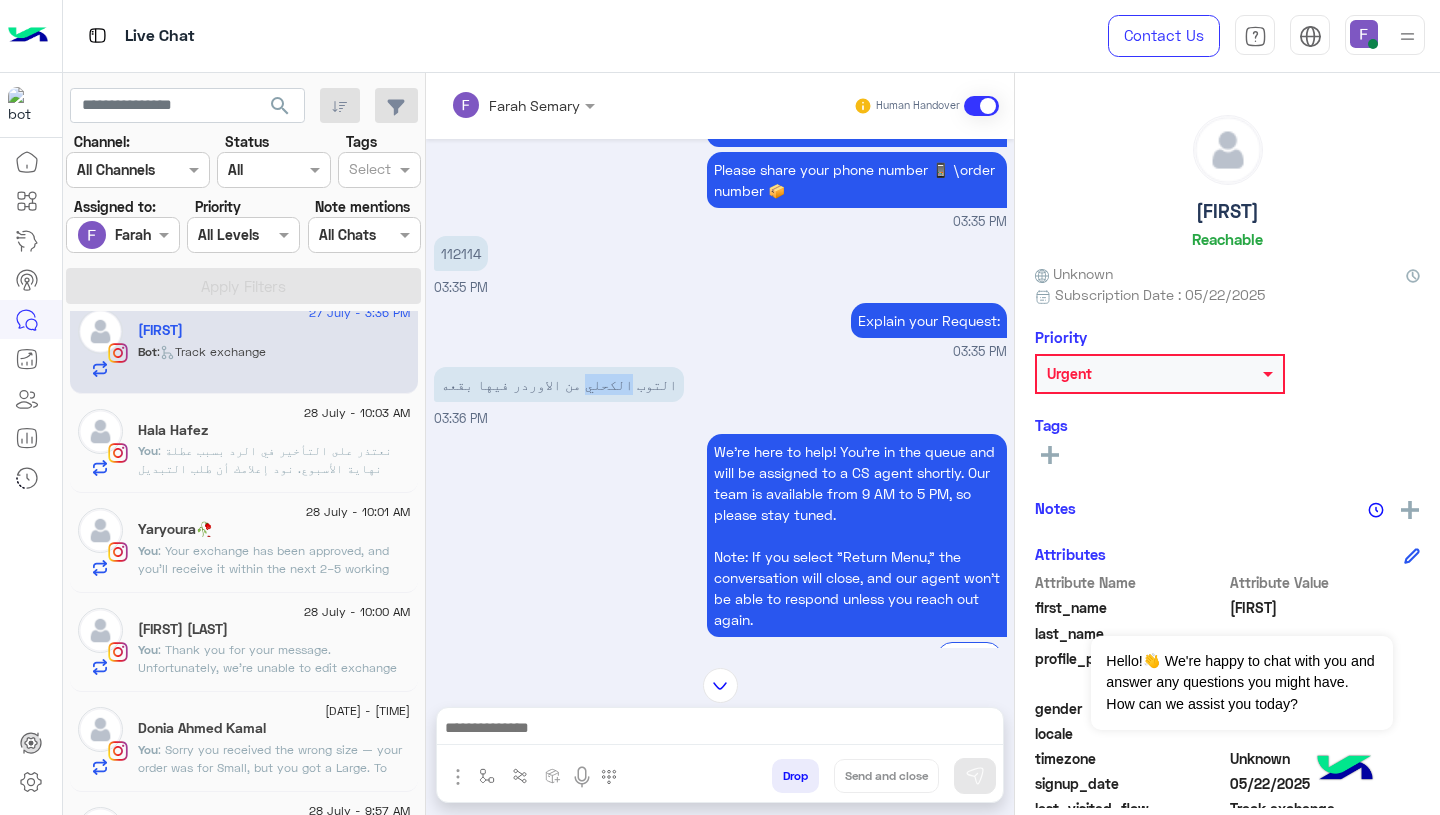 click on "التوب الكحلي من الاوردر فيها بقعه" at bounding box center (559, 384) 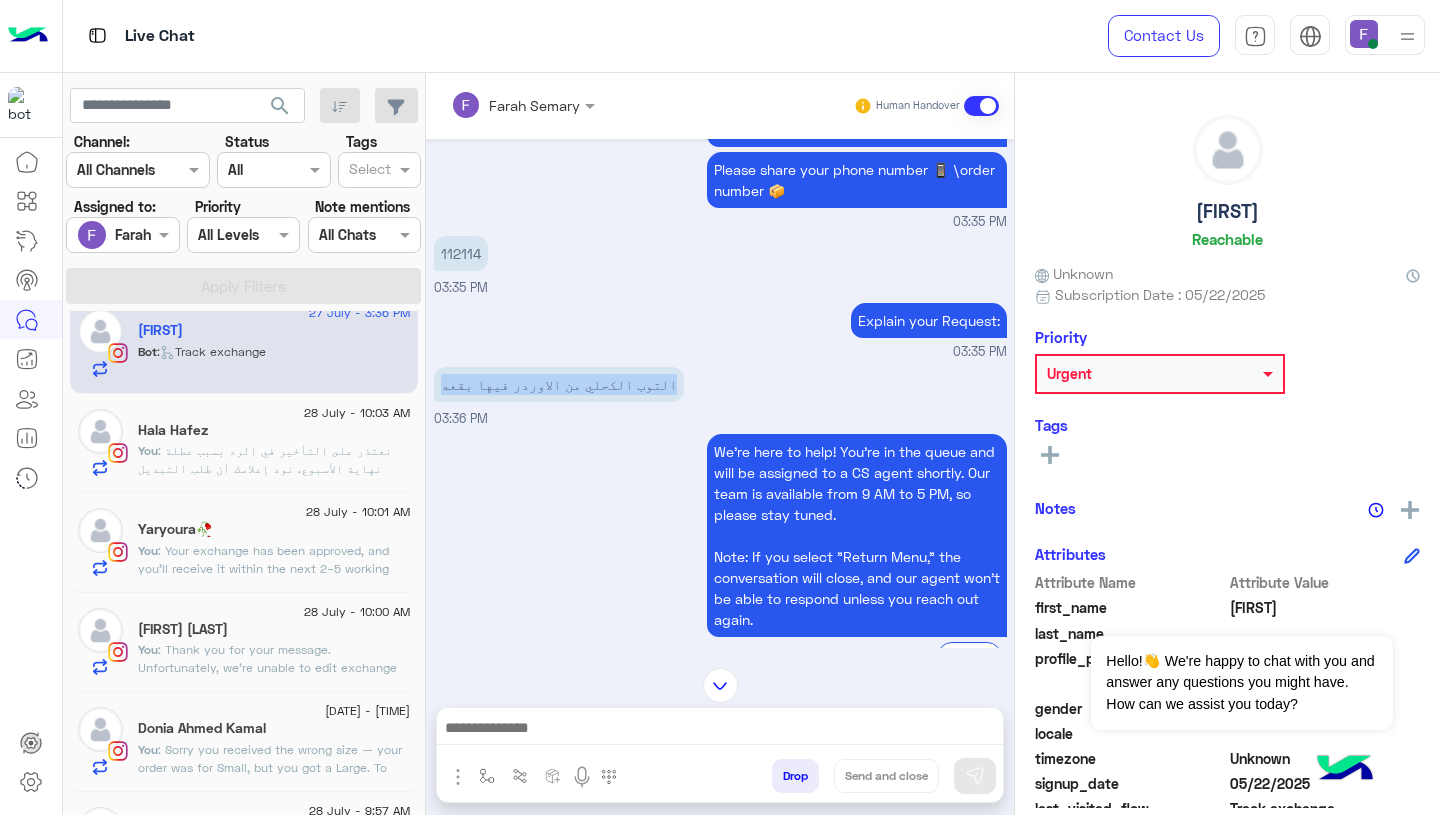 click on "التوب الكحلي من الاوردر فيها بقعه" at bounding box center [559, 384] 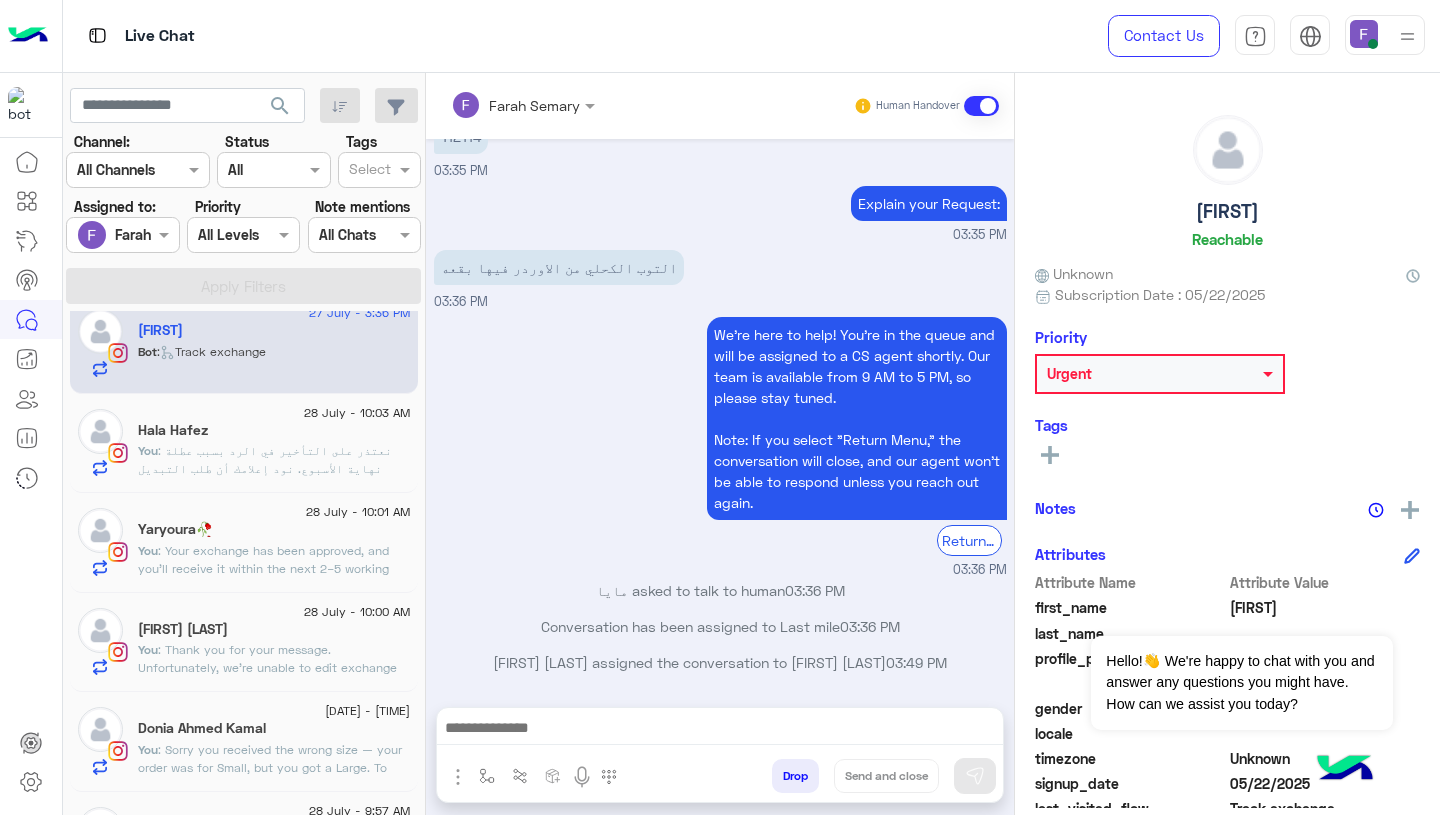 click at bounding box center [720, 730] 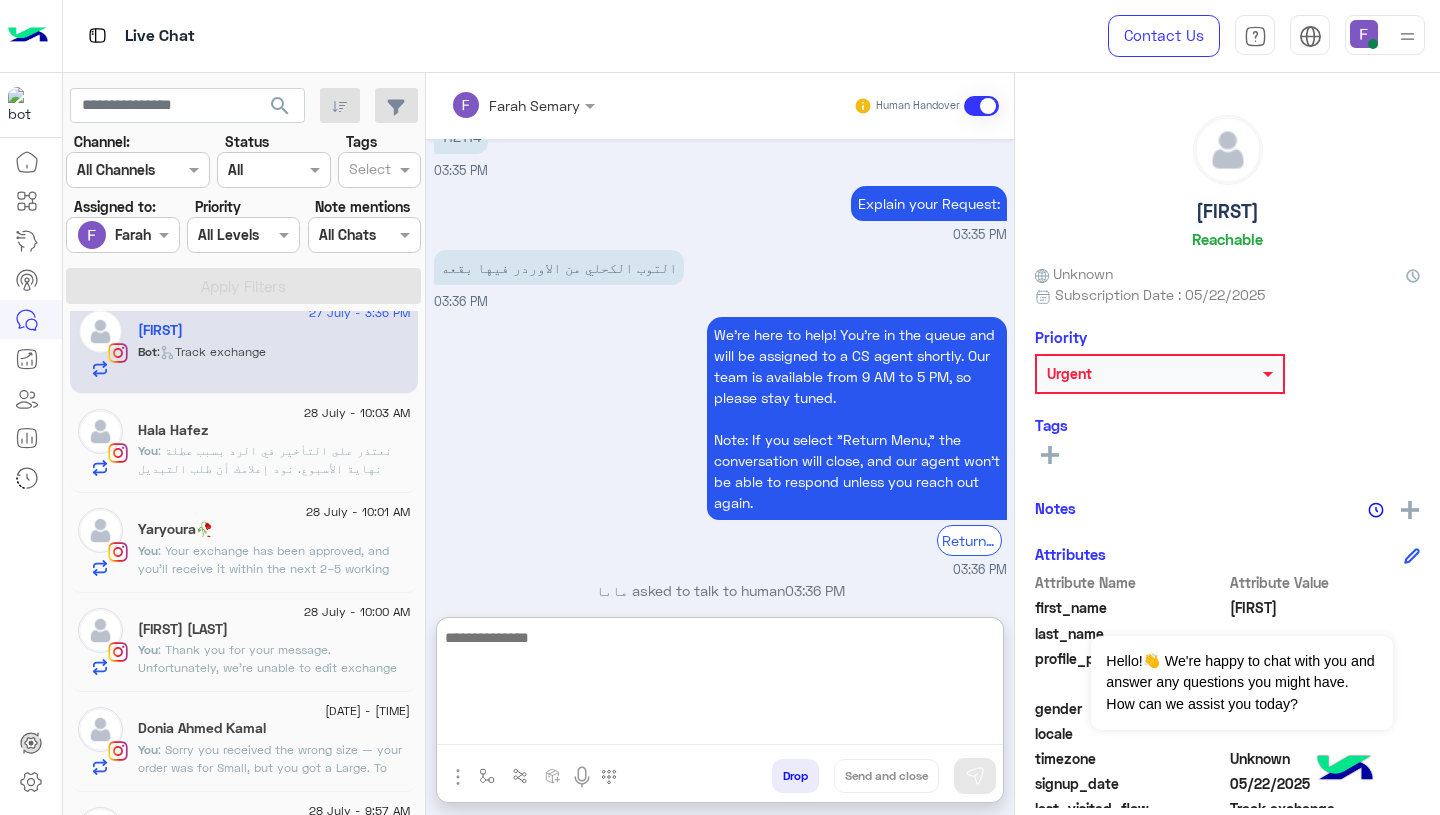 paste on "**********" 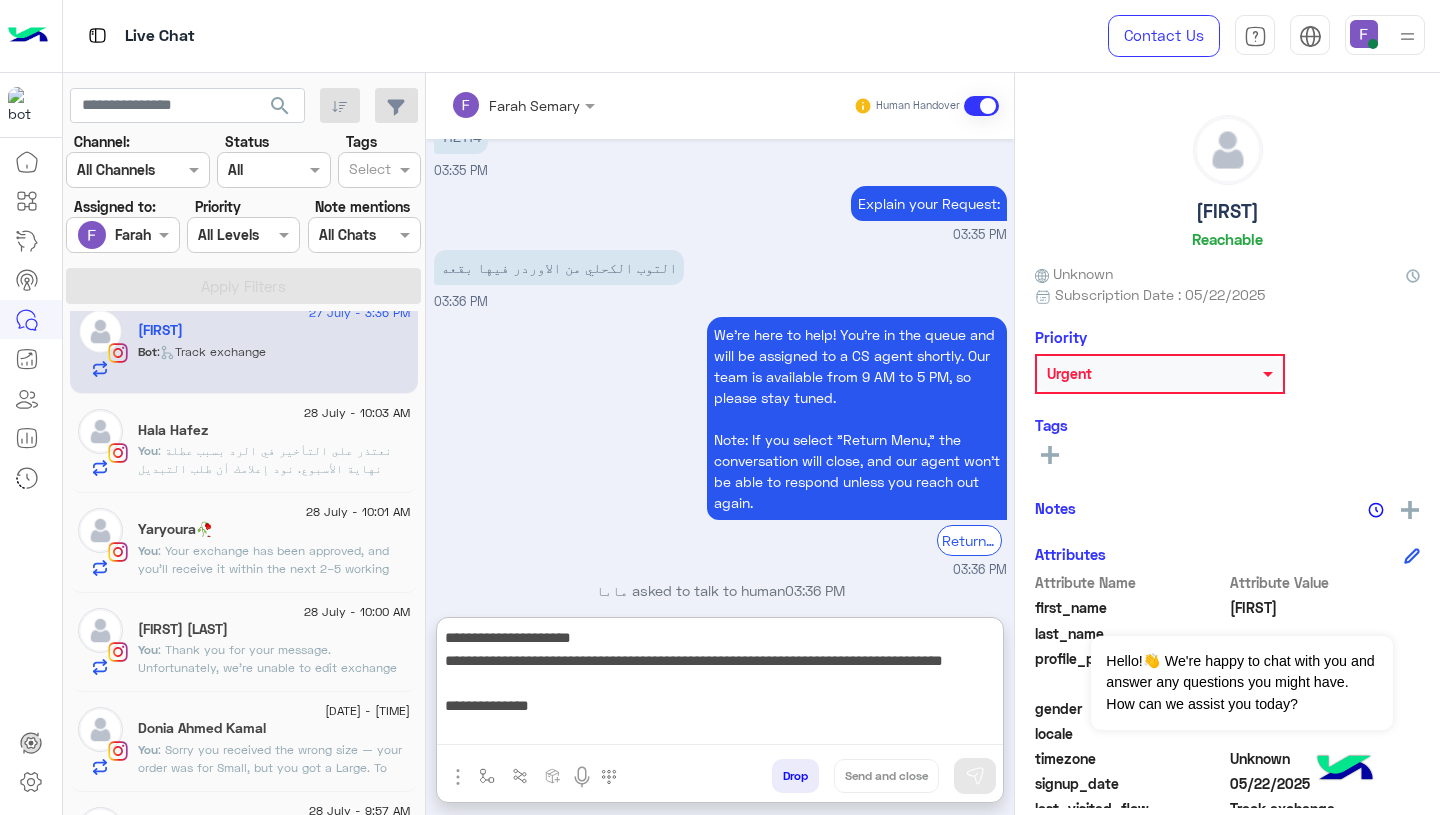 scroll, scrollTop: 128, scrollLeft: 0, axis: vertical 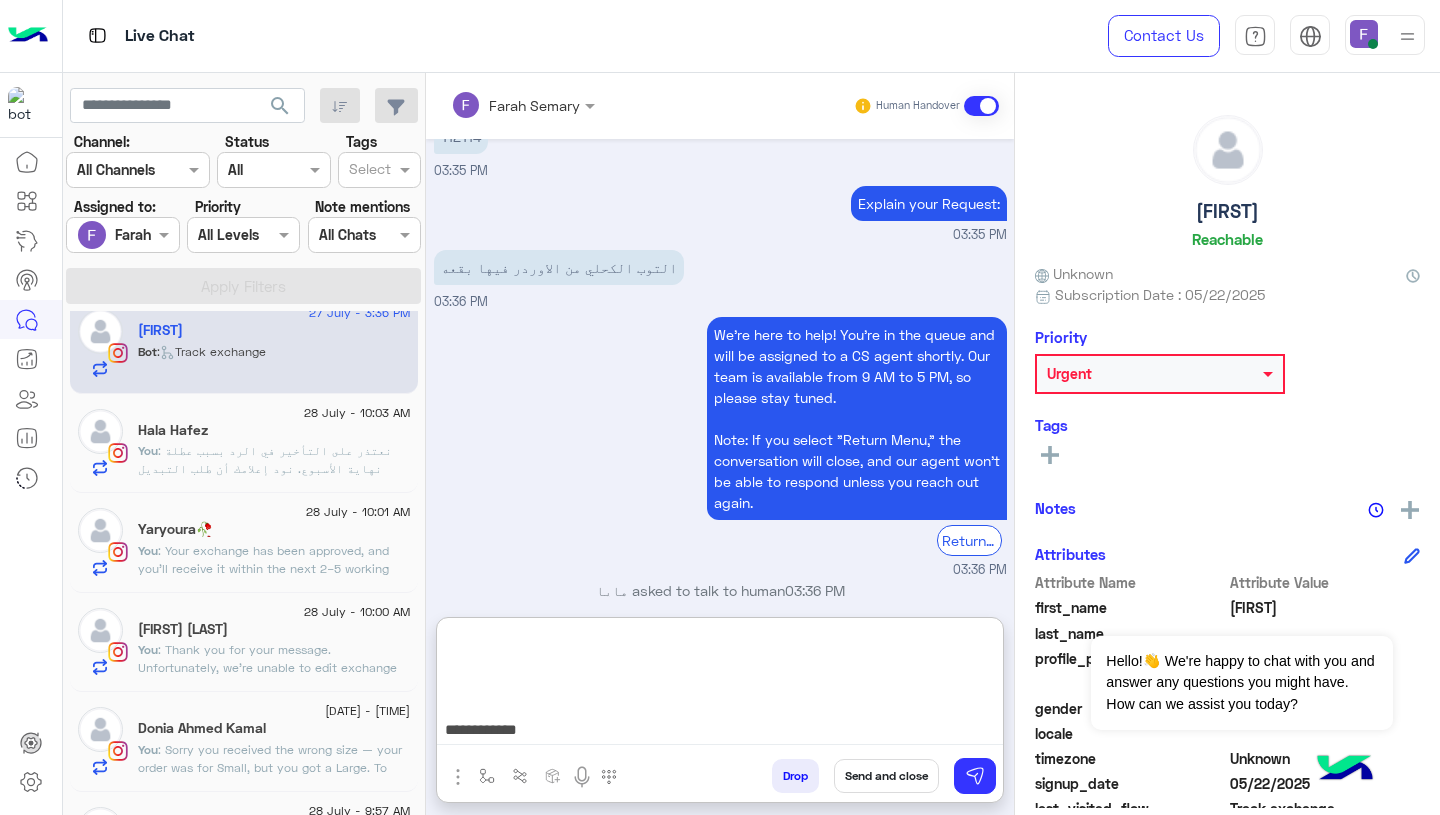 click on "**********" at bounding box center (720, 685) 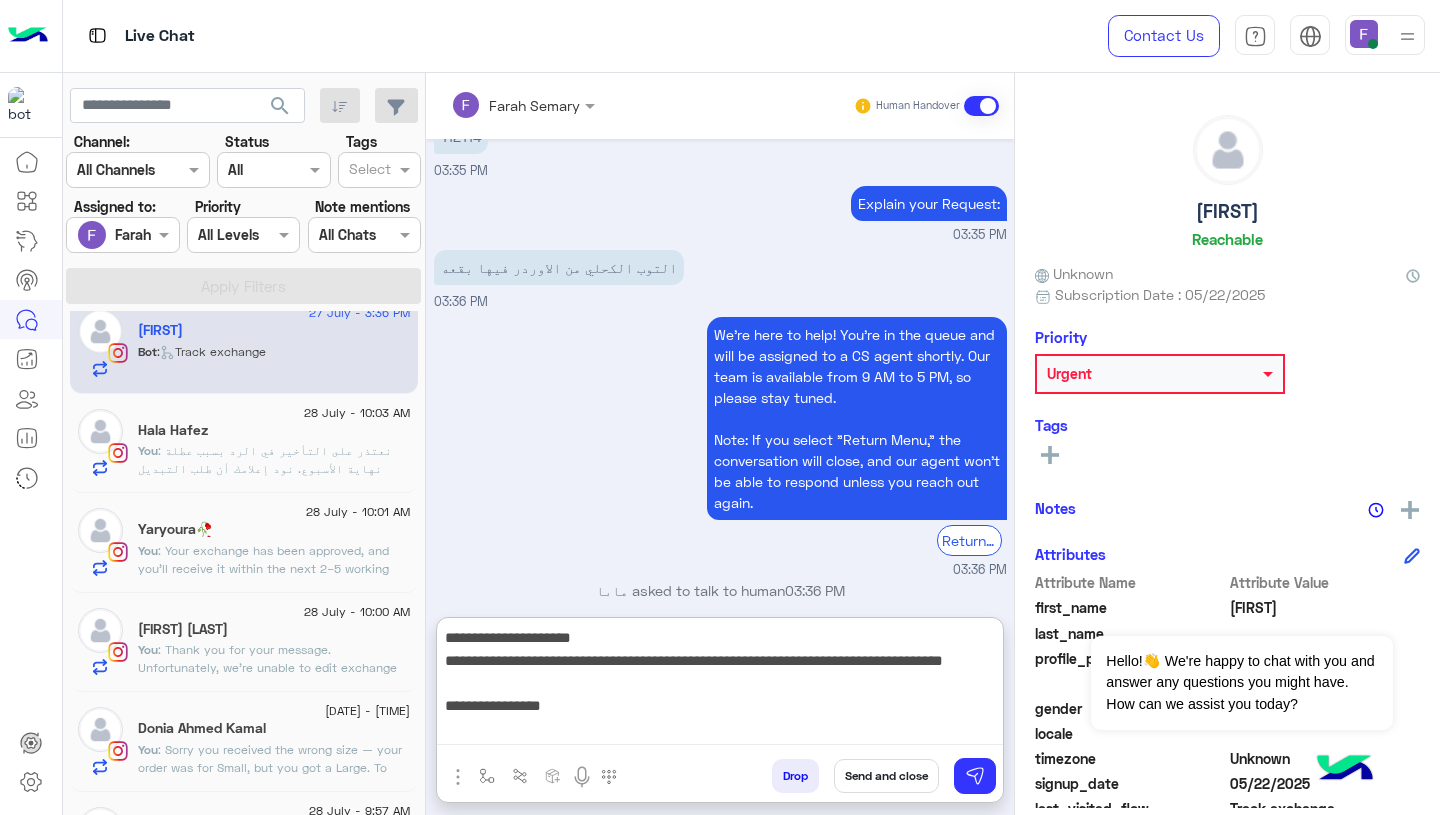 scroll, scrollTop: 0, scrollLeft: 0, axis: both 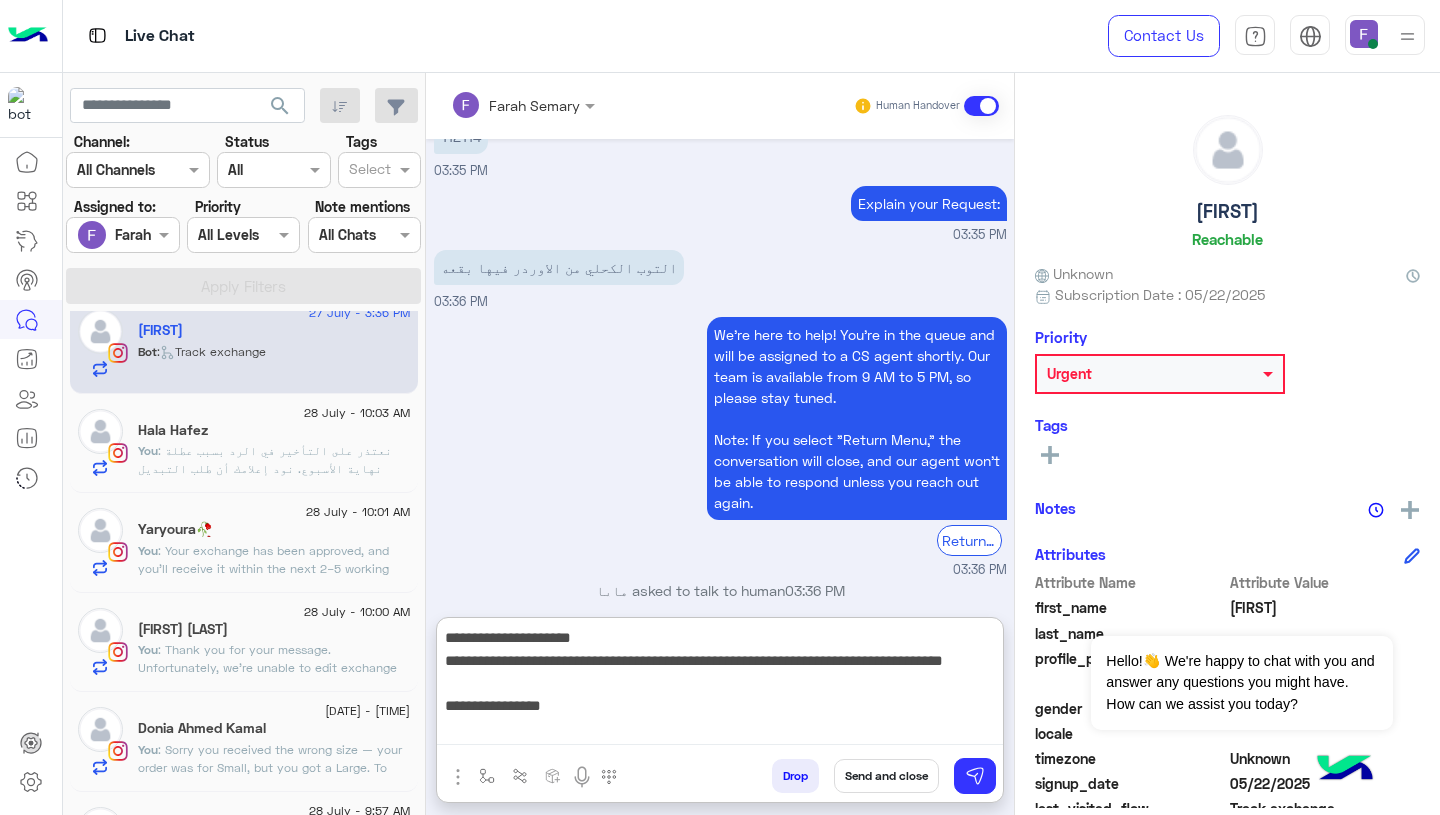 drag, startPoint x: 626, startPoint y: 665, endPoint x: 739, endPoint y: 666, distance: 113.004425 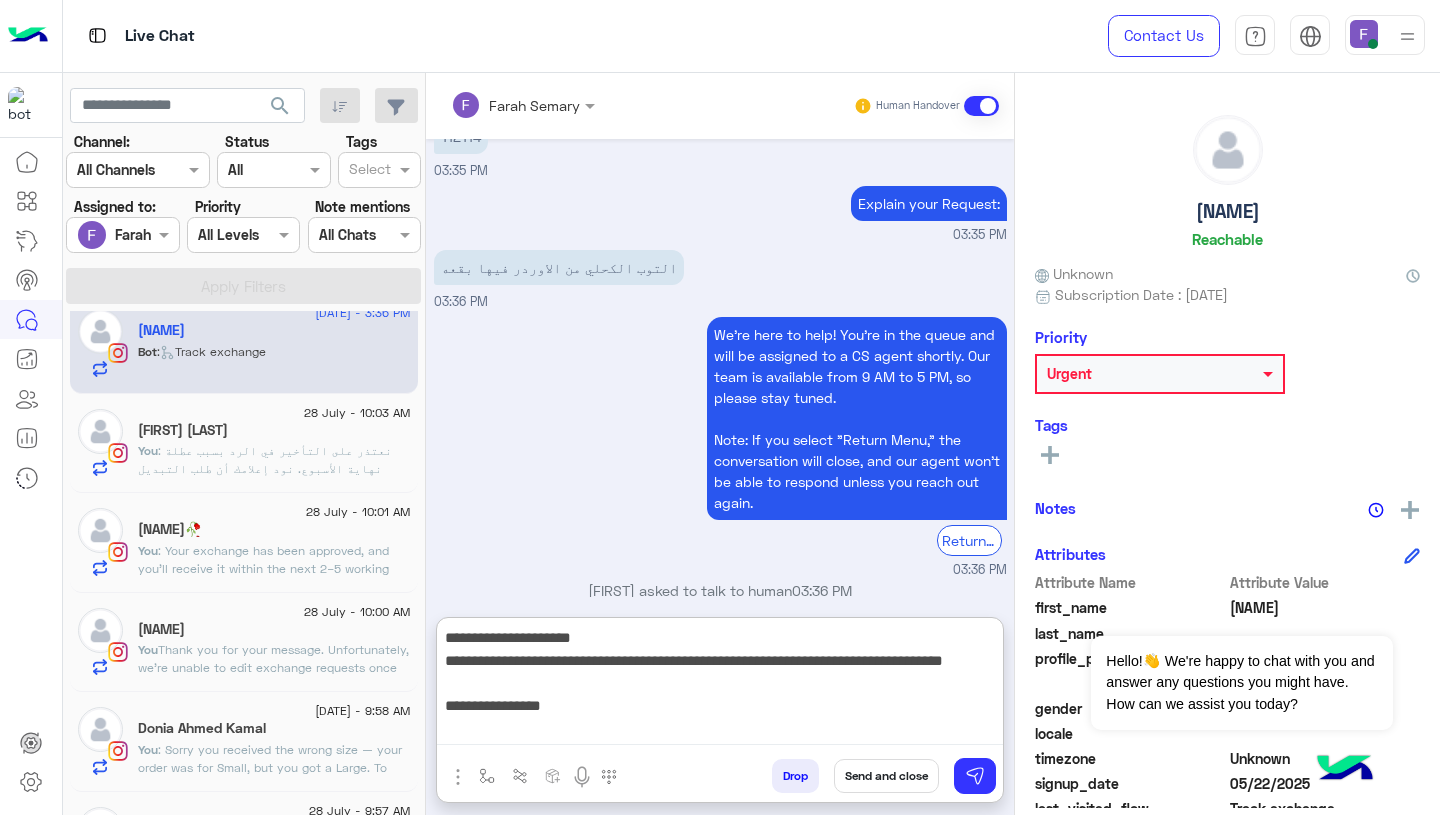 click on "**********" at bounding box center [720, 685] 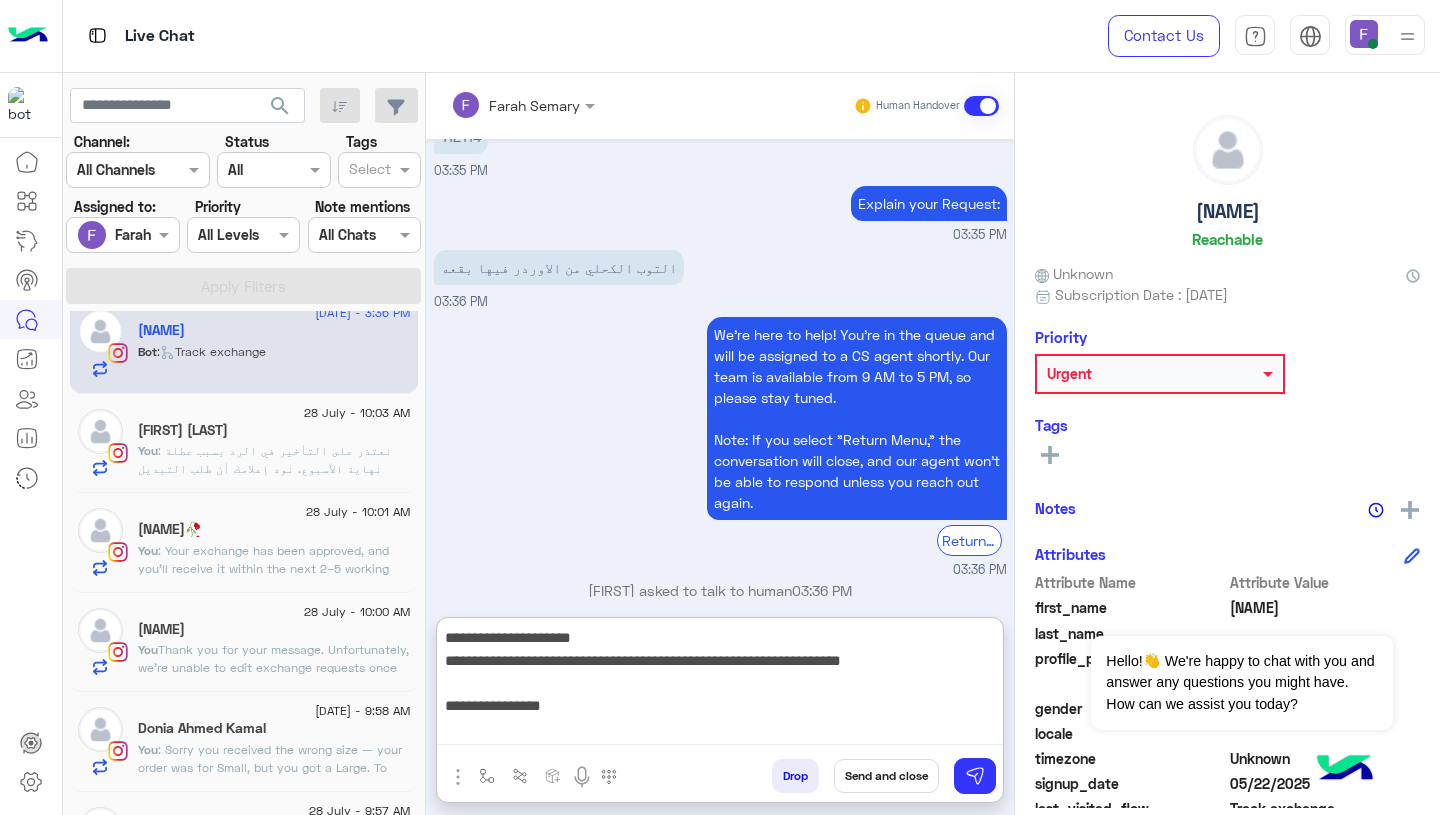 type on "**********" 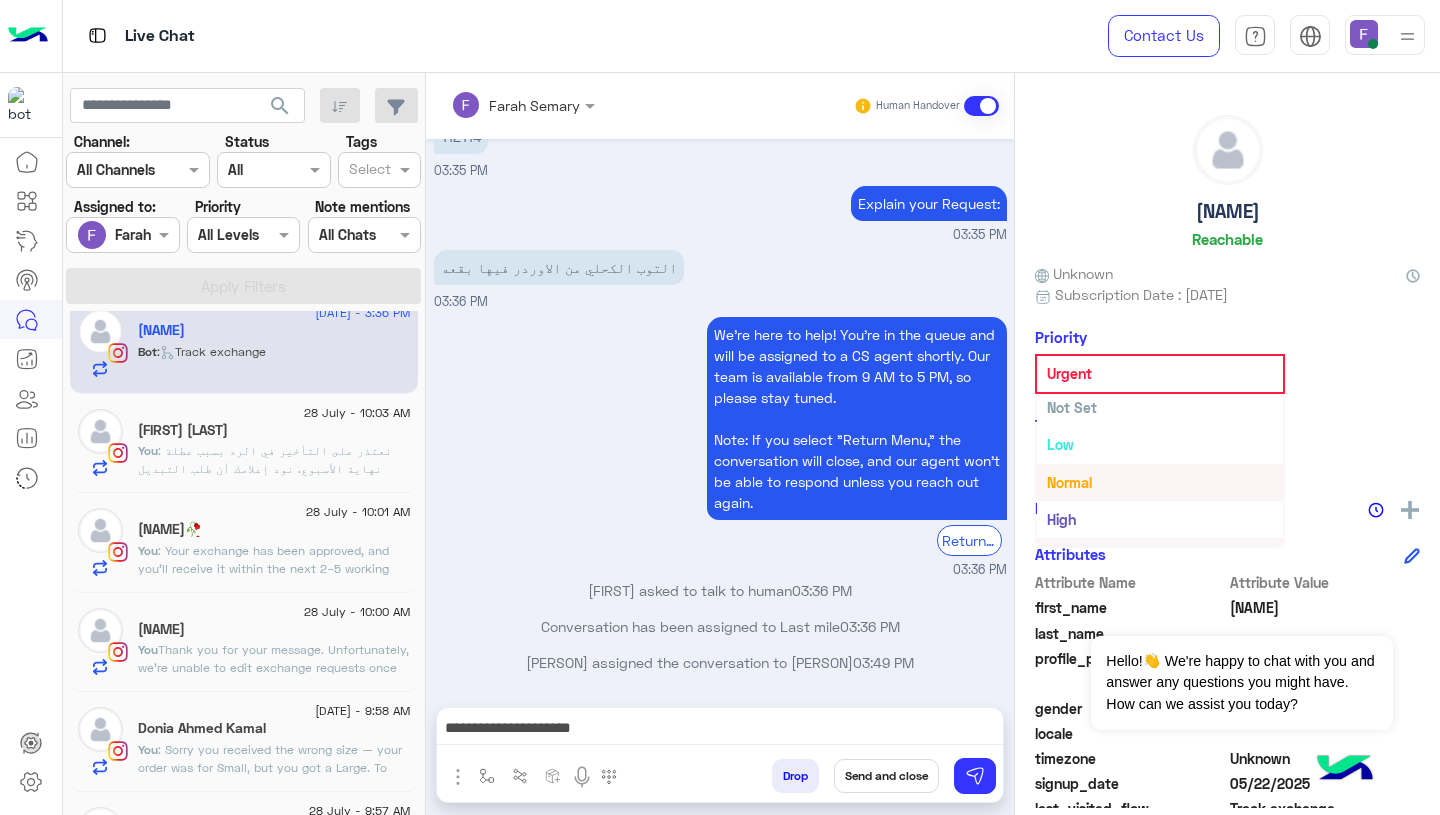 scroll, scrollTop: 0, scrollLeft: 0, axis: both 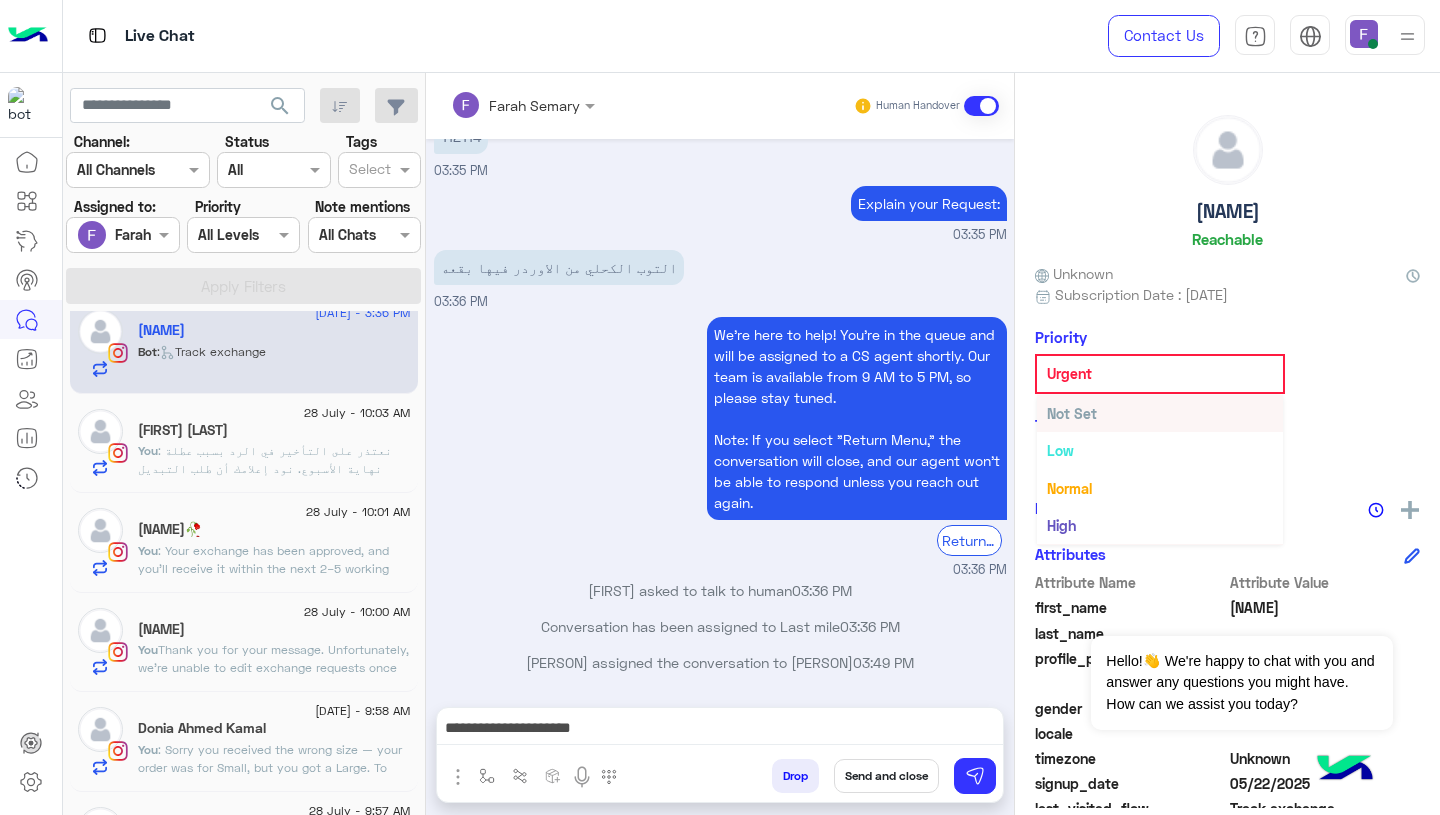 click on "Not Set" at bounding box center (1072, 413) 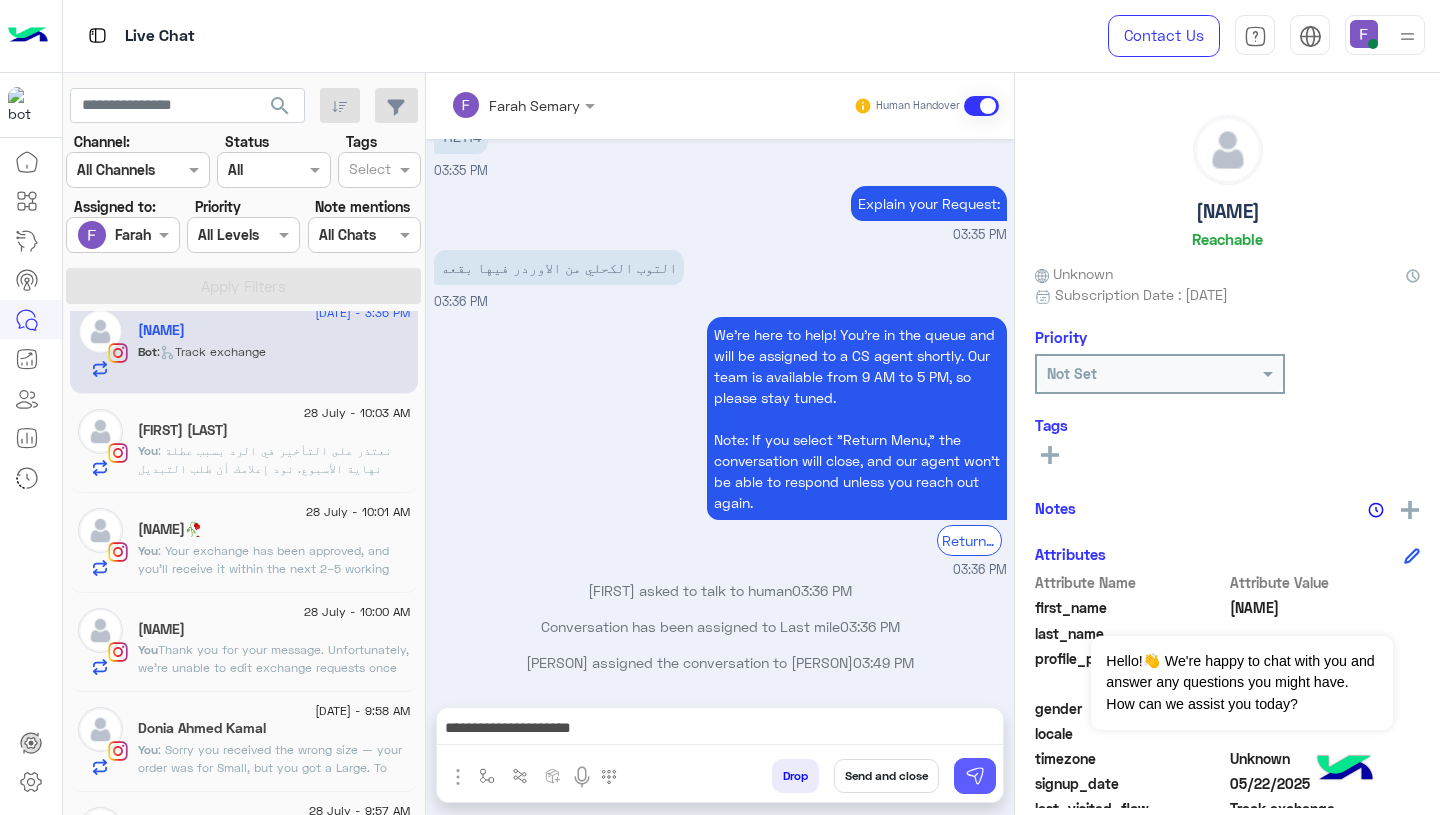 click at bounding box center [975, 776] 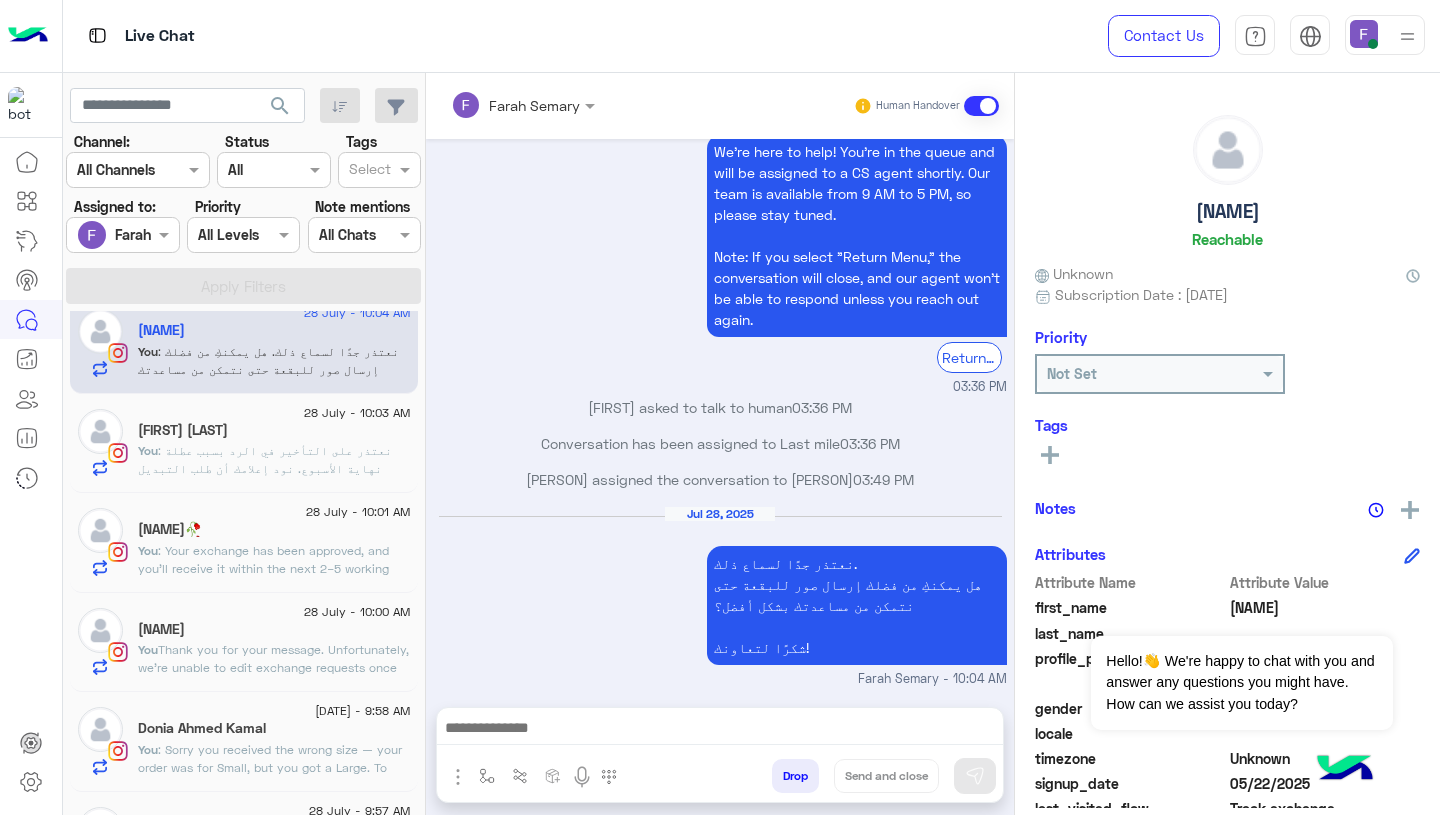 scroll, scrollTop: 1721, scrollLeft: 0, axis: vertical 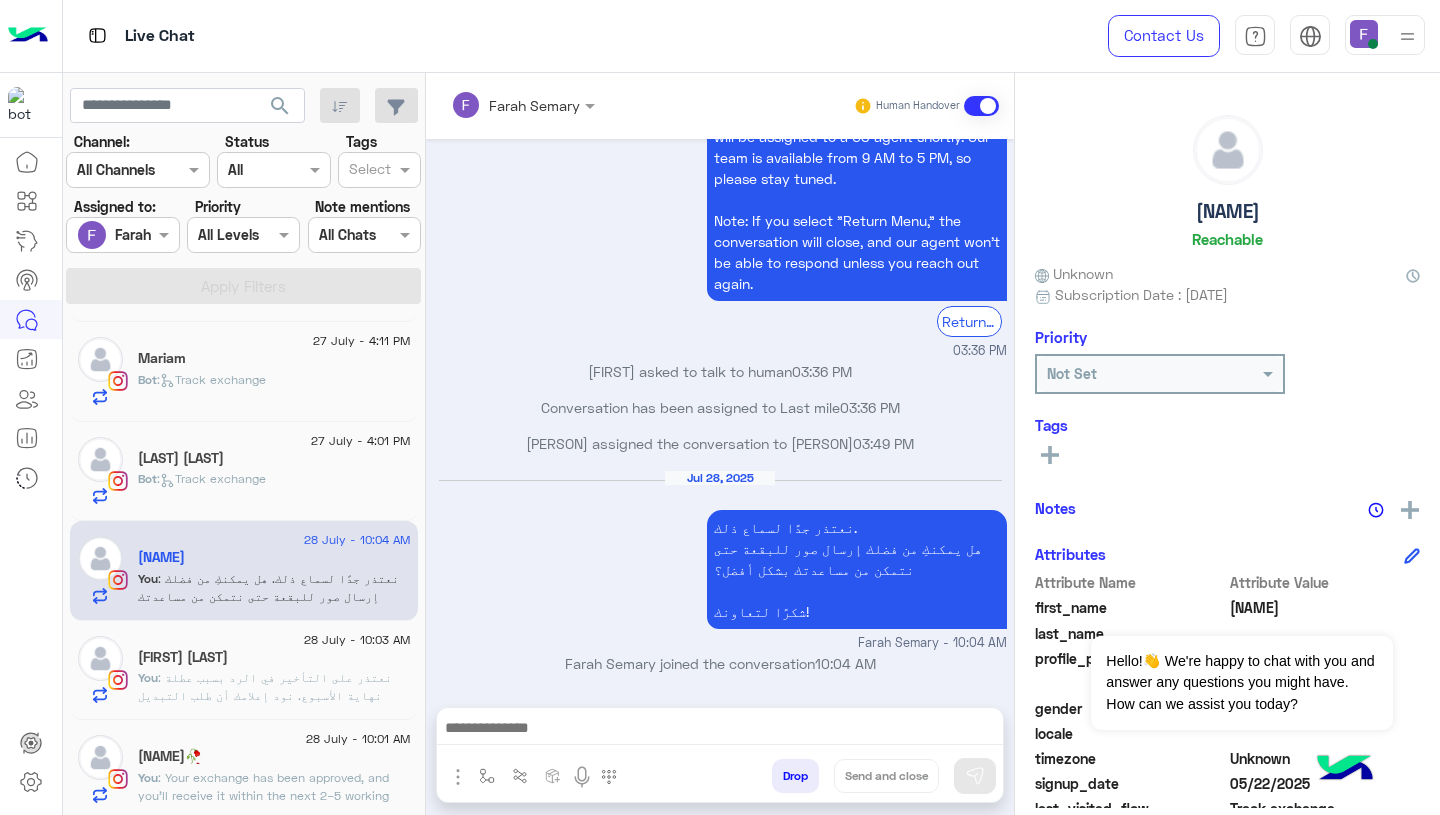 click on "[LAST] [LAST]" 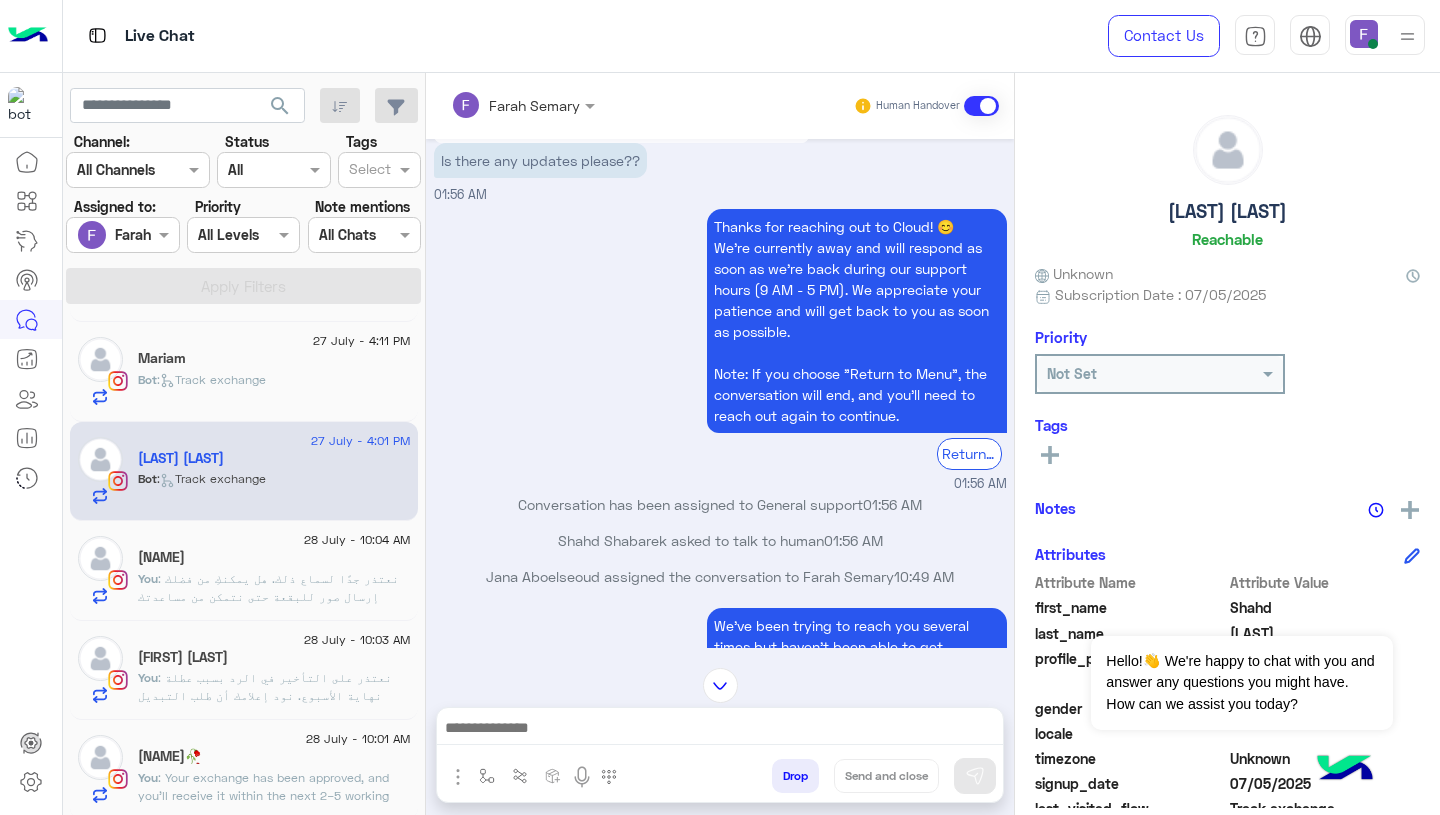 scroll, scrollTop: 0, scrollLeft: 0, axis: both 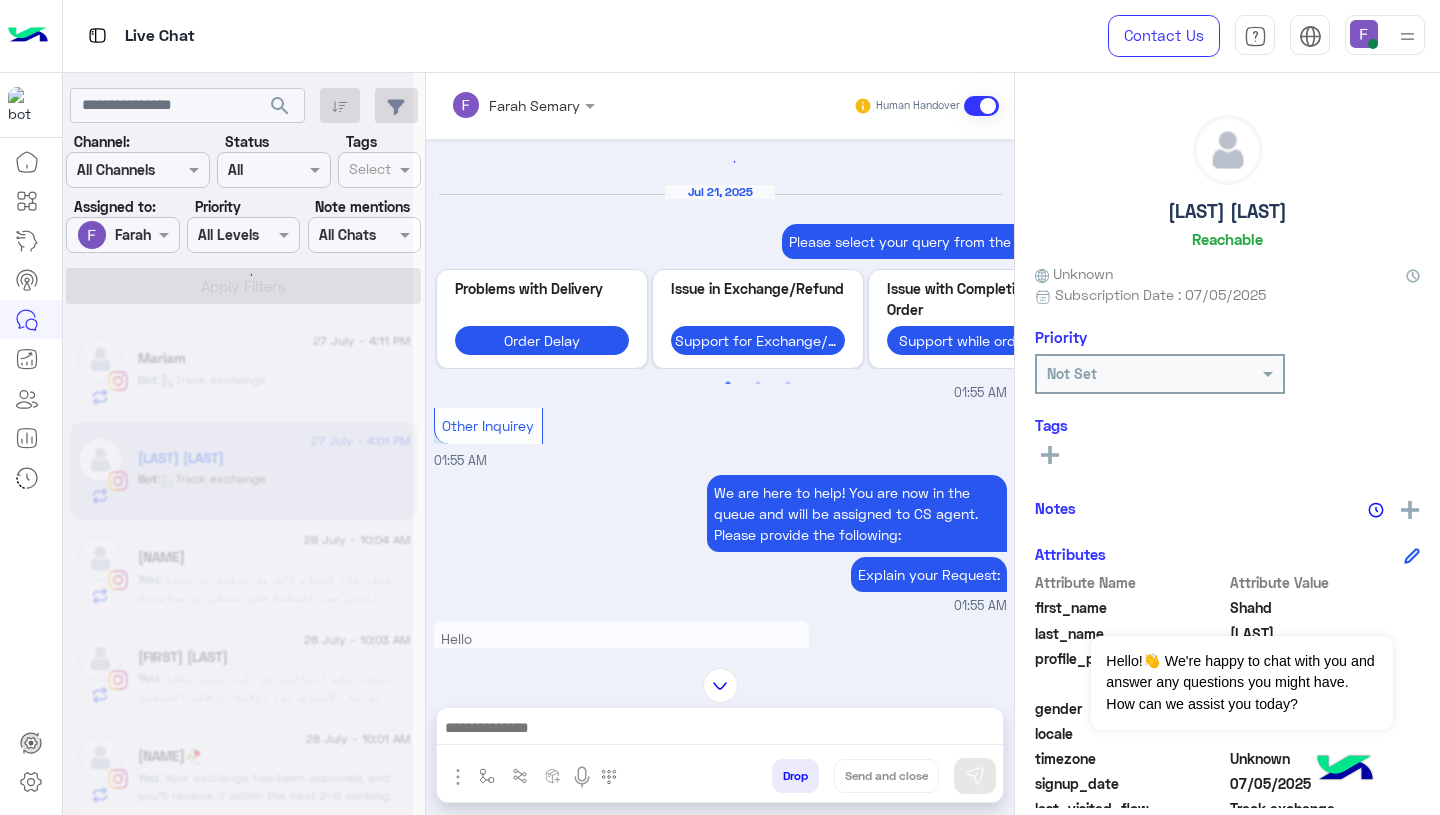 click at bounding box center (720, 685) 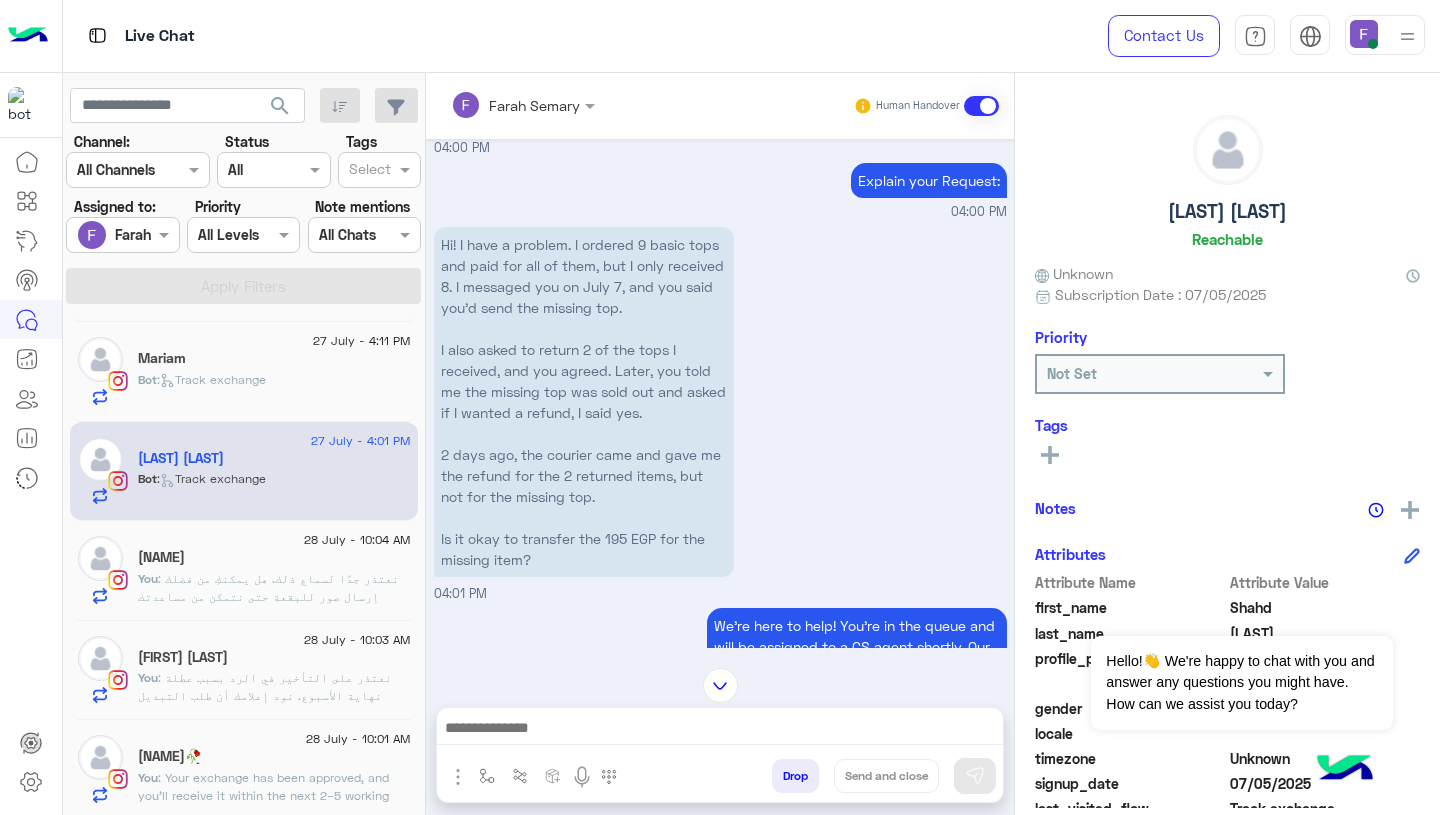 scroll, scrollTop: 13137, scrollLeft: 0, axis: vertical 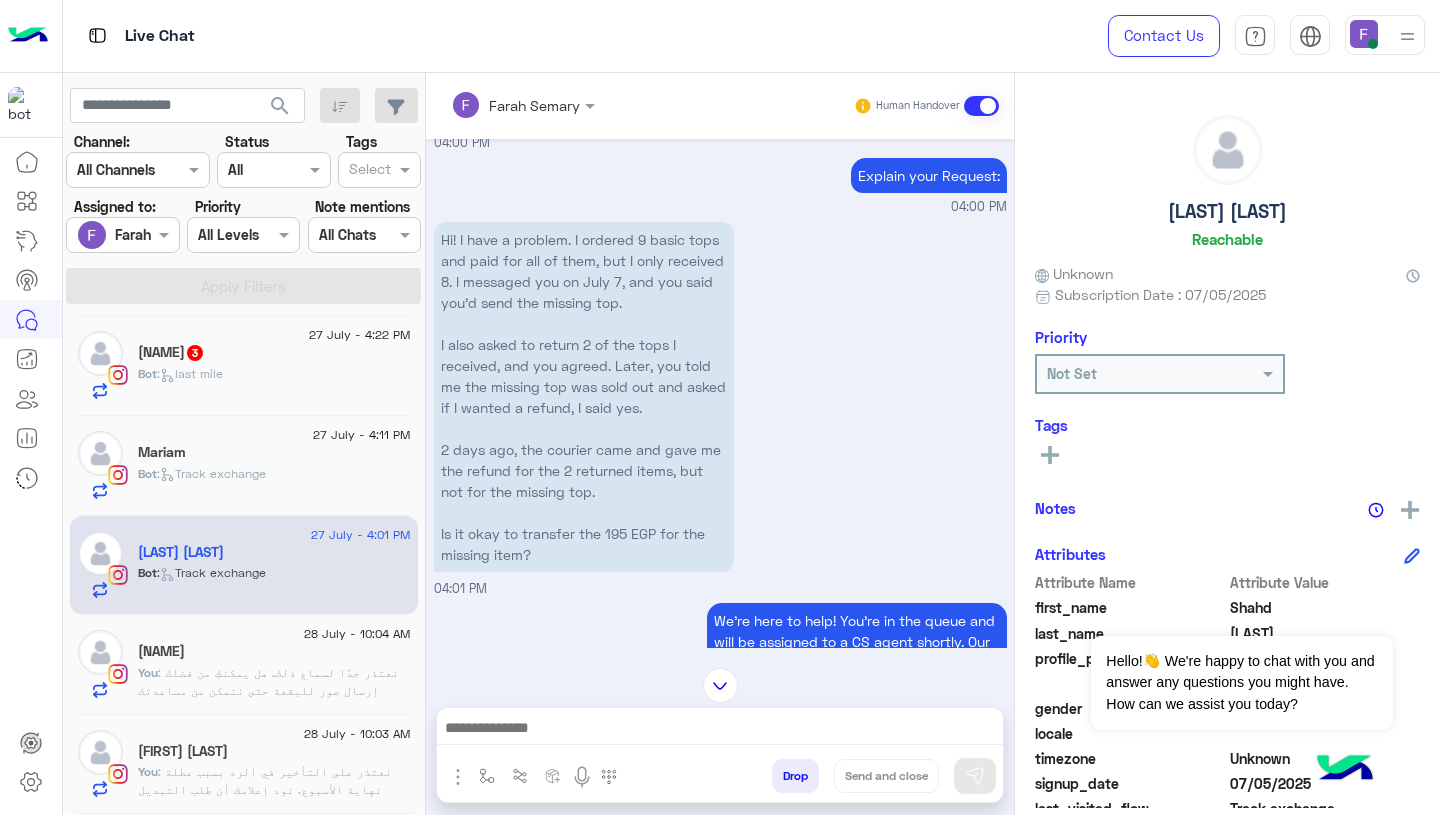 click on "Hi! I have a problem. I ordered 9 basic tops and paid for all of them, but I only received 8. I messaged you on July 7, and you said you’d send the missing top. I also asked to return 2 of the tops I received, and you agreed. Later, you told me the missing top was sold out and asked if I wanted a refund, I said yes. 2 days ago, the courier came and gave me the refund for the 2 returned items, but not for the missing top. Is it okay to transfer the 195 EGP for the missing item?" at bounding box center (584, 397) 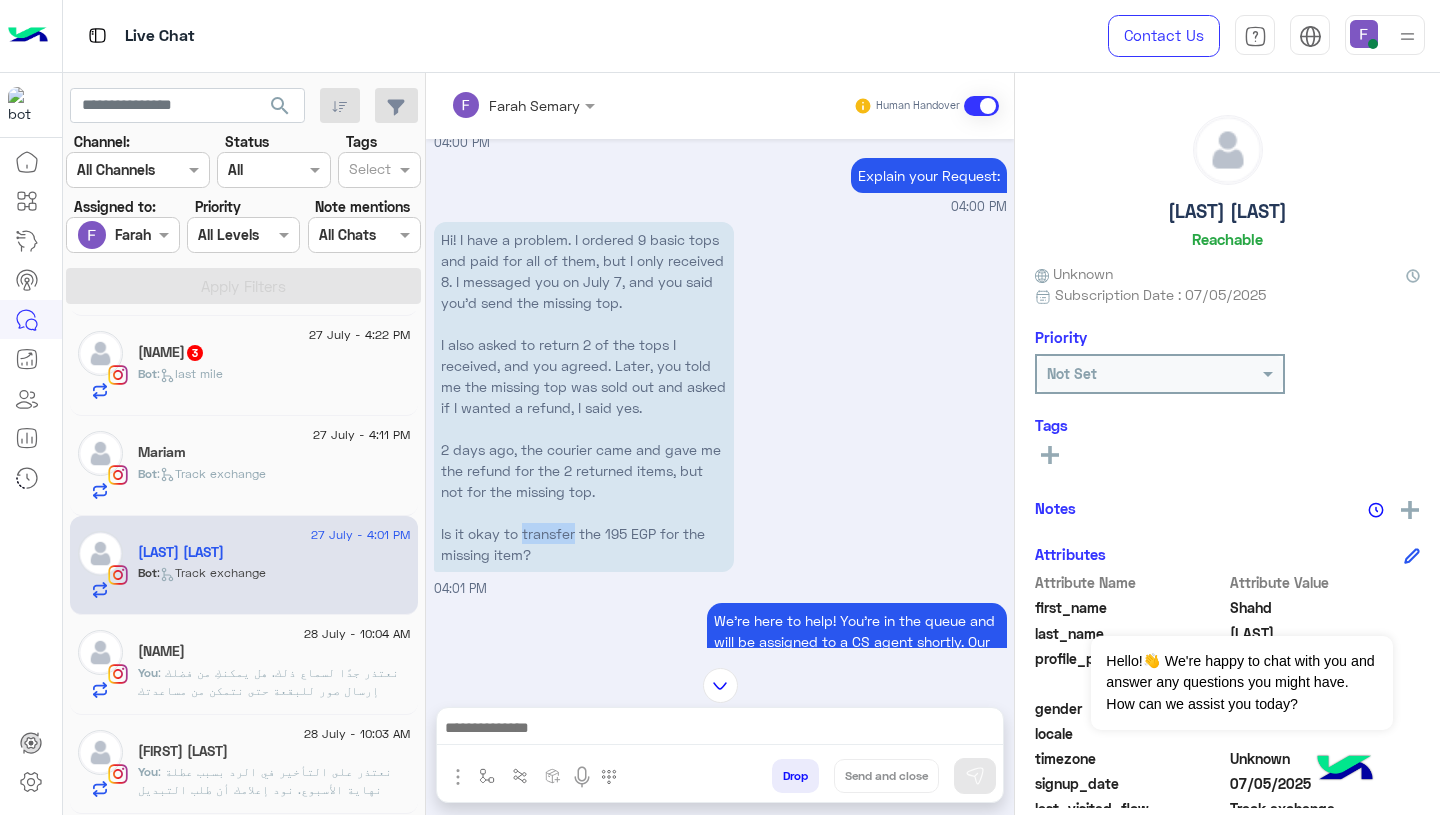 click on "Hi! I have a problem. I ordered 9 basic tops and paid for all of them, but I only received 8. I messaged you on July 7, and you said you’d send the missing top. I also asked to return 2 of the tops I received, and you agreed. Later, you told me the missing top was sold out and asked if I wanted a refund, I said yes. 2 days ago, the courier came and gave me the refund for the 2 returned items, but not for the missing top. Is it okay to transfer the 195 EGP for the missing item?" at bounding box center (584, 397) 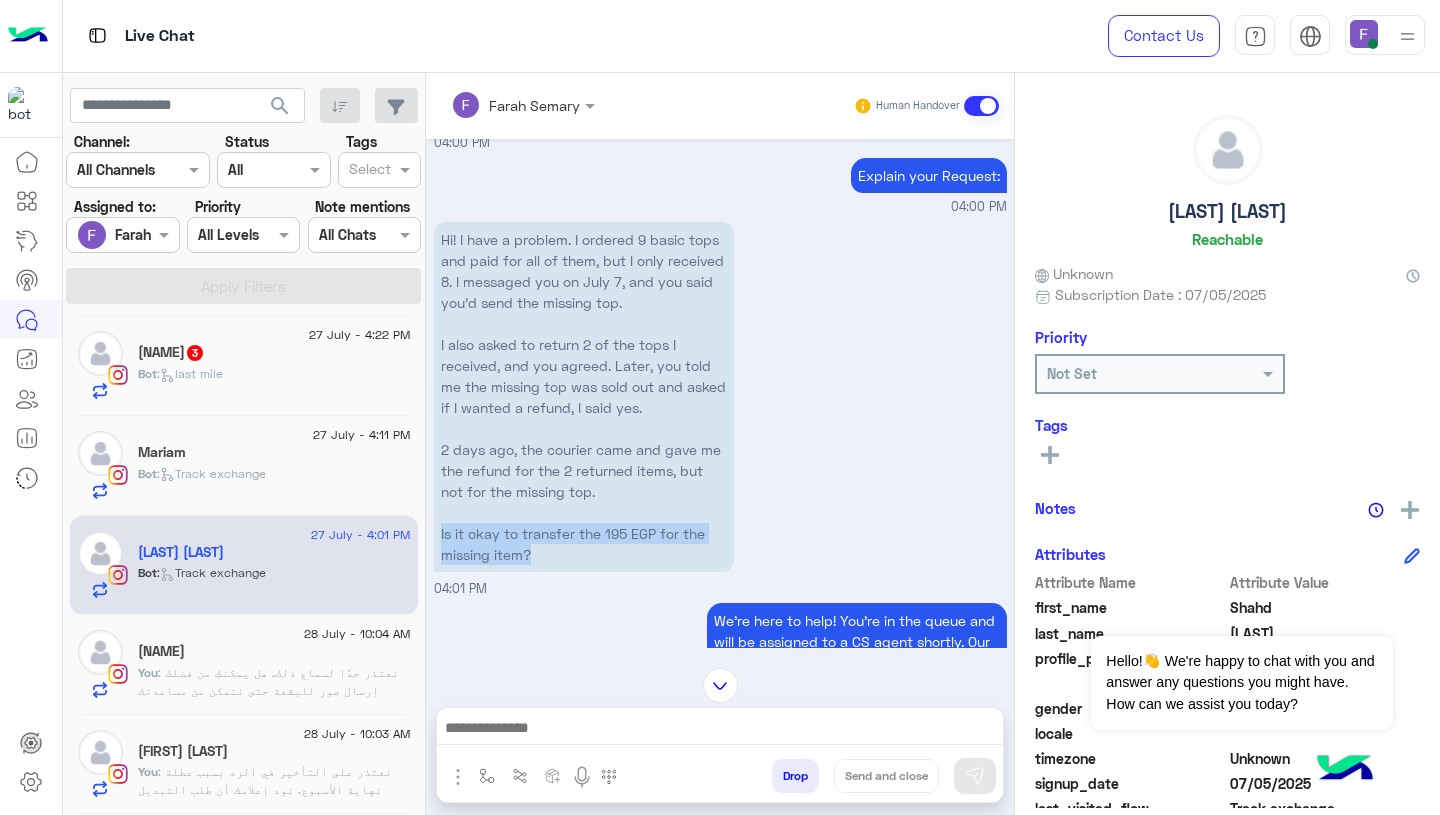 click on "Hi! I have a problem. I ordered 9 basic tops and paid for all of them, but I only received 8. I messaged you on July 7, and you said you’d send the missing top. I also asked to return 2 of the tops I received, and you agreed. Later, you told me the missing top was sold out and asked if I wanted a refund, I said yes. 2 days ago, the courier came and gave me the refund for the 2 returned items, but not for the missing top. Is it okay to transfer the 195 EGP for the missing item?" at bounding box center (584, 397) 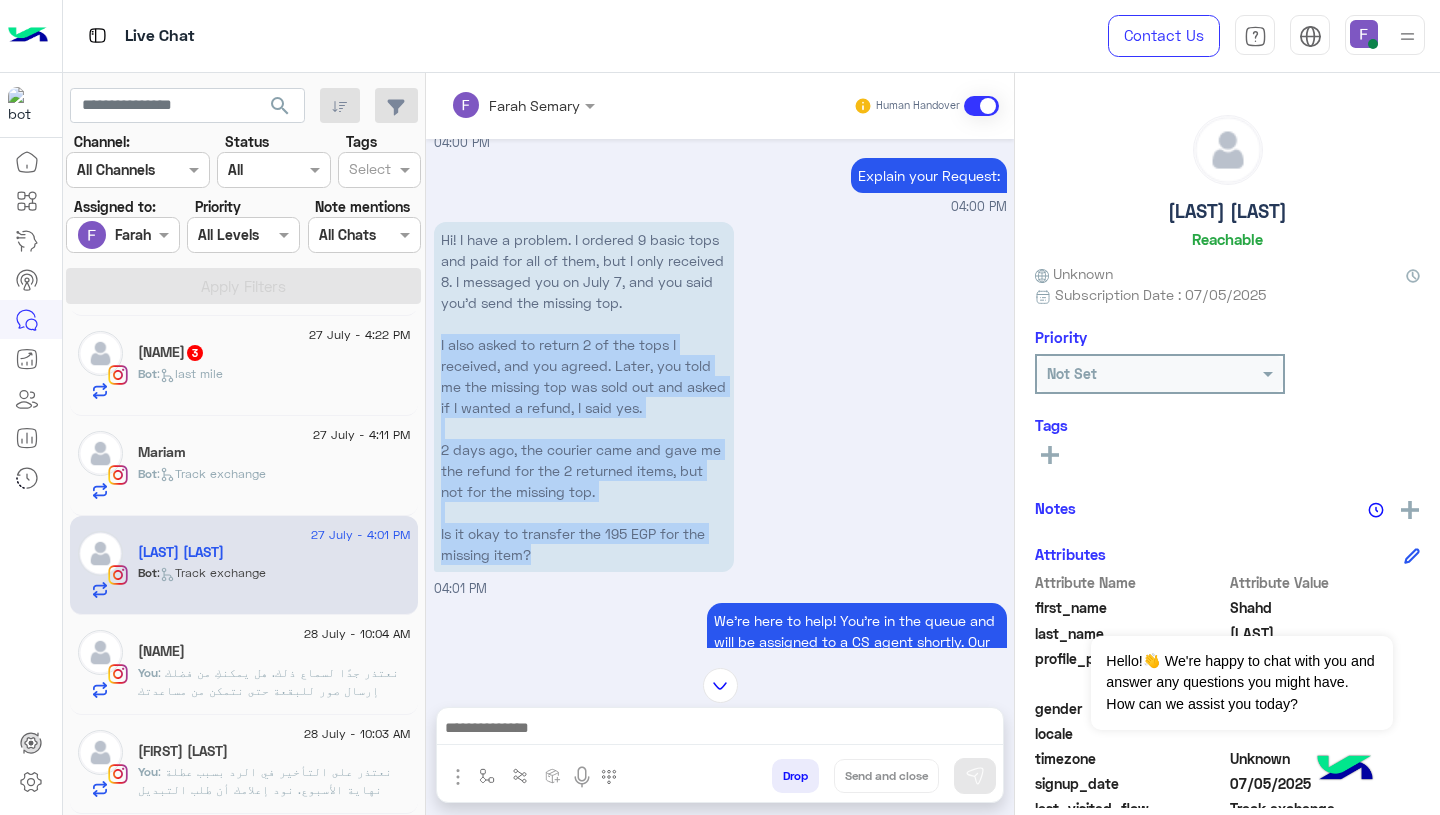 drag, startPoint x: 441, startPoint y: 334, endPoint x: 543, endPoint y: 549, distance: 237.96849 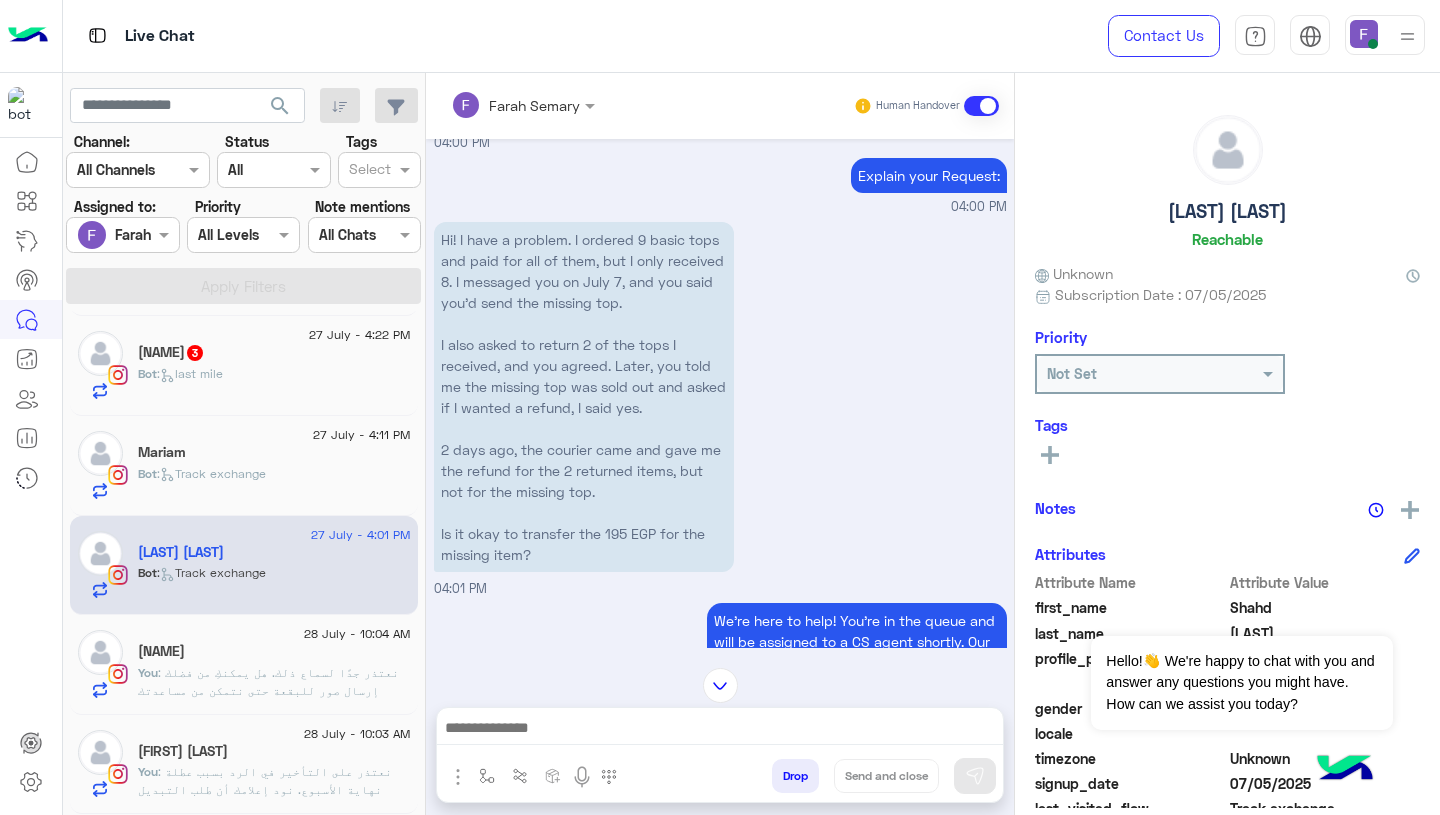 click at bounding box center [720, 730] 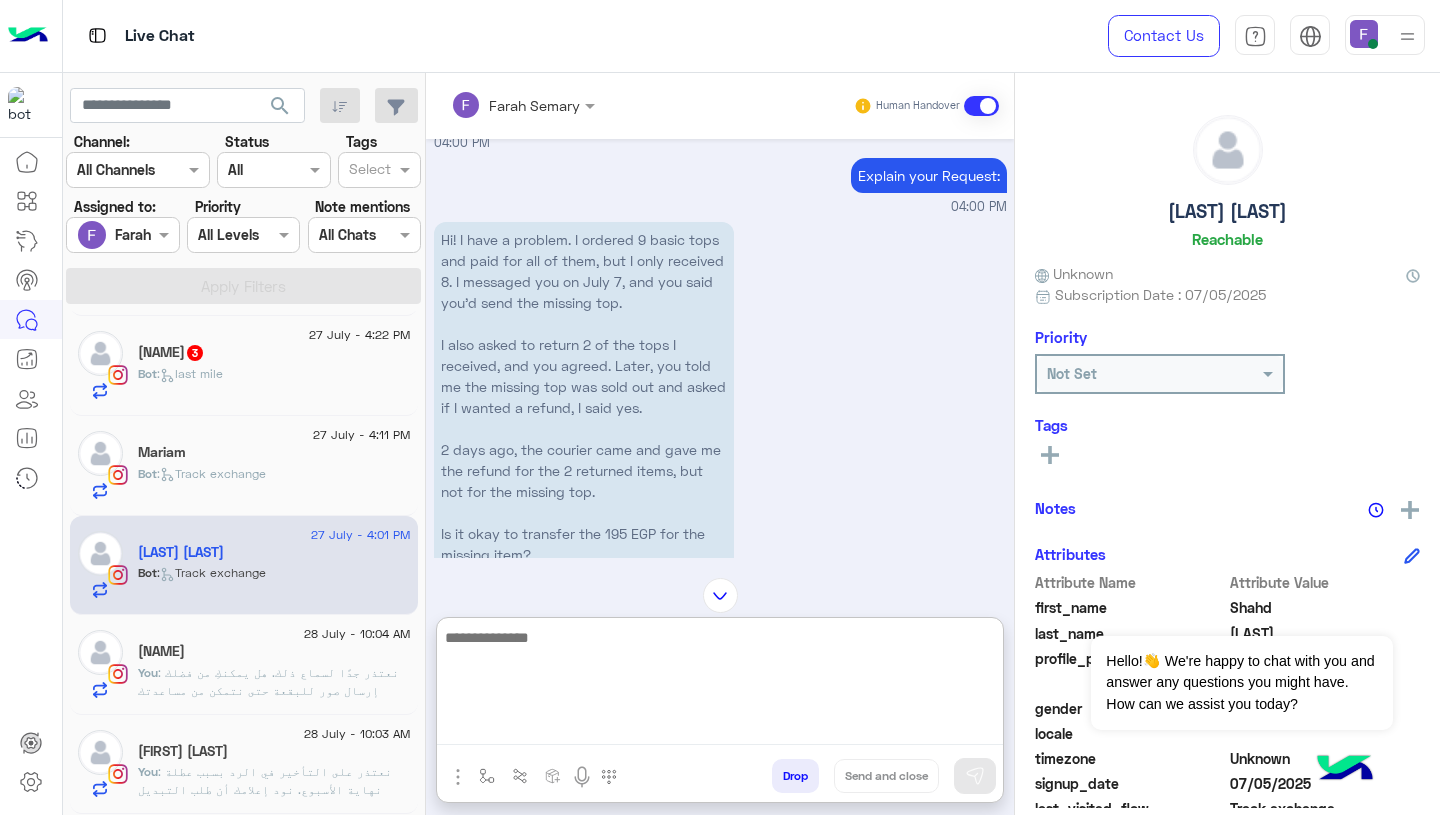 paste on "**********" 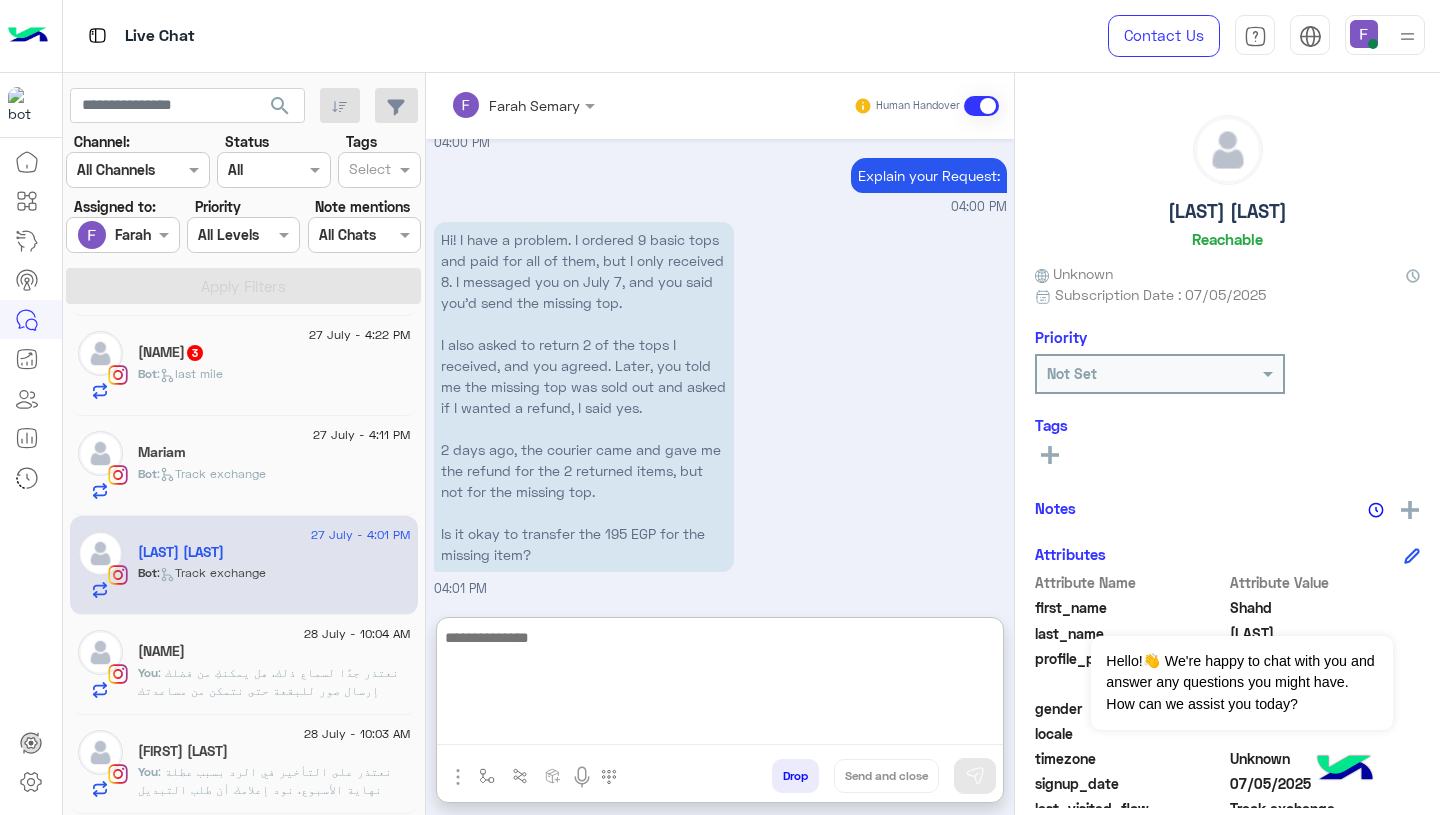 scroll, scrollTop: 0, scrollLeft: 0, axis: both 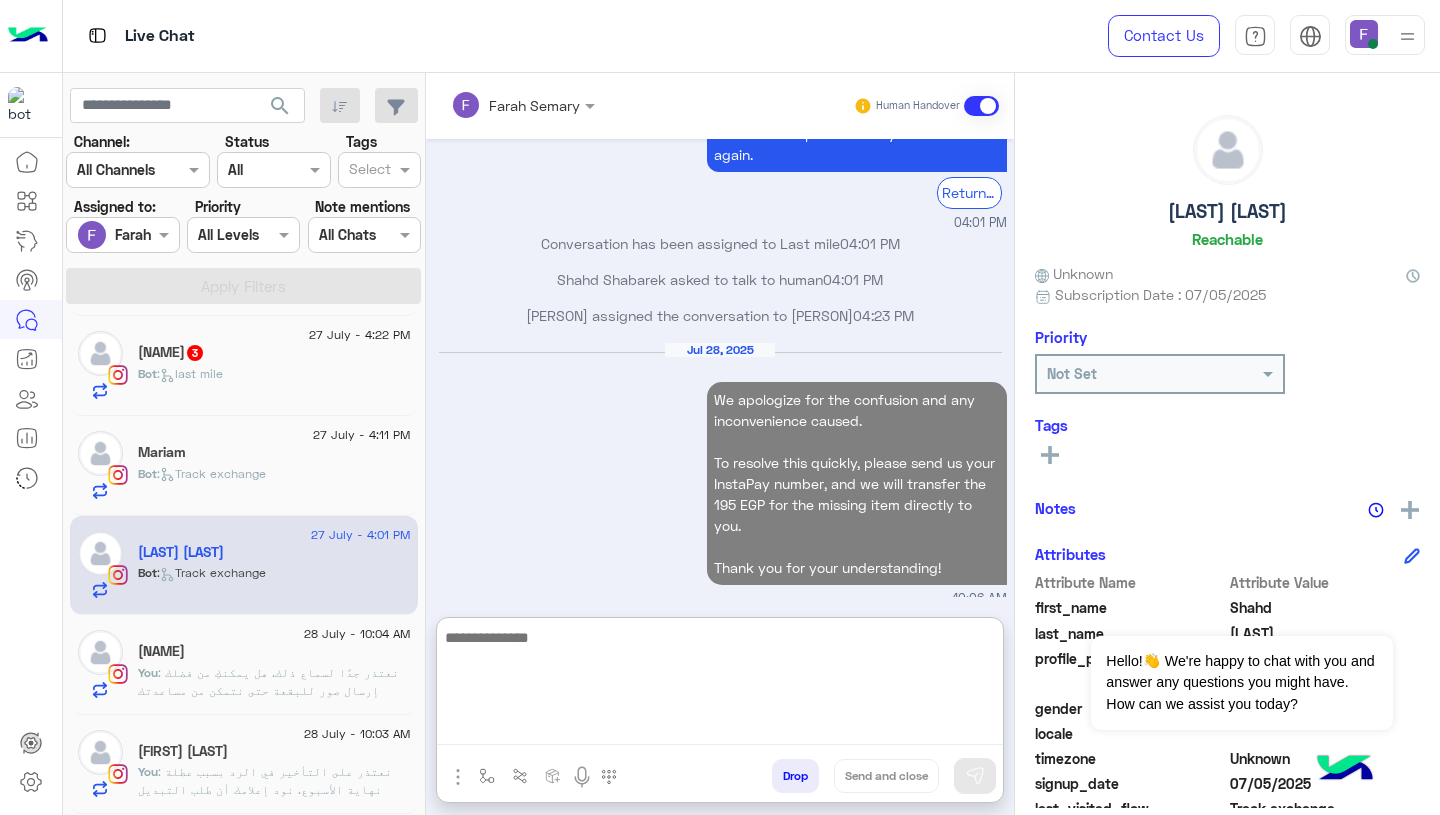 click on "Mariam" 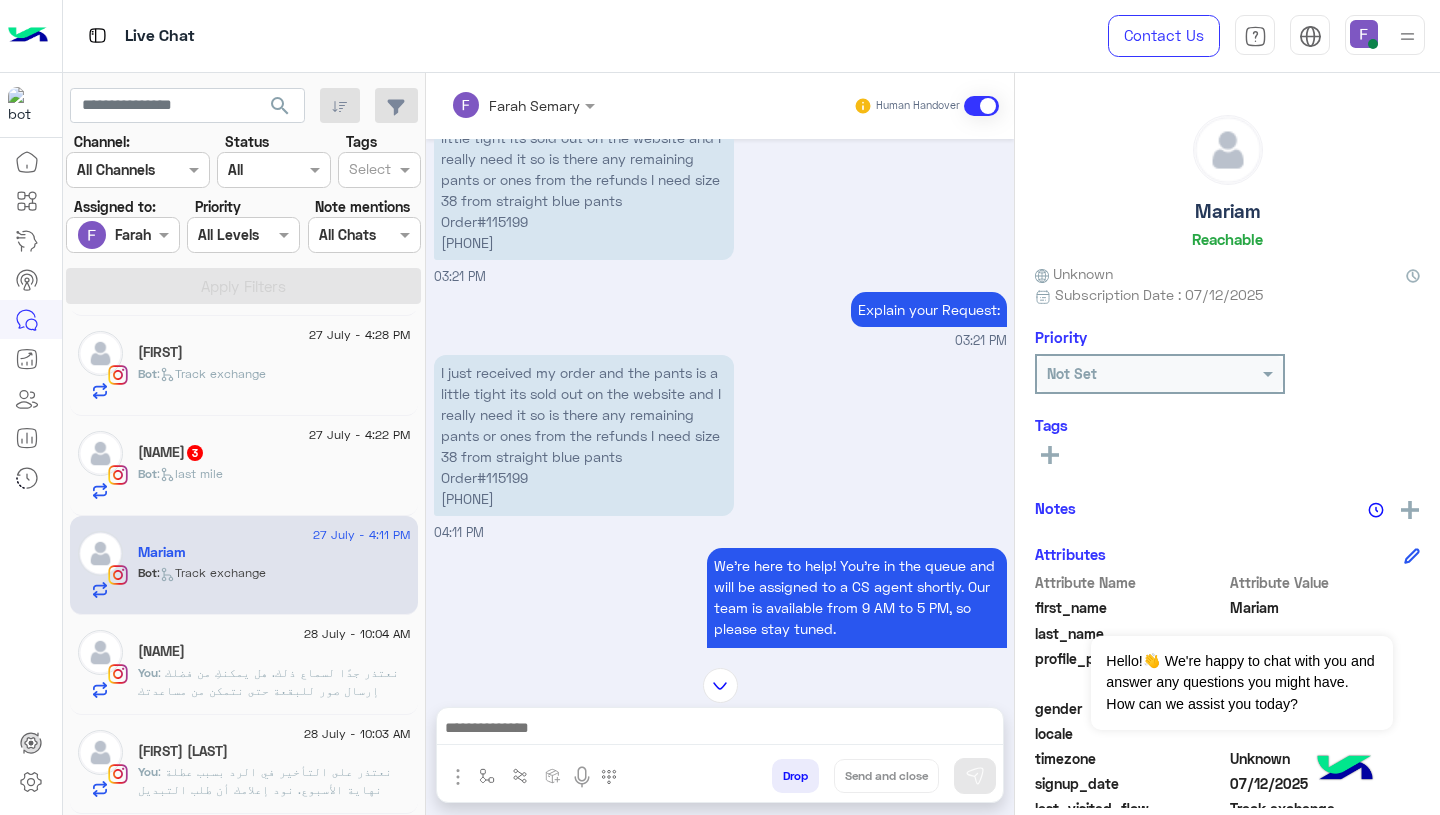 scroll, scrollTop: 1783, scrollLeft: 0, axis: vertical 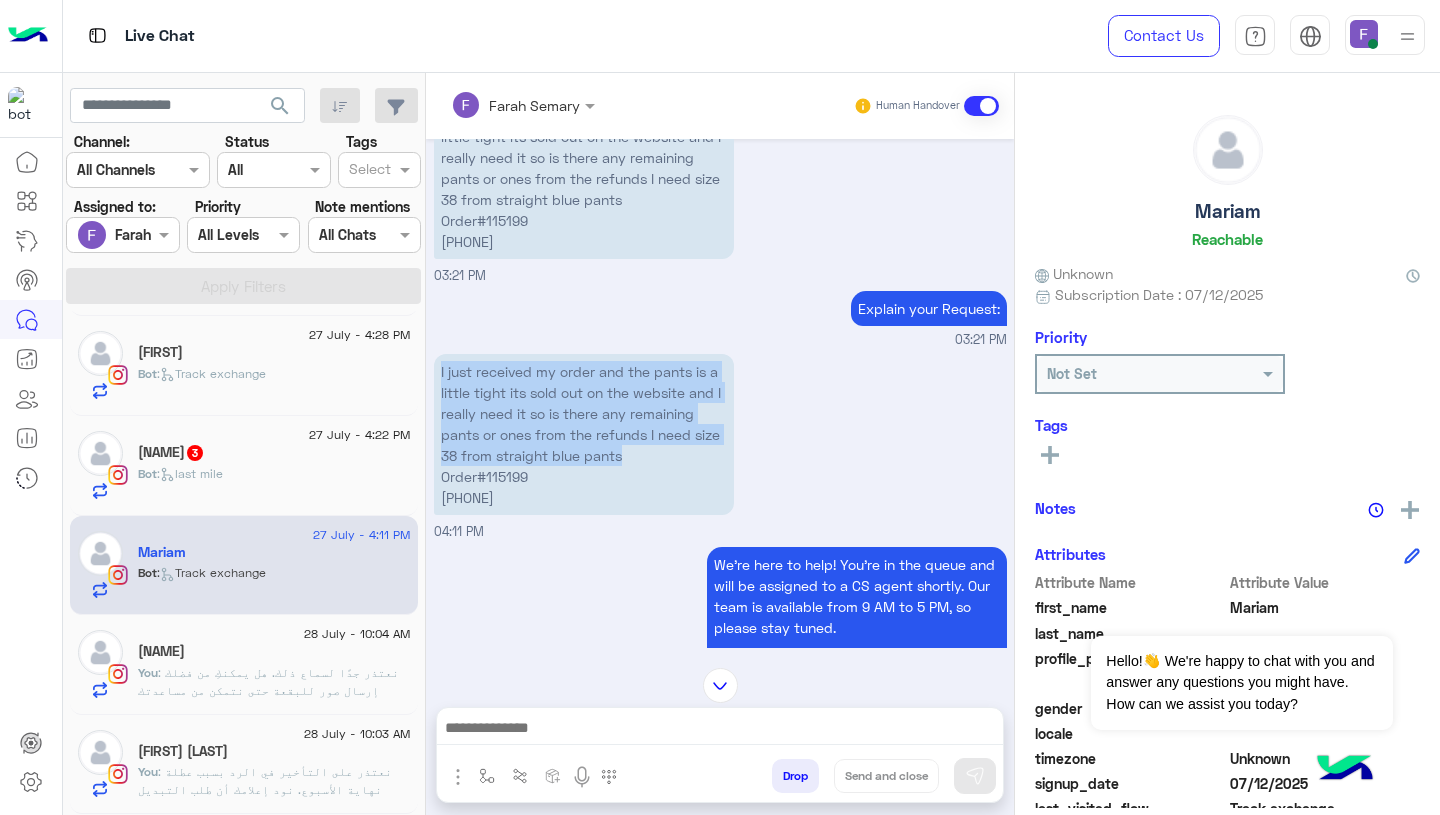 drag, startPoint x: 440, startPoint y: 347, endPoint x: 629, endPoint y: 438, distance: 209.76654 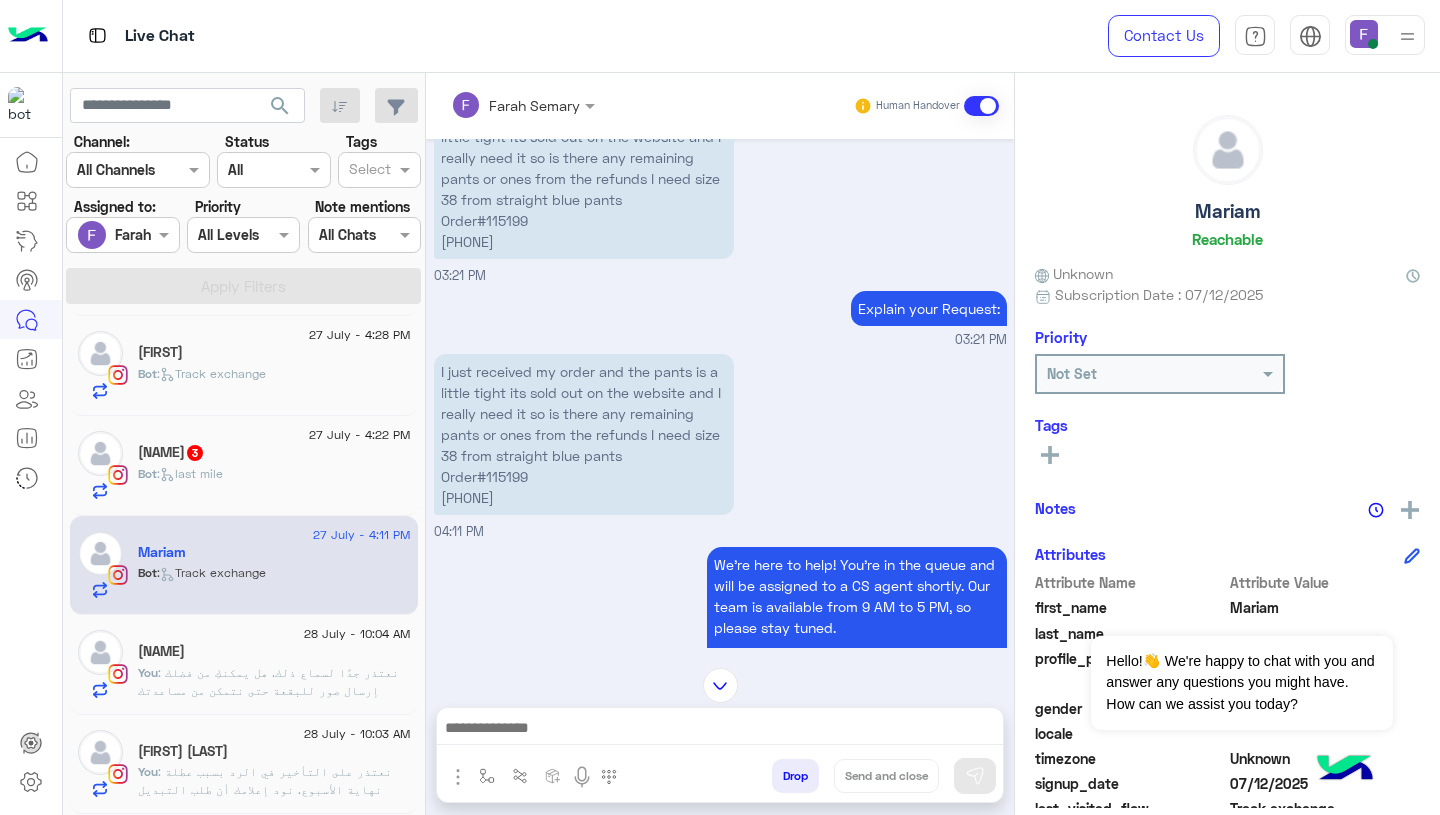 click at bounding box center [720, 730] 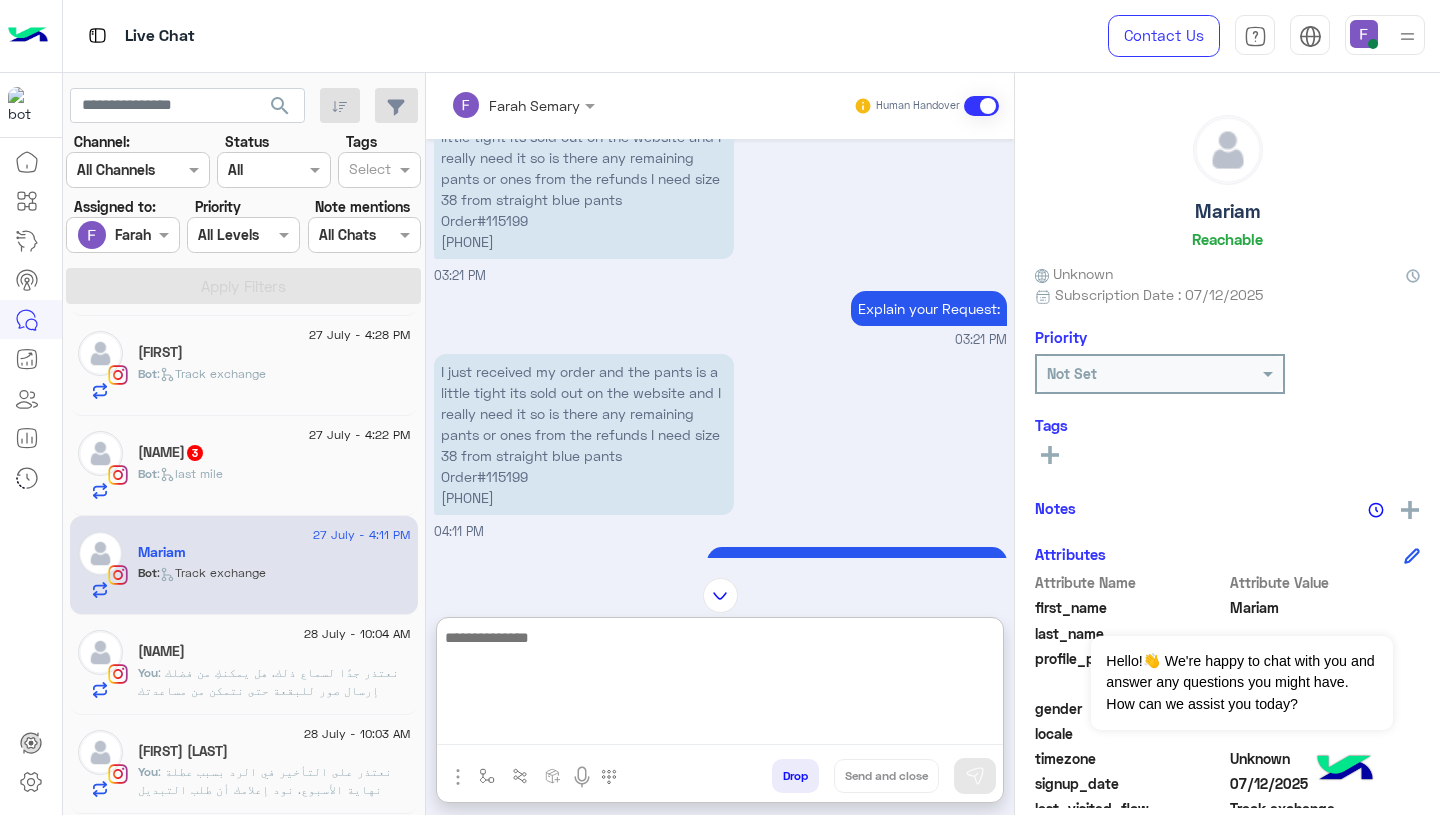 paste on "**********" 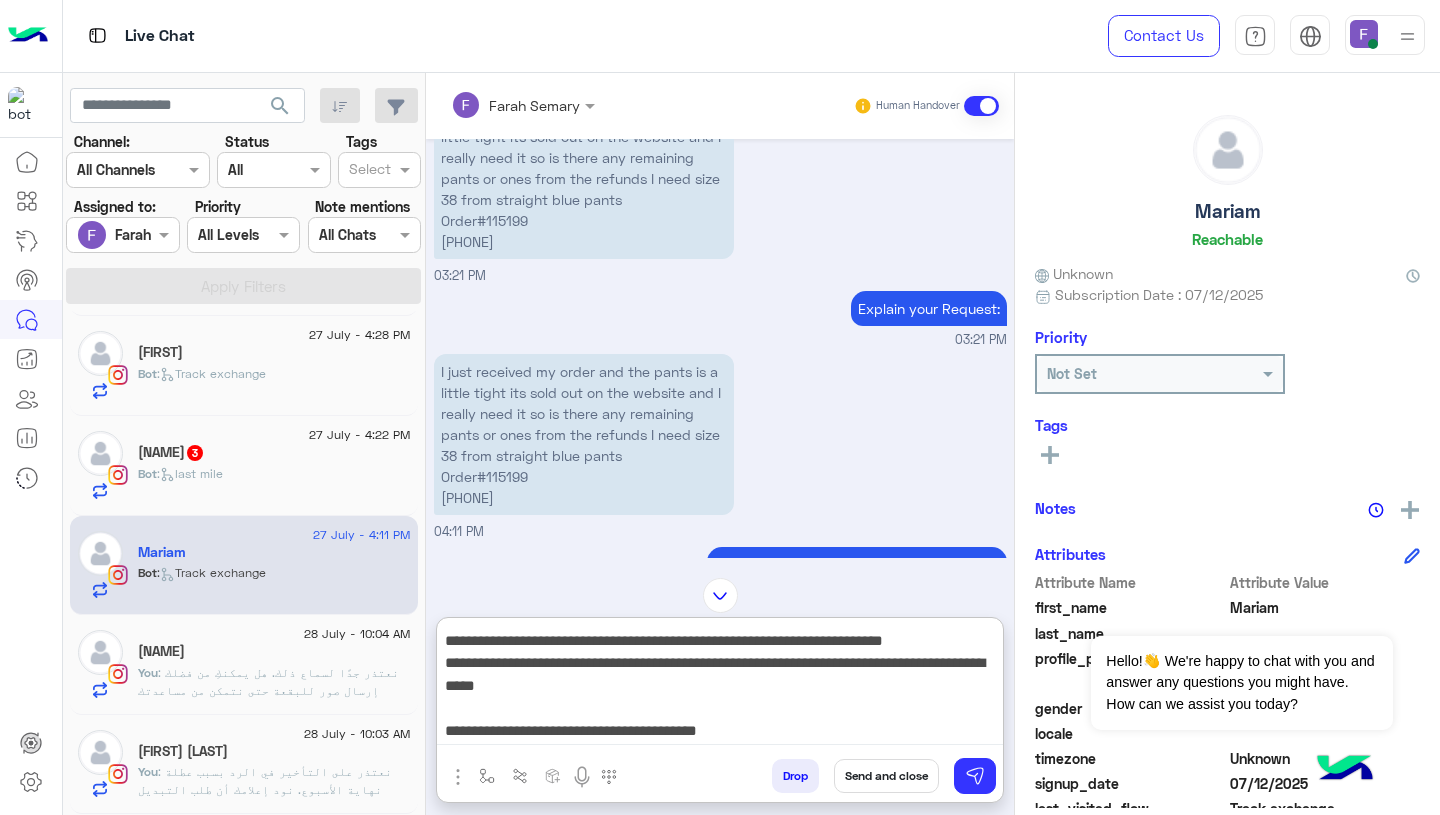 scroll, scrollTop: 0, scrollLeft: 0, axis: both 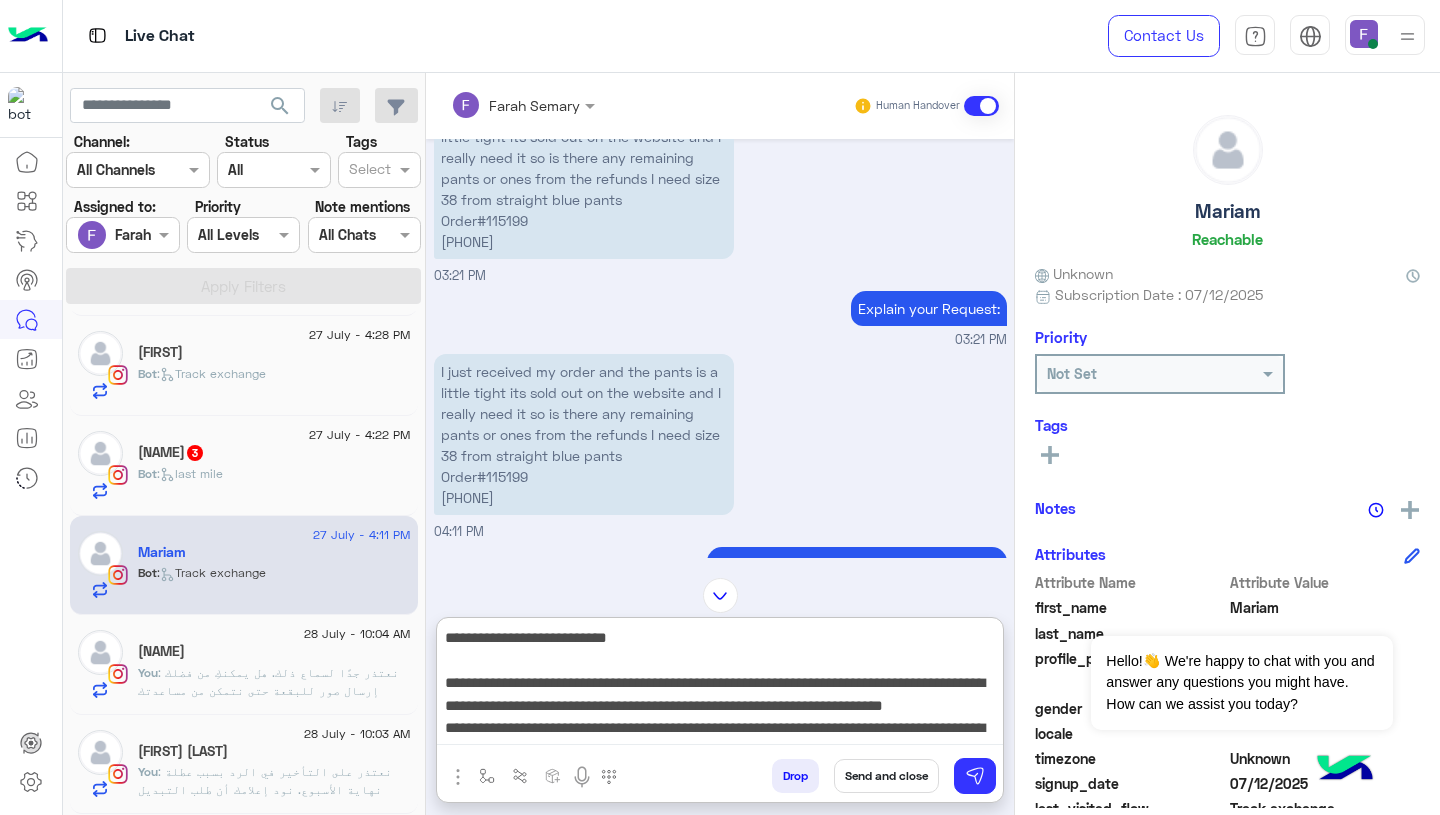 click on "**********" at bounding box center (720, 685) 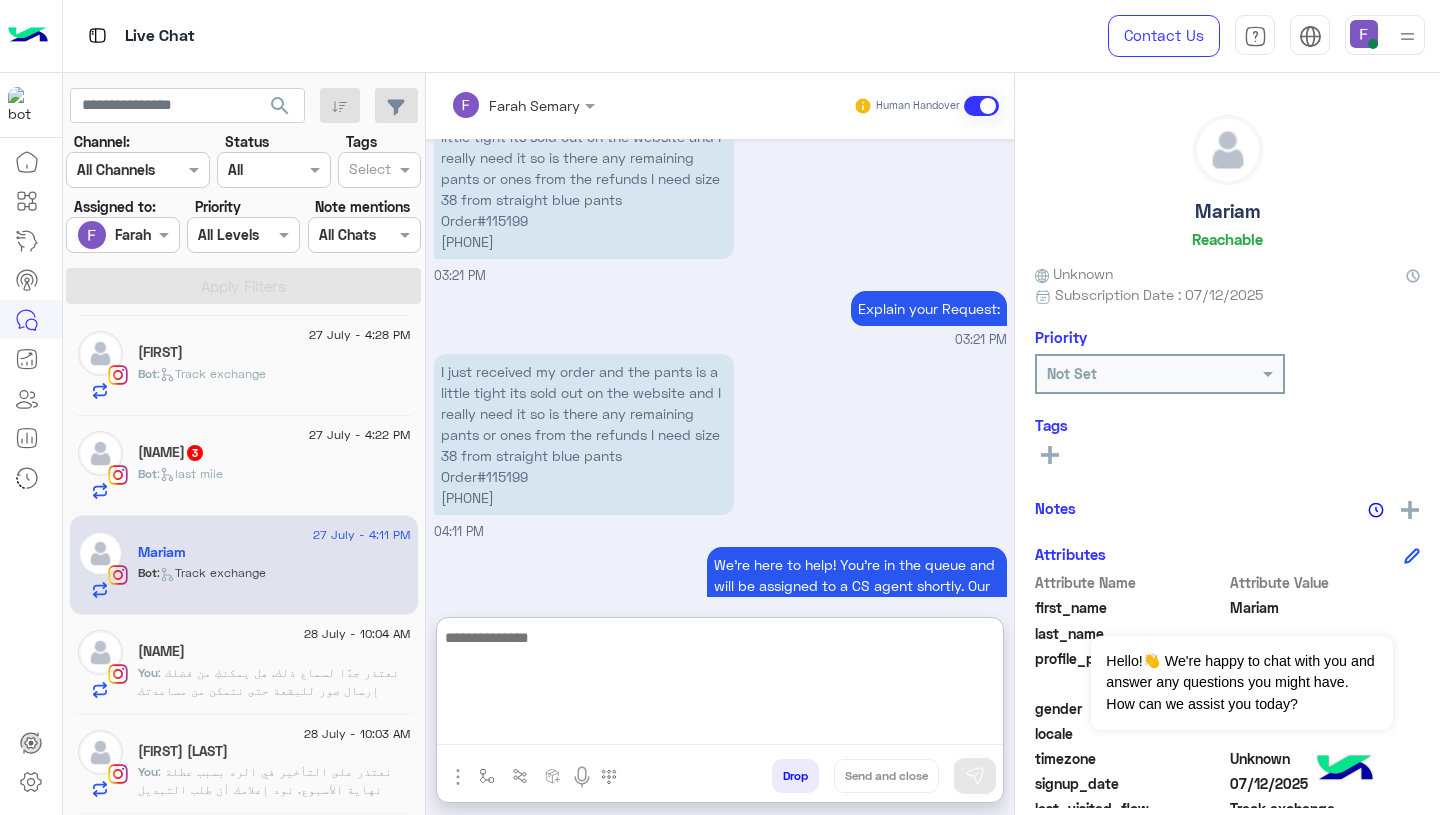 scroll, scrollTop: 0, scrollLeft: 0, axis: both 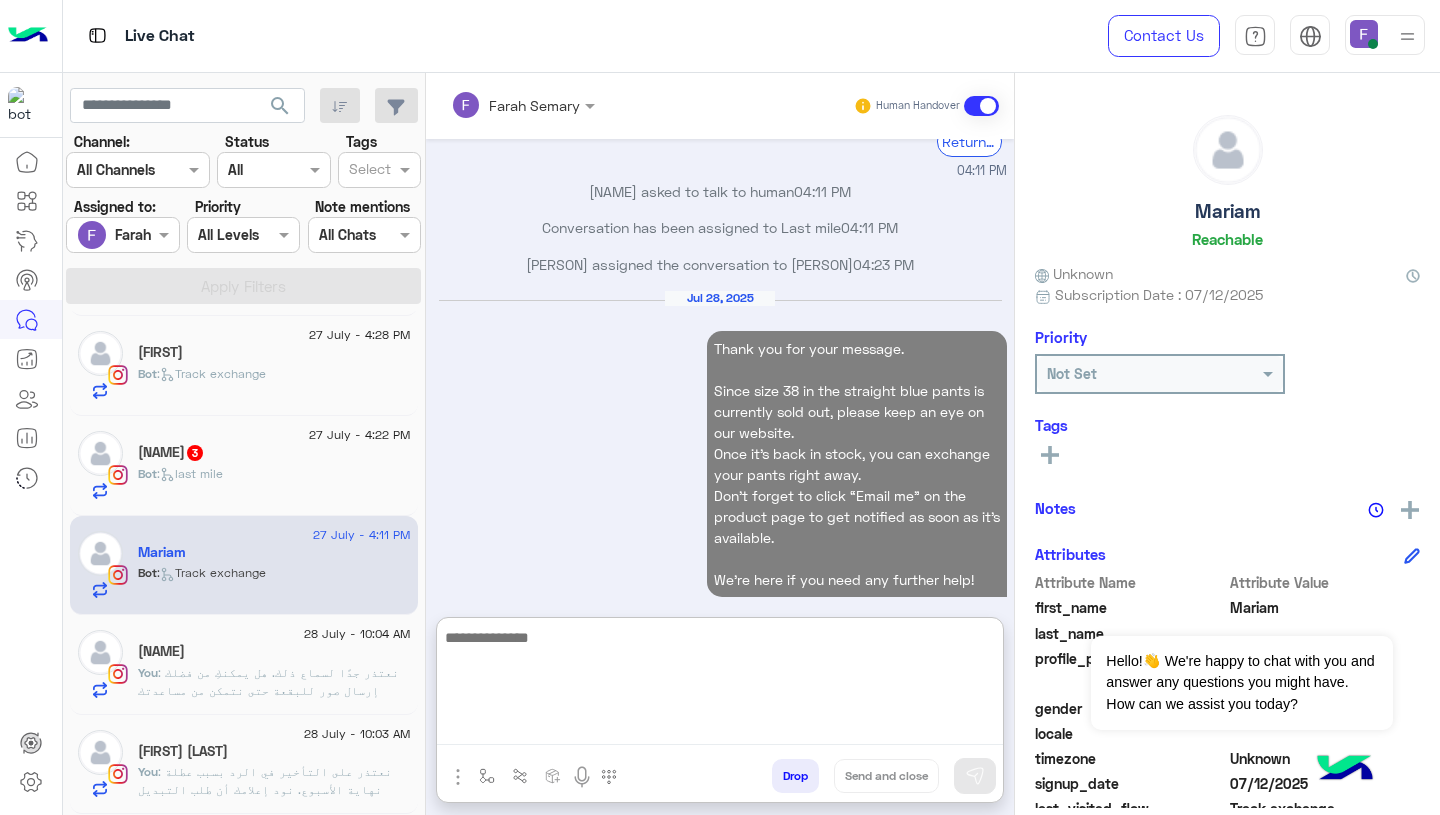 click on "[DATE]  Thank you for your message. Since size 38 in the straight blue pants is currently sold out, please keep an eye on our website.  Once it’s back in stock, you can exchange your pants right away. Don’t forget to click “Email me” on the product page to get notified as soon as it’s available. We’re here if you need any further help!   [TIME]" at bounding box center (720, 455) 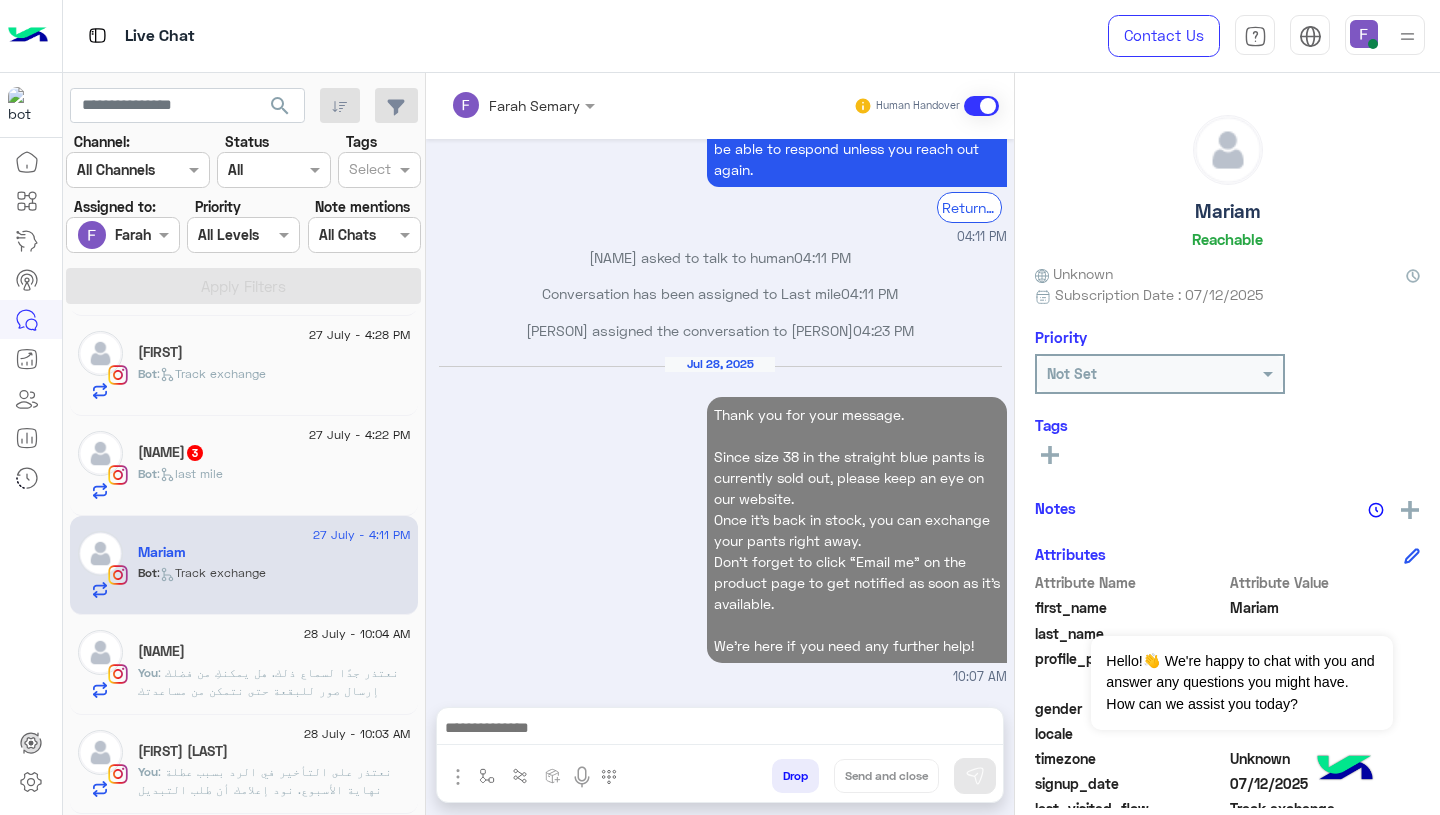 scroll, scrollTop: 2322, scrollLeft: 0, axis: vertical 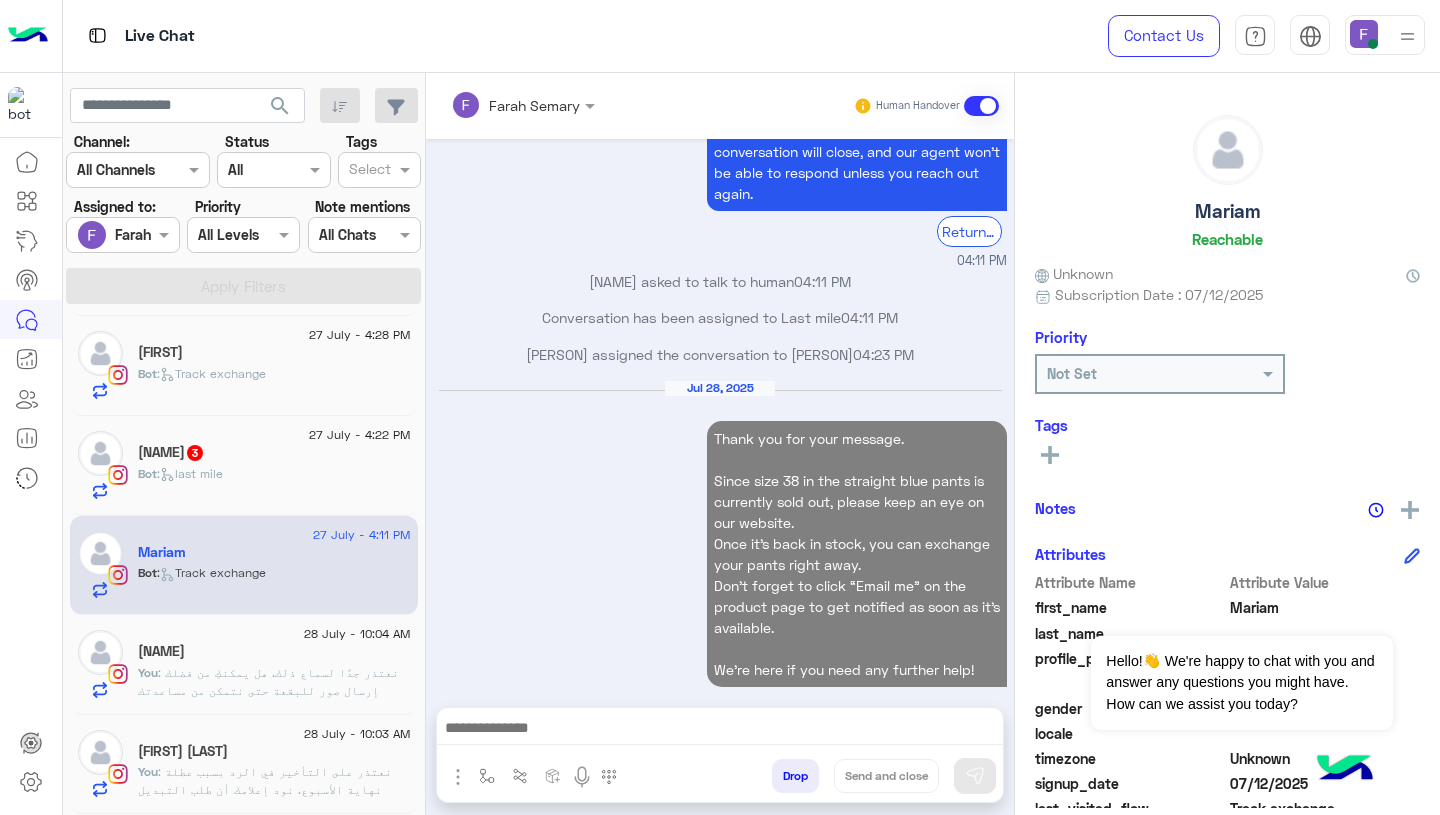 click on "Bot :   last mile" 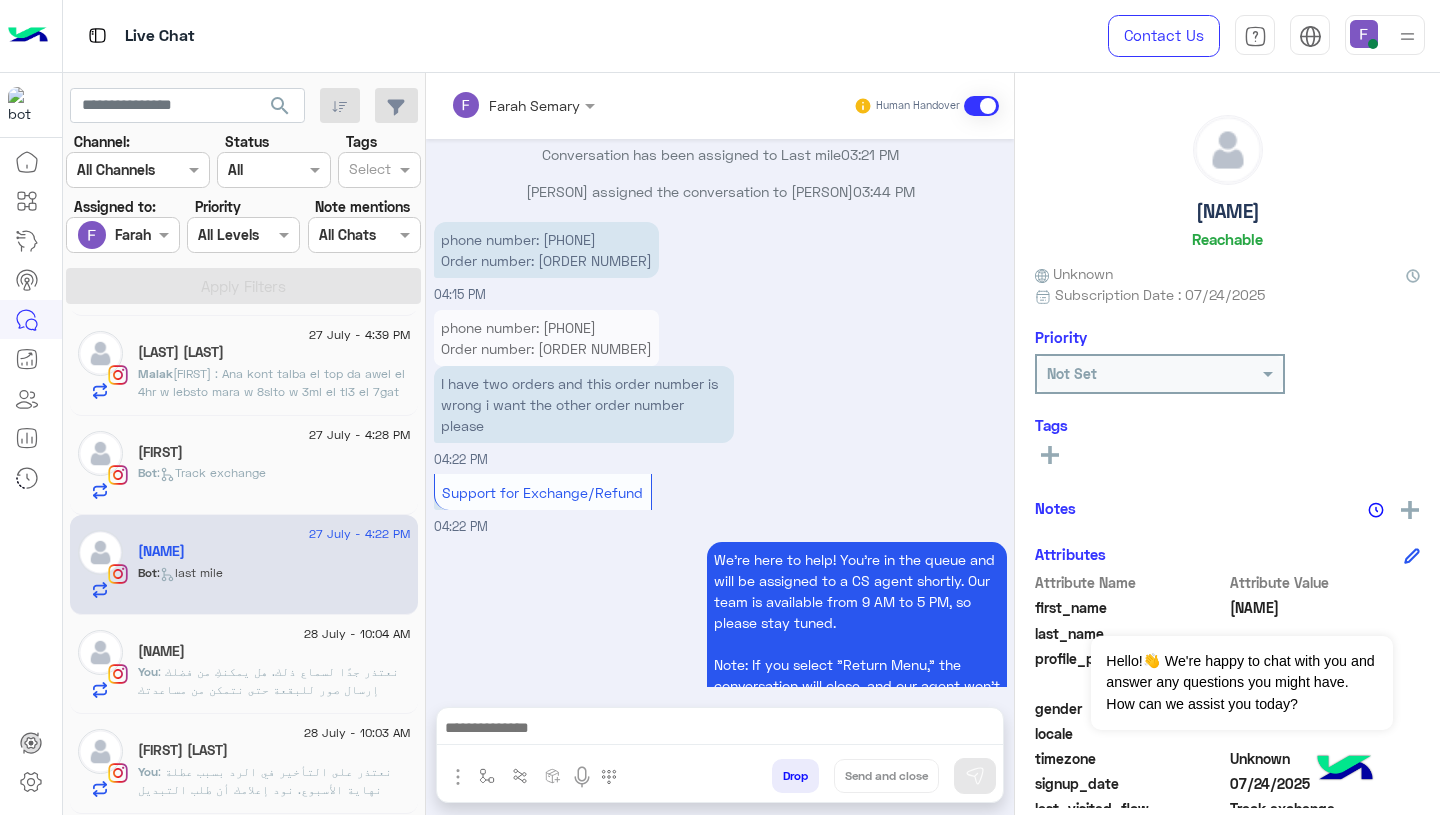 scroll, scrollTop: 1794, scrollLeft: 0, axis: vertical 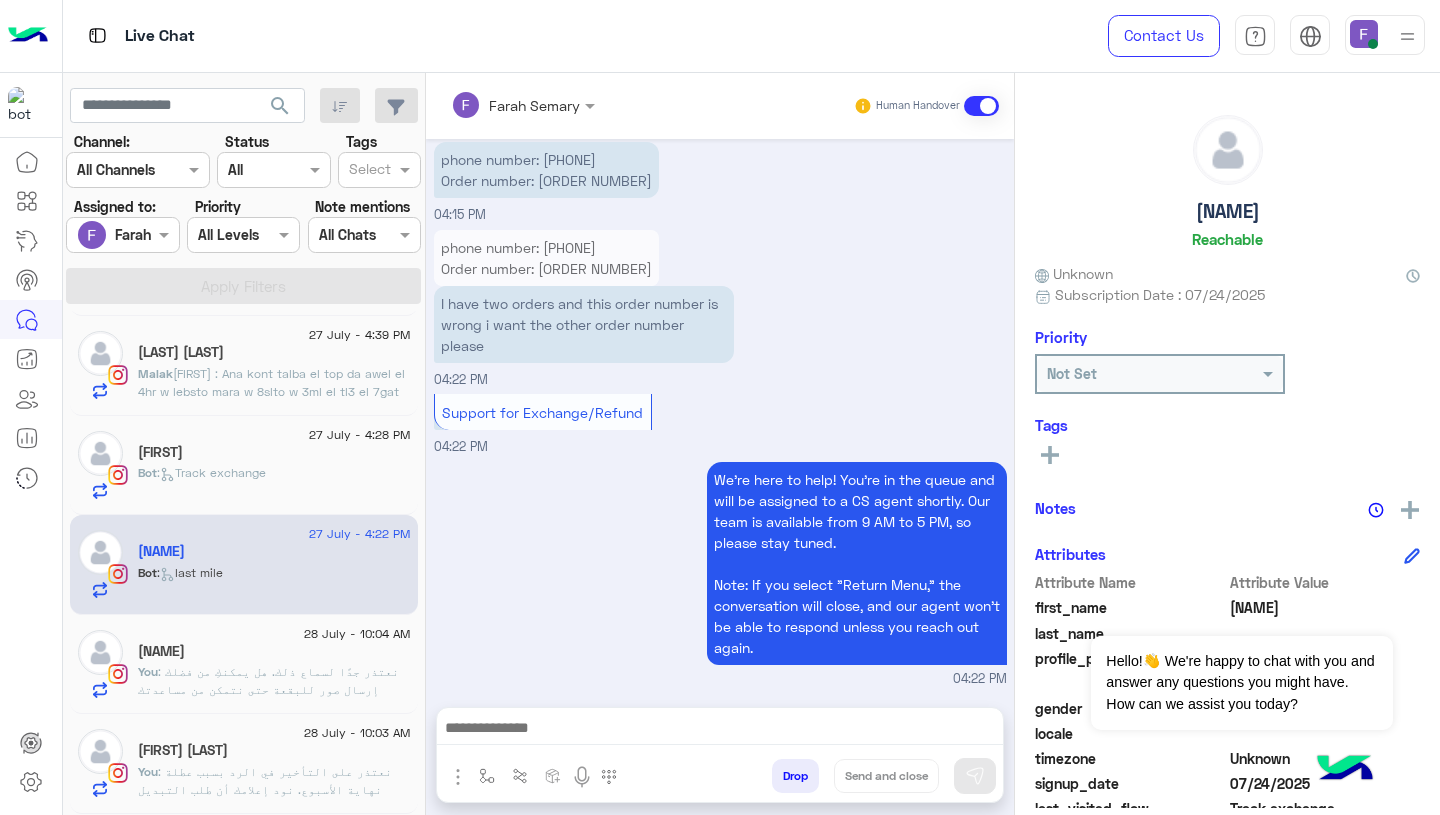 click on "phone number: [PHONE] Order number: [ORDER_NUMBER]" at bounding box center (546, 258) 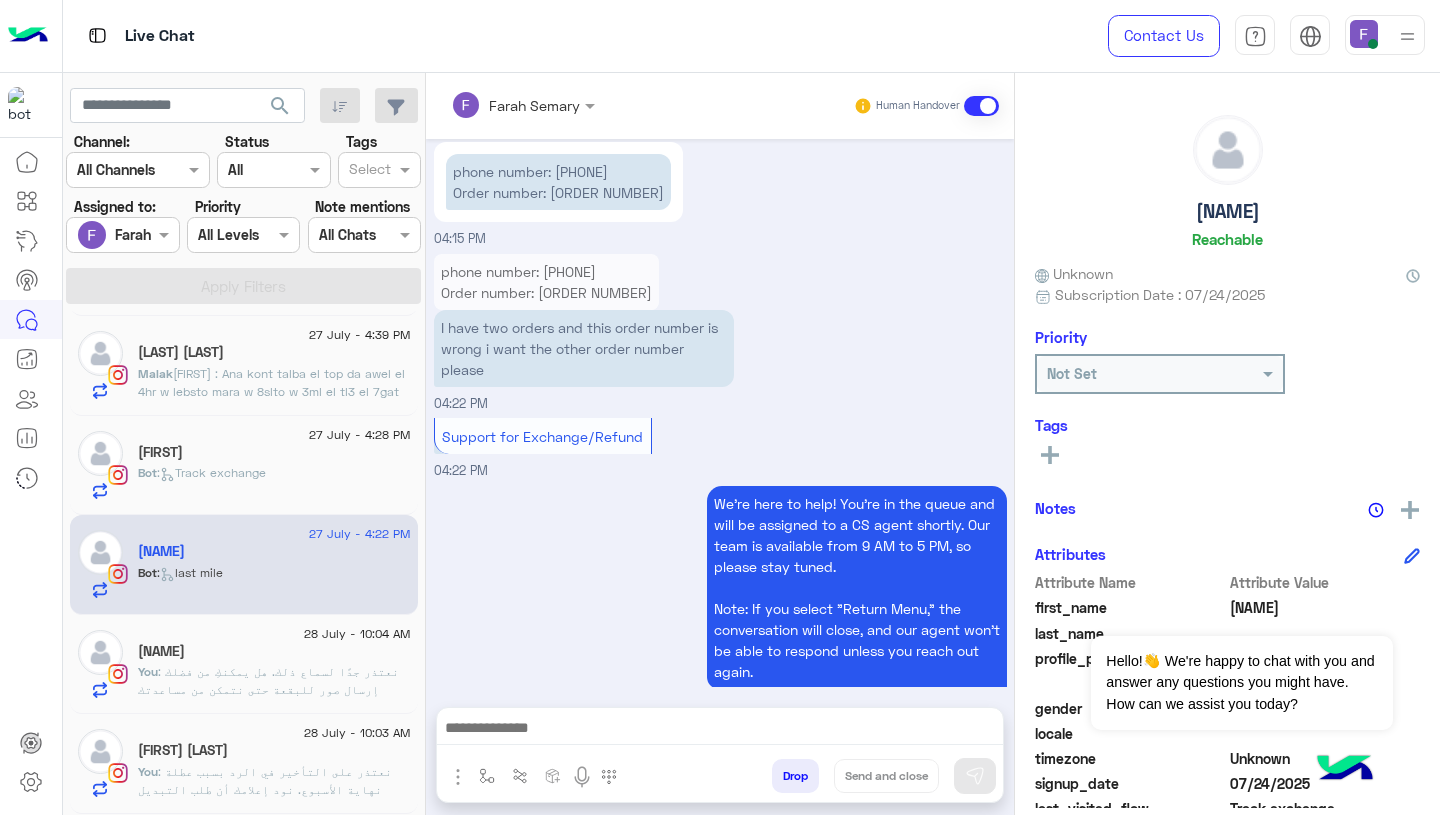 scroll, scrollTop: 2, scrollLeft: 0, axis: vertical 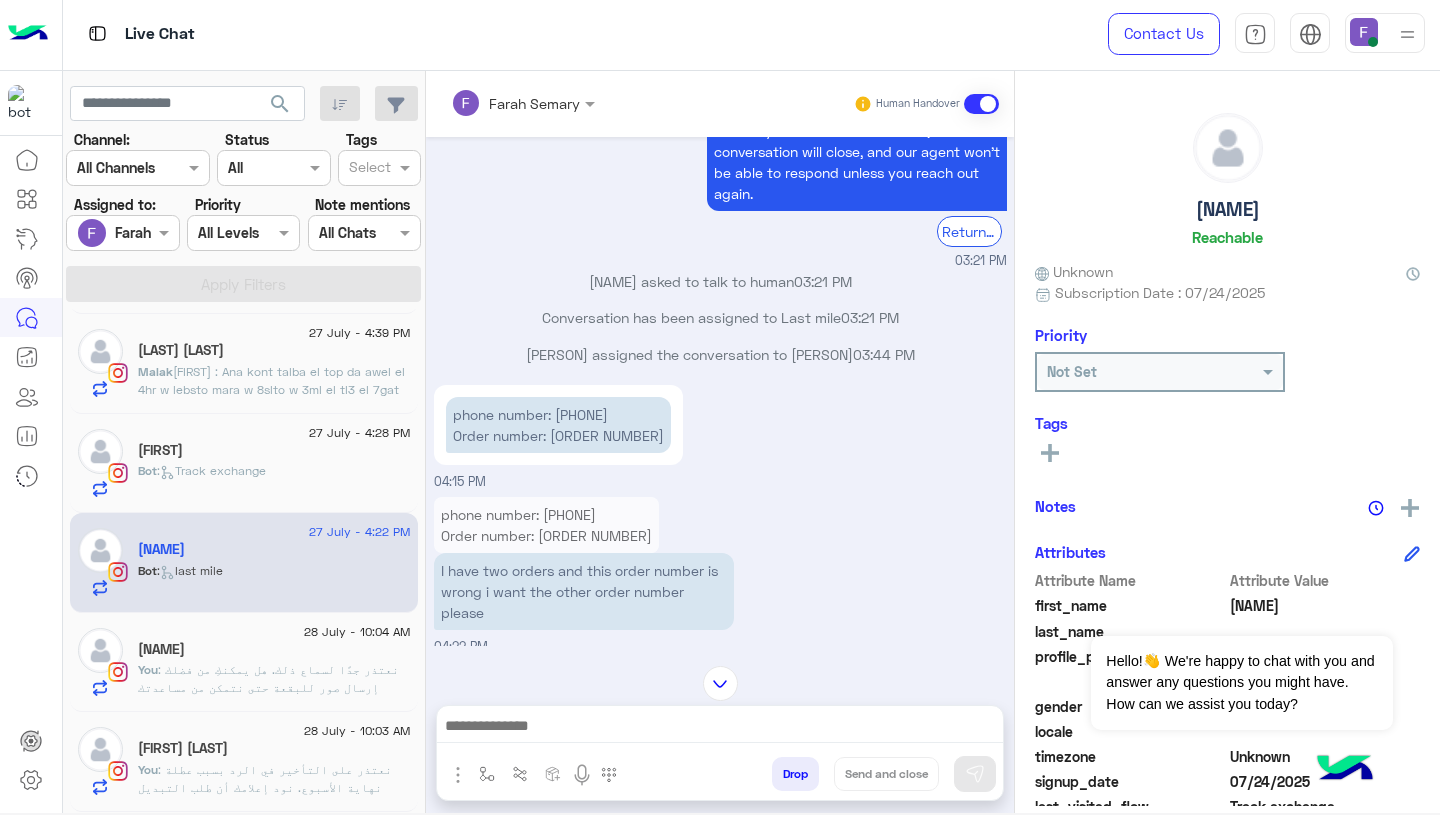 click on "phone number: [PHONE] Order number: [ORDER_NUMBER]" at bounding box center (558, 425) 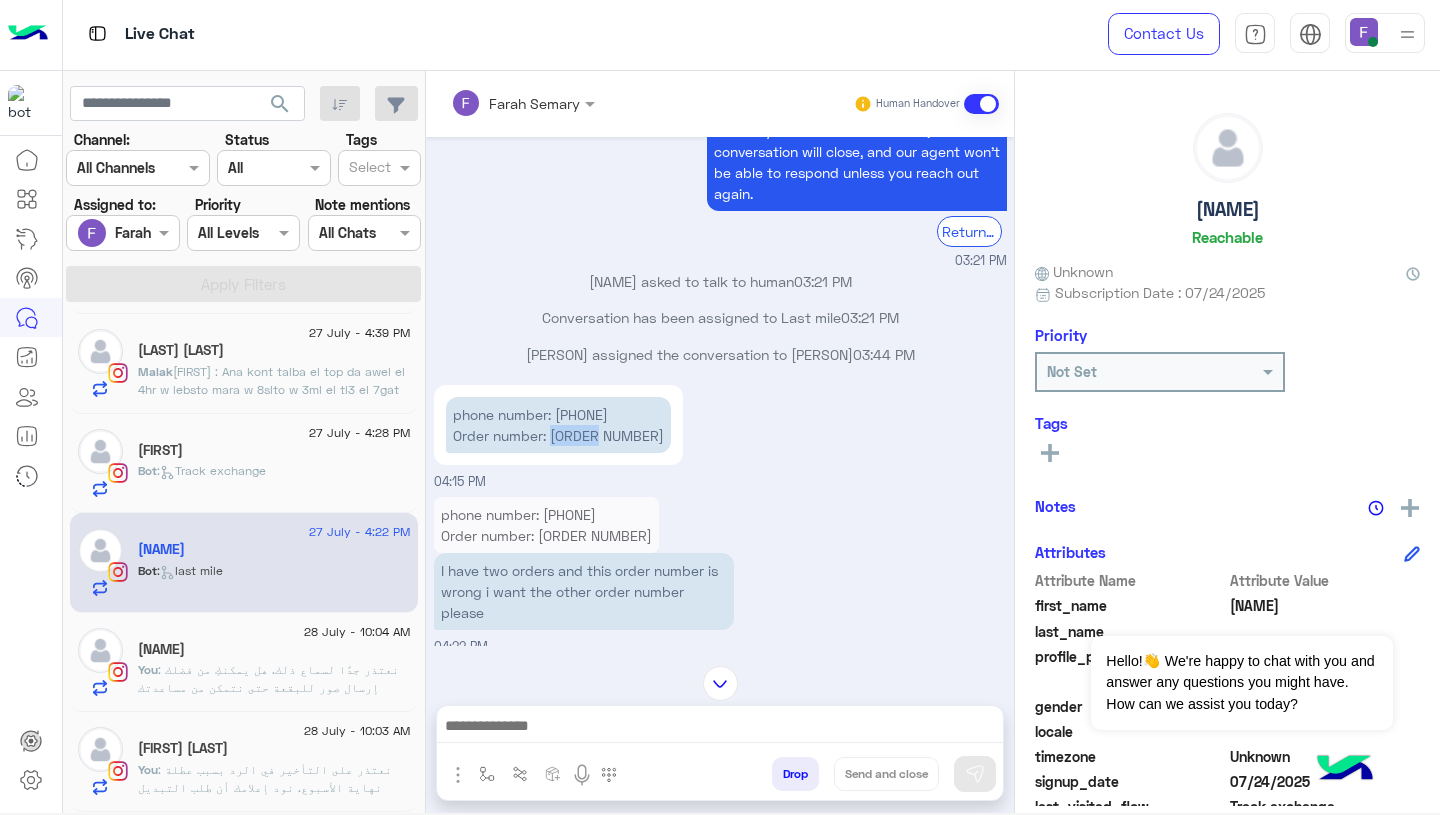 click on "phone number: [PHONE] Order number: [ORDER_NUMBER]" at bounding box center (558, 425) 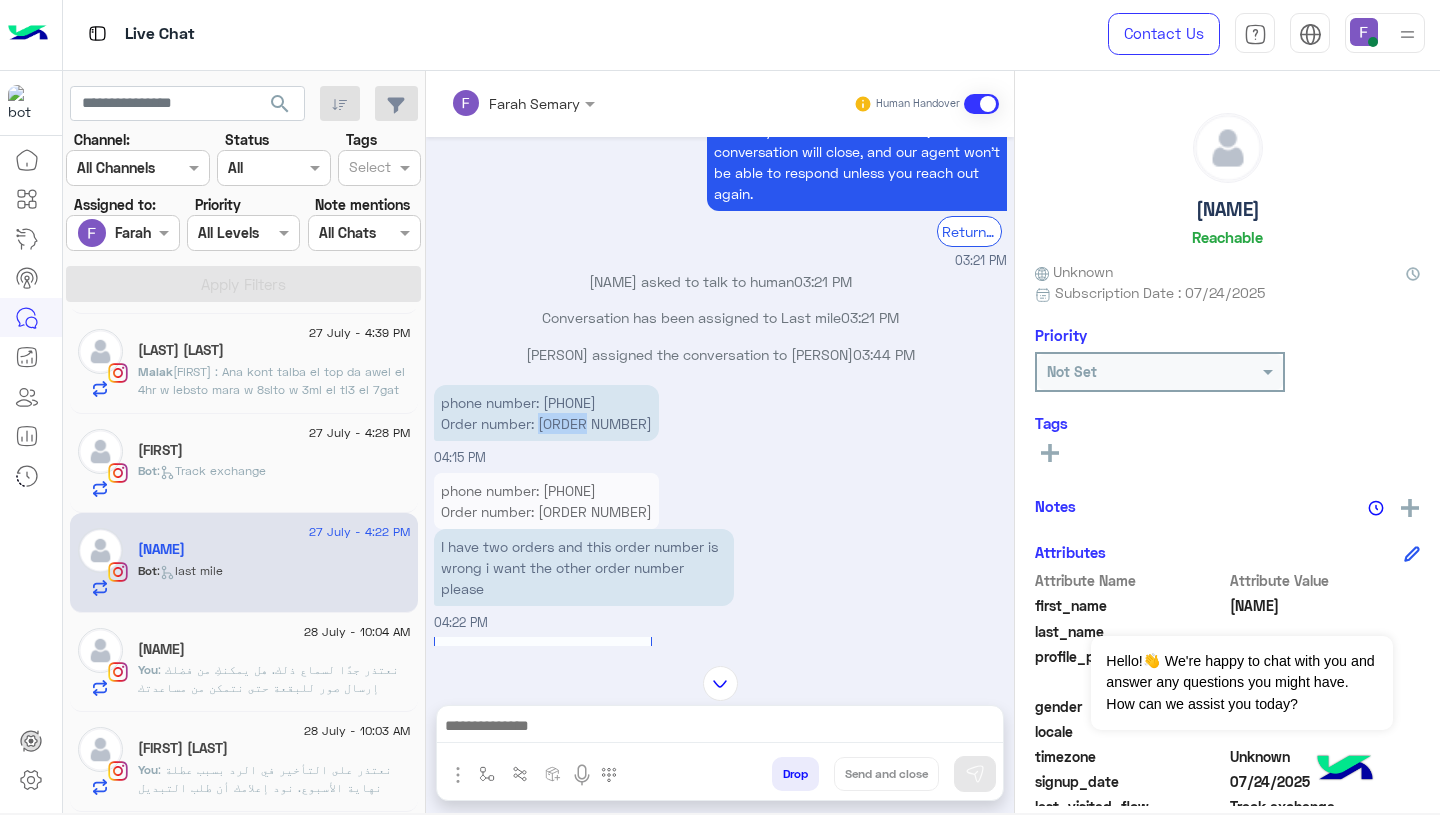click on "[NAME] assigned the conversation to [NAME]  [TIME]" at bounding box center [720, 362] 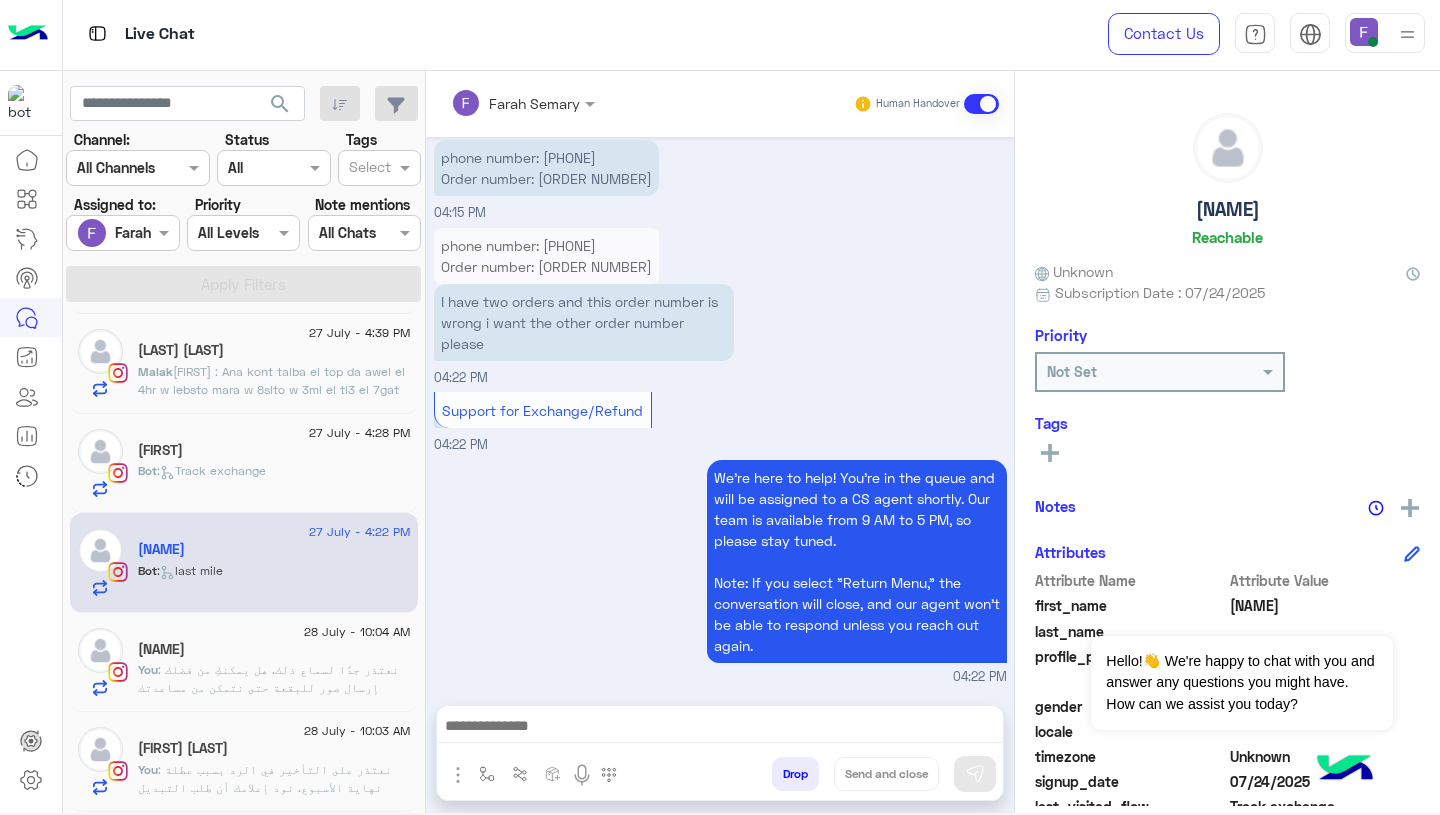 scroll, scrollTop: 1600, scrollLeft: 0, axis: vertical 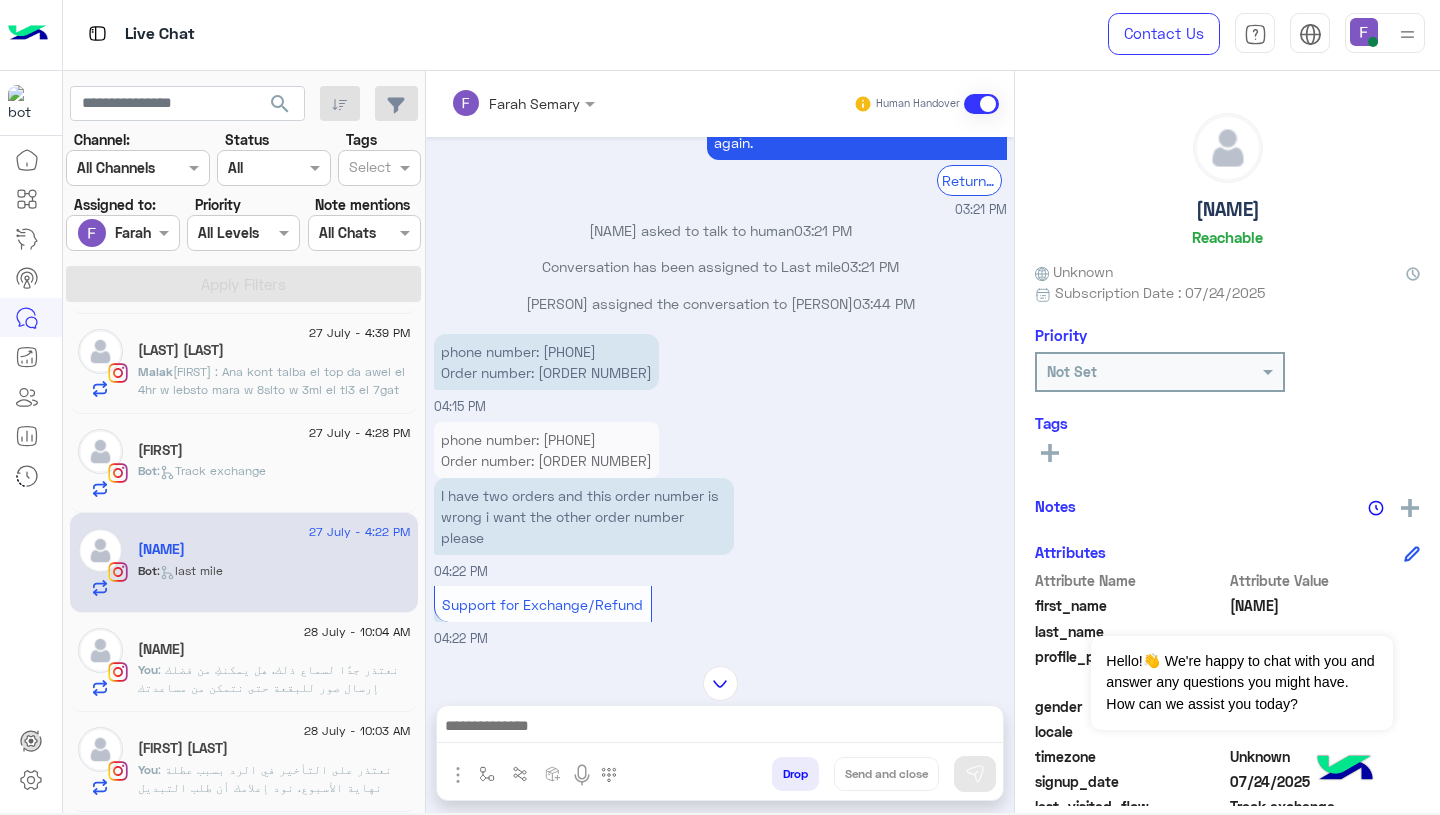 click on "phone number: [PHONE] Order number: [ORDER_NUMBER]" at bounding box center [546, 362] 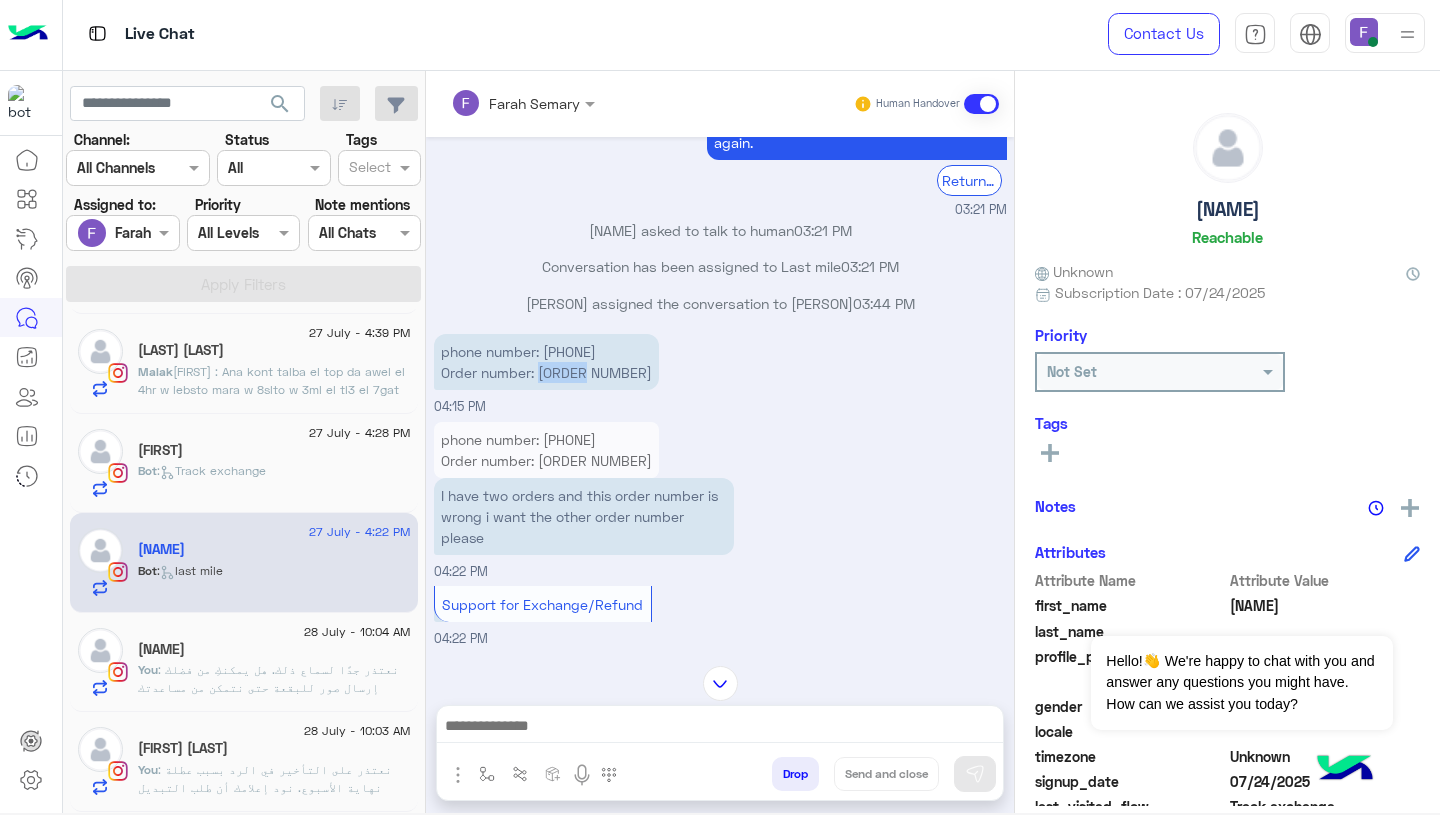 click on "phone number: [PHONE] Order number: [ORDER_NUMBER]" at bounding box center [546, 362] 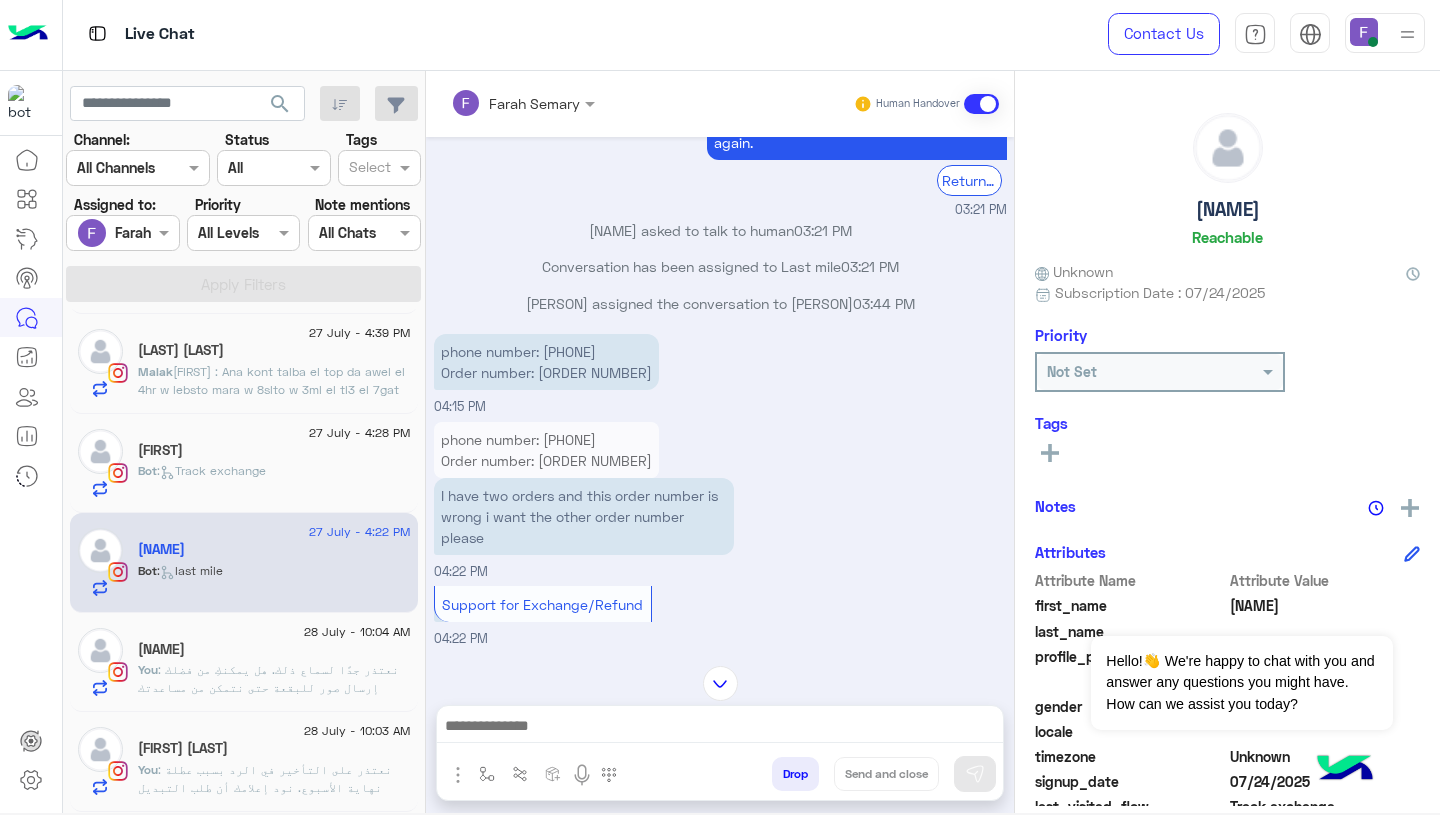 click at bounding box center [720, 728] 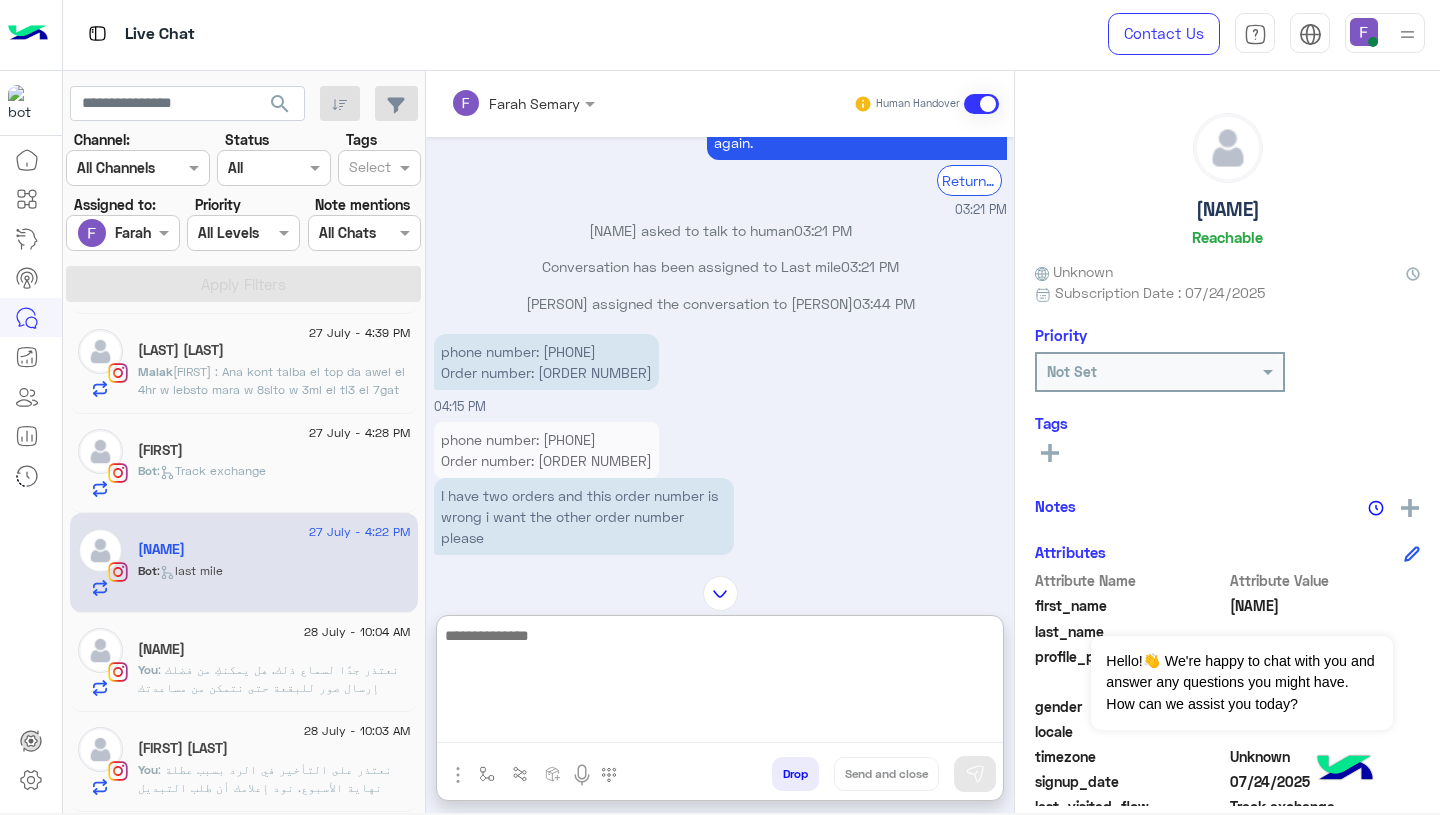 paste on "**********" 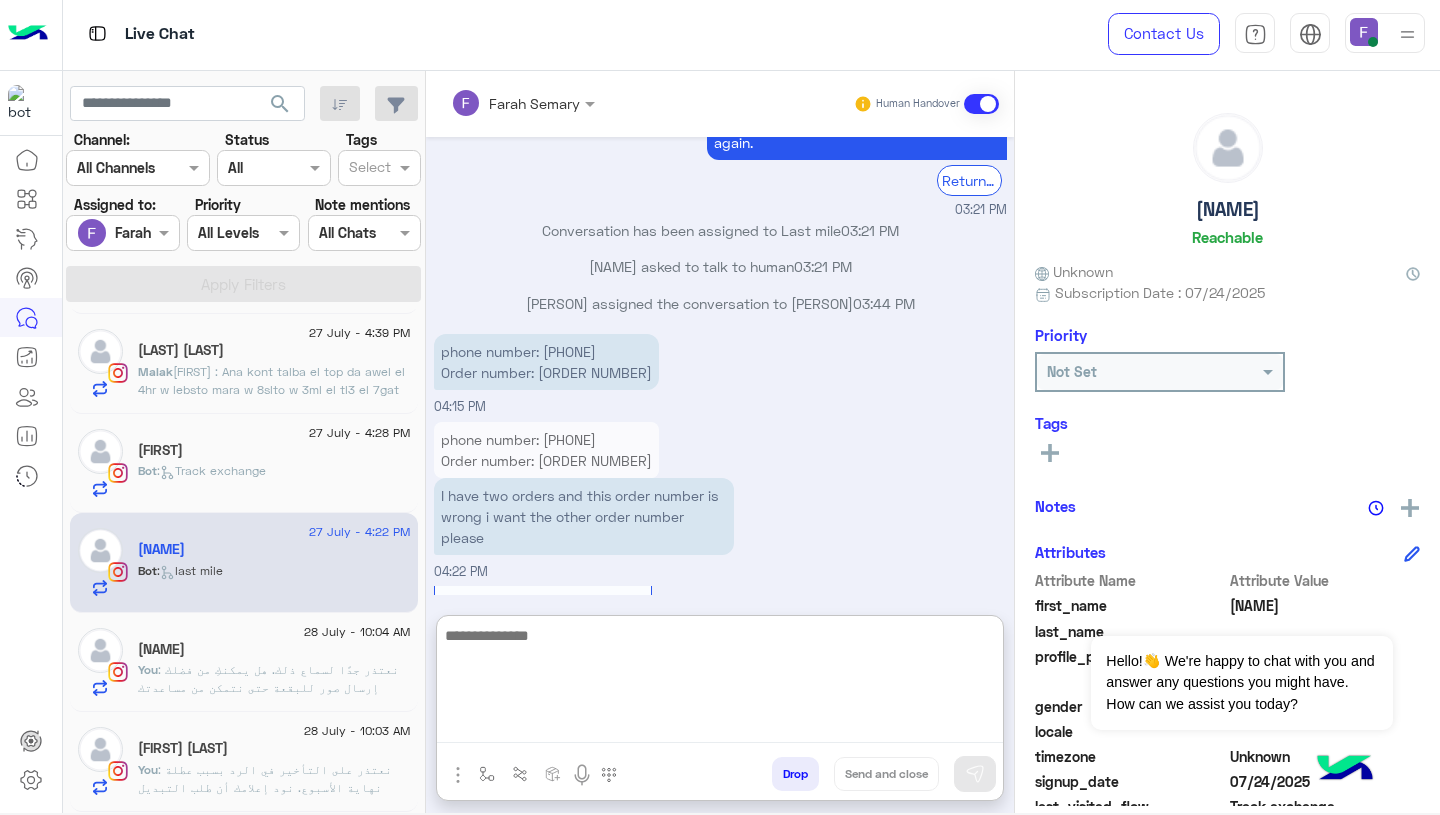 scroll, scrollTop: 2067, scrollLeft: 0, axis: vertical 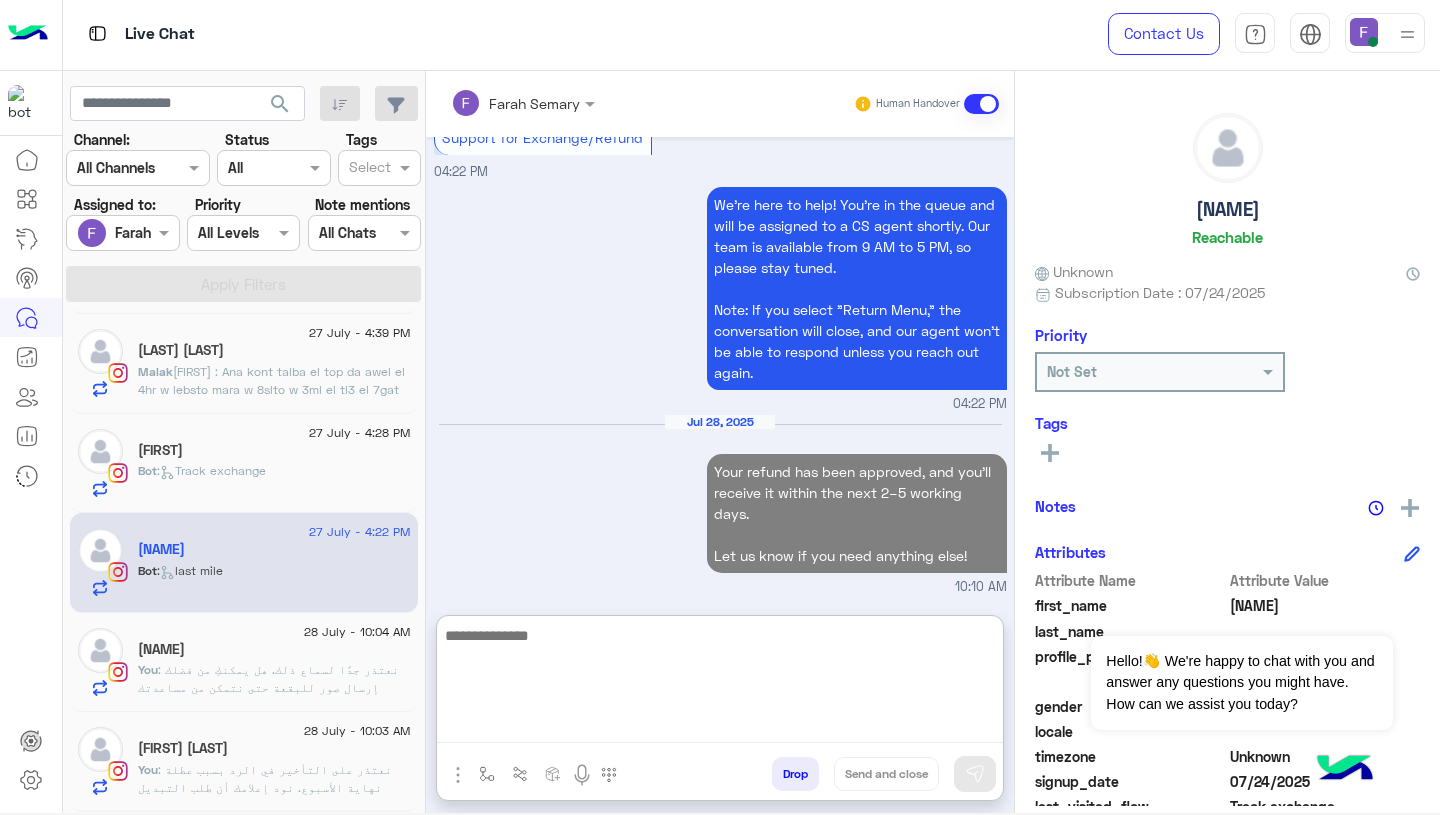 click on "[DATE]  Your refund has been approved, and you’ll receive it within the next 2–5 working days. Let us know if you need anything else!   [TIME]" at bounding box center (720, 505) 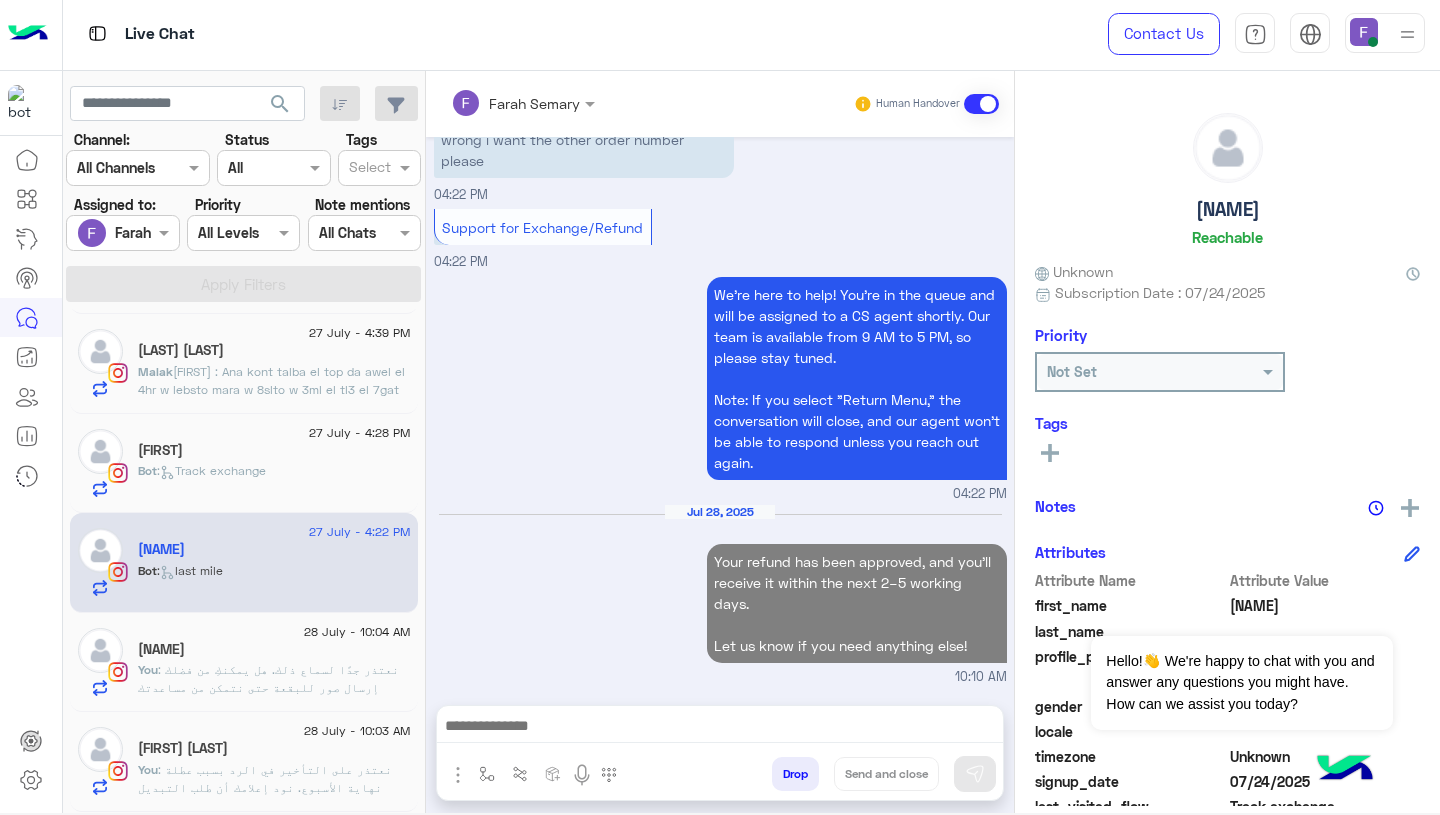 scroll, scrollTop: 2013, scrollLeft: 0, axis: vertical 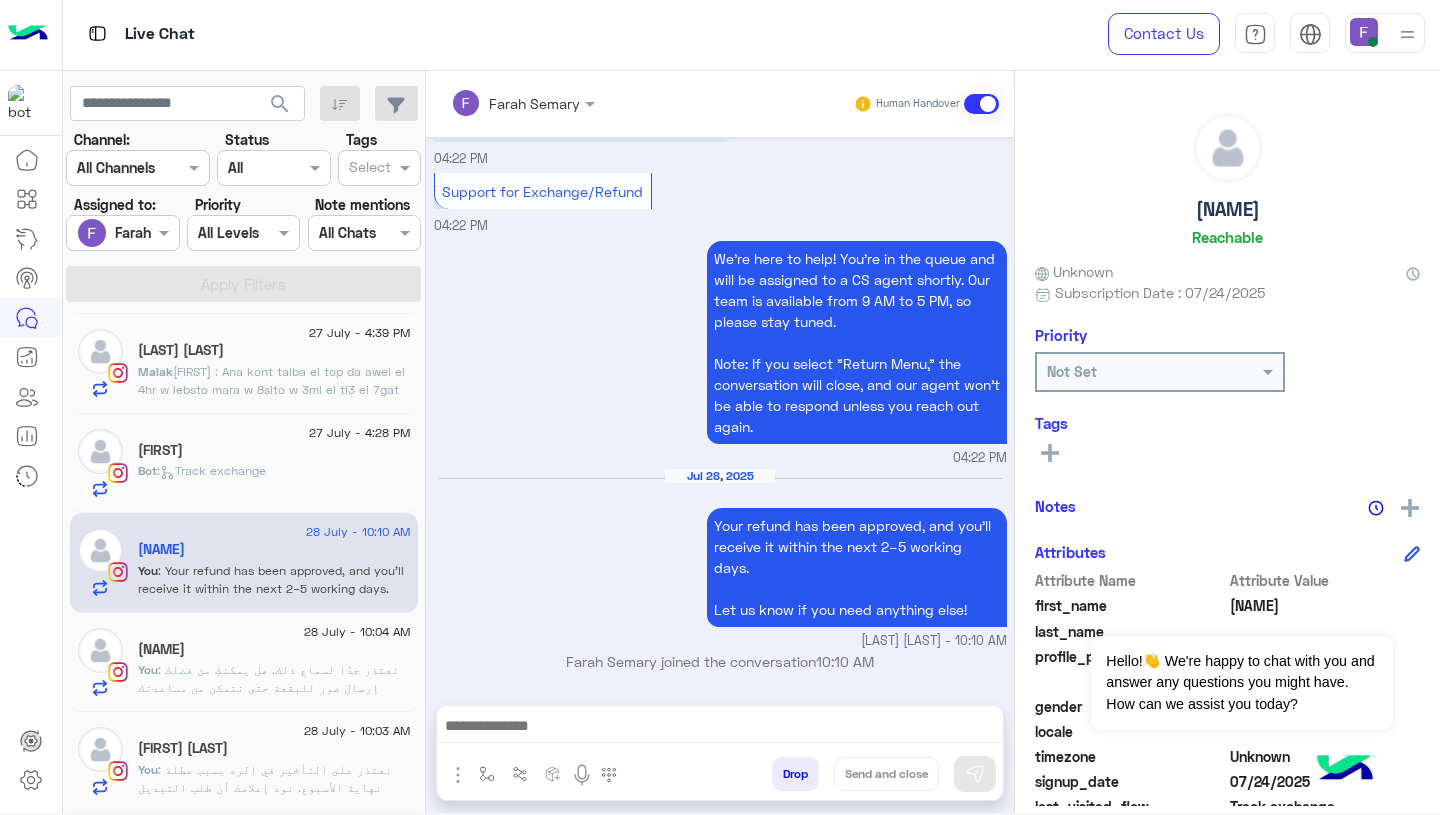 click on "Bot :   Track exchange" 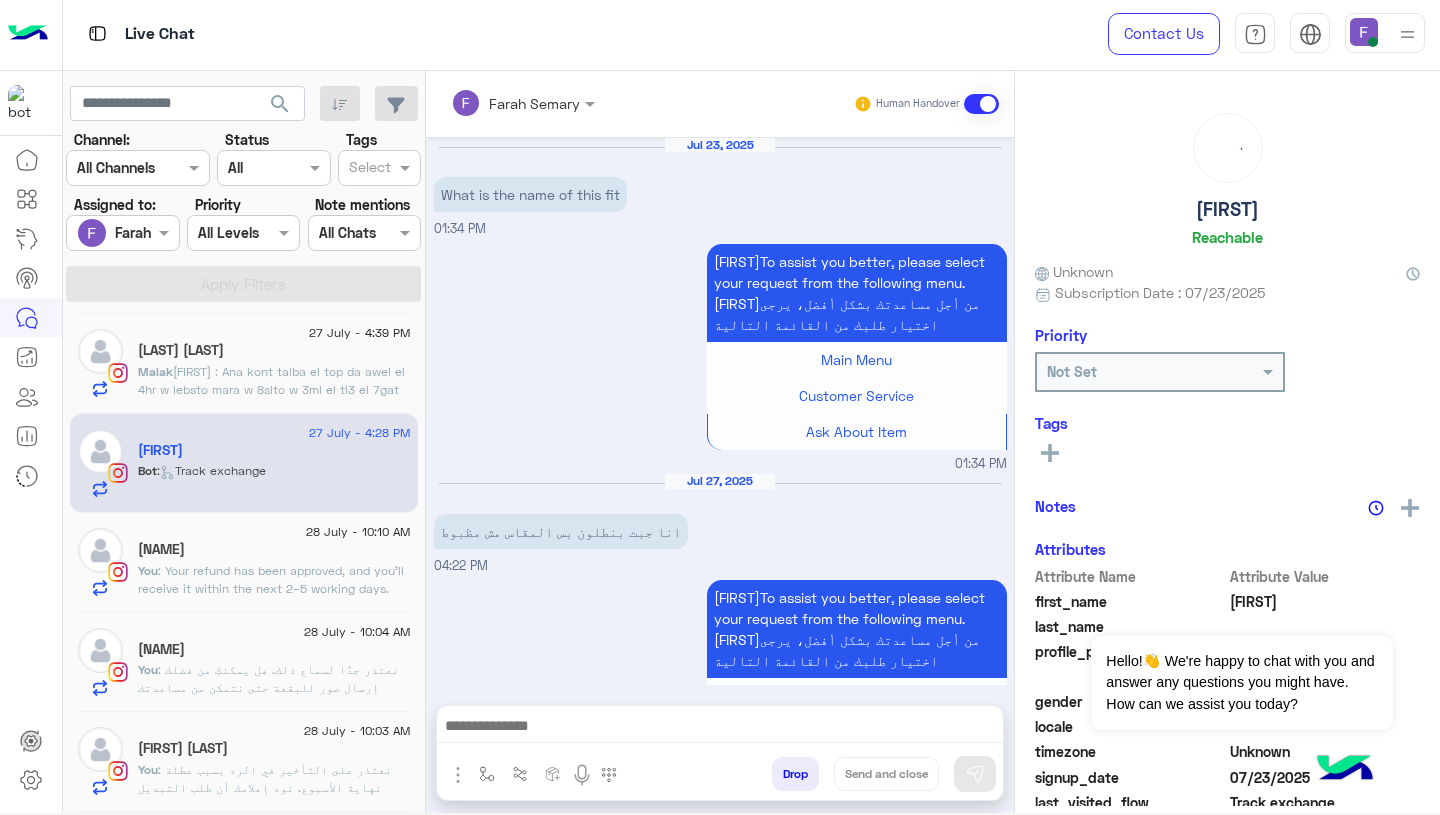 scroll, scrollTop: 1506, scrollLeft: 0, axis: vertical 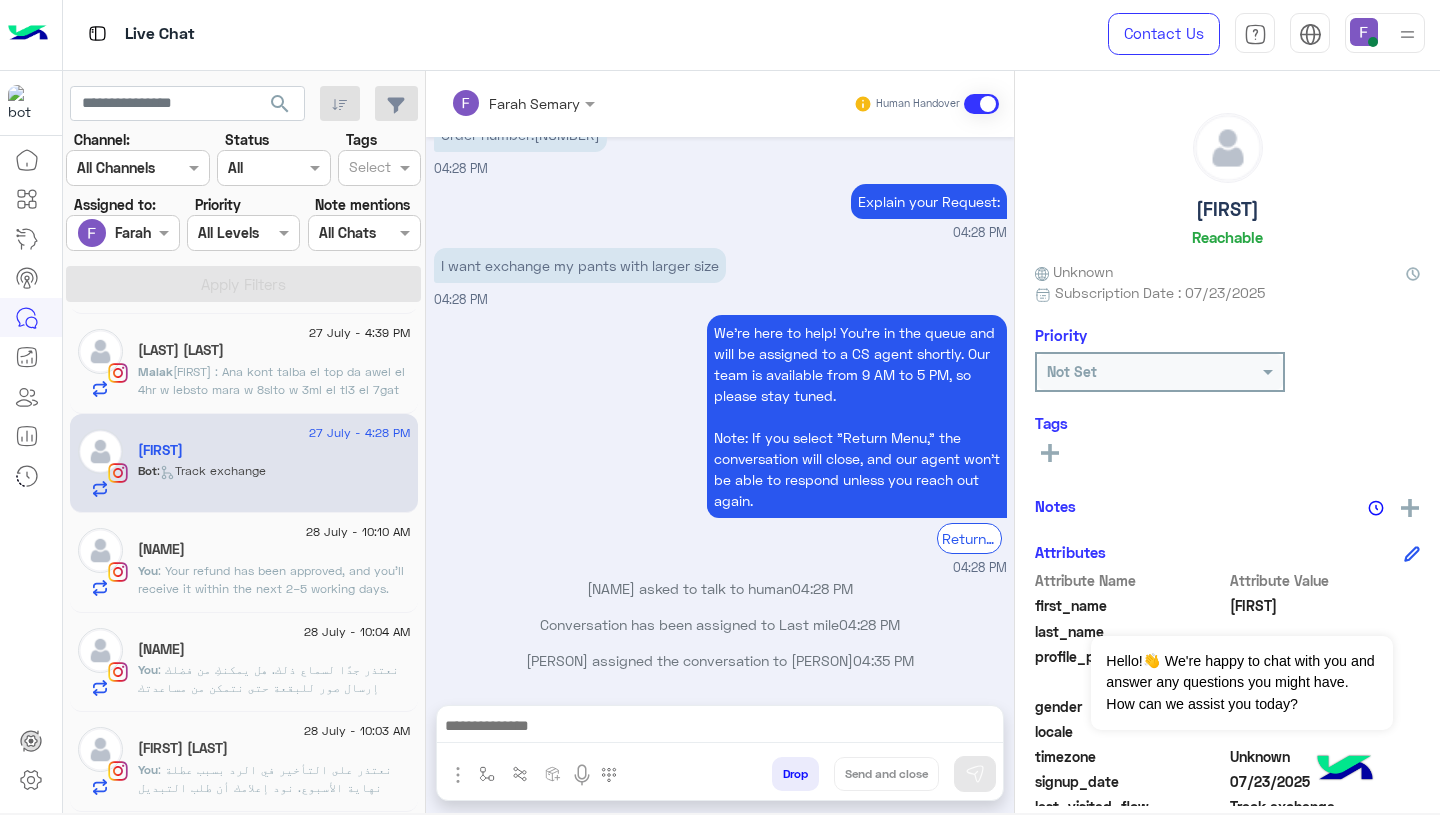 click on "Drop   Send and close" at bounding box center [720, 753] 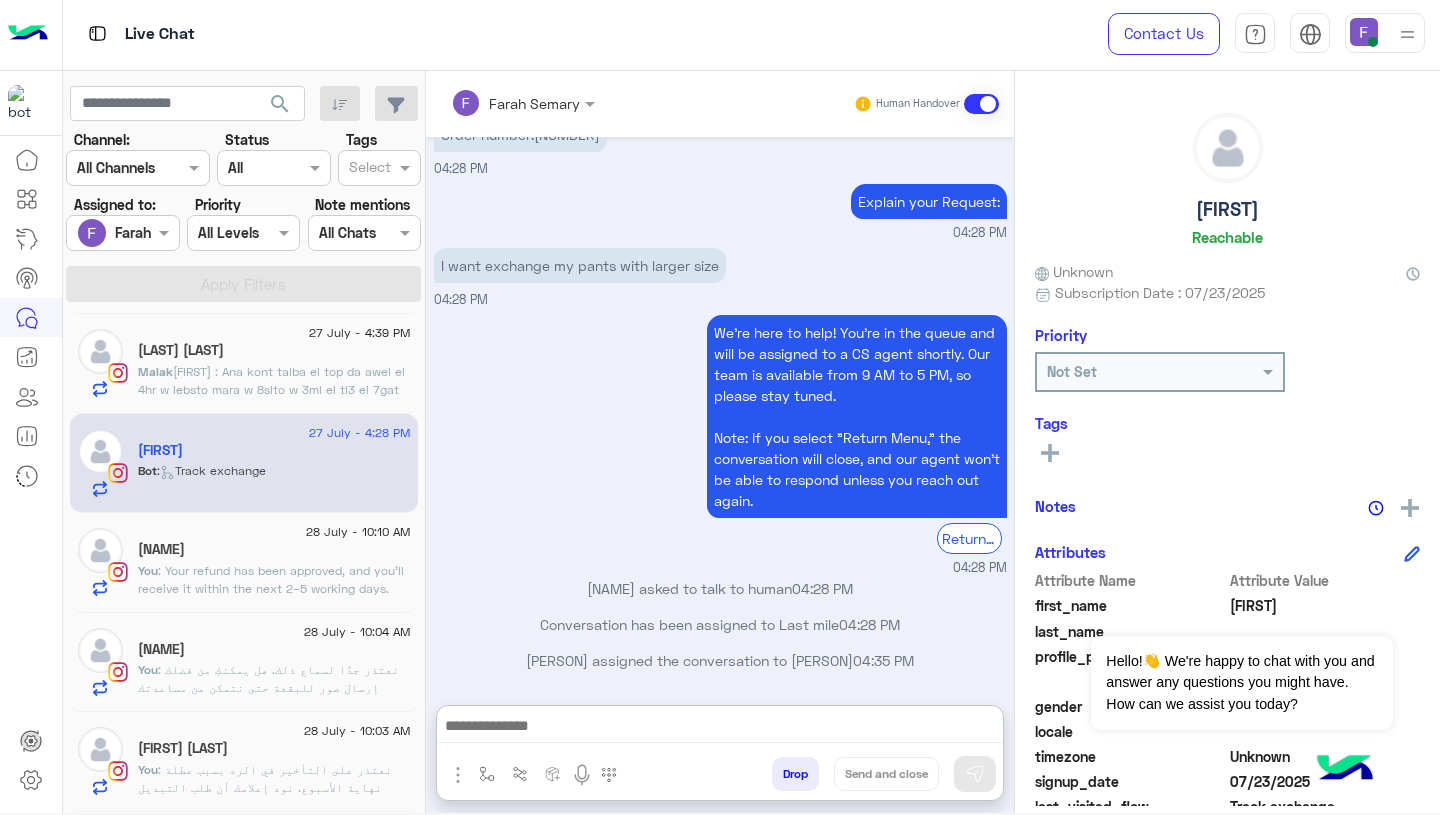 click at bounding box center [720, 728] 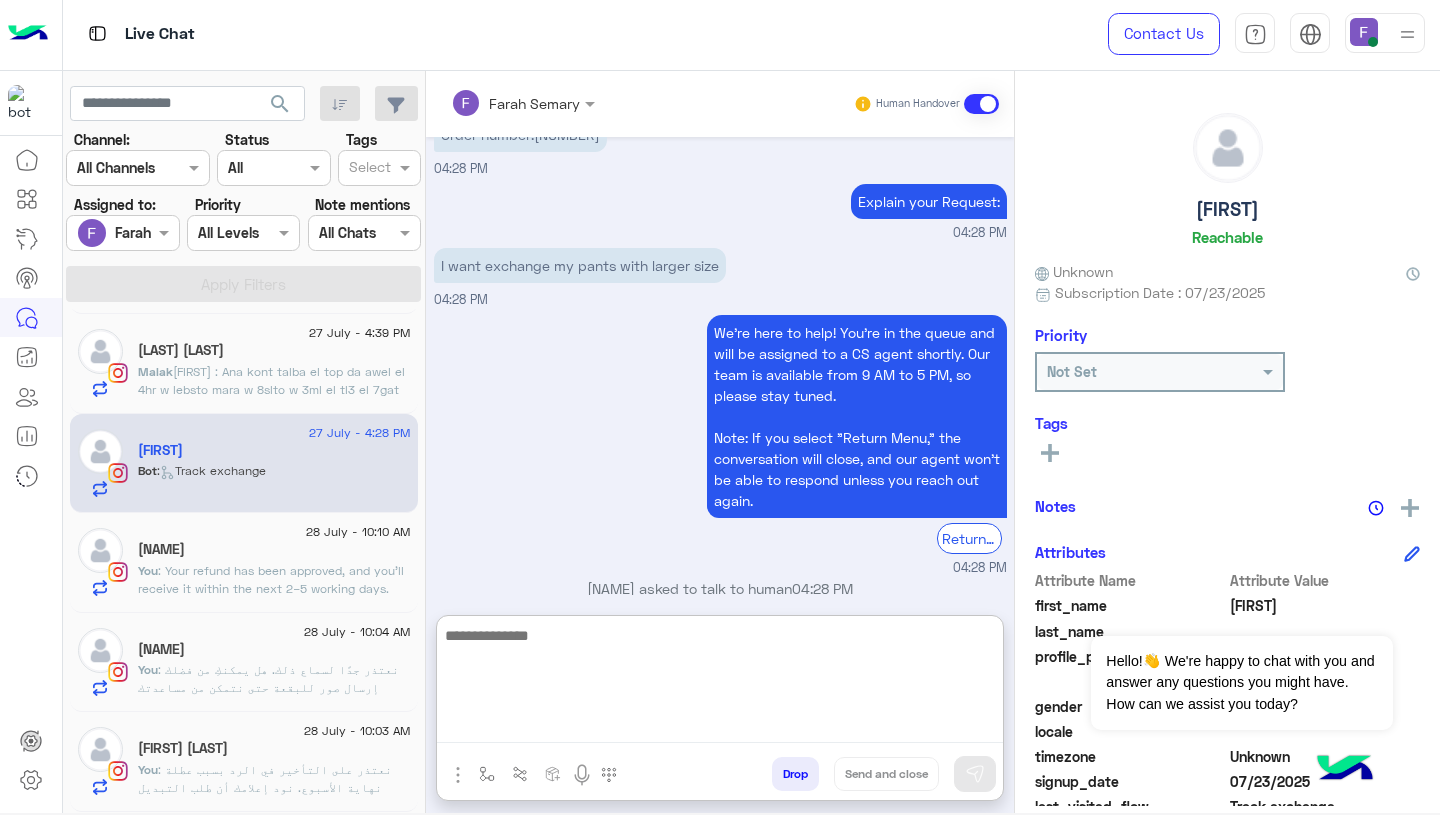 paste on "**********" 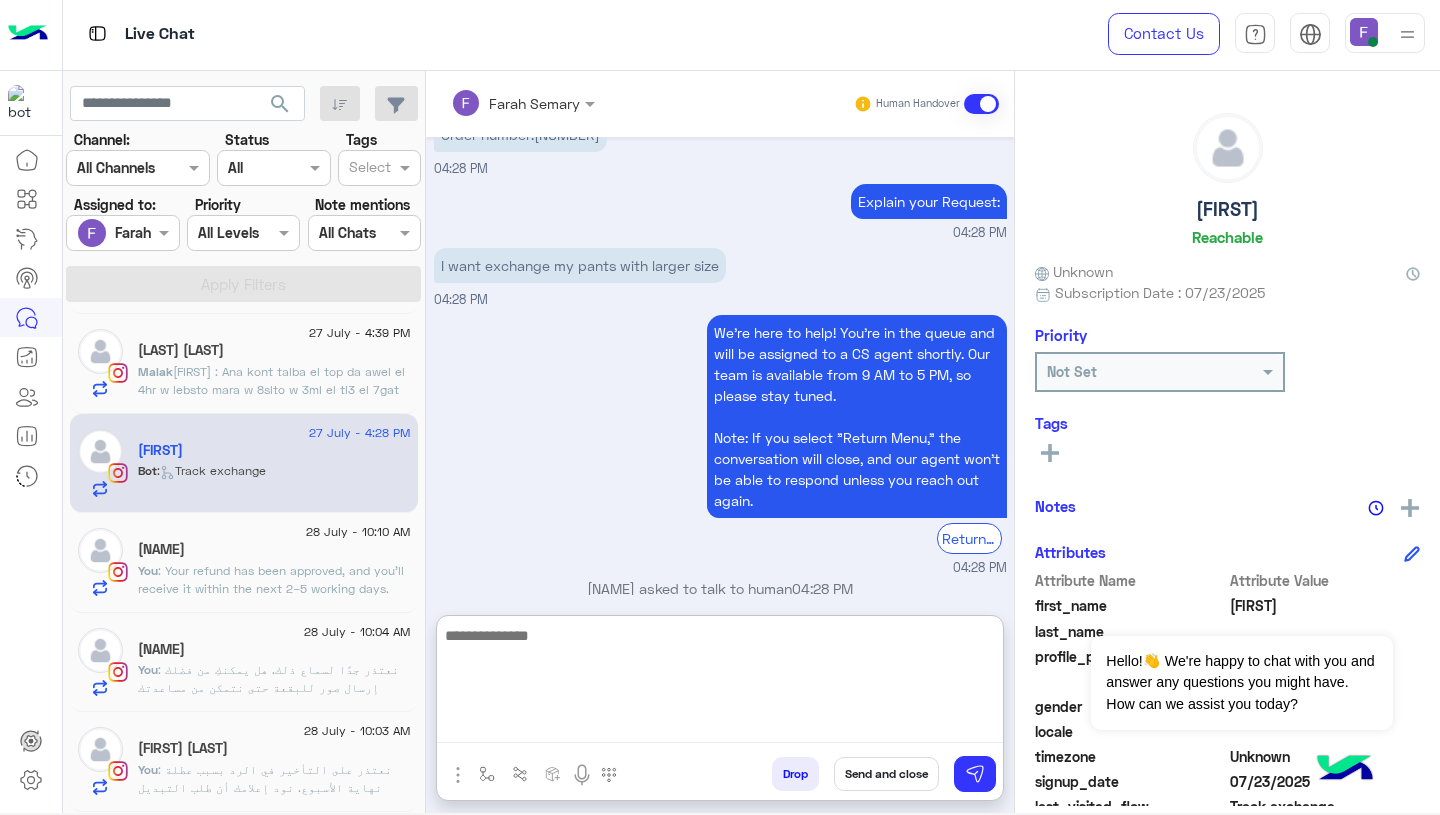 scroll, scrollTop: 0, scrollLeft: 0, axis: both 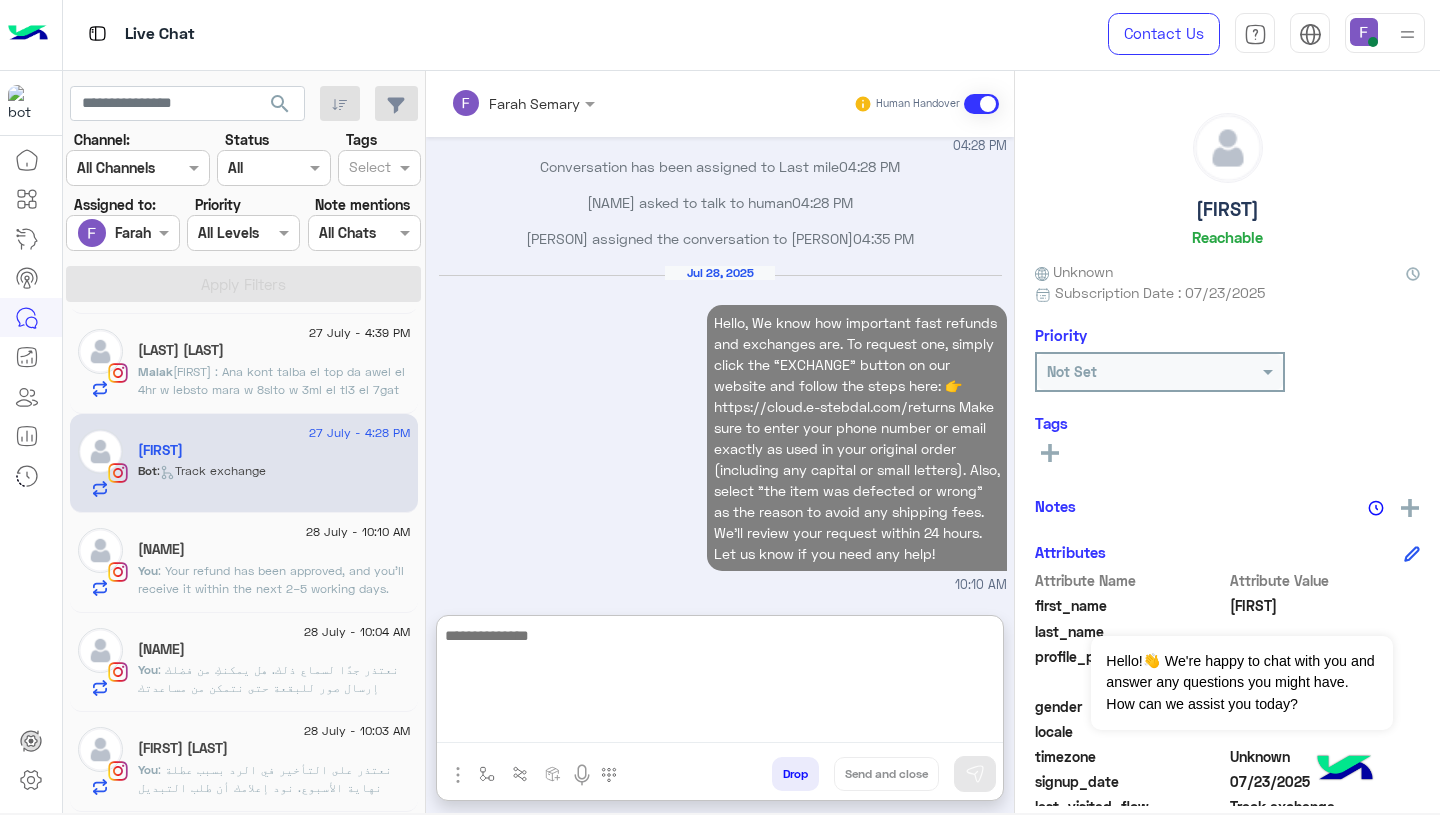 click on "[FIRST] : Ana kont talba el top da awel el 4hr w lebsto mara w 8slto w 3ml el tl3 el 7gat dy ma3 en kont talba top tany bardo m3ah w 8slto w m7sl4 feh ay 7aga fa akeed keda el 3eeb fe el top da+ eny b3deha 3mlt order  w grbt s3tha 9 tops w kolohom m7sl4 fehom 7aga lama et8slo" 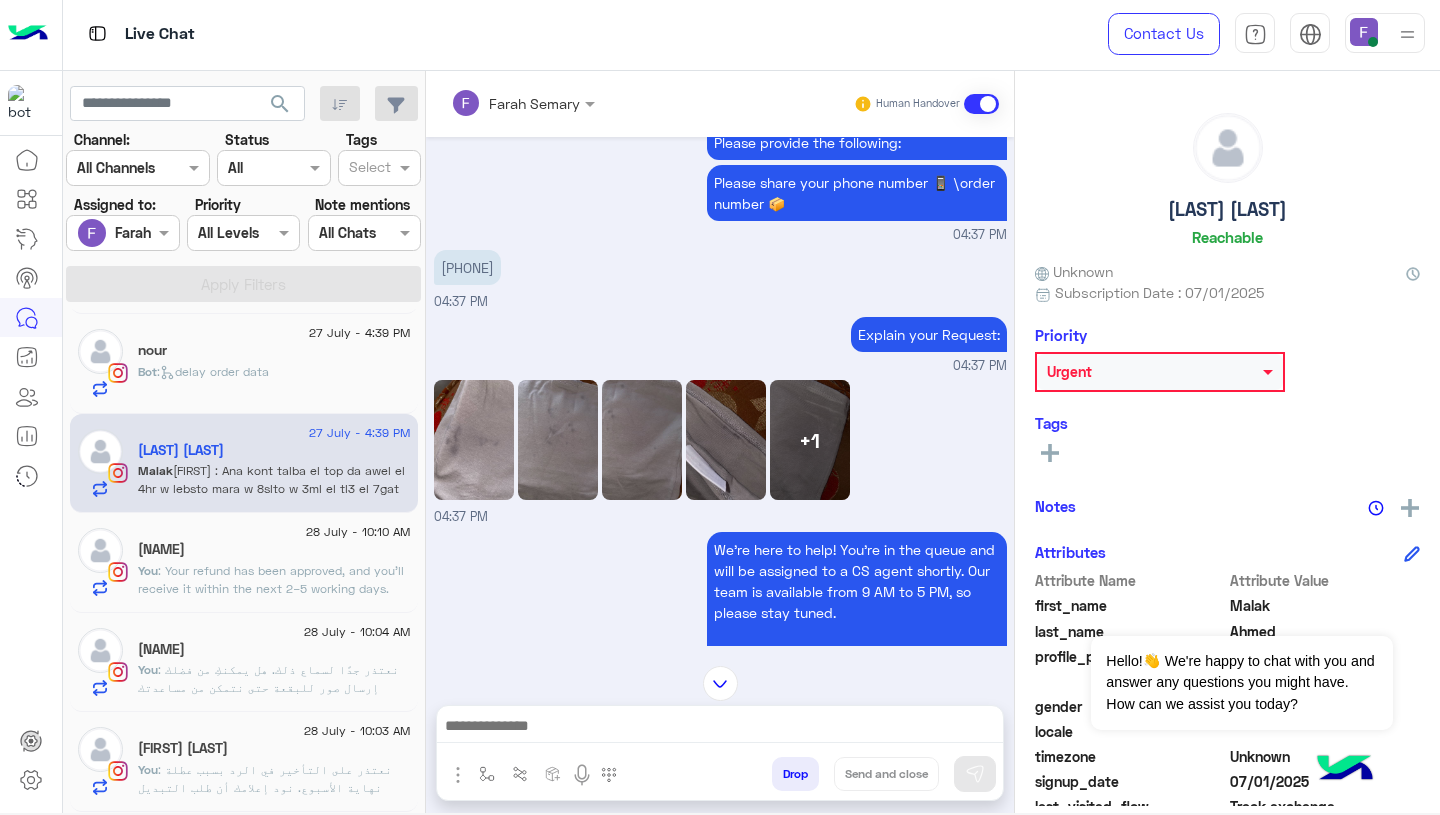 scroll, scrollTop: 1555, scrollLeft: 0, axis: vertical 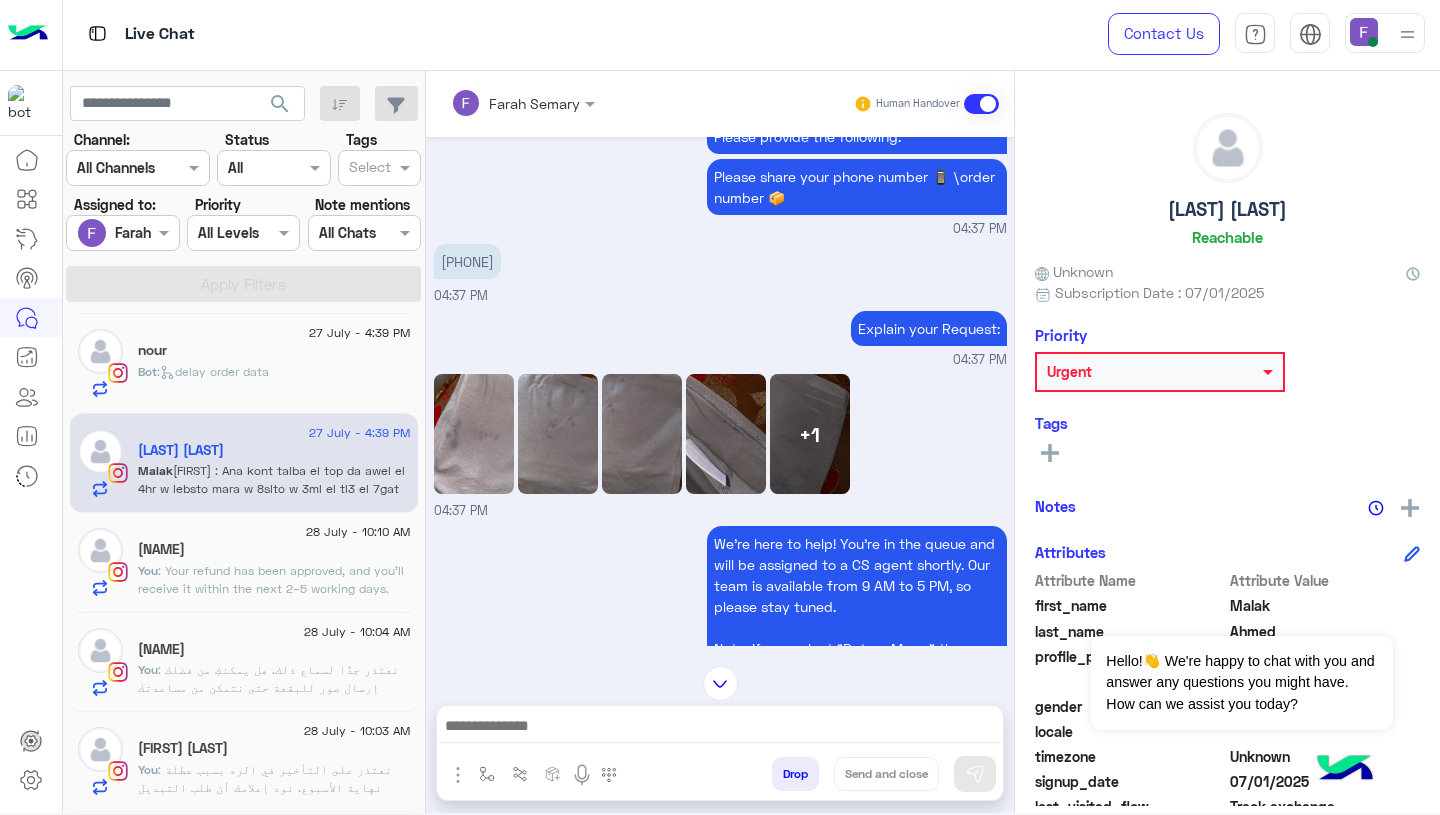 click 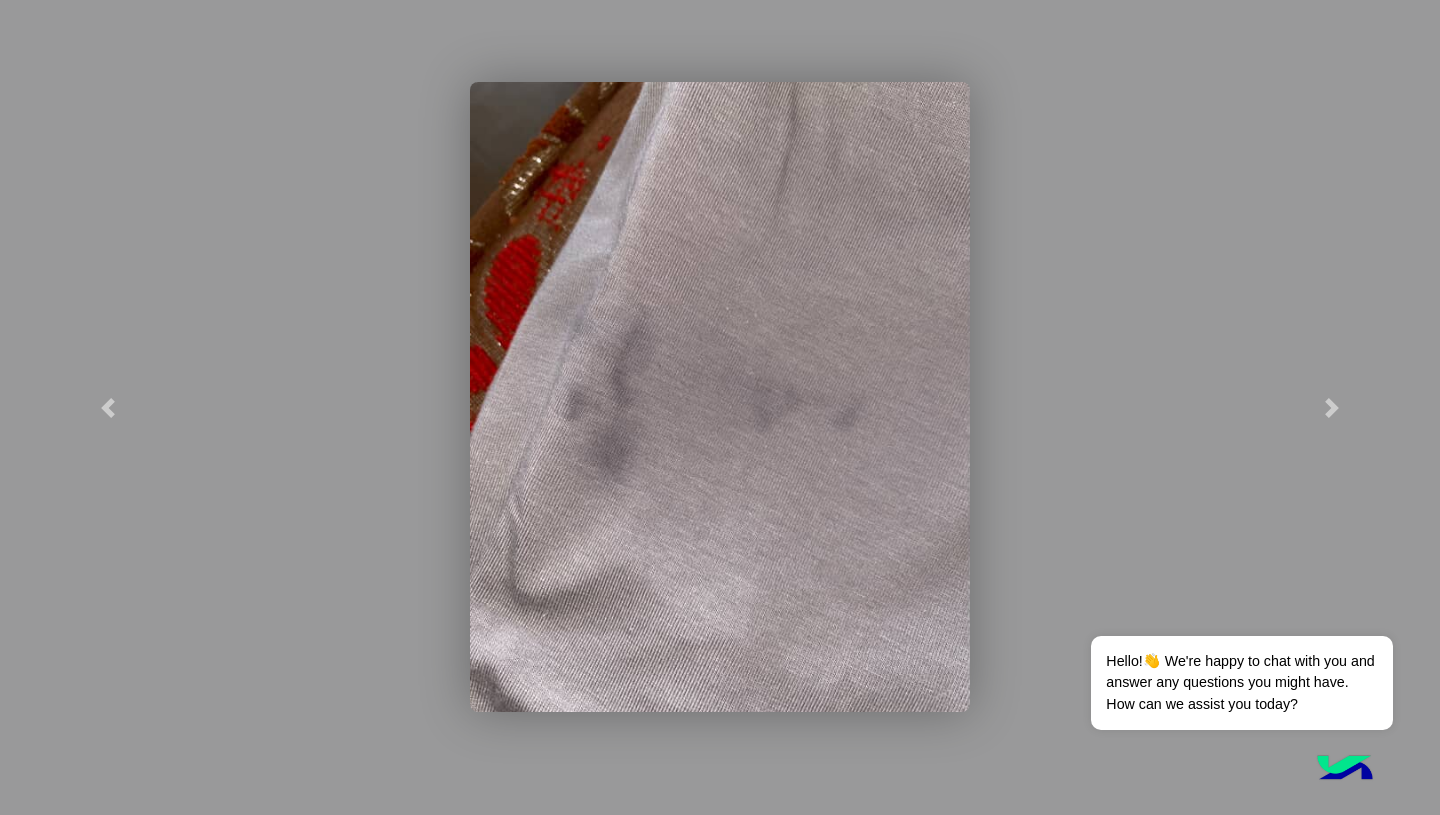 click 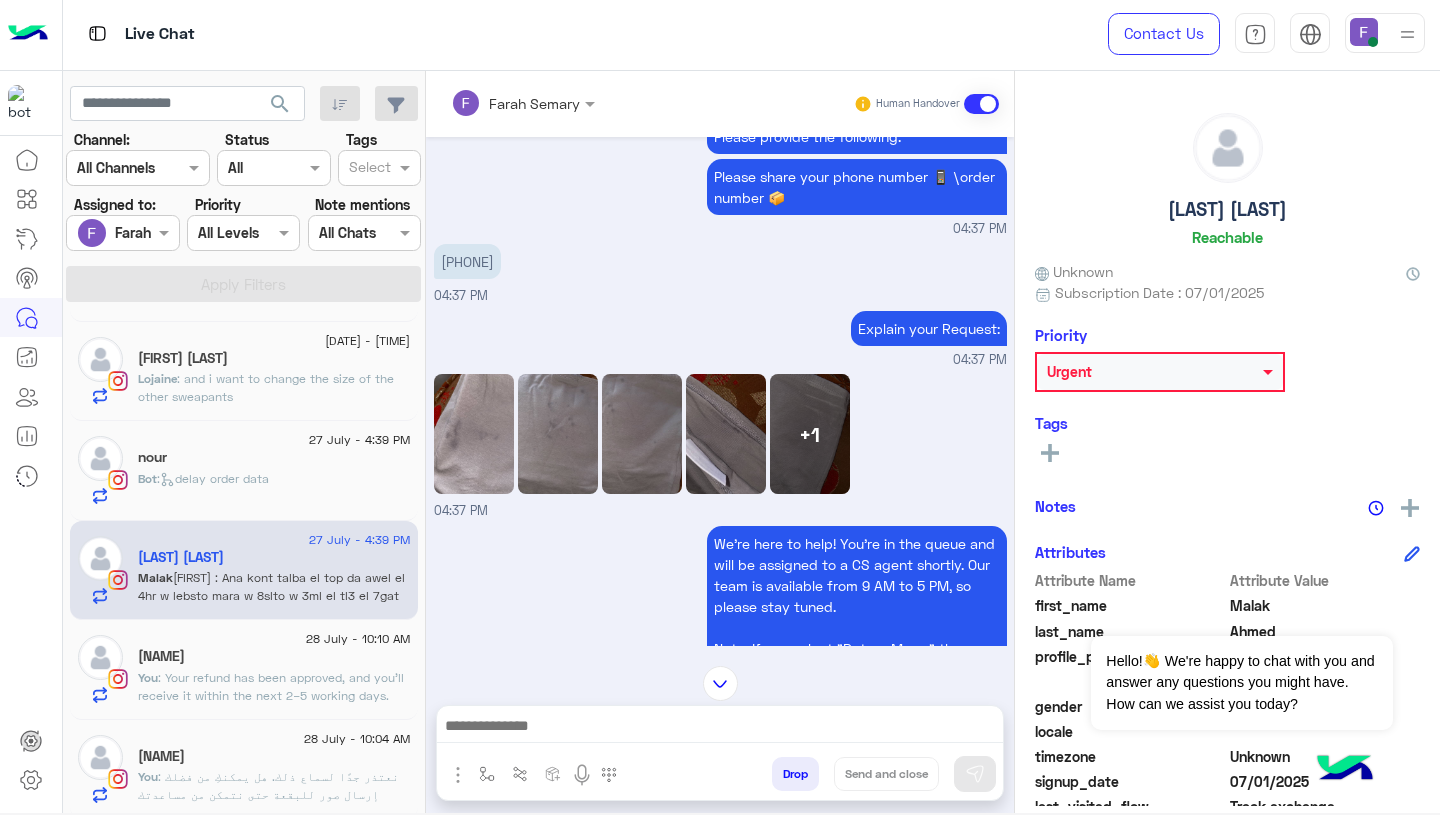 scroll, scrollTop: 789, scrollLeft: 0, axis: vertical 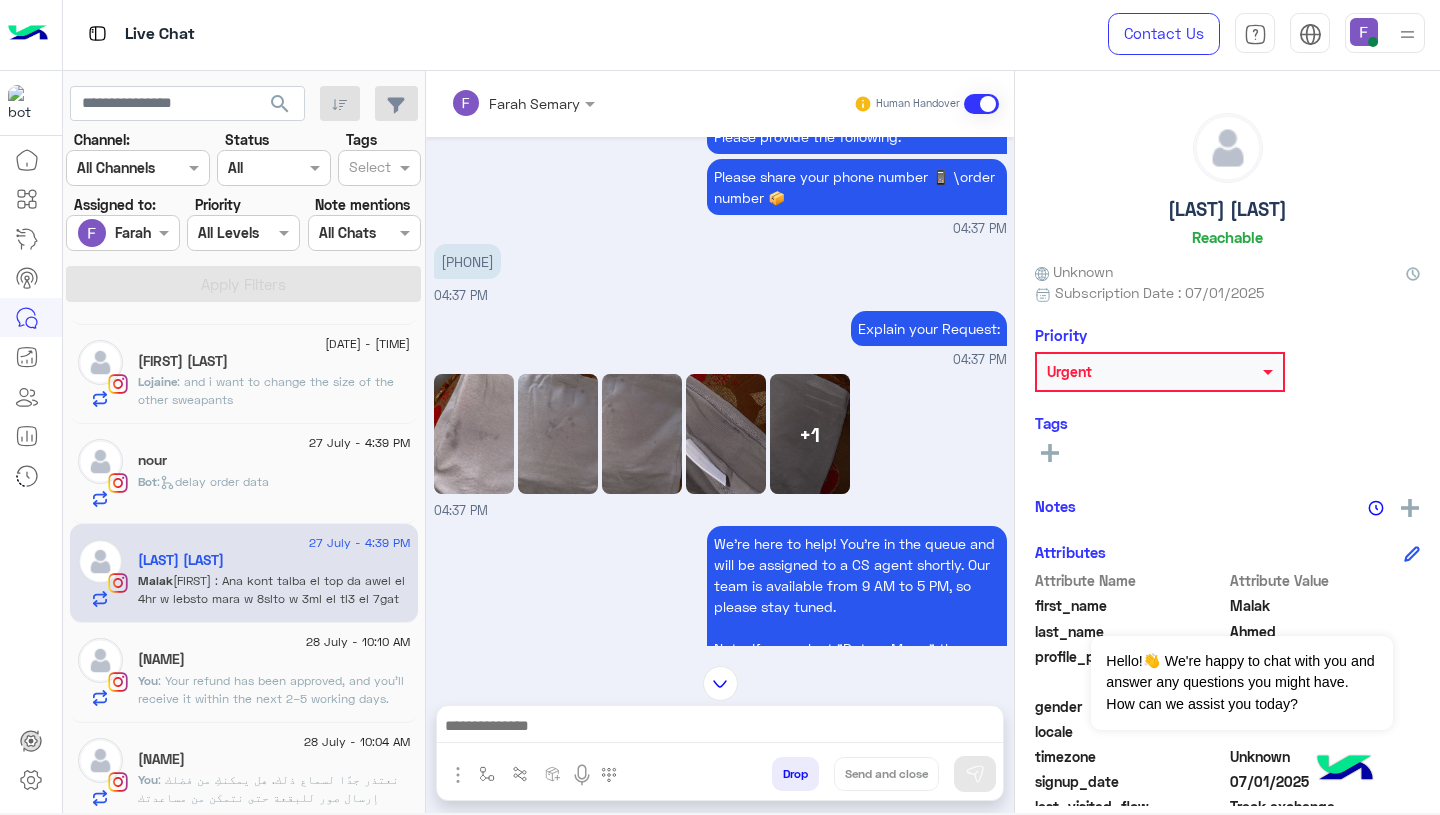 click on "nour" 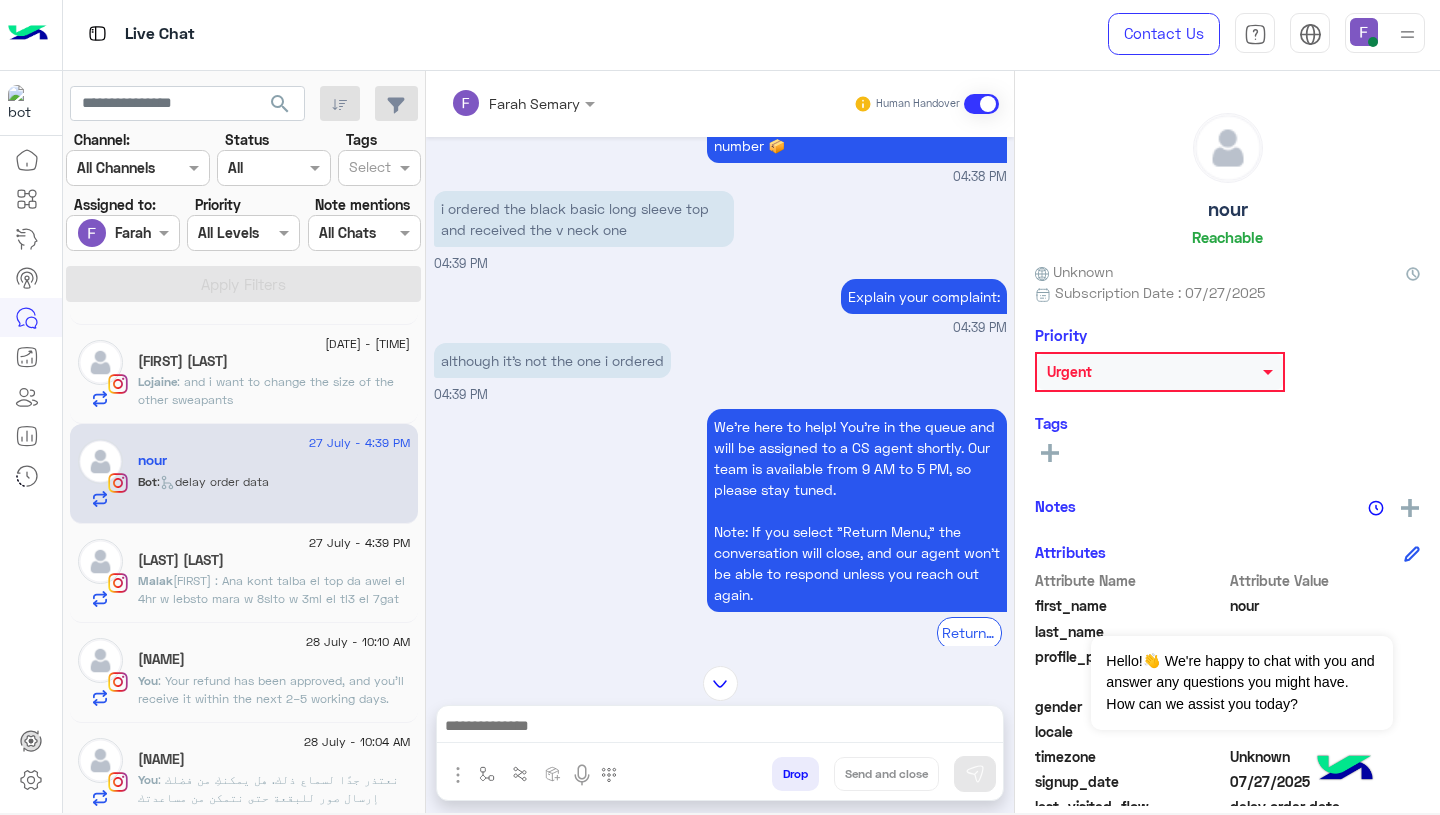 scroll, scrollTop: 1356, scrollLeft: 0, axis: vertical 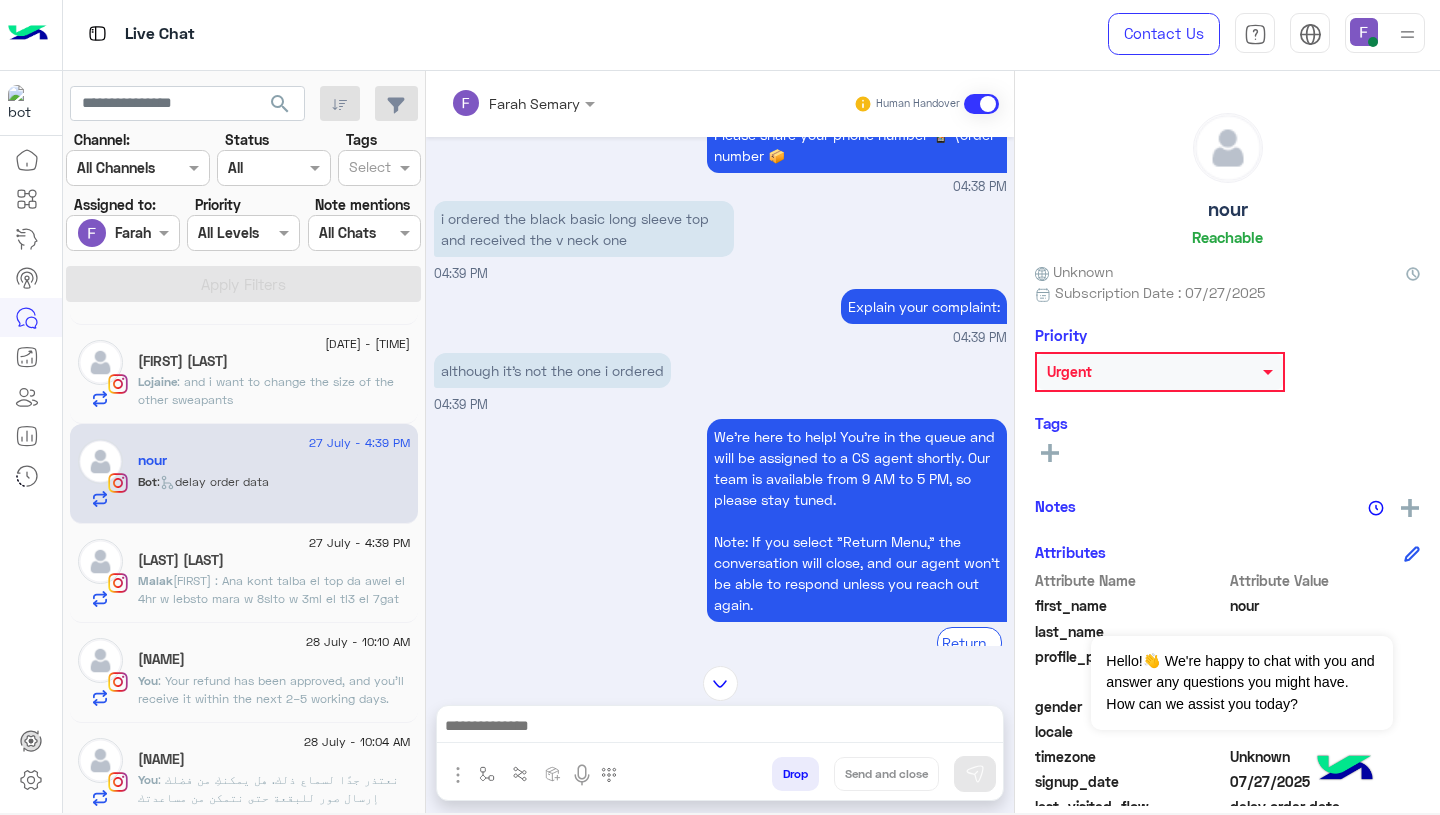 click on "i ordered the black basic long sleeve top and received the v neck one" at bounding box center [584, 229] 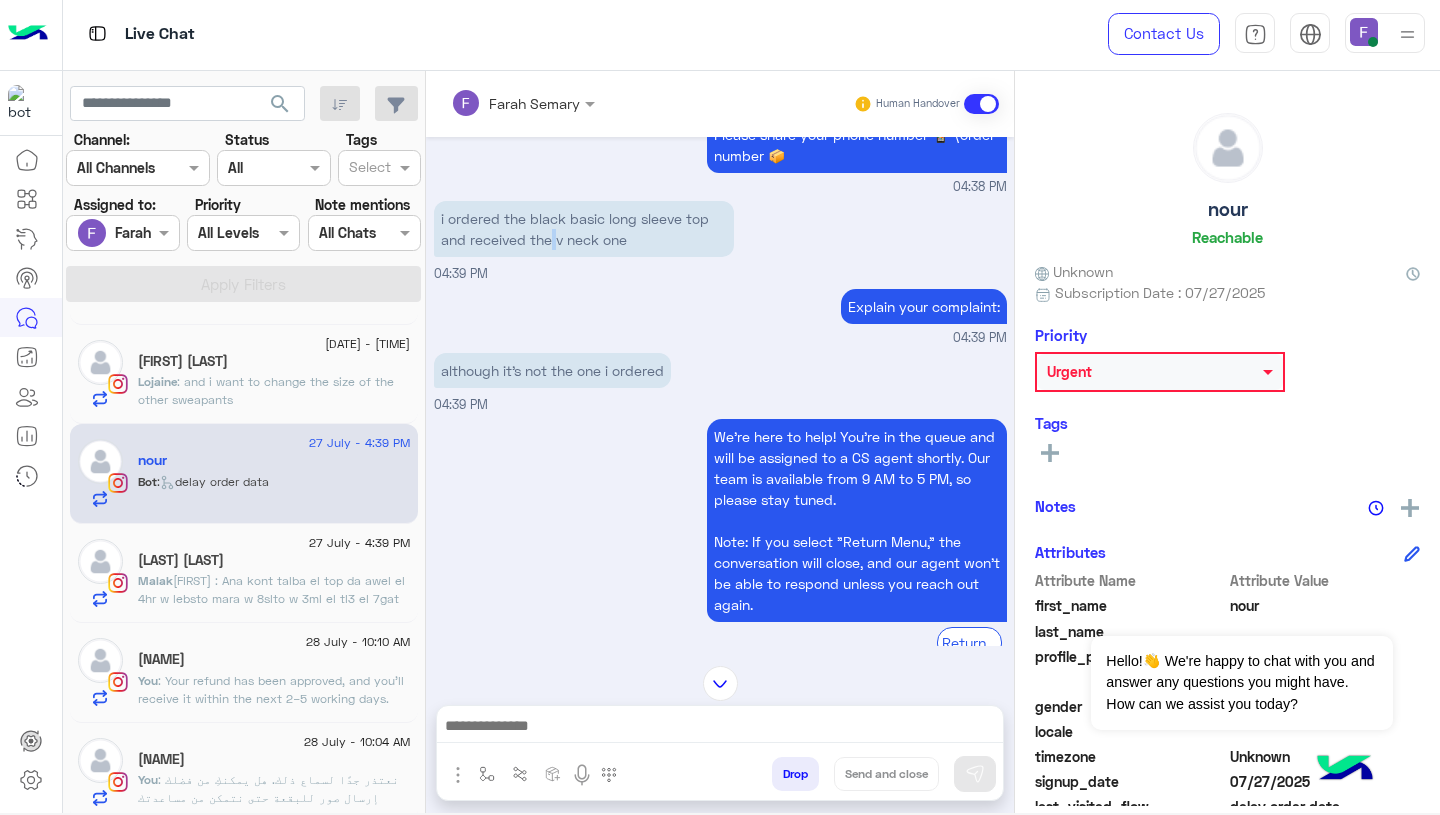 click on "i ordered the black basic long sleeve top and received the v neck one" at bounding box center [584, 229] 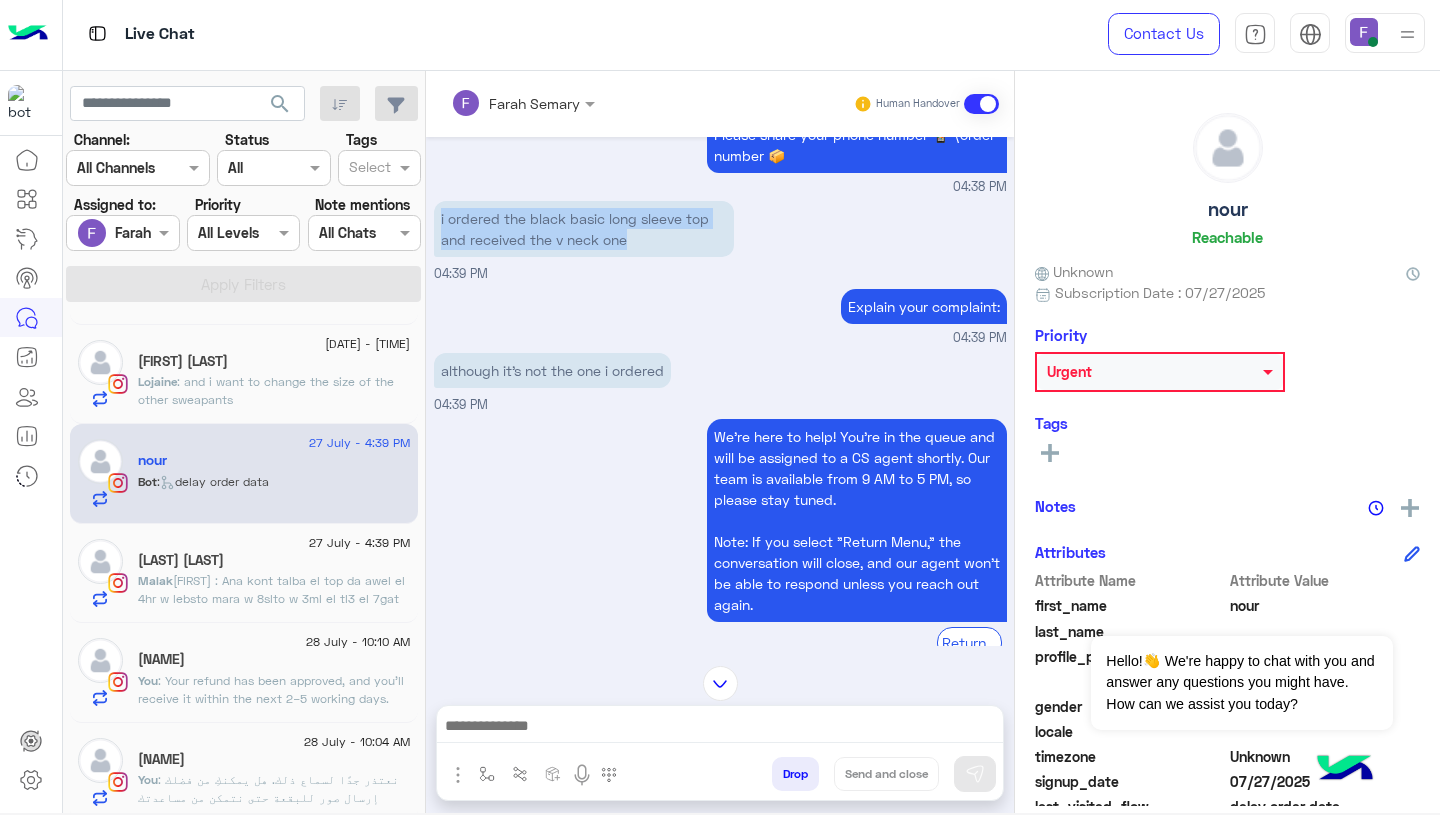 click on "i ordered the black basic long sleeve top and received the v neck one" at bounding box center (584, 229) 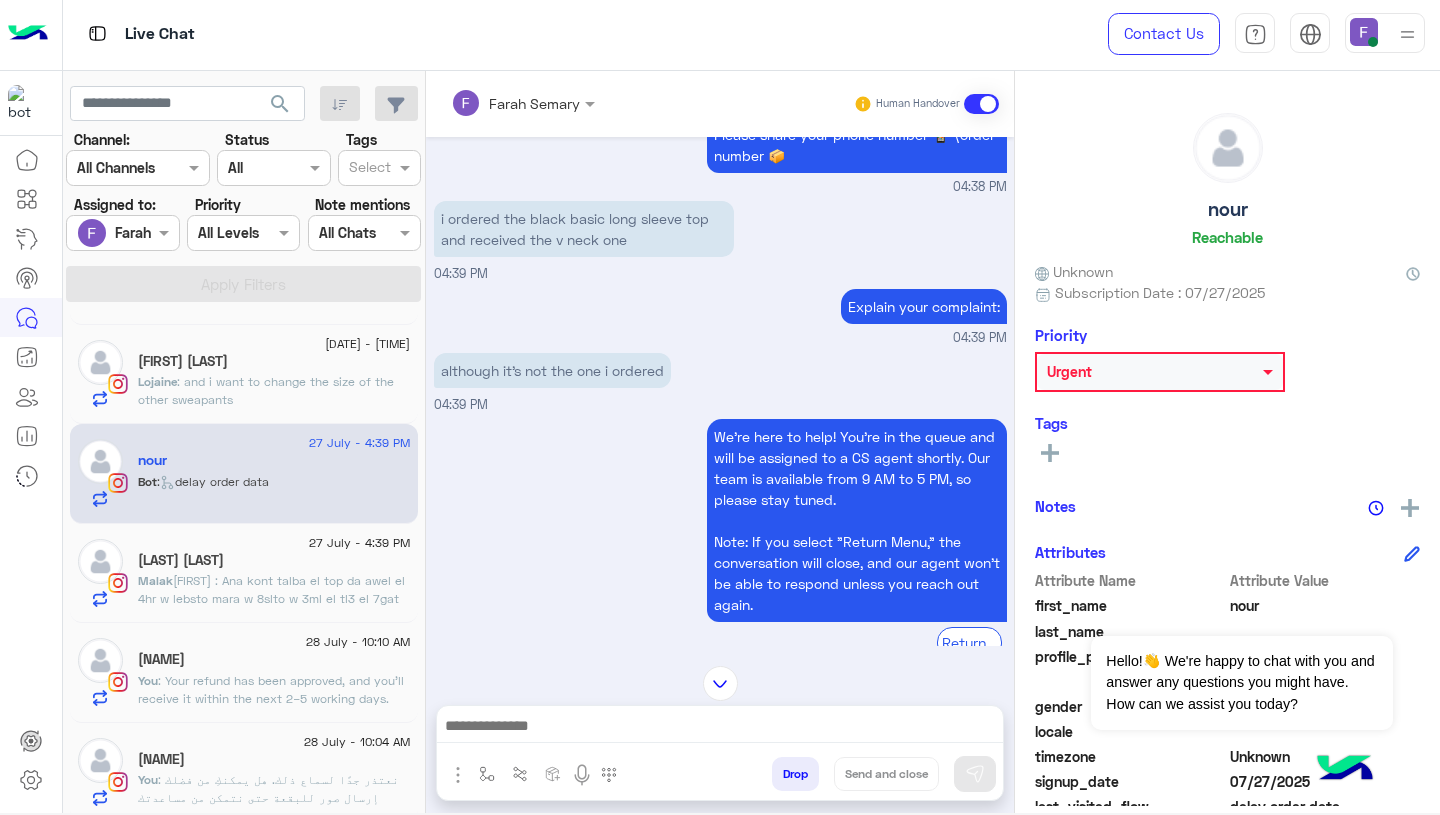 click at bounding box center (720, 728) 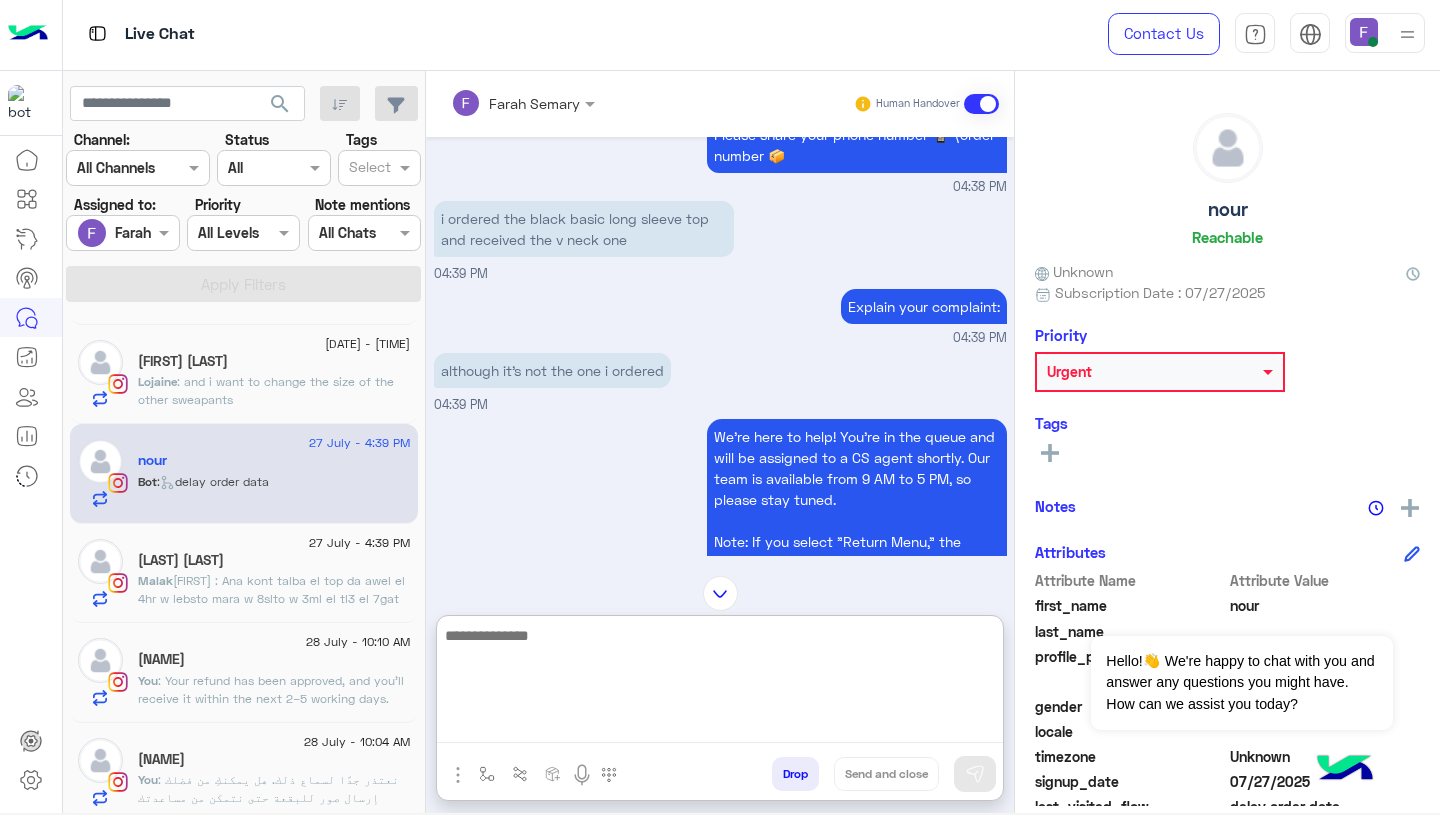 paste on "**********" 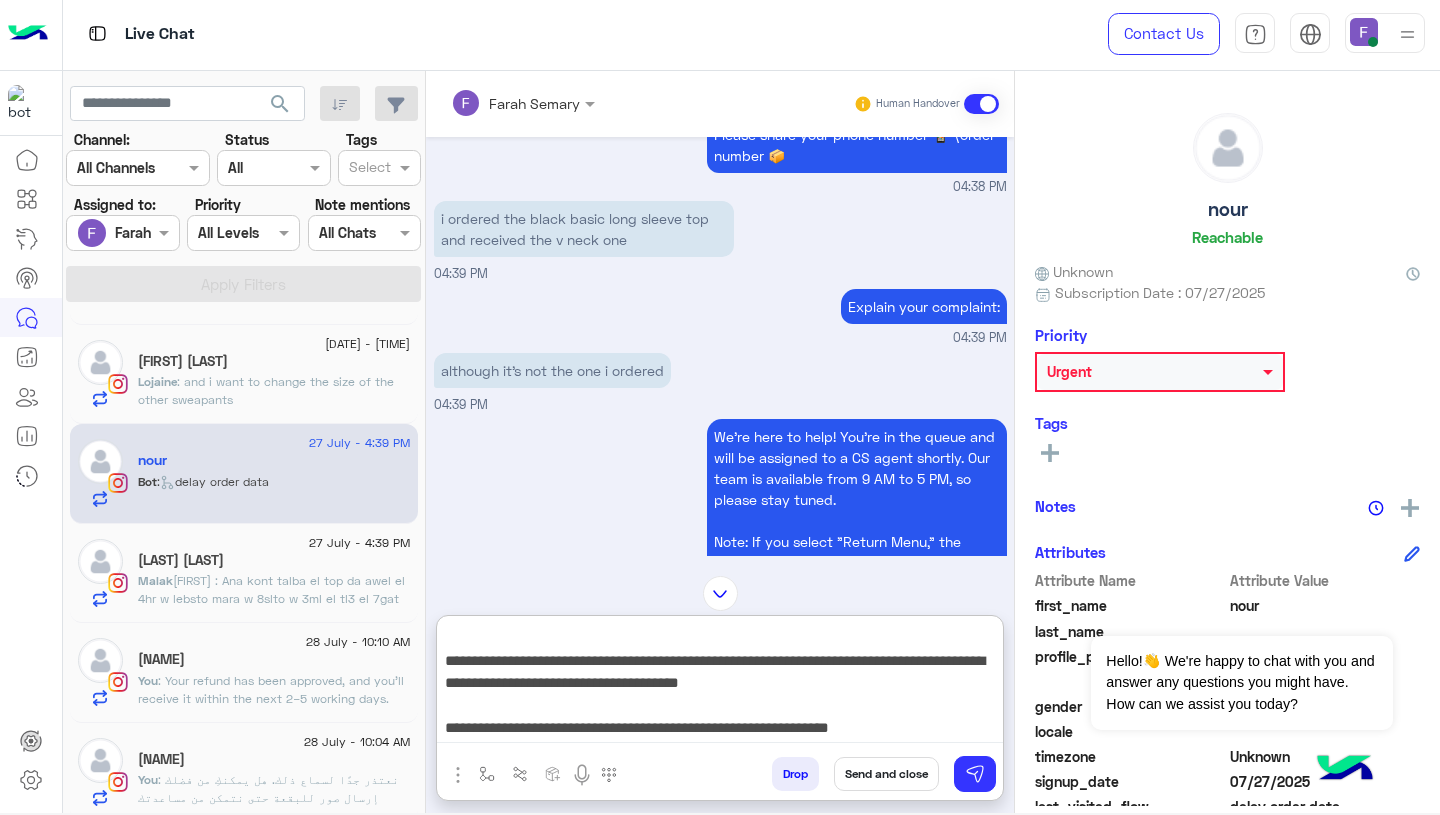 scroll, scrollTop: 0, scrollLeft: 0, axis: both 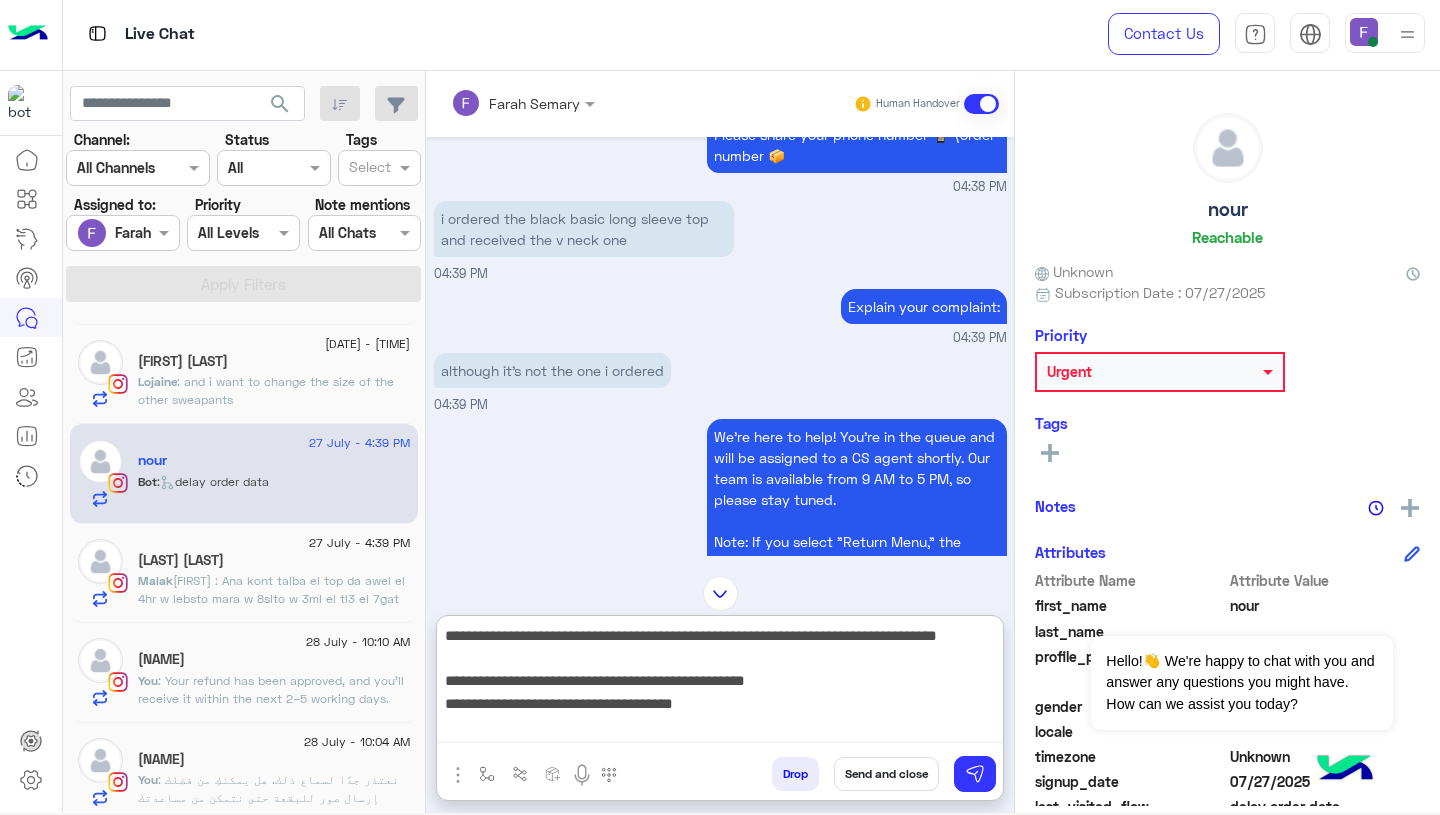 drag, startPoint x: 822, startPoint y: 643, endPoint x: 881, endPoint y: 646, distance: 59.07622 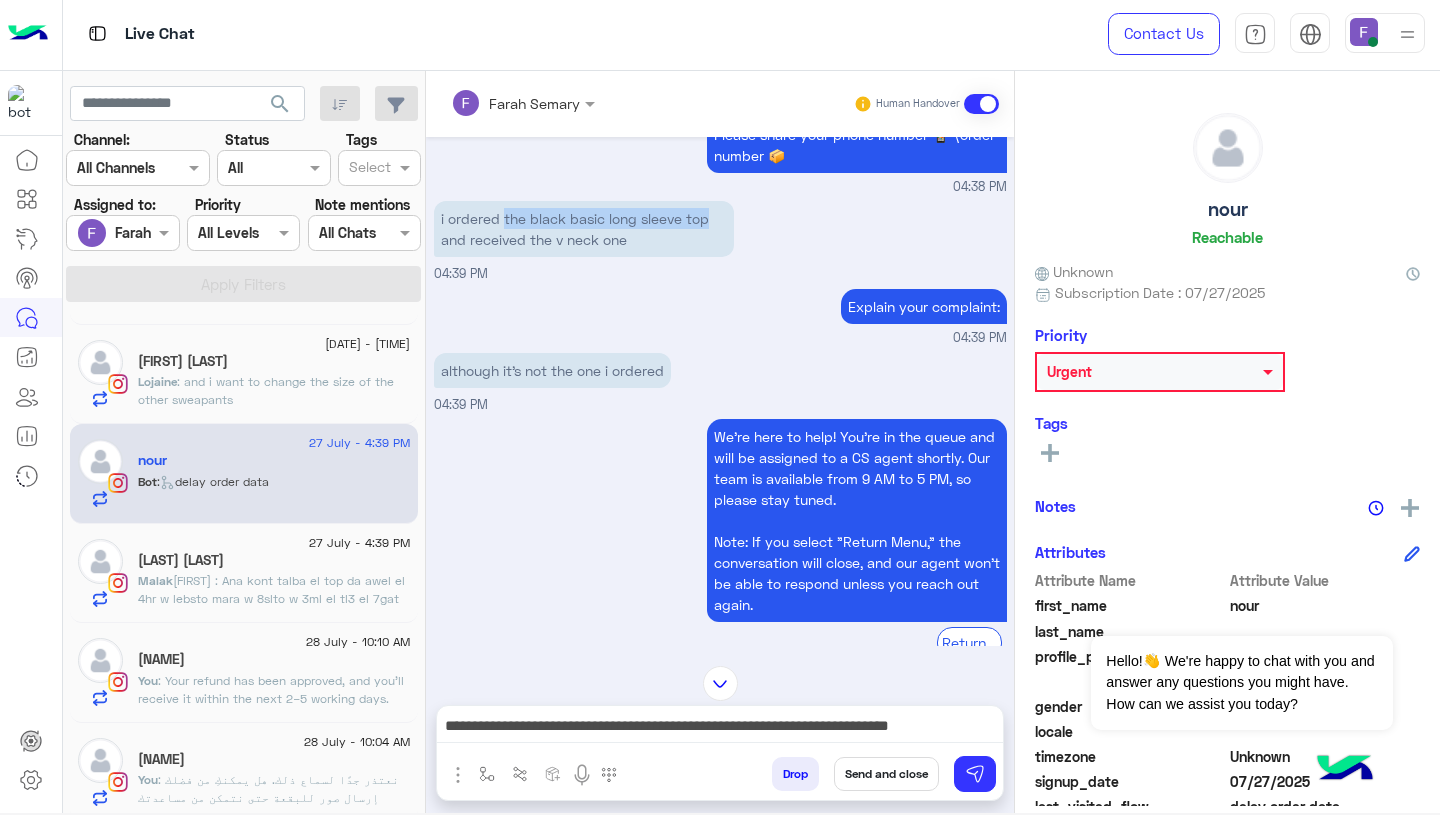 drag, startPoint x: 503, startPoint y: 215, endPoint x: 706, endPoint y: 220, distance: 203.06157 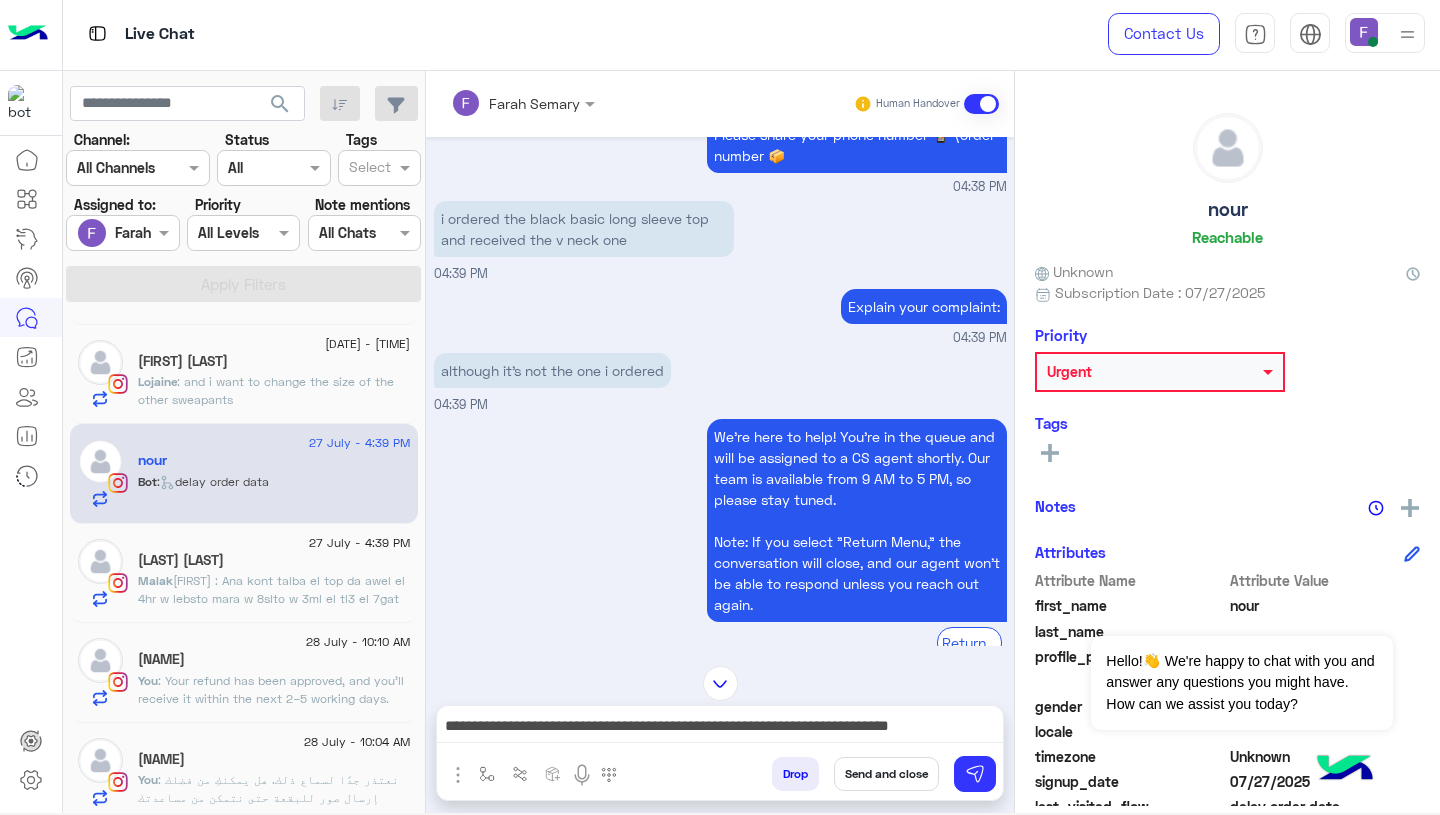 click on "**********" at bounding box center (720, 728) 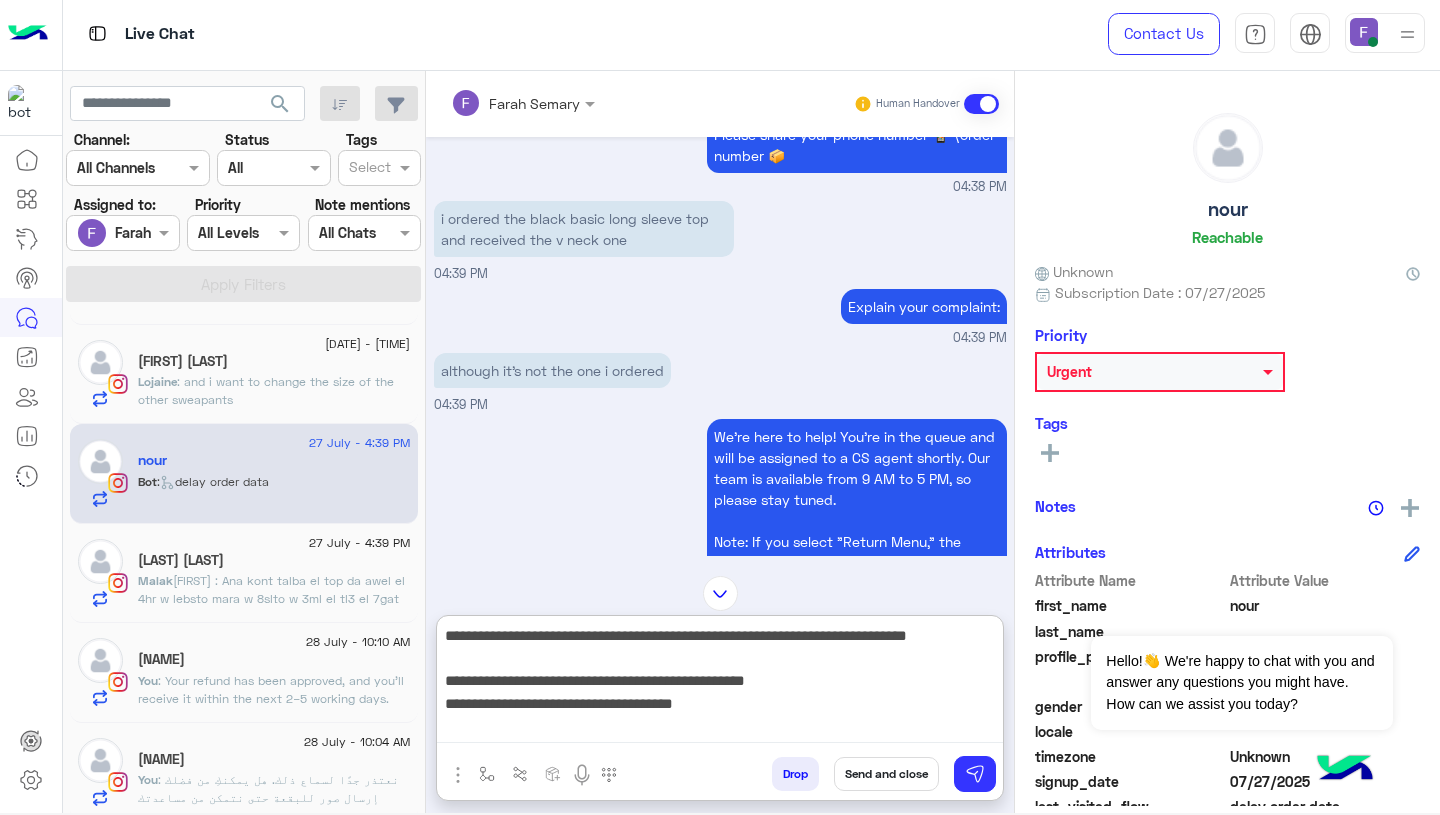 paste on "**********" 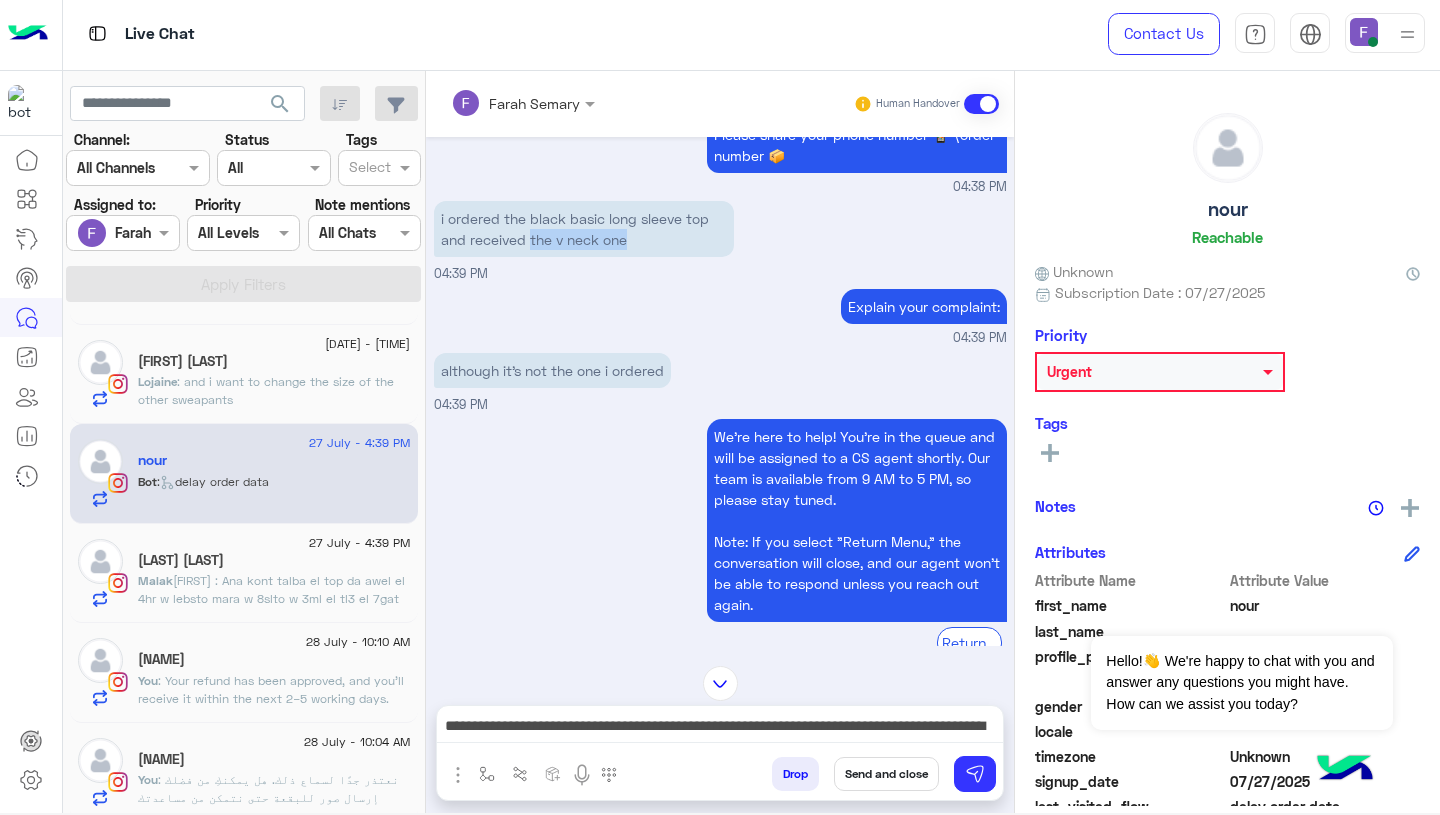 drag, startPoint x: 531, startPoint y: 240, endPoint x: 620, endPoint y: 249, distance: 89.453896 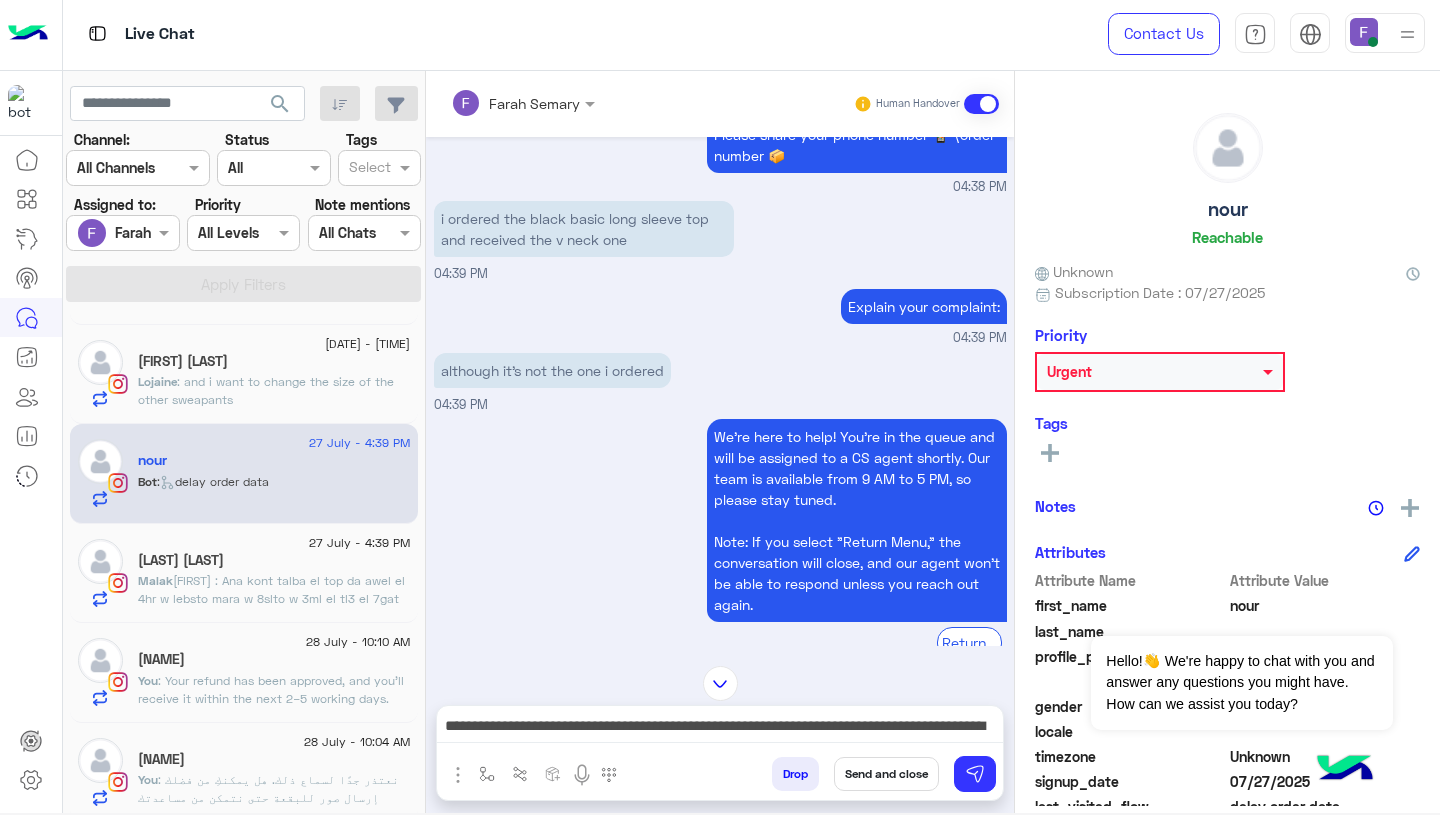 click on "**********" at bounding box center [720, 728] 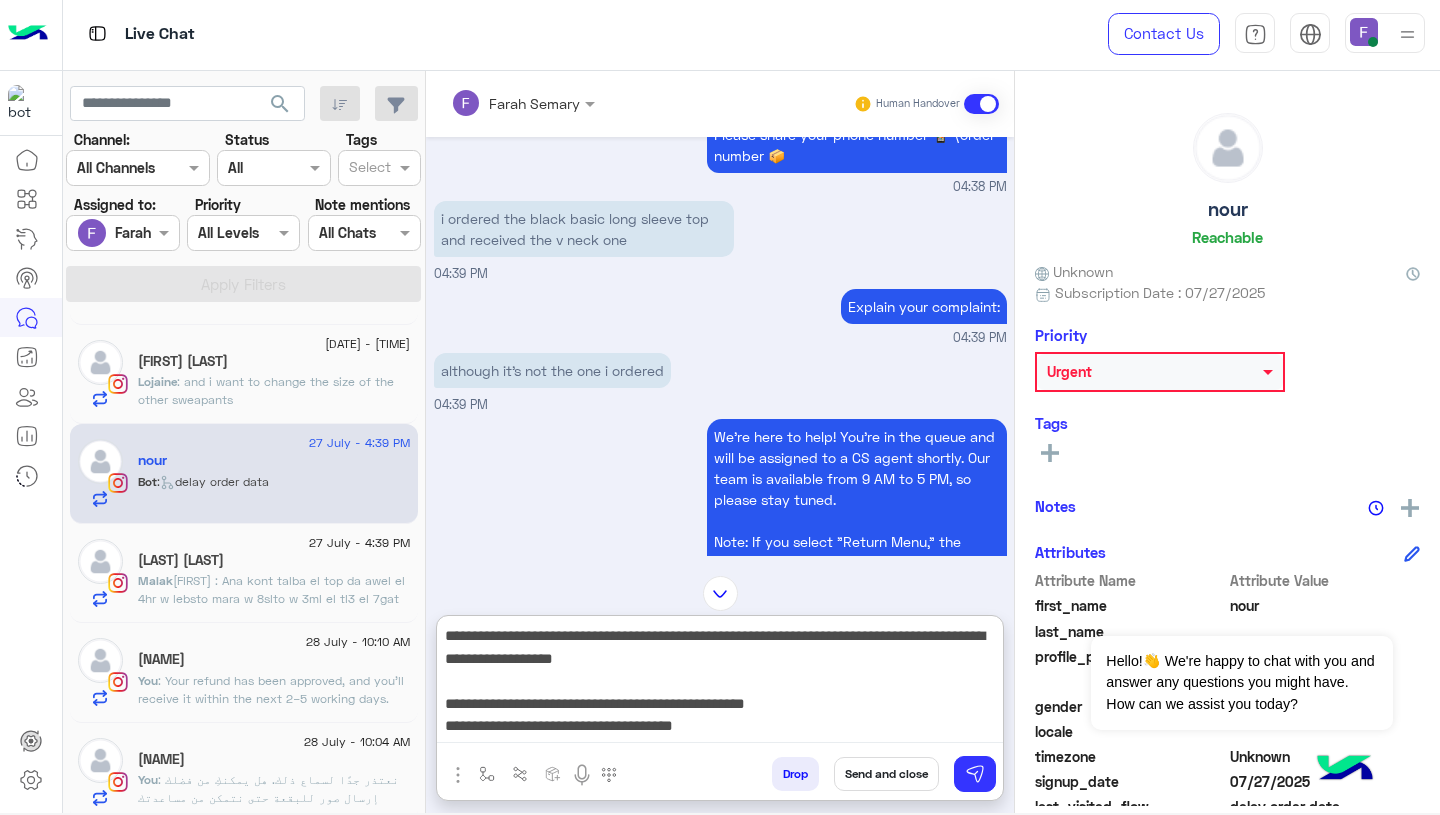 click on "**********" at bounding box center [720, 683] 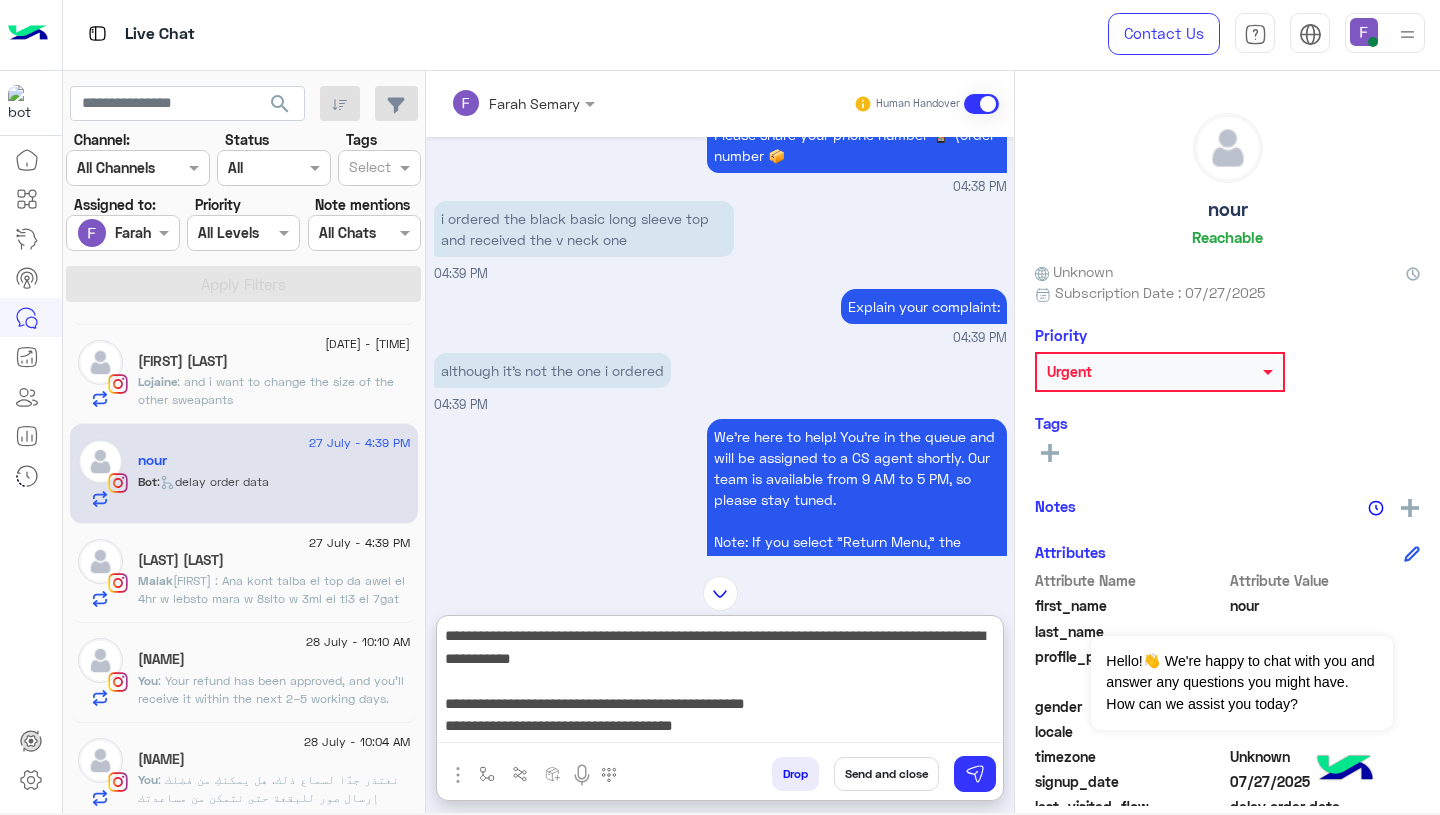 paste on "**********" 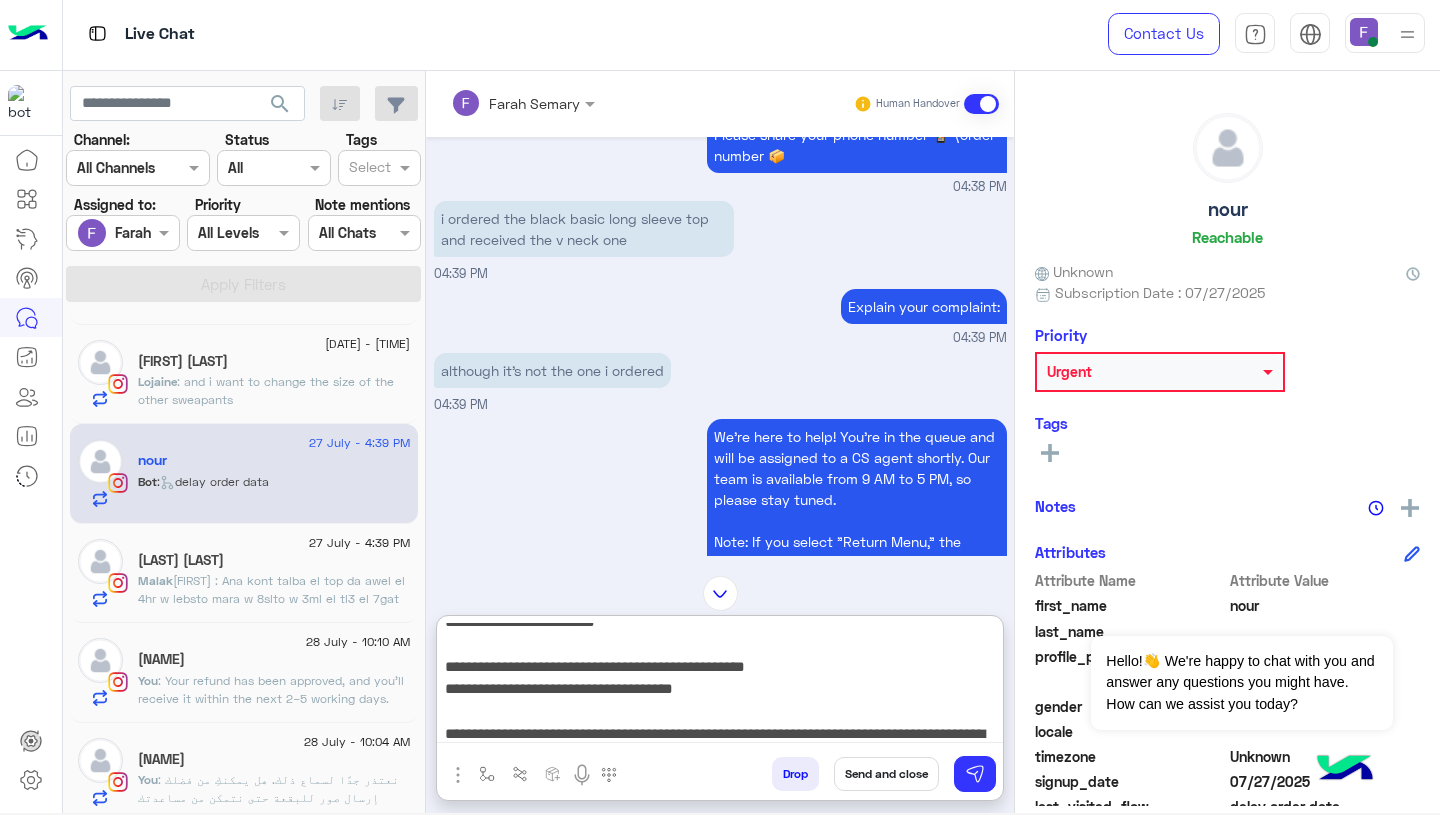 scroll, scrollTop: 44, scrollLeft: 0, axis: vertical 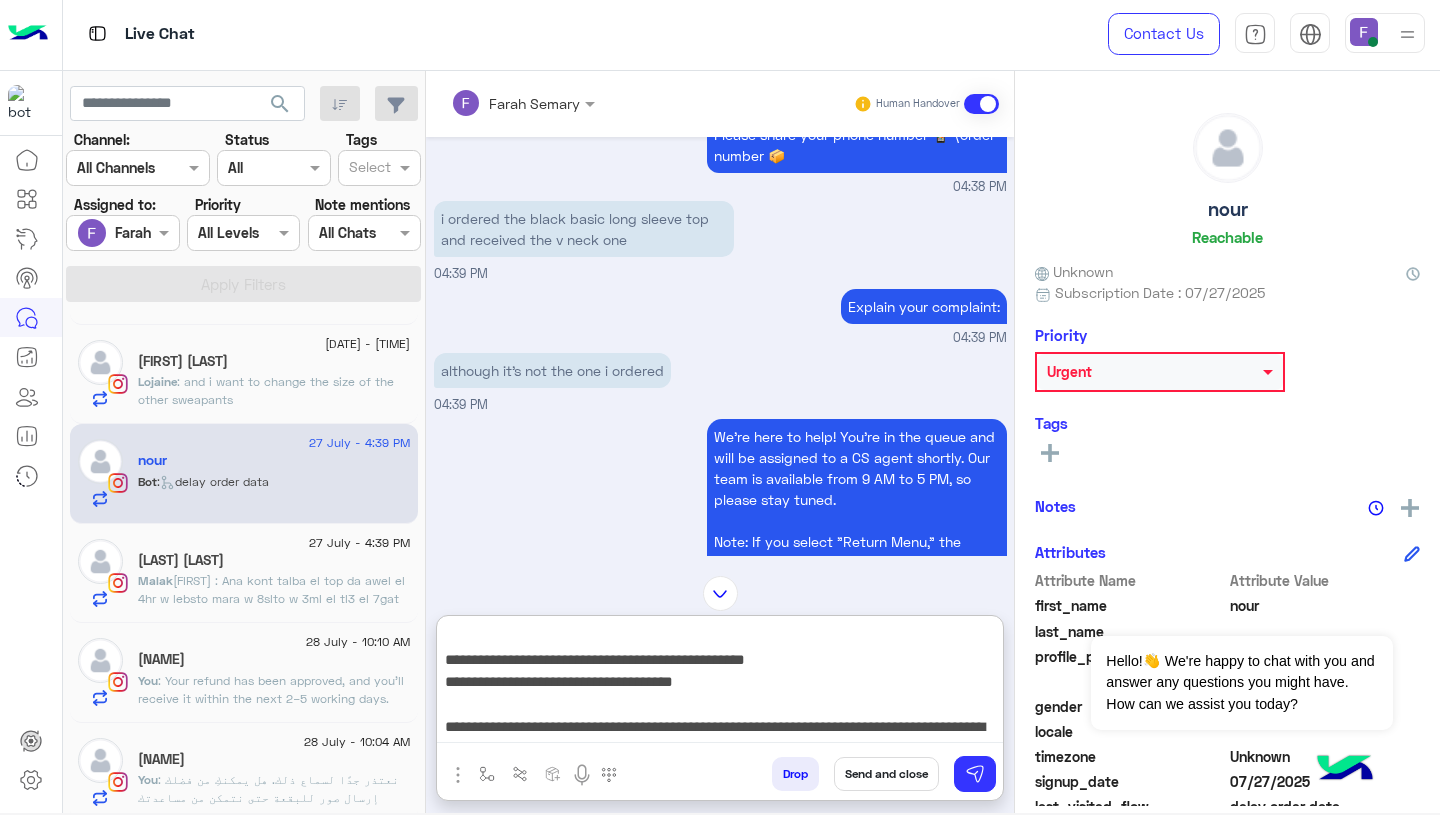 click on "**********" at bounding box center [720, 683] 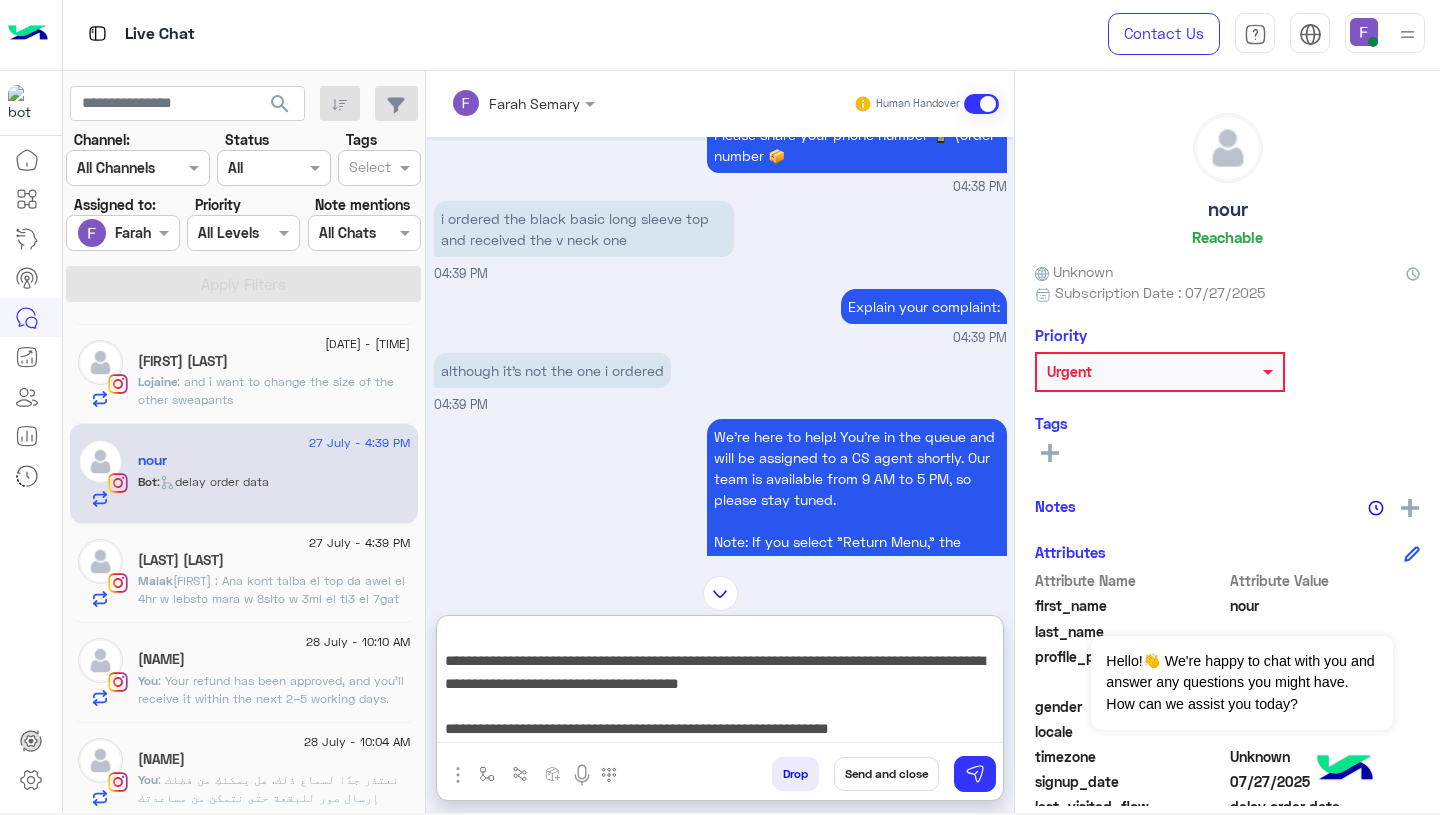 scroll, scrollTop: 128, scrollLeft: 0, axis: vertical 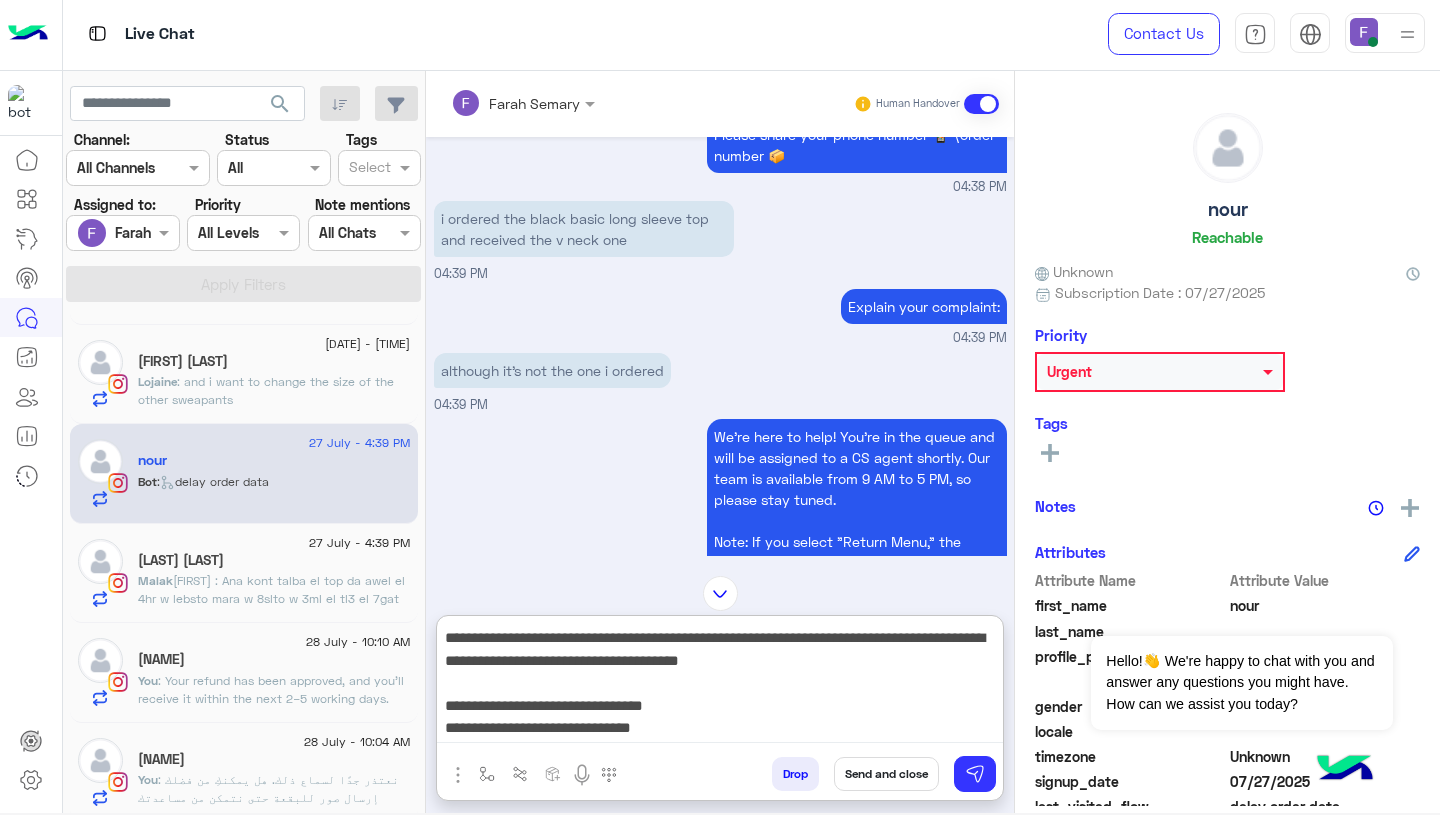 type on "**********" 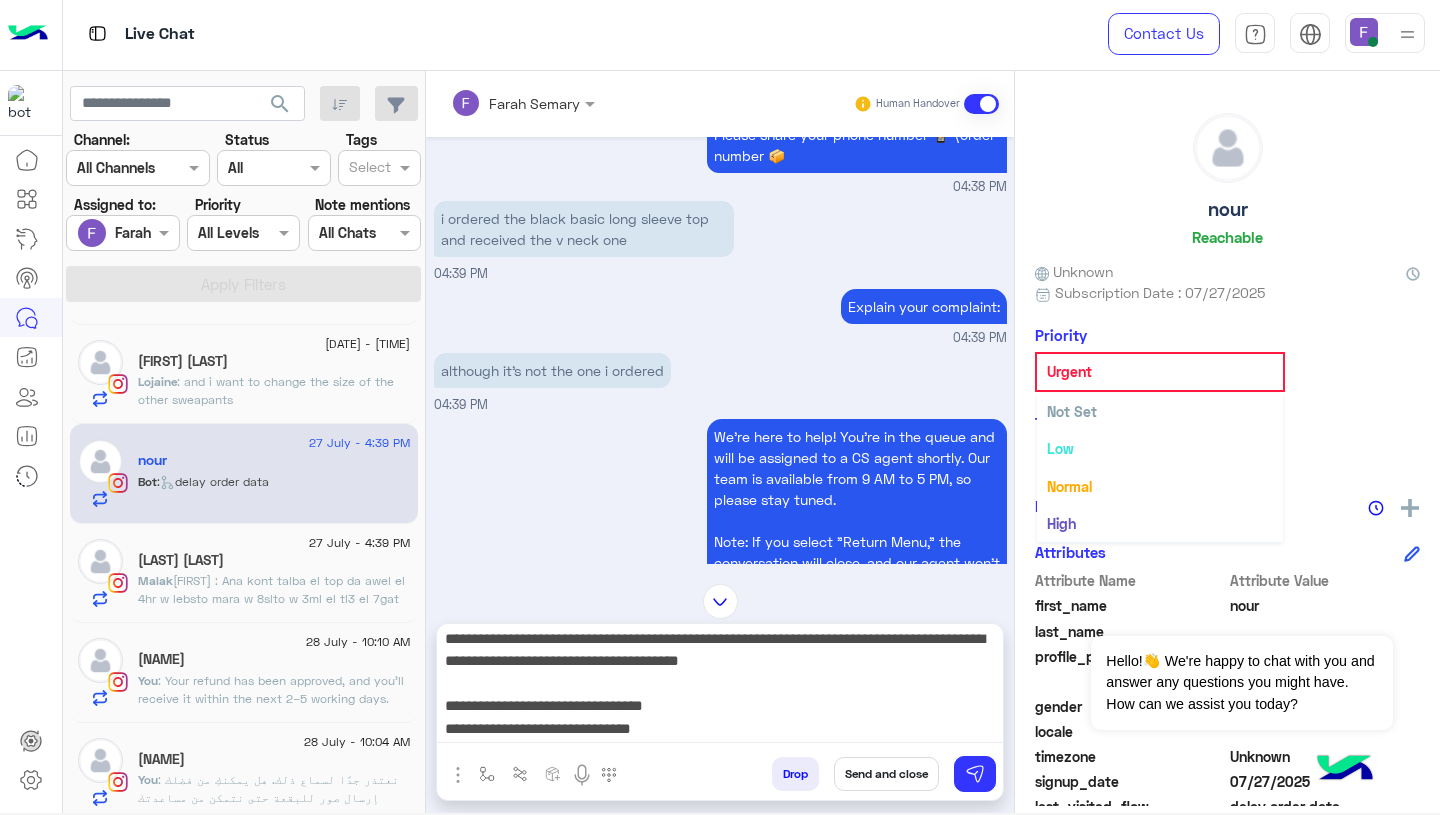 click 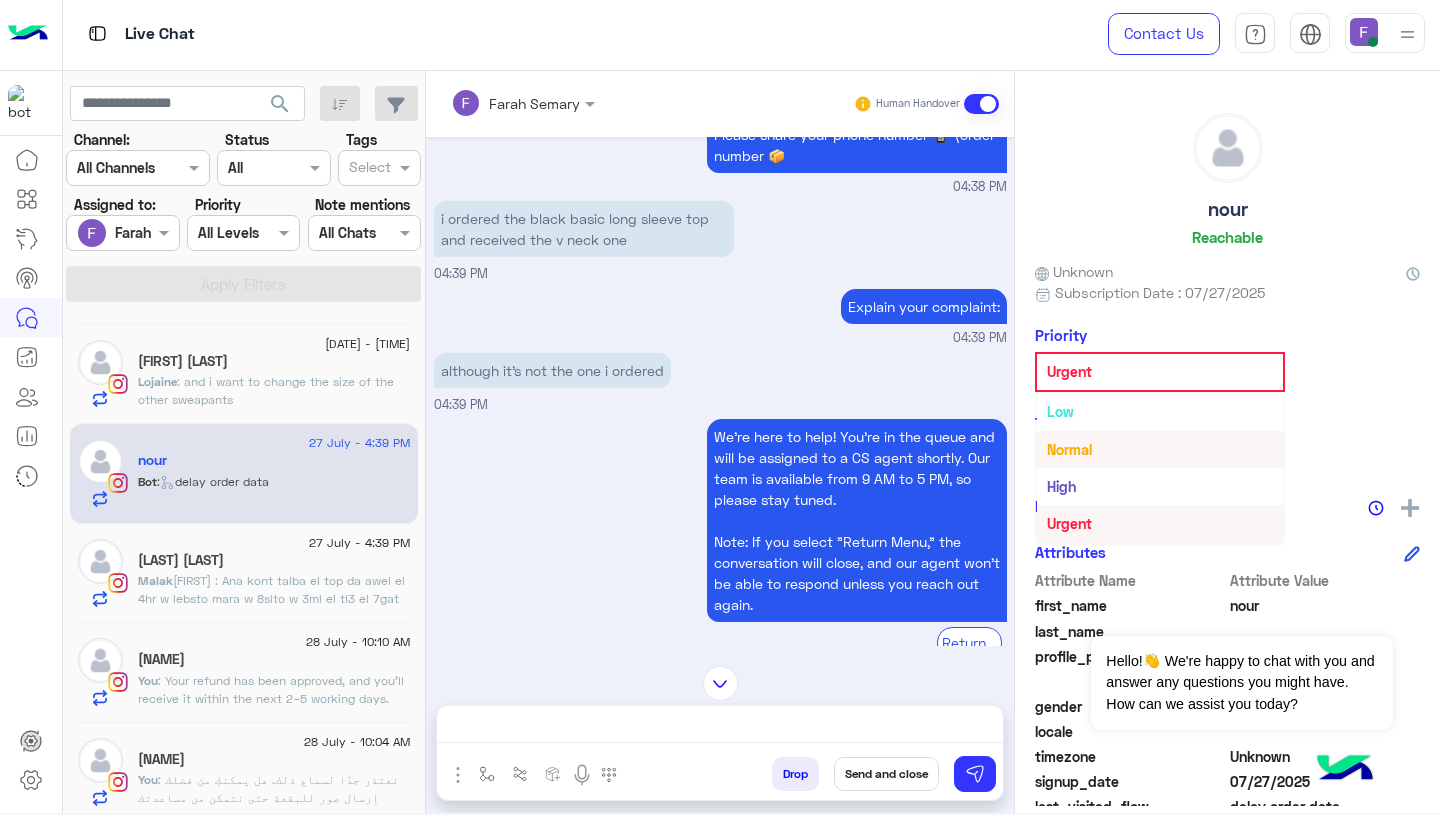 scroll, scrollTop: 0, scrollLeft: 0, axis: both 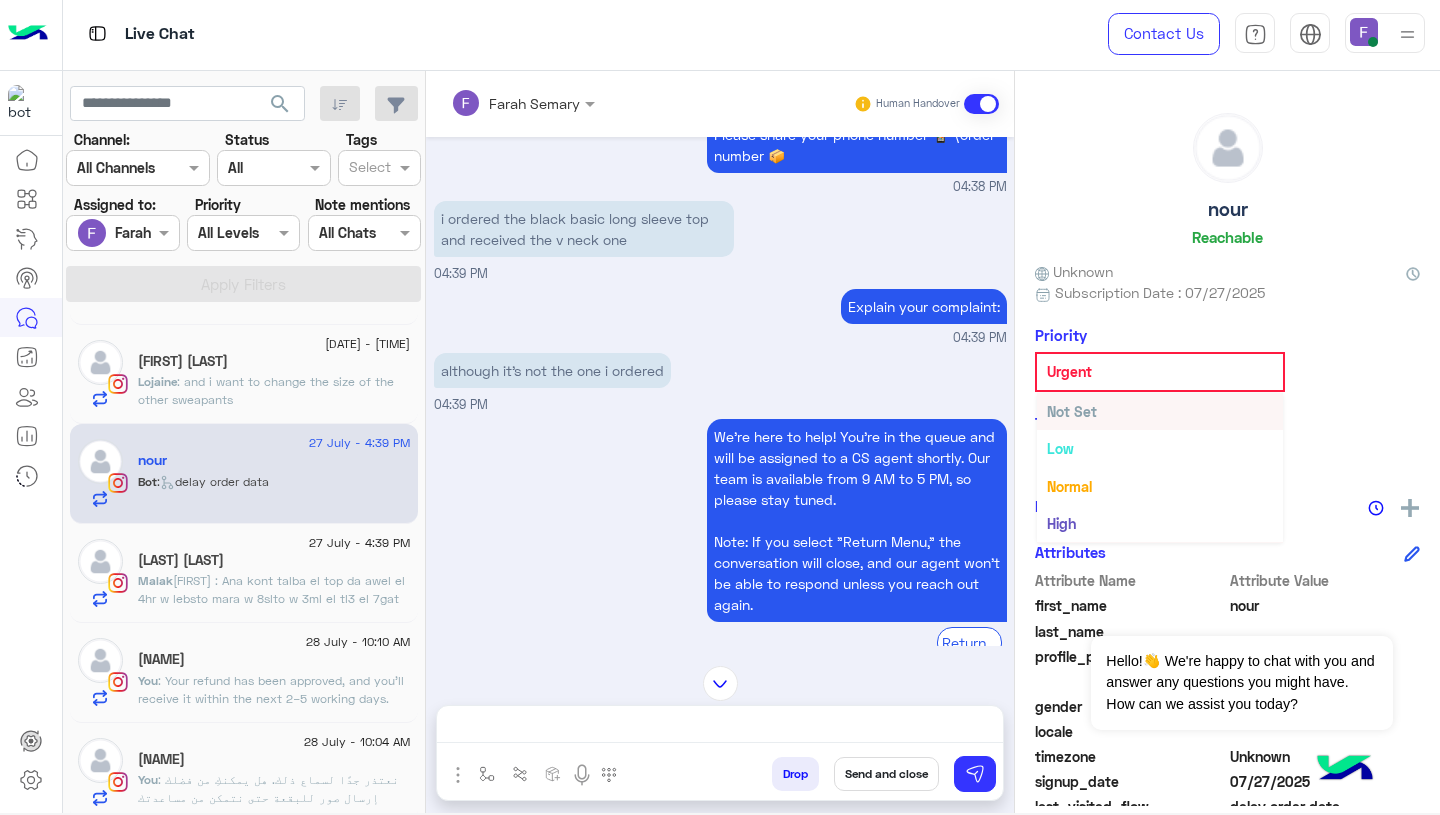 click on "Not Set" at bounding box center [1072, 411] 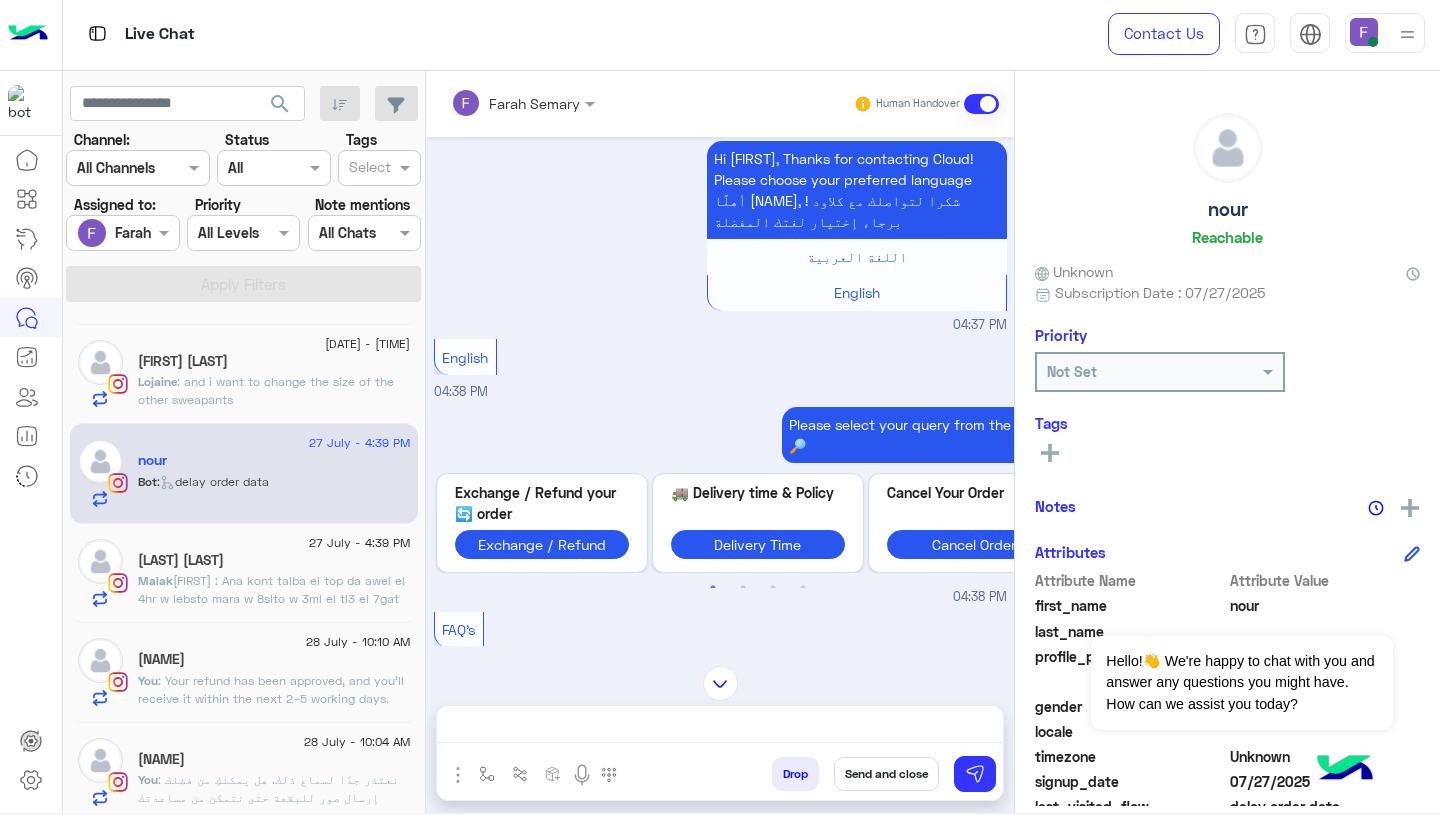 scroll, scrollTop: 0, scrollLeft: 0, axis: both 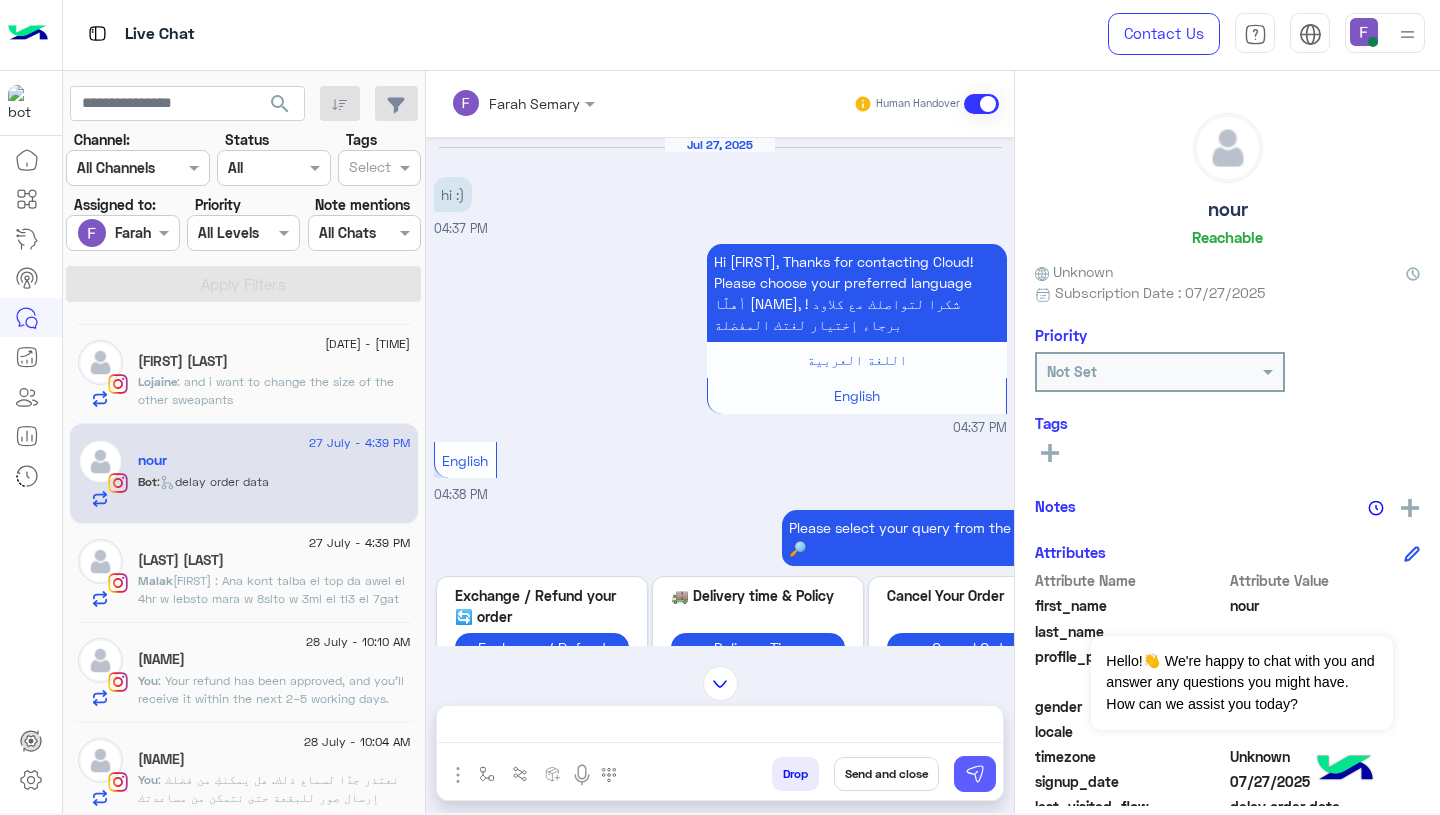 click at bounding box center [975, 774] 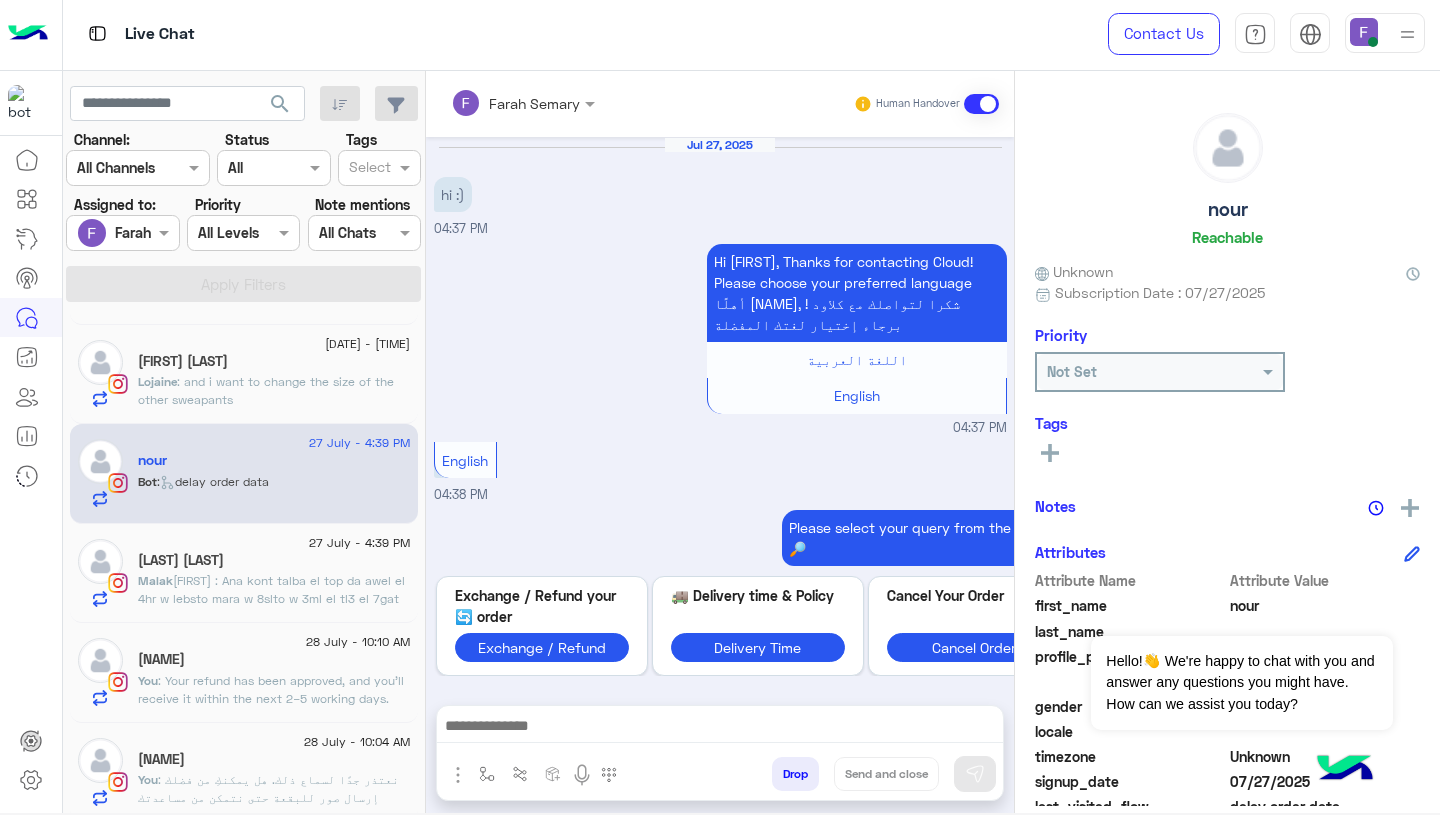 scroll, scrollTop: 0, scrollLeft: 0, axis: both 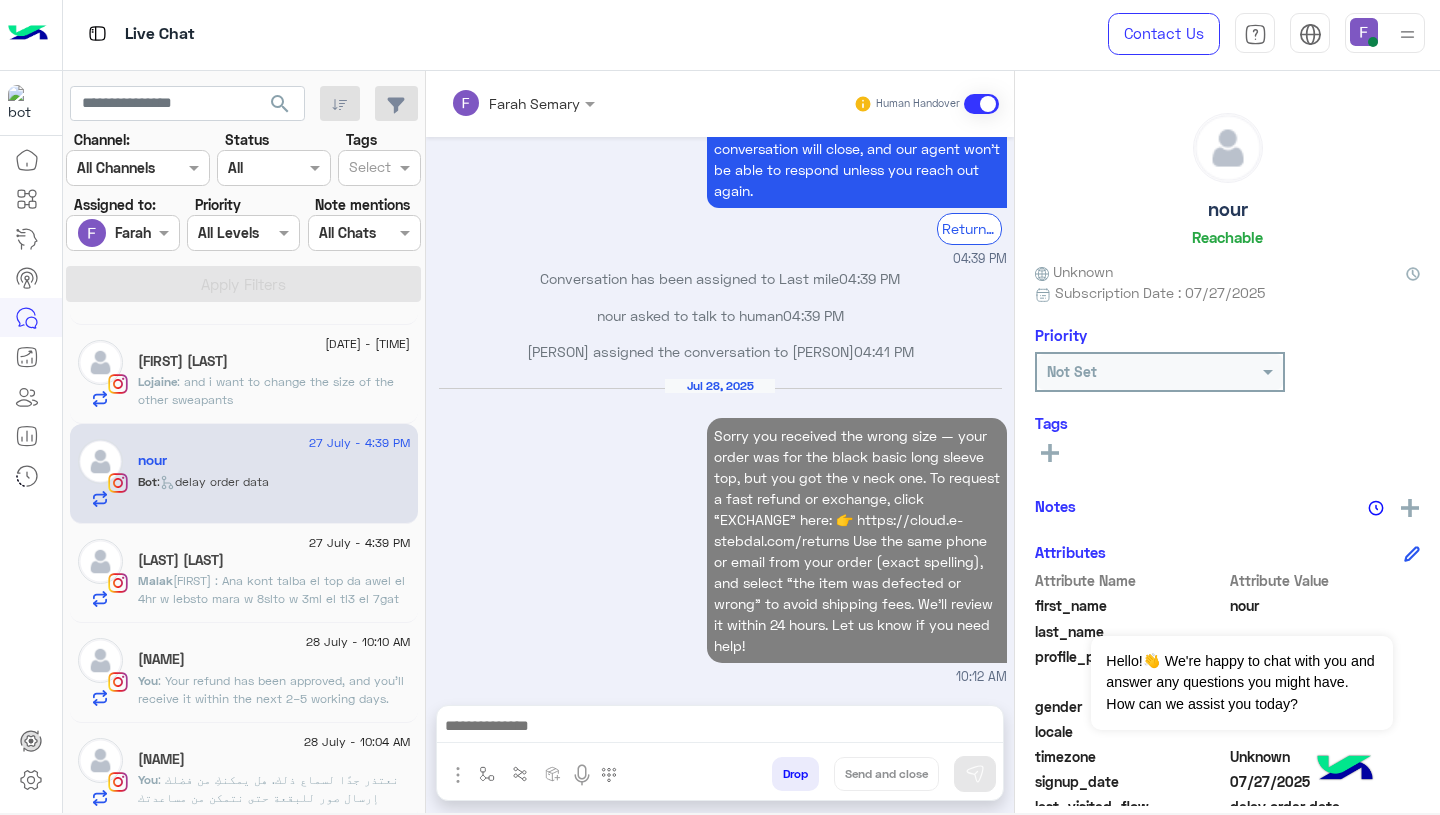 click on "[FIRST] : and i want to change the size of the other sweapants" 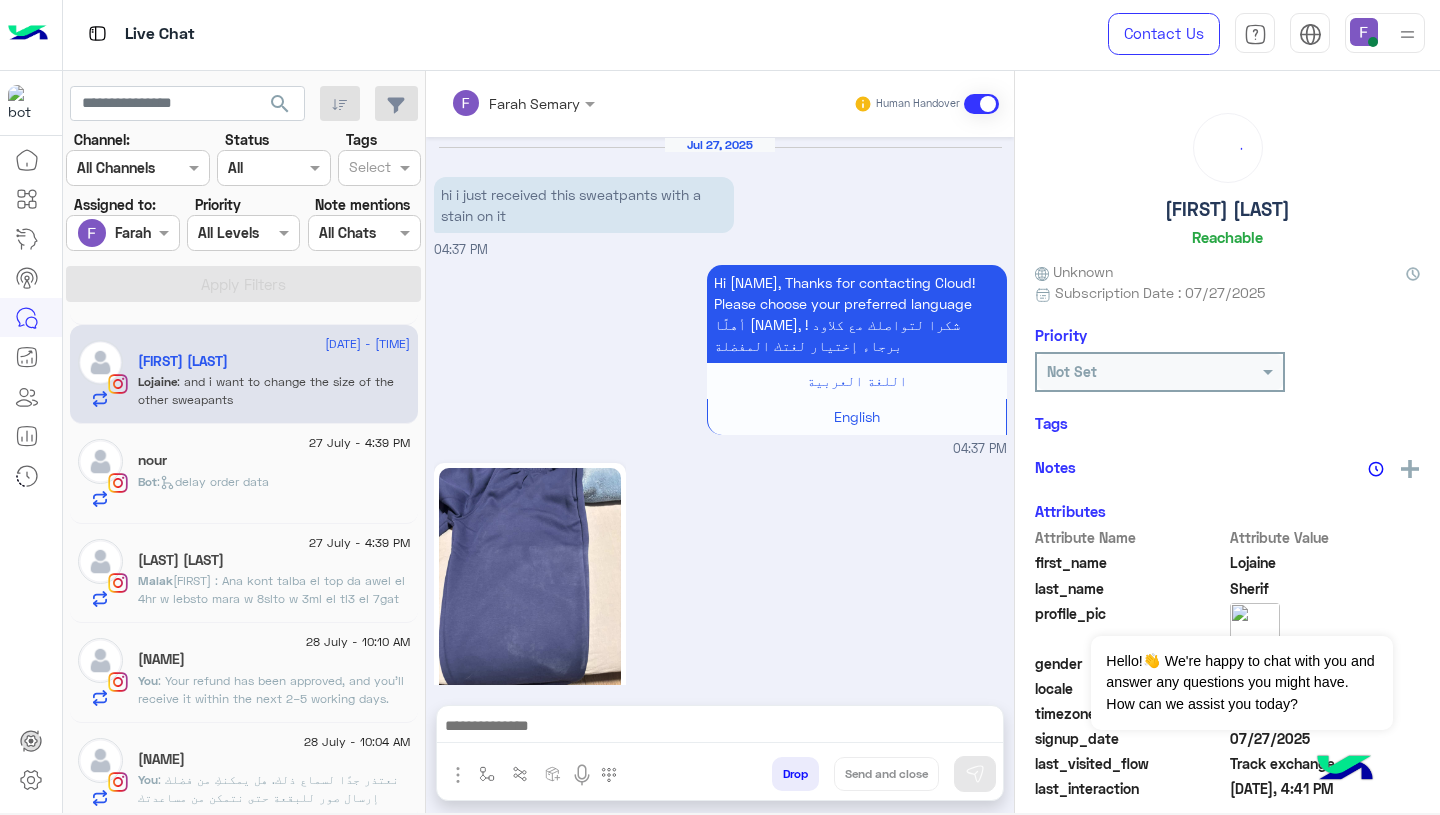 scroll, scrollTop: 1460, scrollLeft: 0, axis: vertical 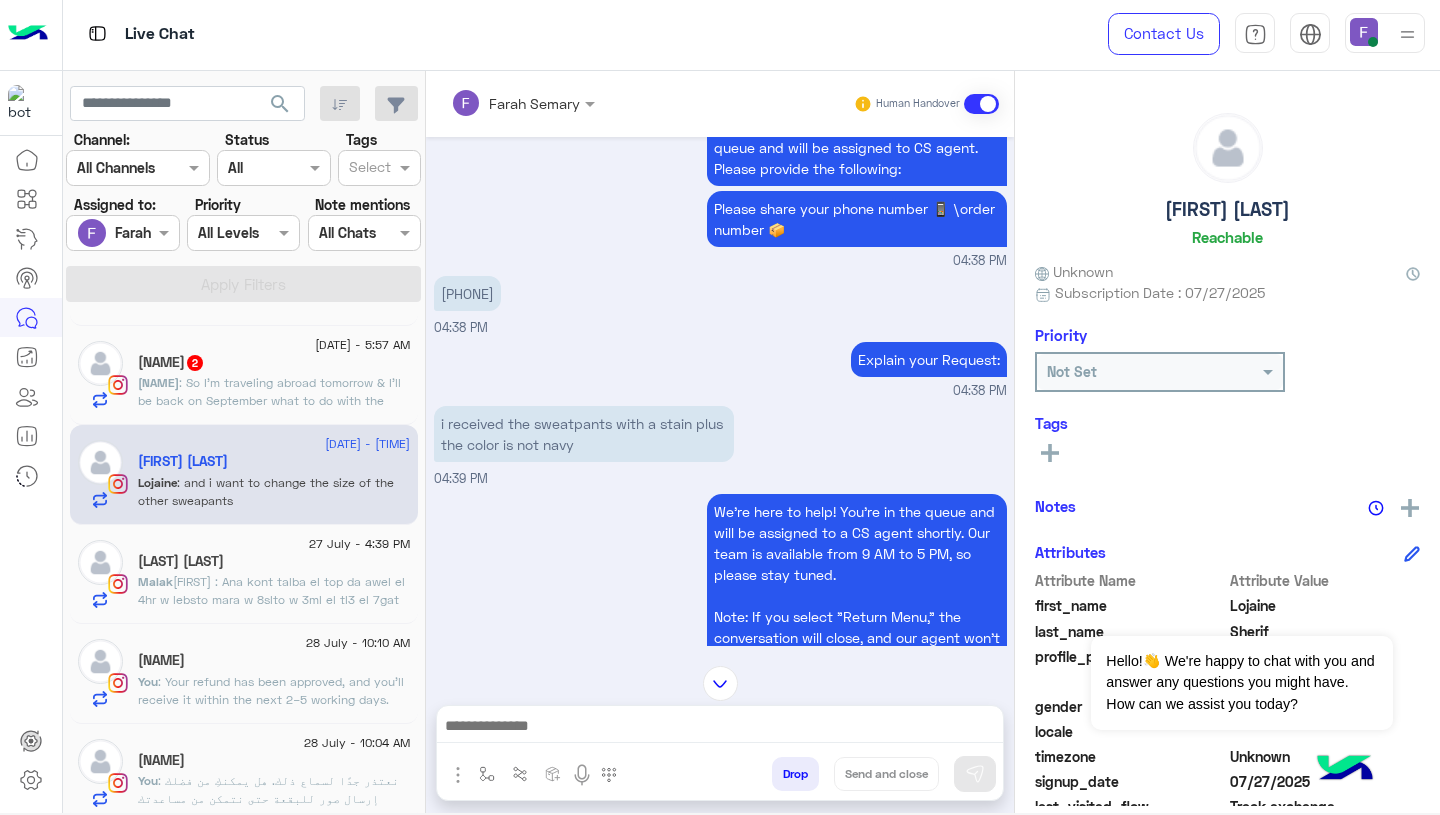 click on "i received the sweatpants with a stain plus the color is not navy" at bounding box center (584, 434) 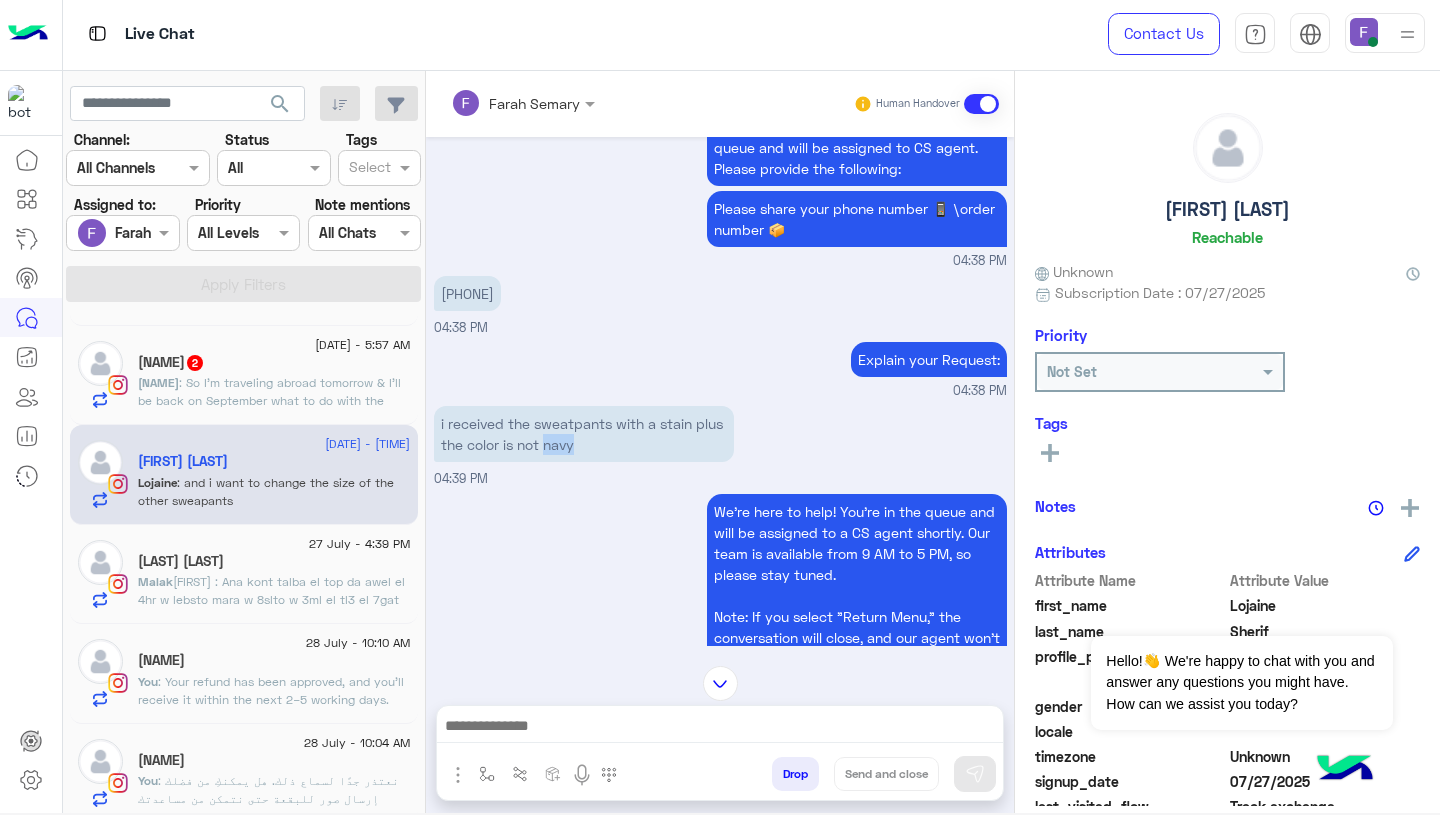 click on "i received the sweatpants with a stain plus the color is not navy" at bounding box center (584, 434) 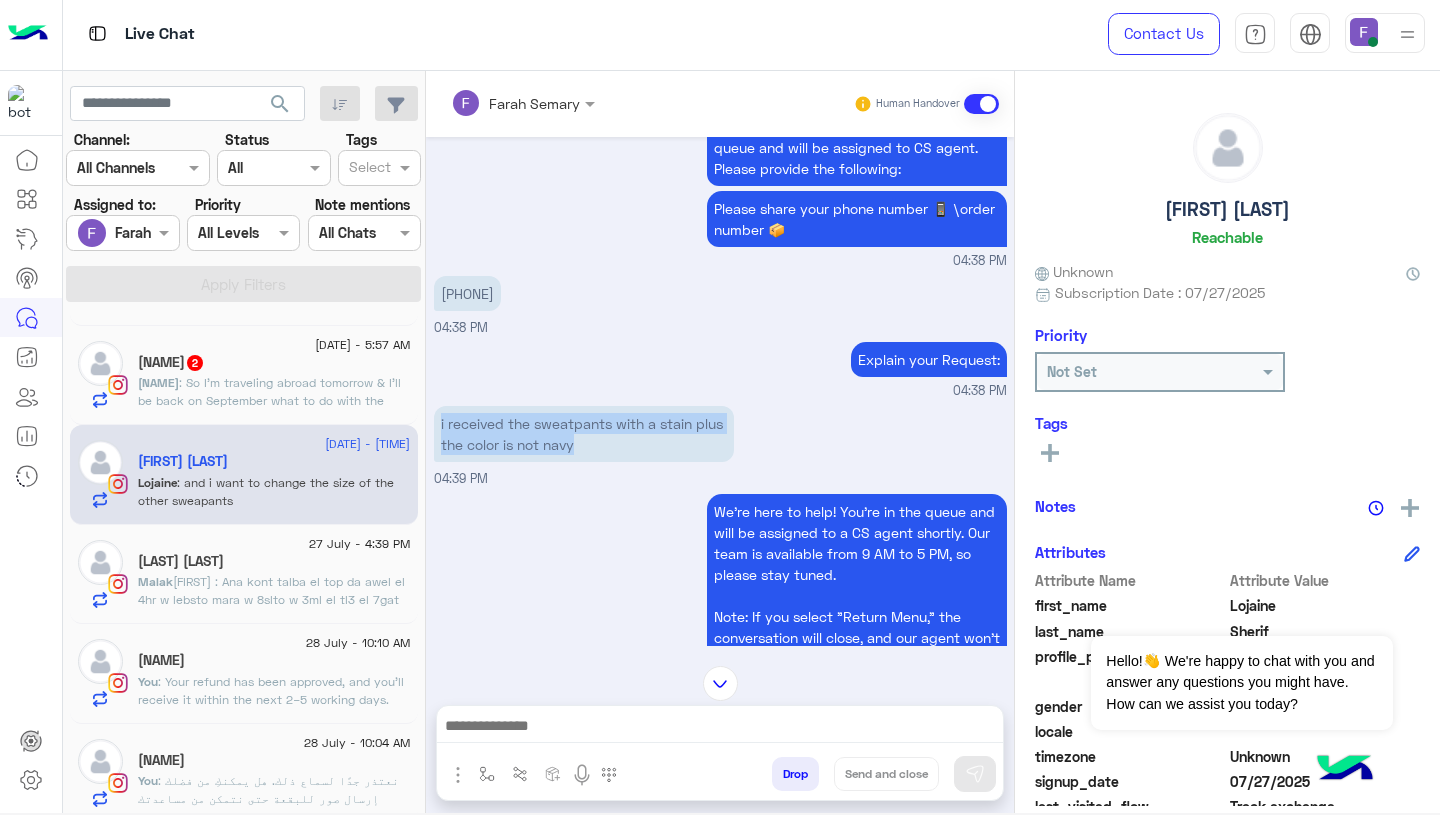 click on "i received the sweatpants with a stain plus the color is not navy" at bounding box center [584, 434] 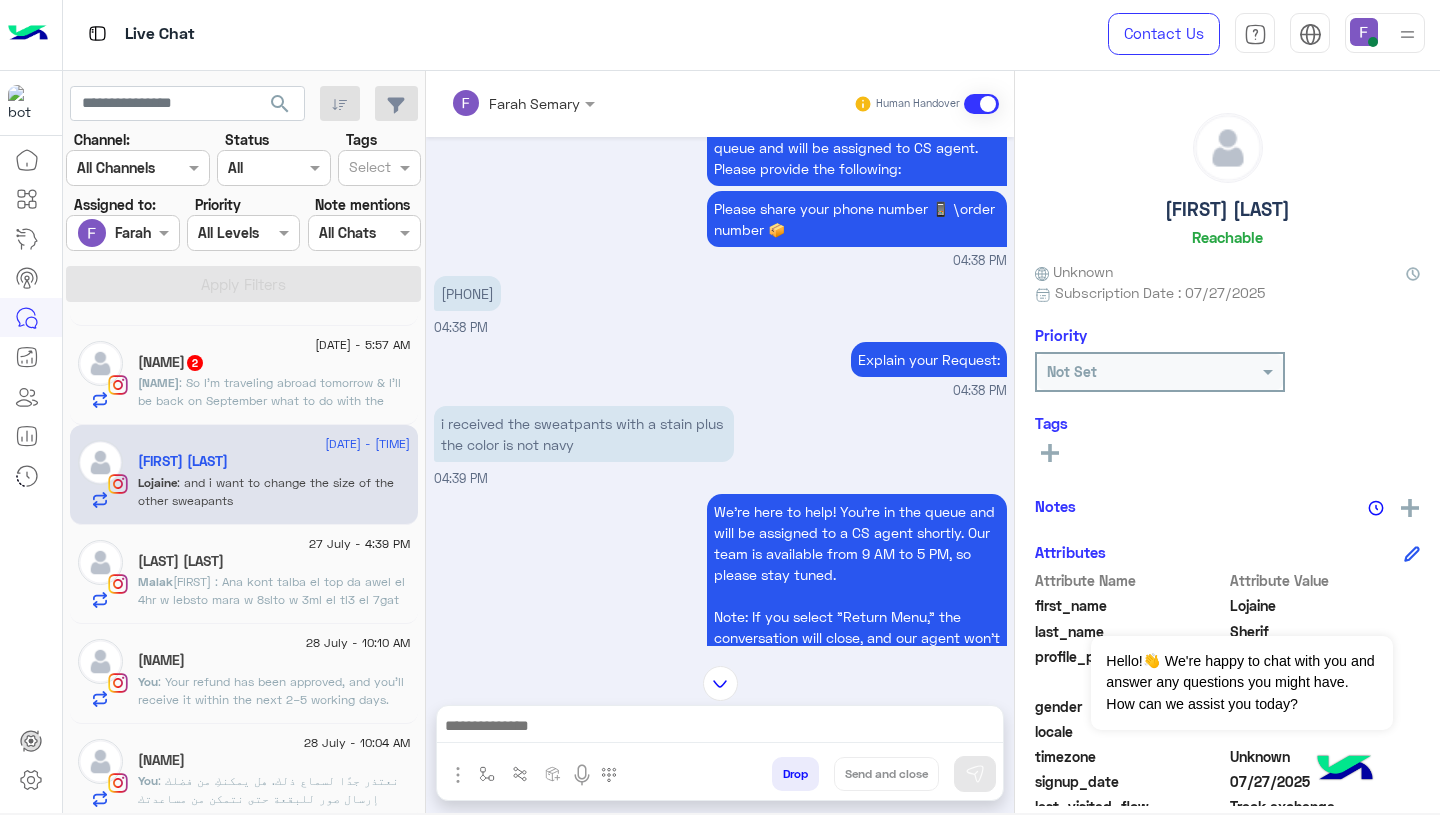 click at bounding box center (720, 728) 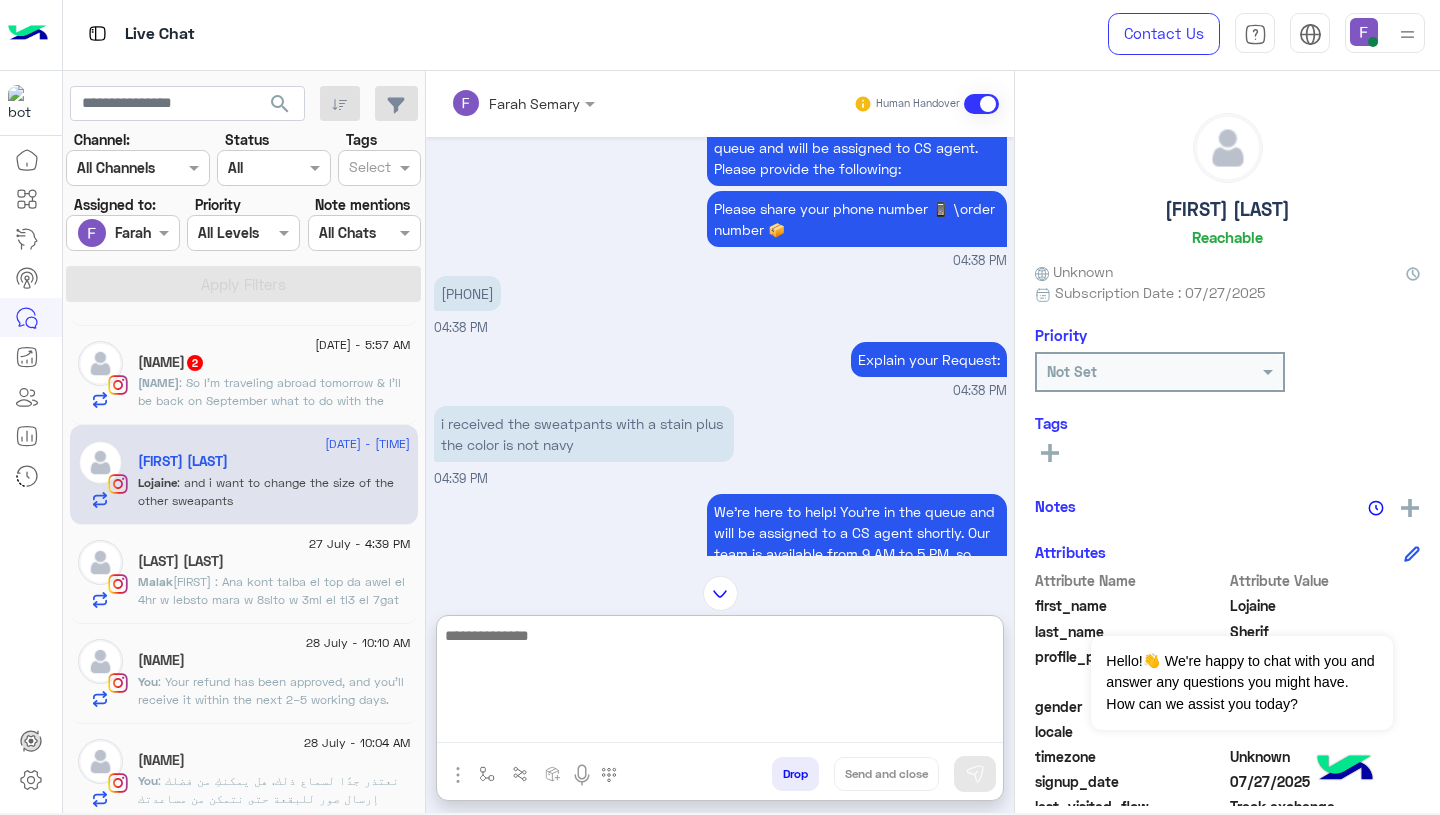 paste on "**********" 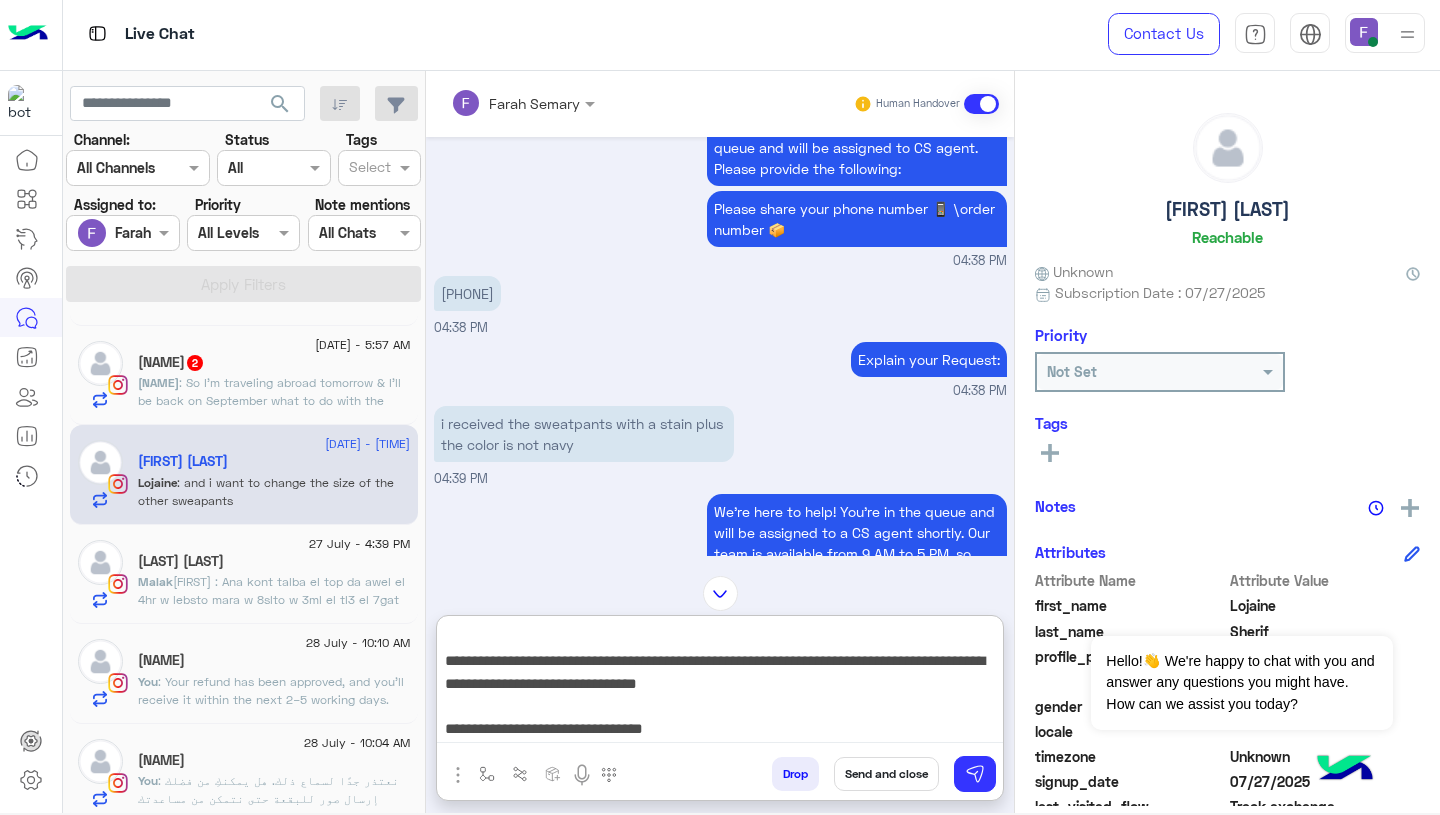 scroll, scrollTop: 0, scrollLeft: 0, axis: both 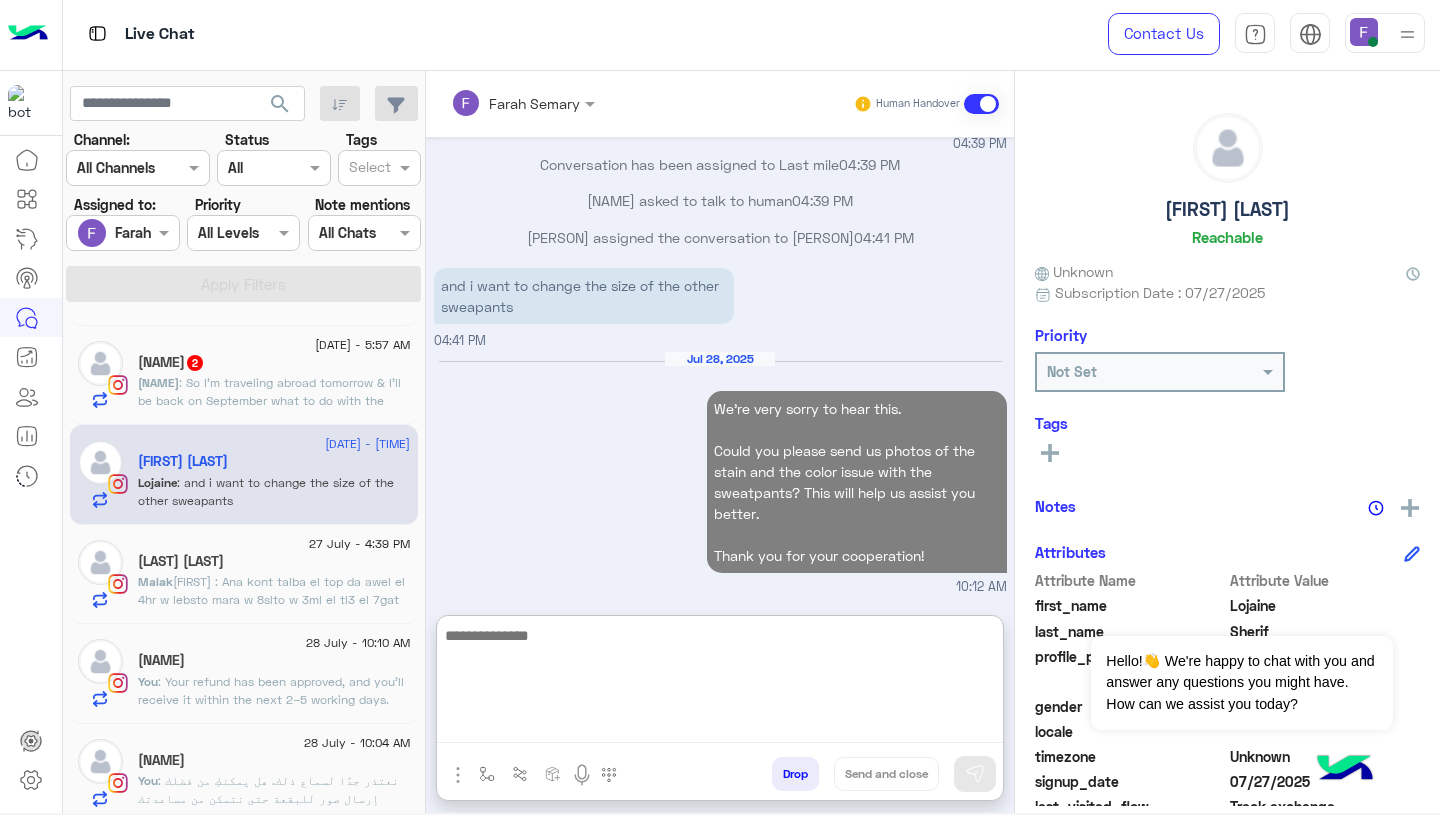 click on ": So I’m traveling abroad tomorrow & I’ll be back on September what to do with the jeans" 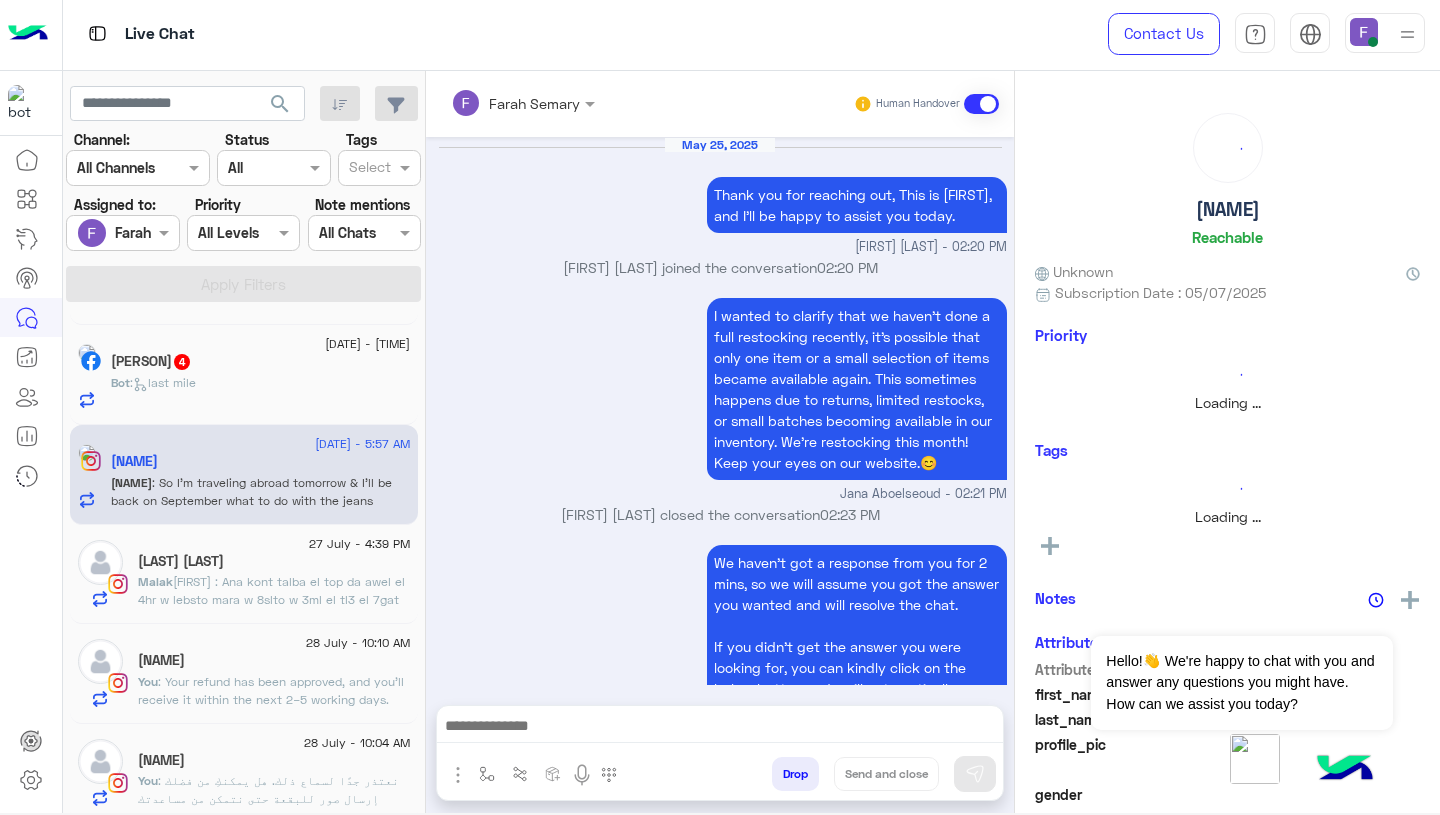 scroll, scrollTop: 787, scrollLeft: 0, axis: vertical 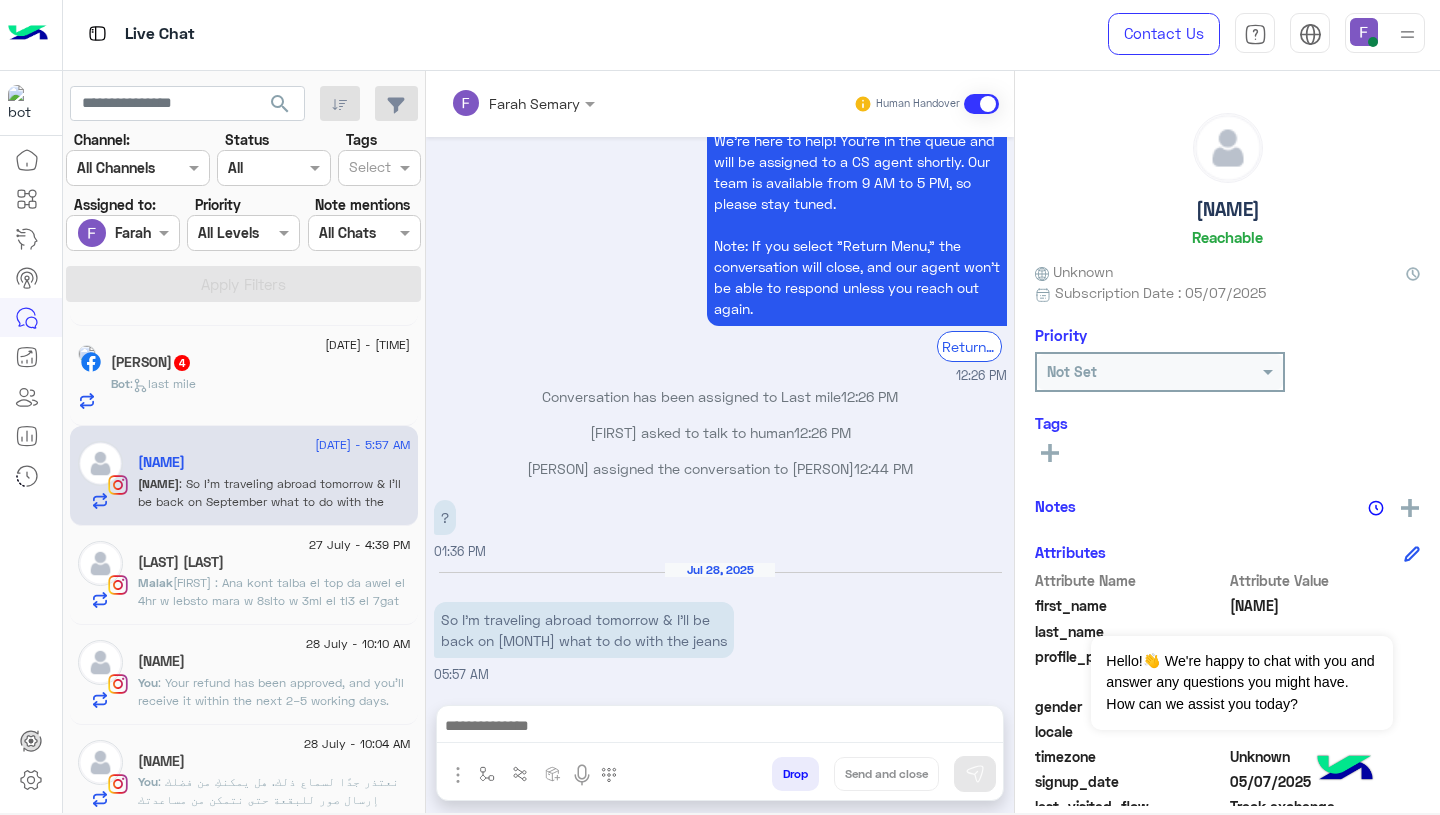 click on "So I’m traveling abroad tomorrow & I’ll be back on [MONTH] what to do with the jeans" at bounding box center (584, 630) 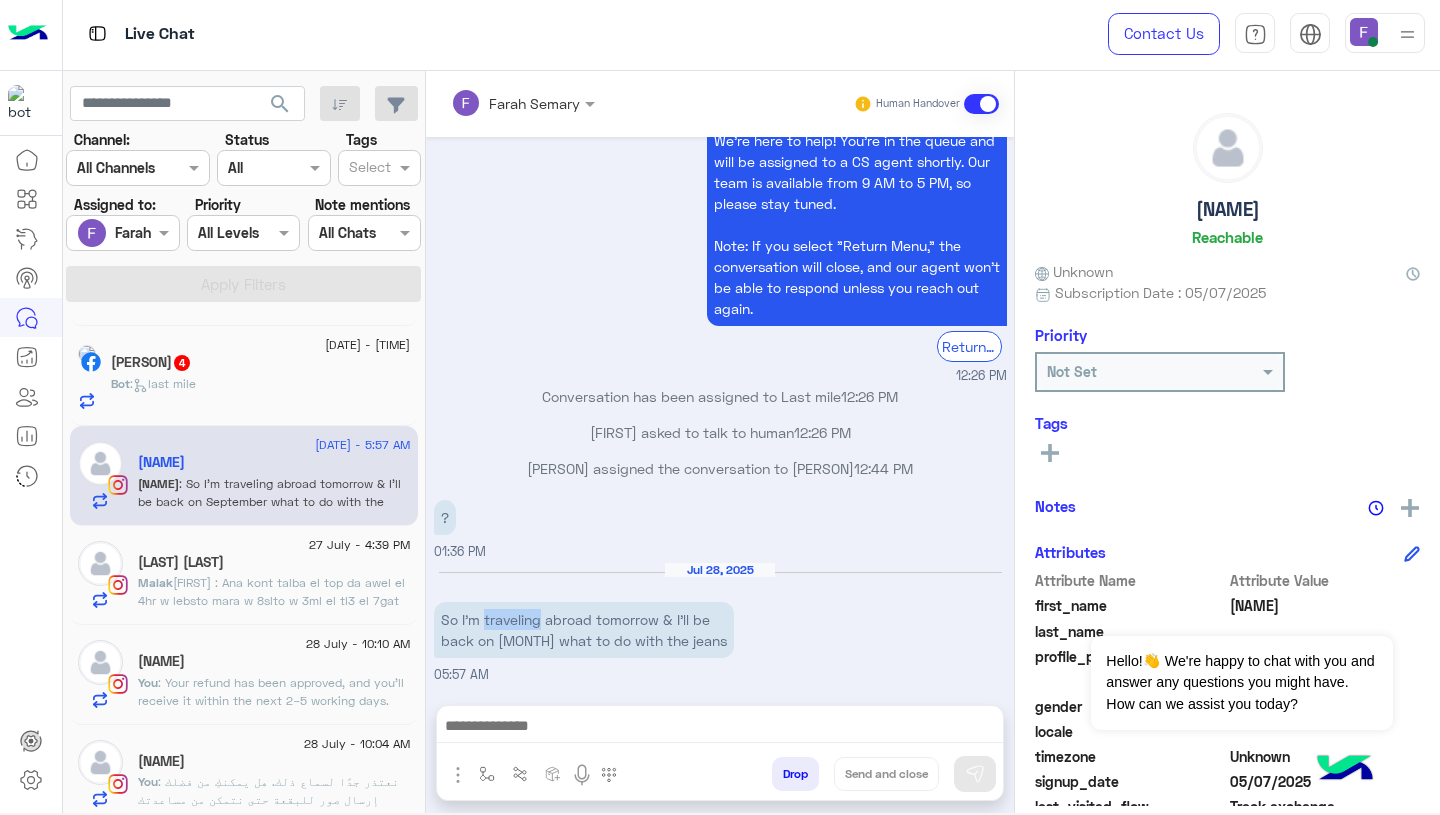 click on "So I’m traveling abroad tomorrow & I’ll be back on [MONTH] what to do with the jeans" at bounding box center [584, 630] 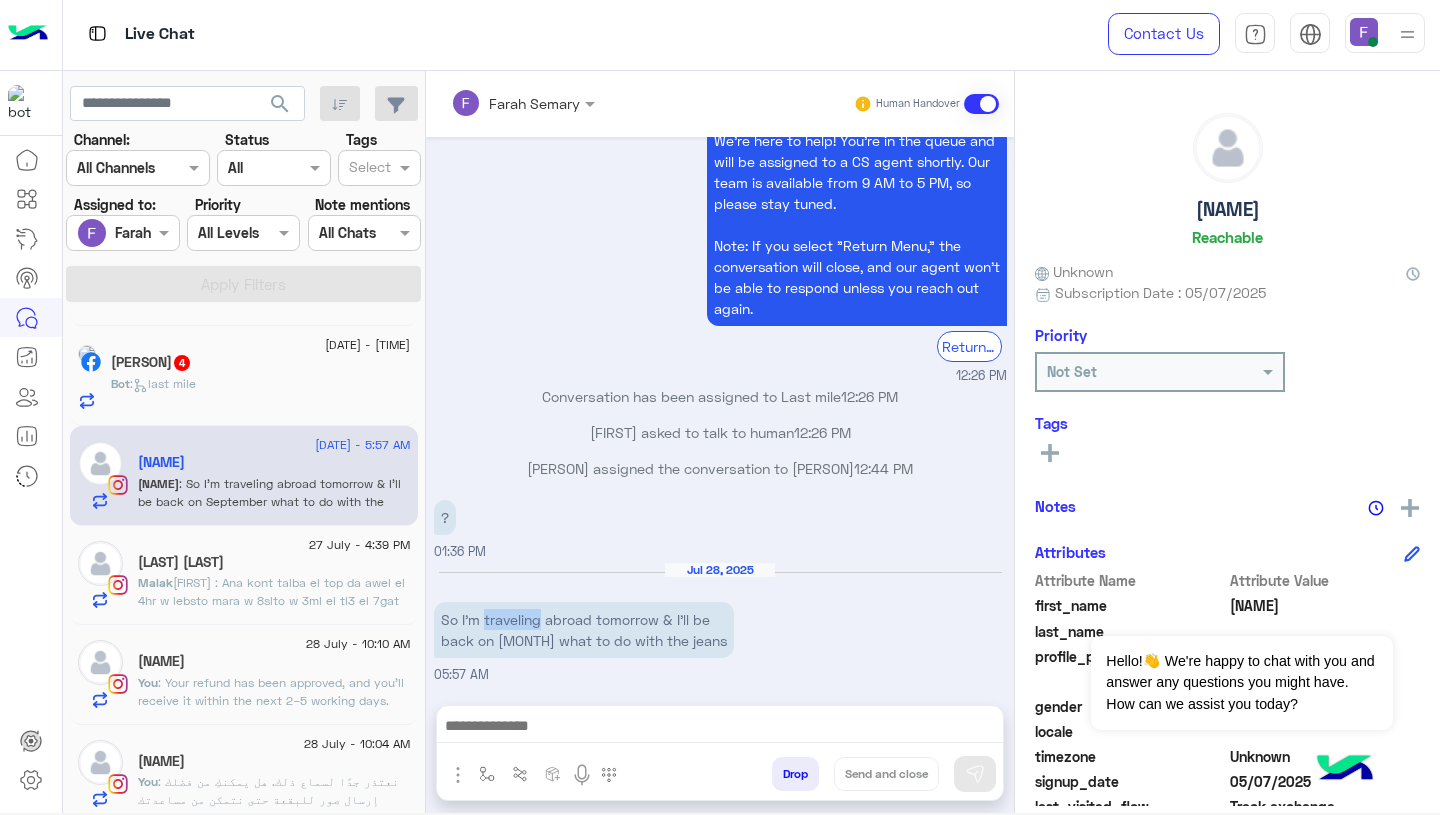 click at bounding box center [720, 728] 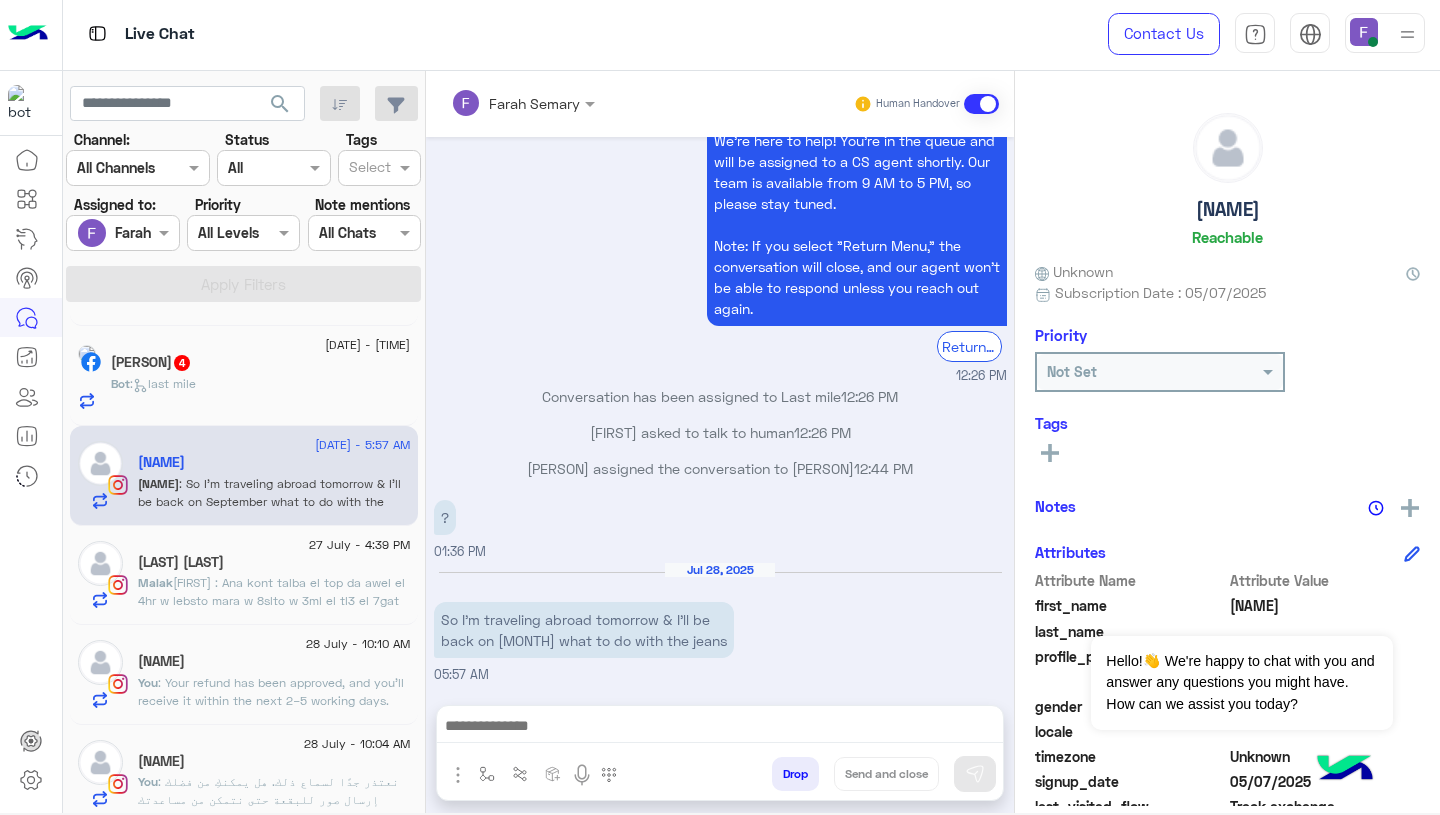 scroll, scrollTop: 1851, scrollLeft: 0, axis: vertical 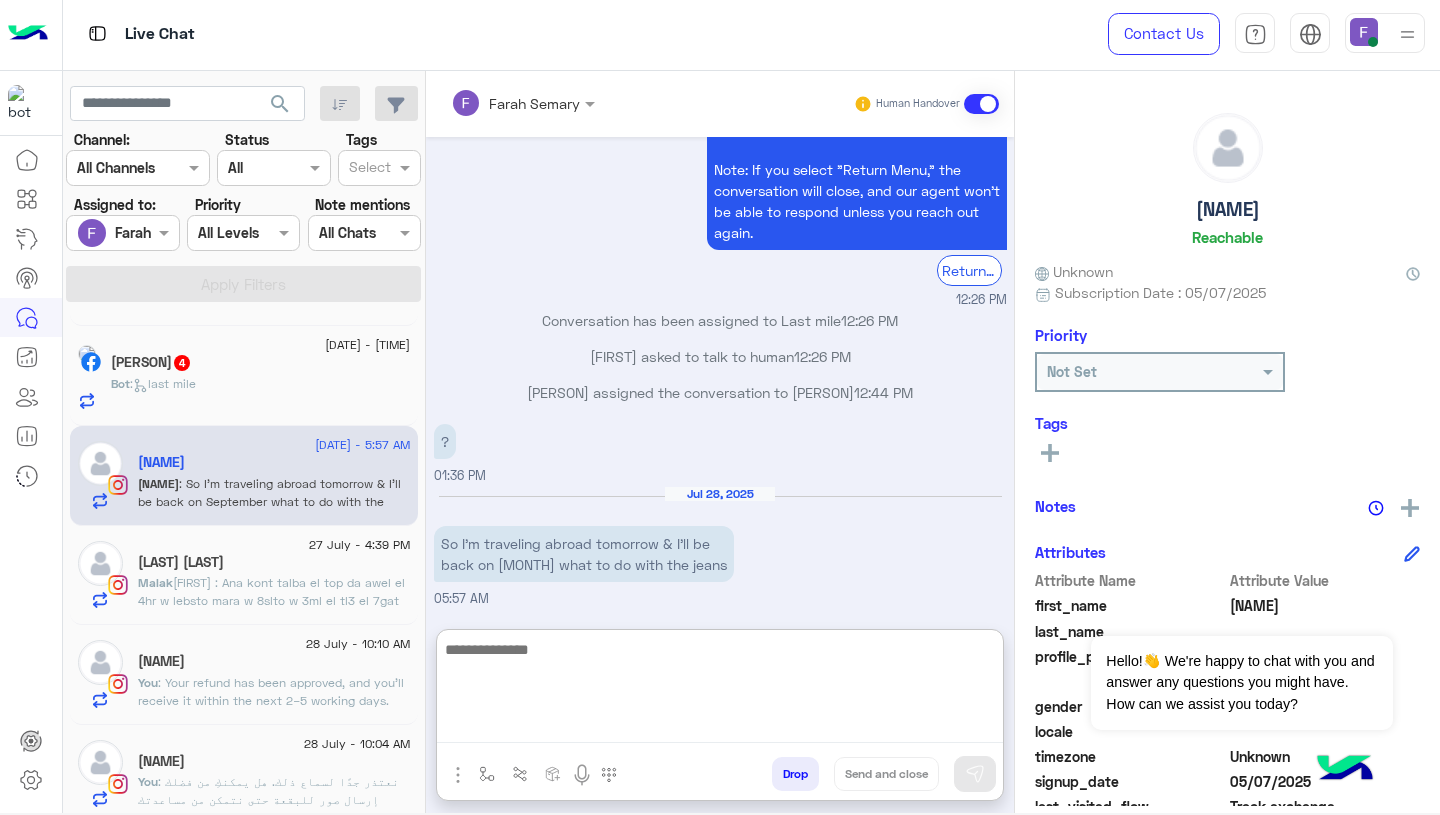 paste on "**********" 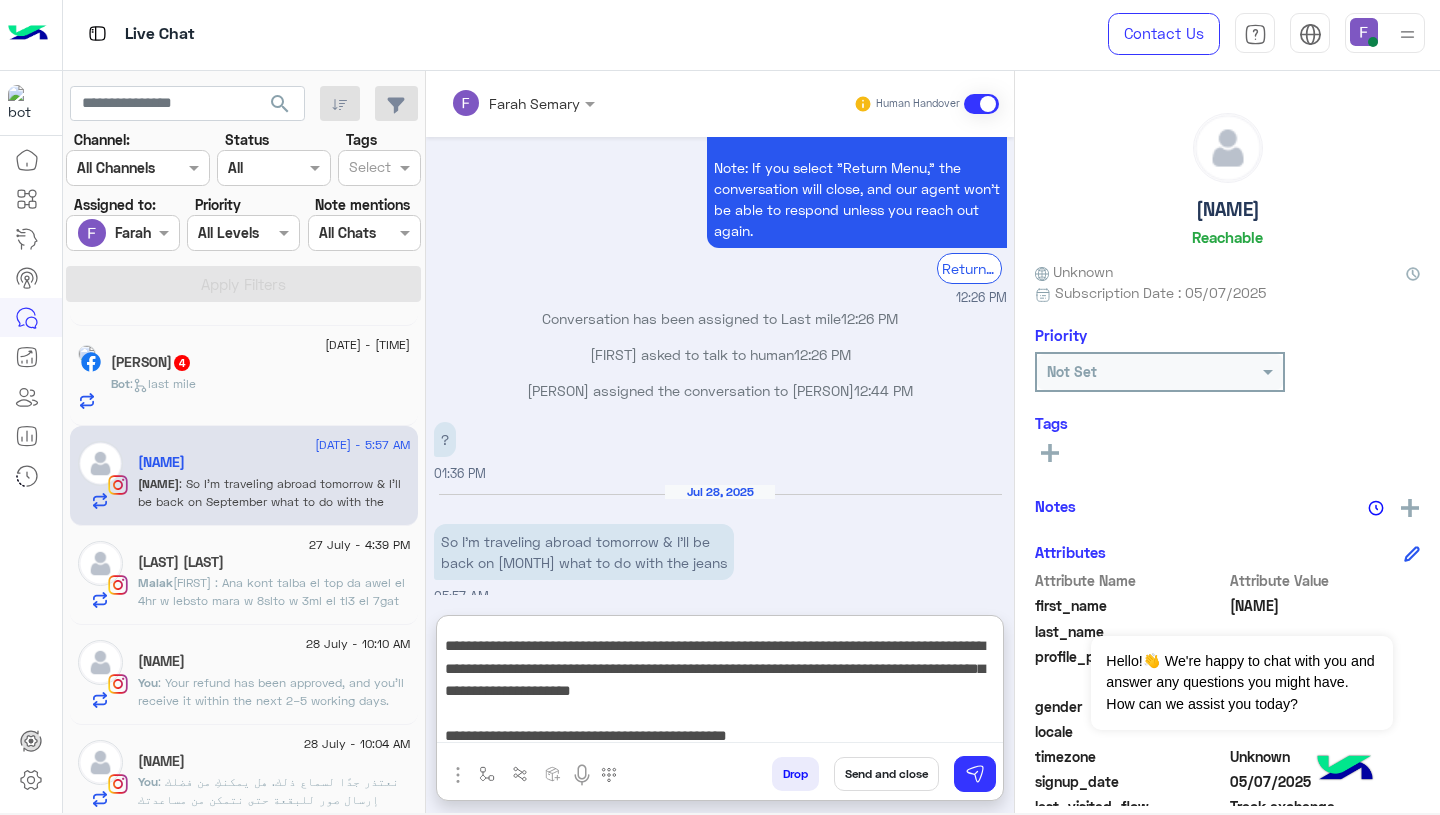 scroll, scrollTop: 0, scrollLeft: 0, axis: both 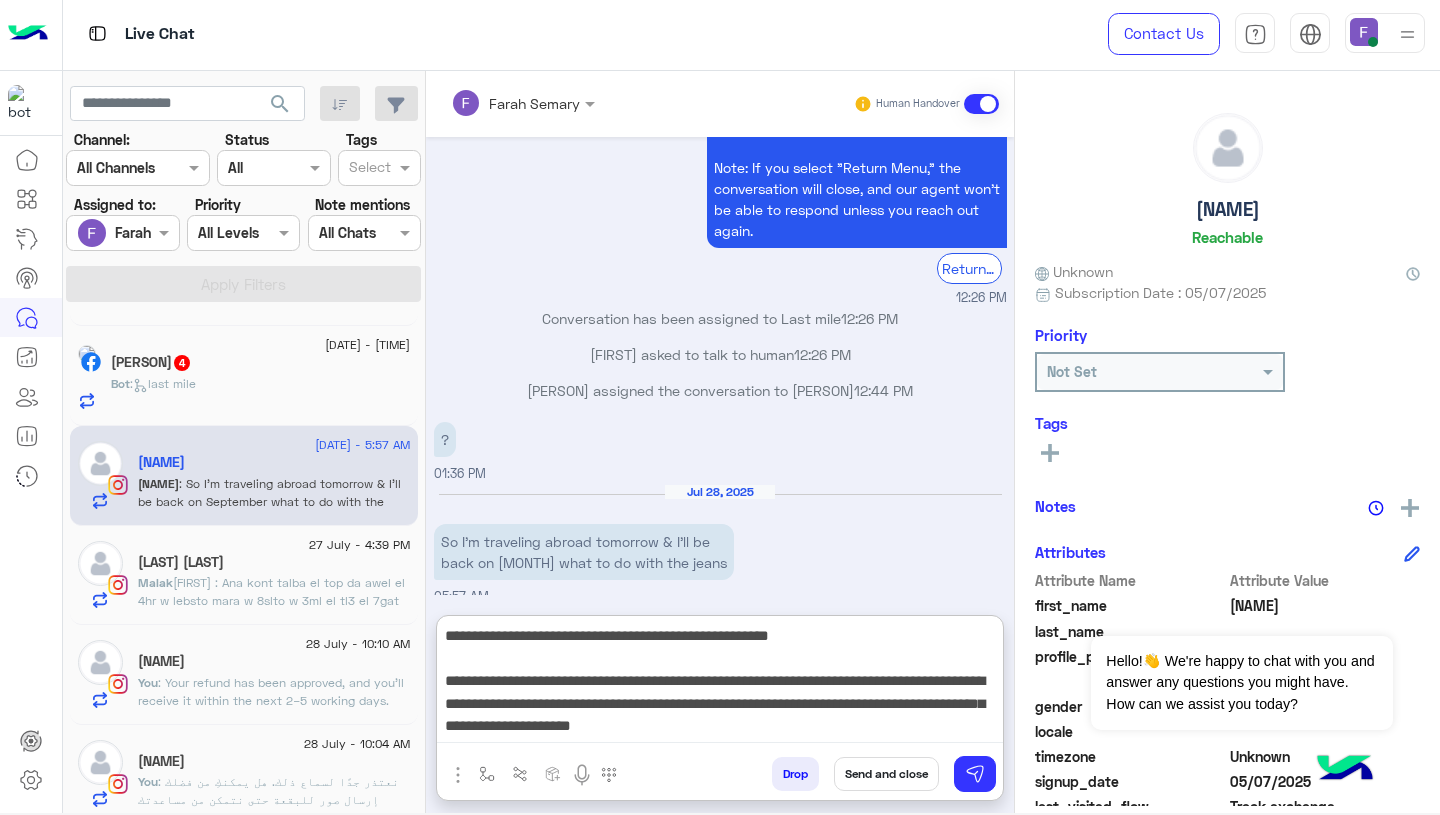 drag, startPoint x: 446, startPoint y: 635, endPoint x: 841, endPoint y: 638, distance: 395.01138 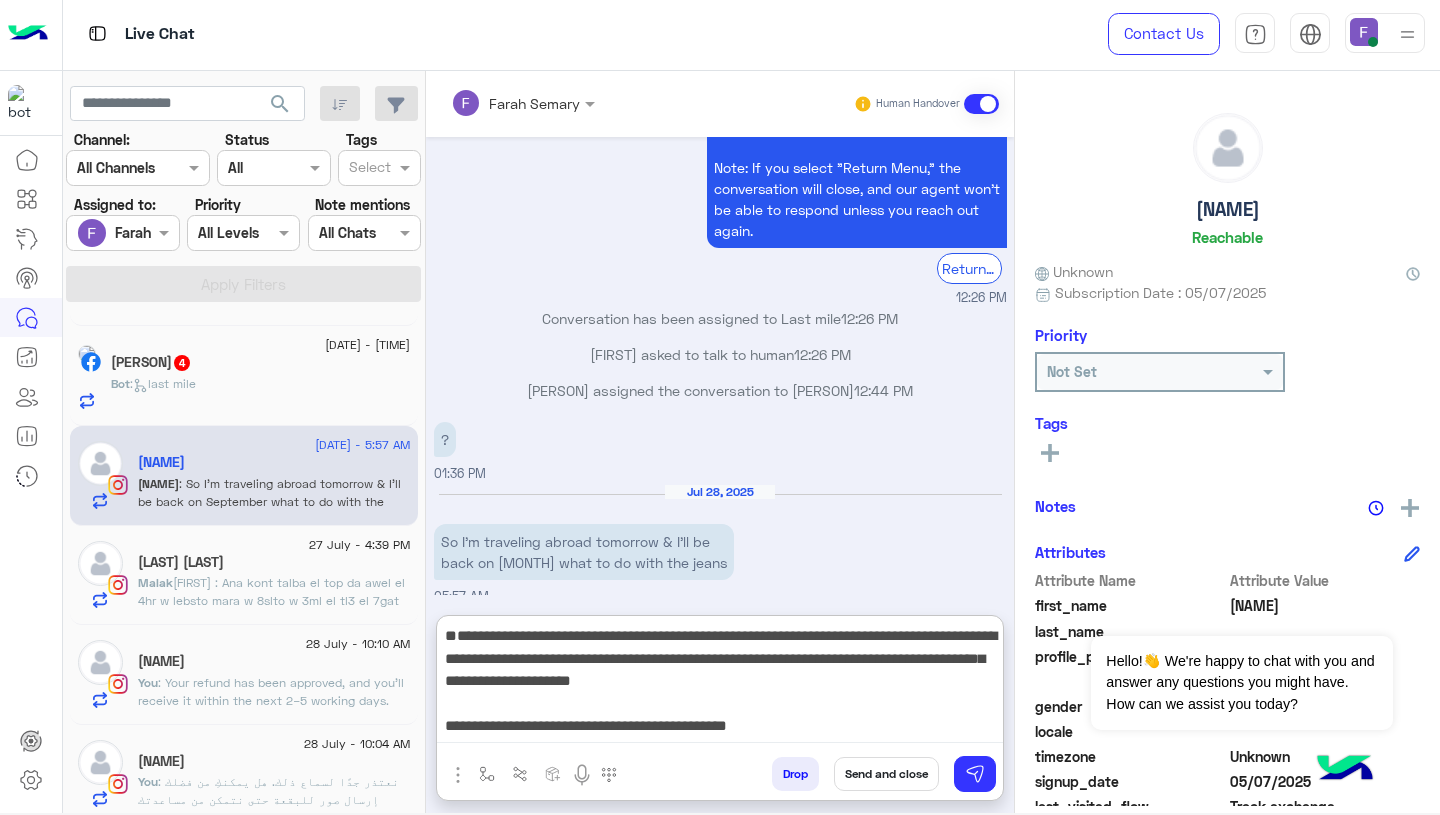 click on "**********" at bounding box center (720, 683) 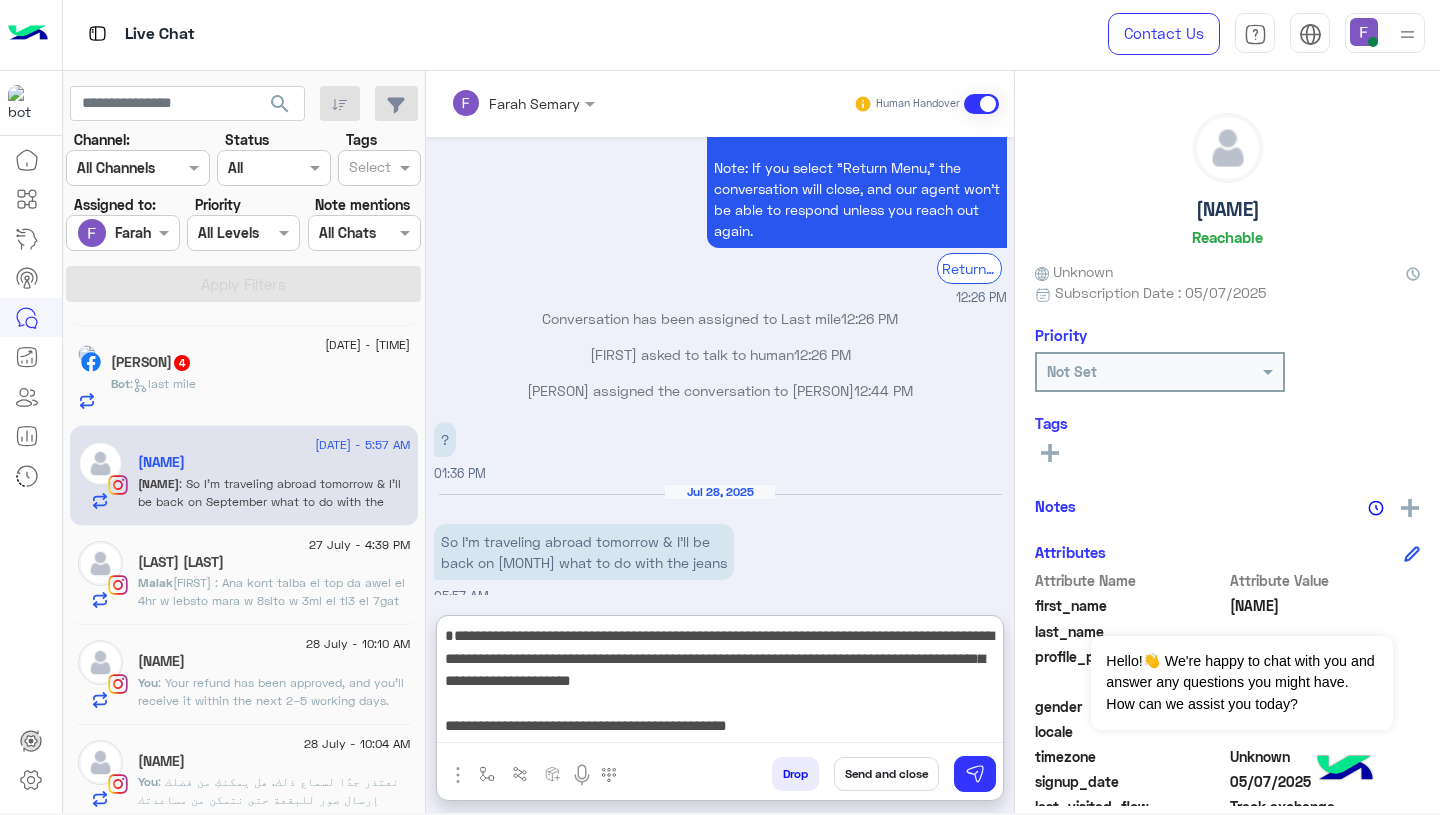 scroll, scrollTop: 23, scrollLeft: 0, axis: vertical 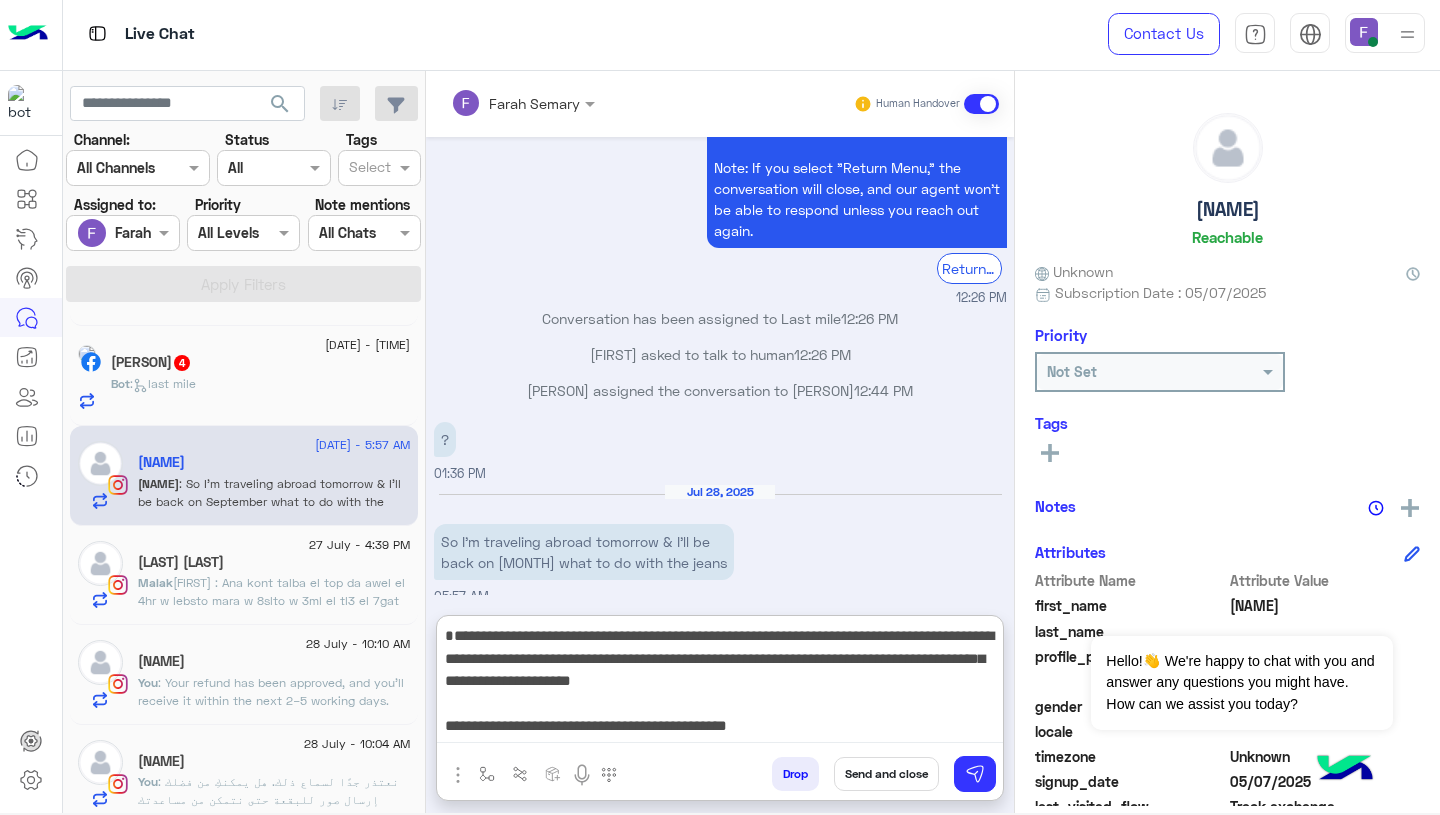 click on "**********" at bounding box center [720, 683] 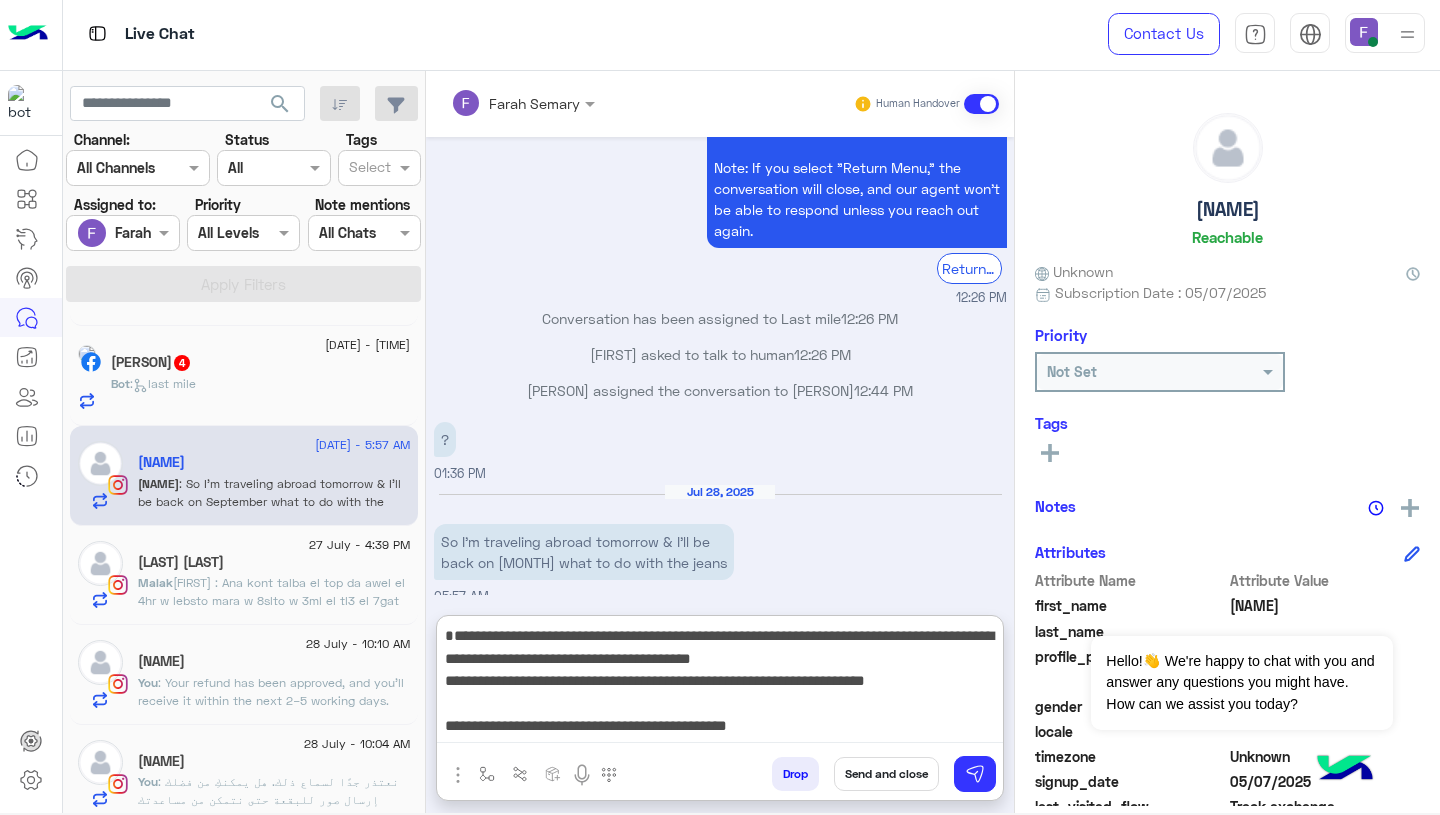 scroll, scrollTop: 63, scrollLeft: 0, axis: vertical 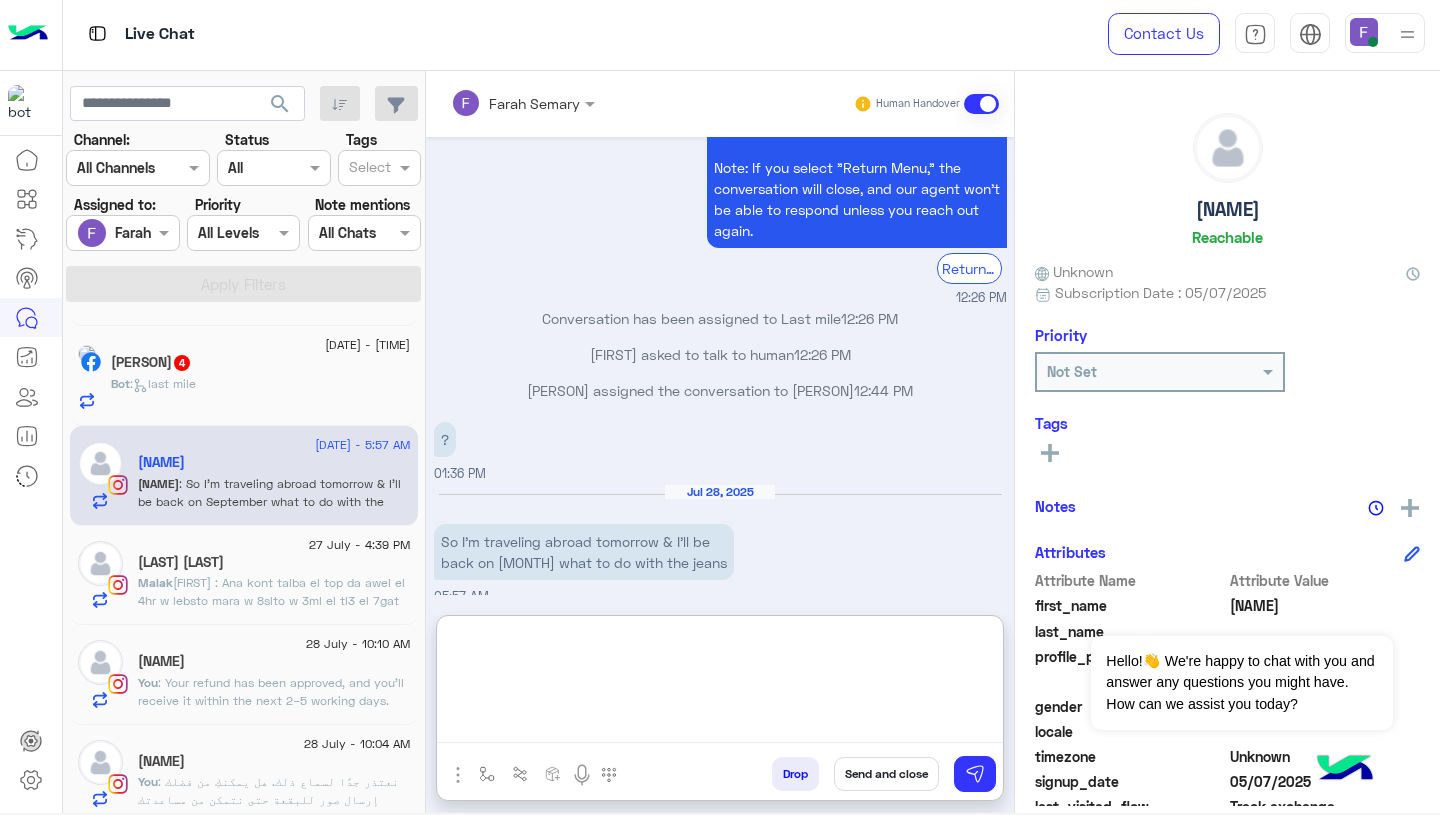 paste on "**********" 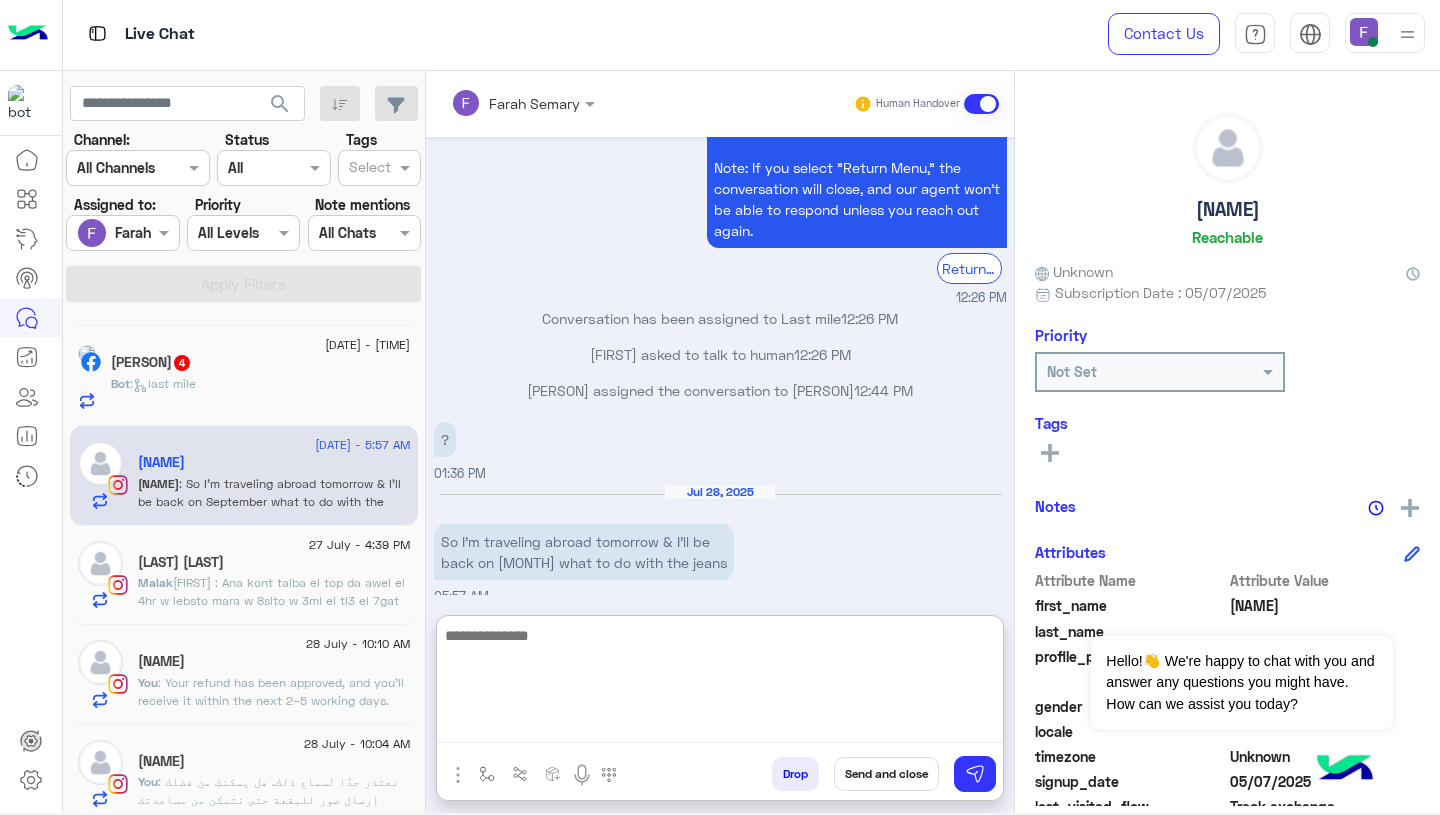 scroll, scrollTop: 0, scrollLeft: 0, axis: both 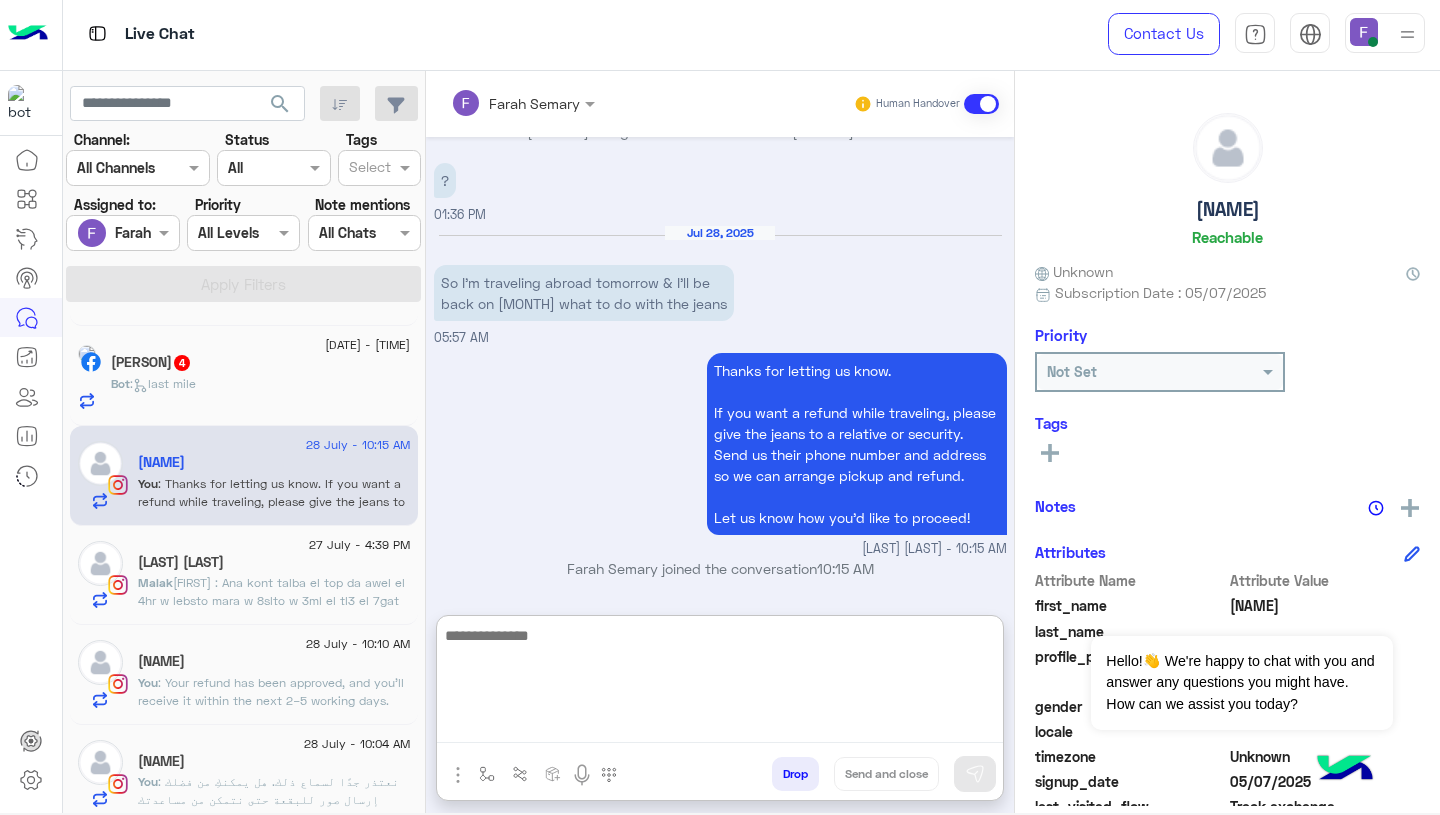 click on "Bot :   last mile" 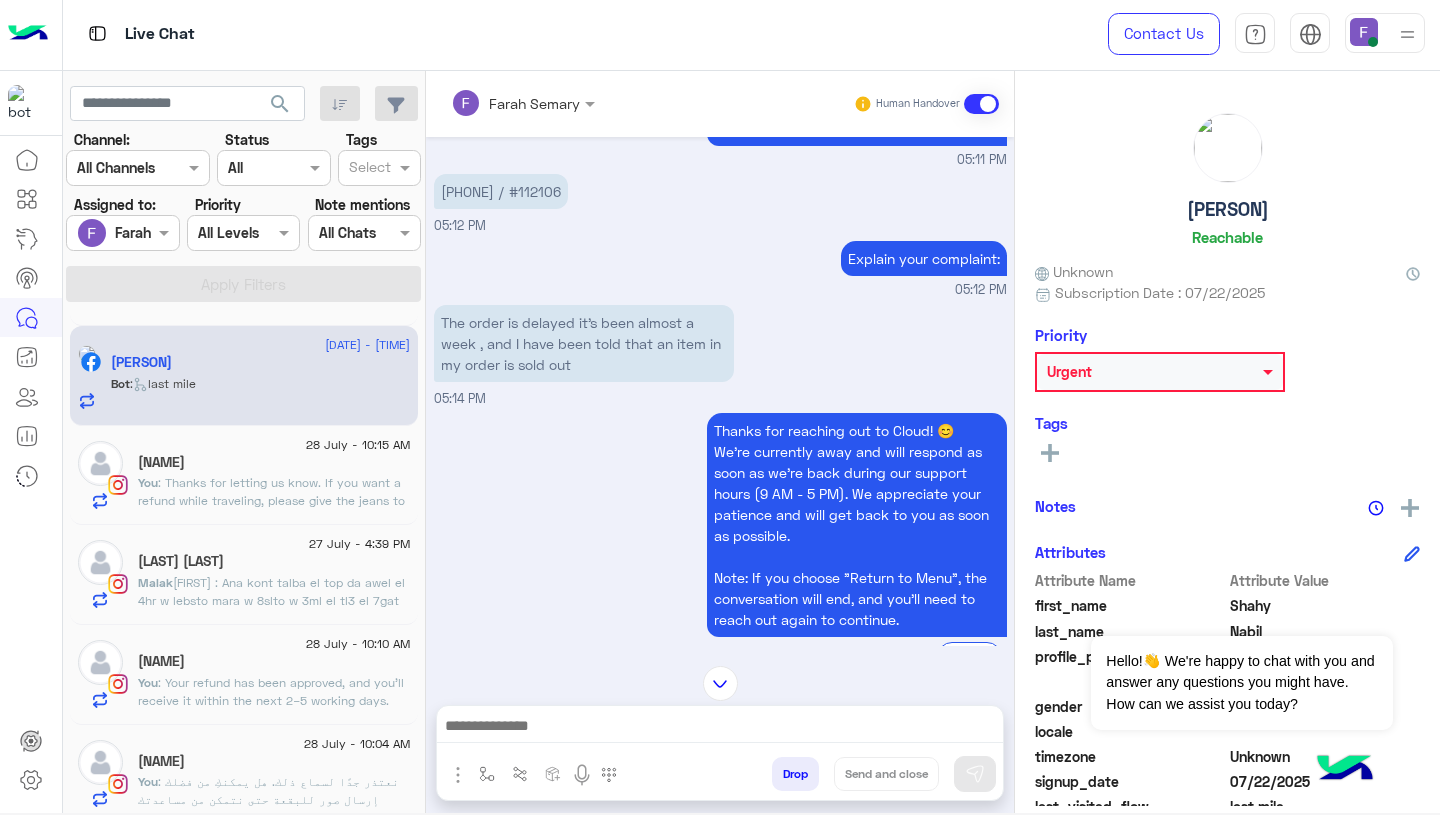 scroll, scrollTop: 844, scrollLeft: 0, axis: vertical 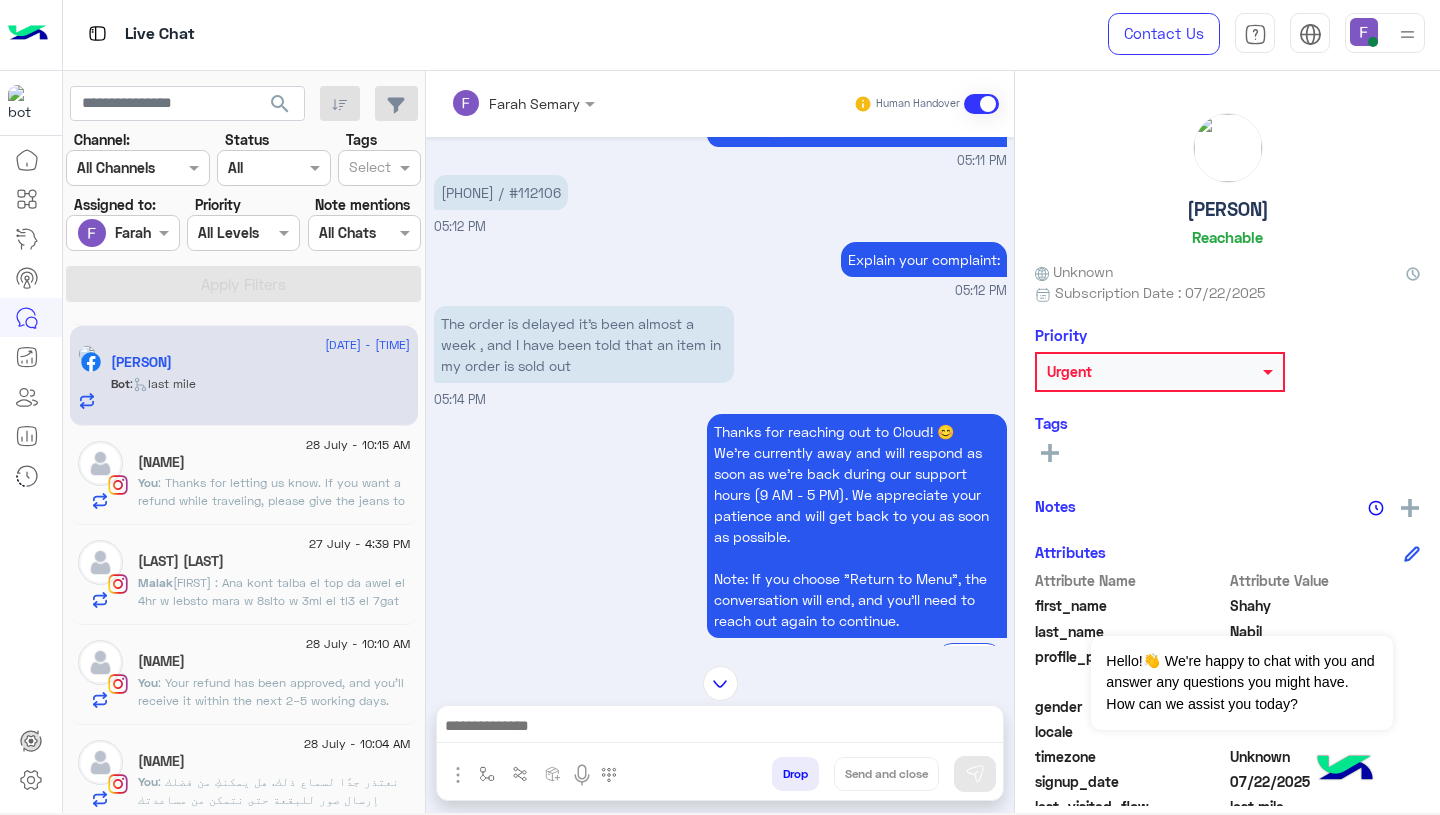 click on "[PHONE] / #112106" at bounding box center (501, 192) 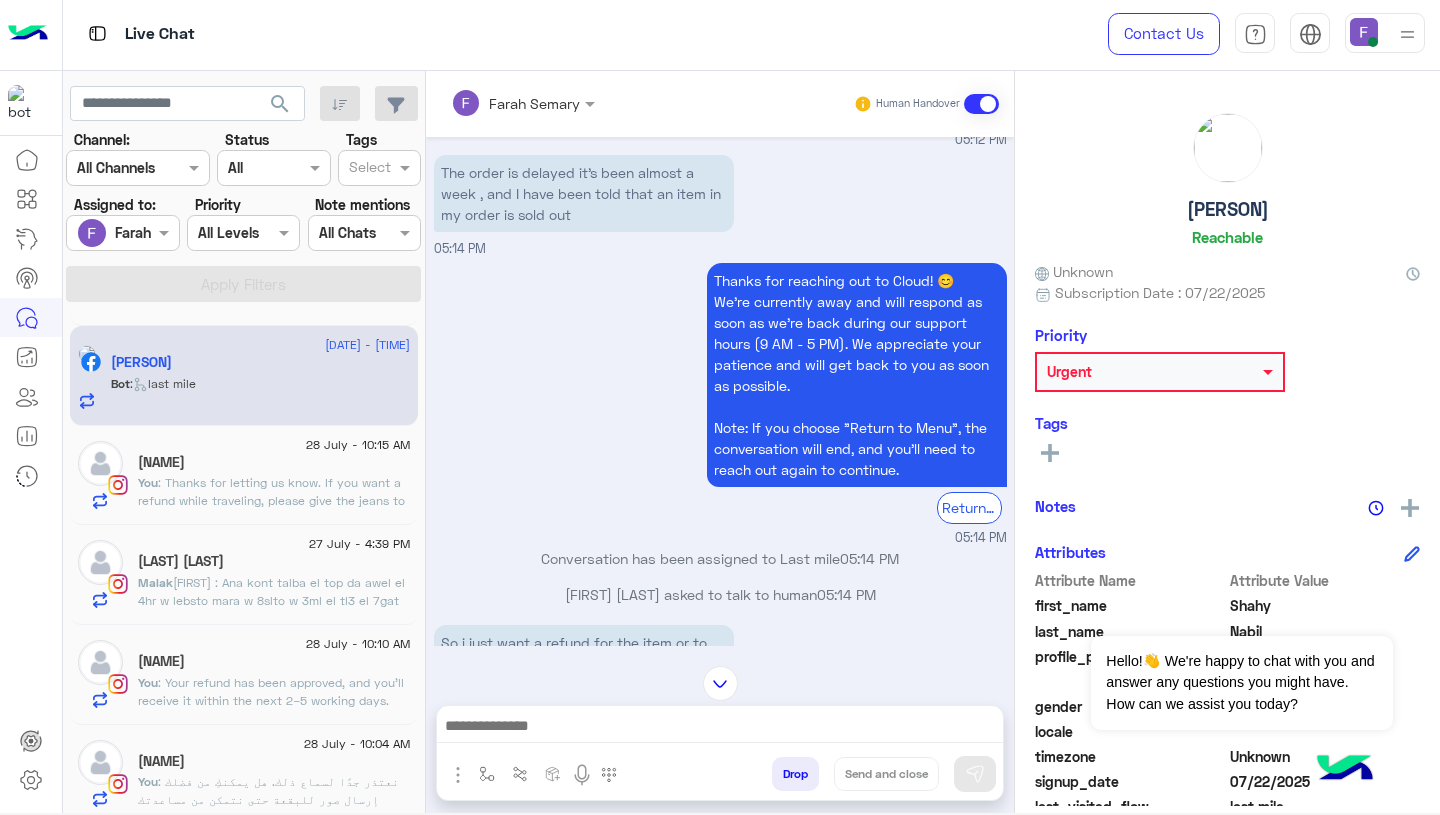 scroll, scrollTop: 885, scrollLeft: 0, axis: vertical 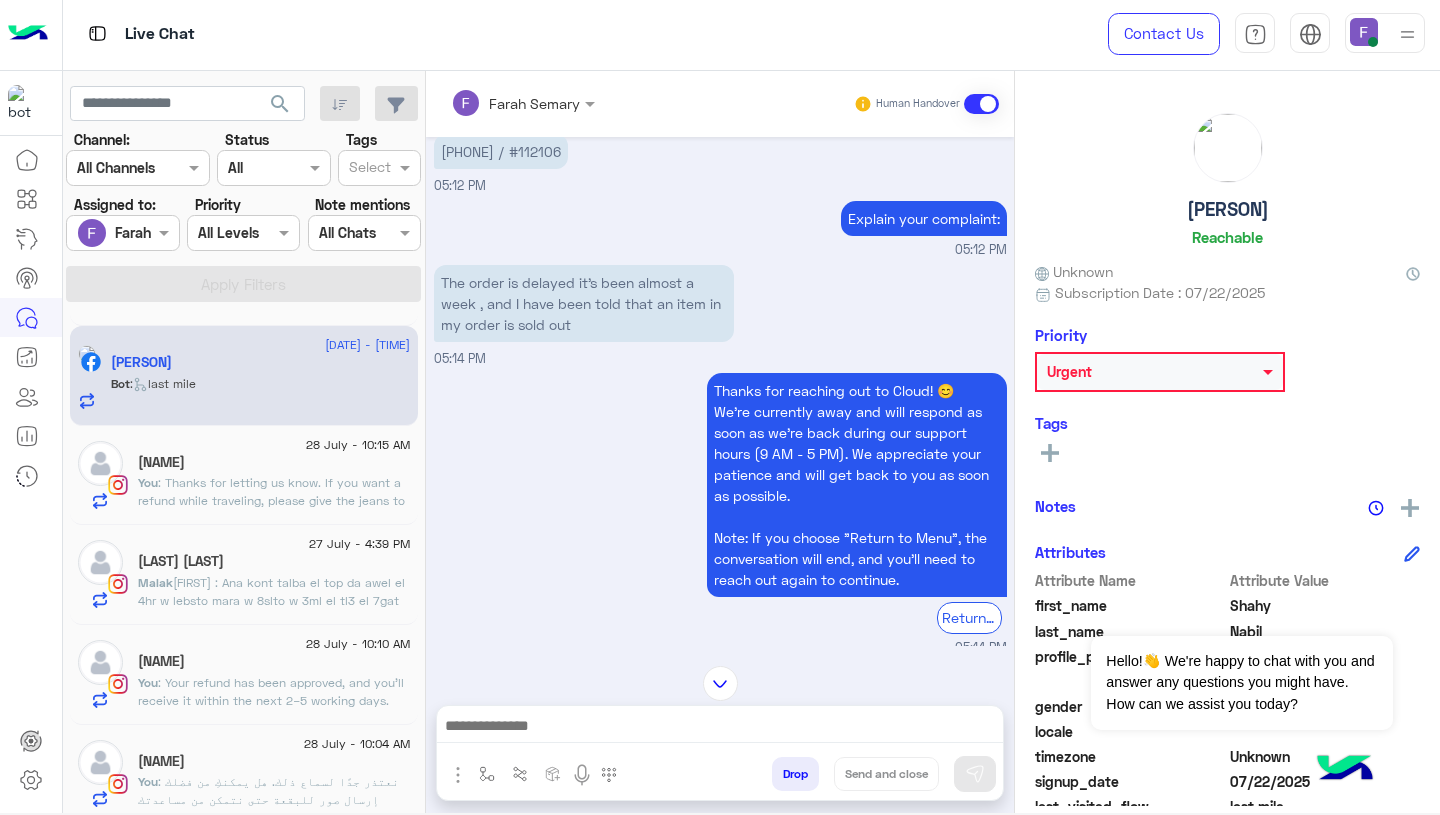 click on "The order is delayed it’s been almost a week , and I have been told that an item in my order is sold out" at bounding box center [584, 303] 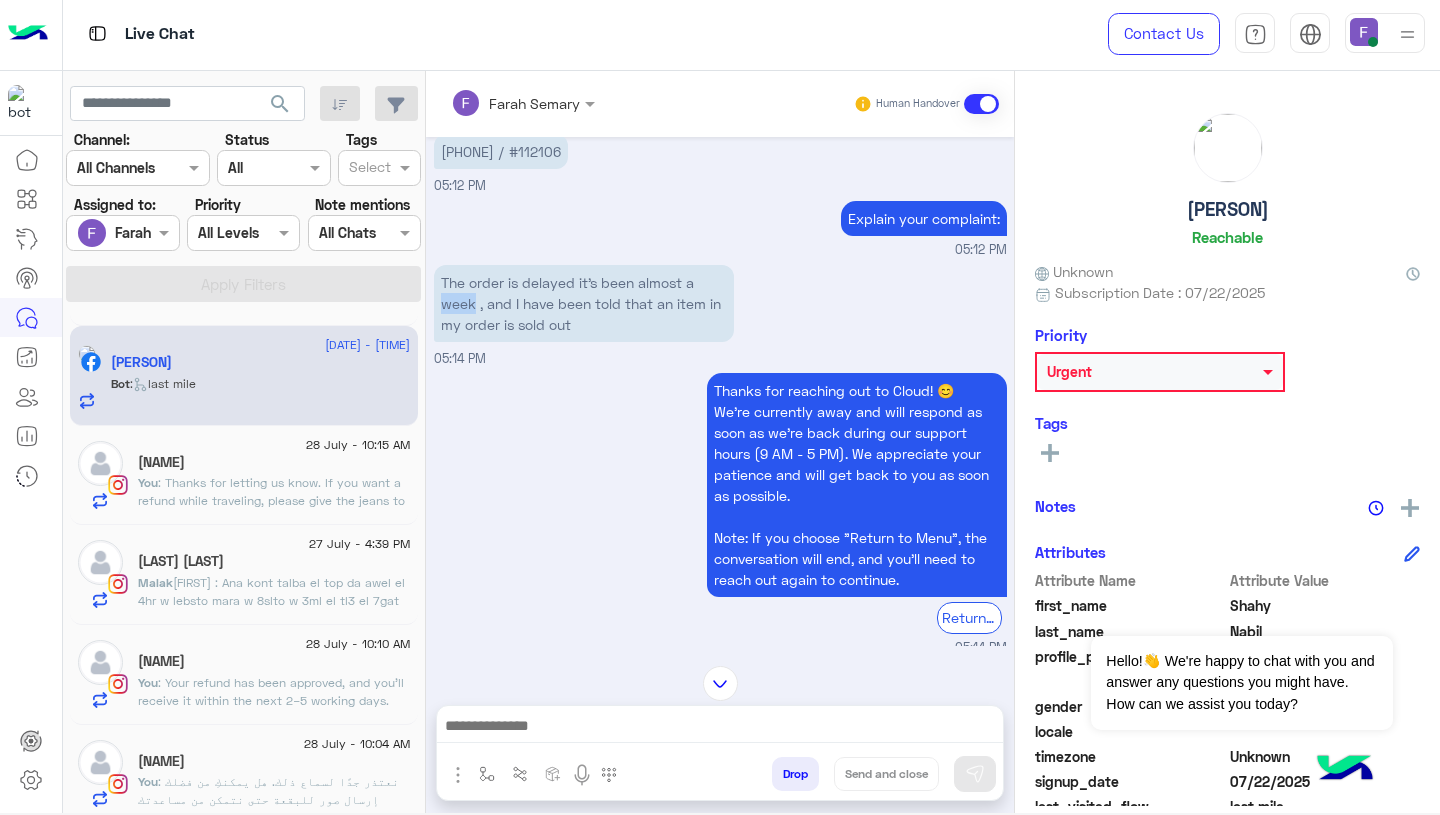click on "The order is delayed it’s been almost a week , and I have been told that an item in my order is sold out" at bounding box center [584, 303] 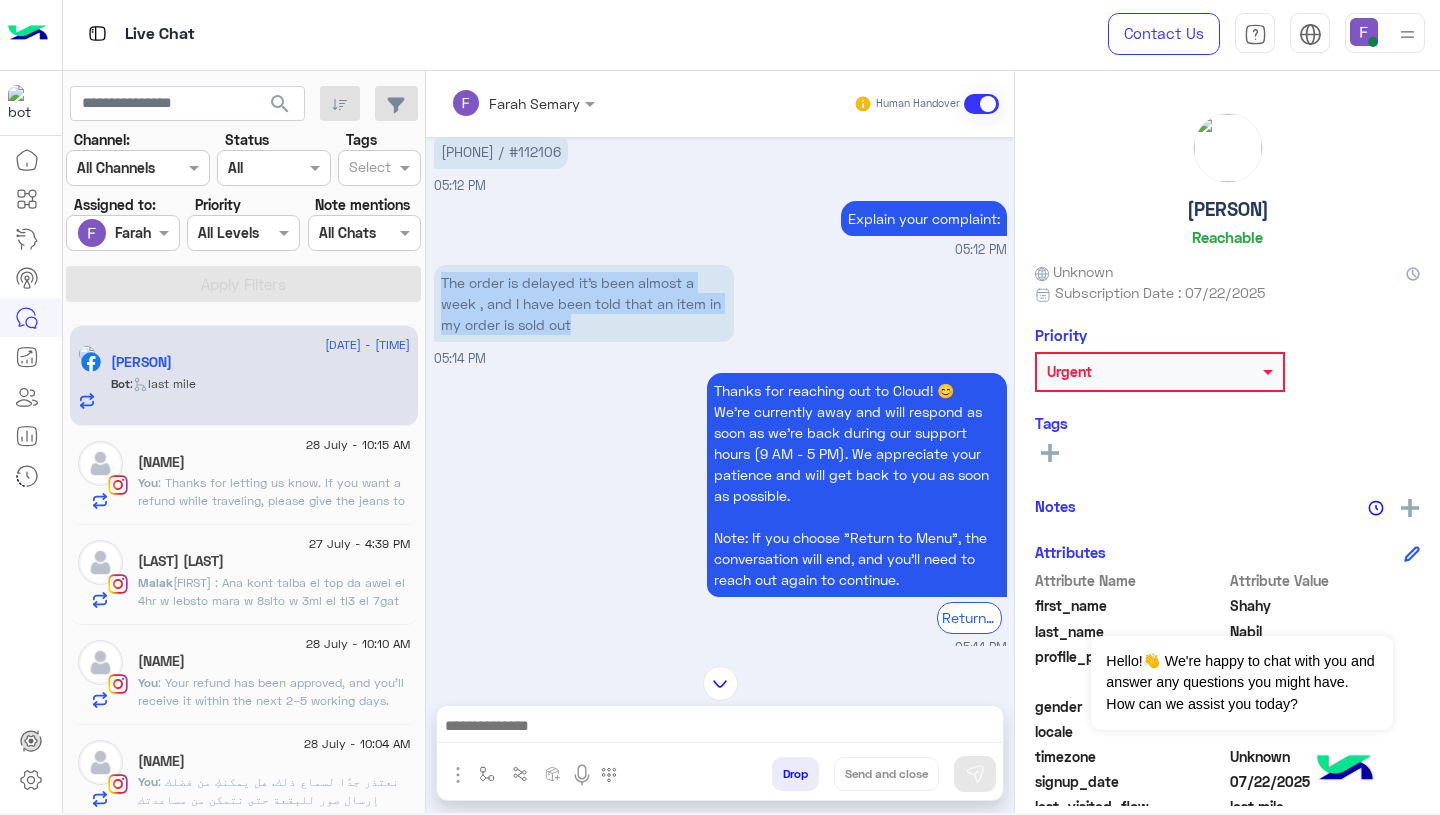 click on "The order is delayed it’s been almost a week , and I have been told that an item in my order is sold out" at bounding box center (584, 303) 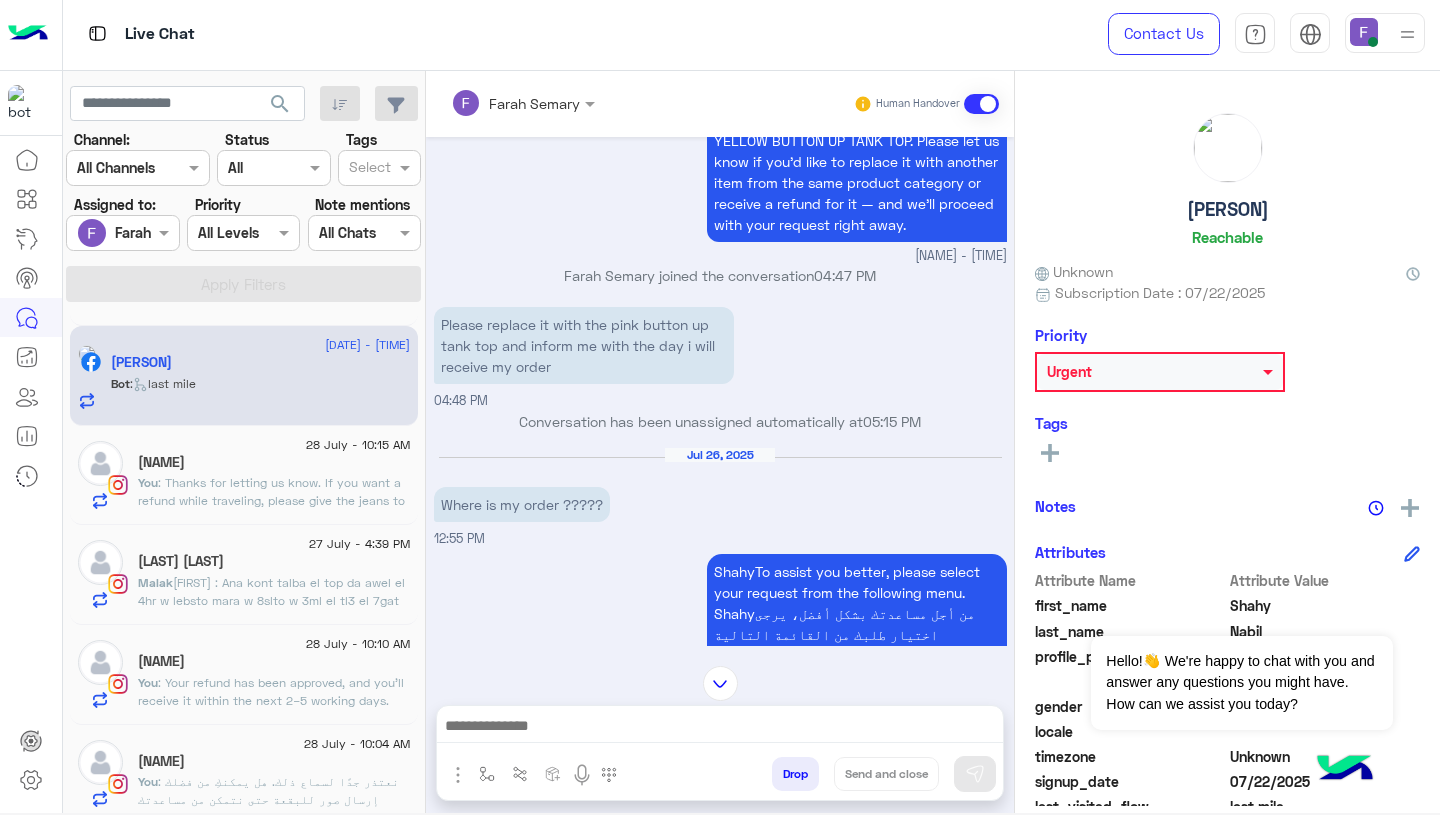 scroll, scrollTop: 1764, scrollLeft: 0, axis: vertical 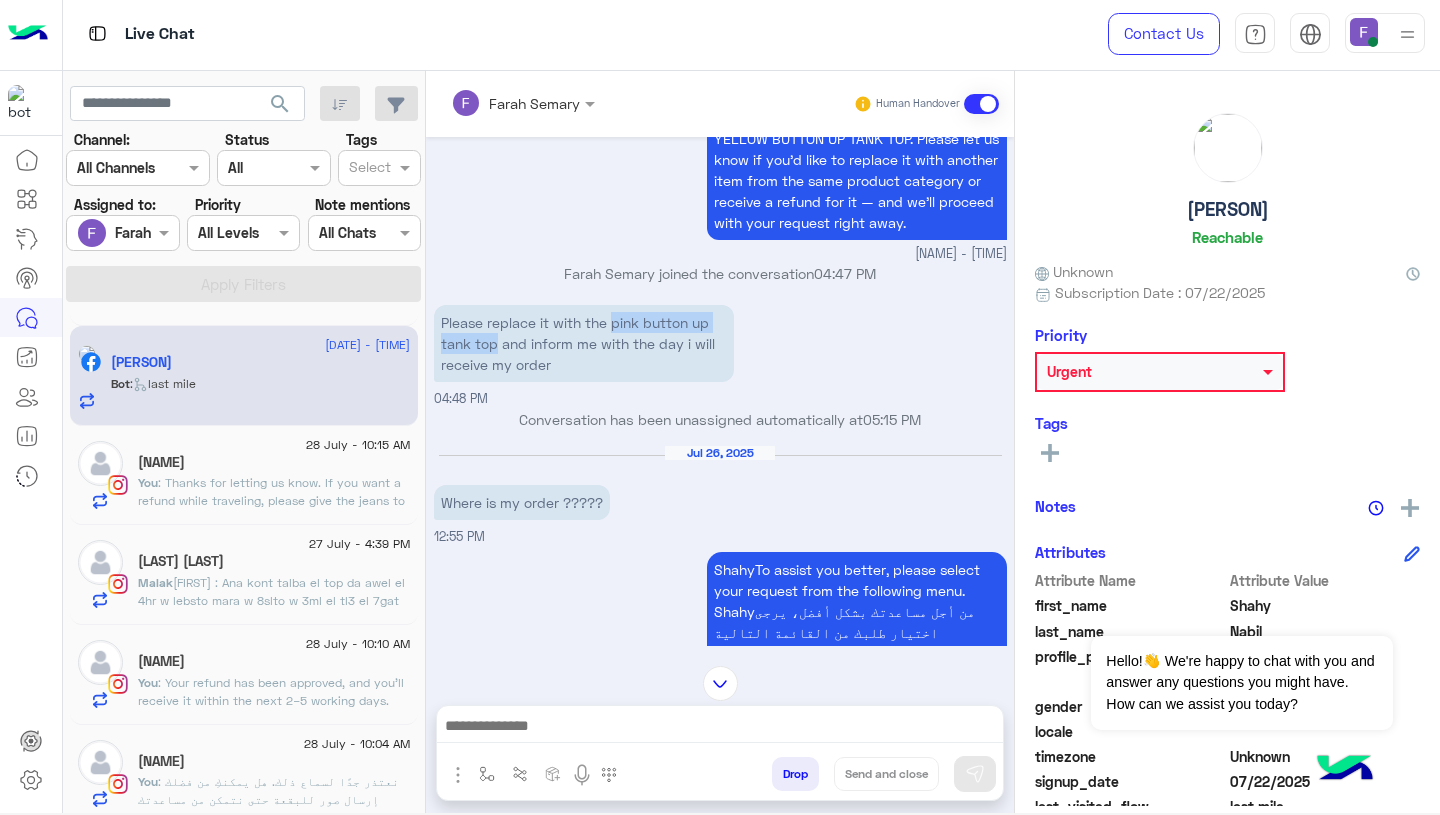 drag, startPoint x: 614, startPoint y: 320, endPoint x: 498, endPoint y: 341, distance: 117.88554 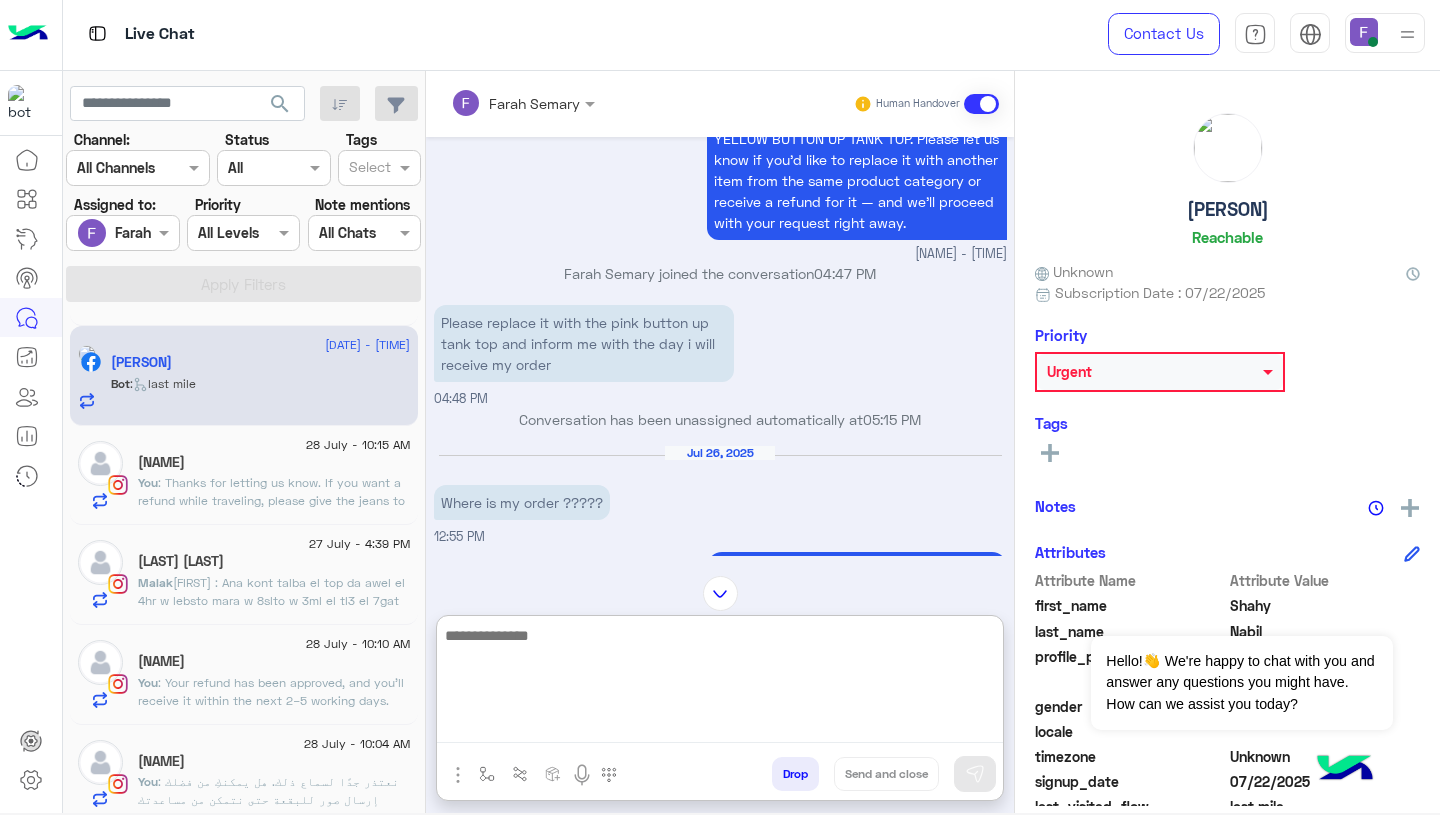 paste on "**********" 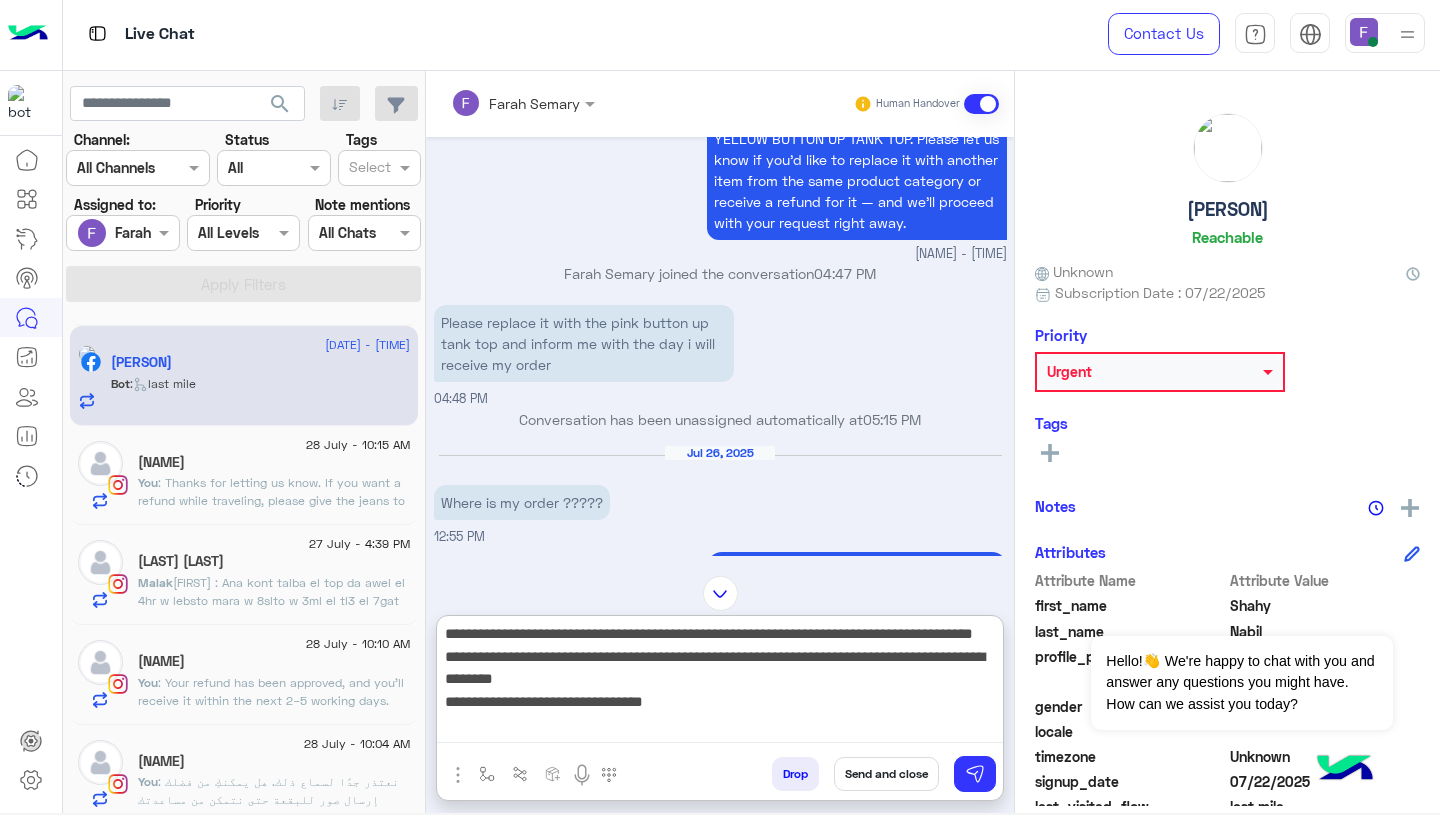 scroll, scrollTop: 0, scrollLeft: 0, axis: both 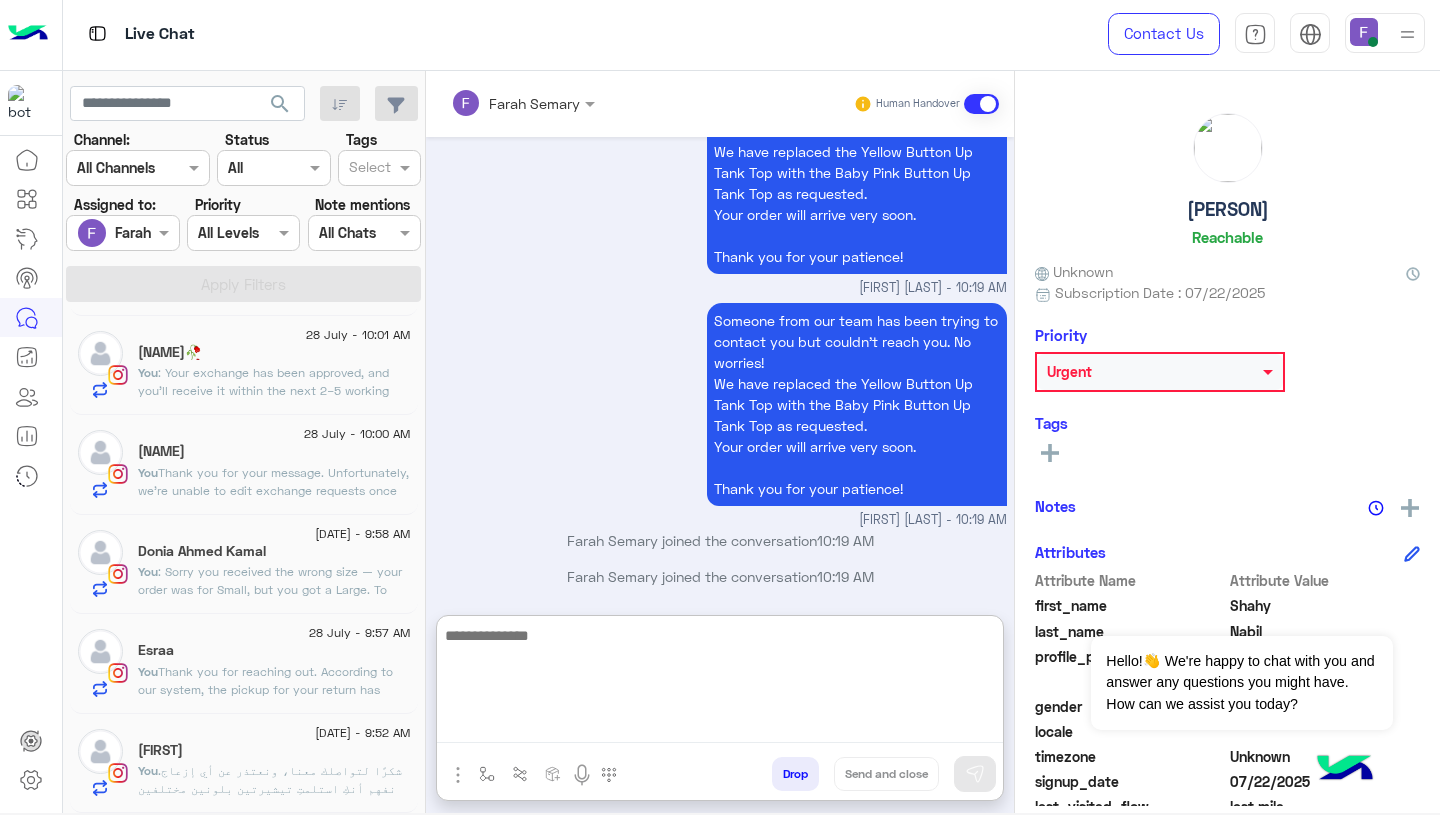 click on "Someone from our team has been trying to contact you but couldn’t reach you. No worries! We have replaced the Yellow Button Up Tank Top with the Baby Pink Button Up Tank Top as requested. Your order will arrive very soon. Thank you for your patience!  [FIRST] [LAST] -  10:19 AM" at bounding box center [720, 414] 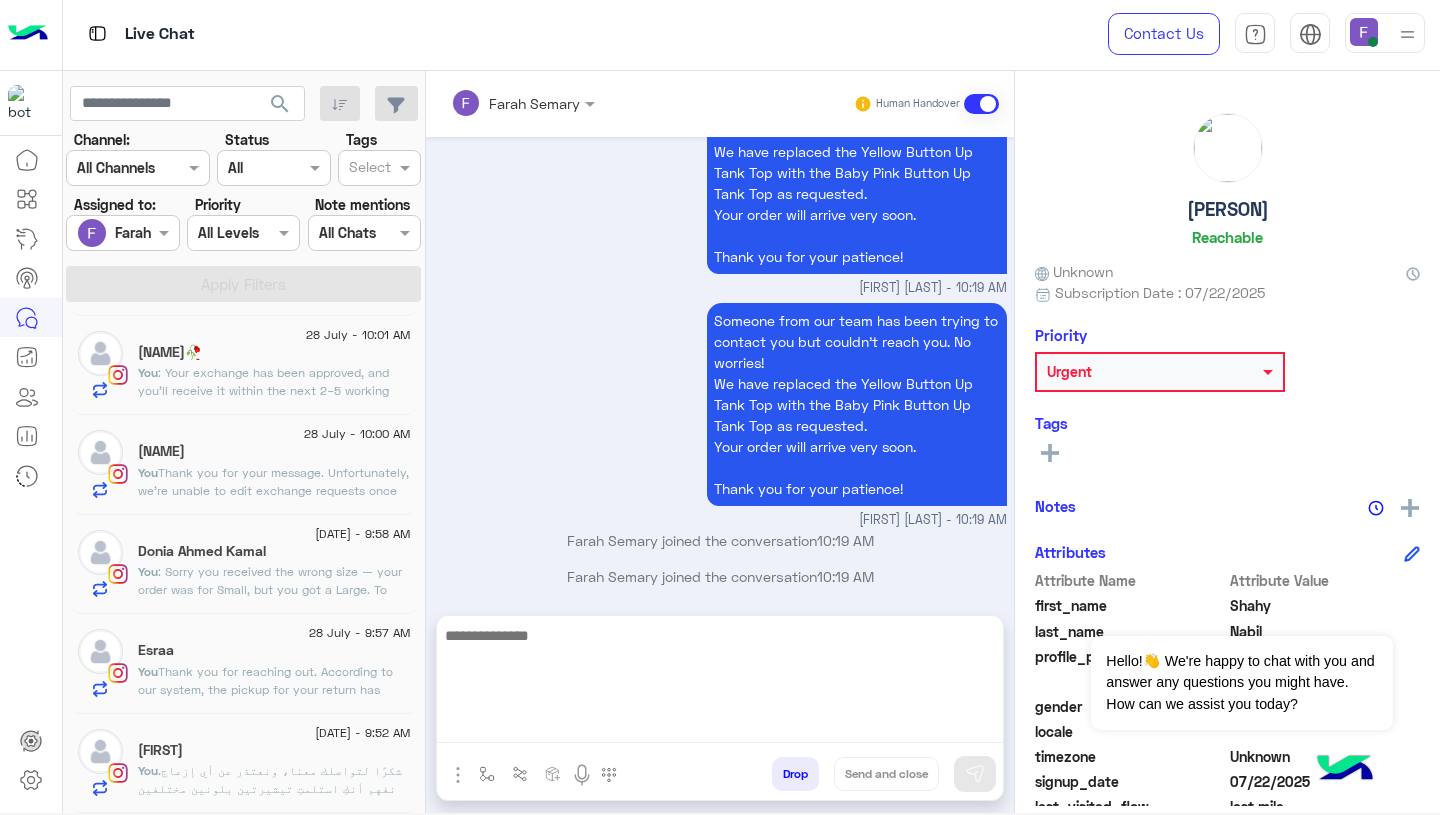 scroll, scrollTop: 6843, scrollLeft: 0, axis: vertical 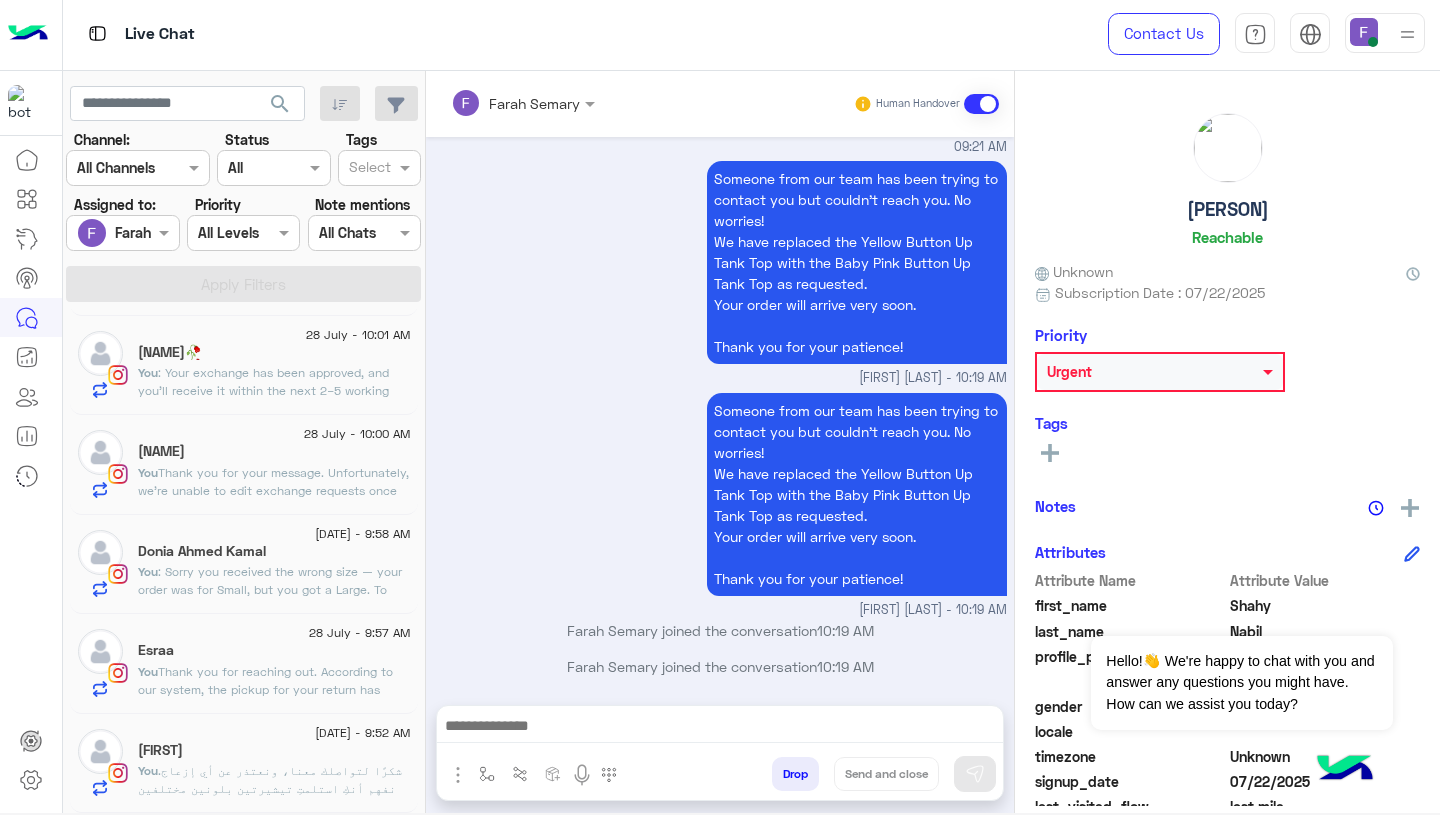 click on "[FIRST]" 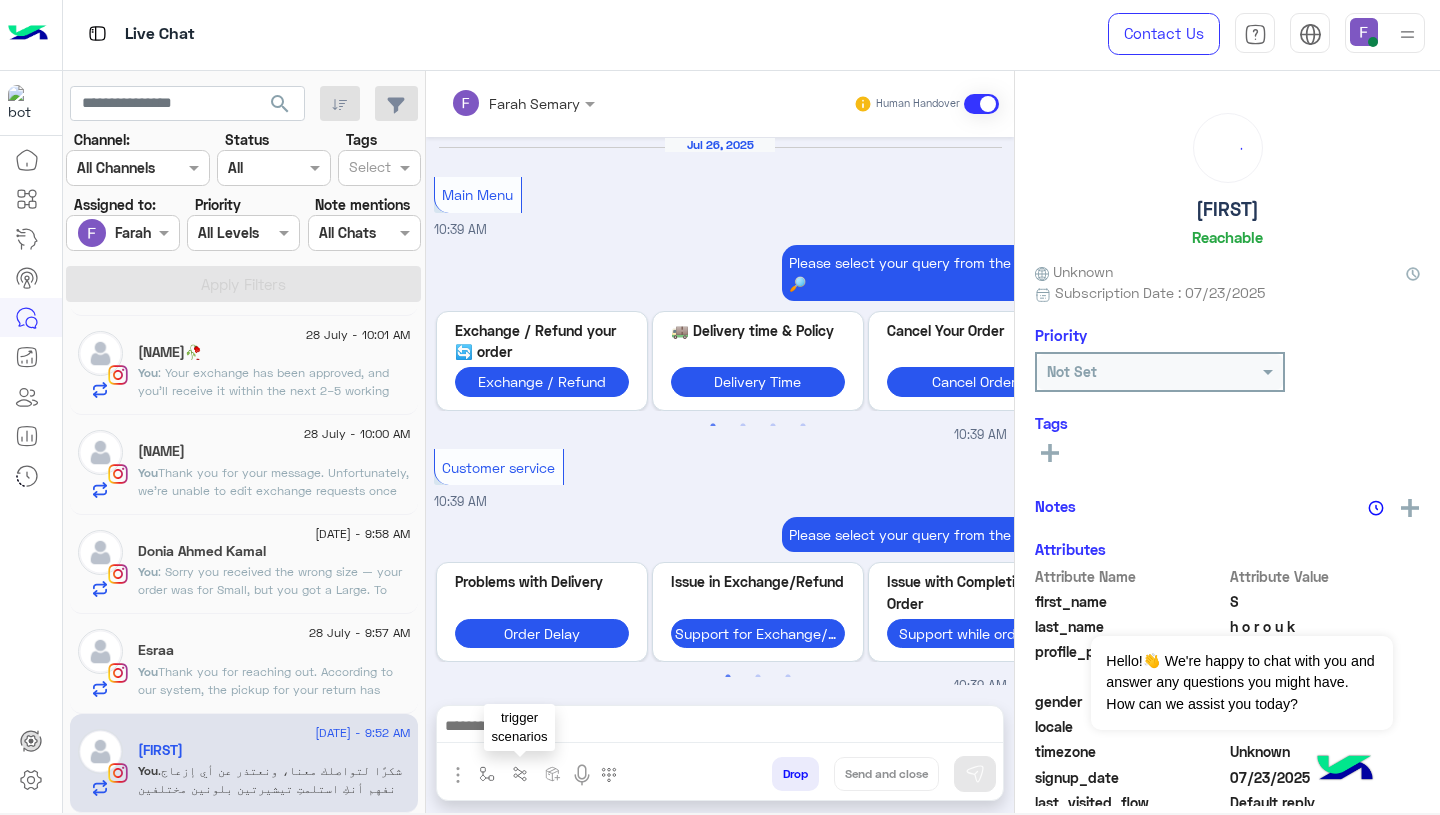 scroll, scrollTop: 1773, scrollLeft: 0, axis: vertical 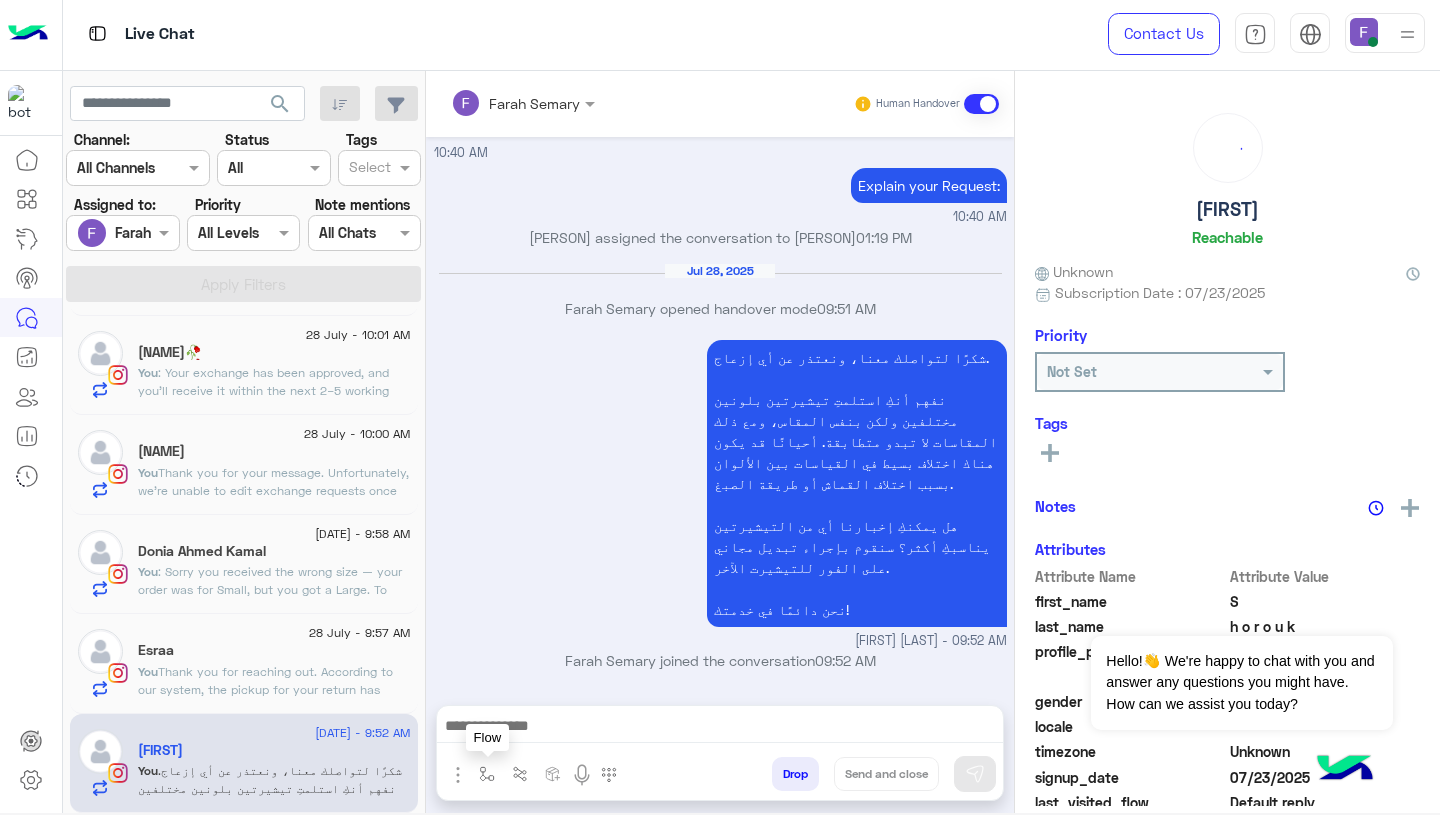 click at bounding box center (487, 774) 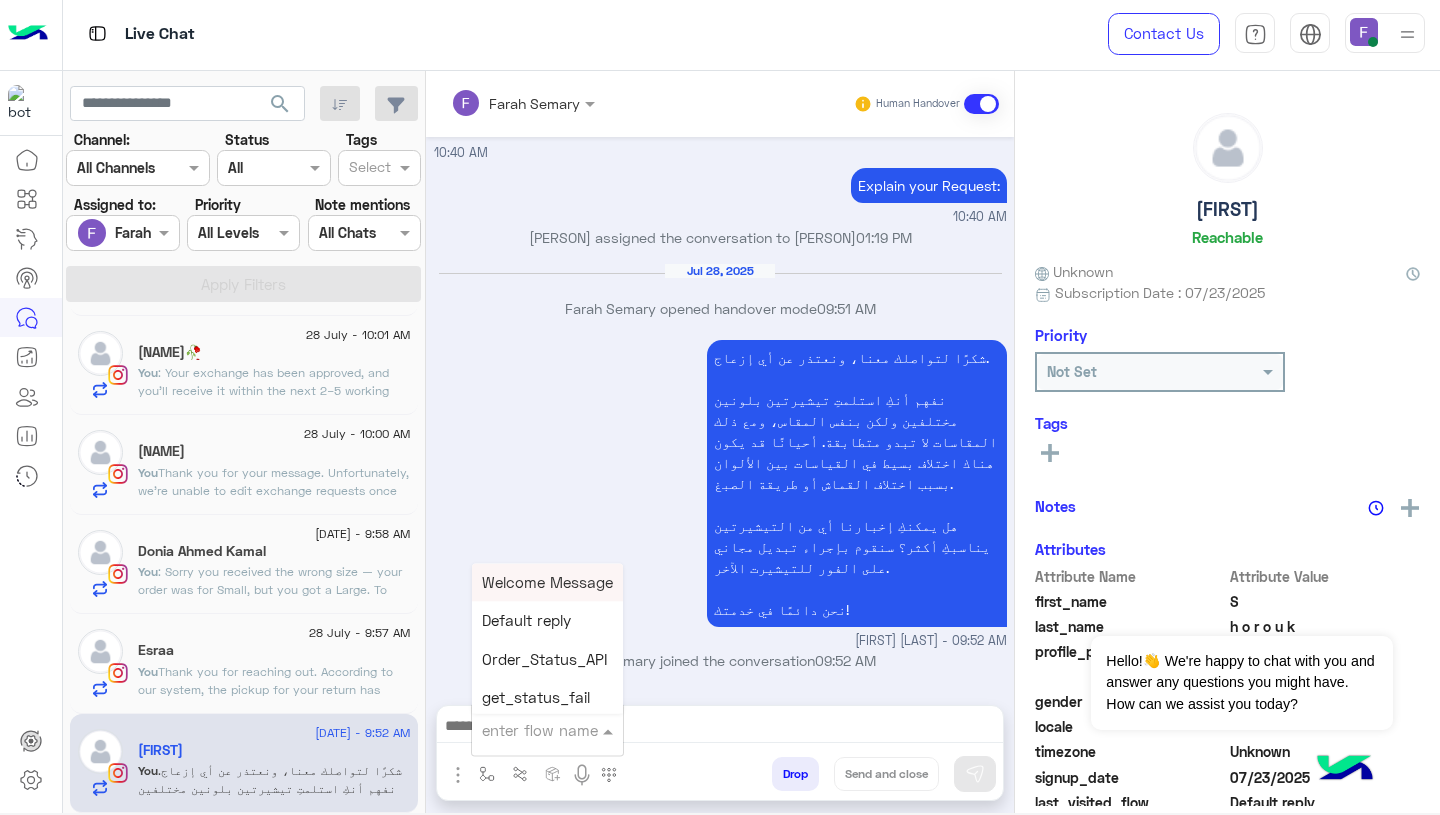 click at bounding box center (523, 730) 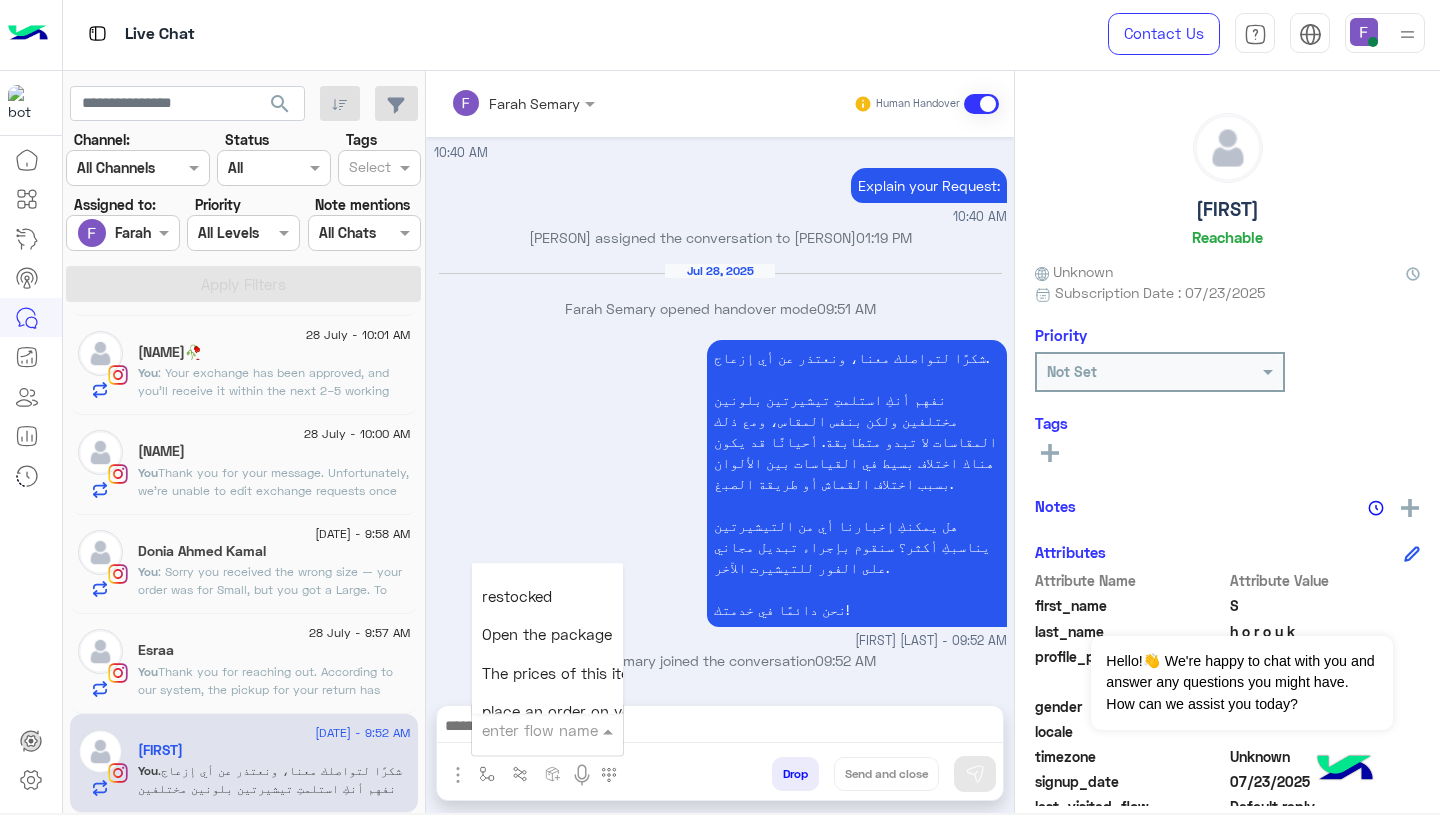 scroll, scrollTop: 2814, scrollLeft: 0, axis: vertical 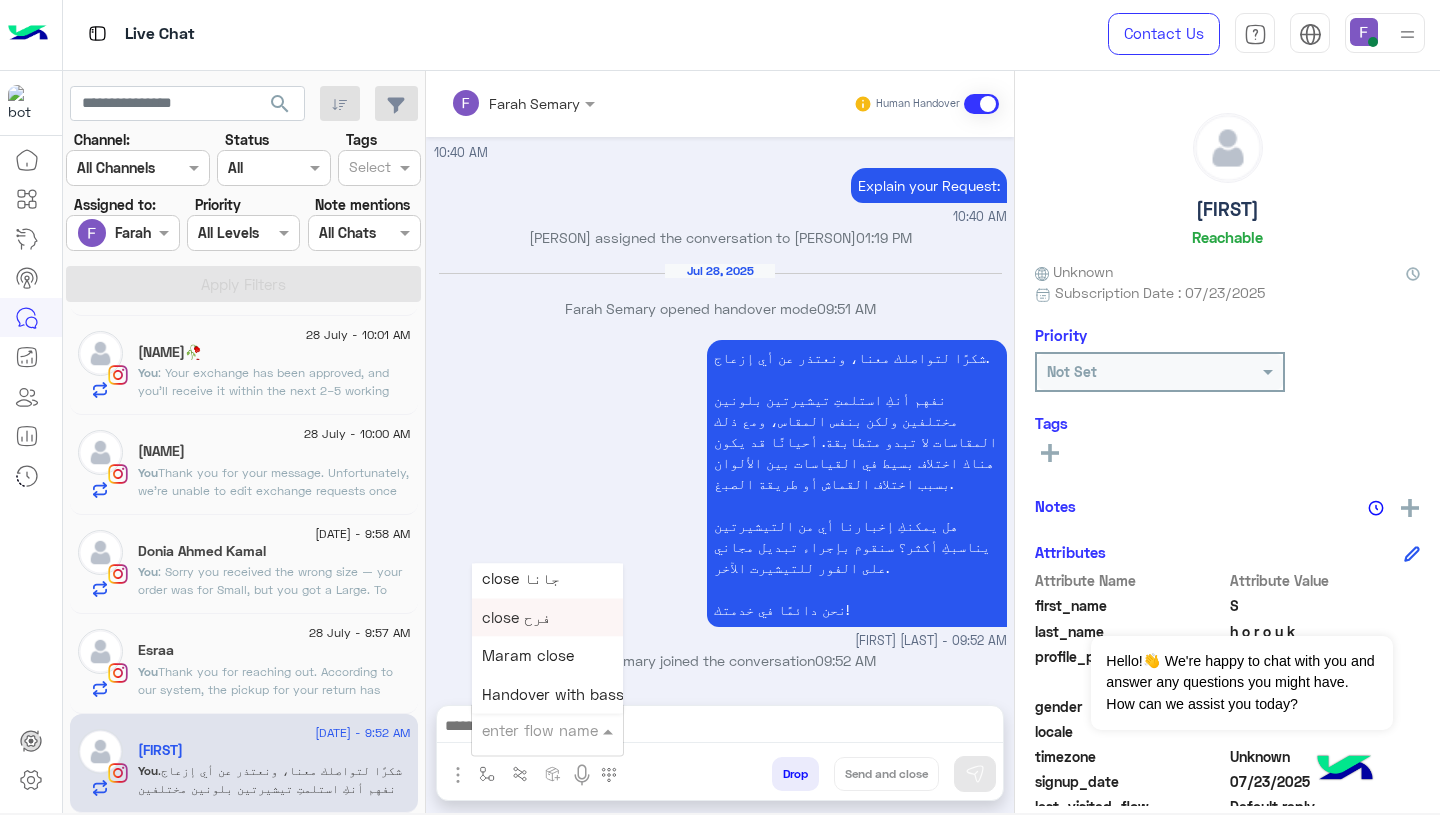 click on "close فرح" at bounding box center (516, 617) 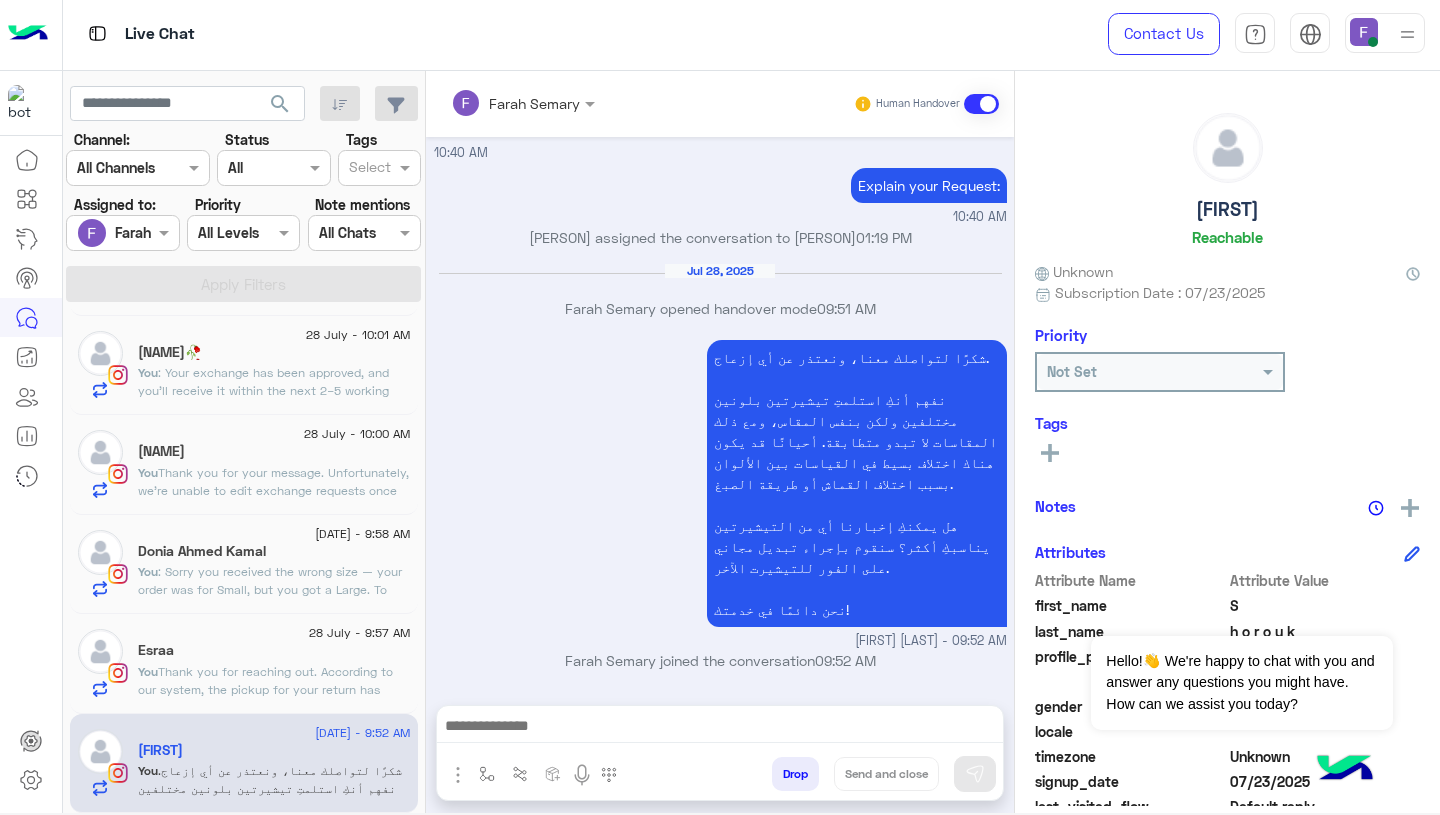 type on "*********" 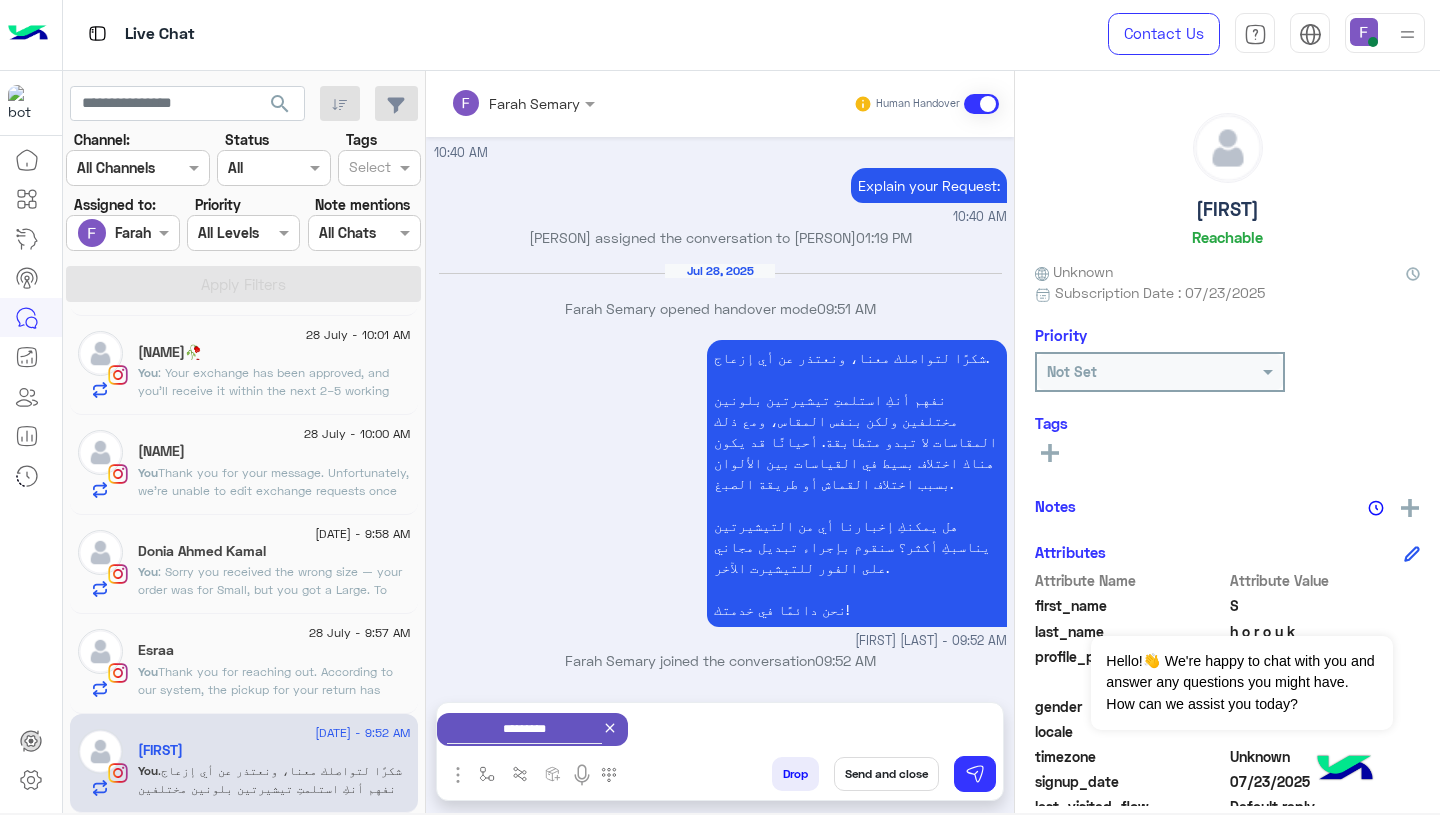 click on "Send and close" at bounding box center (886, 774) 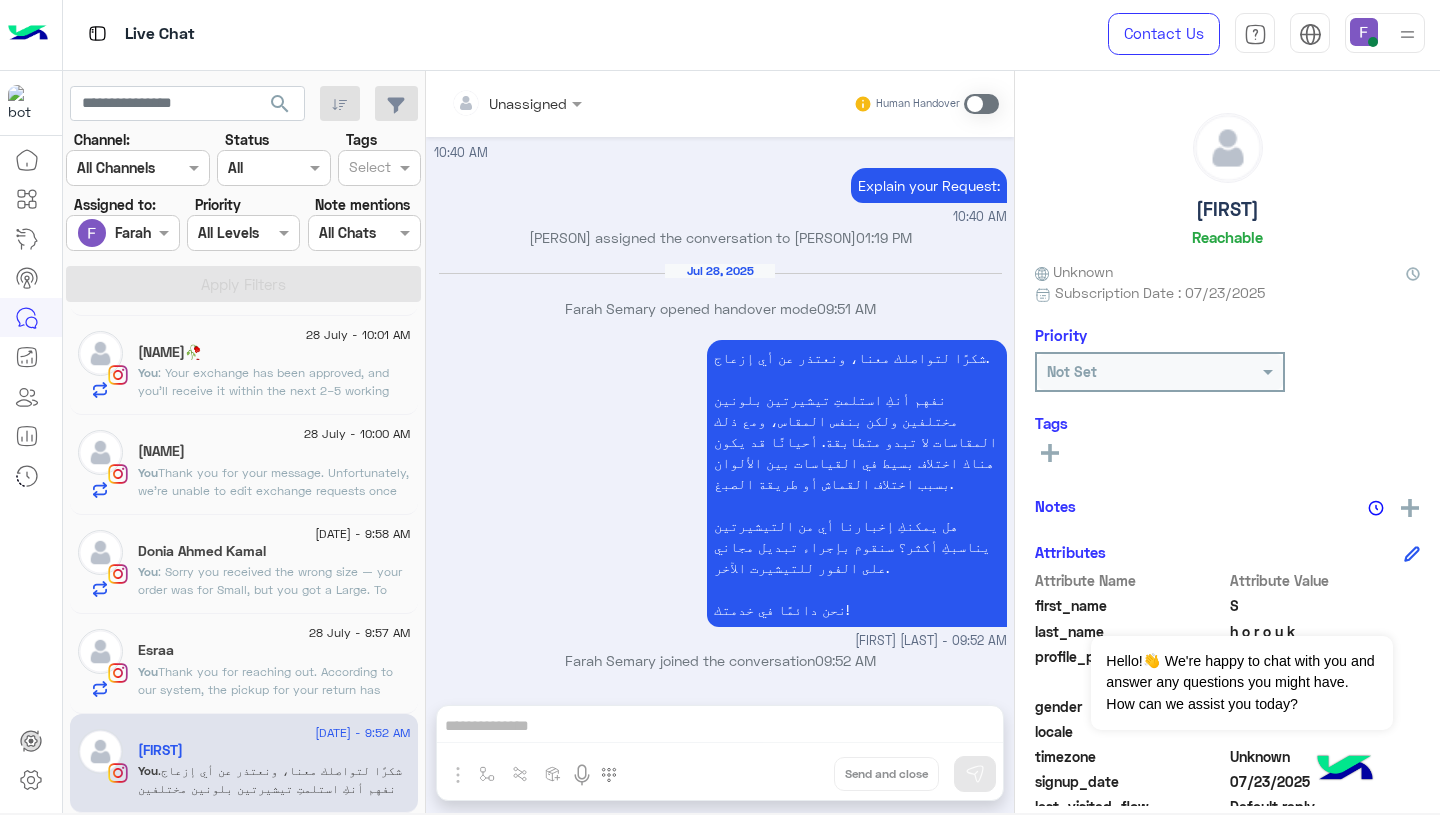 scroll, scrollTop: 1809, scrollLeft: 0, axis: vertical 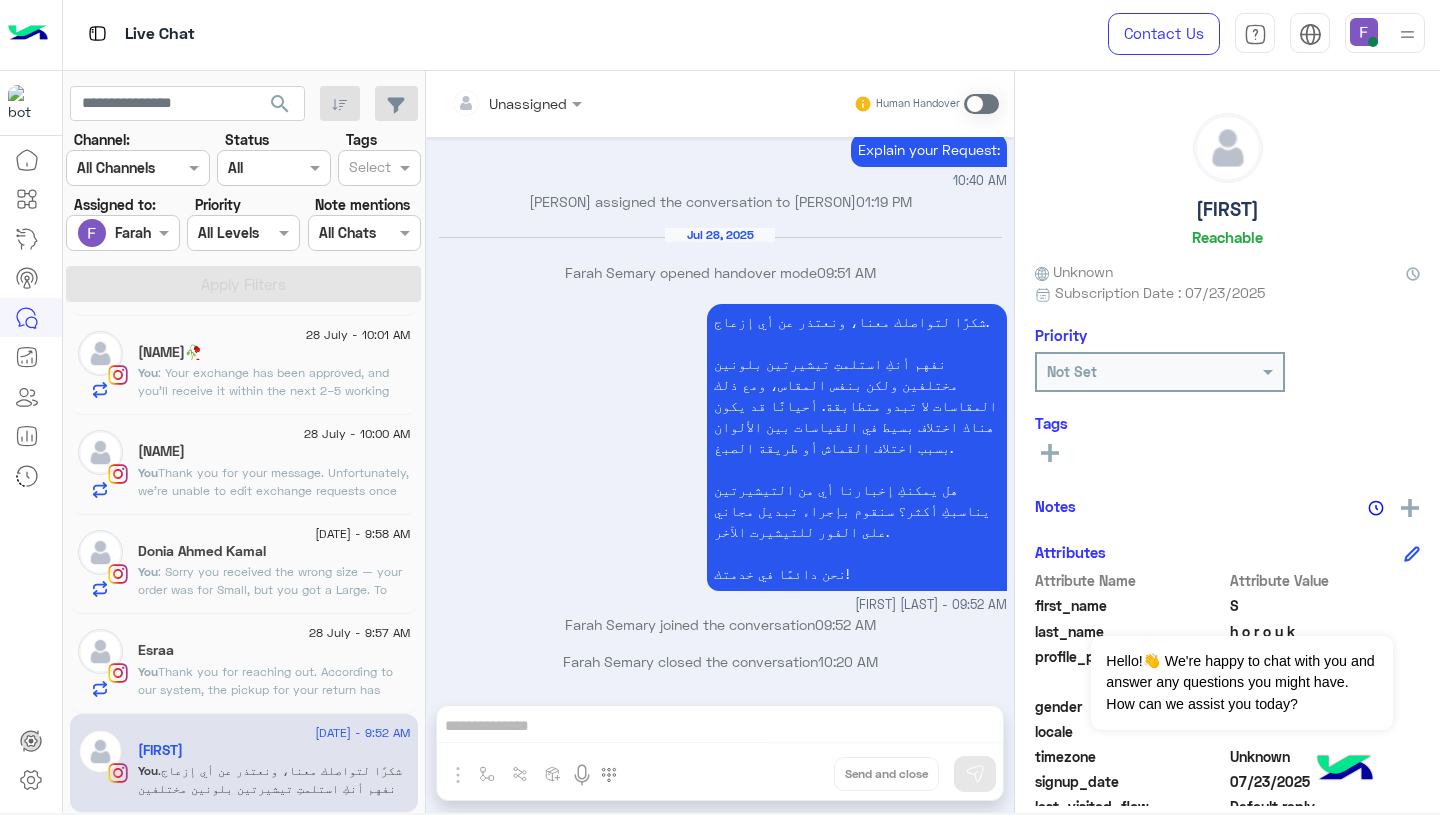 click on "Esraa" 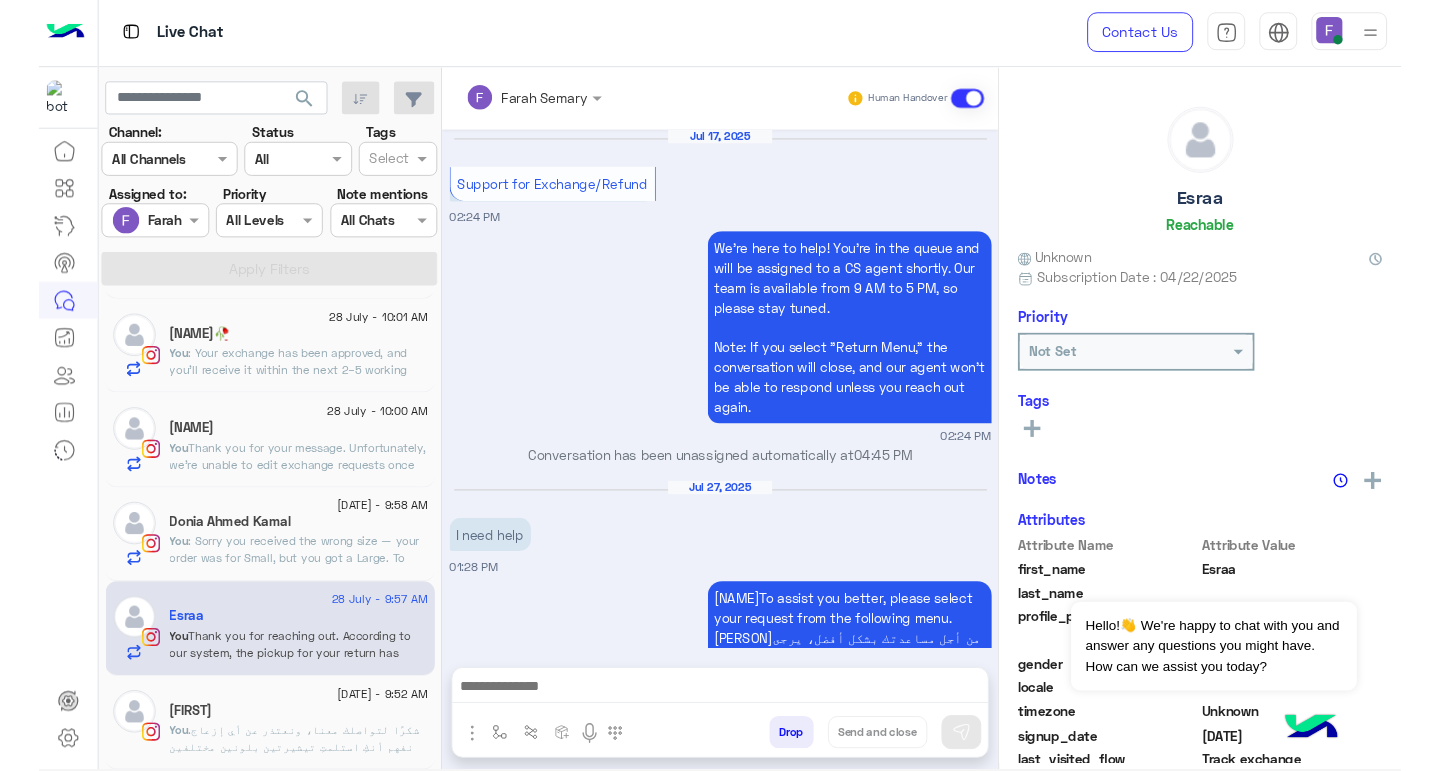 scroll, scrollTop: 1708, scrollLeft: 0, axis: vertical 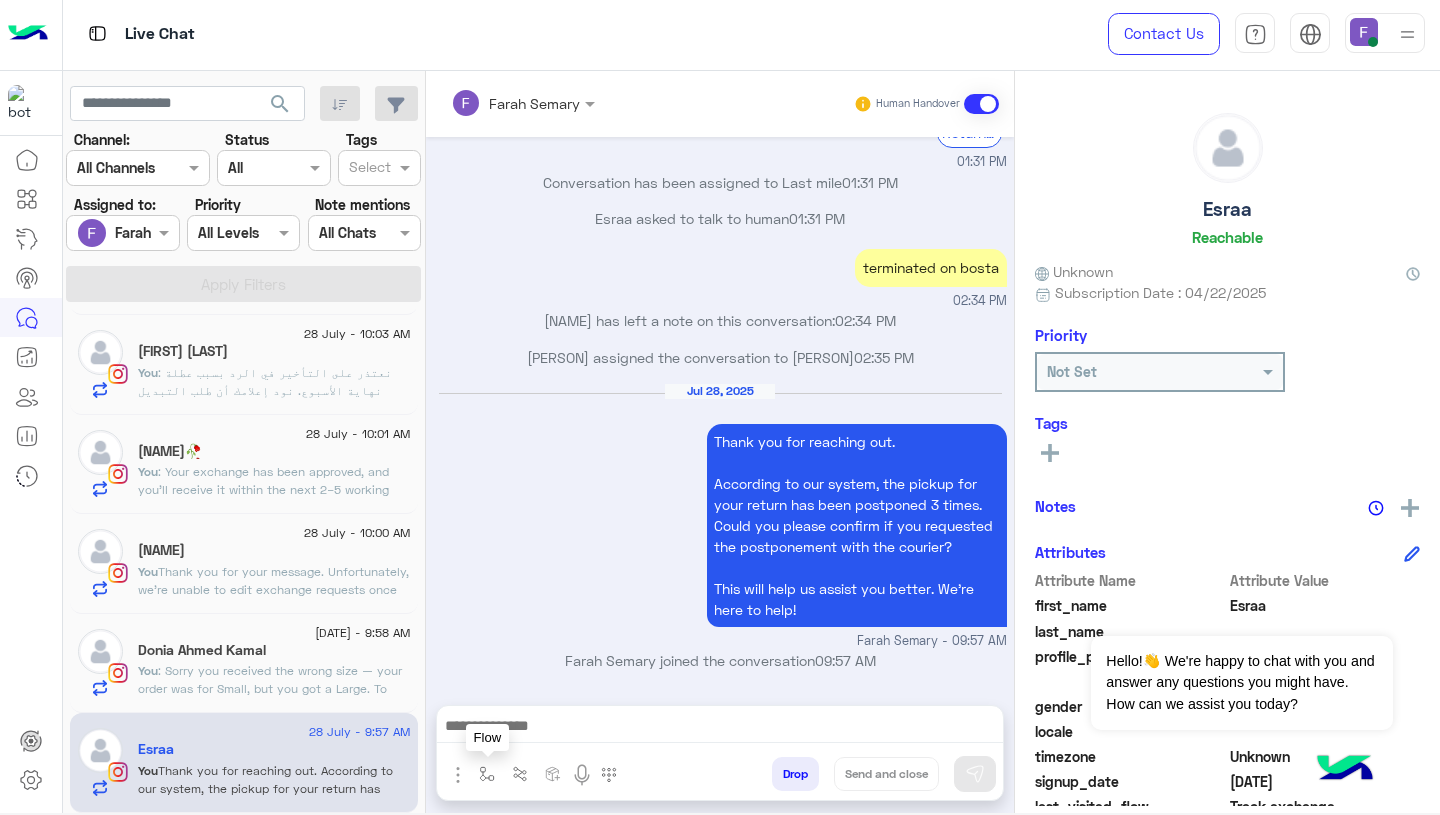 click at bounding box center (487, 774) 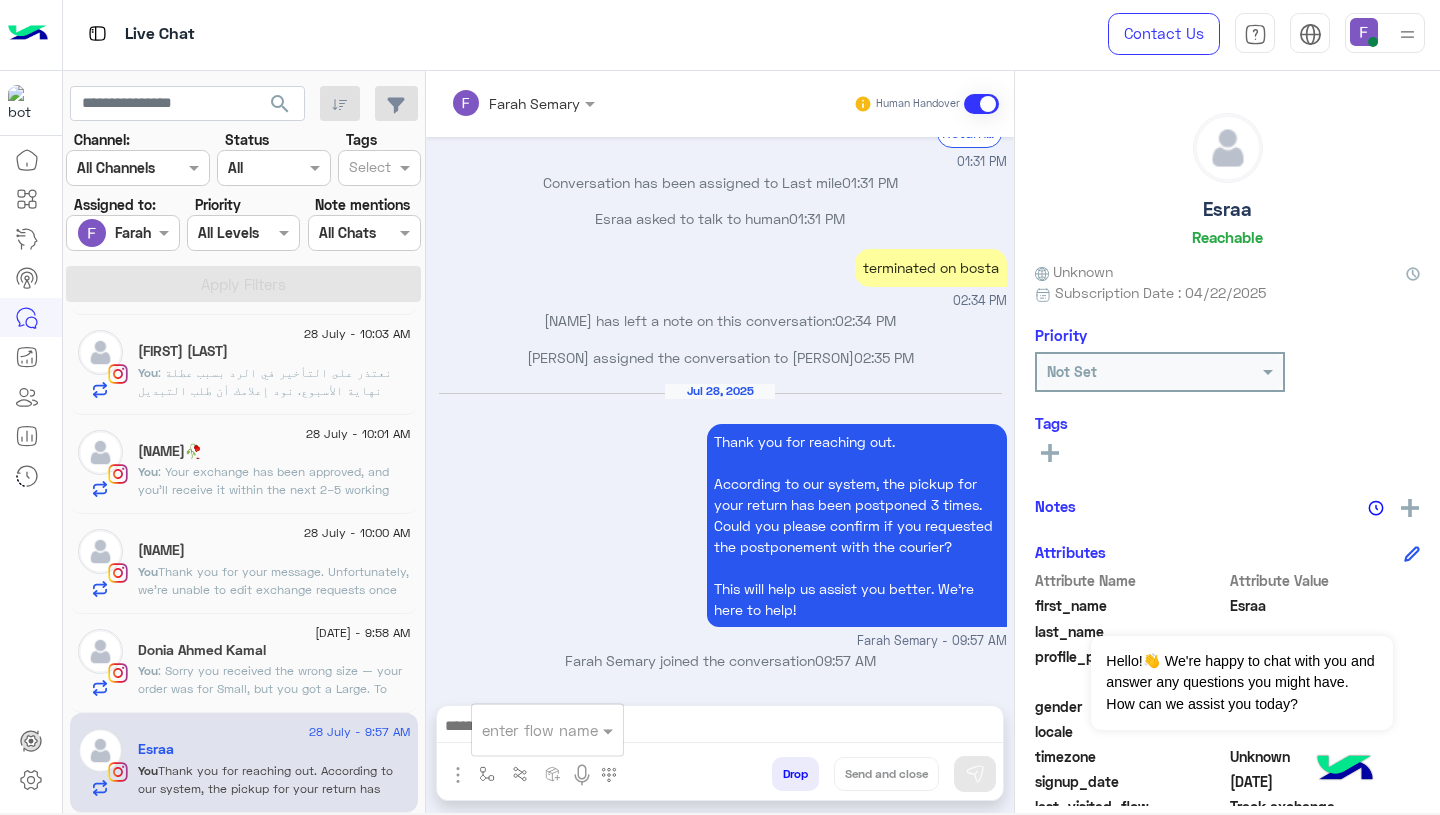 click at bounding box center (523, 730) 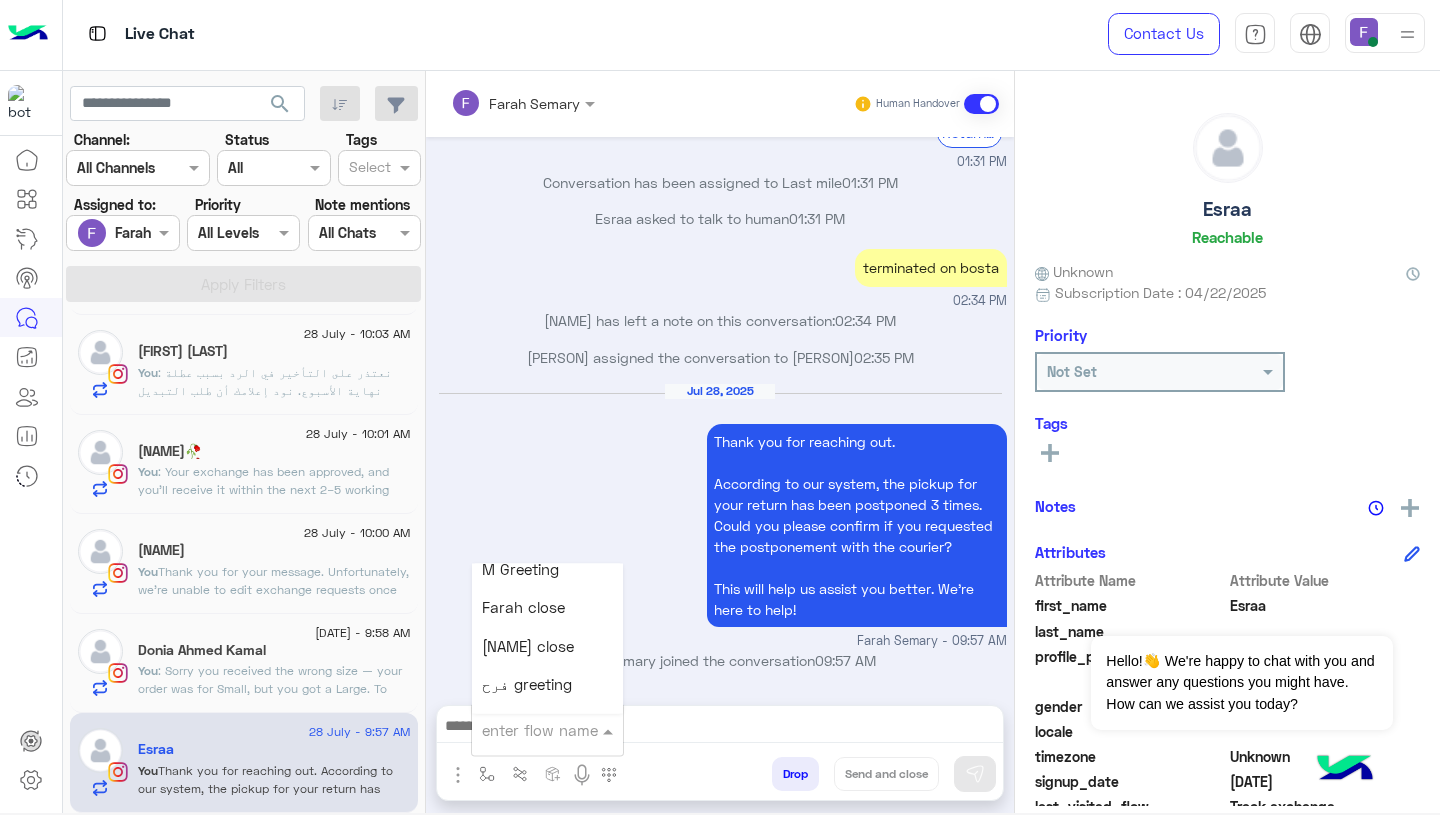 scroll, scrollTop: 2544, scrollLeft: 0, axis: vertical 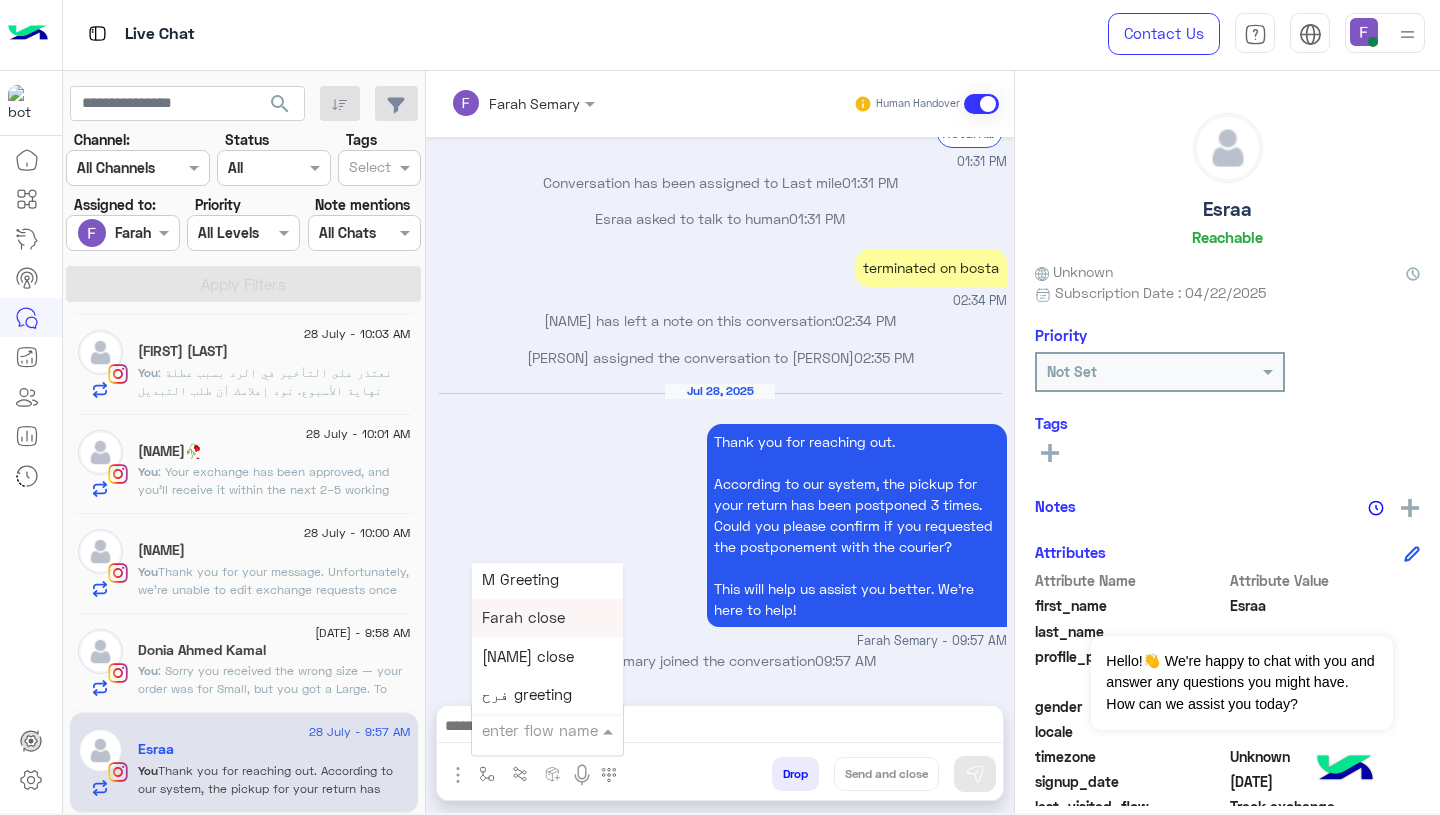 click on "Farah close" at bounding box center [523, 618] 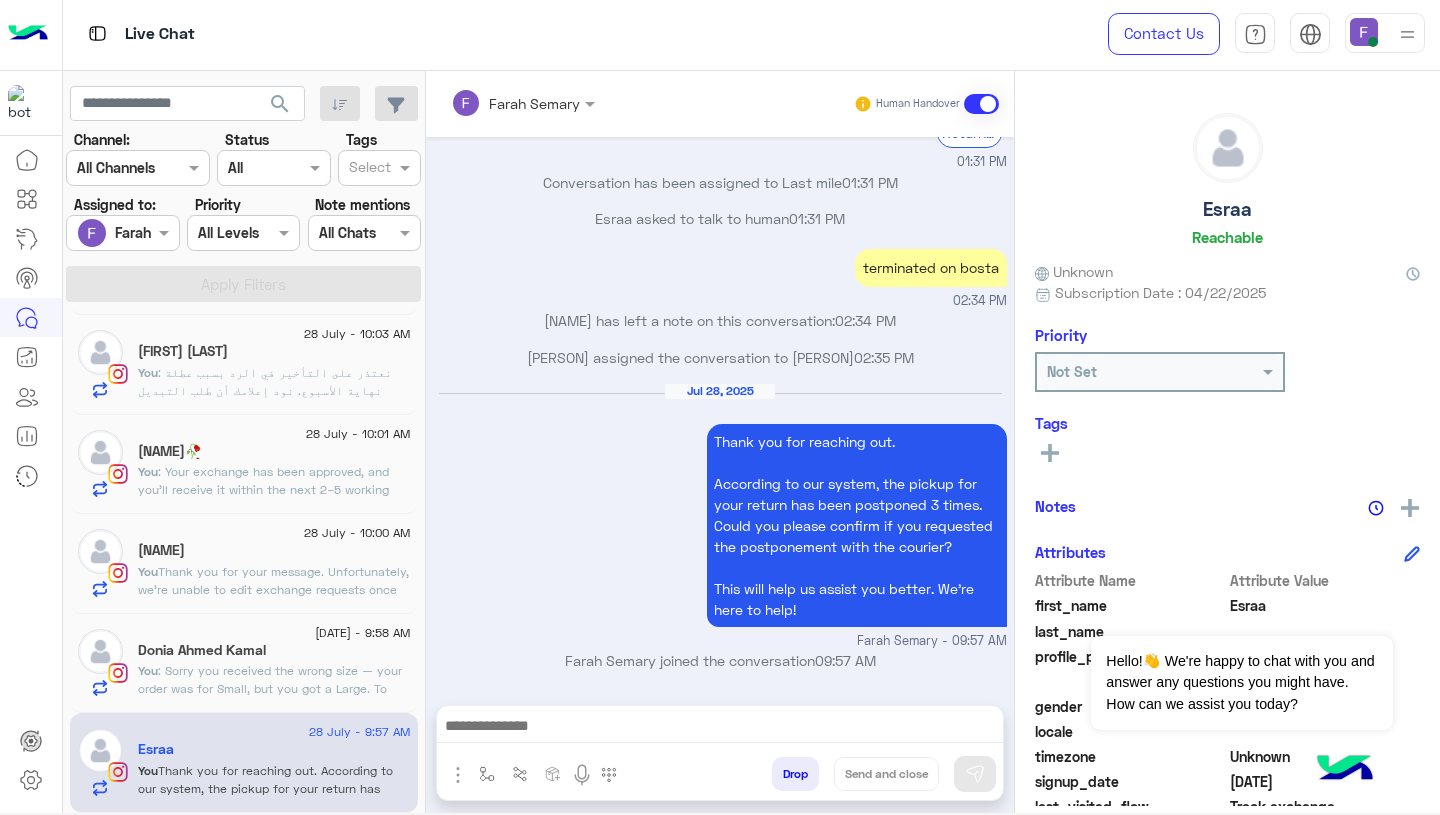 type on "**********" 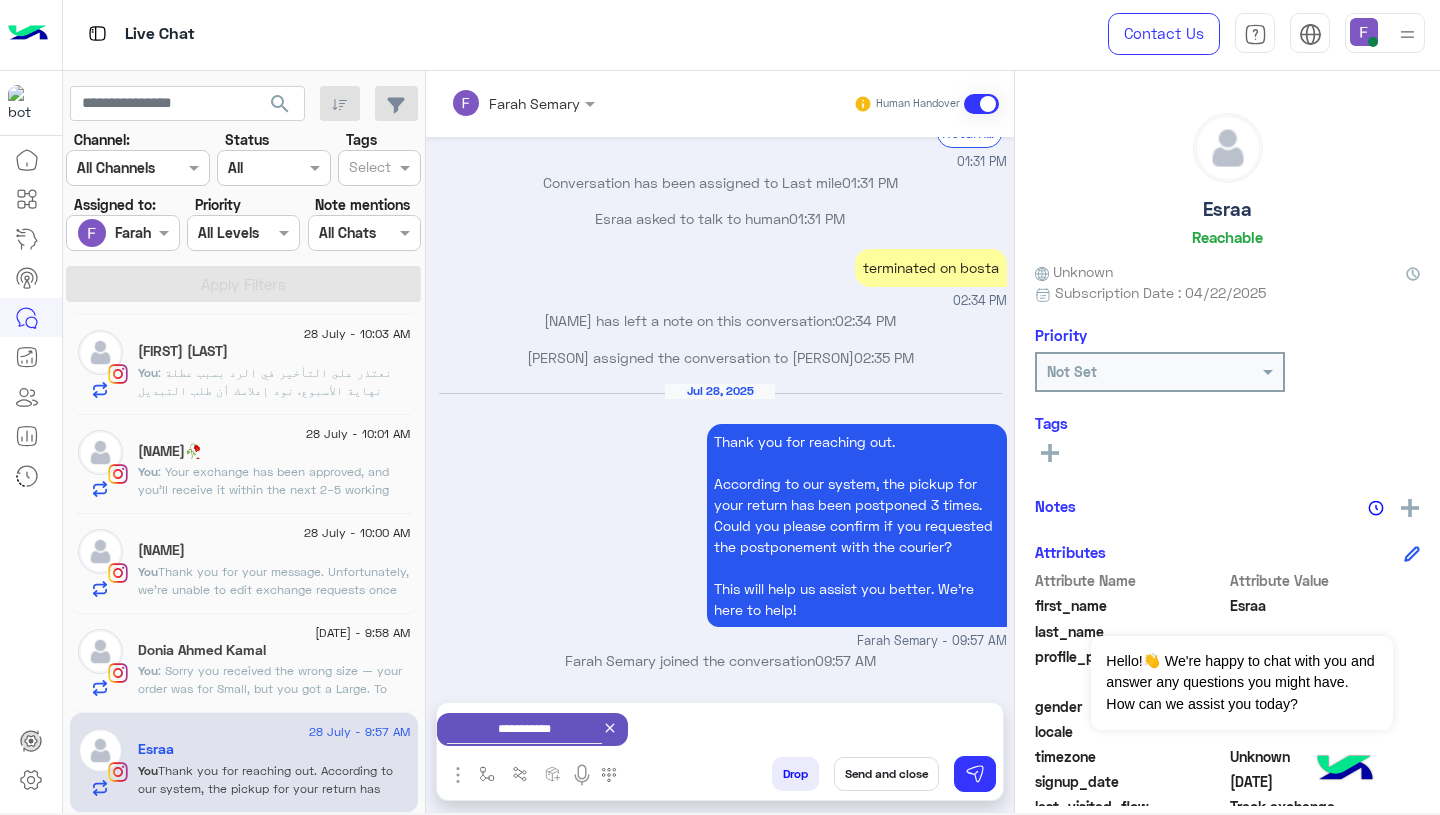 click on "Send and close" at bounding box center [886, 774] 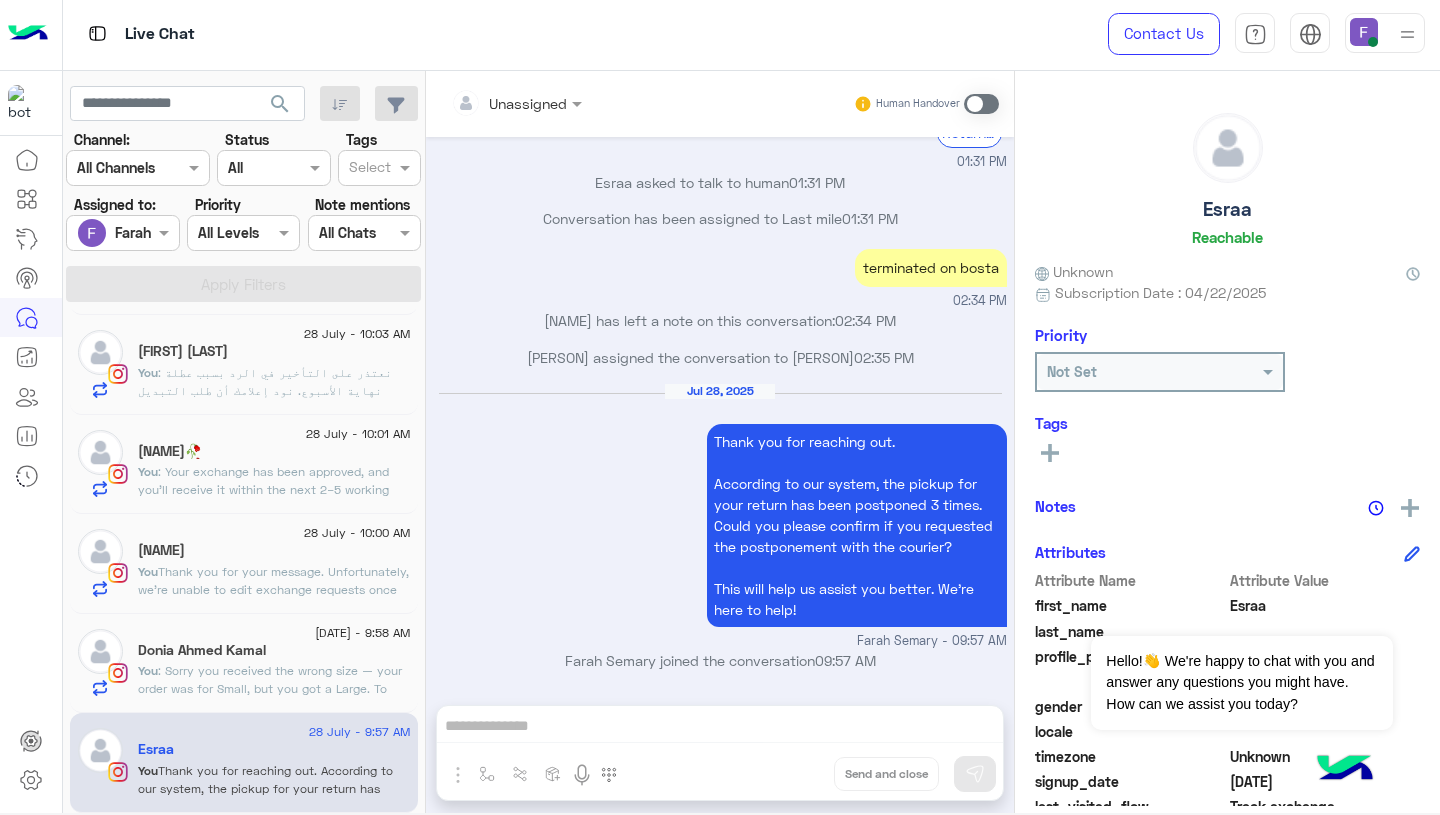 scroll, scrollTop: 1745, scrollLeft: 0, axis: vertical 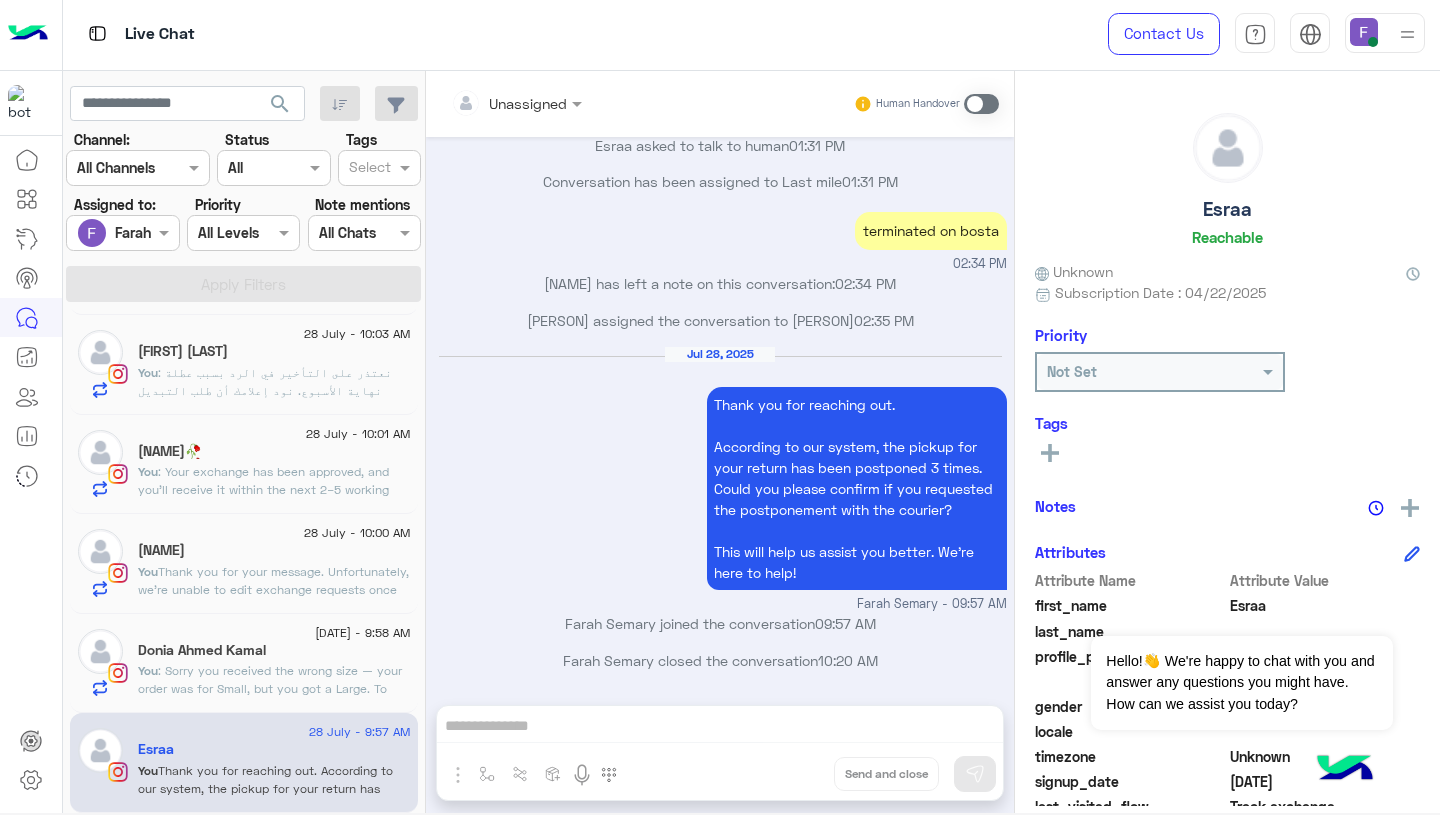 click on "Donia Ahmed Kamal" 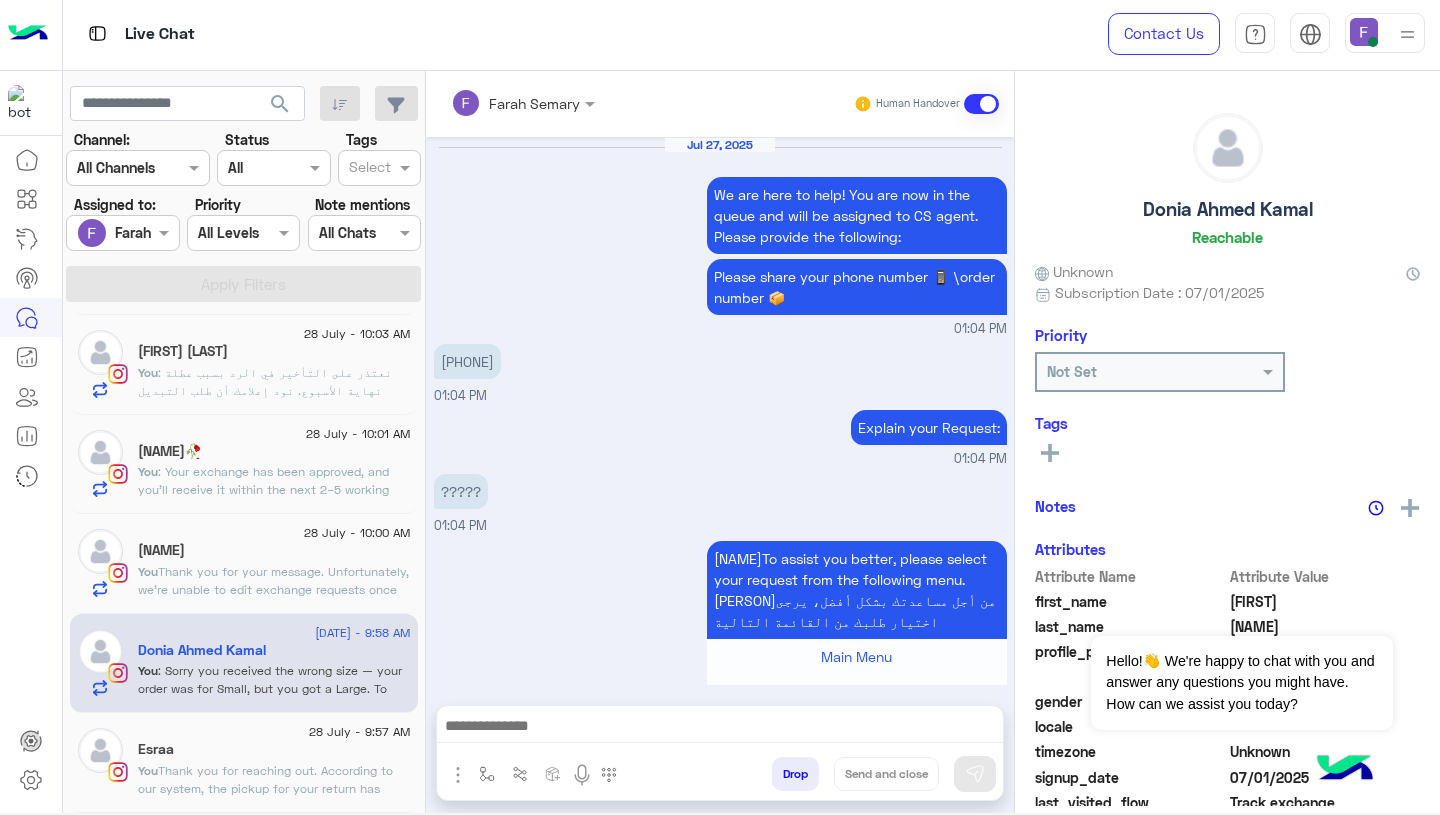 scroll, scrollTop: 1623, scrollLeft: 0, axis: vertical 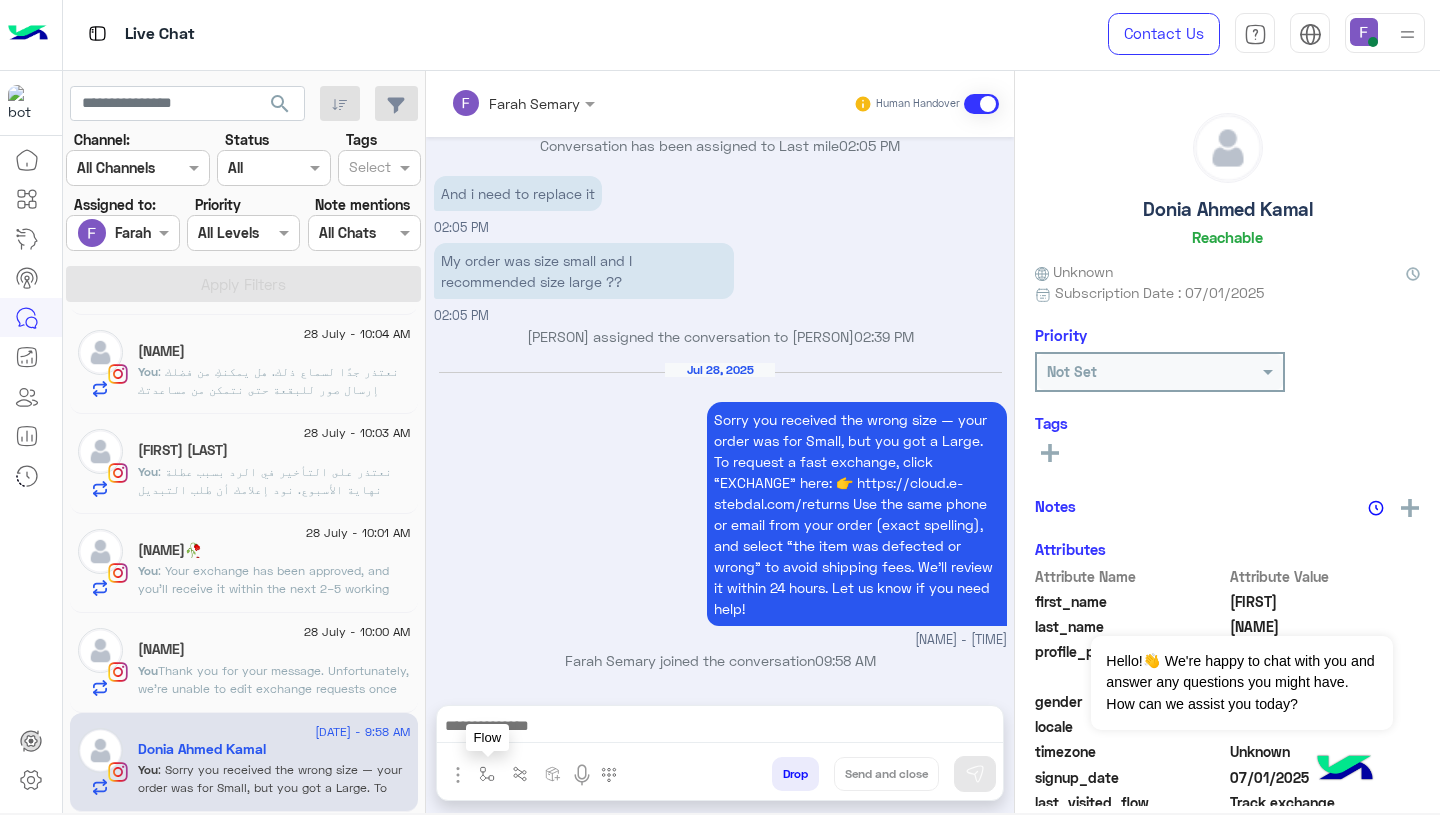 click at bounding box center [487, 774] 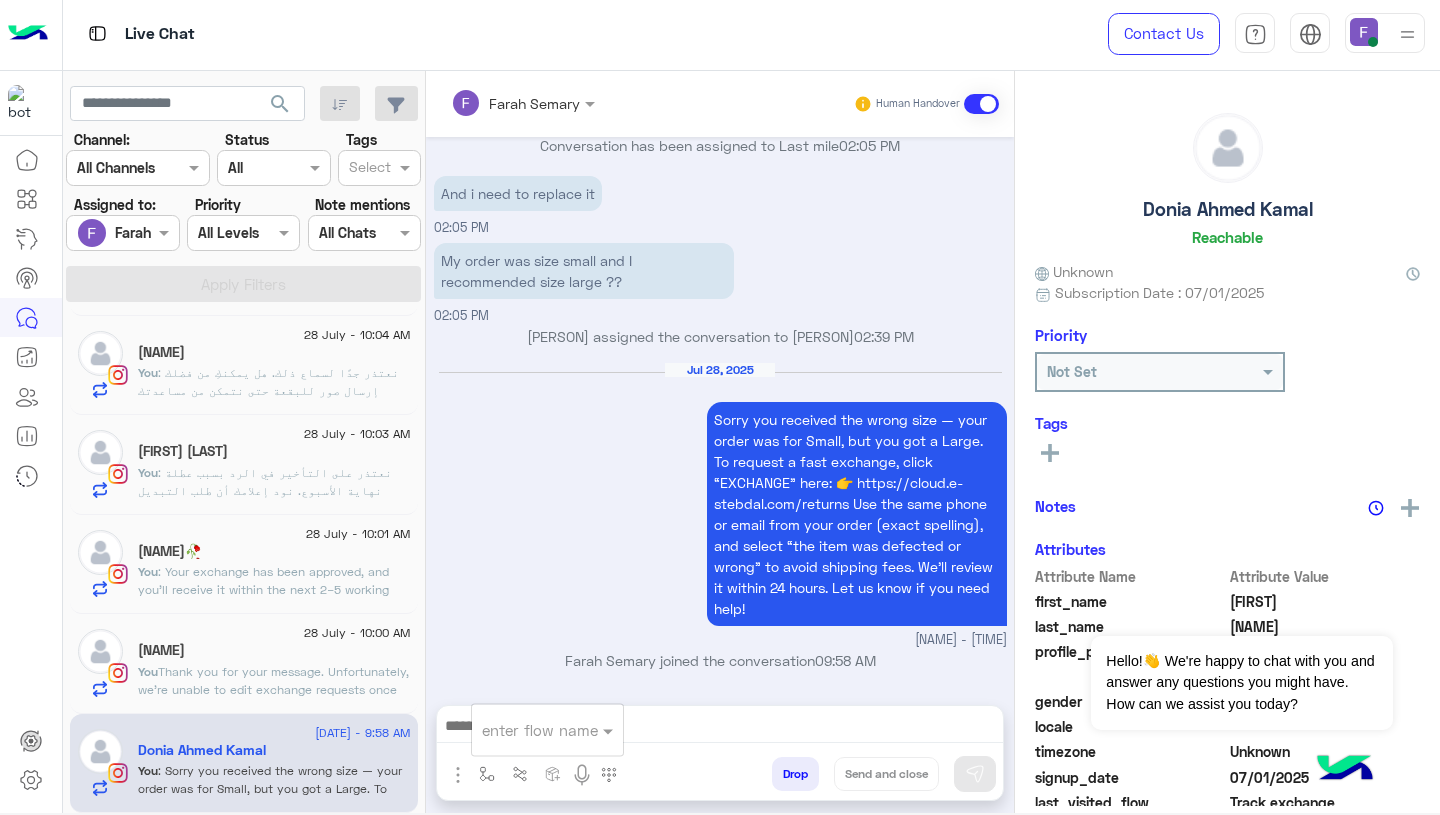 click at bounding box center [523, 730] 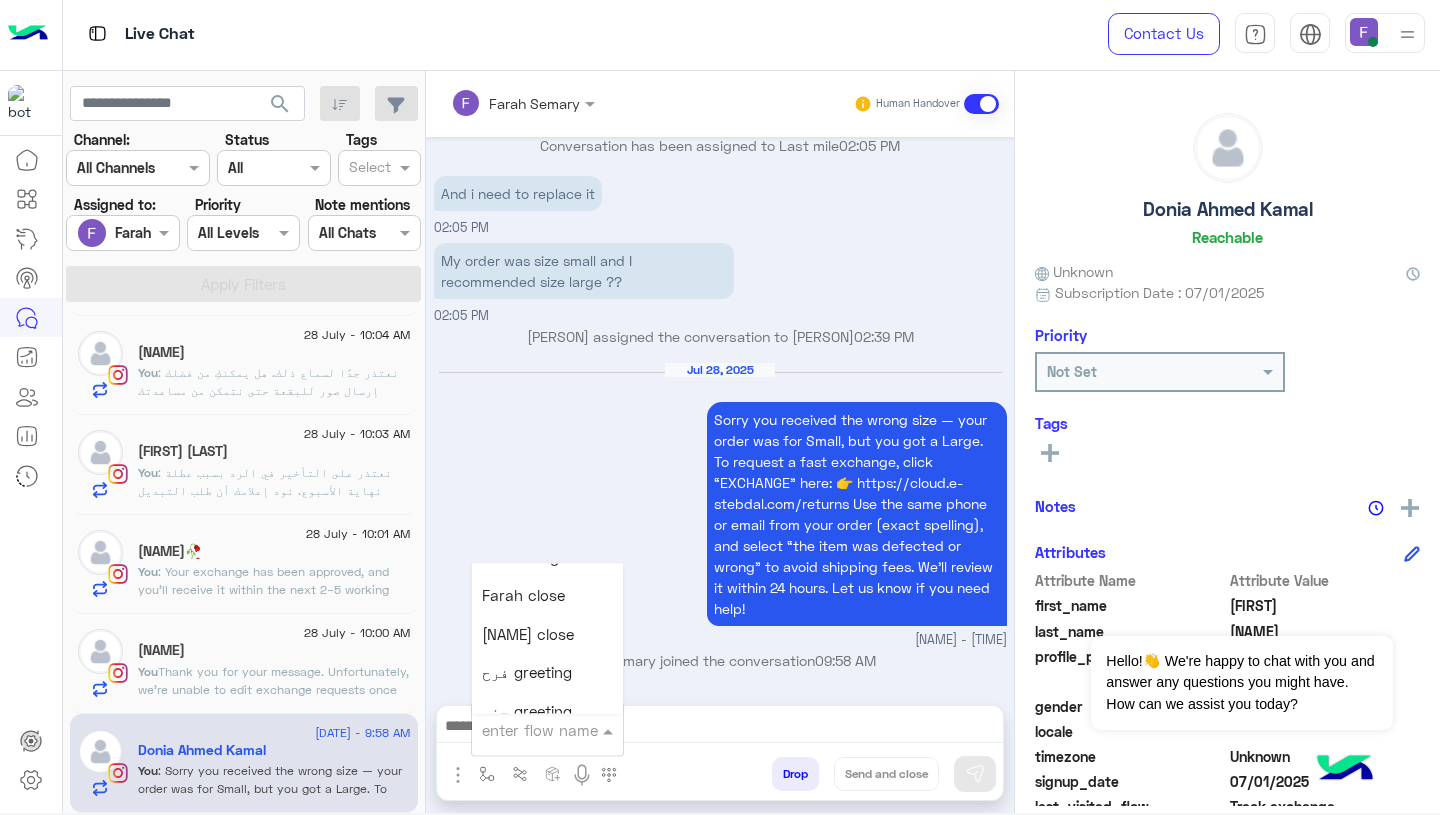 scroll, scrollTop: 2552, scrollLeft: 0, axis: vertical 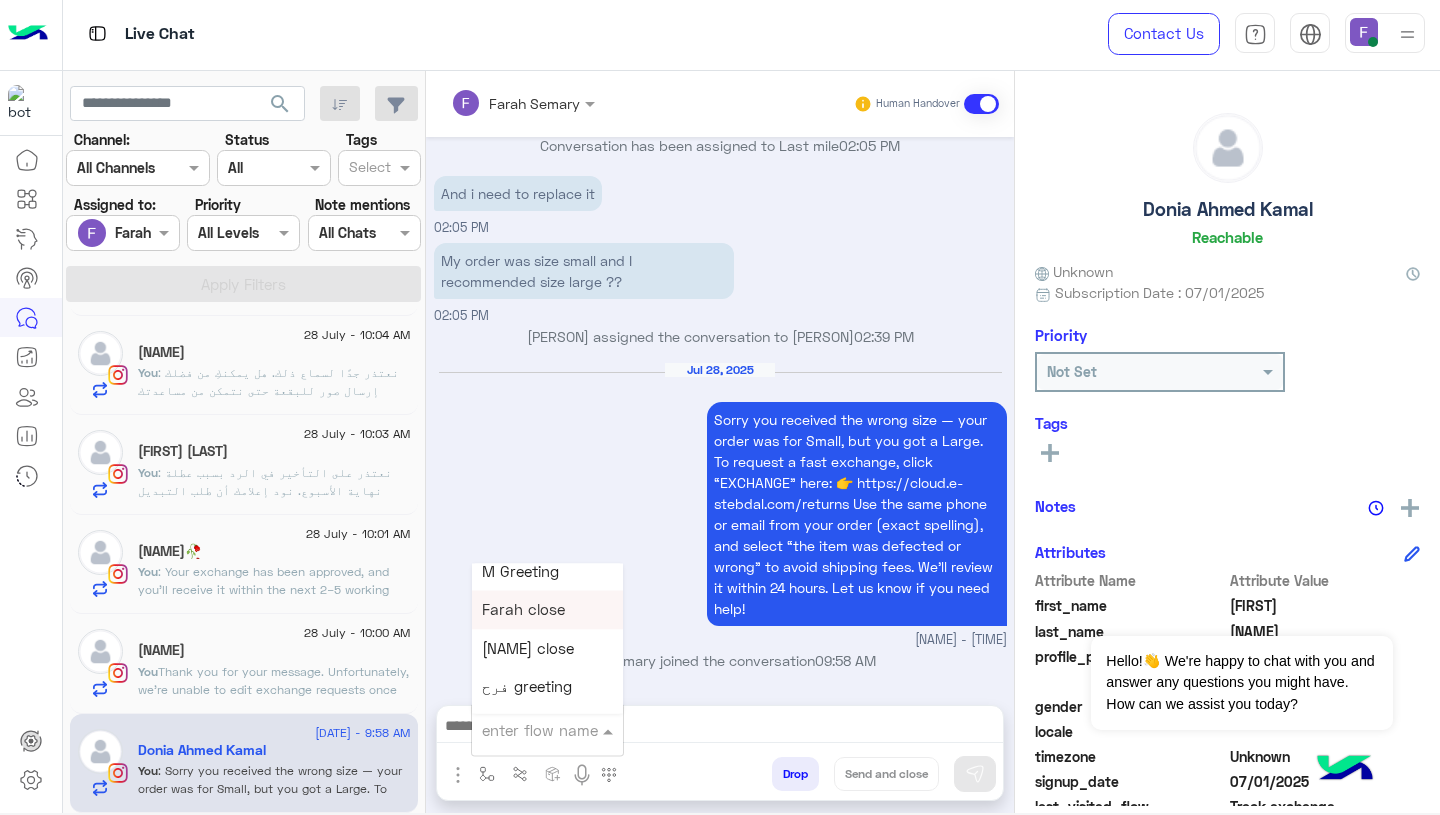 click on "Farah close" at bounding box center (547, 610) 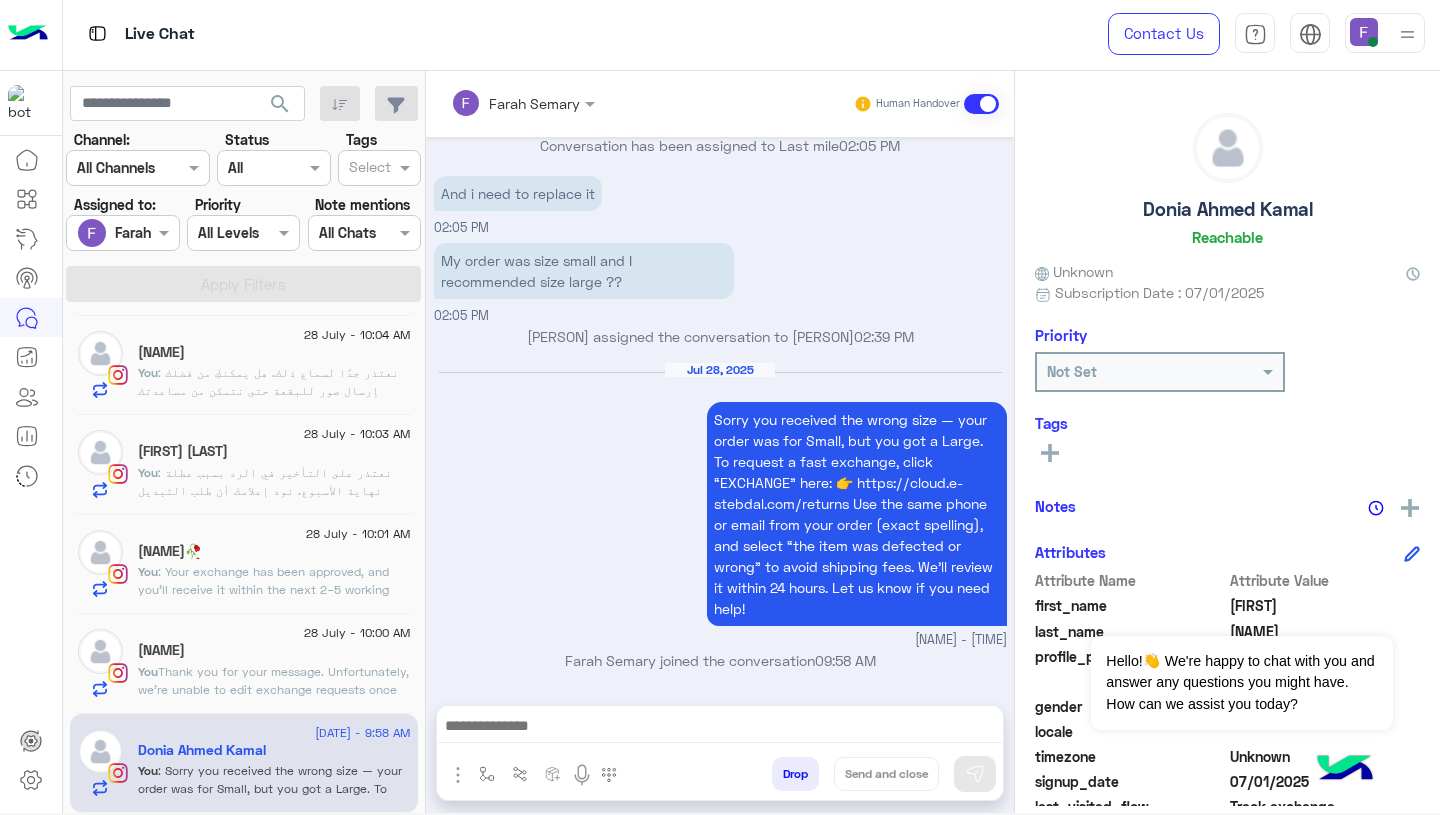type on "**********" 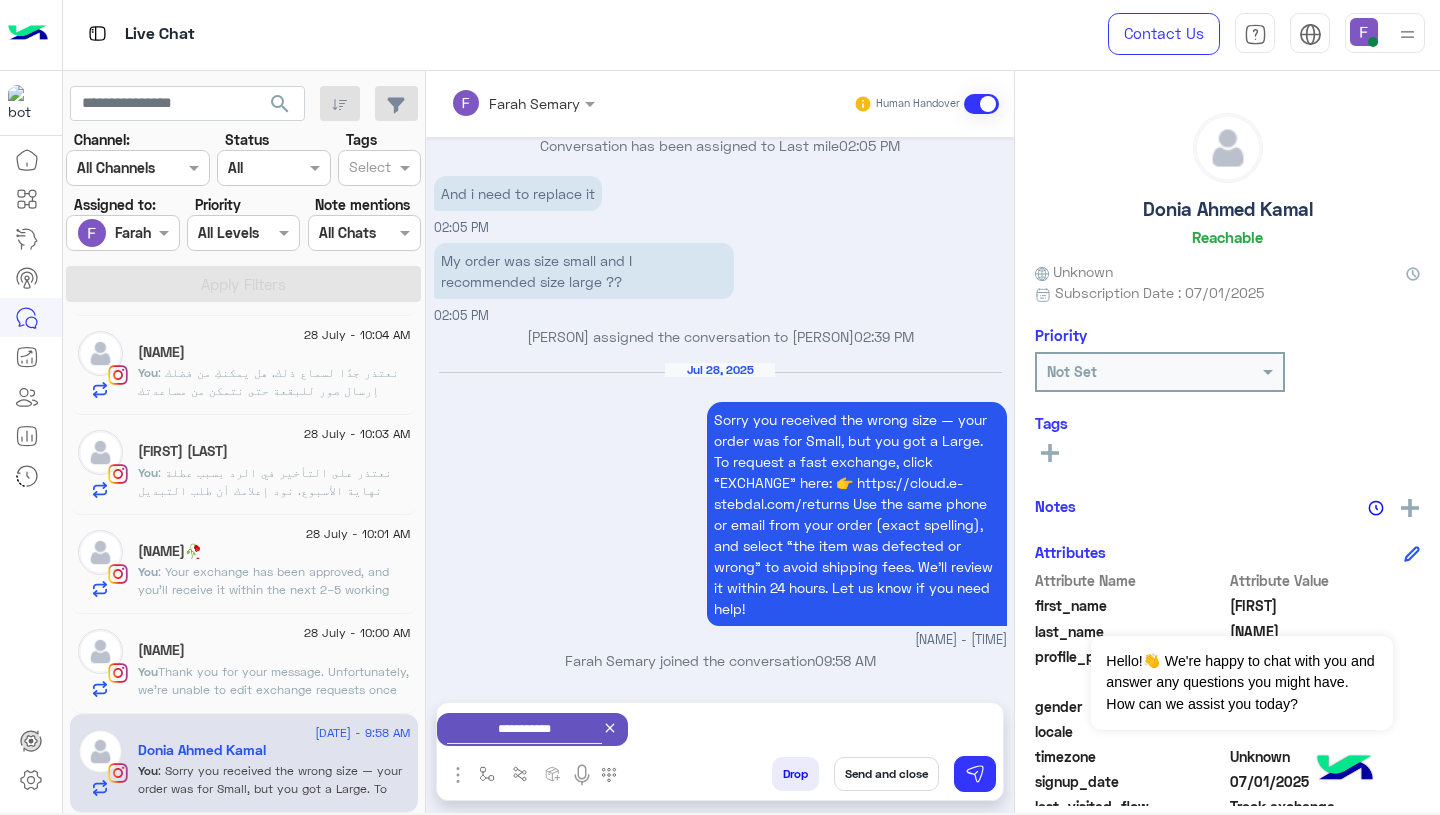 click on "Send and close" at bounding box center [886, 774] 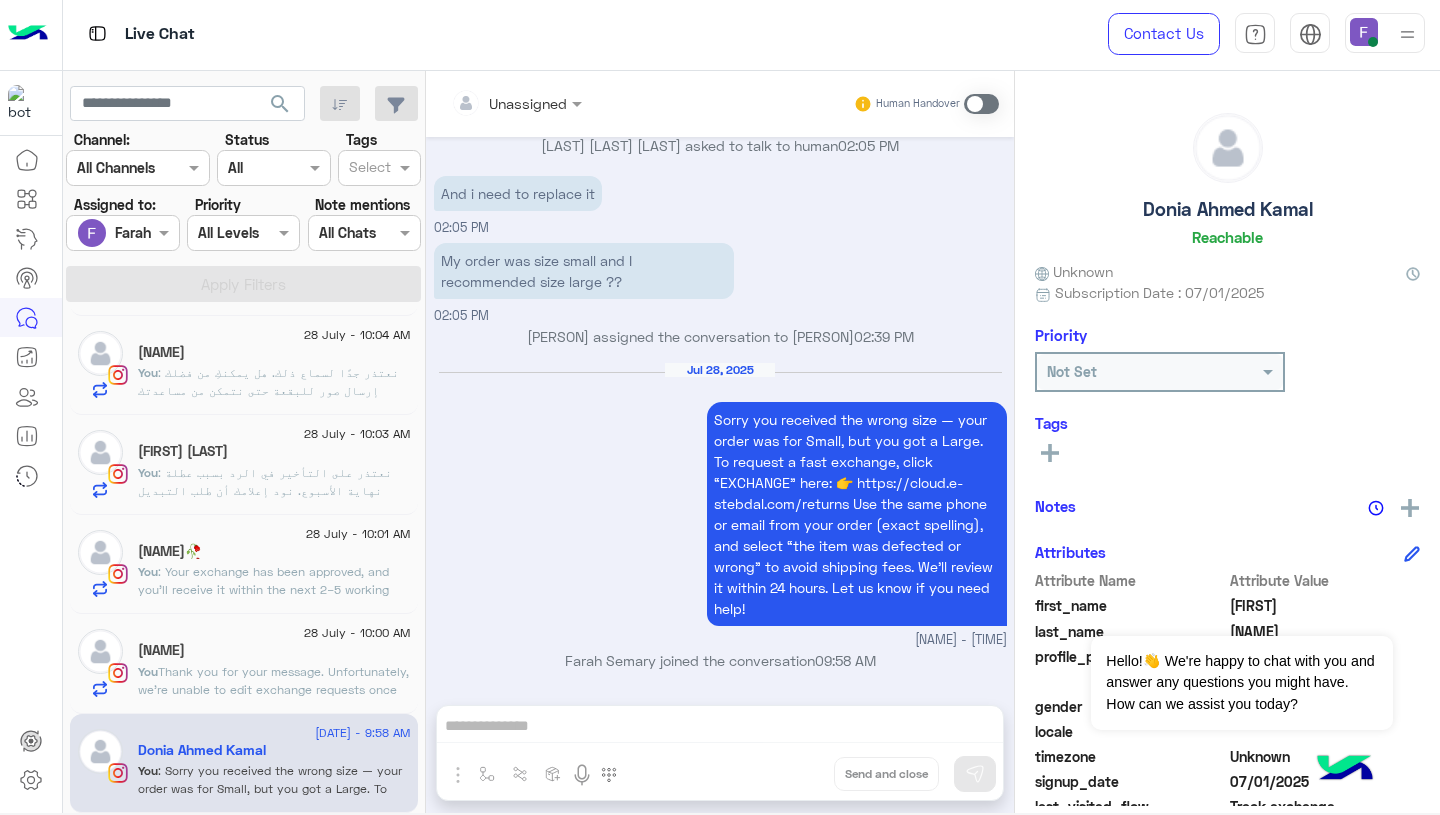 scroll, scrollTop: 1659, scrollLeft: 0, axis: vertical 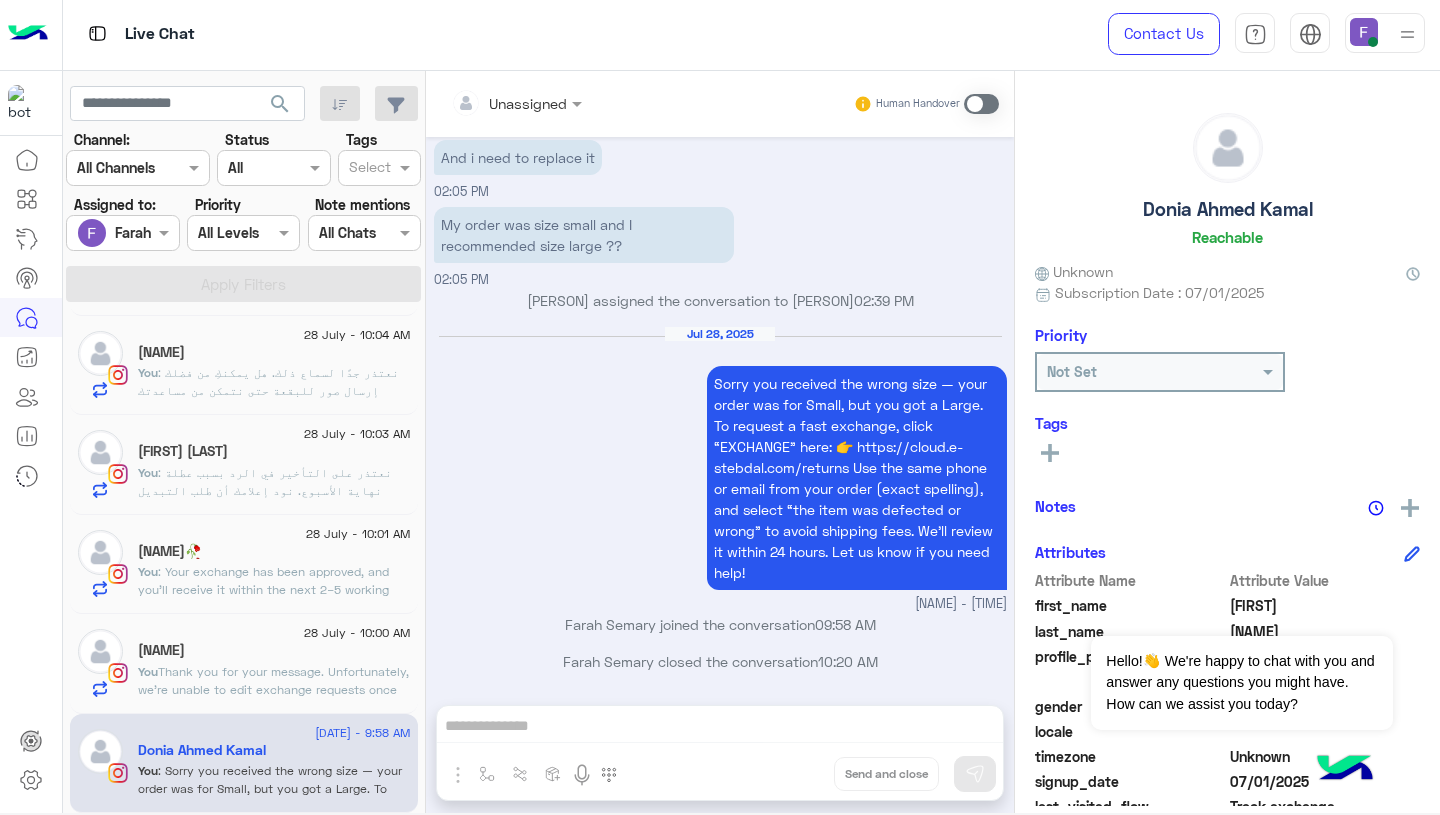 click on "Thank you for your message.
Unfortunately, we’re unable to edit exchange requests once they’ve been submitted. We’ve canceled your current request, so please go ahead and submit a new one with the changes you’d like:
👉 https://cloud.e-stebdal.com/returns
Let us know if you need any help!" 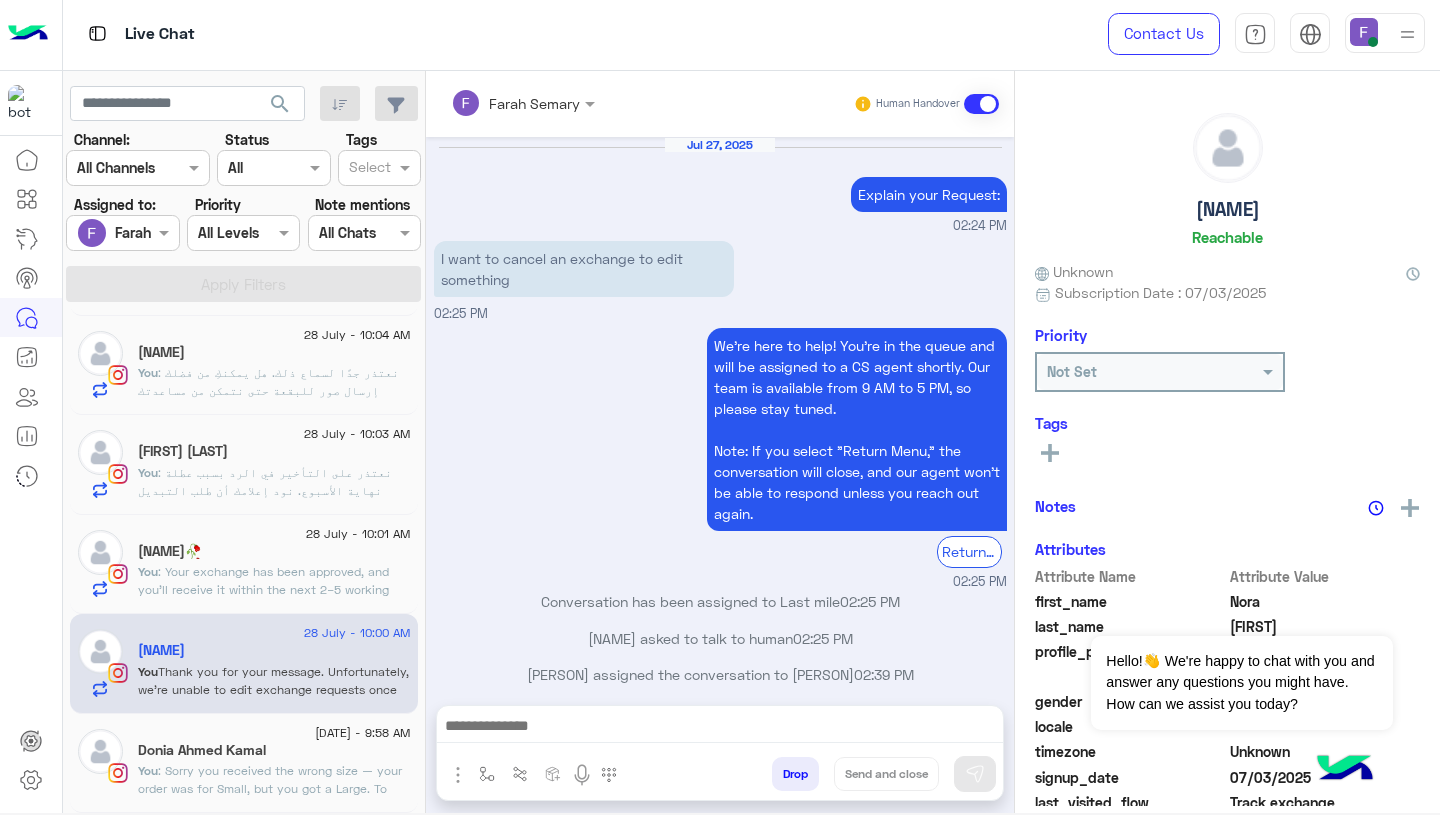 scroll, scrollTop: 1415, scrollLeft: 0, axis: vertical 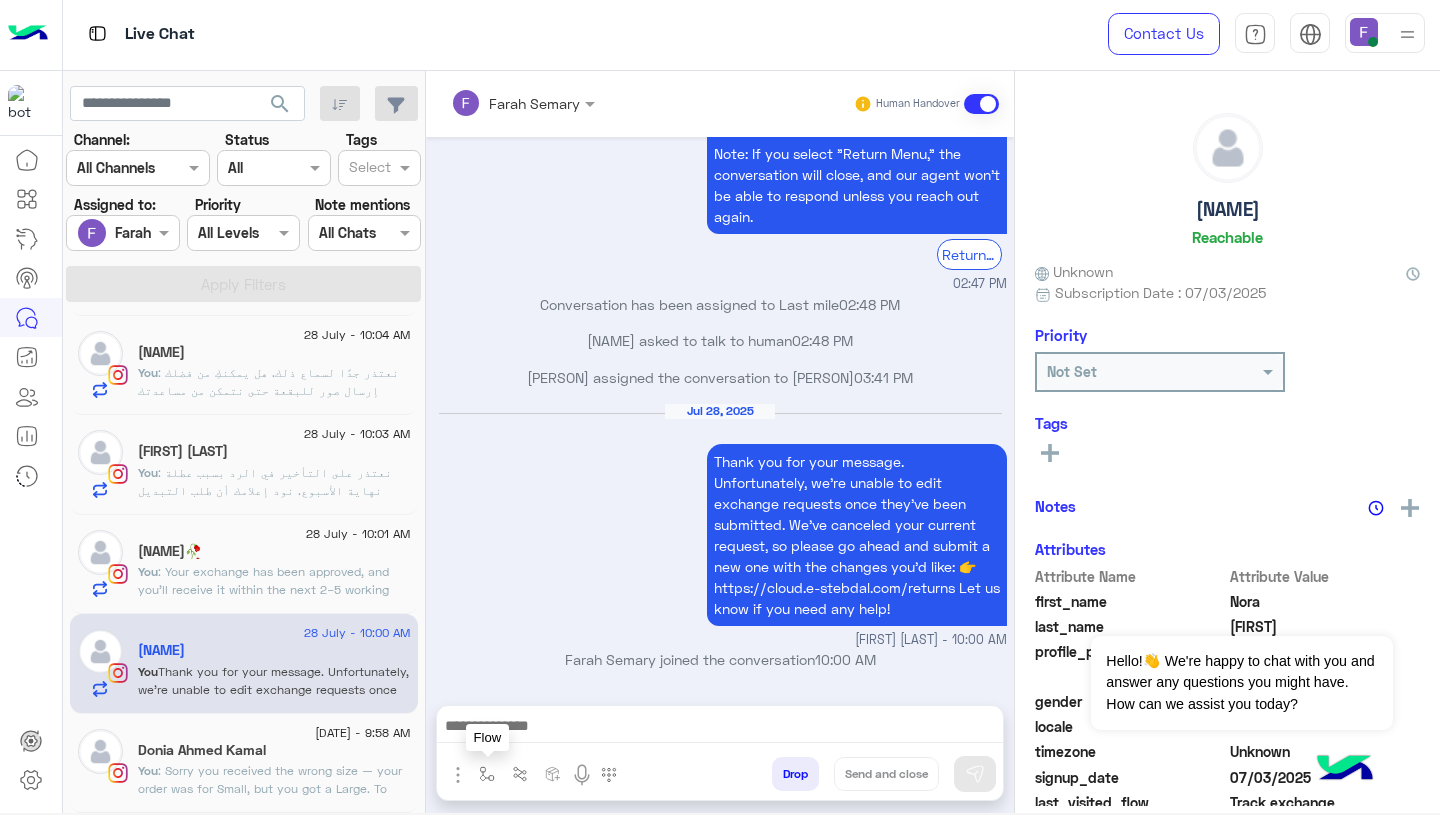click at bounding box center [487, 774] 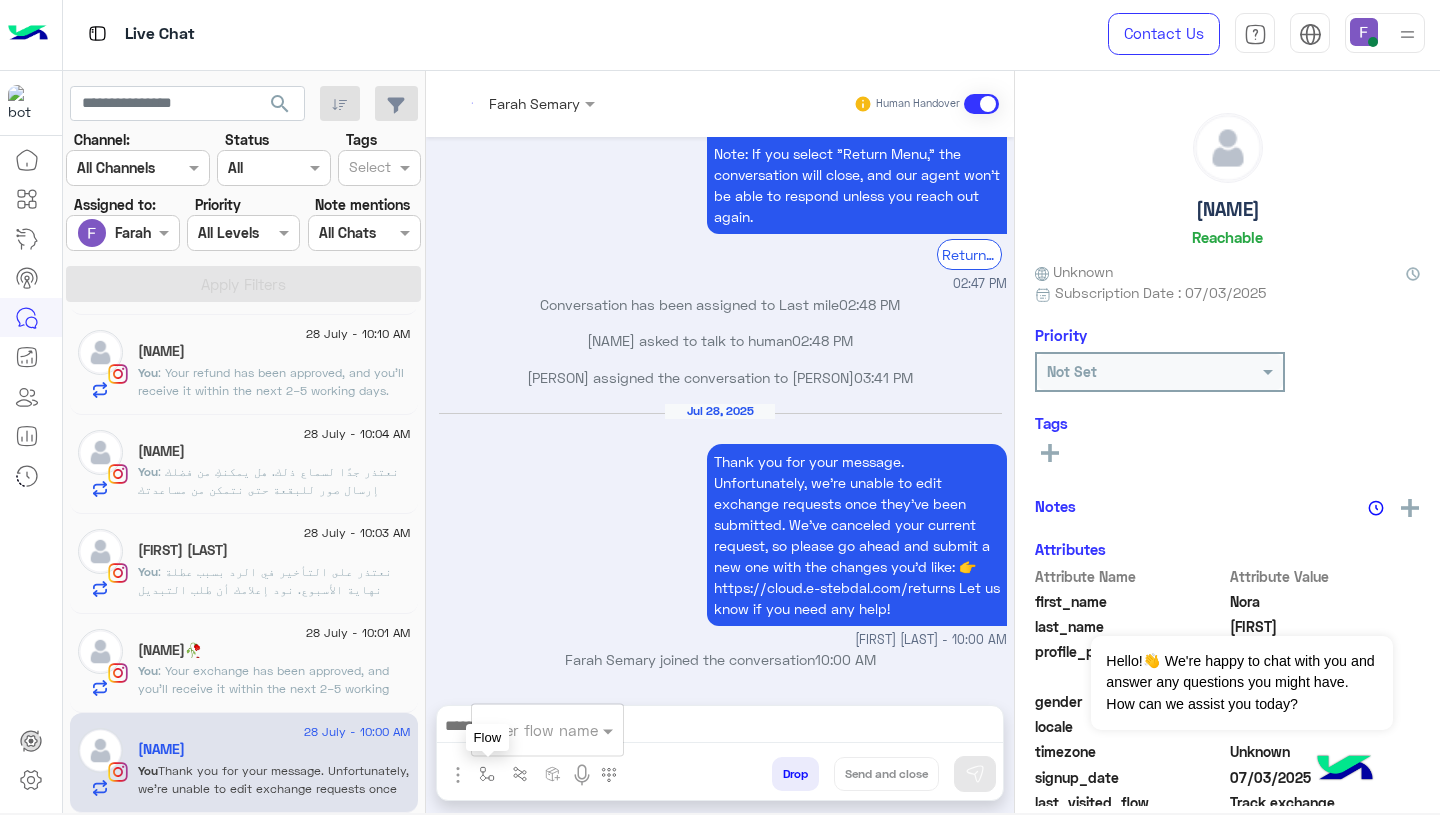 scroll, scrollTop: 1097, scrollLeft: 0, axis: vertical 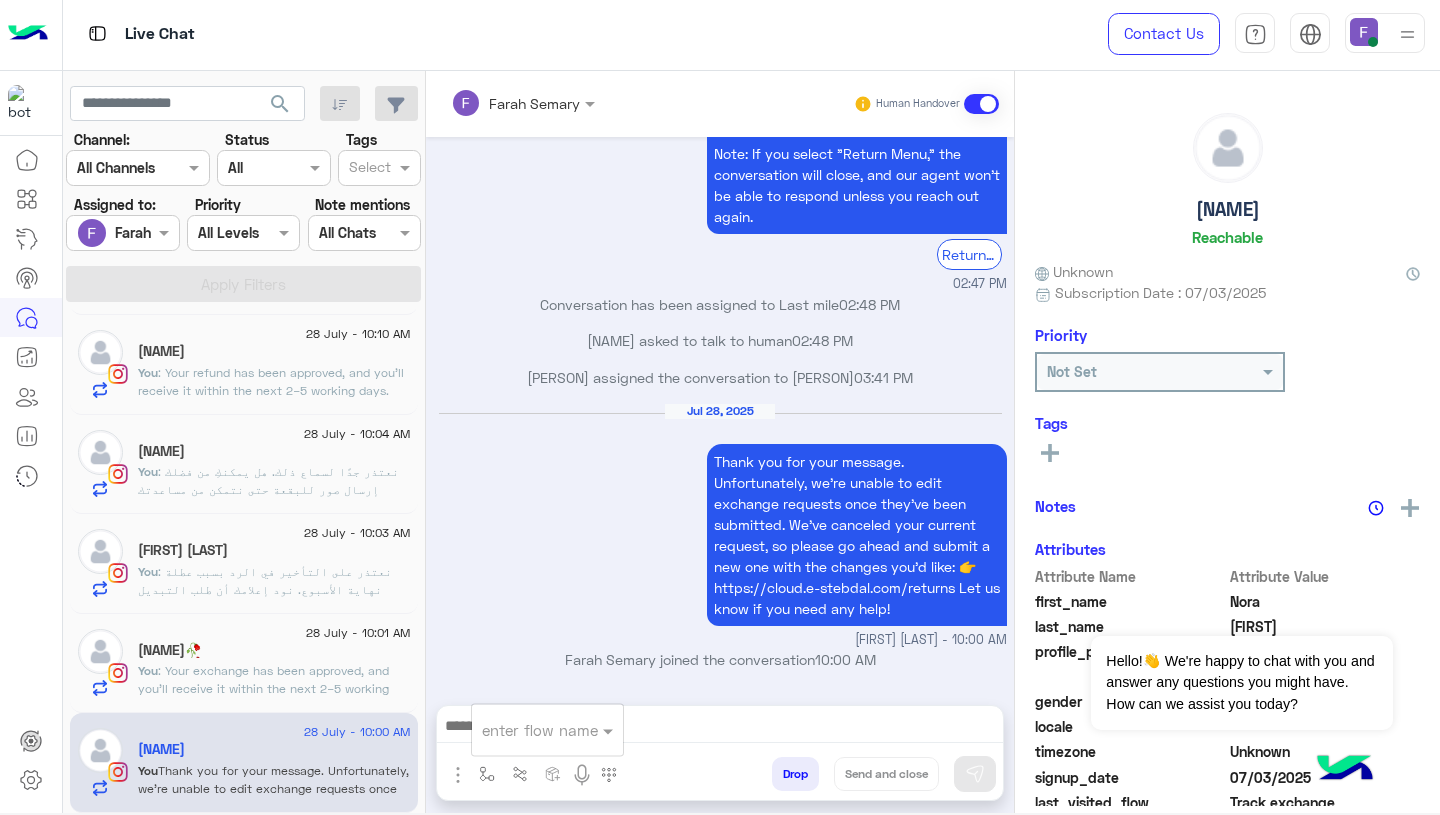 click at bounding box center (523, 730) 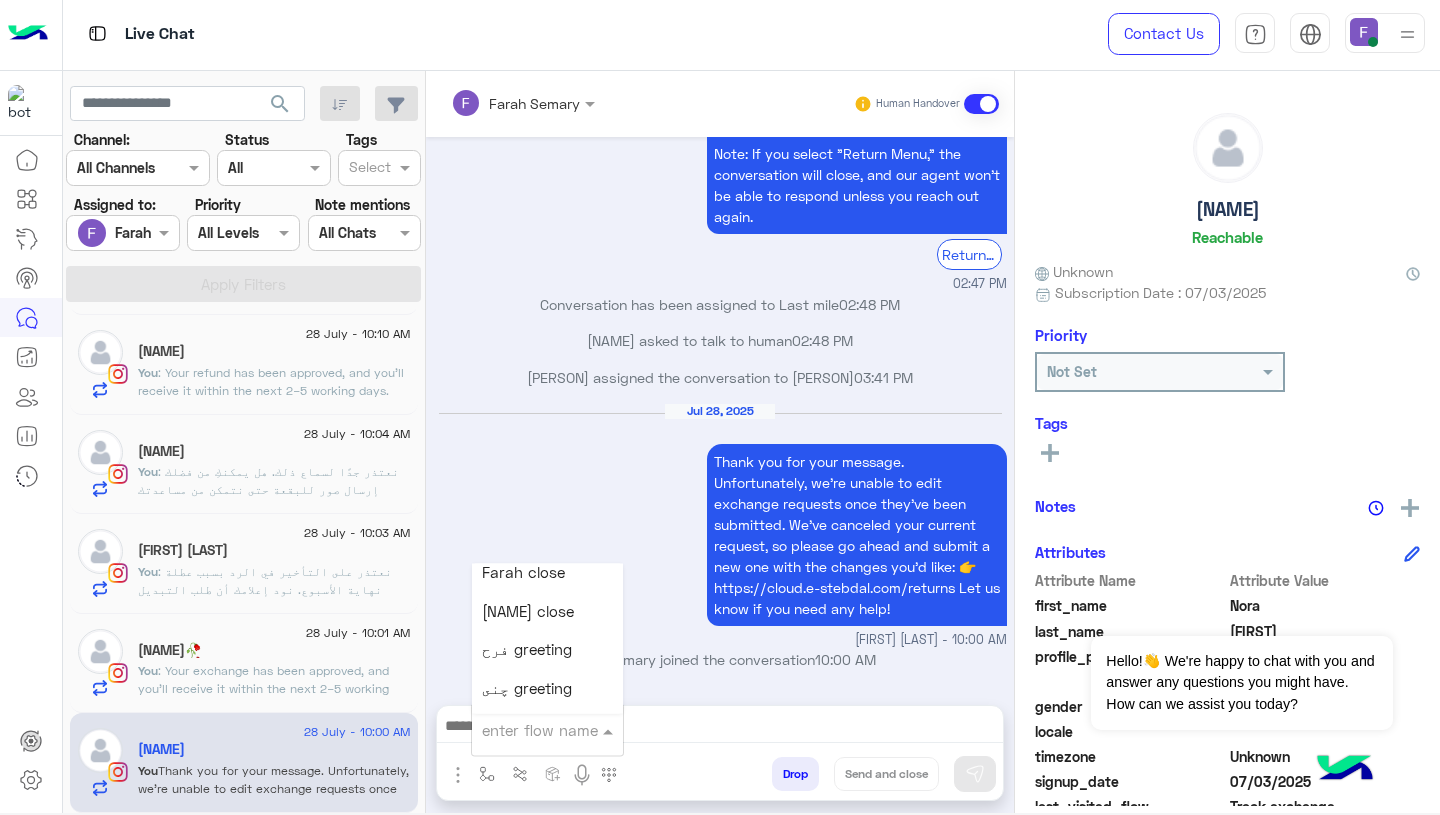 scroll, scrollTop: 2531, scrollLeft: 0, axis: vertical 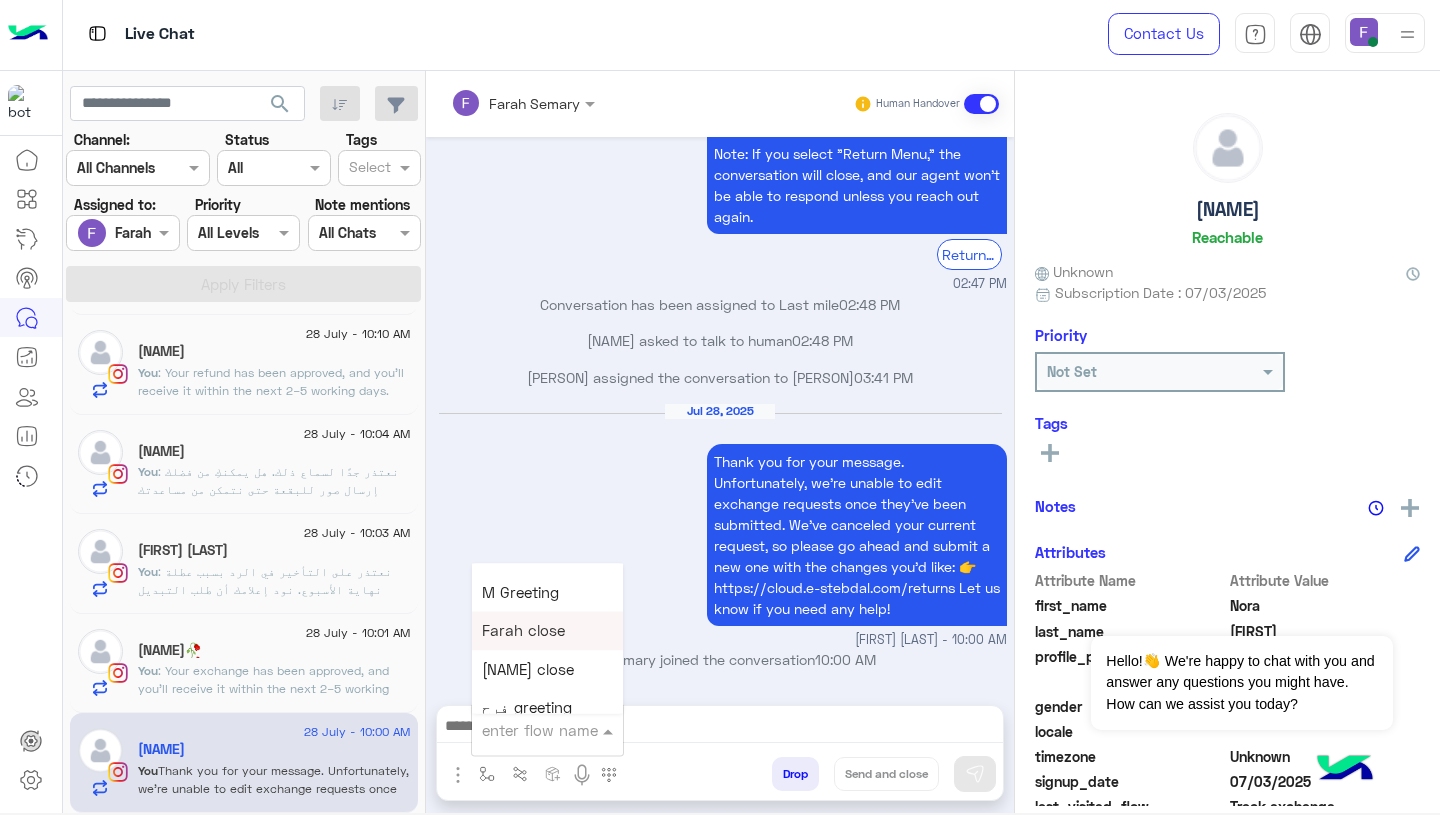 click on "Farah close" at bounding box center [547, 631] 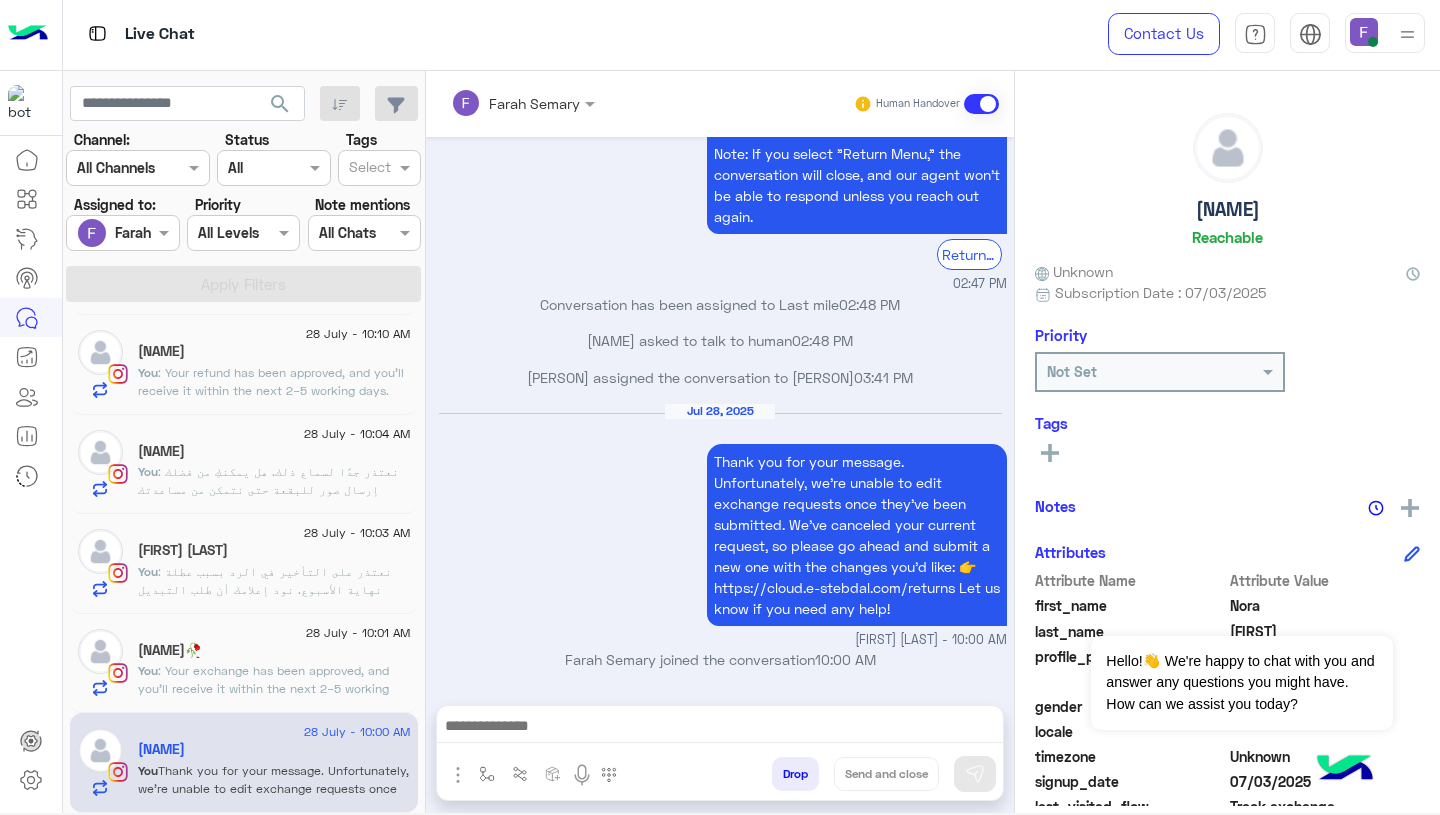 type on "**********" 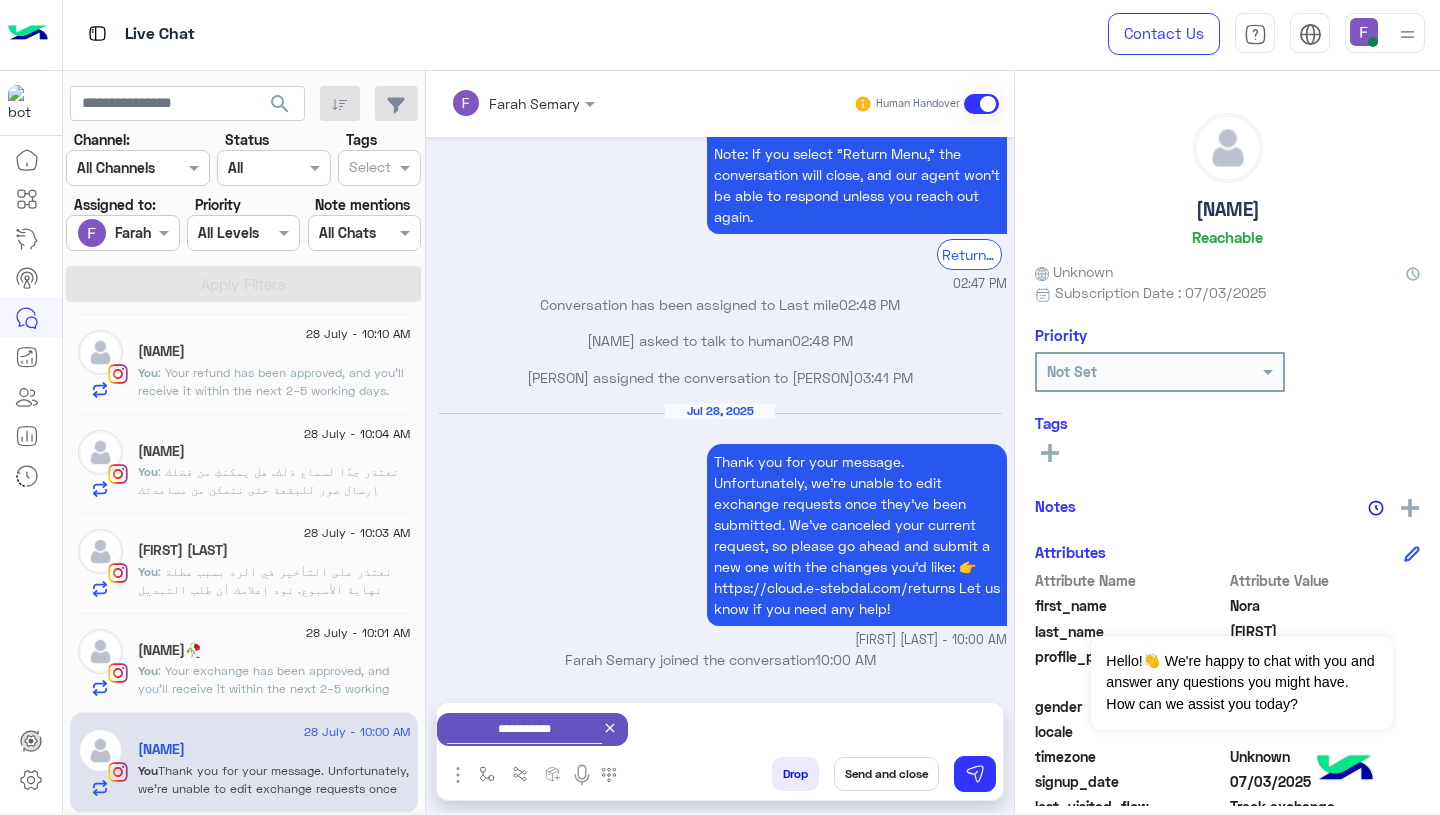 click on "Send and close" at bounding box center [886, 774] 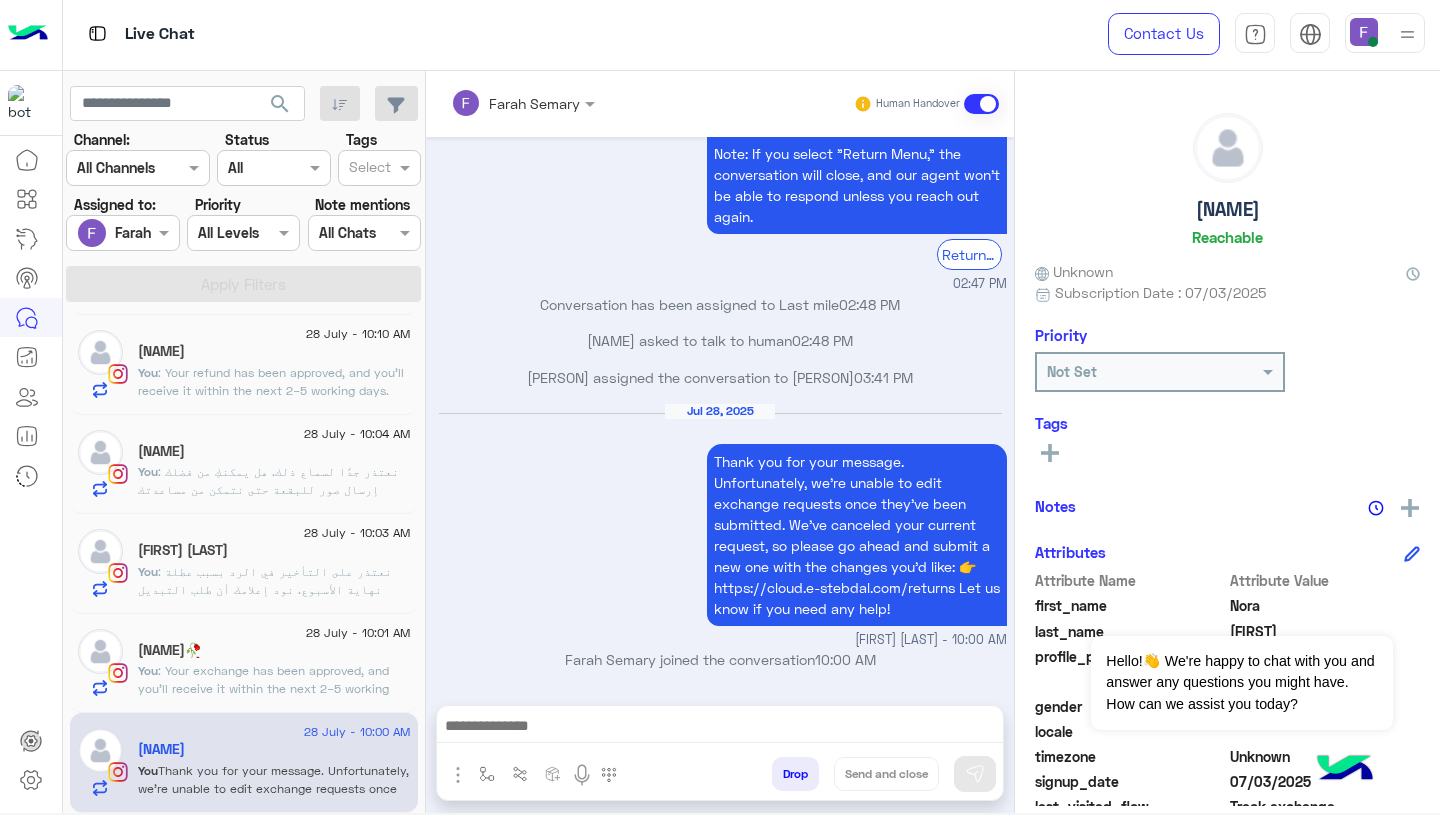 scroll, scrollTop: 1451, scrollLeft: 0, axis: vertical 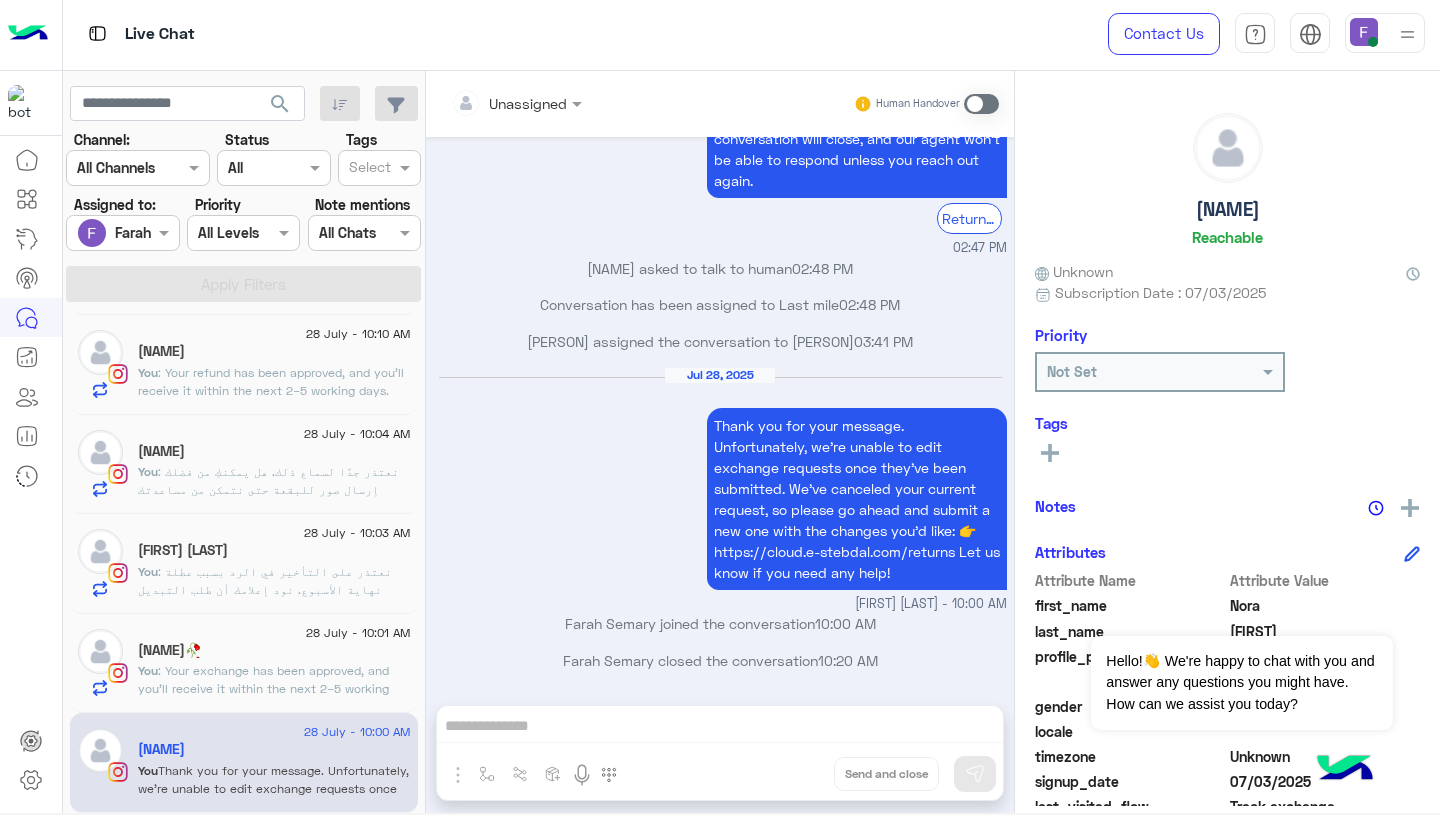 click on "[NAME]🥀" 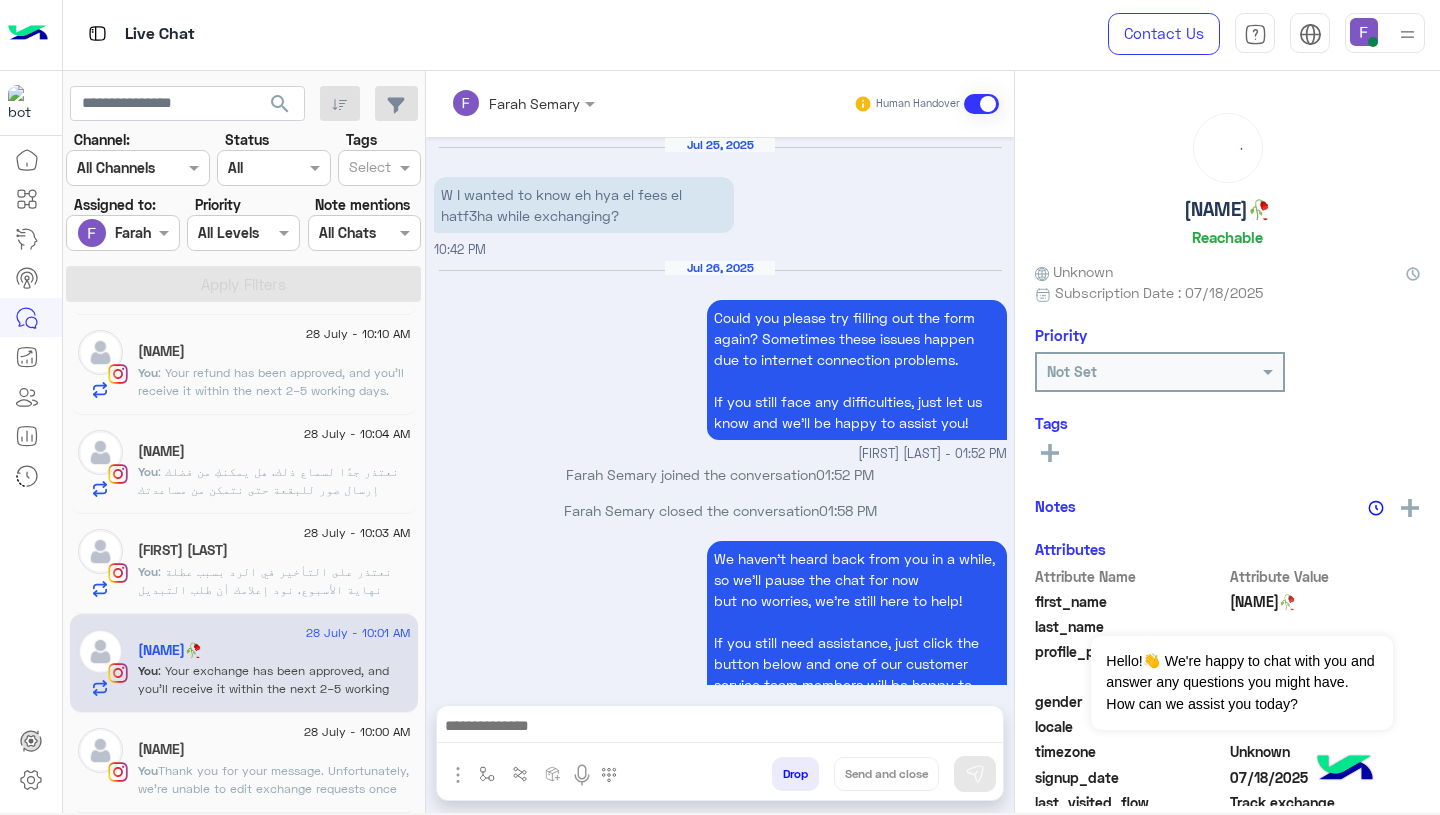 scroll 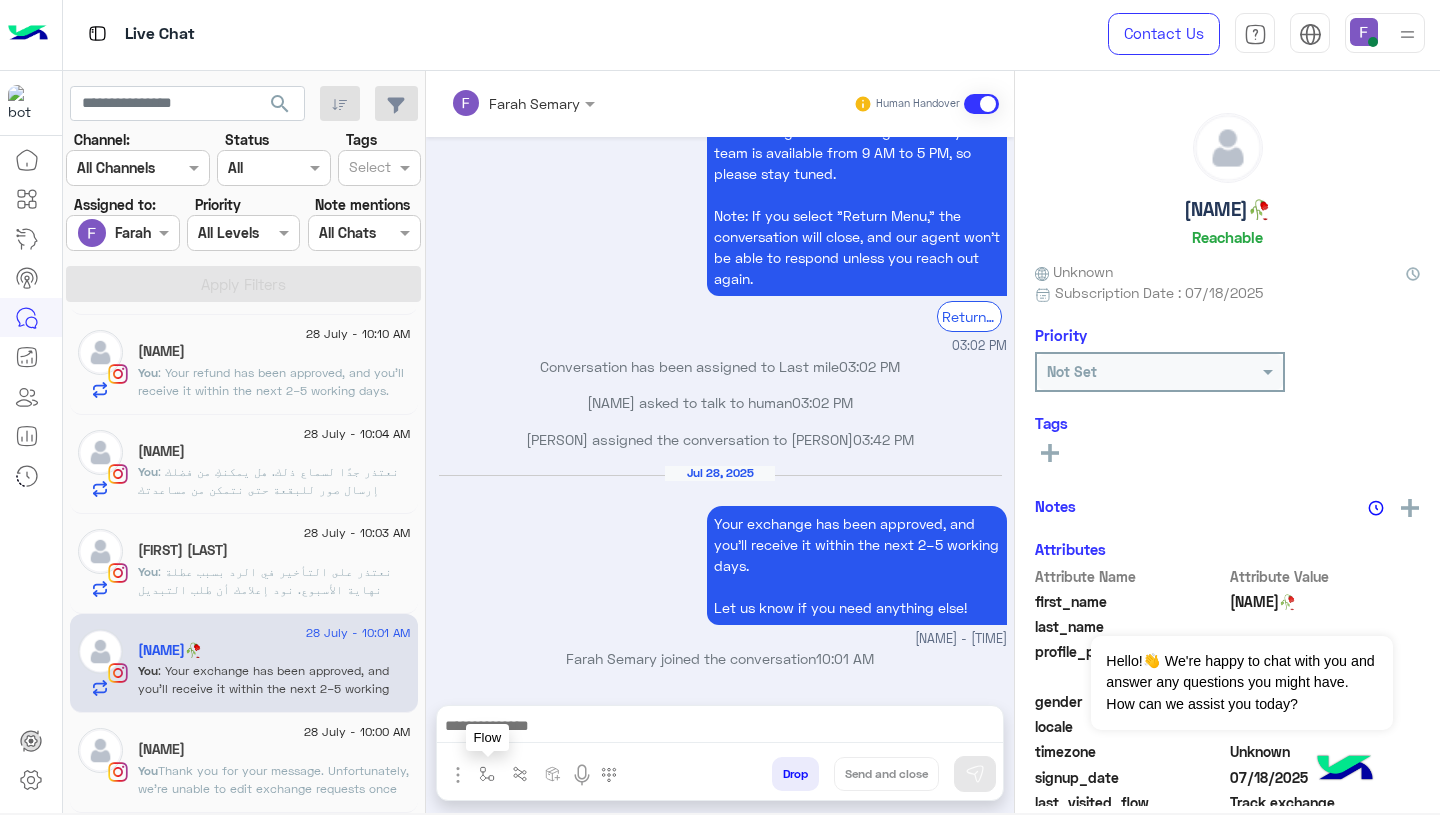 click at bounding box center [487, 774] 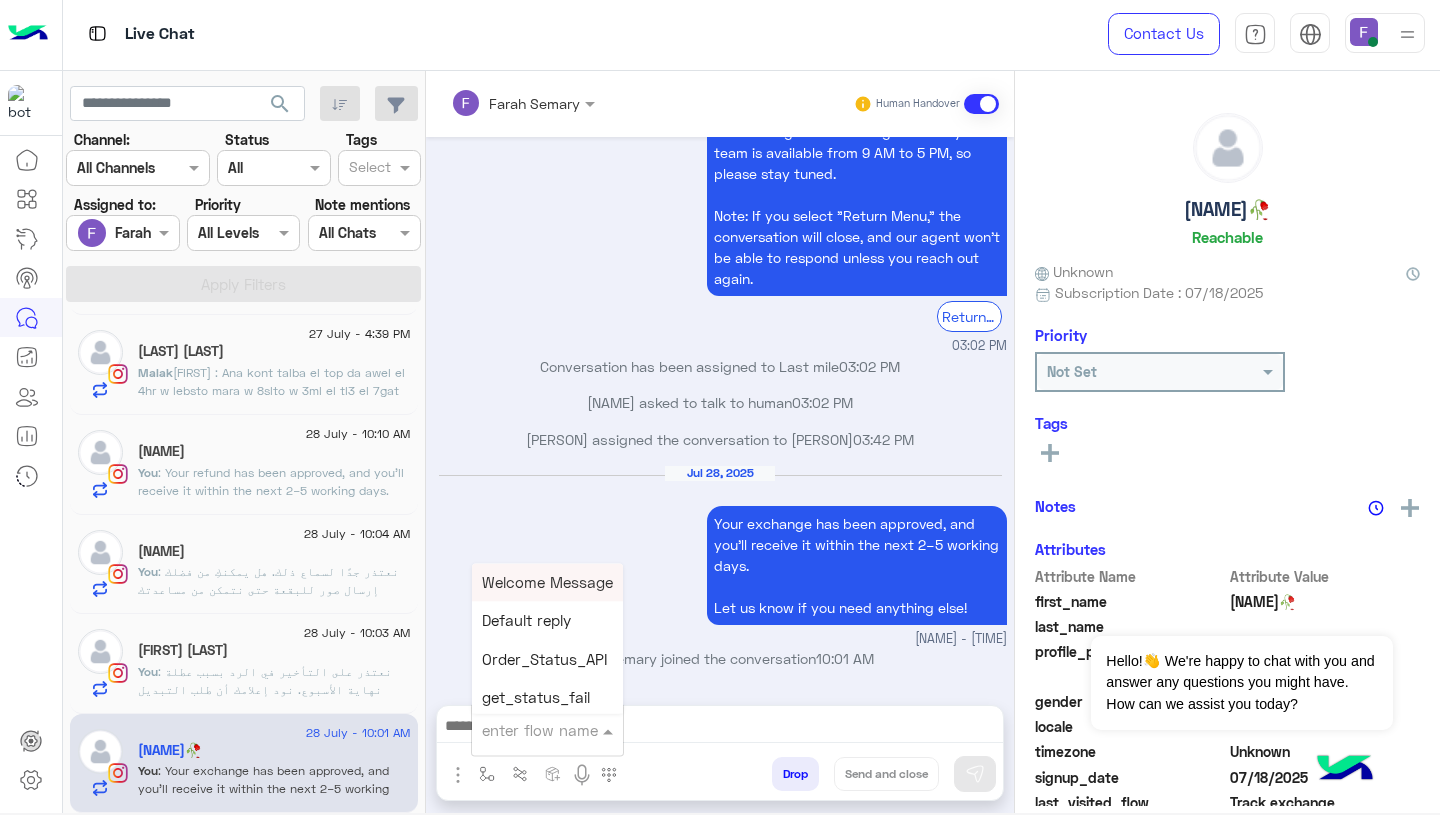 click at bounding box center (523, 730) 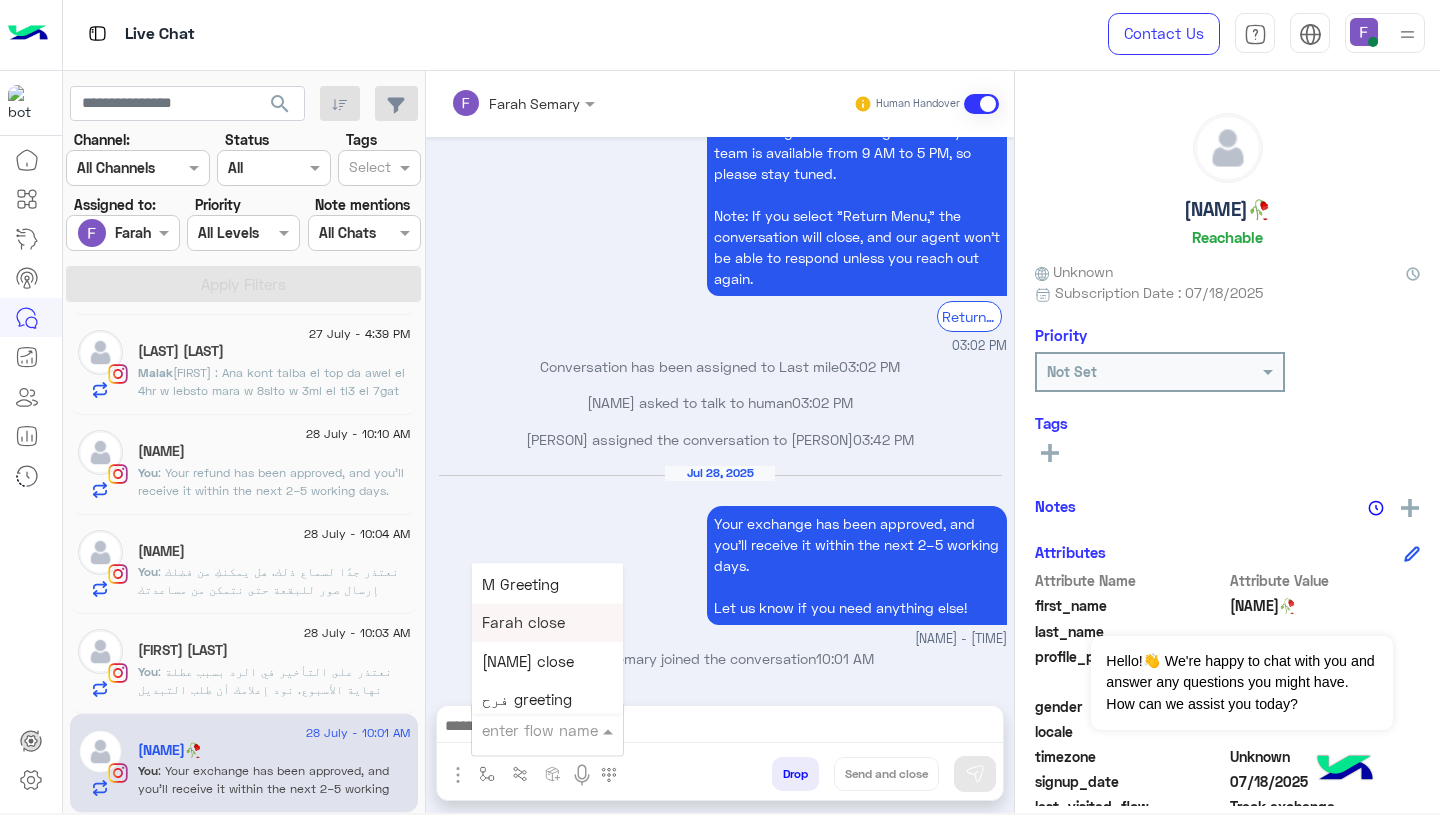 click on "Farah close" at bounding box center [523, 623] 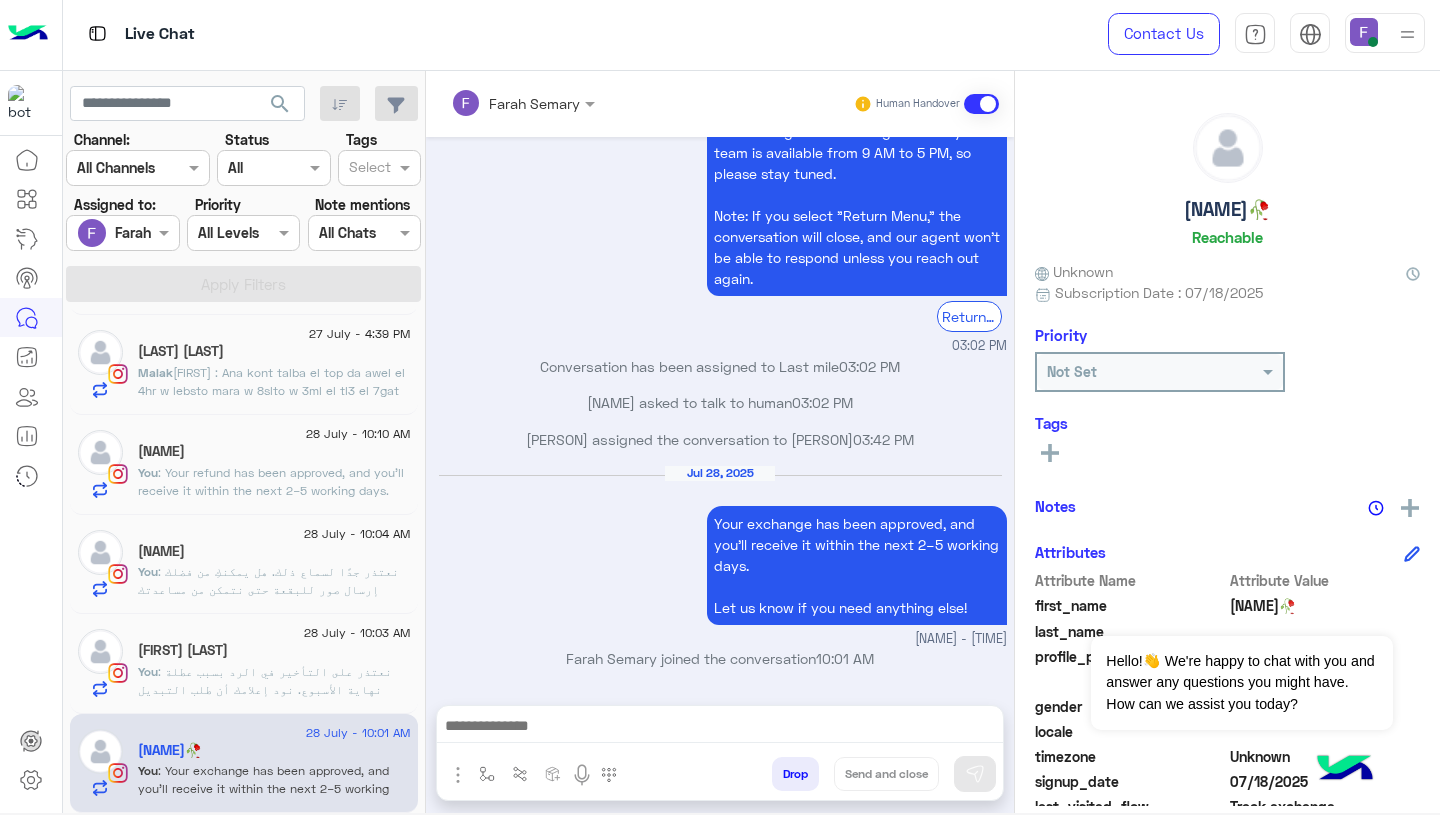 type on "**********" 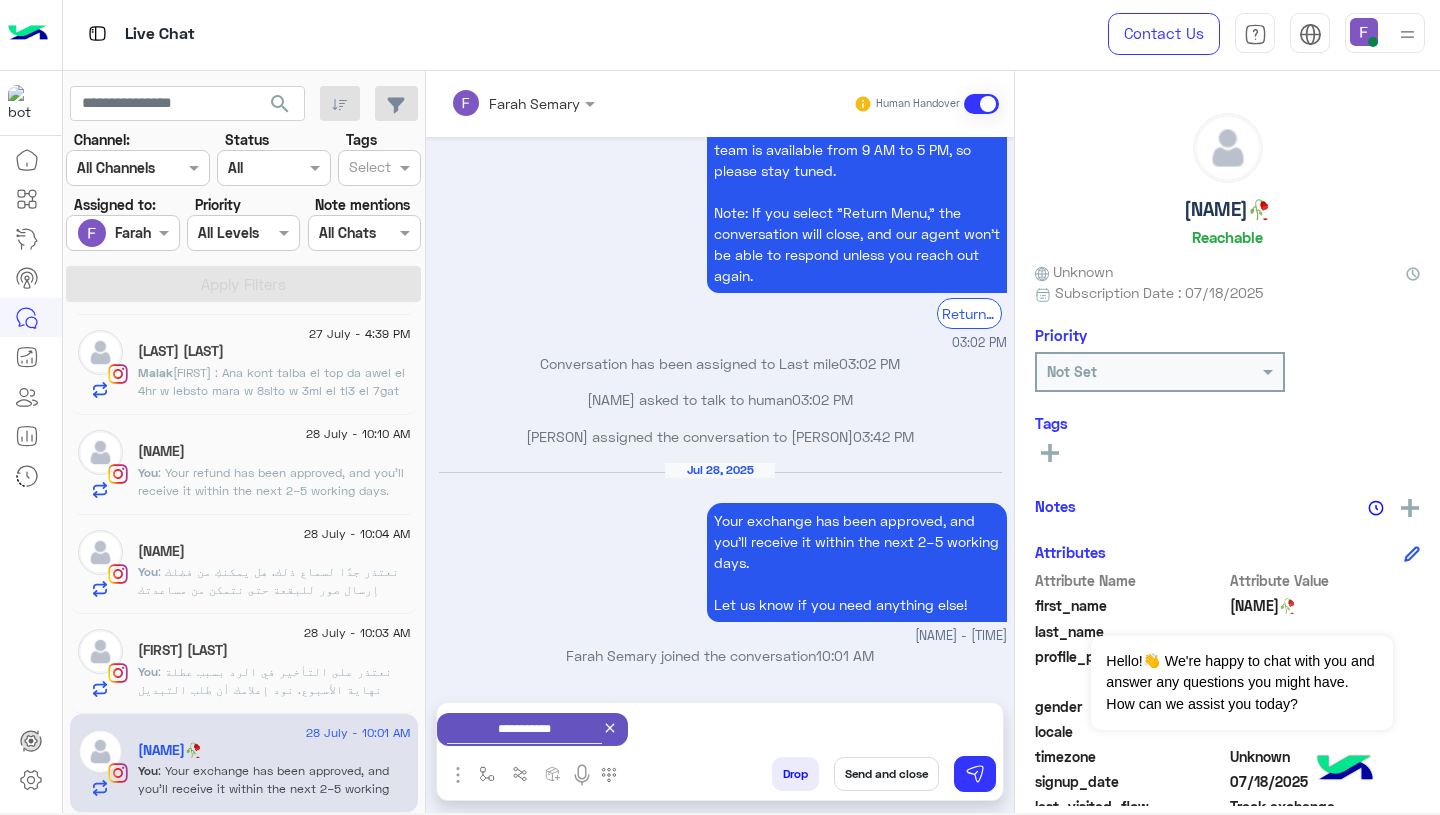 click on "Send and close" at bounding box center (886, 774) 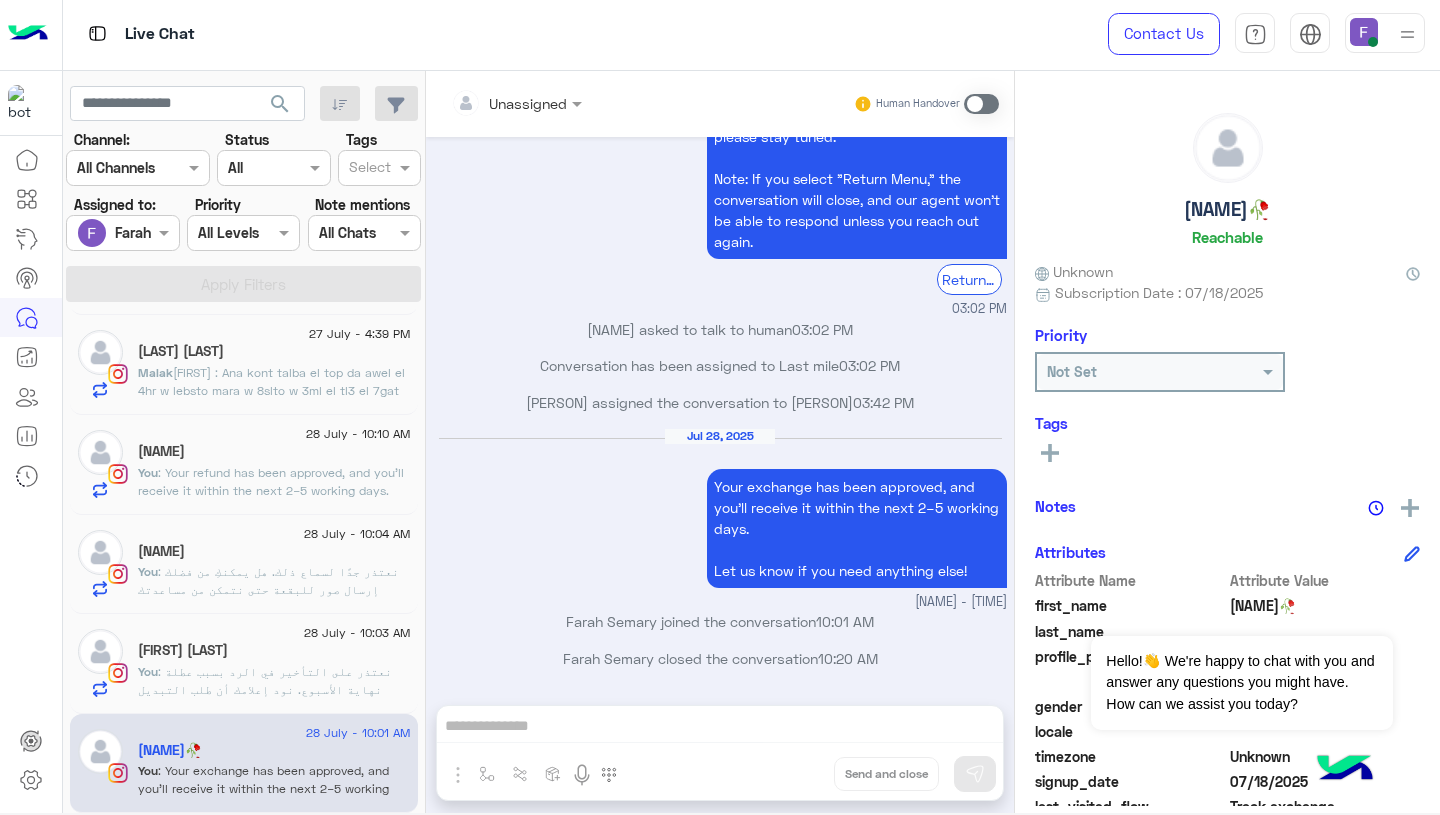 click on ": نعتذر على التأخير في الرد بسبب عطلة نهاية الأسبوع.
نود إعلامك أن طلب التبديل الخاص بك قد تم قبوله وهو الآن قيد التنفيذ.
نتوقع أن تستلمي الطلبية الجديدة قريبًا.
إذا كنتِ بحاجة لأي مساعدة، نحن هنا في خدمتك!" 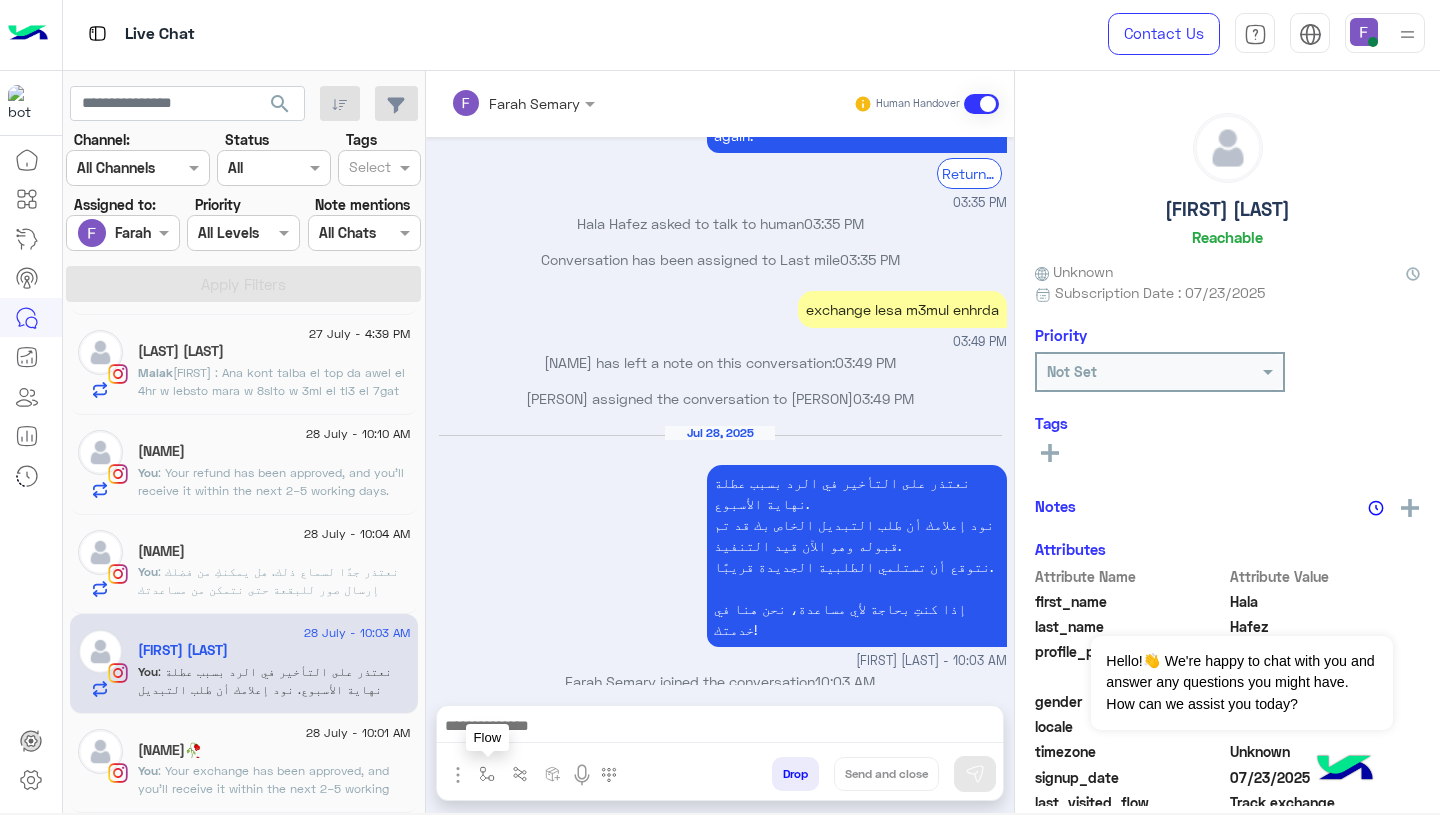 click at bounding box center [487, 773] 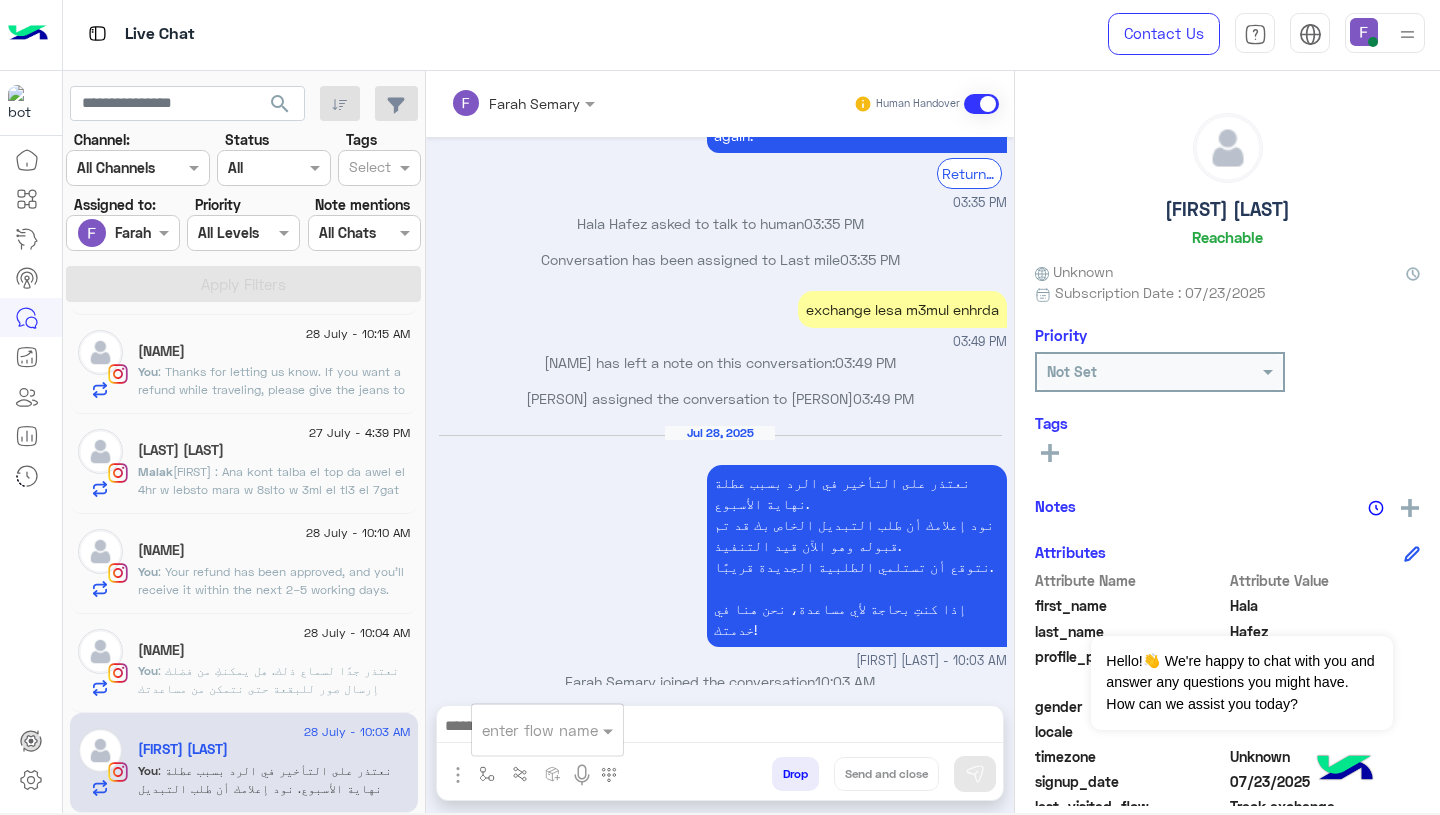 click at bounding box center [523, 730] 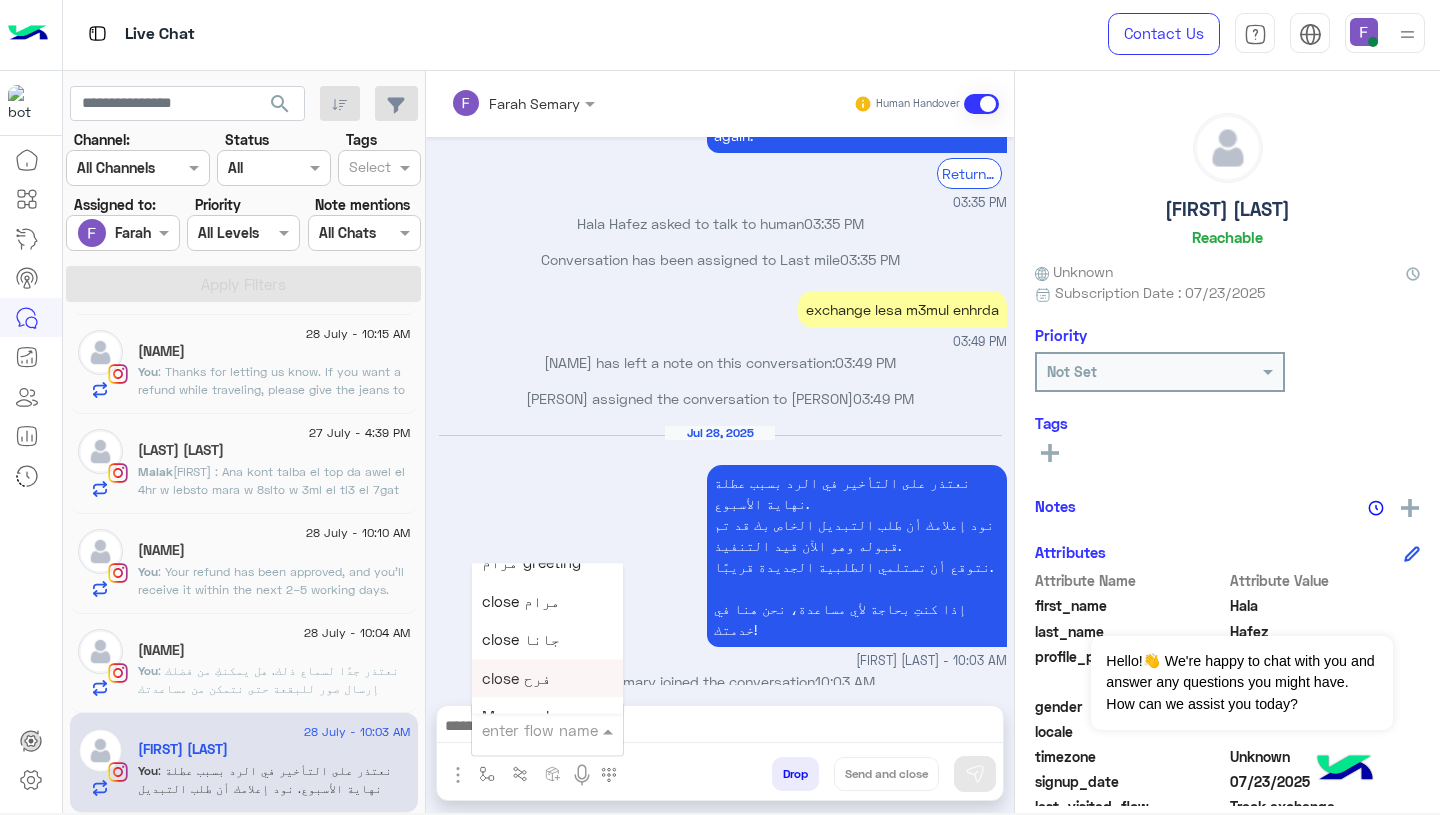 click on "close فرح" at bounding box center [547, 678] 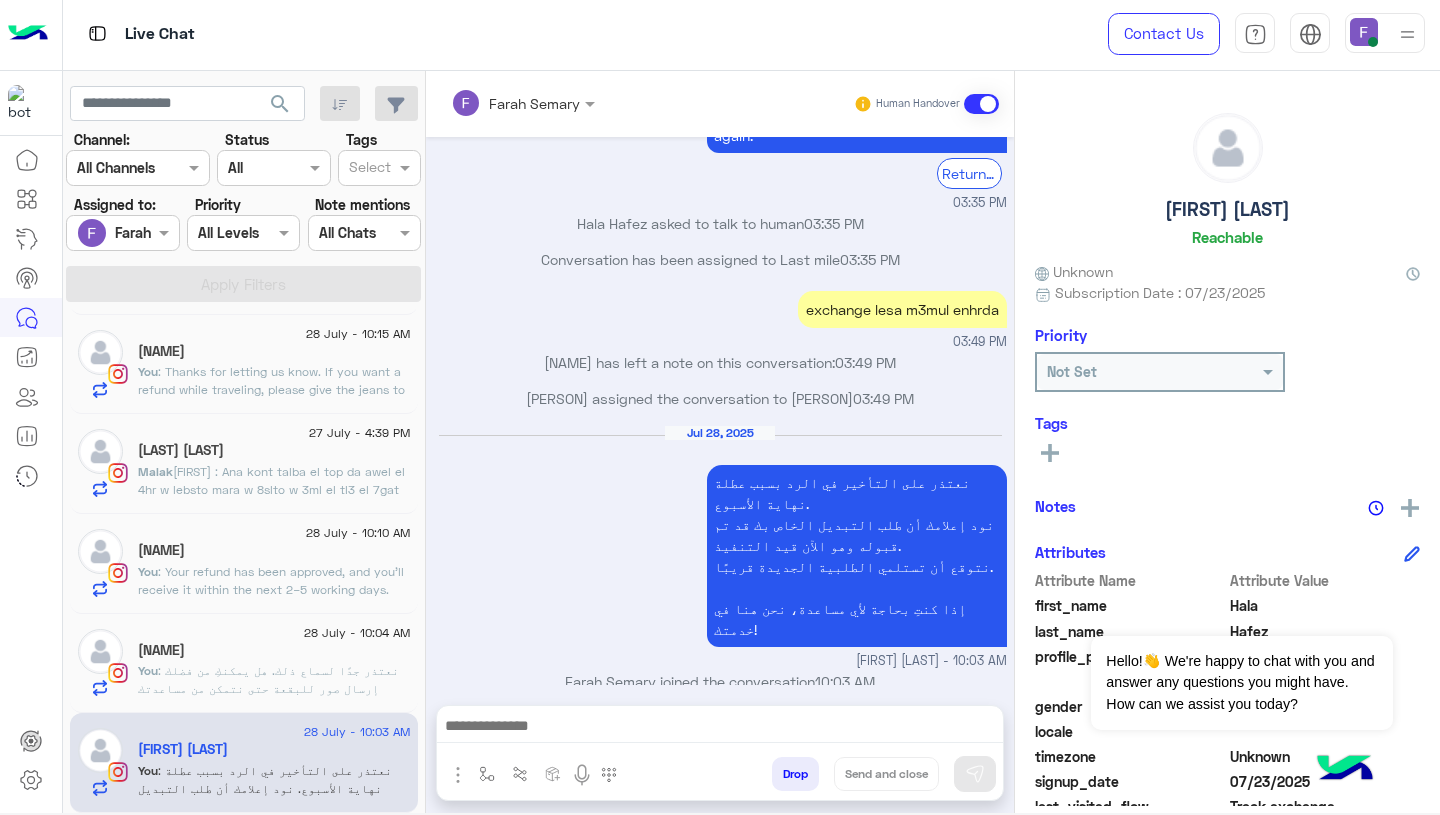 type on "*********" 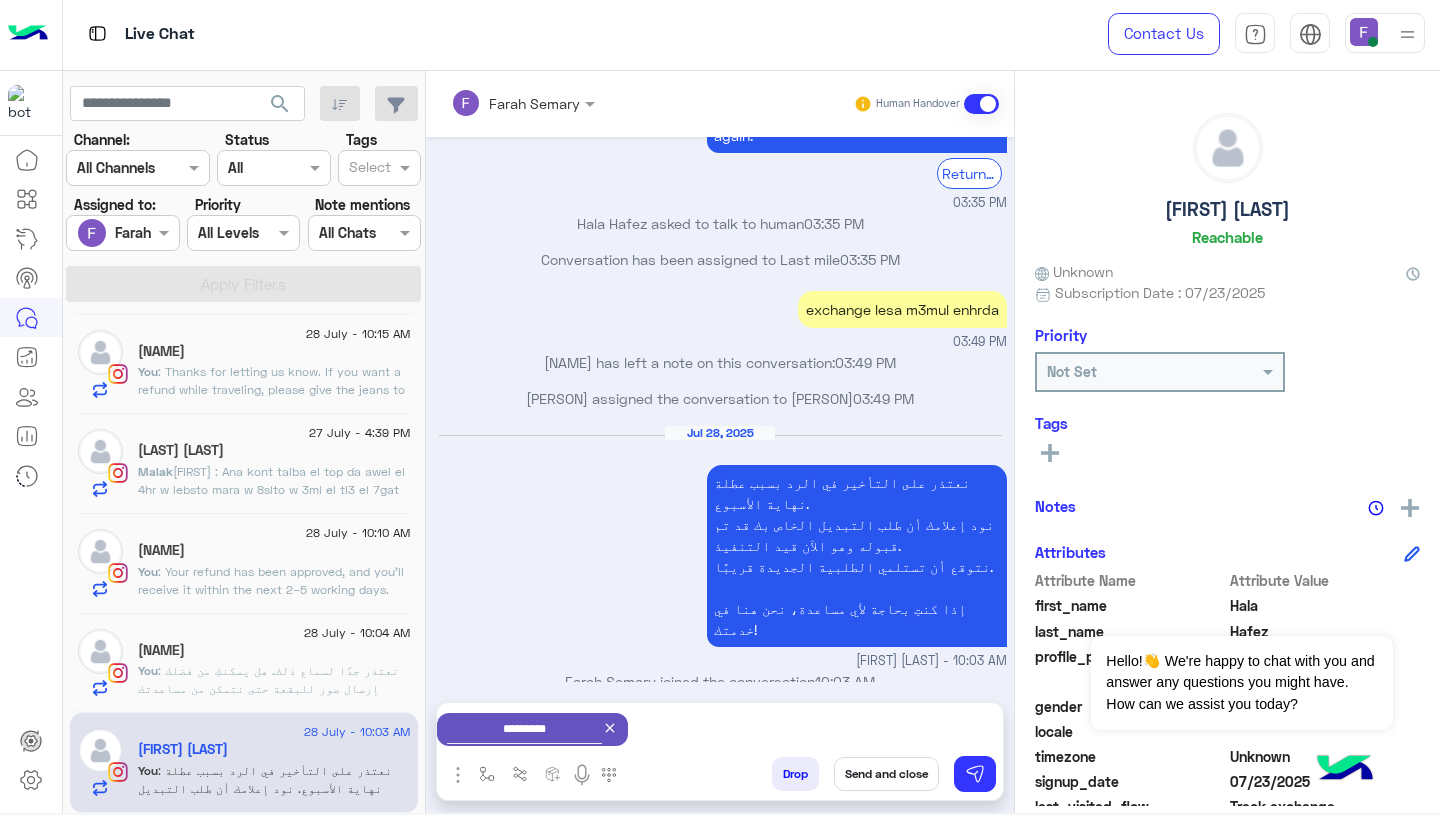 click on "Send and close" at bounding box center [886, 774] 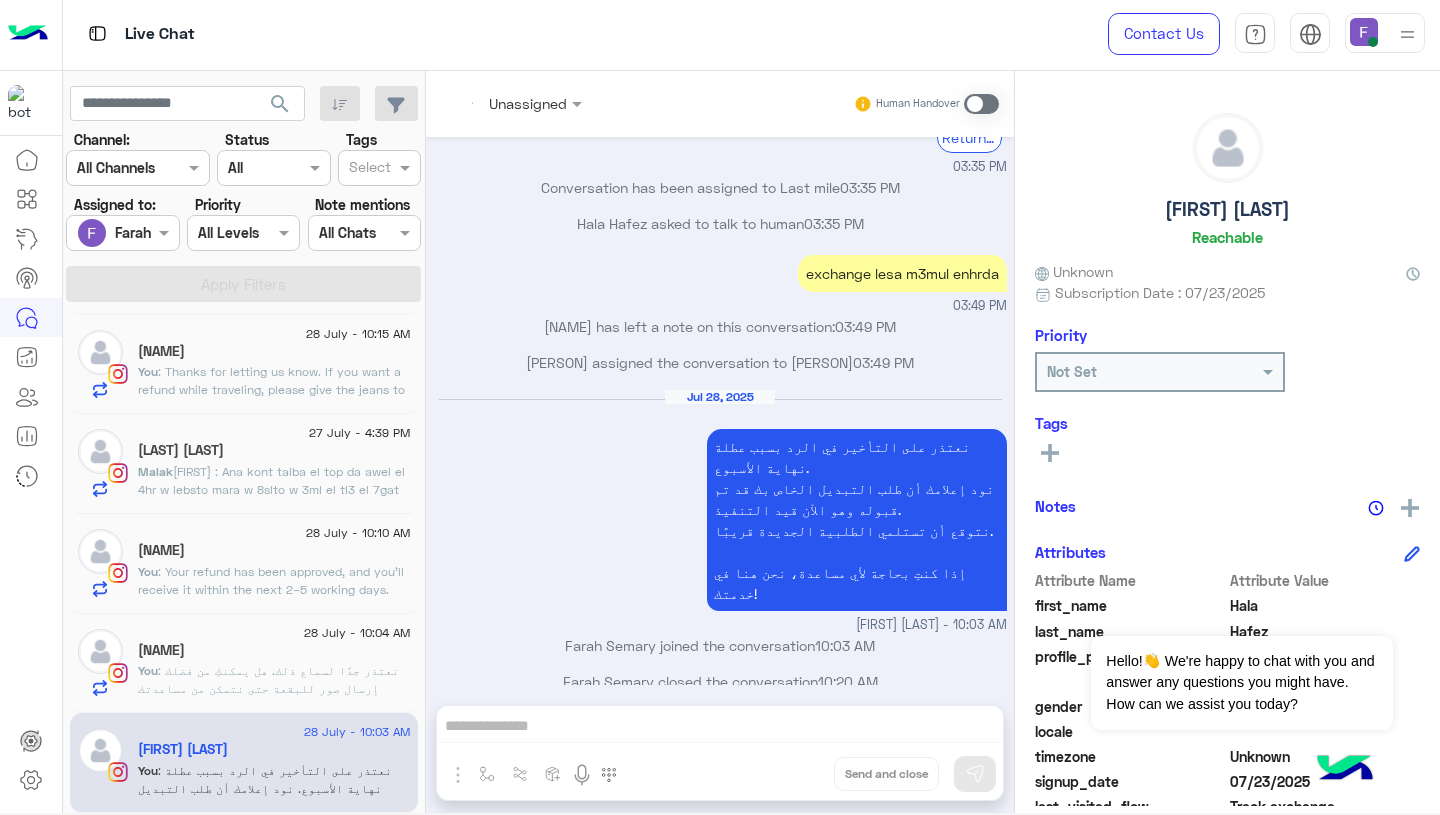 click on "[NAME]" 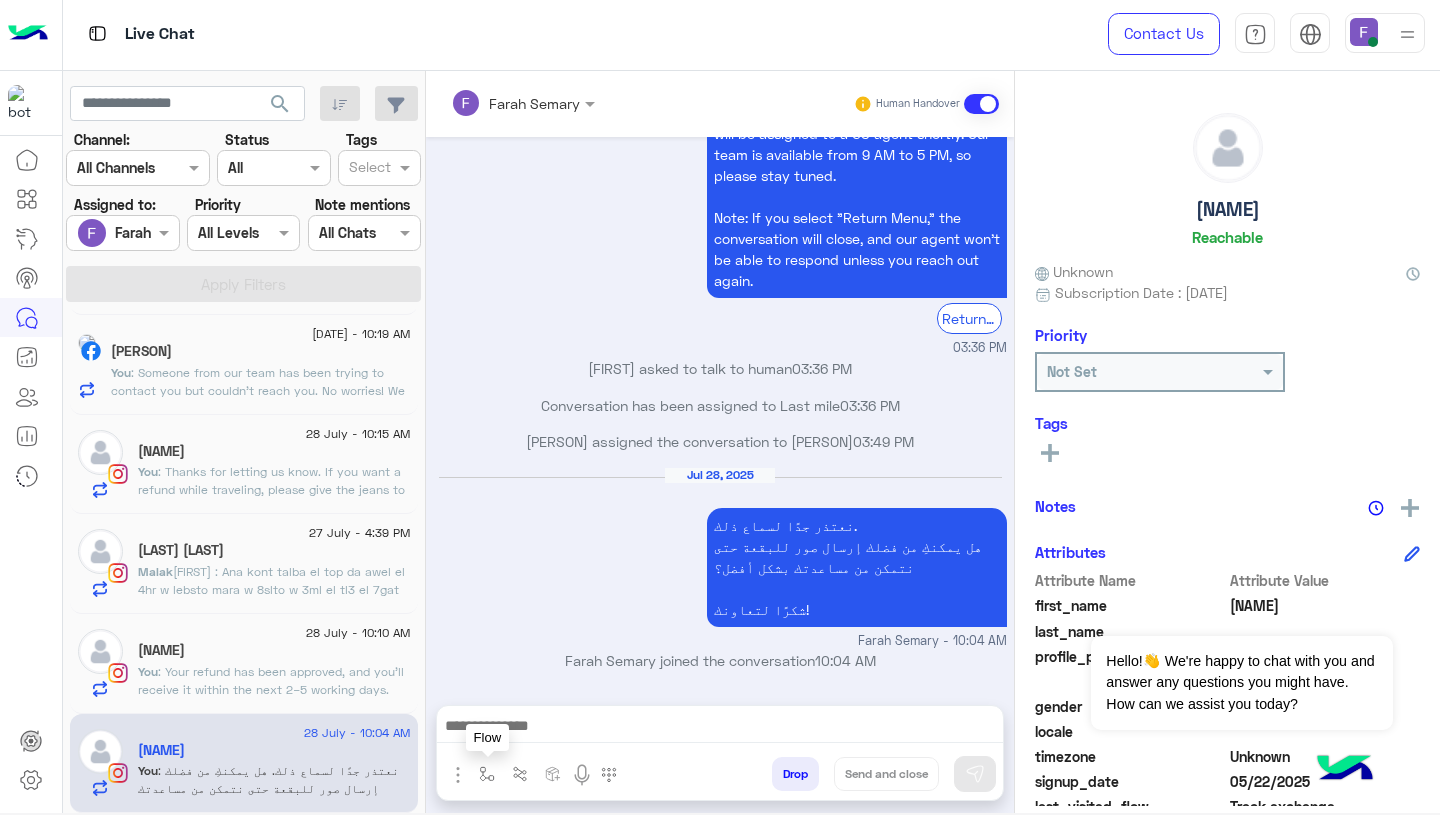 click at bounding box center (487, 774) 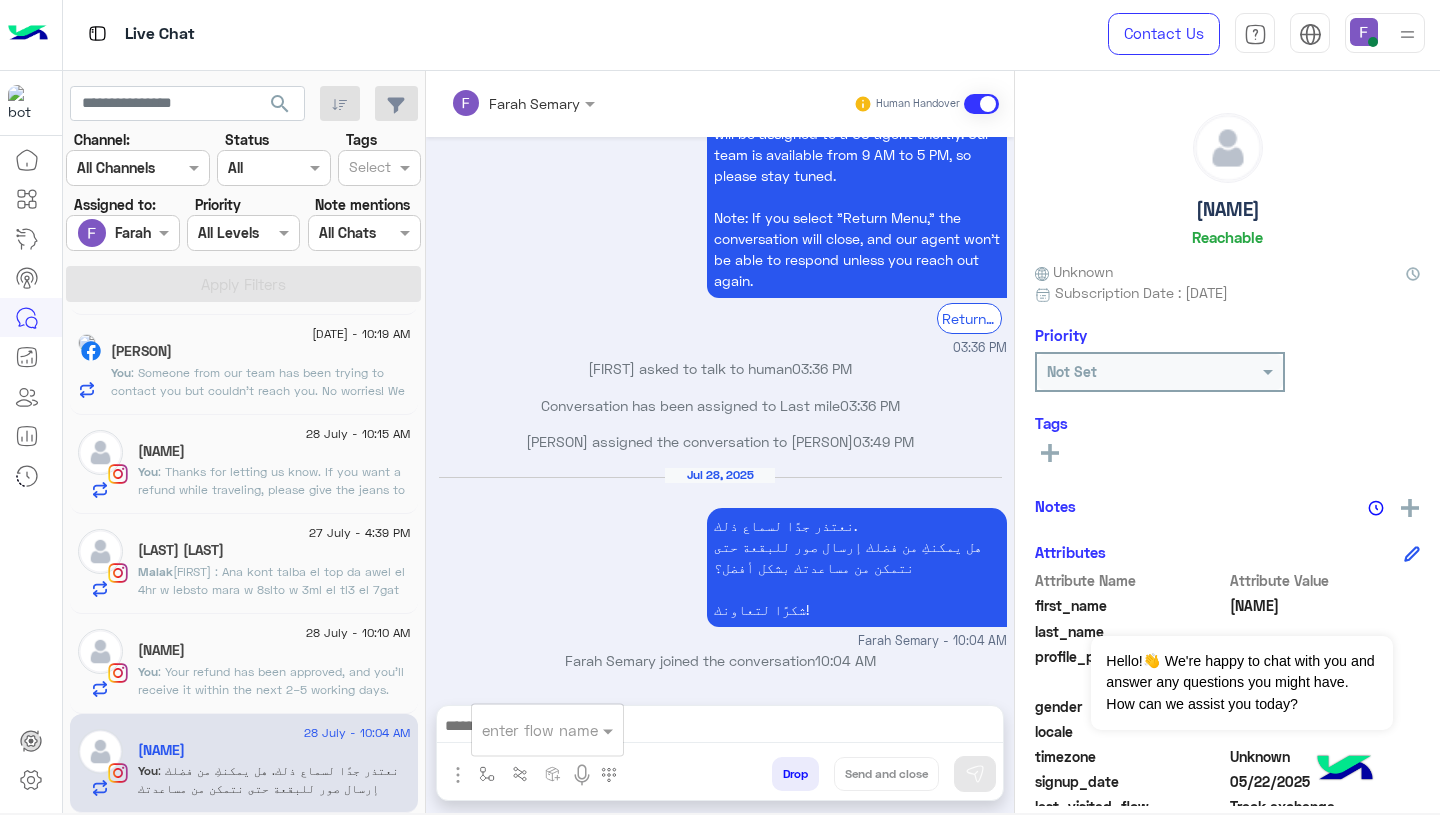 click at bounding box center (523, 730) 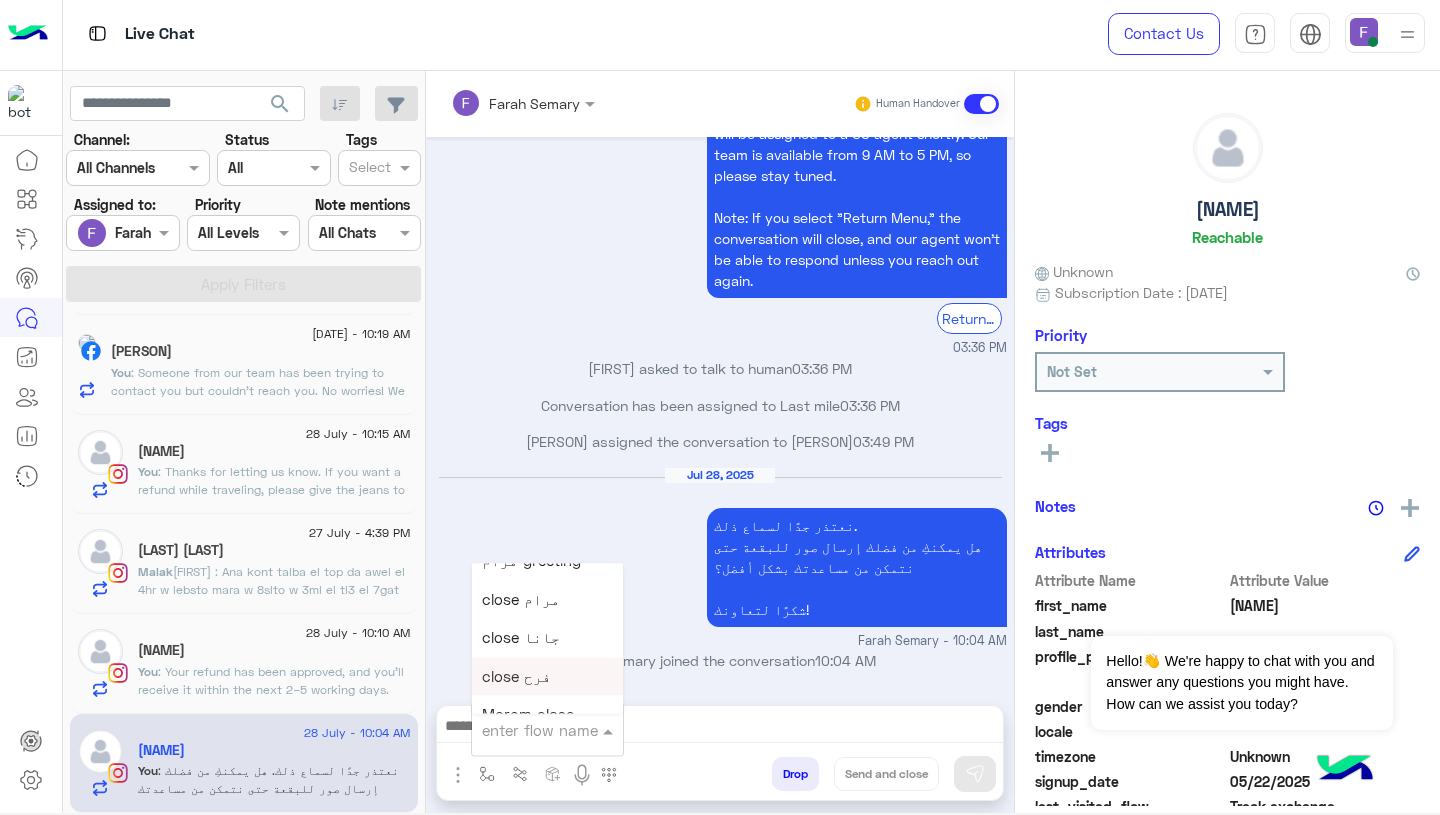 click on "close فرح" at bounding box center (547, 676) 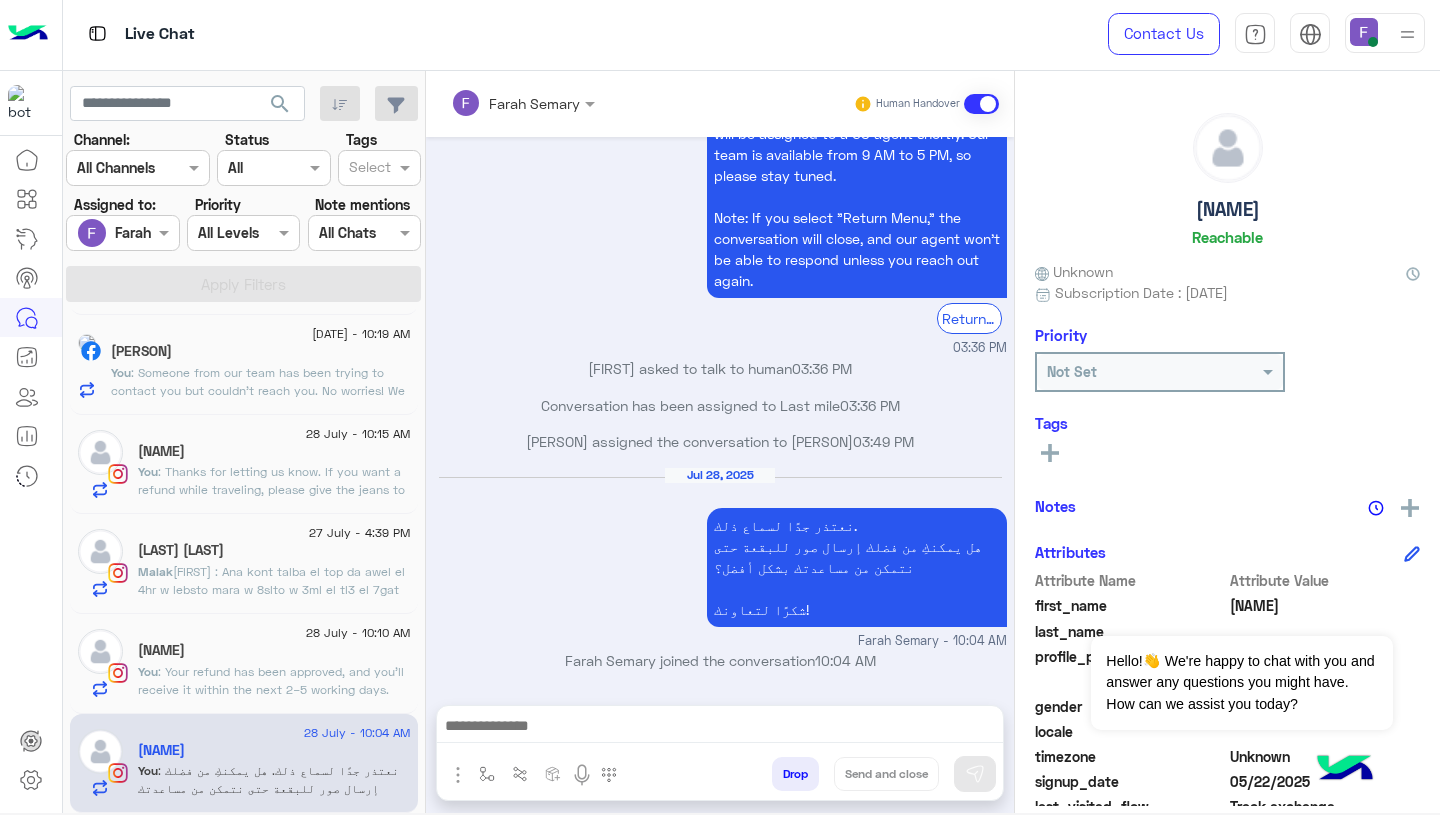 type on "*********" 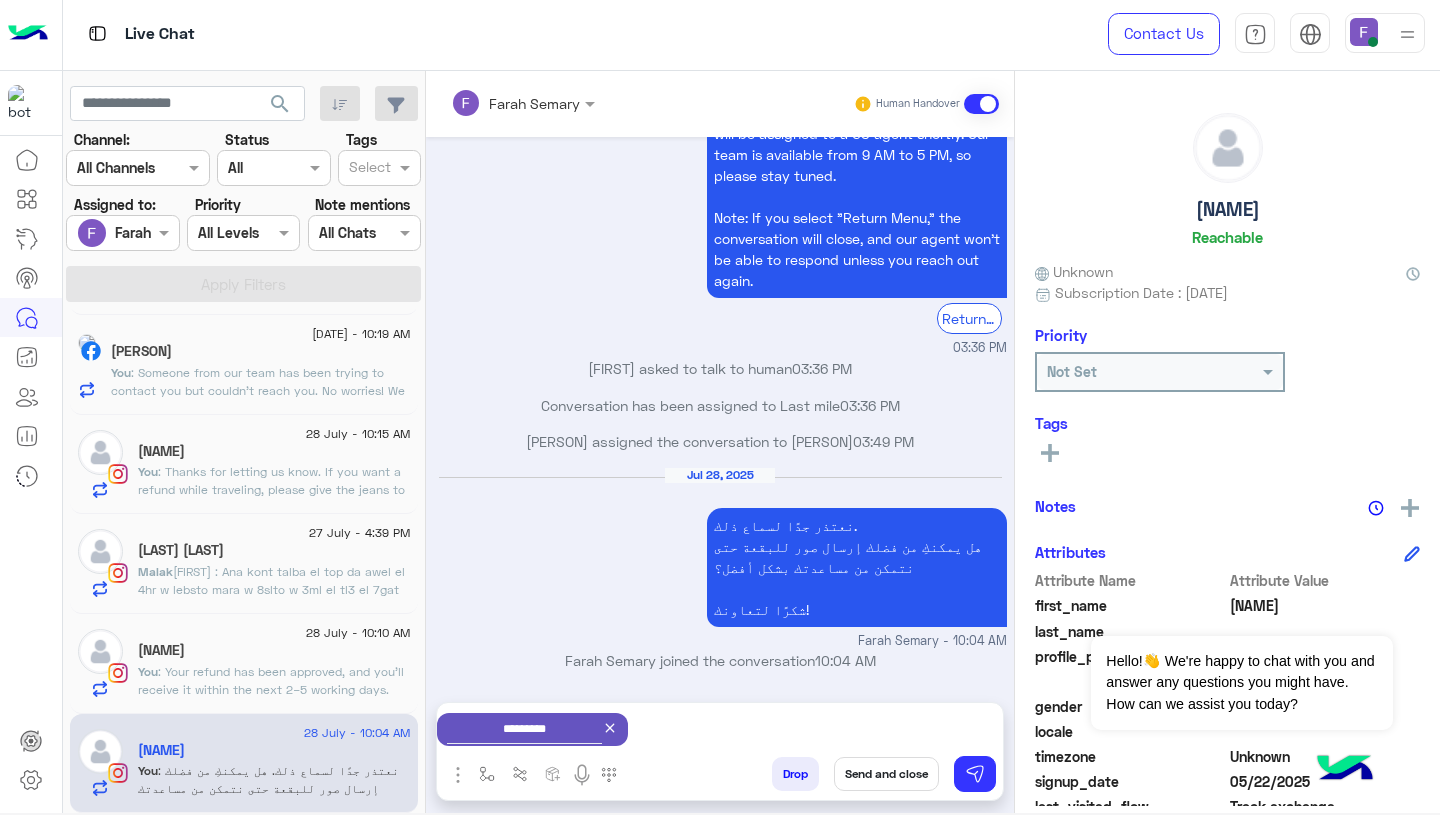 click on "Send and close" at bounding box center [886, 774] 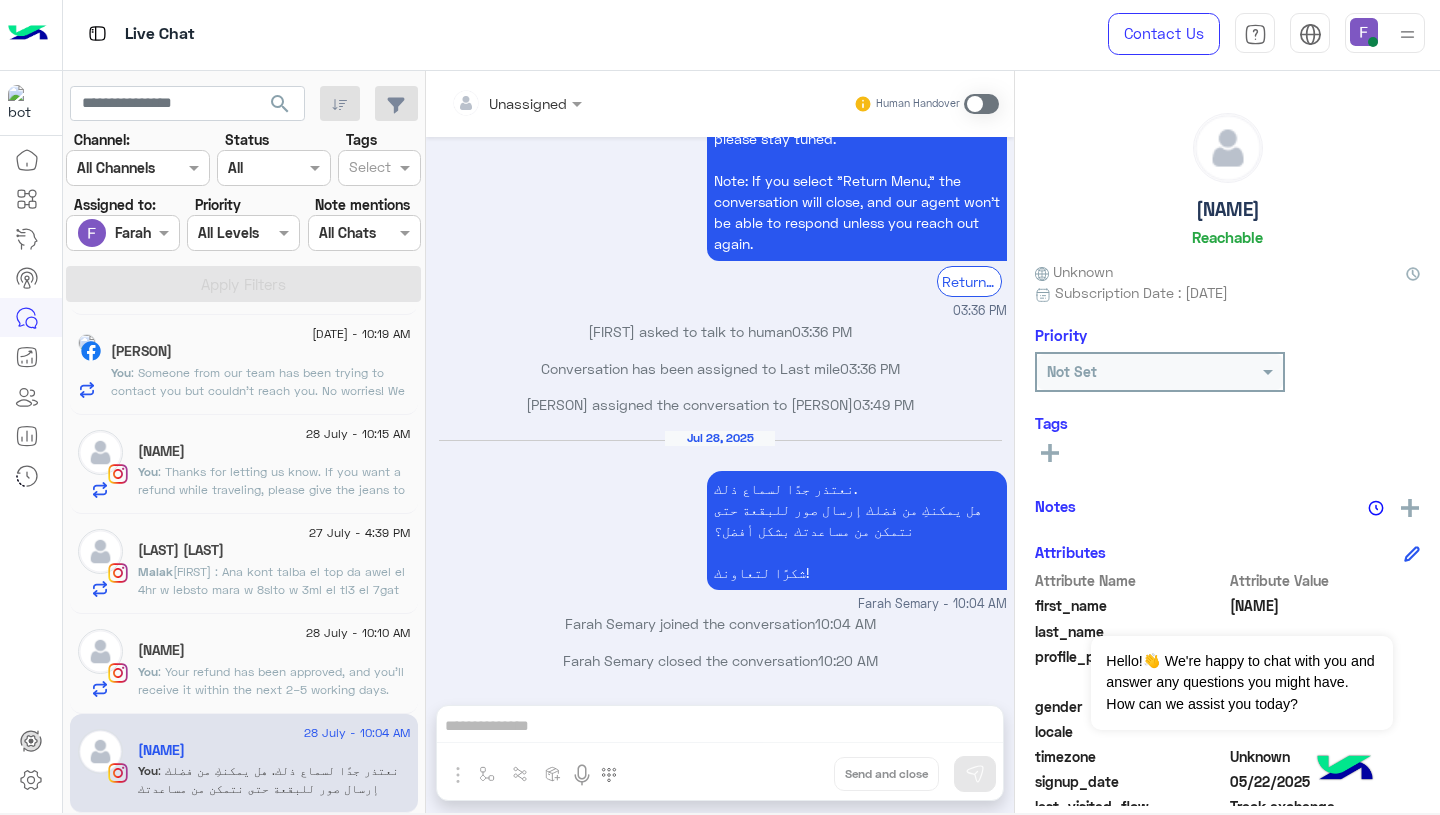 click on "[NAME]" 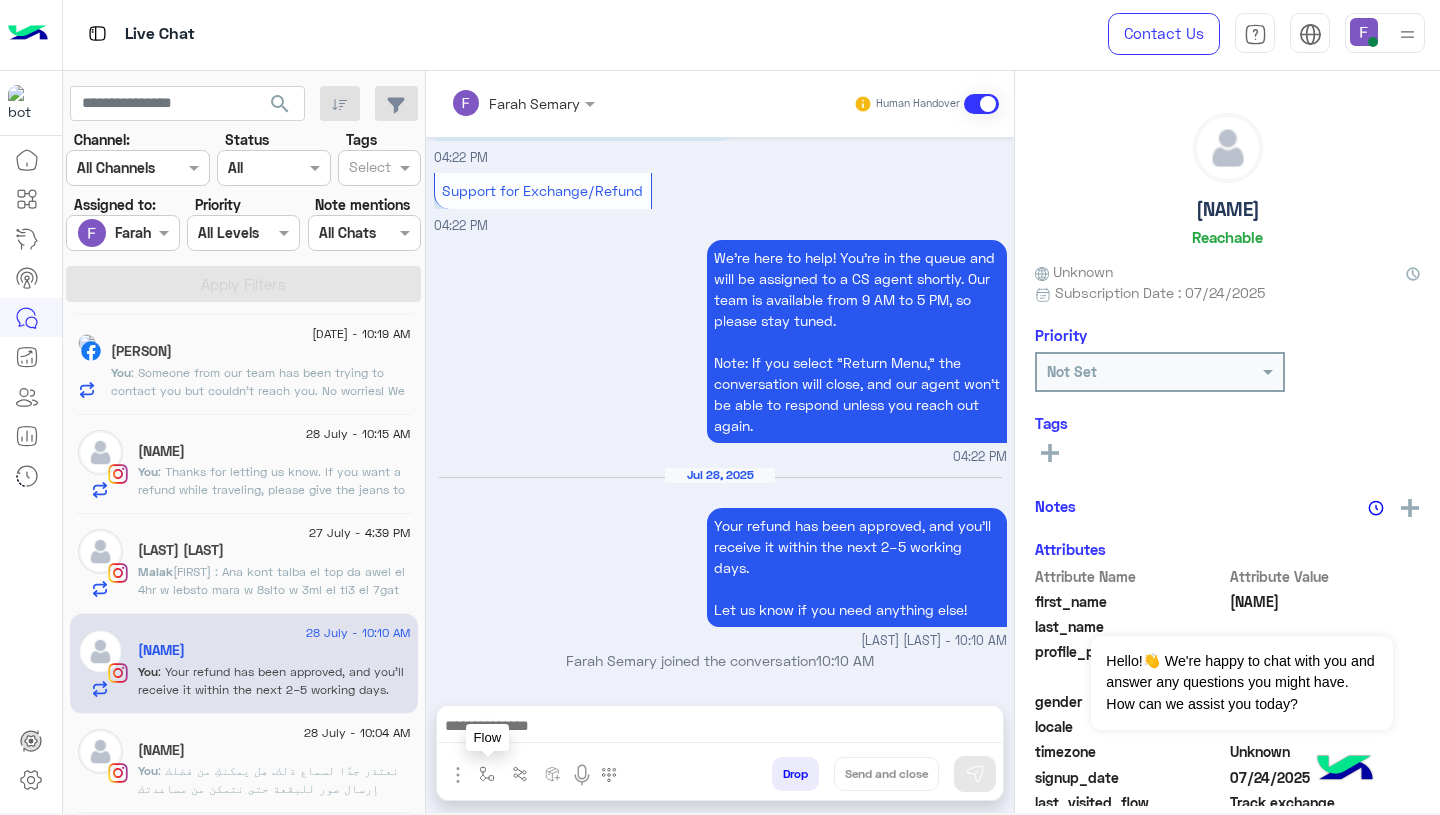 click at bounding box center [487, 774] 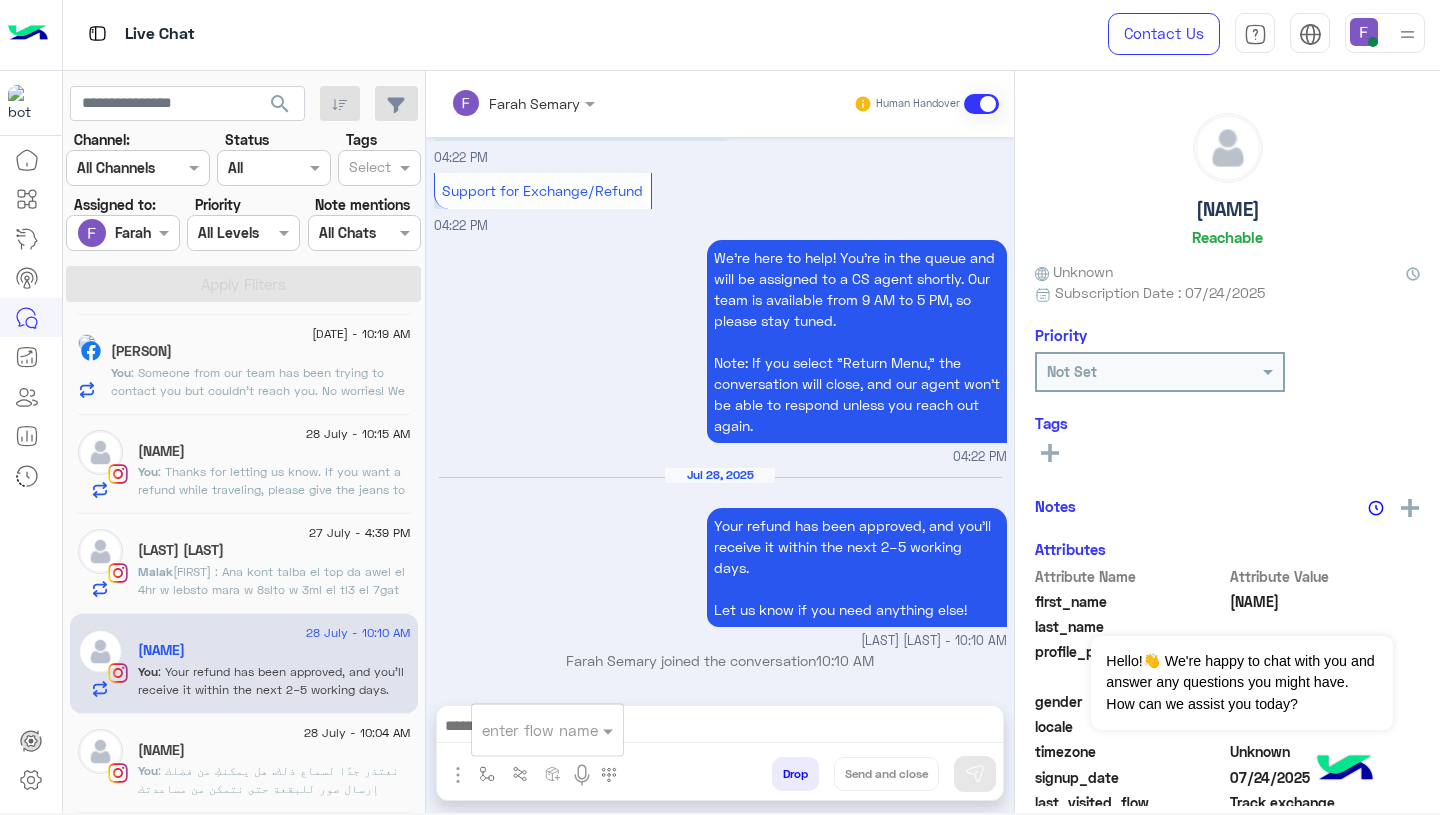click at bounding box center [523, 730] 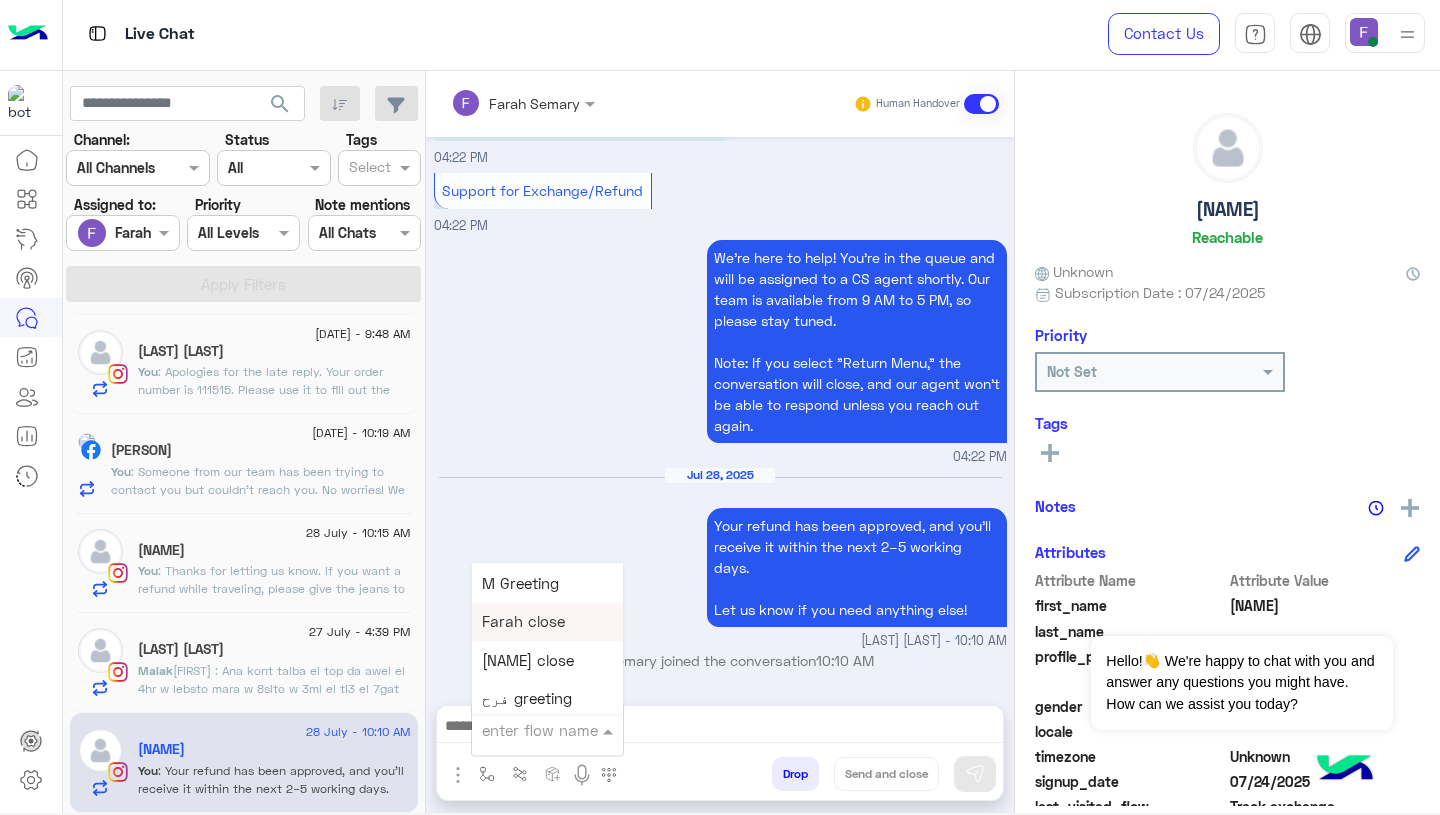 click on "Farah close" at bounding box center [547, 622] 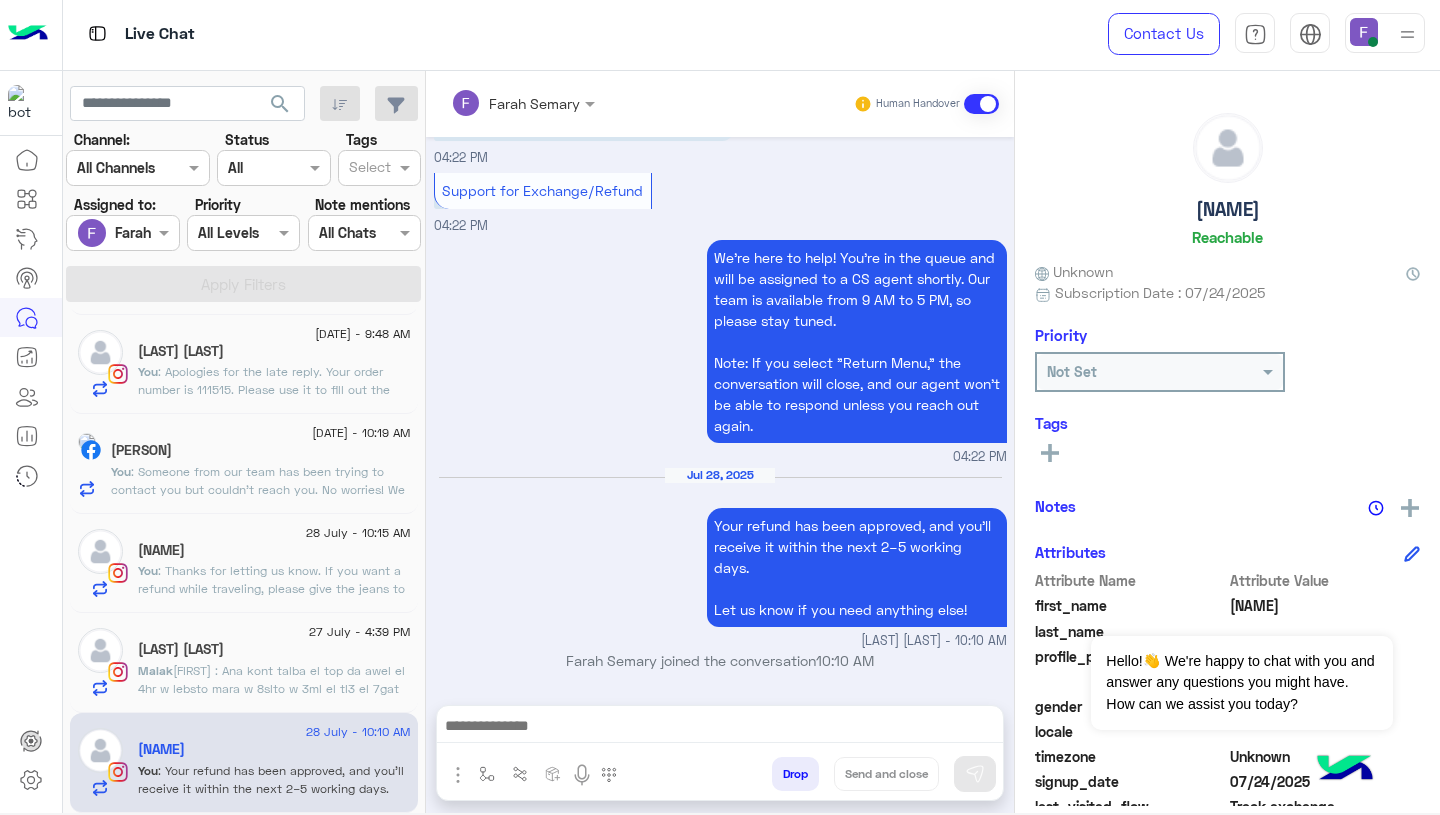 type on "**********" 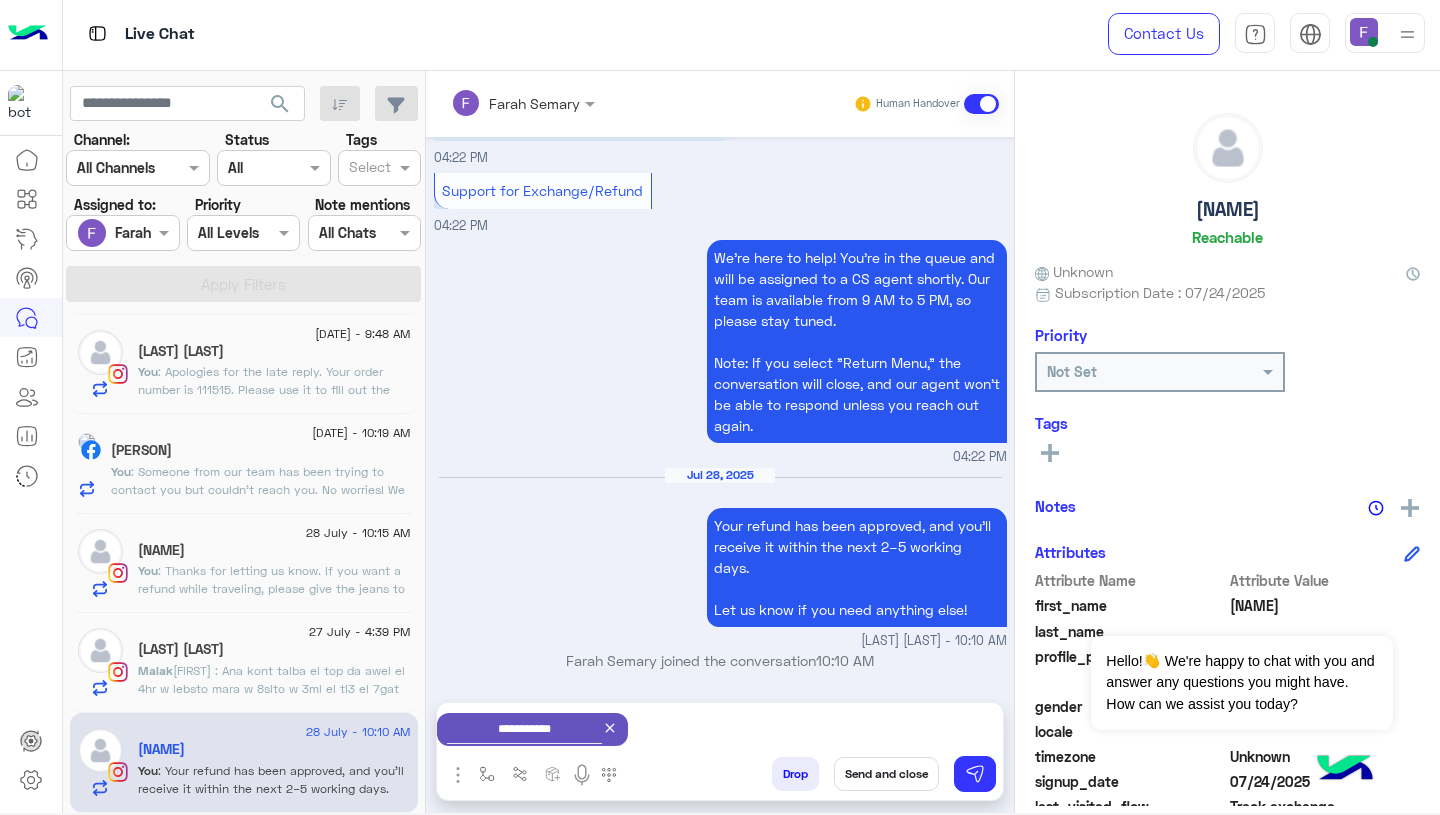 click on "Send and close" at bounding box center [886, 774] 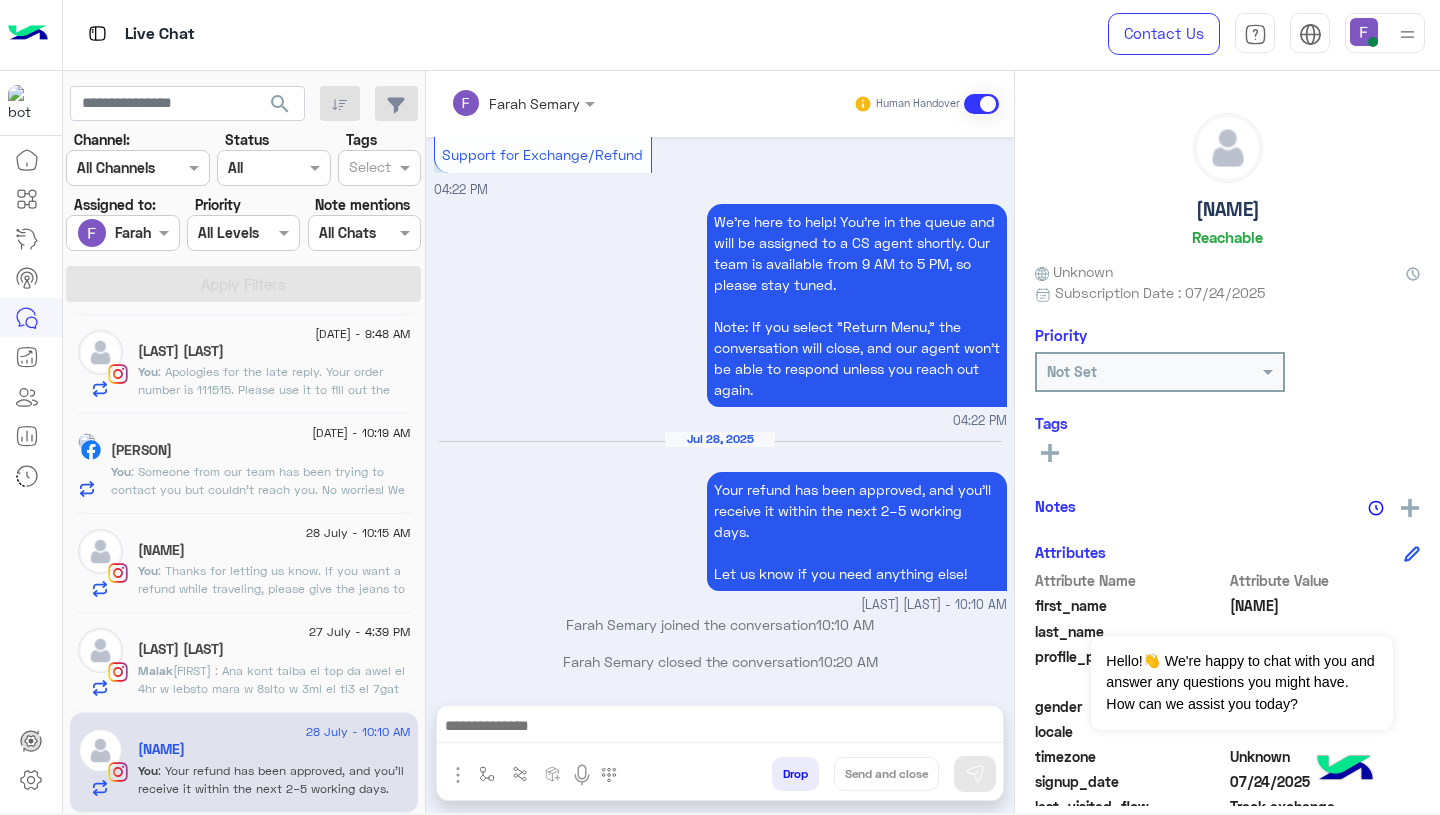 click on "[FIRST] : Ana kont talba el top da awel el 4hr w lebsto mara w 8slto w 3ml el tl3 el 7gat dy ma3 en kont talba top tany bardo m3ah w 8slto w m7sl4 feh ay 7aga fa akeed keda el 3eeb fe el top da+ eny b3deha 3mlt order  w grbt s3tha 9 tops w kolohom m7sl4 fehom 7aga lama et8slo" 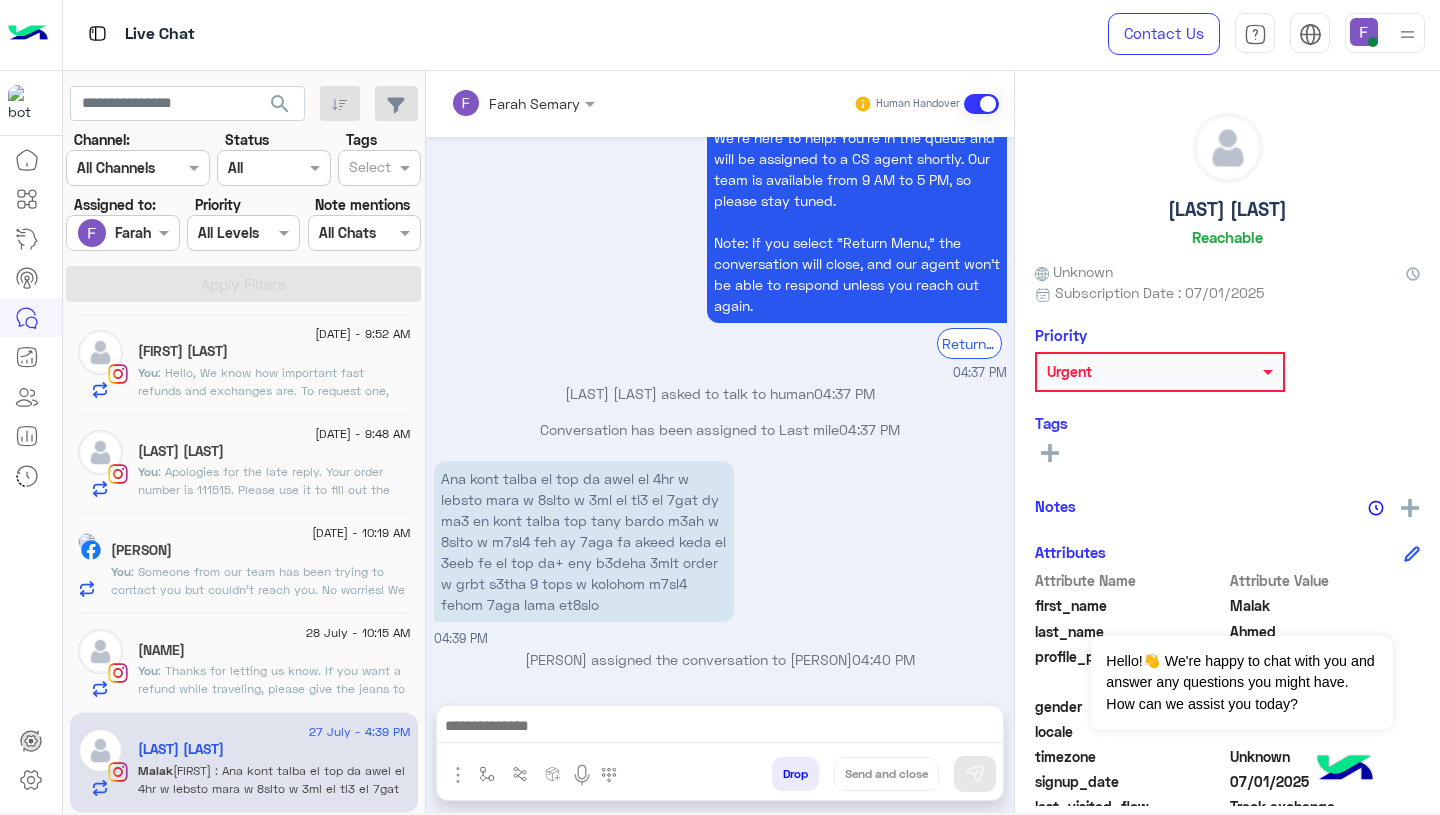 click on ":
Thanks for letting us know.
If you want a refund while traveling, please give the jeans to a relative or security. Send us their phone number and address so we can arrange pickup and refund.
Let us know how you’d like to proceed!" 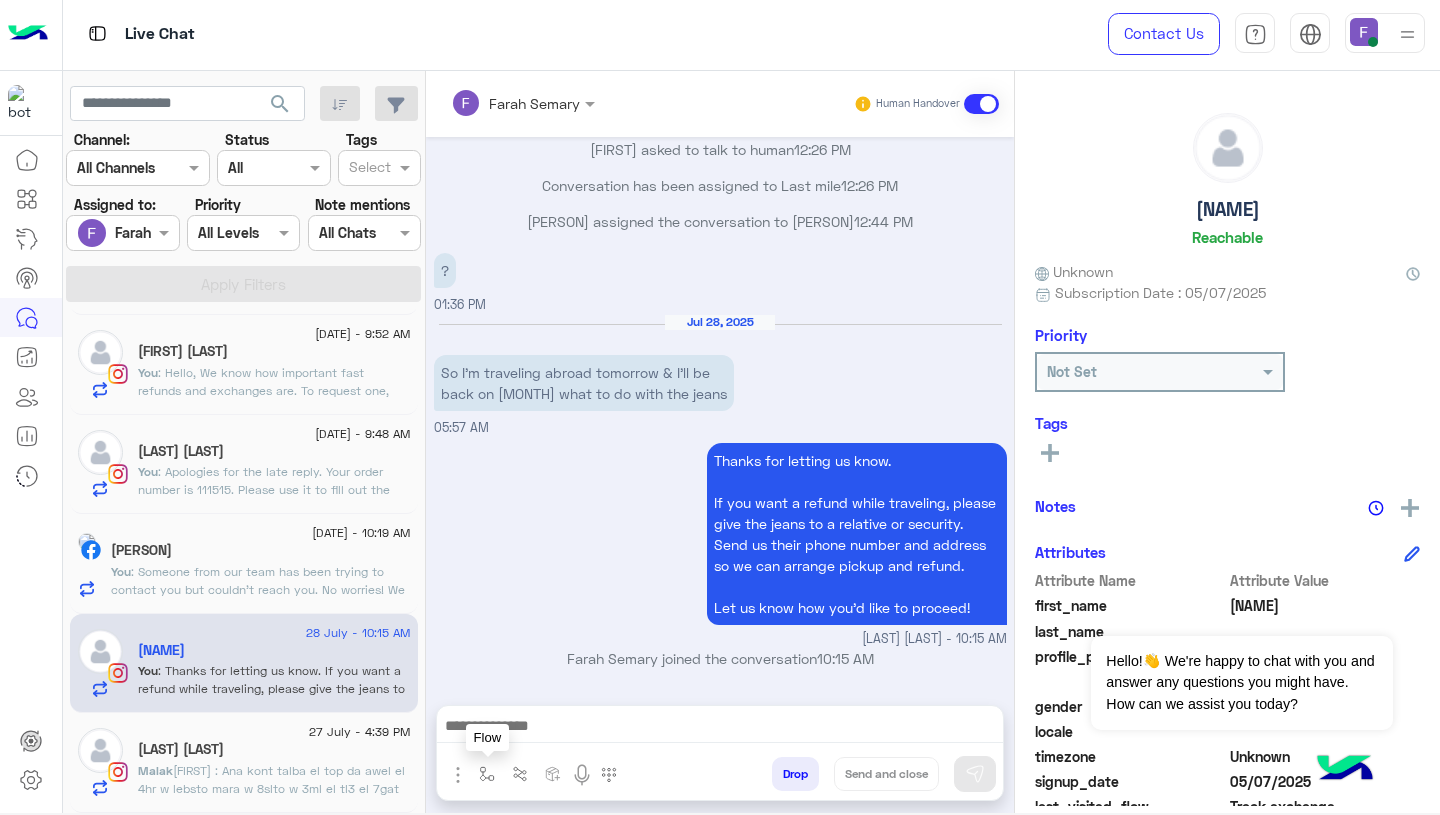 click at bounding box center [487, 774] 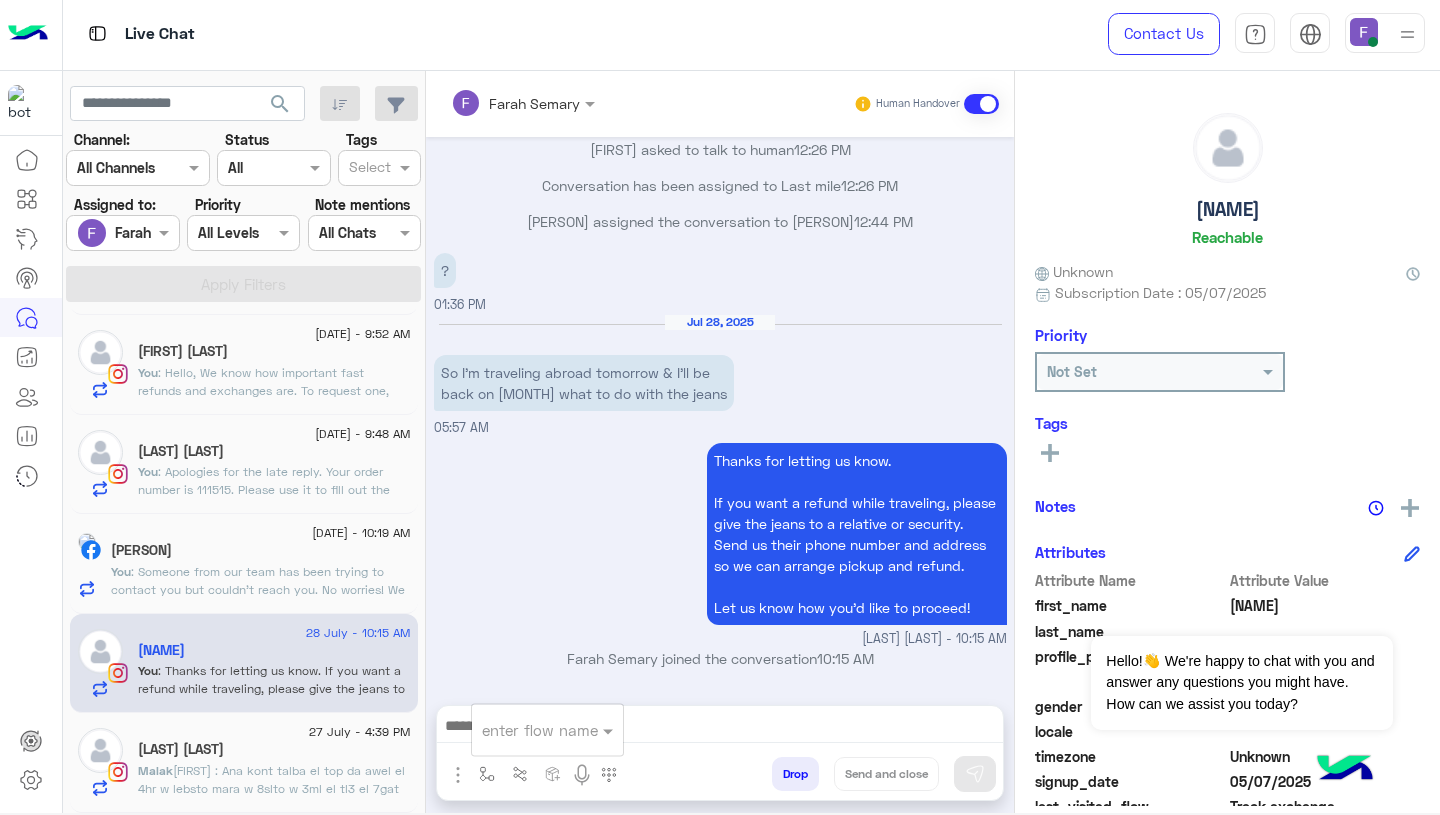click at bounding box center [523, 730] 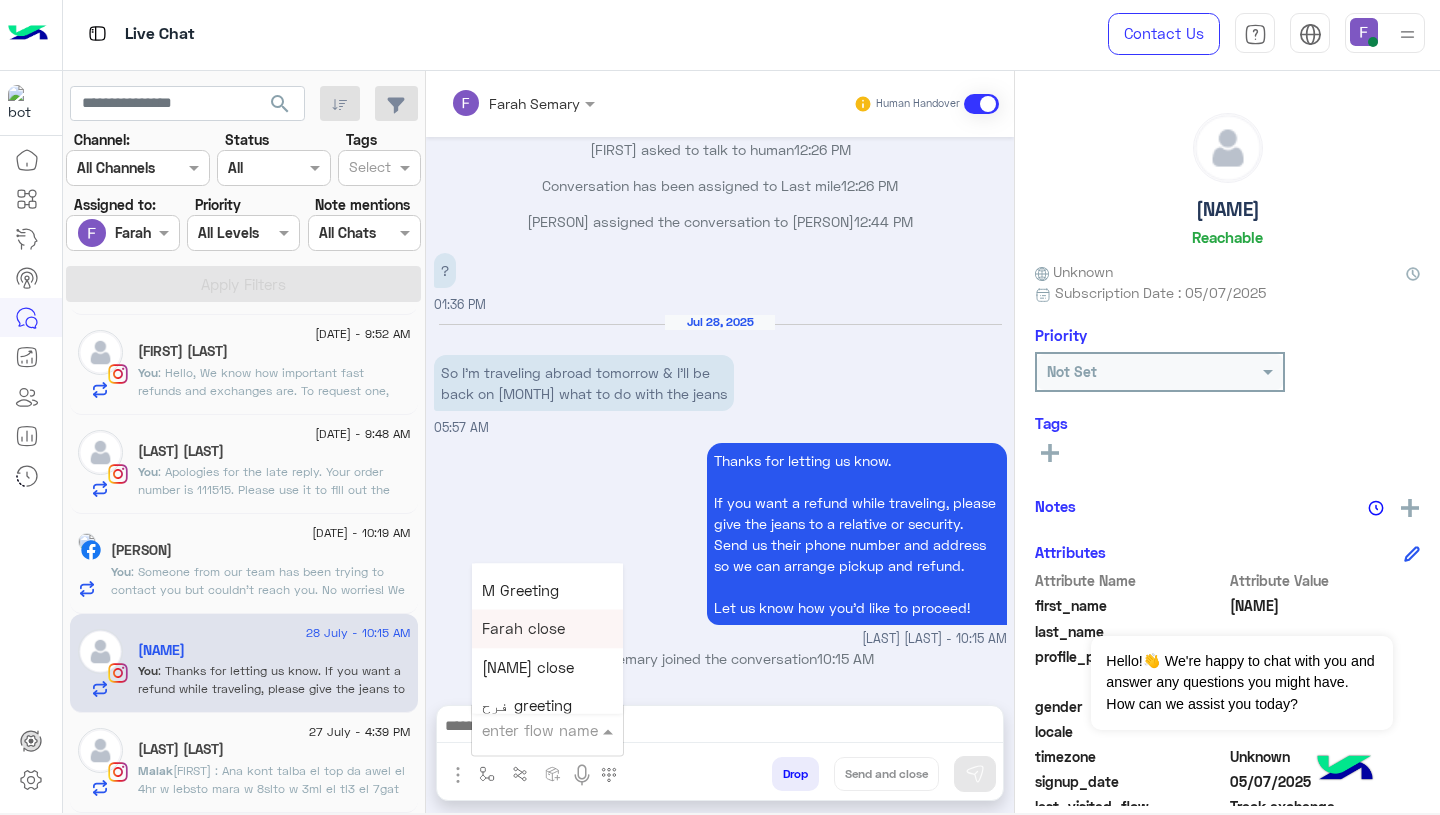 click on "Farah close" at bounding box center [523, 629] 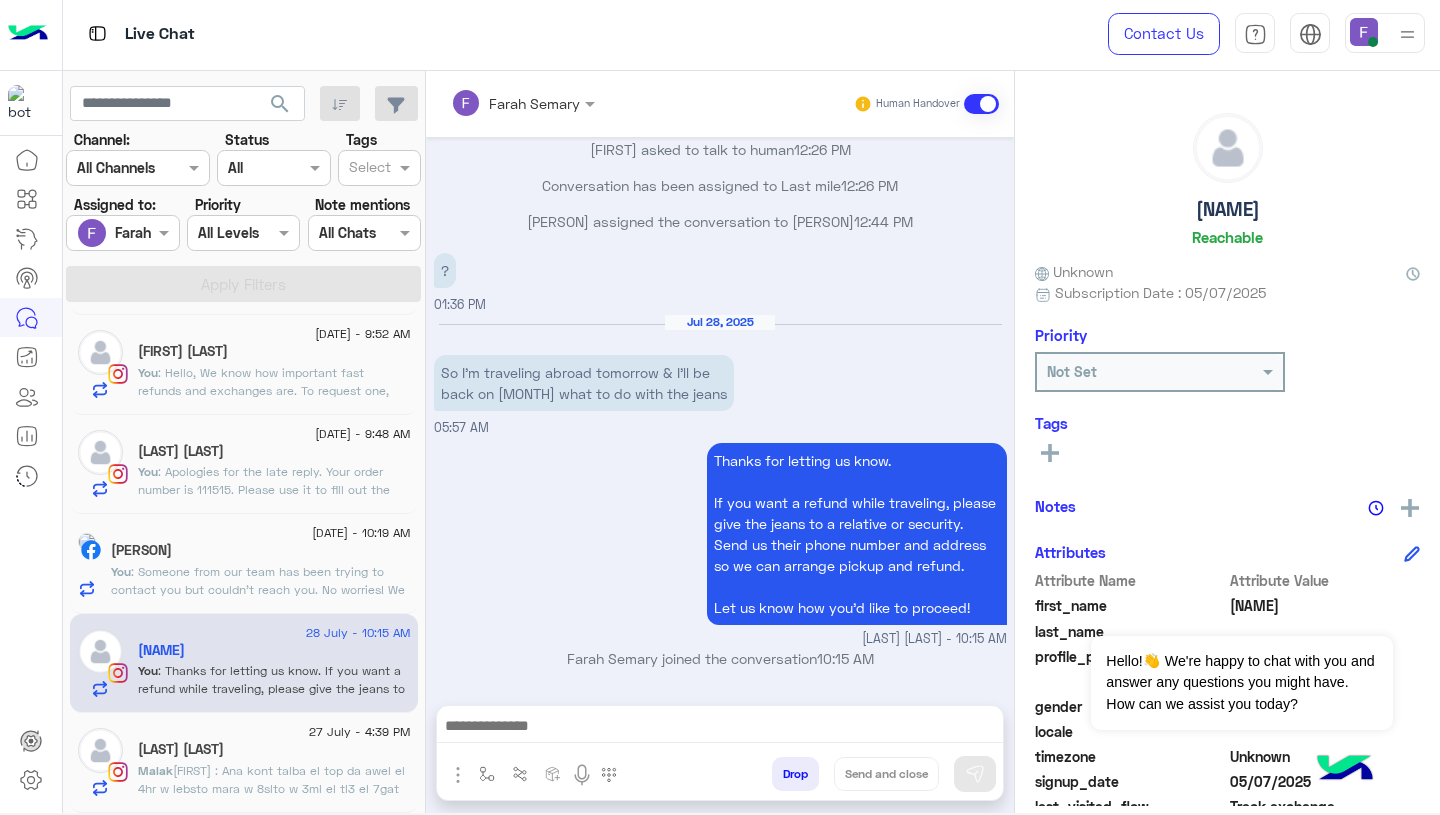 type on "**********" 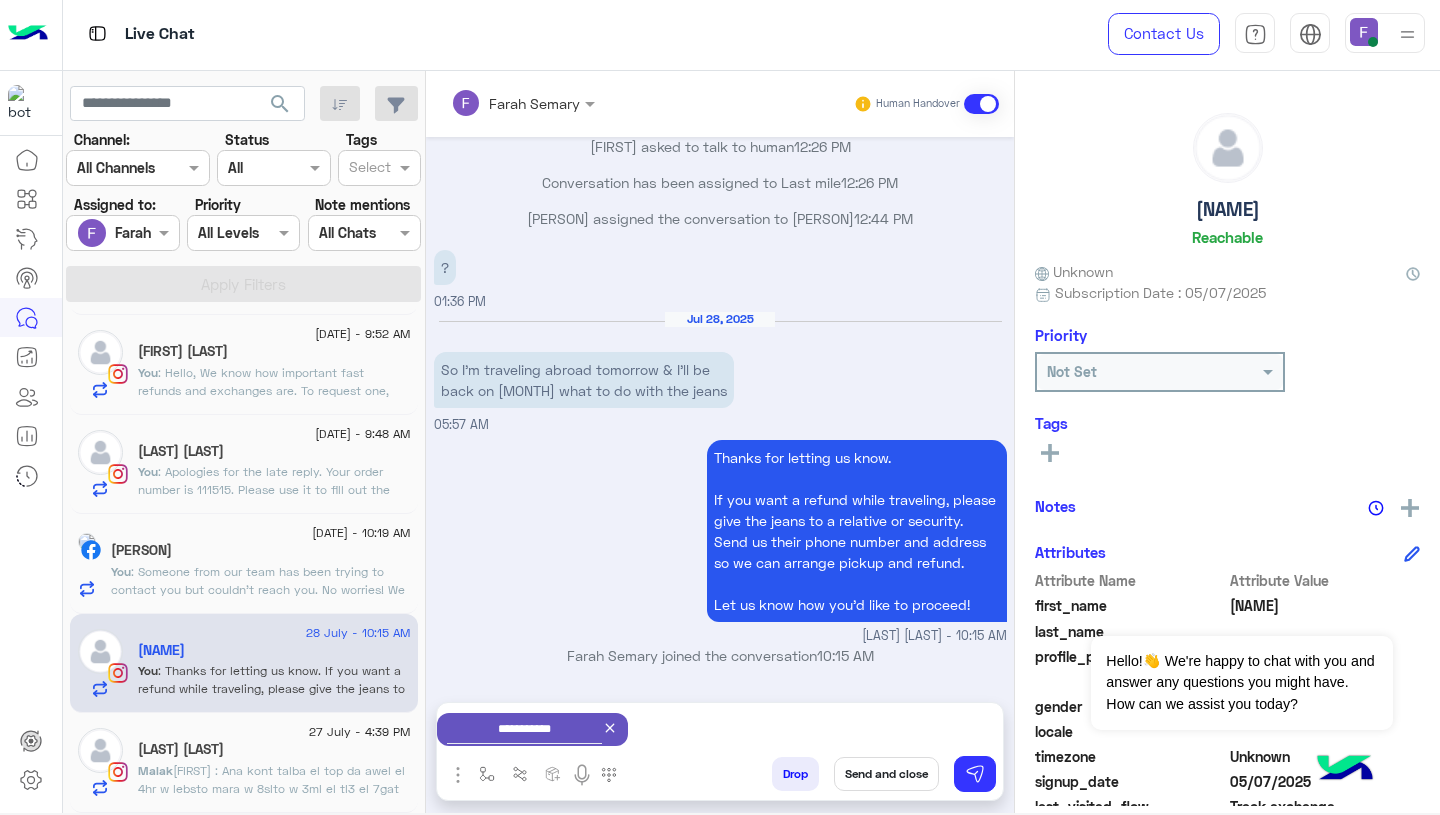 click on "Send and close" at bounding box center (886, 774) 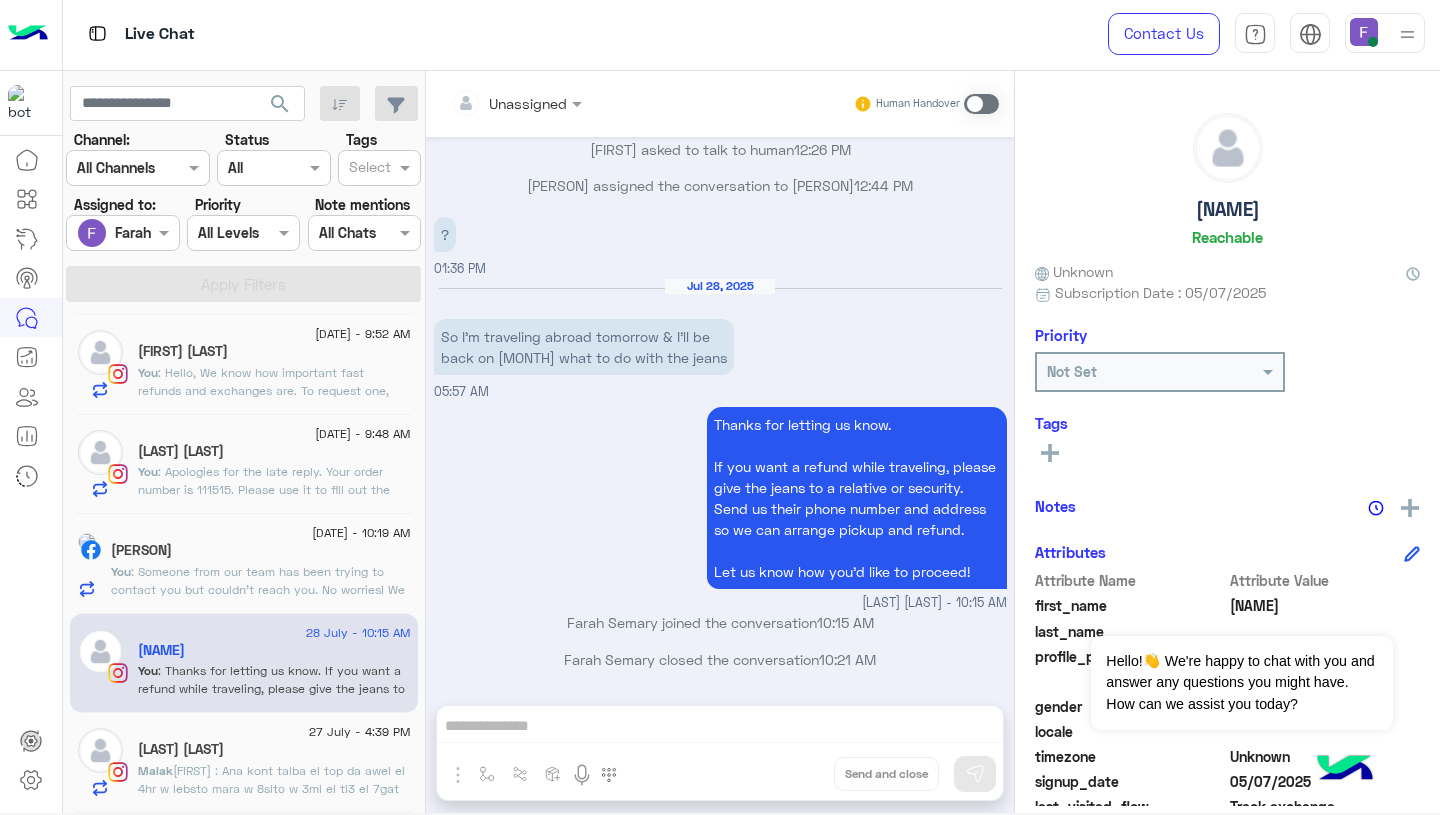 click on "You  : Someone from our team has been trying to contact you but couldn’t reach you. No worries!
We have replaced the Yellow Button Up Tank Top with the Baby Pink Button Up Tank Top as requested.
Your order will arrive very soon.
Thank you for your patience!" 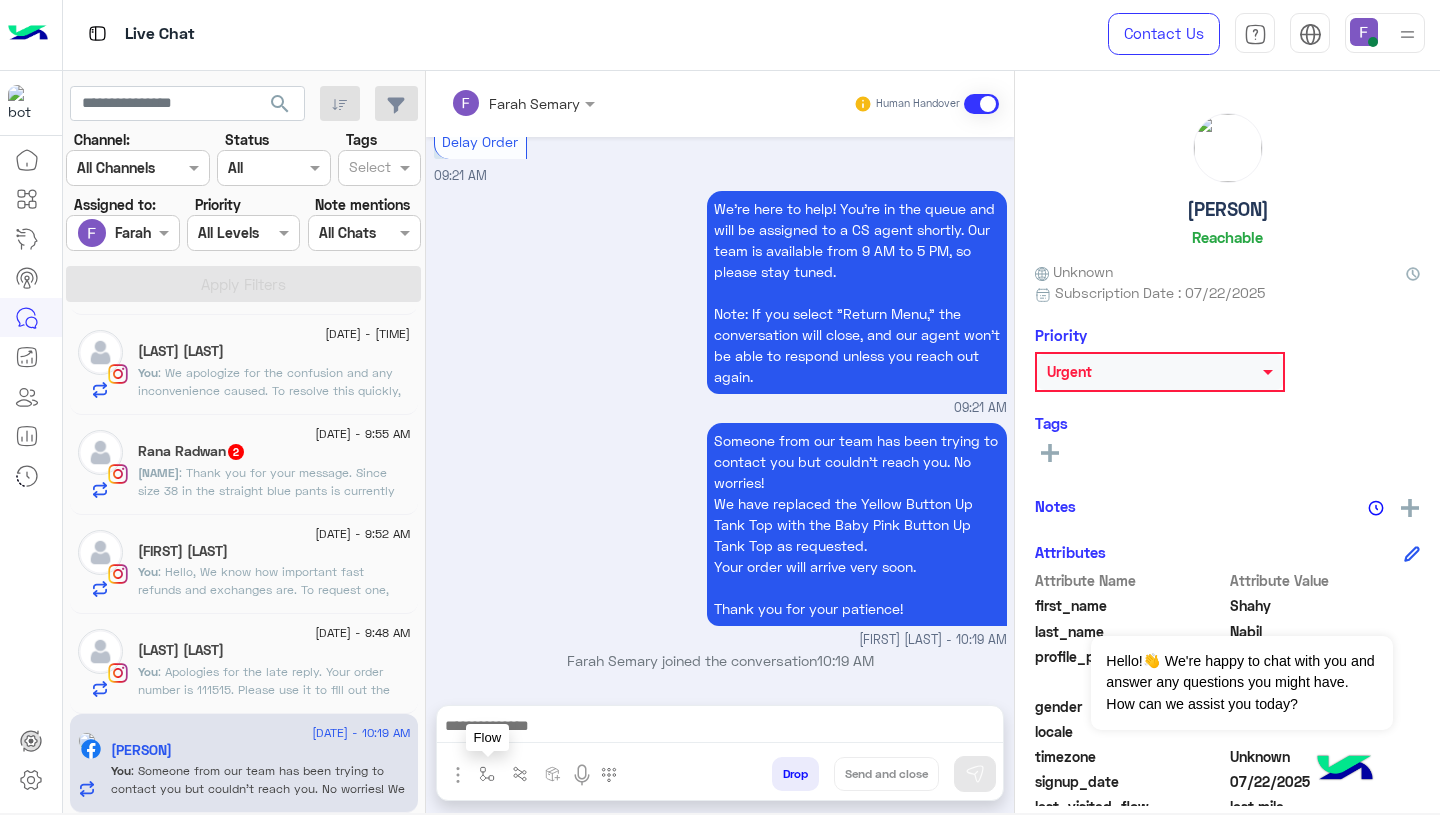 click at bounding box center (487, 773) 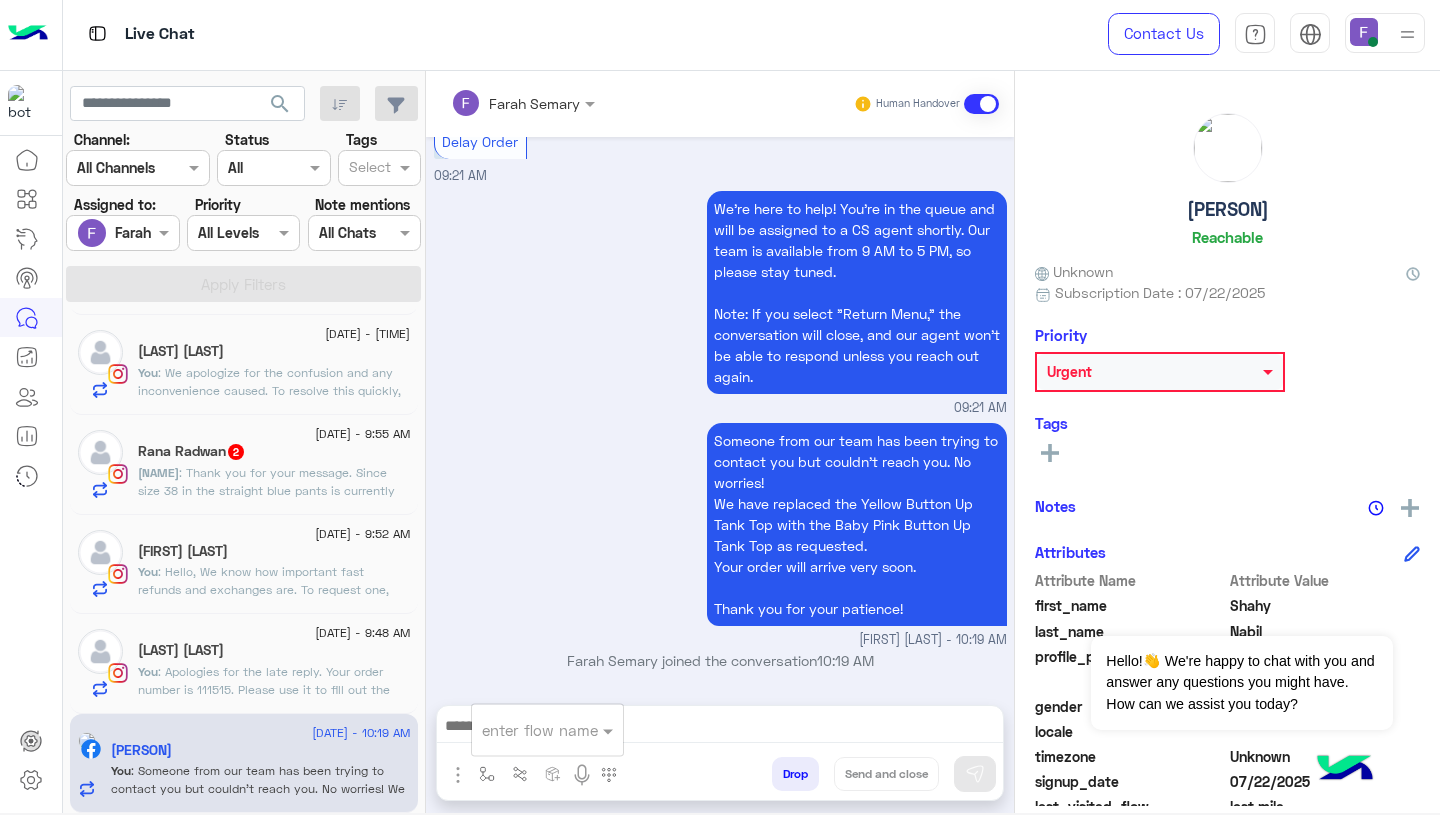 click on "[LAST] [LAST] joined the conversation [TIME]" at bounding box center [720, 660] 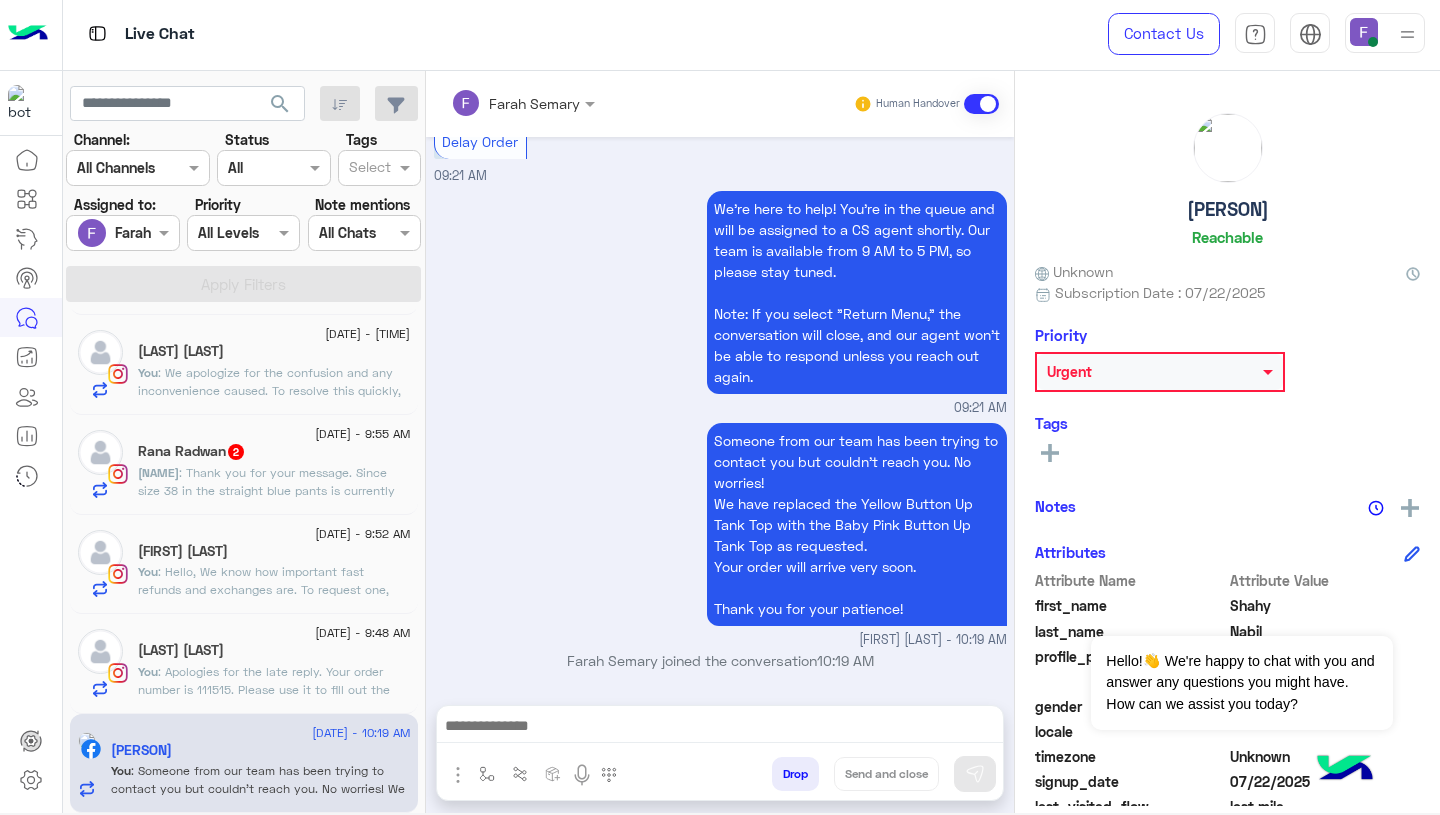click on "[LAST] [LAST]" 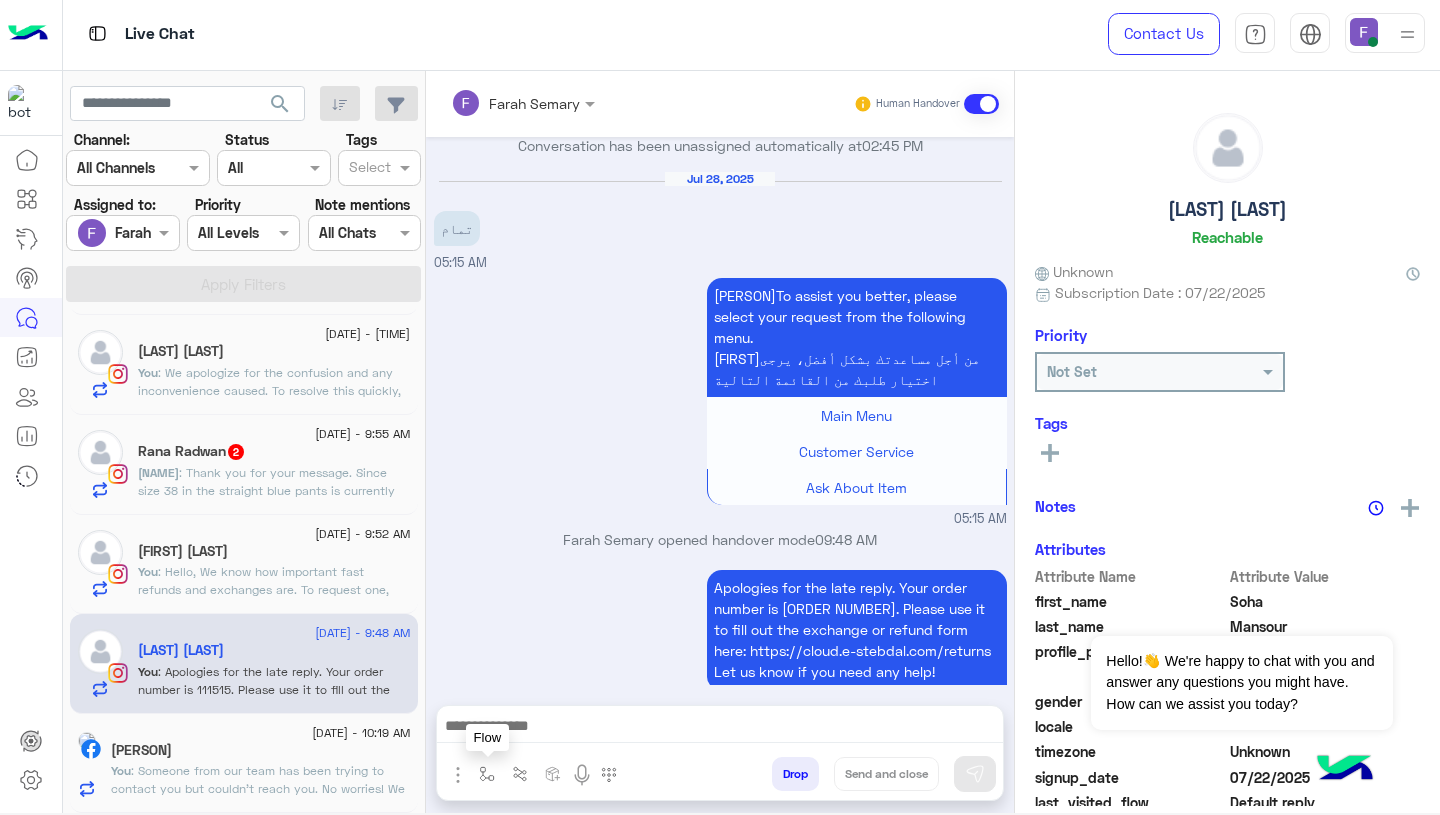 click at bounding box center (487, 774) 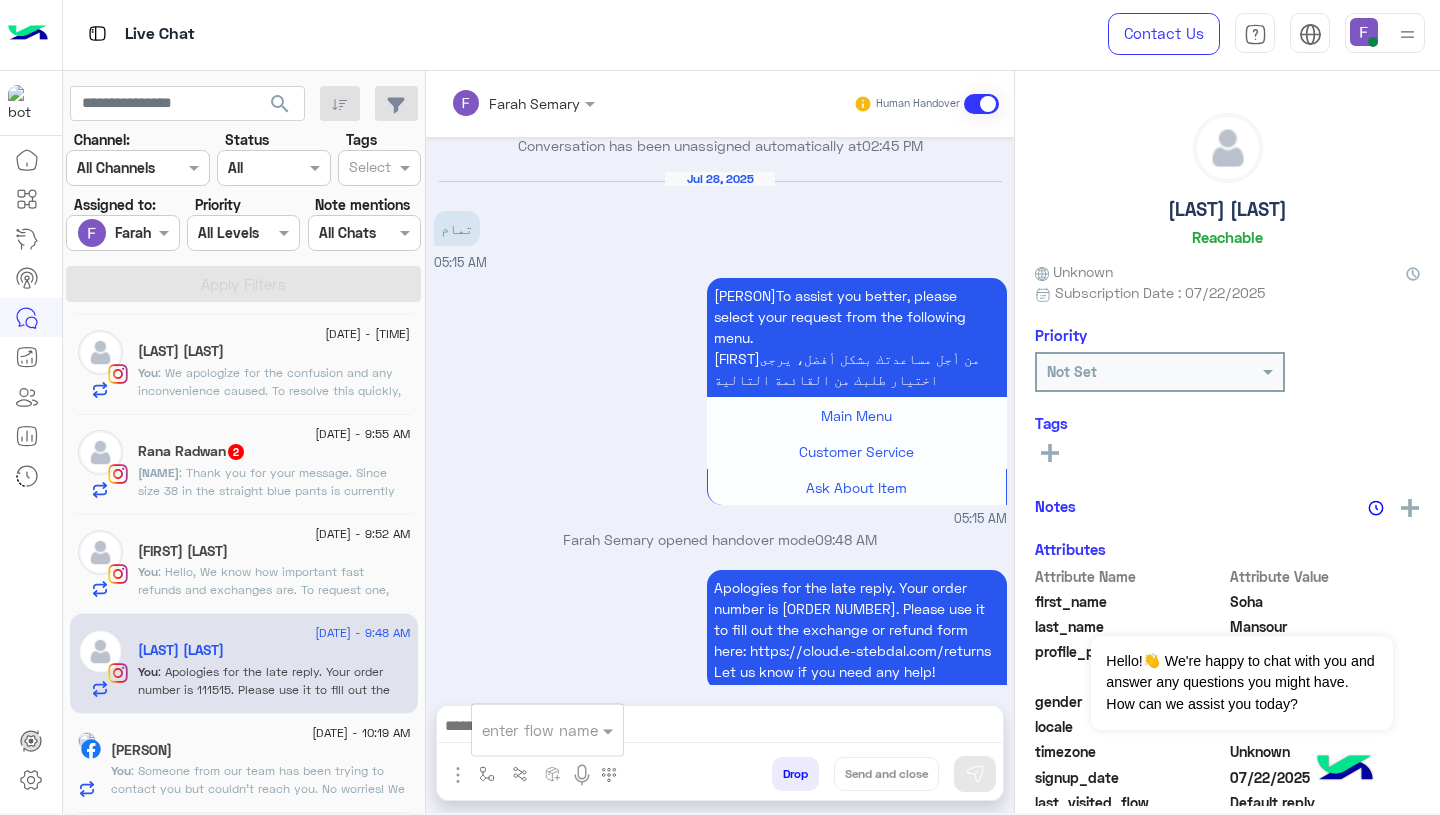 click at bounding box center (523, 730) 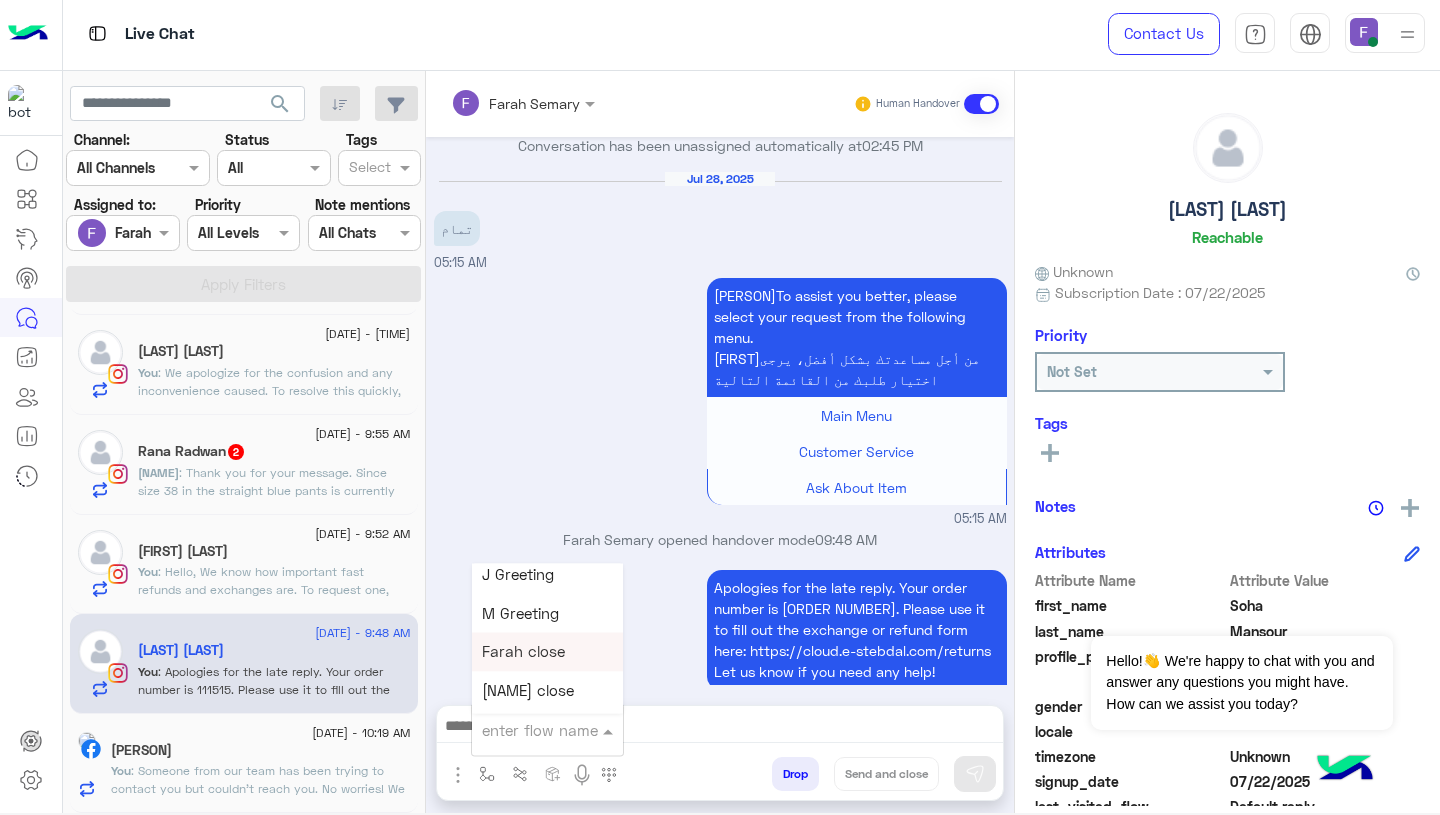 click on "Farah close" at bounding box center (523, 652) 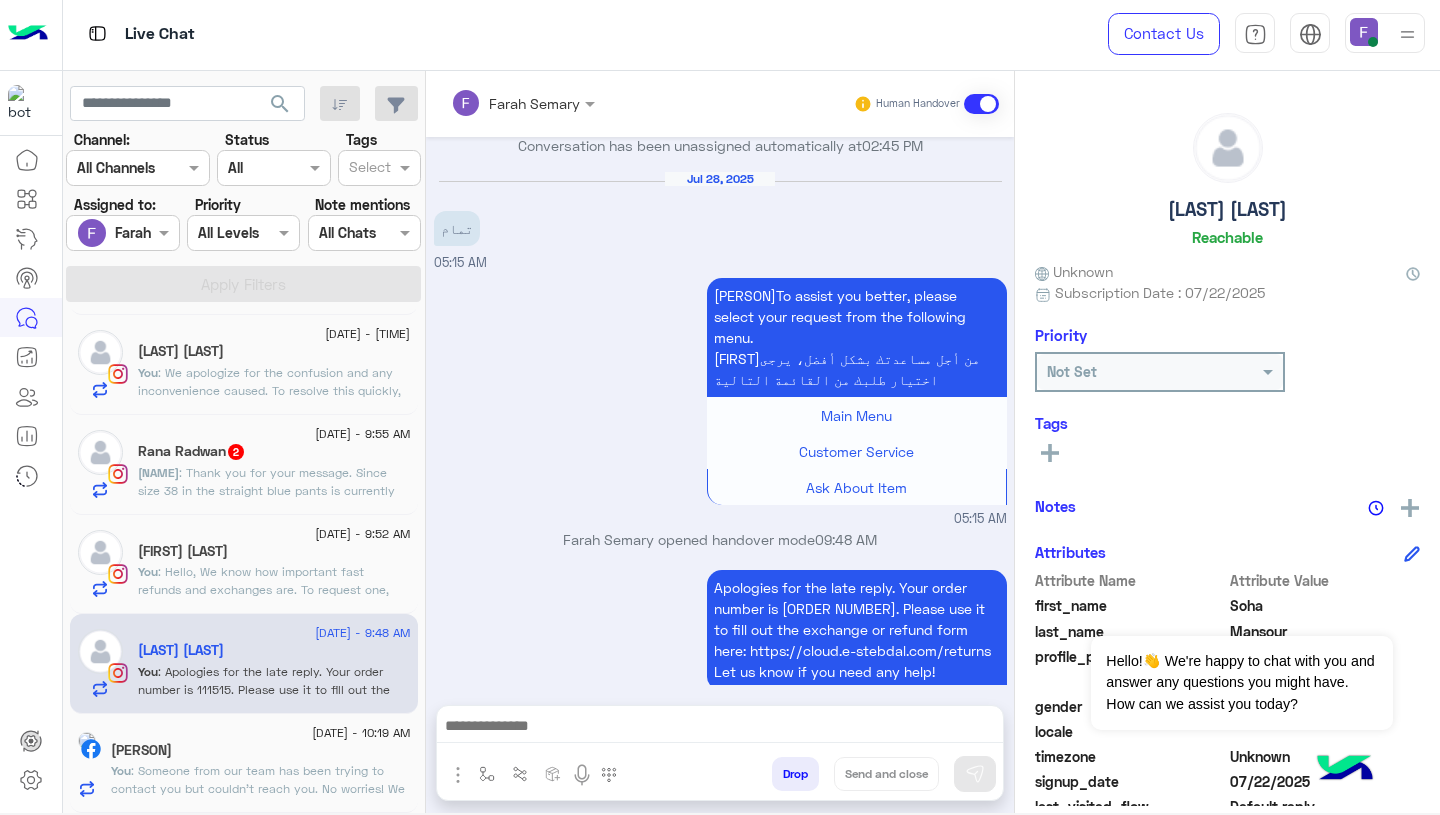 type on "**********" 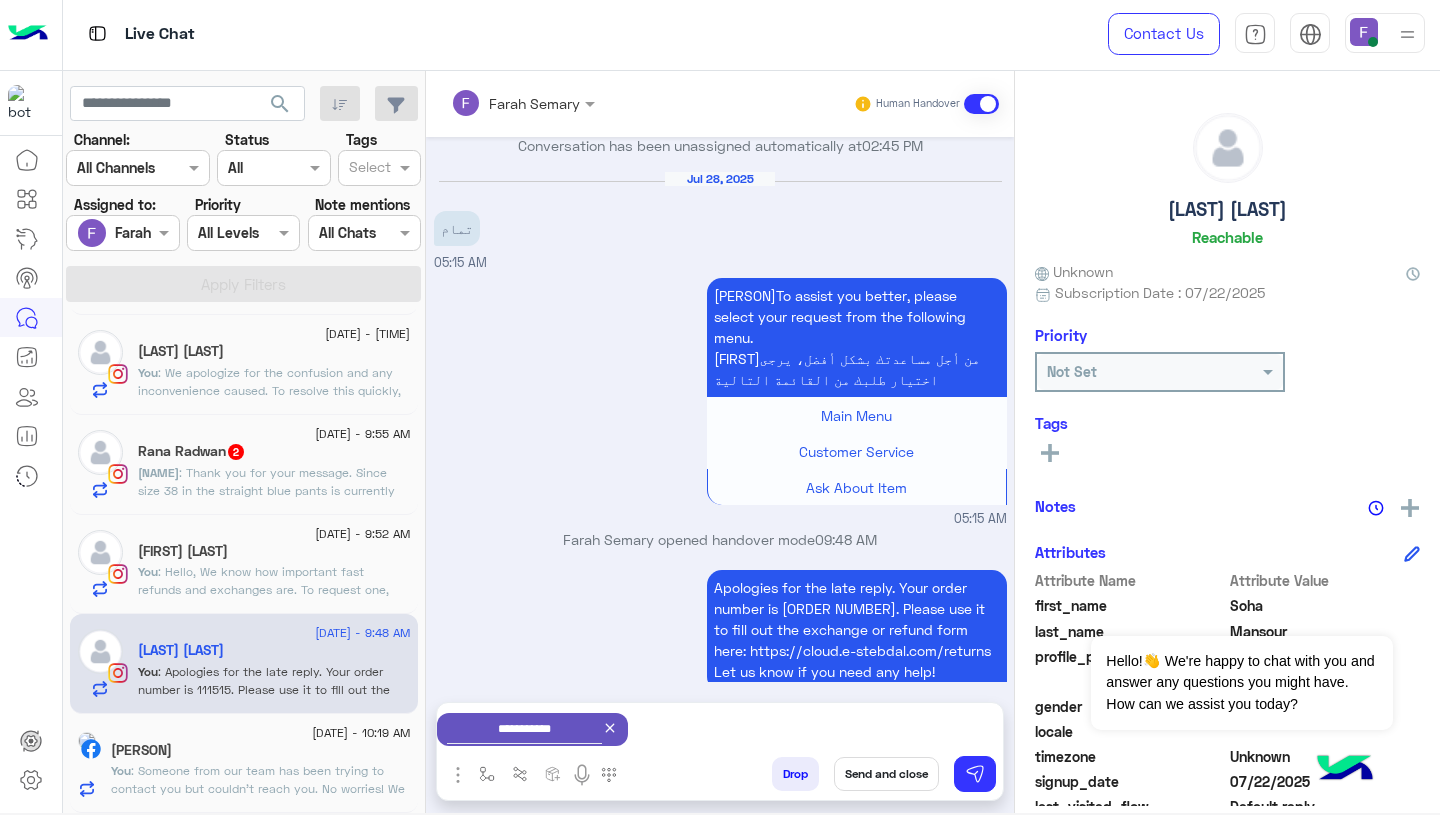 click on "Send and close" at bounding box center (886, 774) 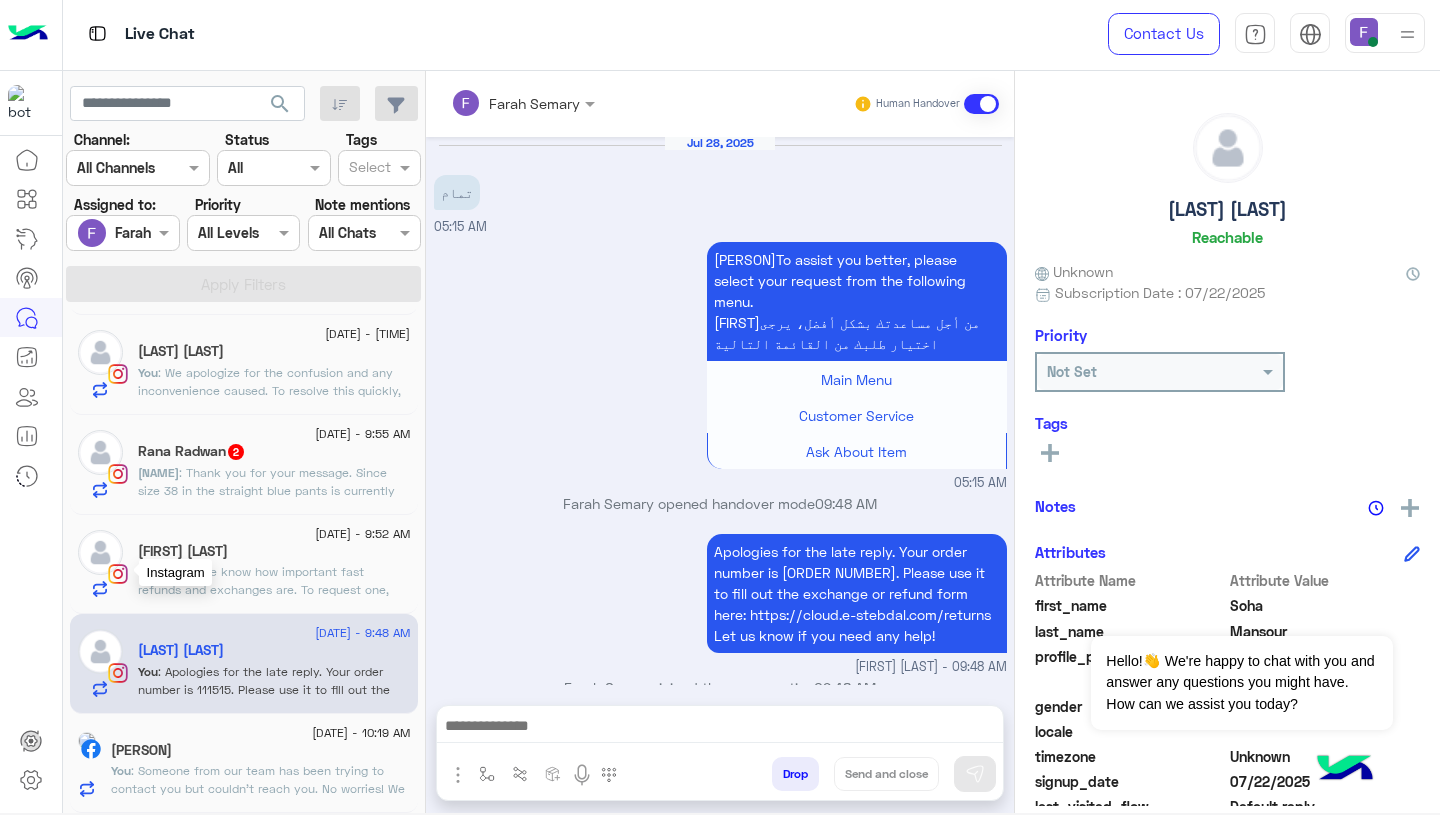 click on "Instagram 28 July - 9:52 AM  [FIRST] [LAST]   You  : Hello,
We know how important fast refunds and exchanges are.
To request one, simply click the “EXCHANGE” button on our website and follow the steps here:
👉 https://cloud.e-stebdal.com/returns
Make sure to enter your phone number or email exactly as used in your original order (including any capital or small letters).
Also, select "the item was defected or wrong" as the reason to avoid any shipping fees.
We’ll review your request within 24 hours. Let us know if you need any help!" 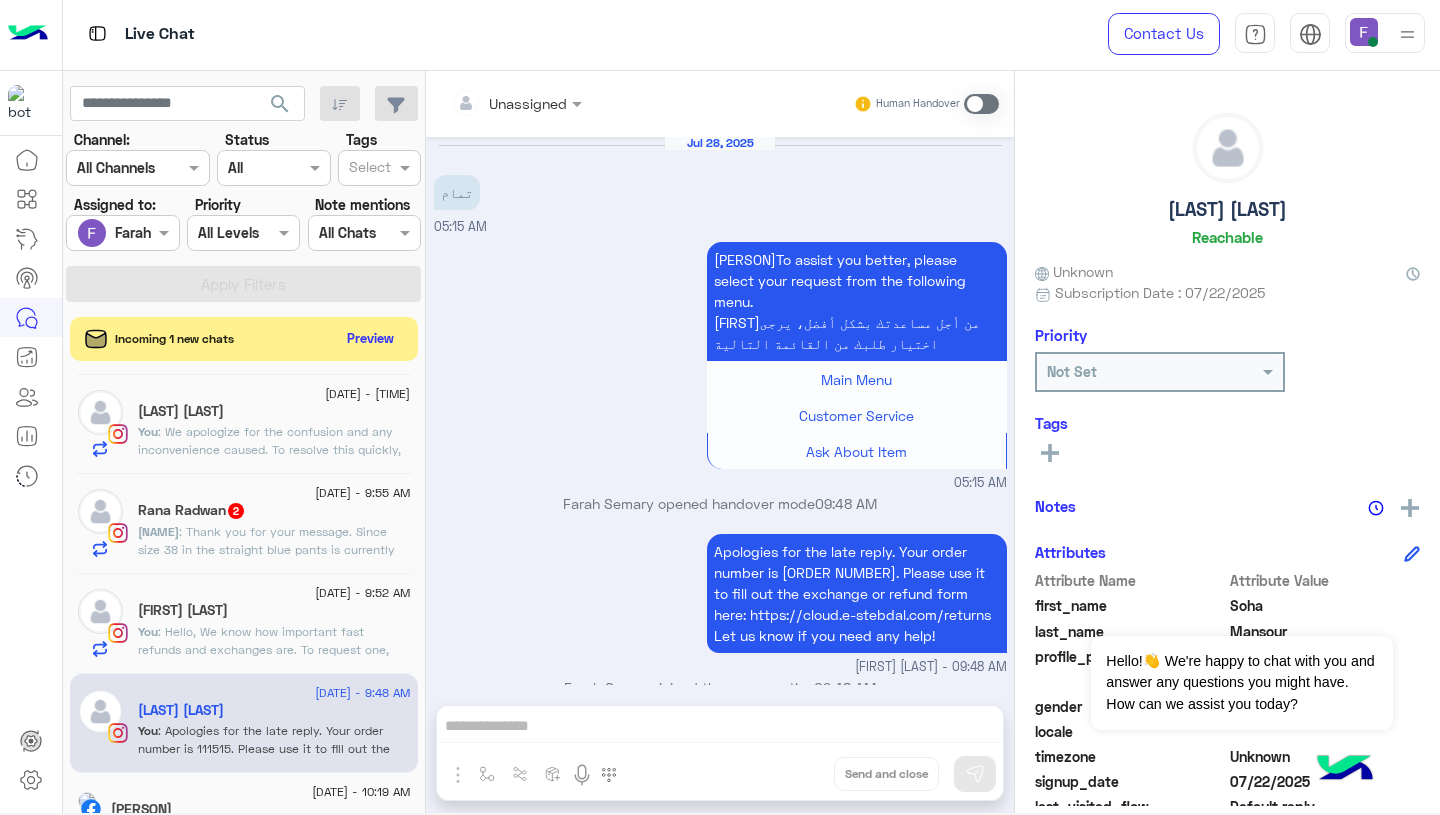 click on "[FIRST] [LAST]" 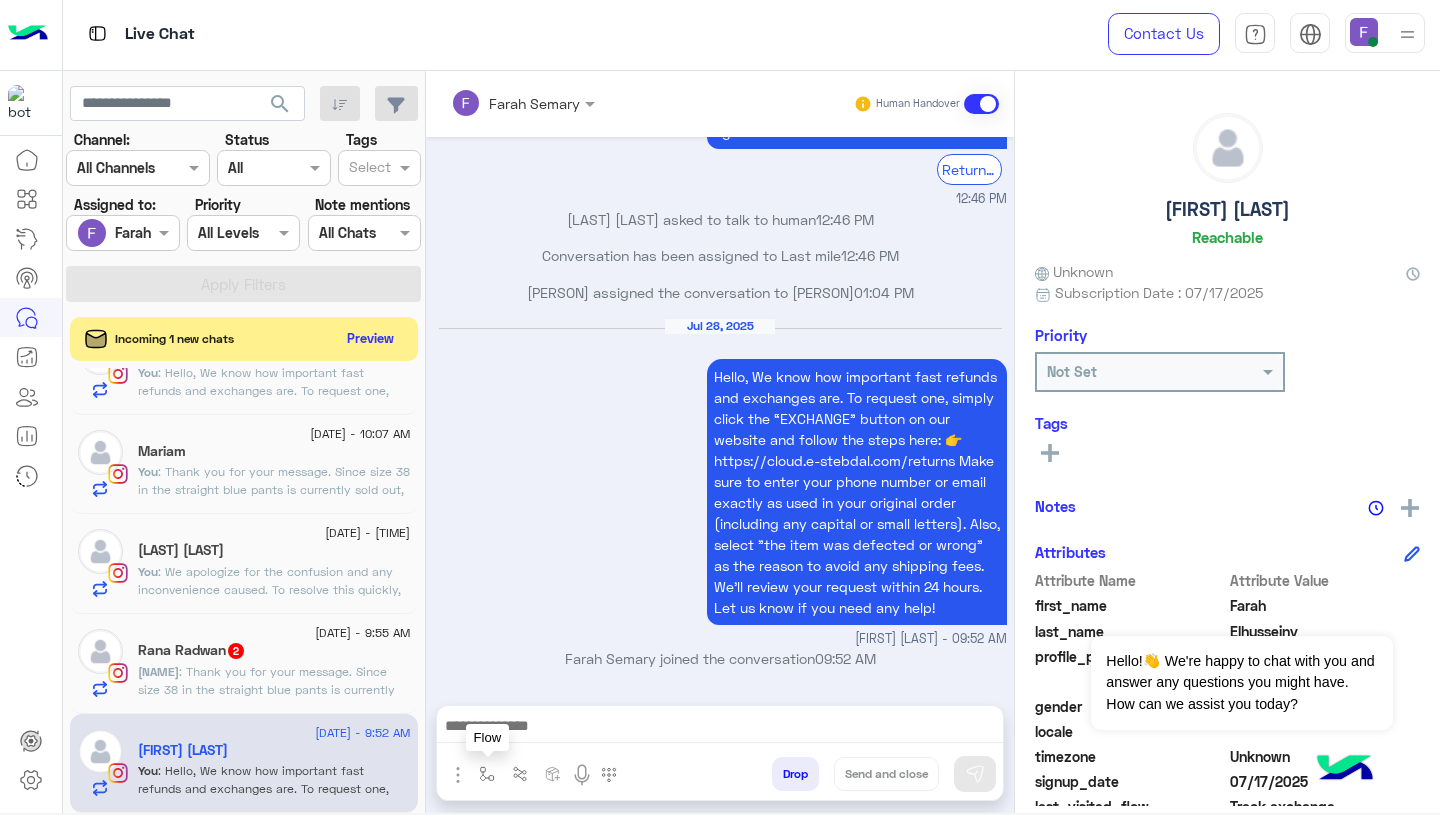 click at bounding box center [487, 774] 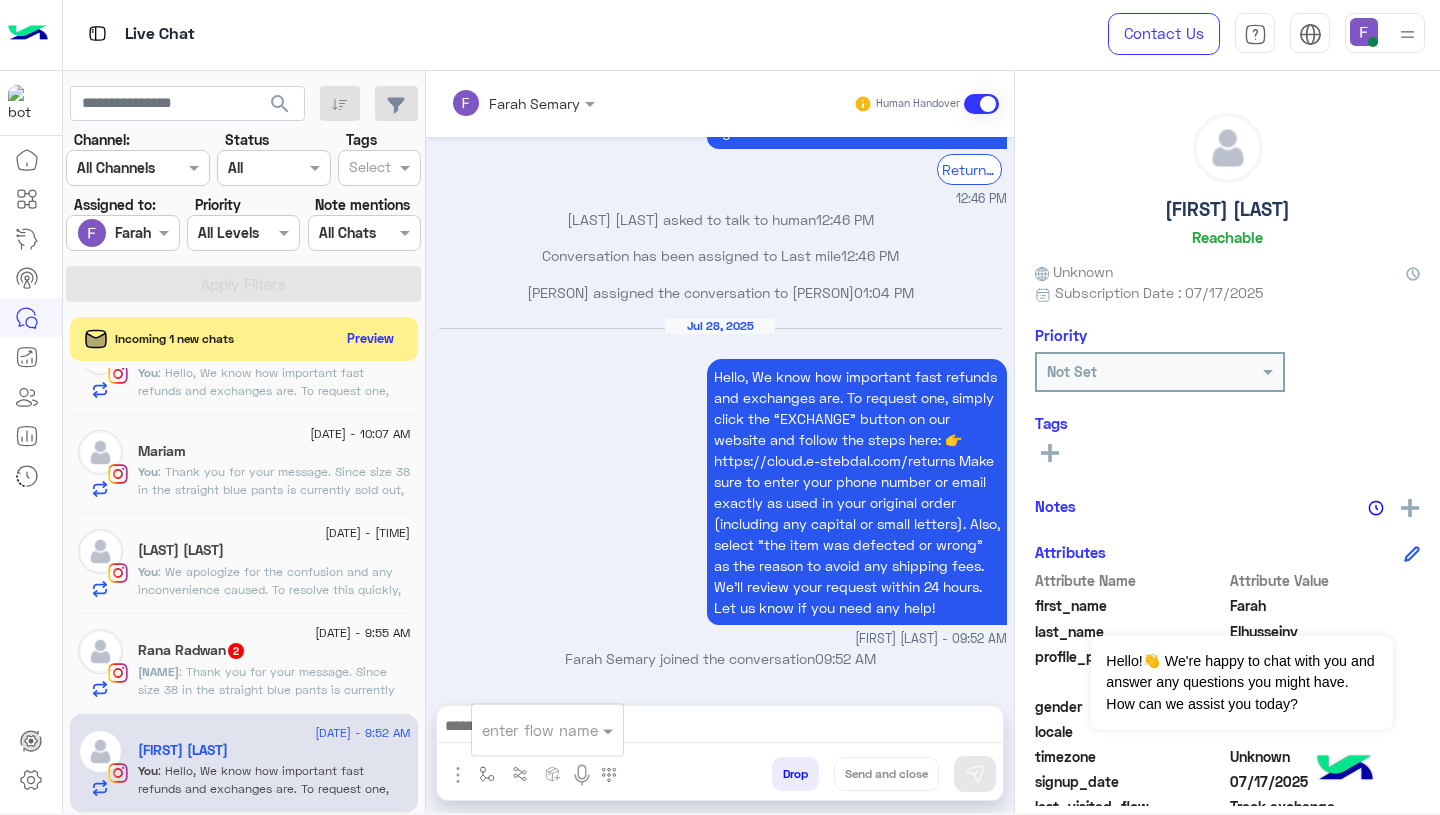 click at bounding box center (523, 730) 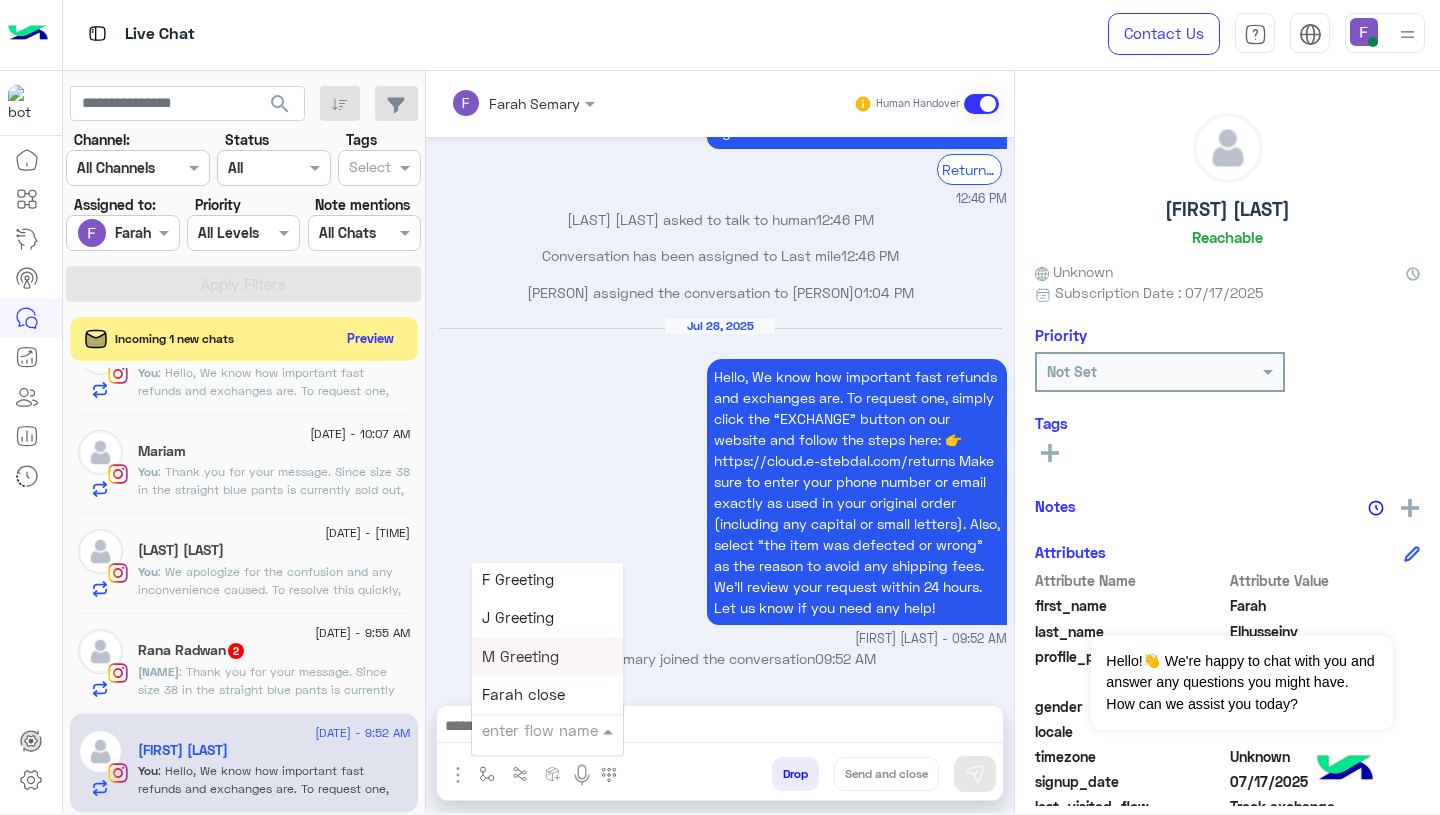 click on "M Greeting" at bounding box center (547, 656) 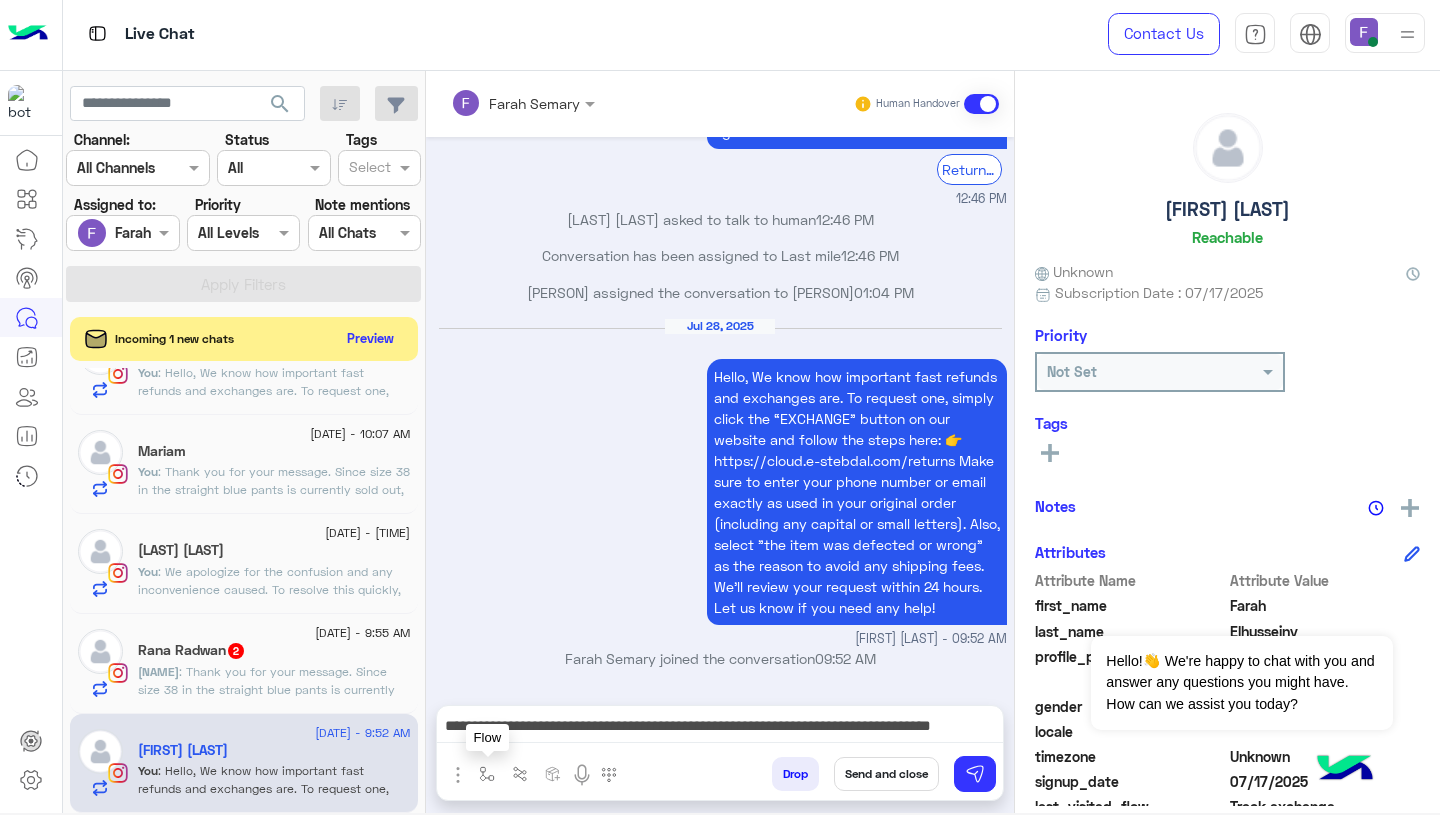 click at bounding box center [487, 774] 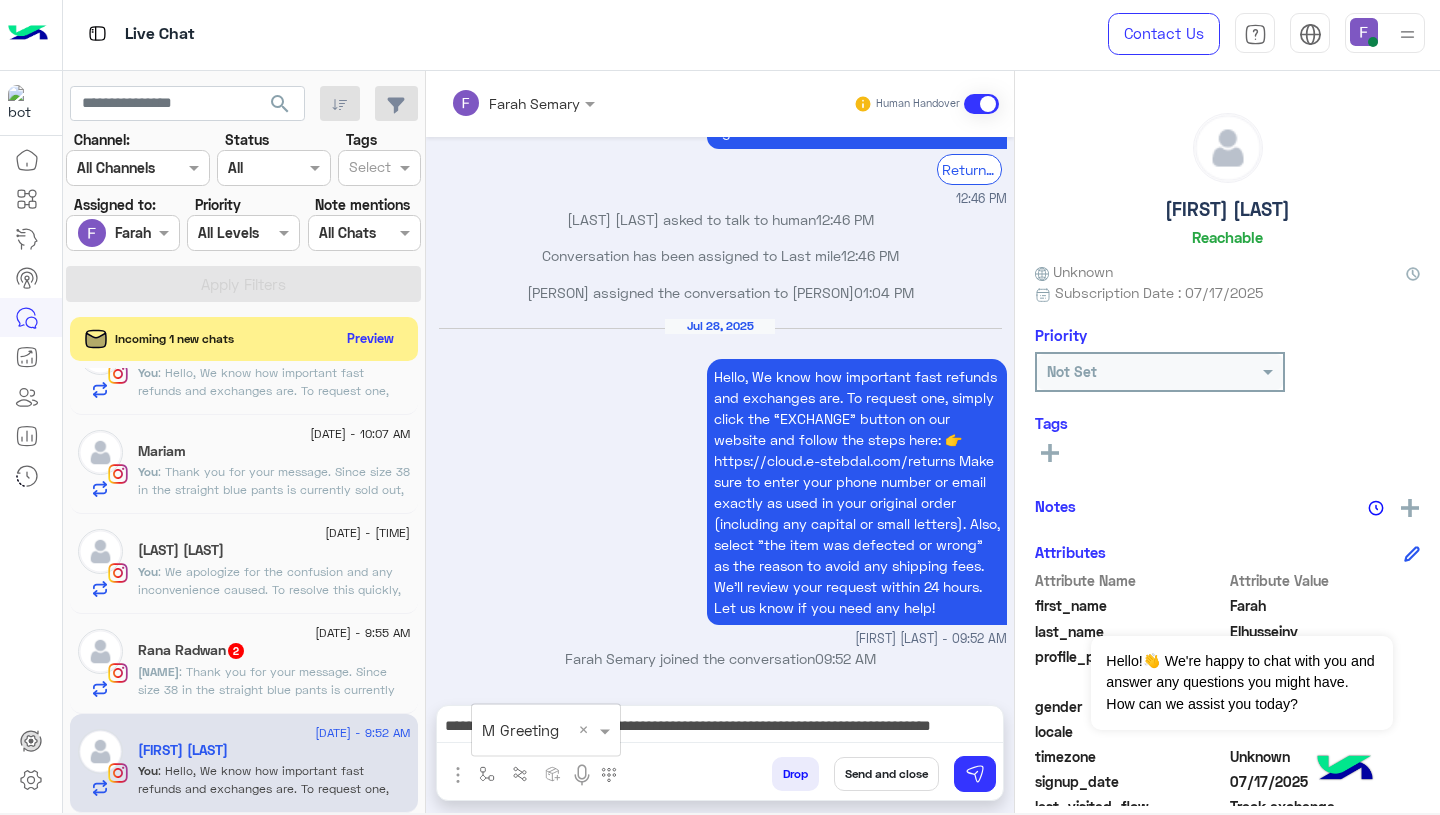 click at bounding box center [546, 729] 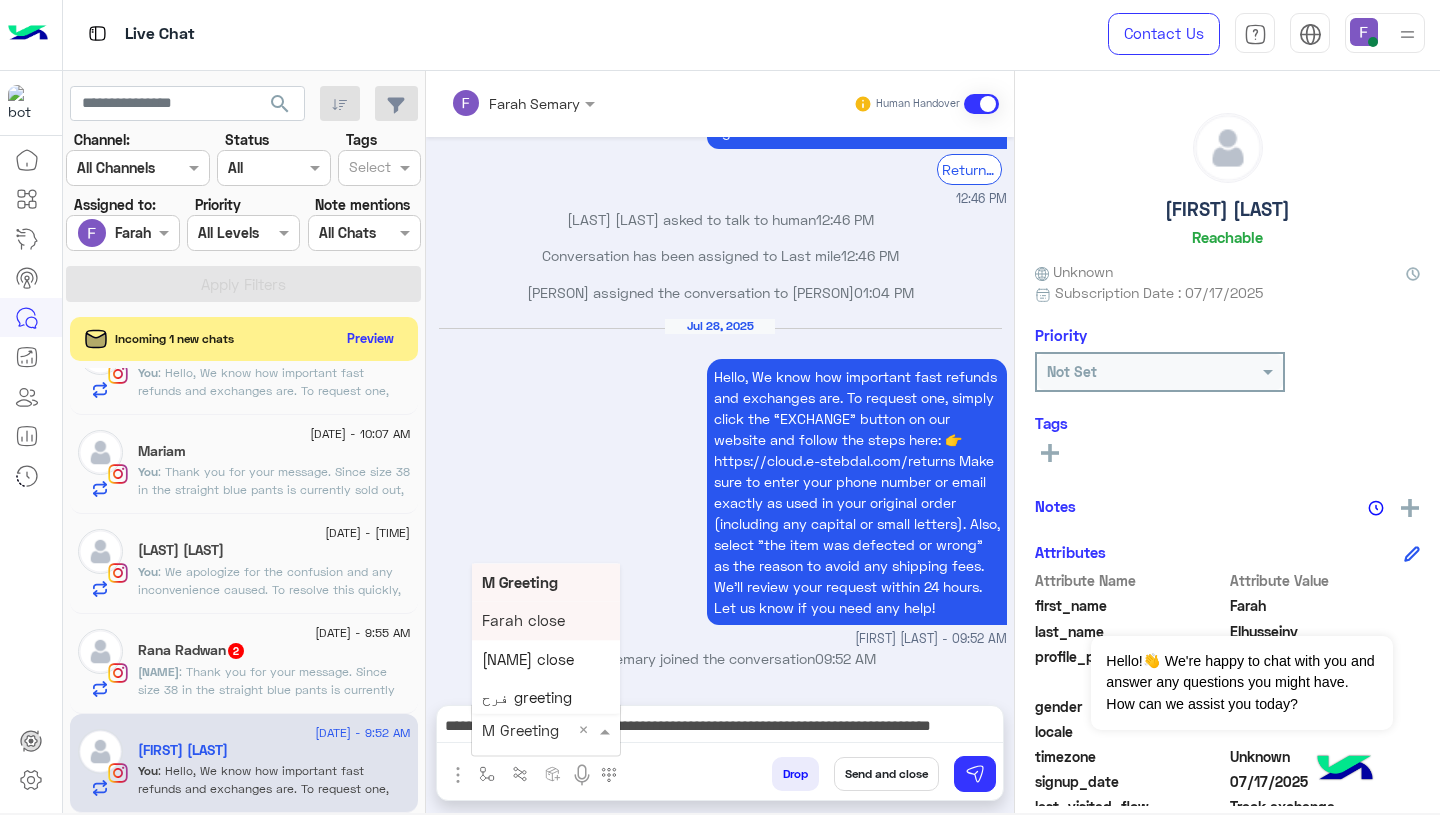 click on "Farah close" at bounding box center (546, 621) 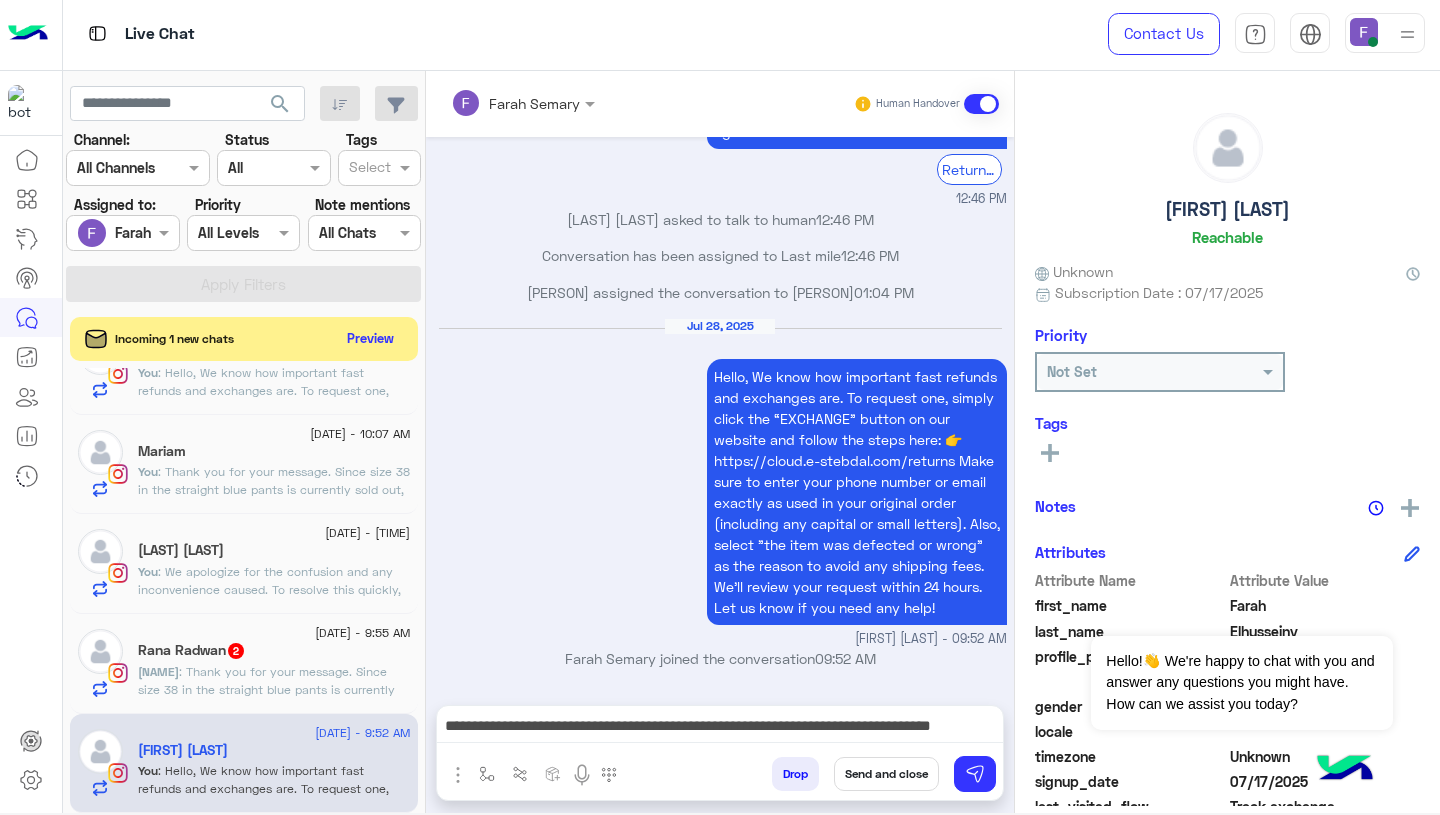 type on "**********" 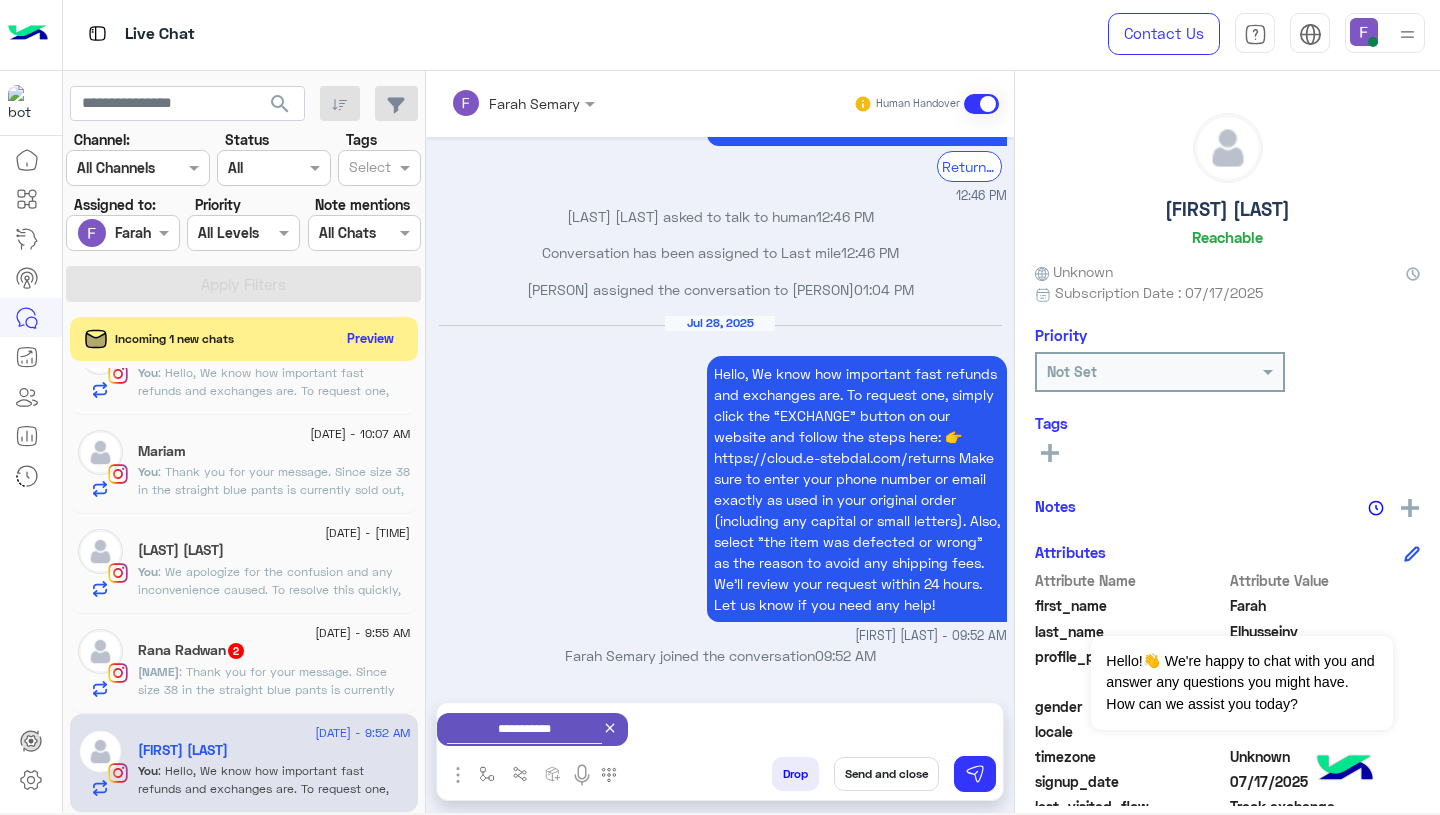 click on "Send and close" at bounding box center [886, 774] 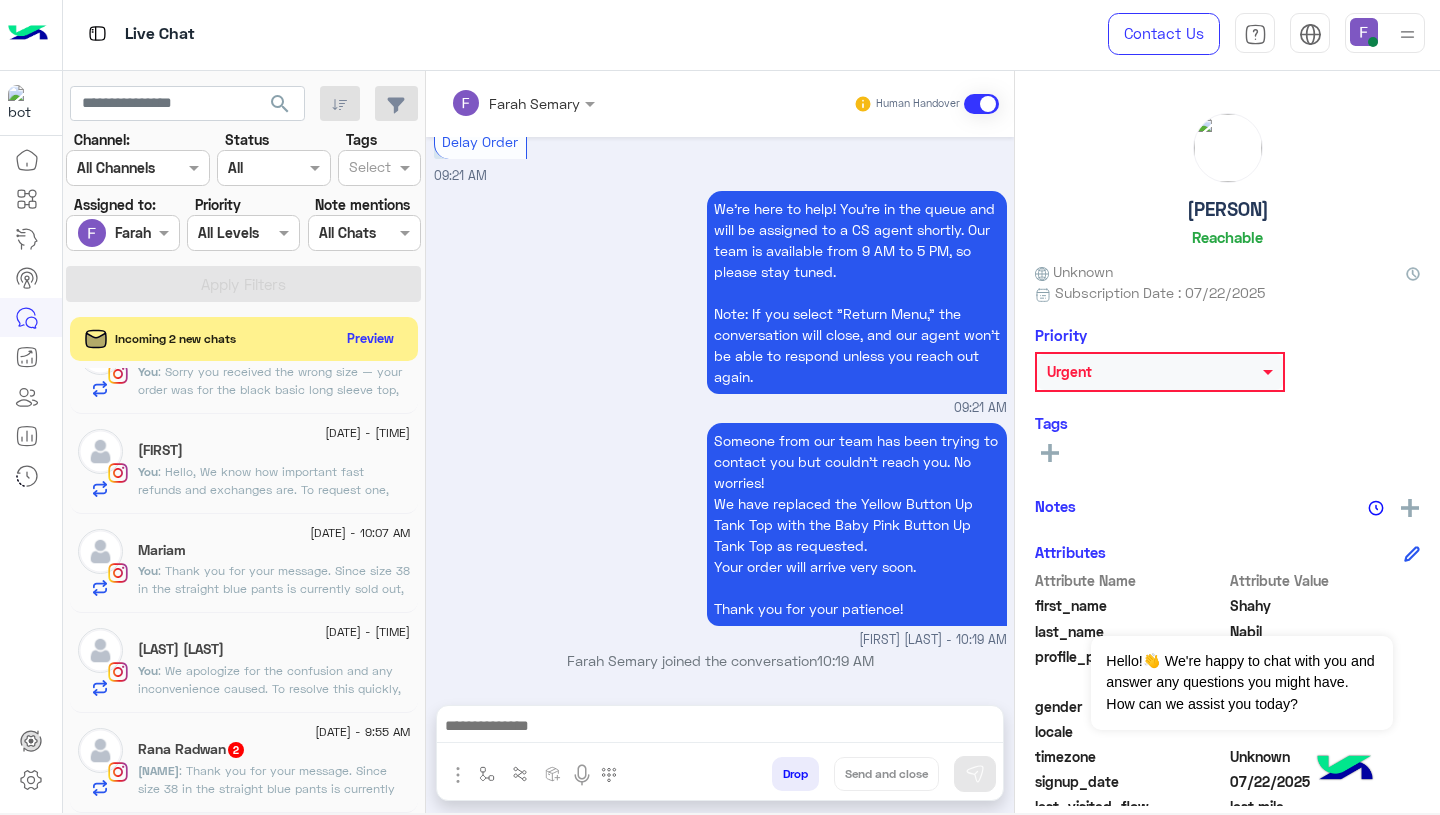 click on ": We apologize for the confusion and any inconvenience caused.
To resolve this quickly, please send us your InstaPay number, and we will transfer the 195 EGP for the missing item directly to you.
Thank you for your understanding!" 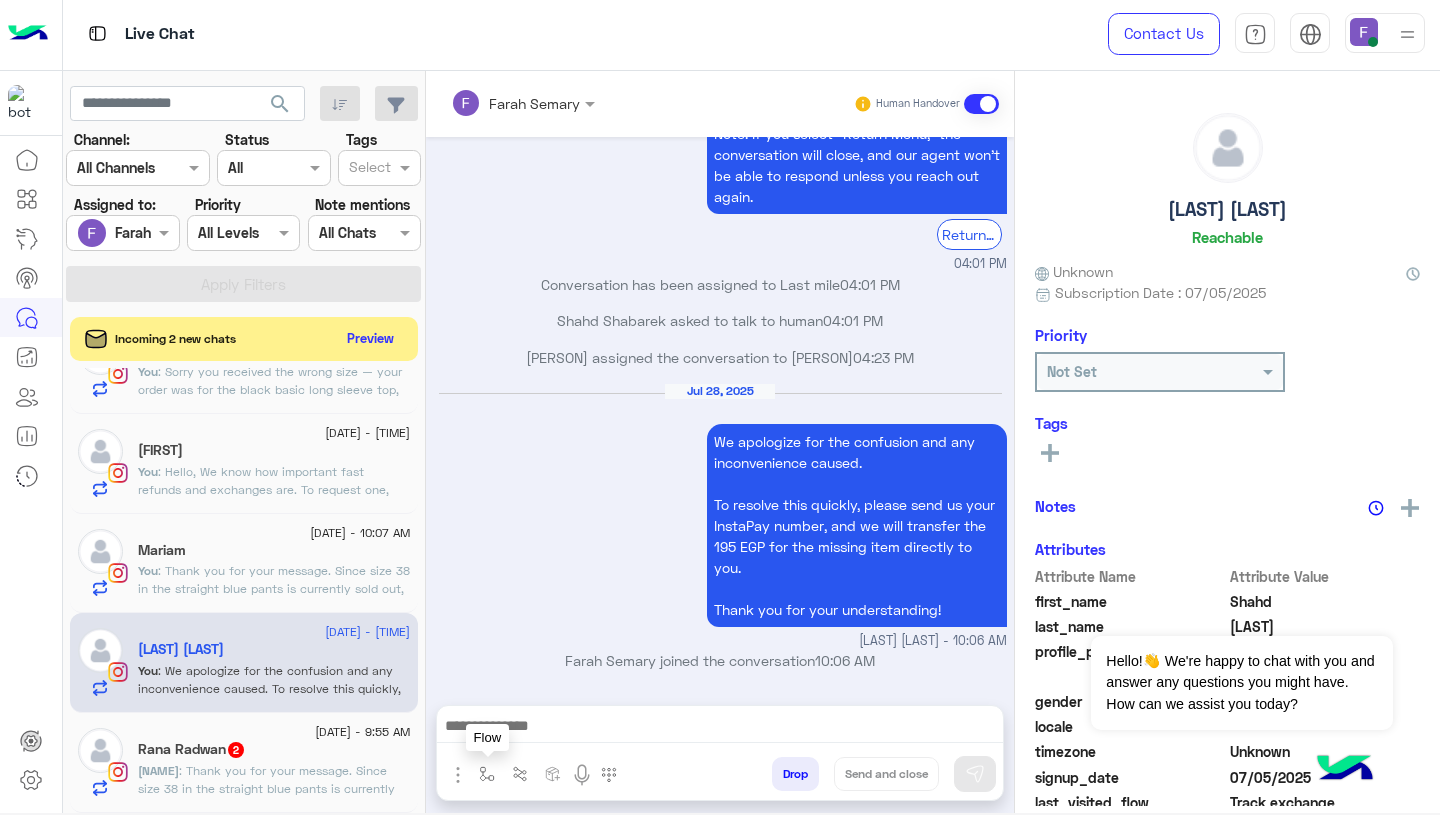 click at bounding box center [487, 774] 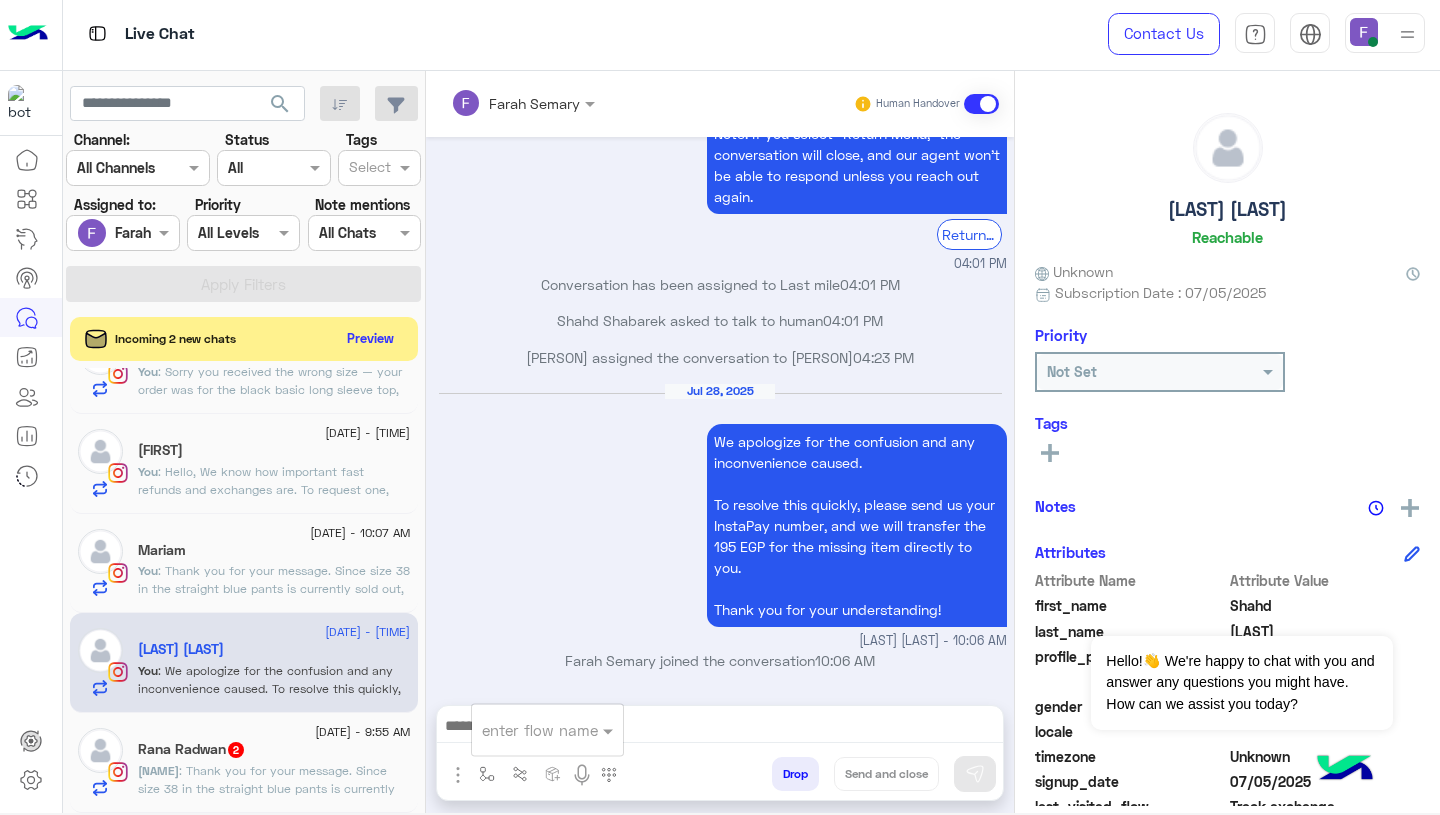 click at bounding box center (523, 730) 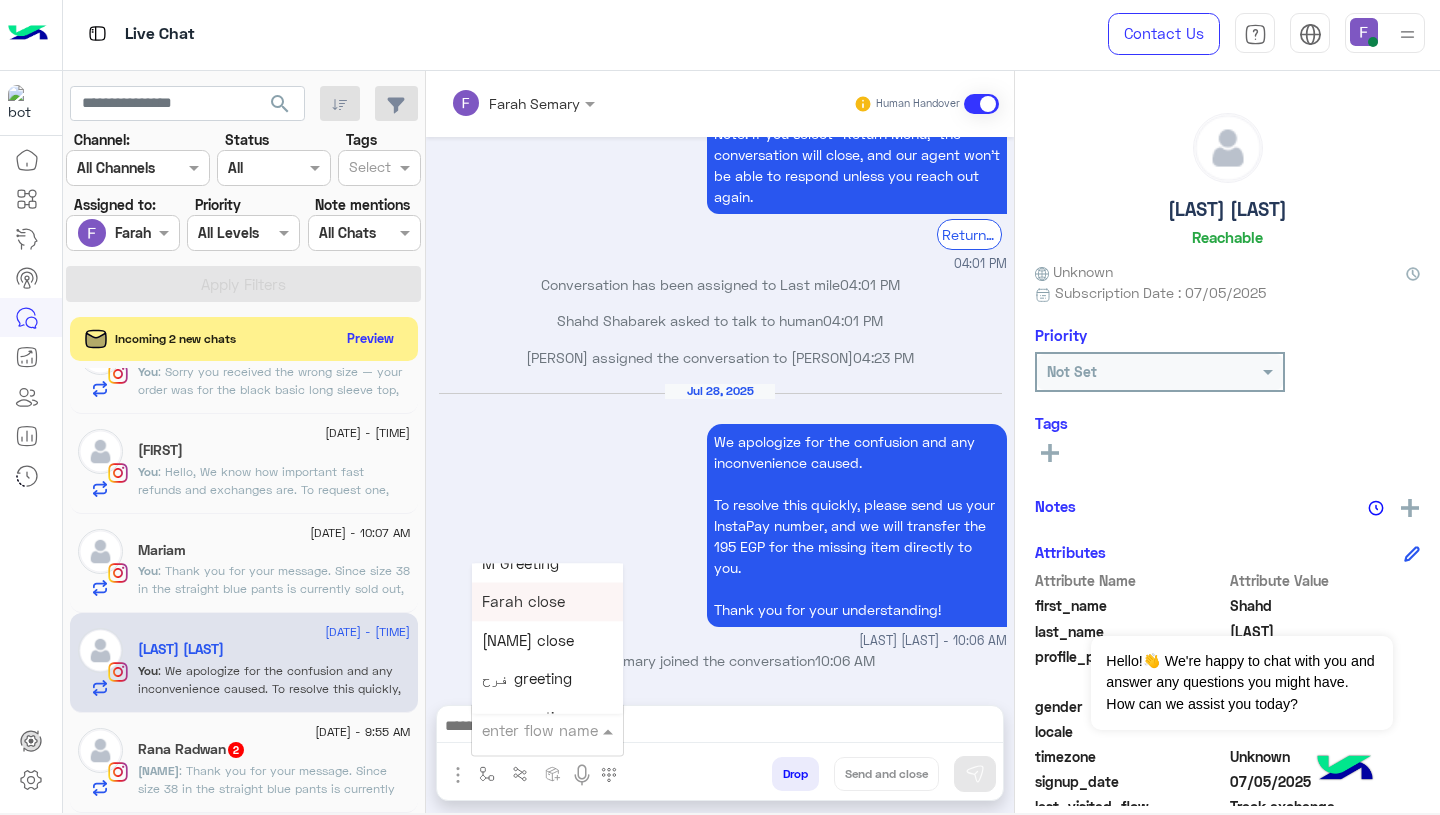 click on "Farah close" at bounding box center [523, 602] 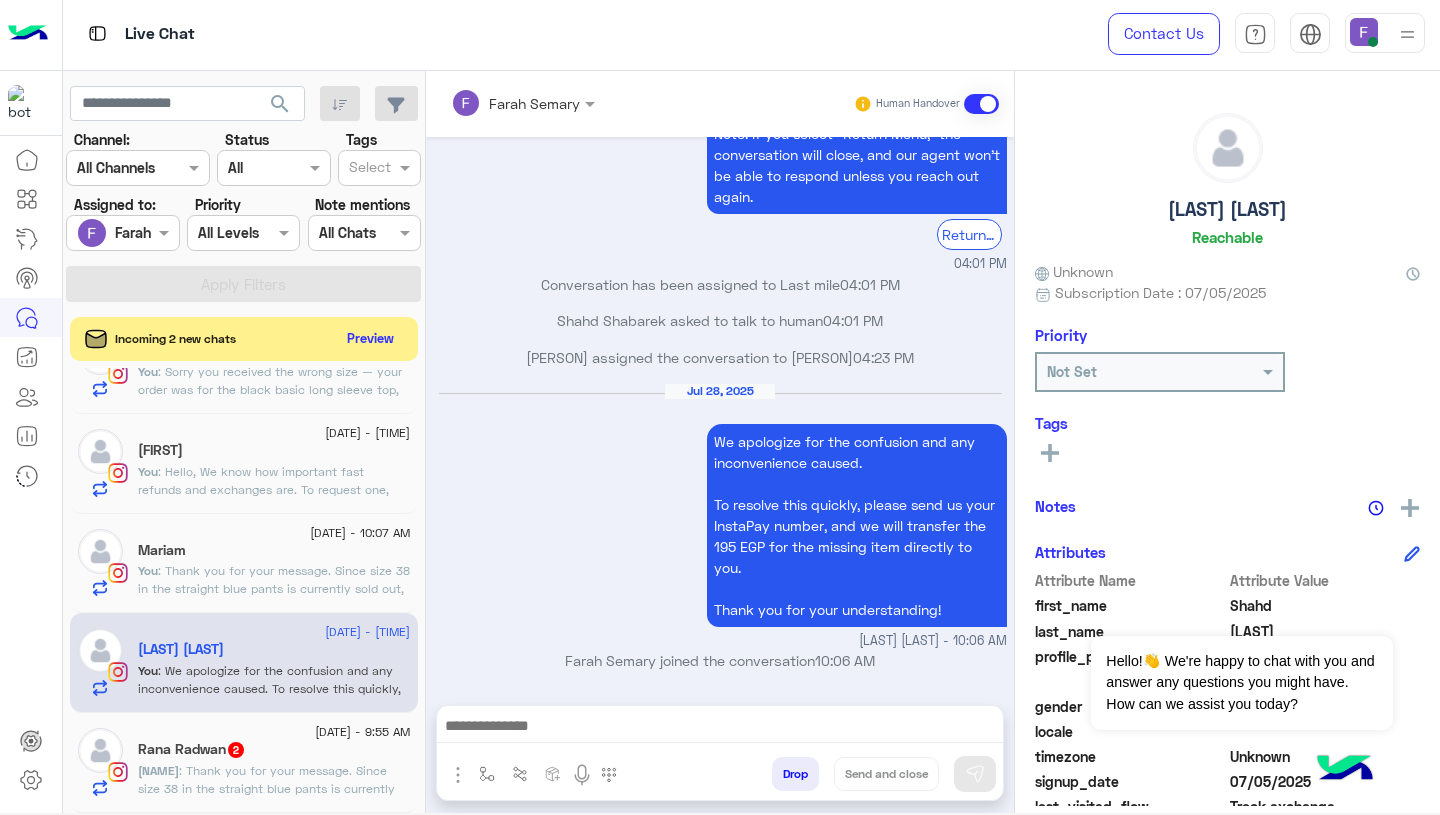 type on "**********" 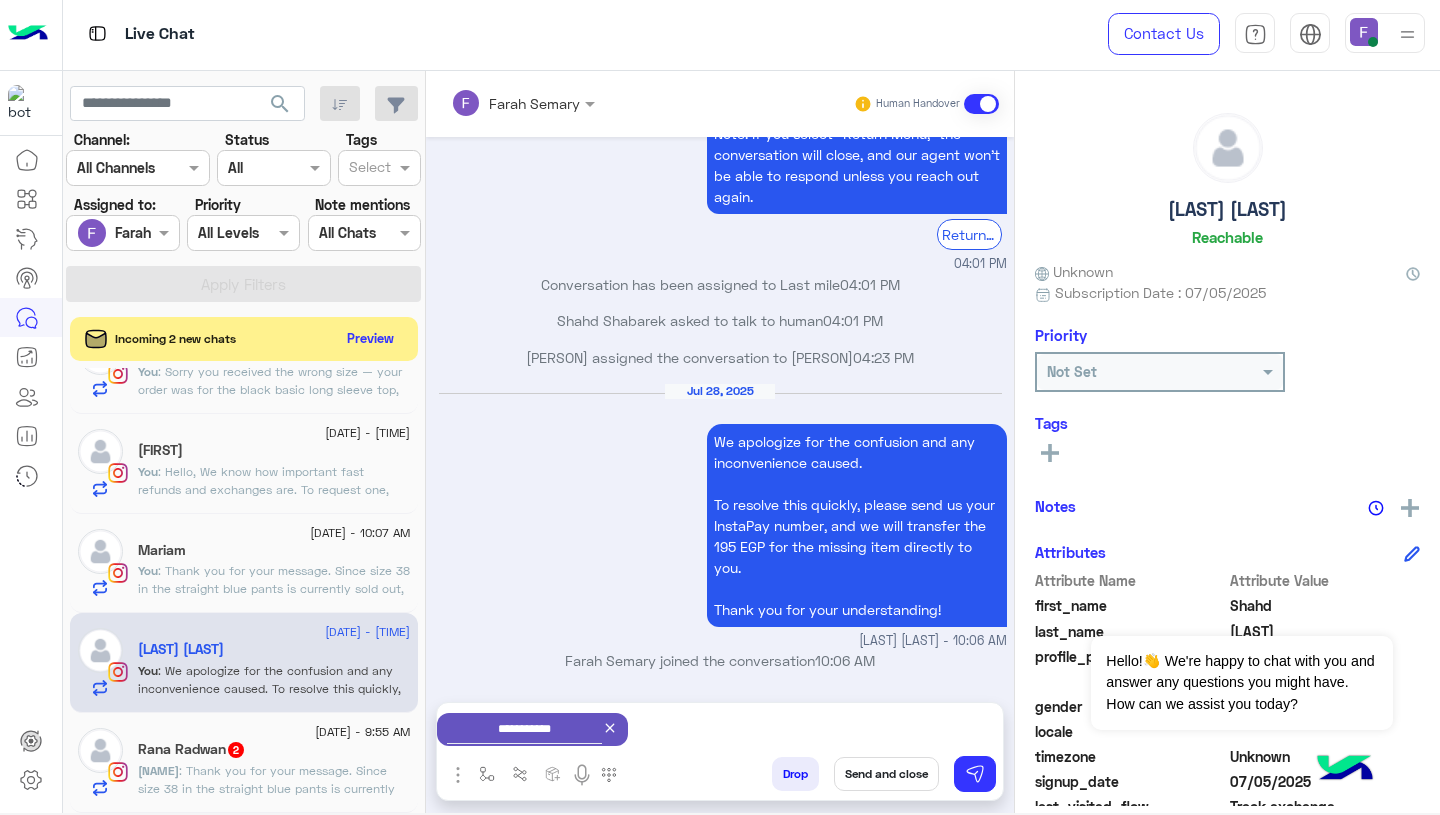 click on "Send and close" at bounding box center (886, 774) 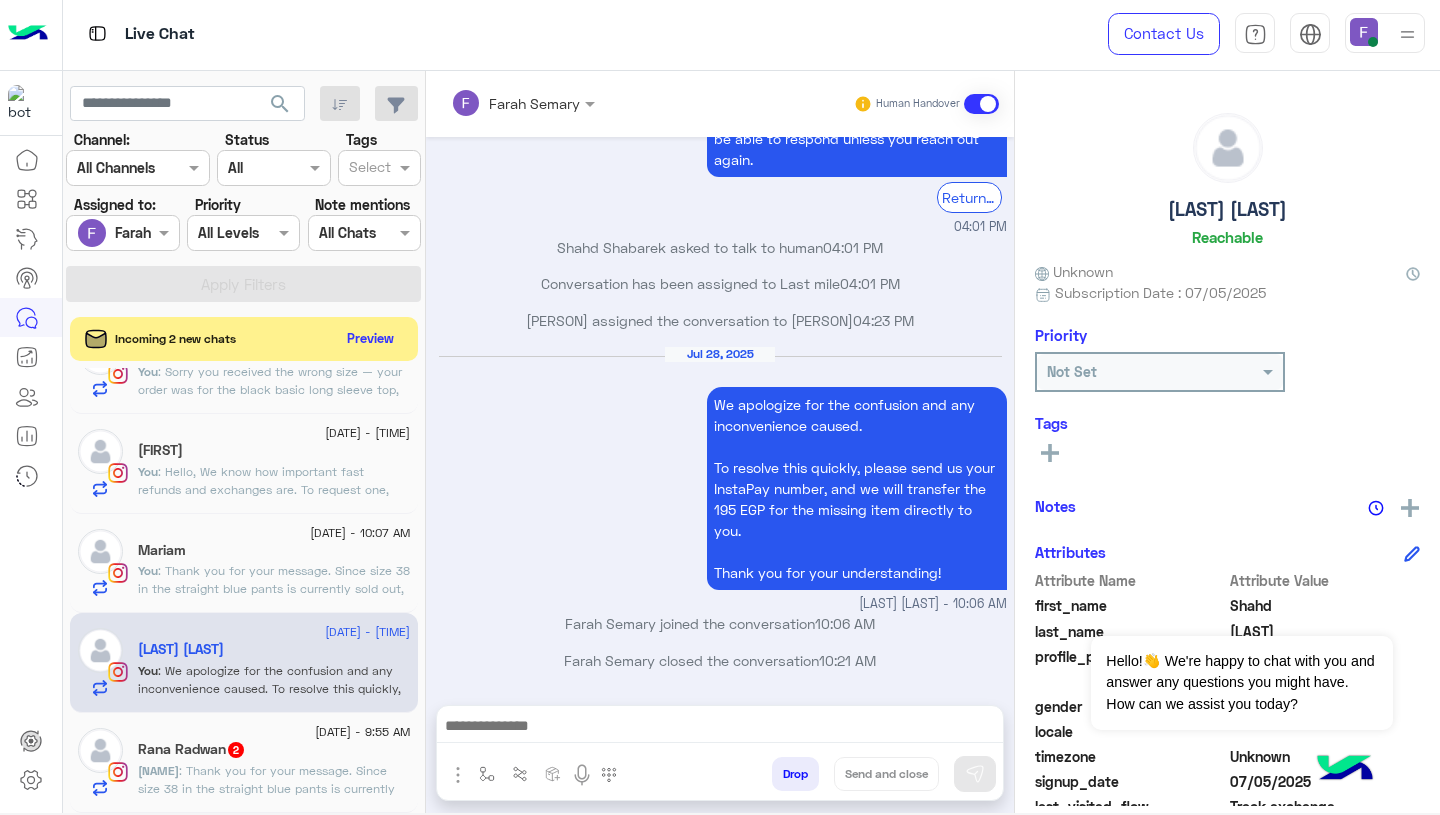 click on ": Thank you for your message.
Since size 38 in the straight blue pants is currently sold out, please keep an eye on our website.
Once it’s back in stock, you can exchange your pants right away.
Don’t forget to click “Email me” on the product page to get notified as soon as it’s available.
We’re here if you need any further help!" 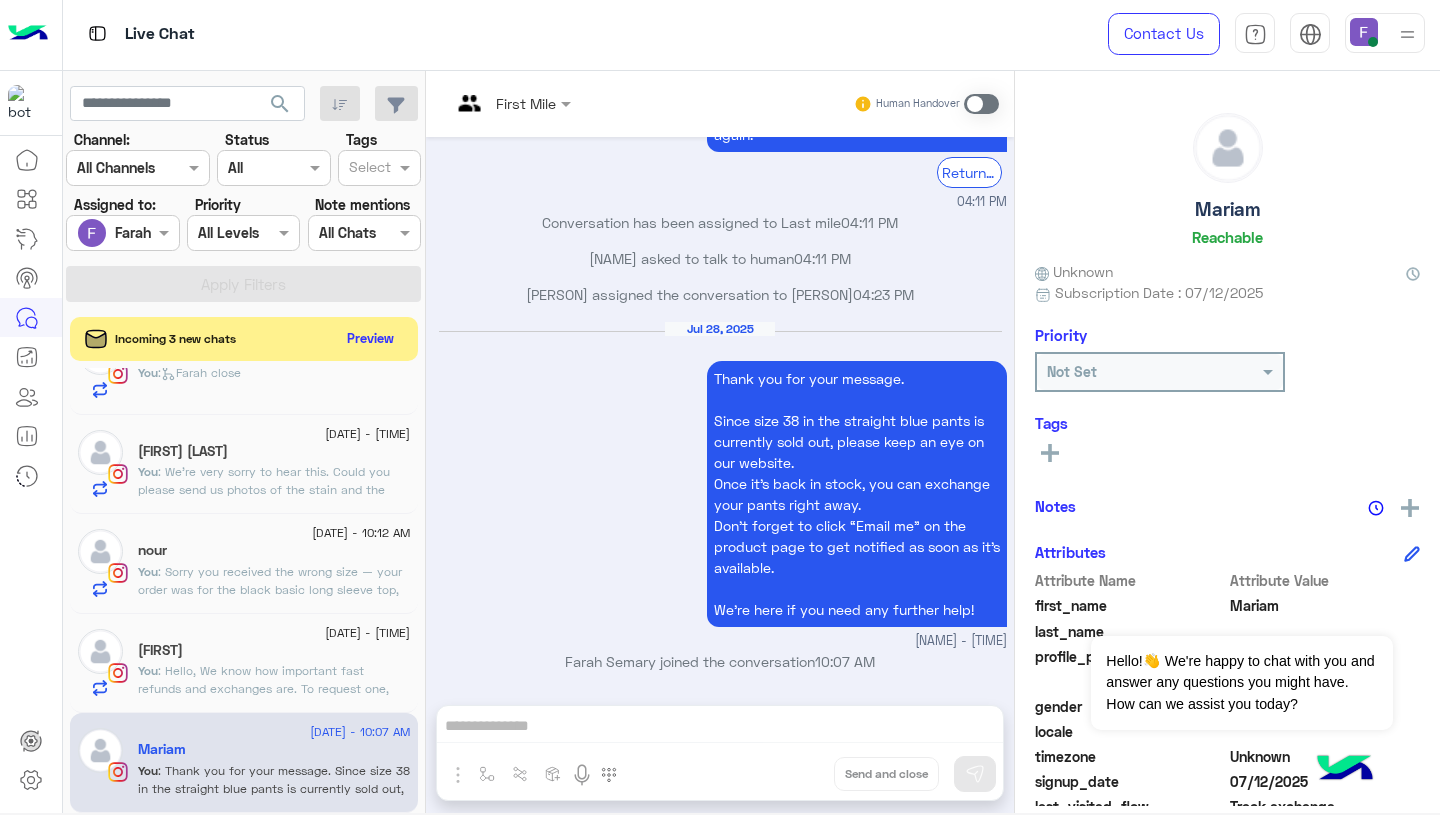 click at bounding box center [981, 104] 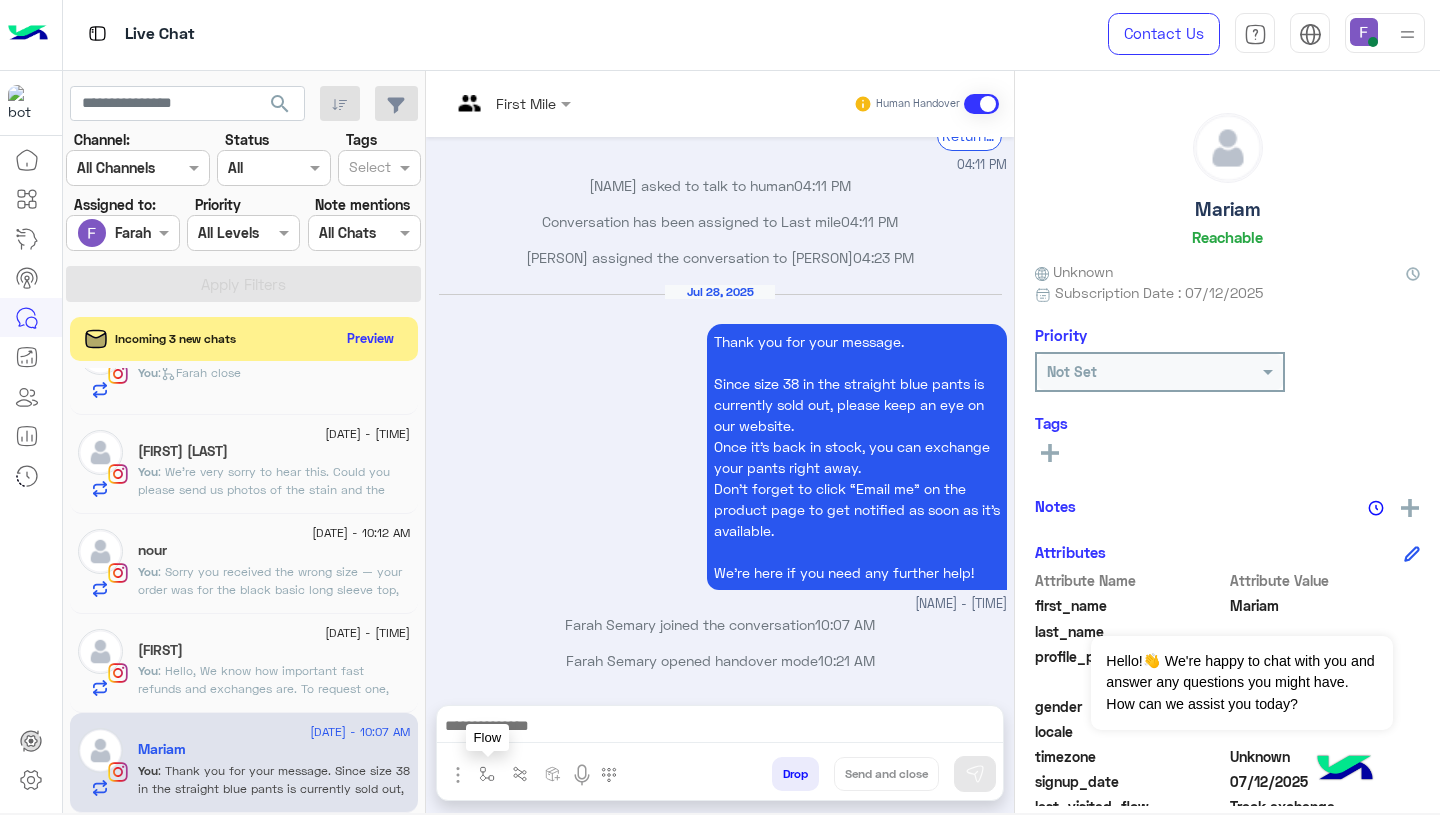 click at bounding box center [487, 774] 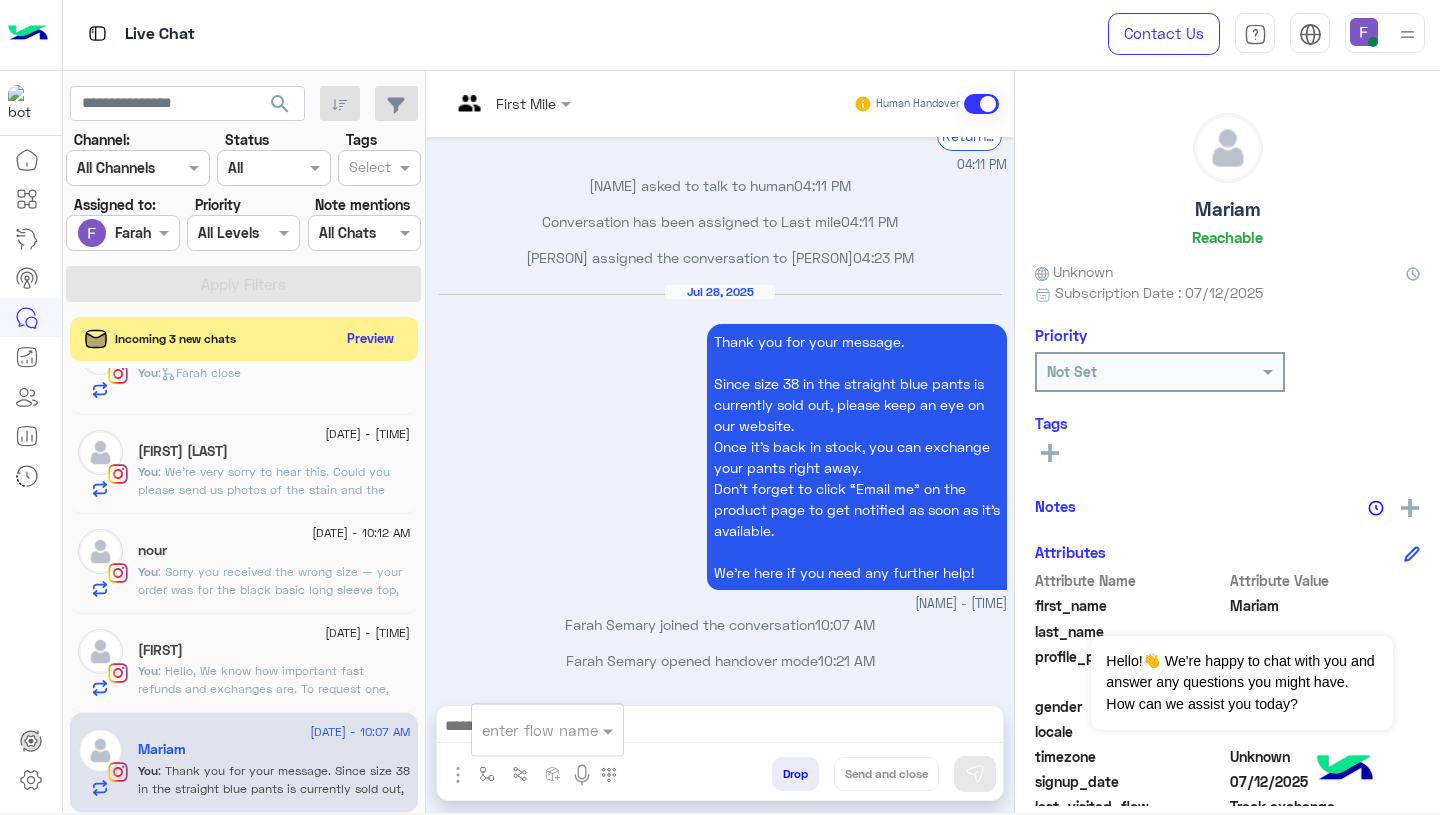 click at bounding box center [523, 730] 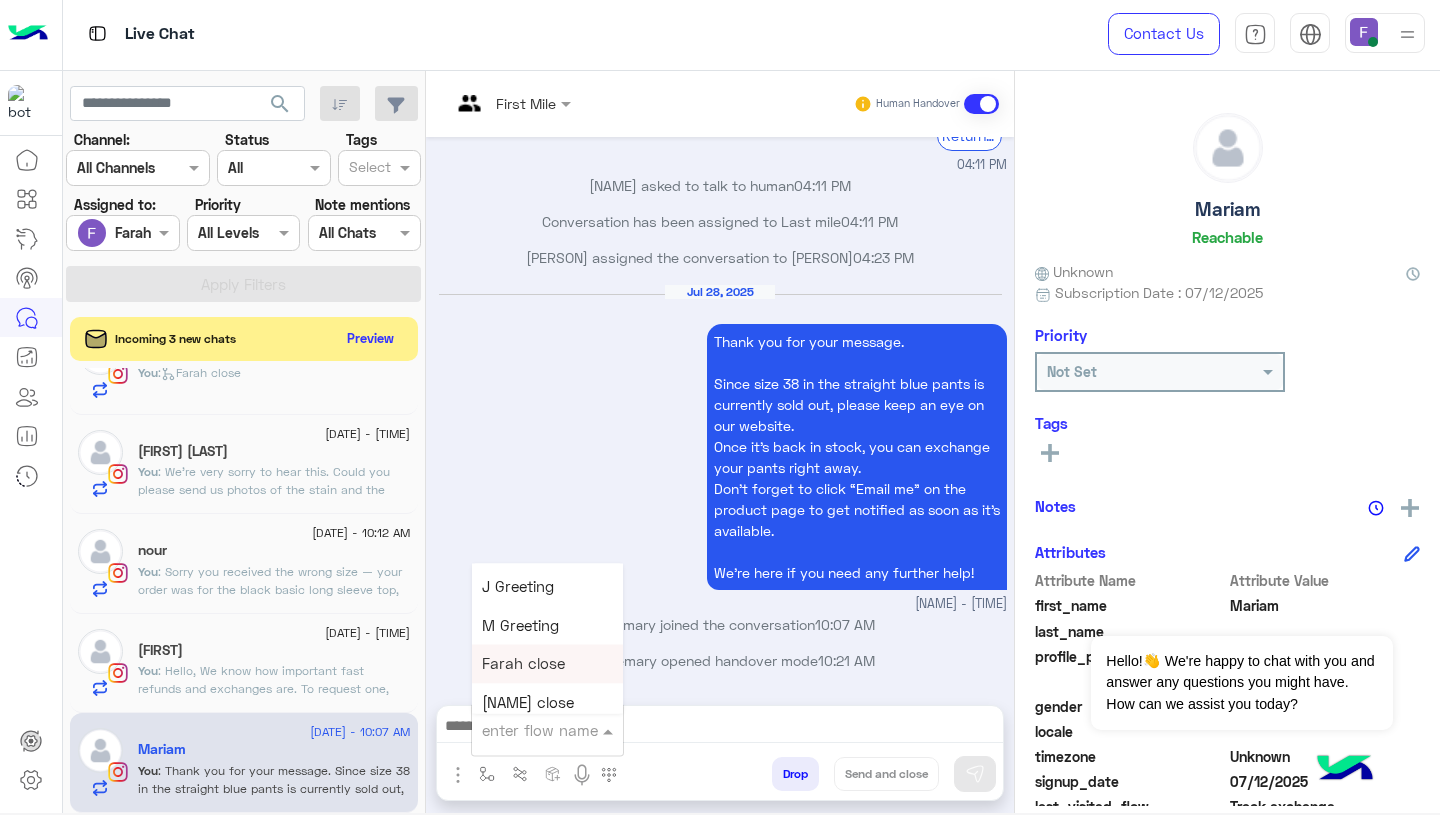 click on "Farah close" at bounding box center [523, 664] 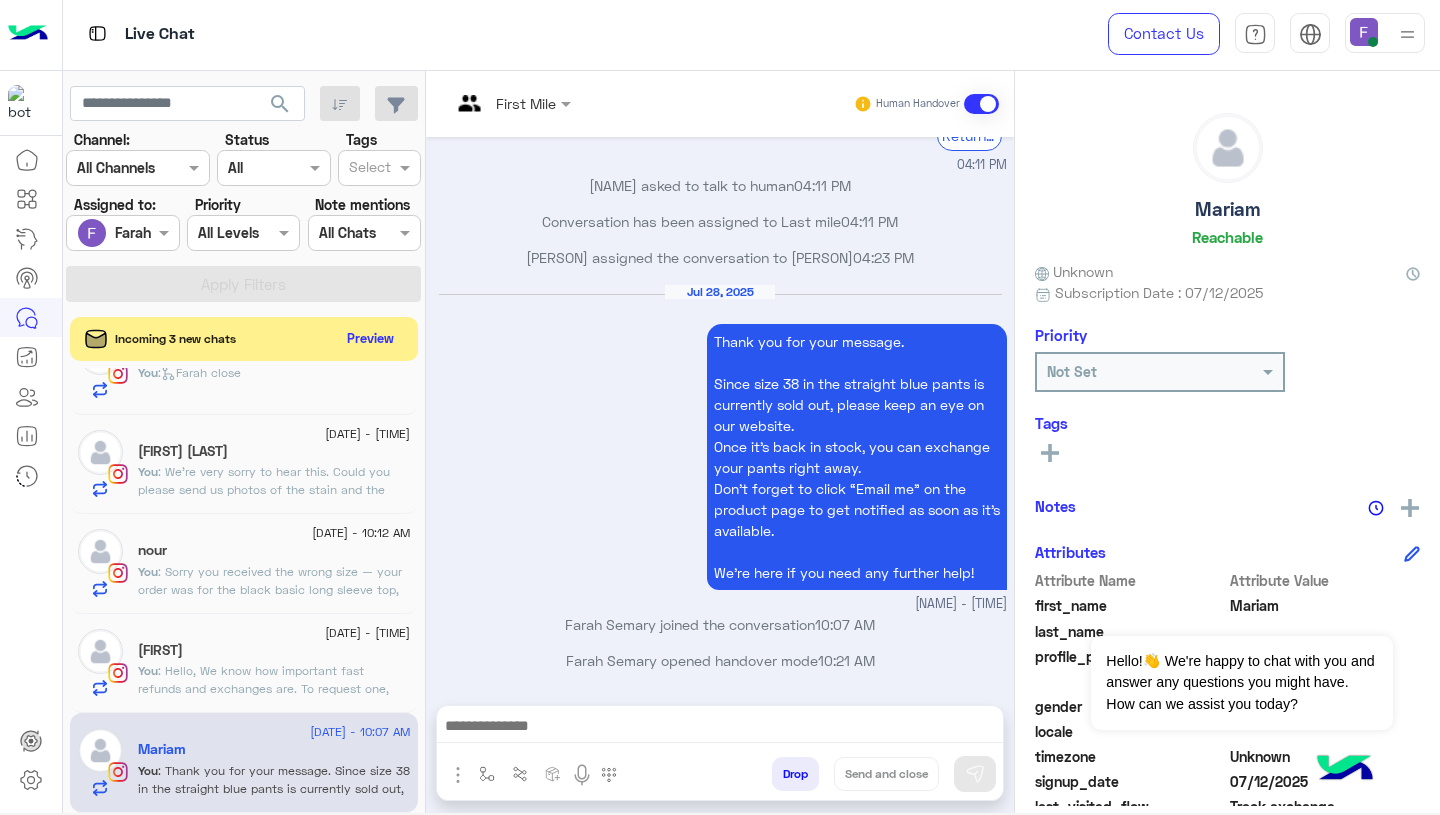 type on "**********" 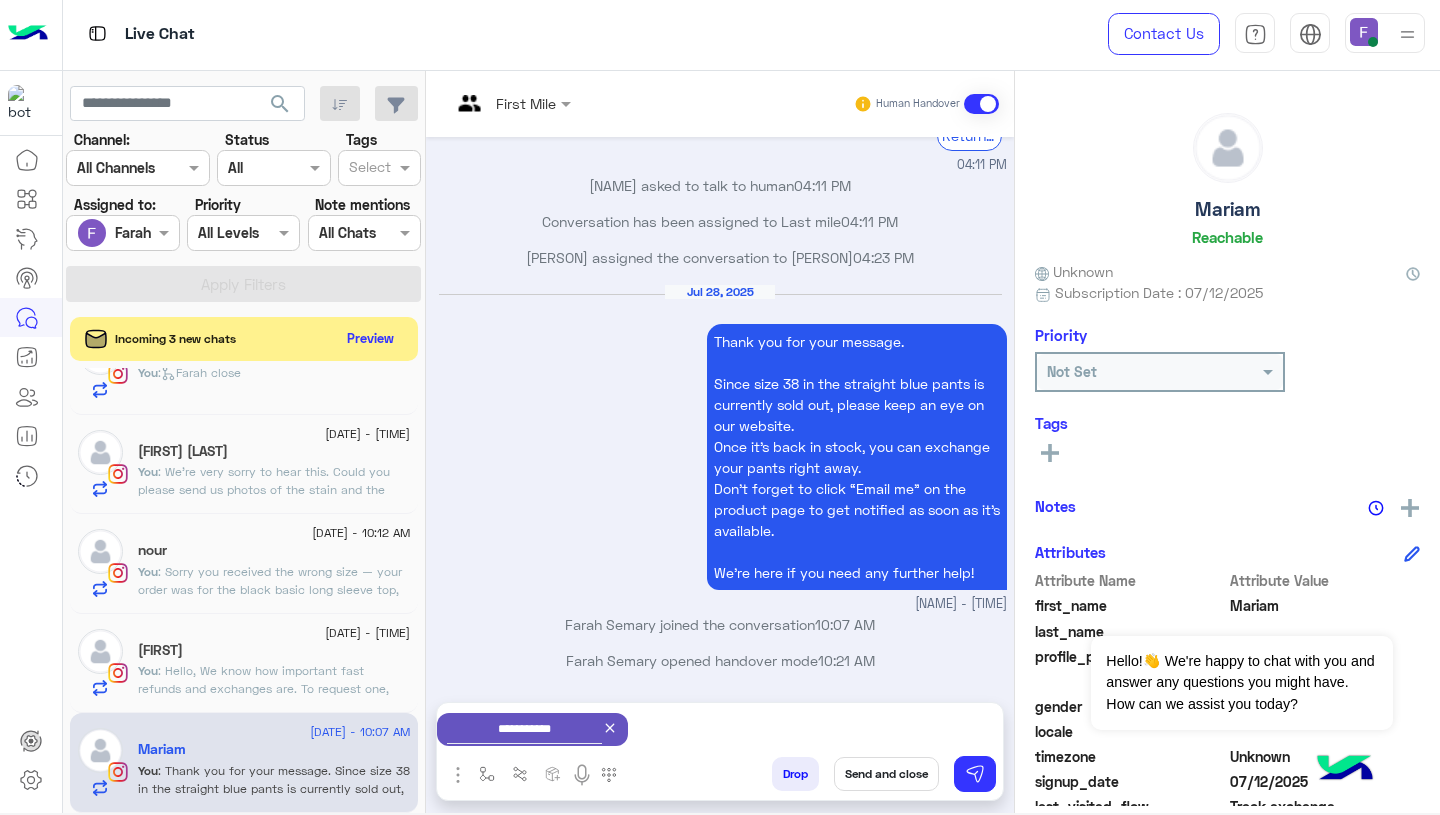 click on "Send and close" at bounding box center (886, 774) 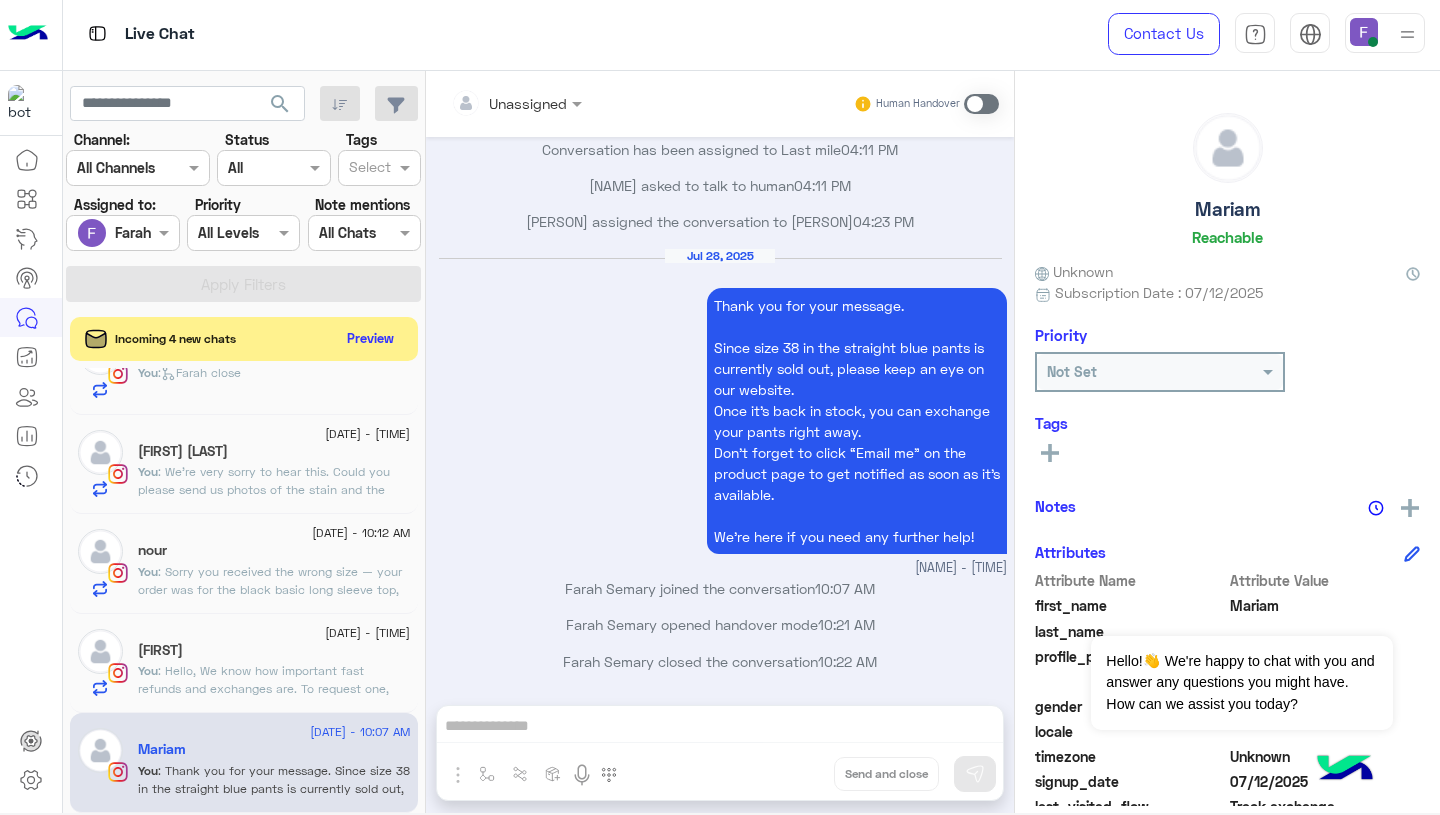 click on ": Hello,
We know how important fast refunds and exchanges are.
To request one, simply click the “EXCHANGE” button on our website and follow the steps here:
👉 https://cloud.e-stebdal.com/returns
Make sure to enter your phone number or email exactly as used in your original order (including any capital or small letters).
Also, select "the item was defected or wrong" as the reason to avoid any shipping fees.
We’ll review your request within 24 hours. Let us know if you need any help!" 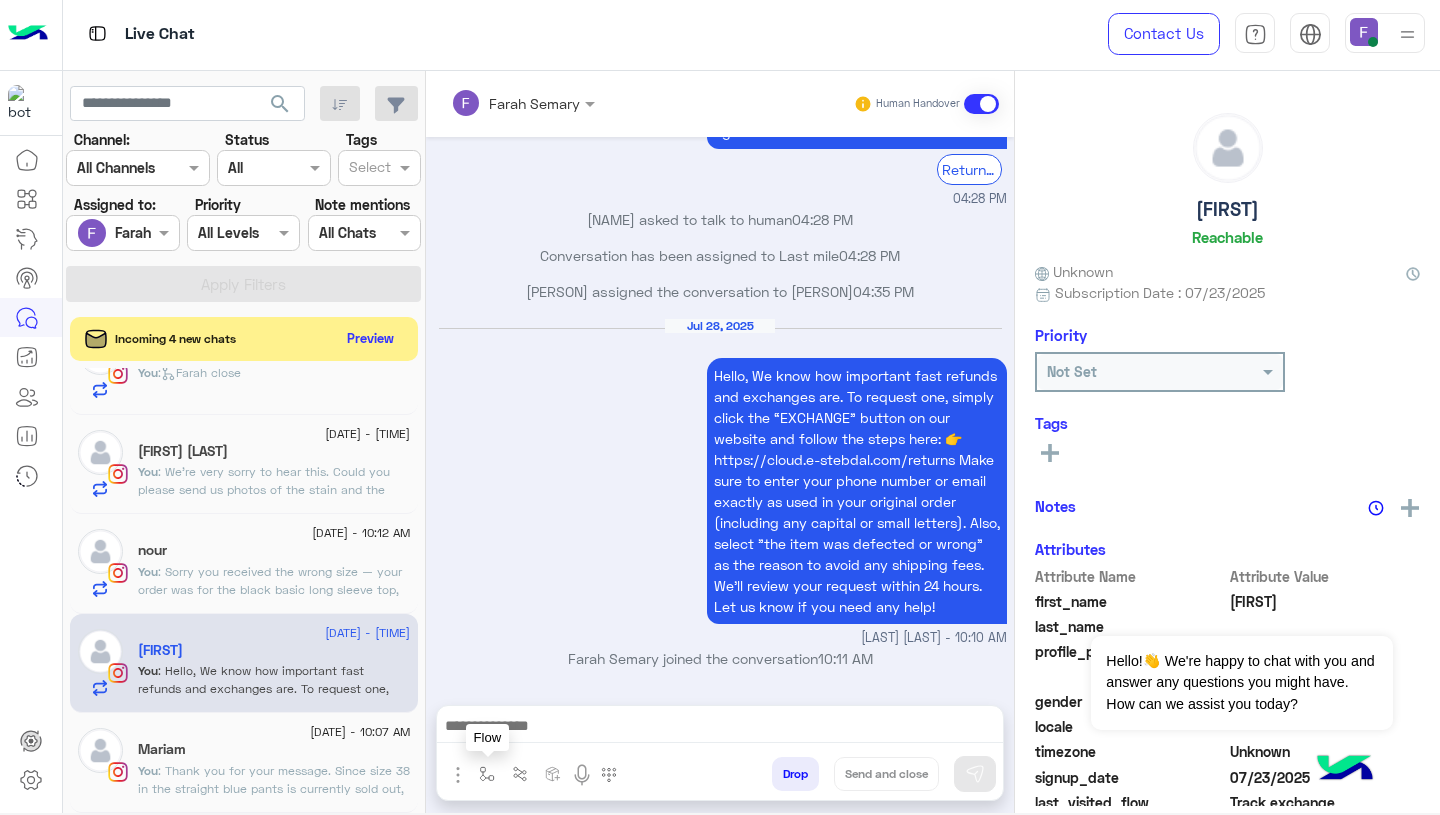click at bounding box center (487, 774) 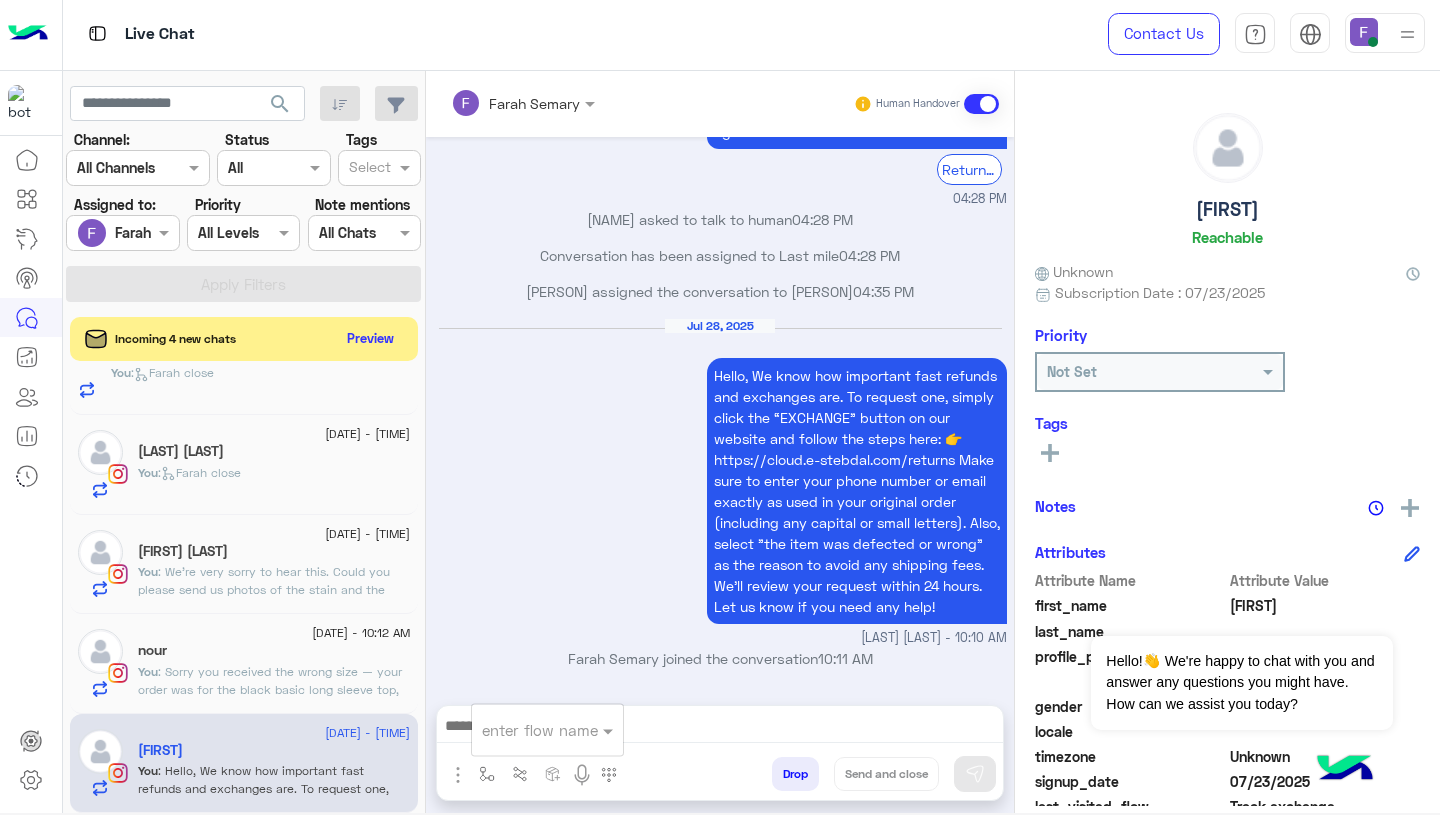click at bounding box center [523, 730] 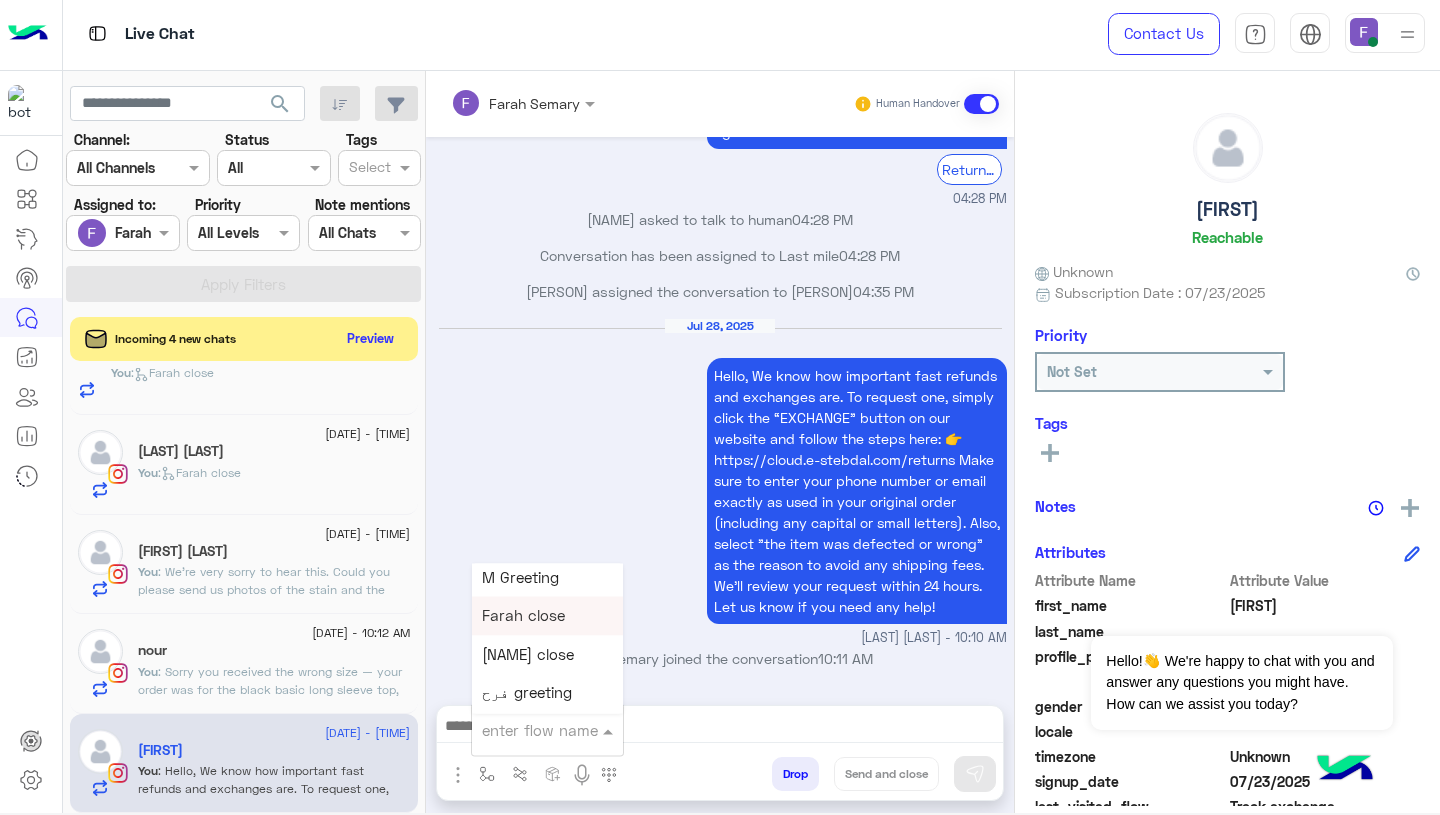 click on "Farah close" at bounding box center [523, 616] 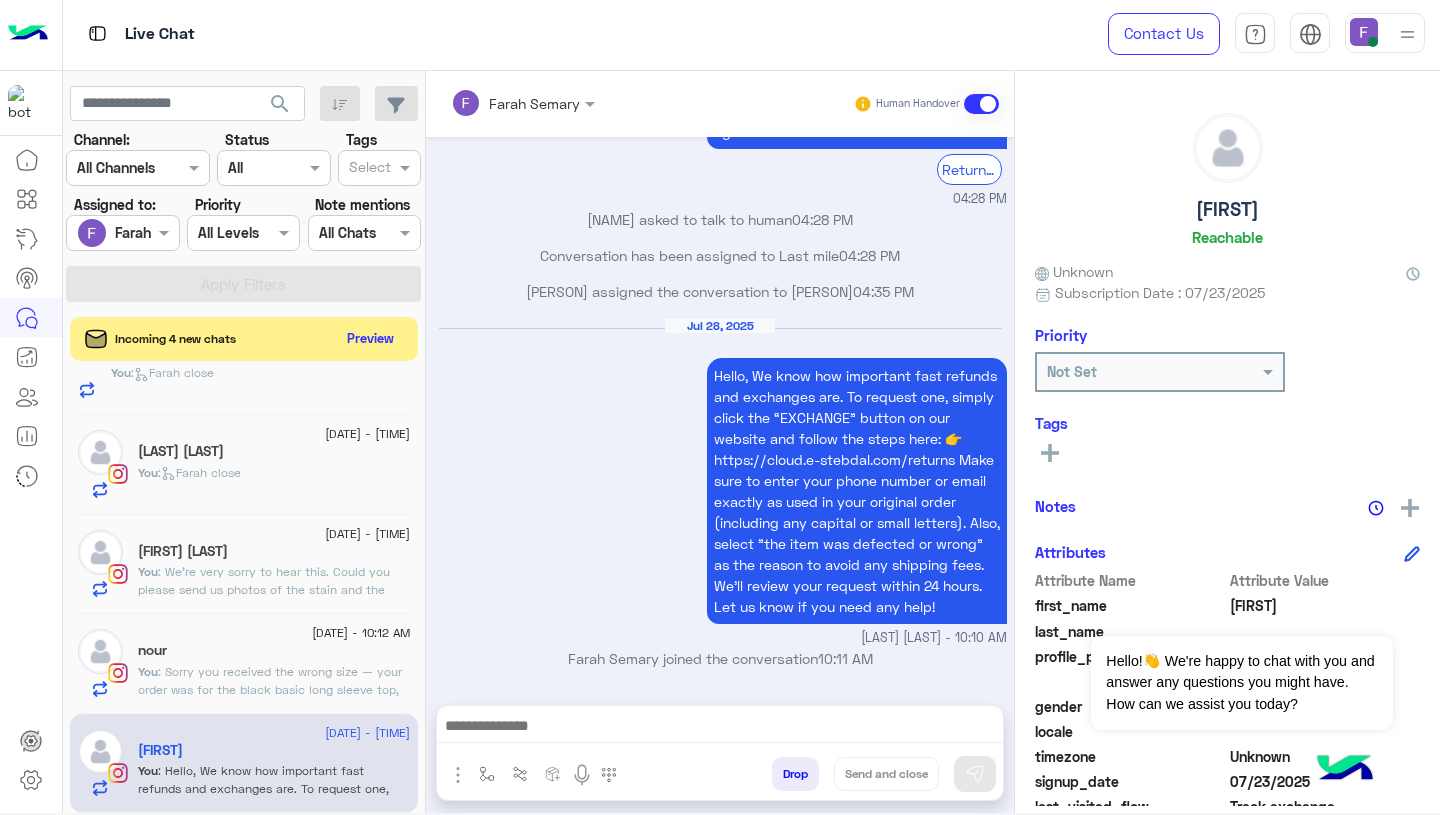 type on "**********" 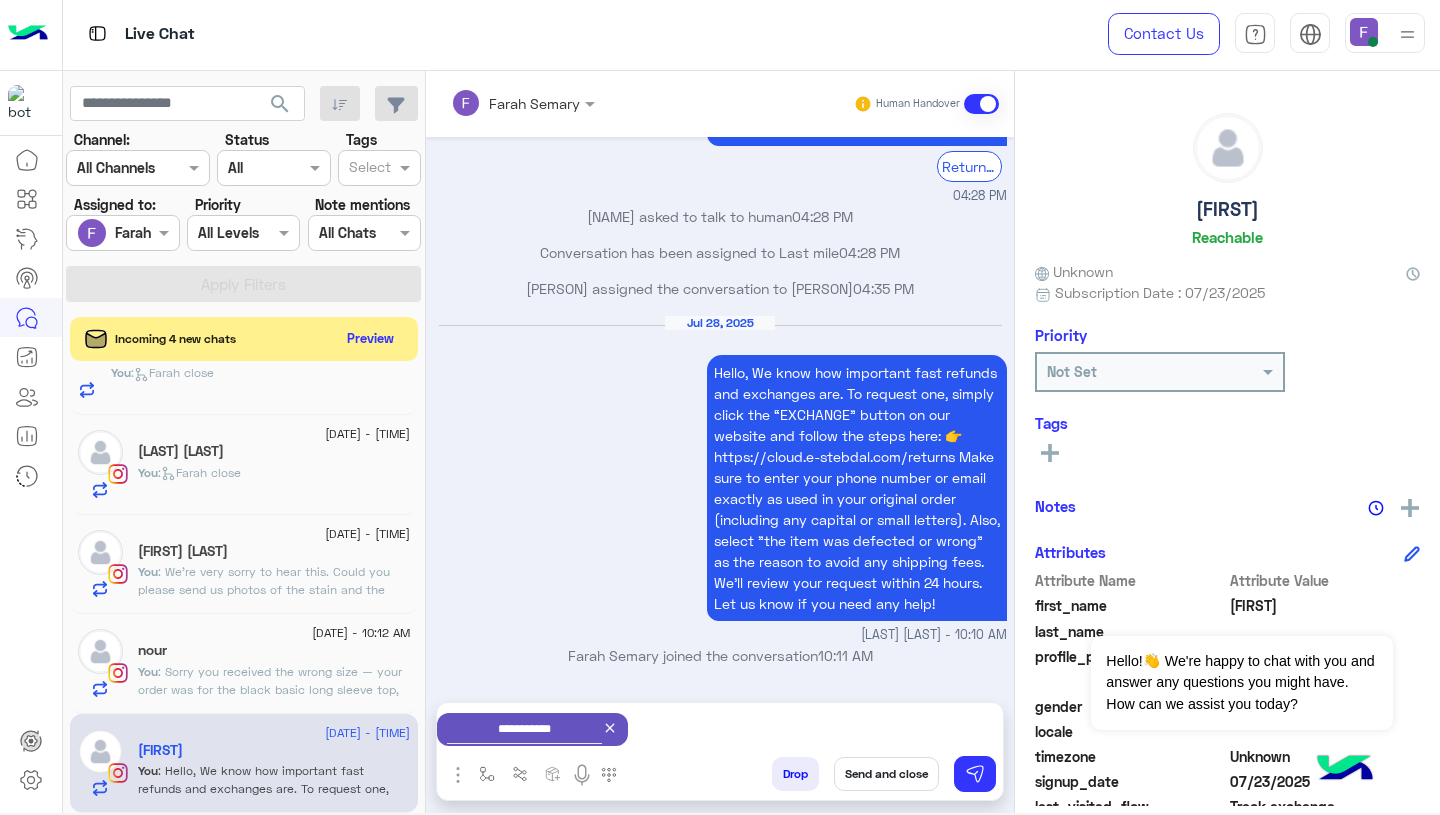 click on "Send and close" at bounding box center [886, 774] 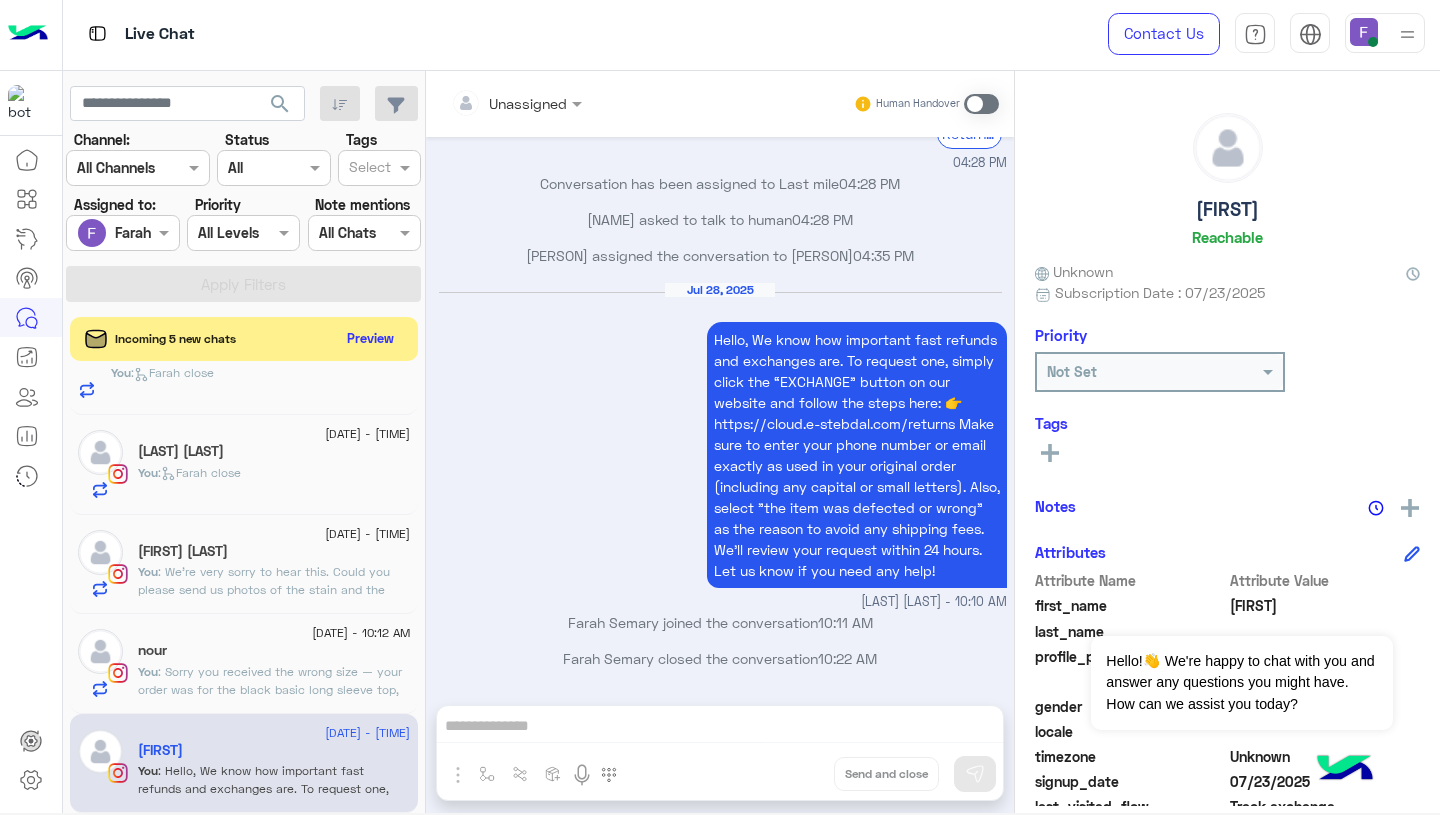 click on ": Sorry you received the wrong size — your order was for the black basic long sleeve top, but you got the v neck one.
To request a fast refund or exchange, click “EXCHANGE” here:
👉 https://cloud.e-stebdal.com/returns
Use the same phone or email from your order (exact spelling), and select “the item was defected or wrong” to avoid shipping fees.
We’ll review it within 24 hours.
Let us know if you need help!" 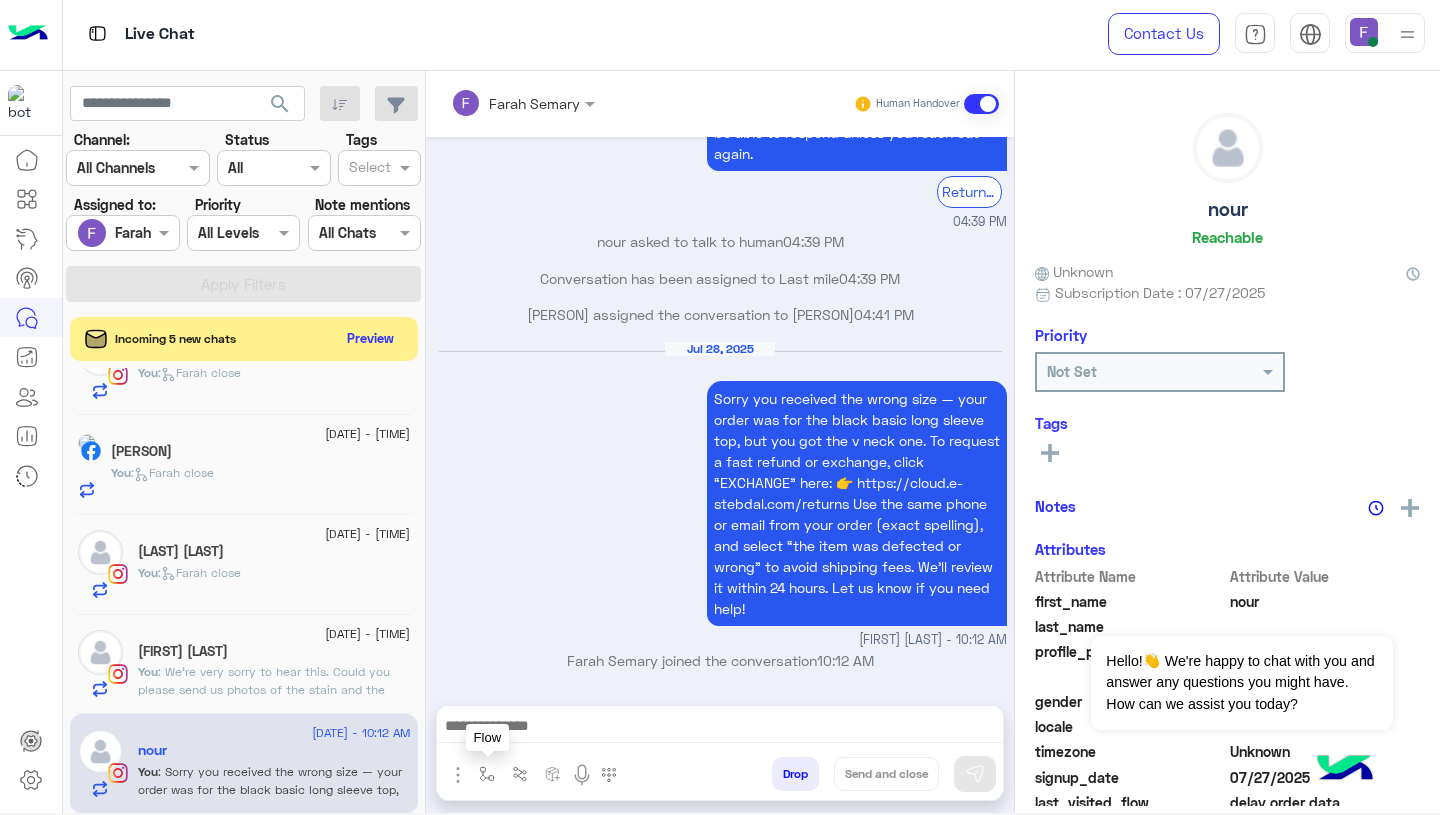 click at bounding box center (487, 774) 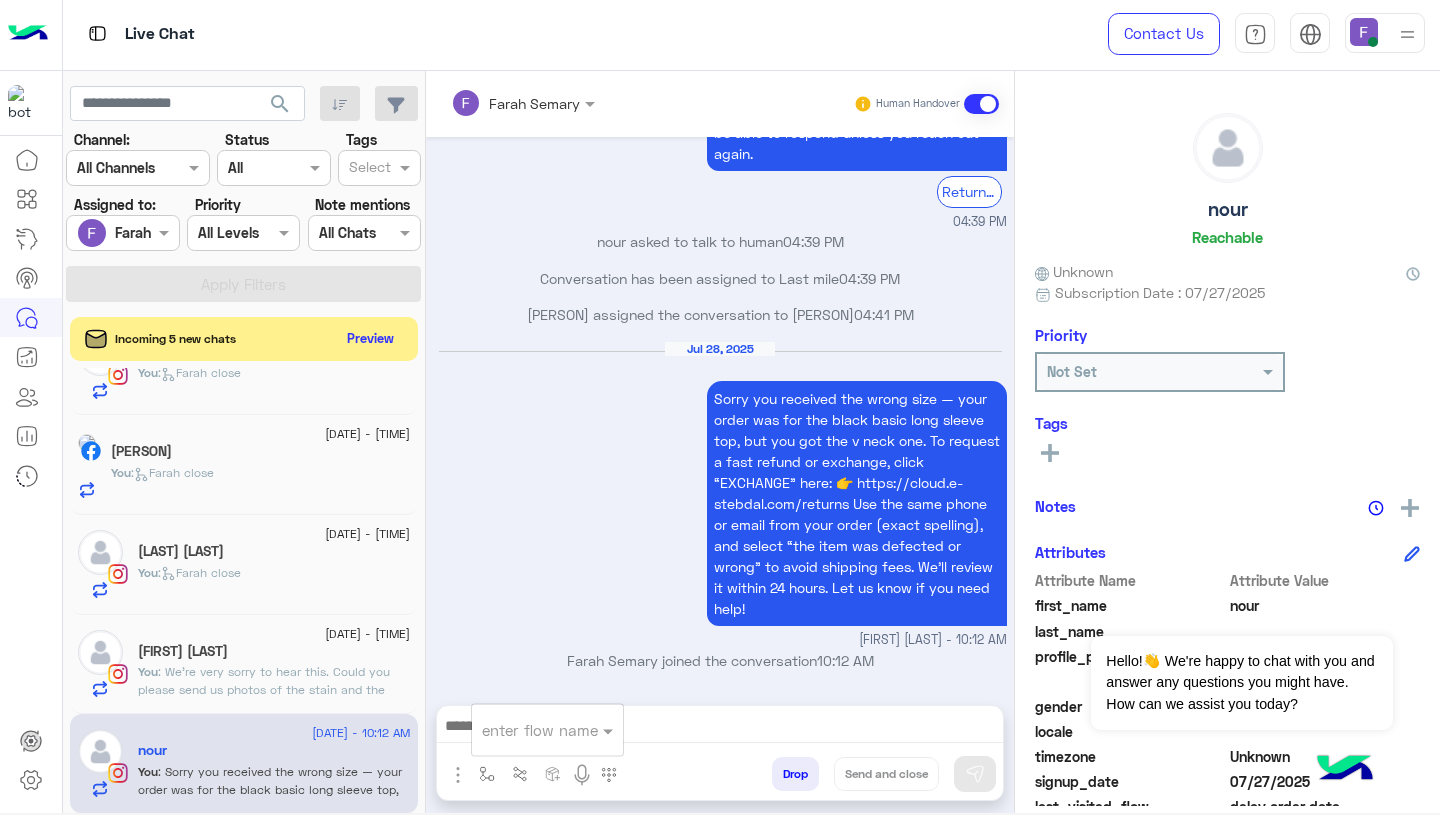 click at bounding box center (523, 730) 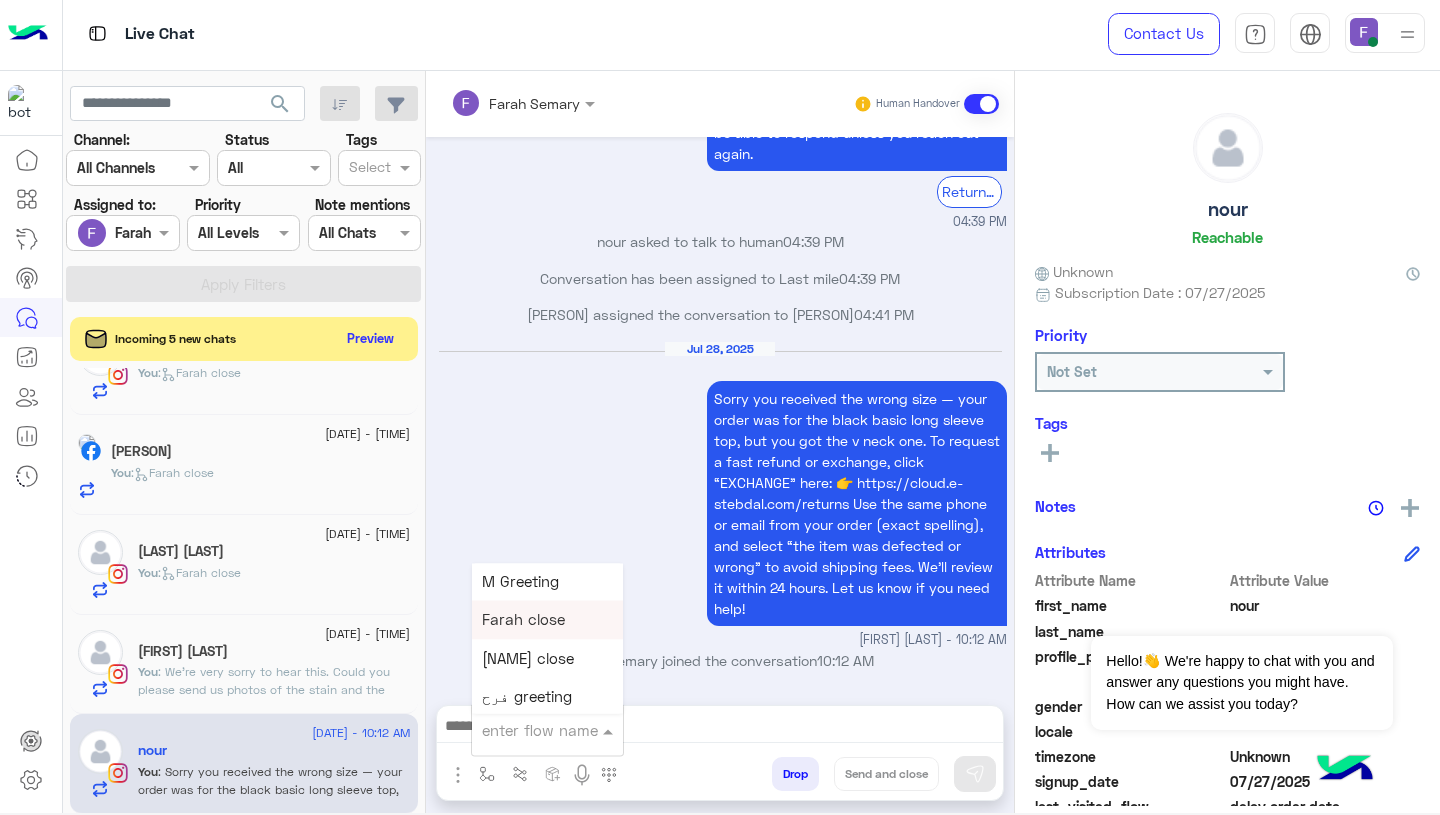 click on "Farah close" at bounding box center [523, 620] 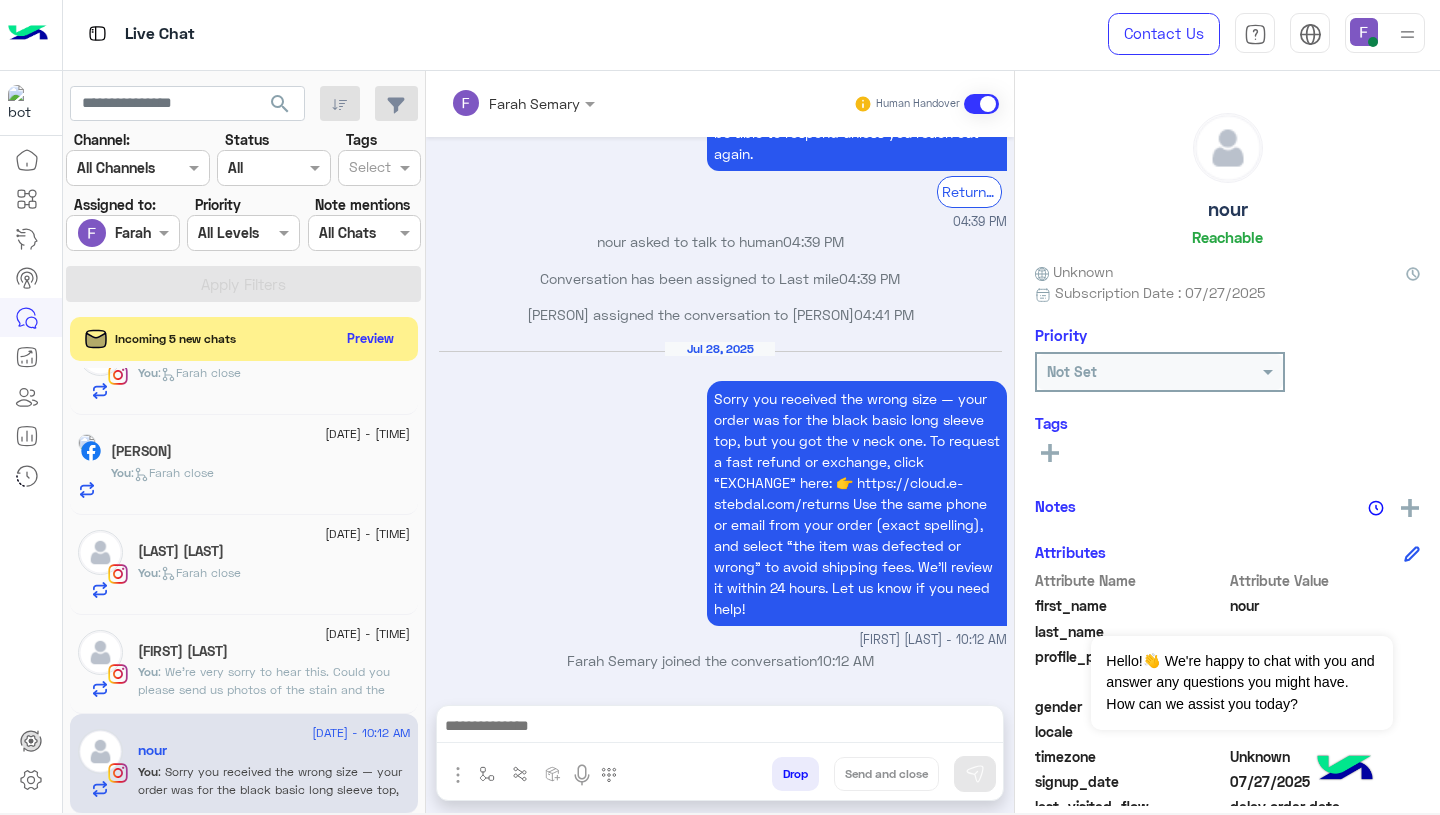 type on "**********" 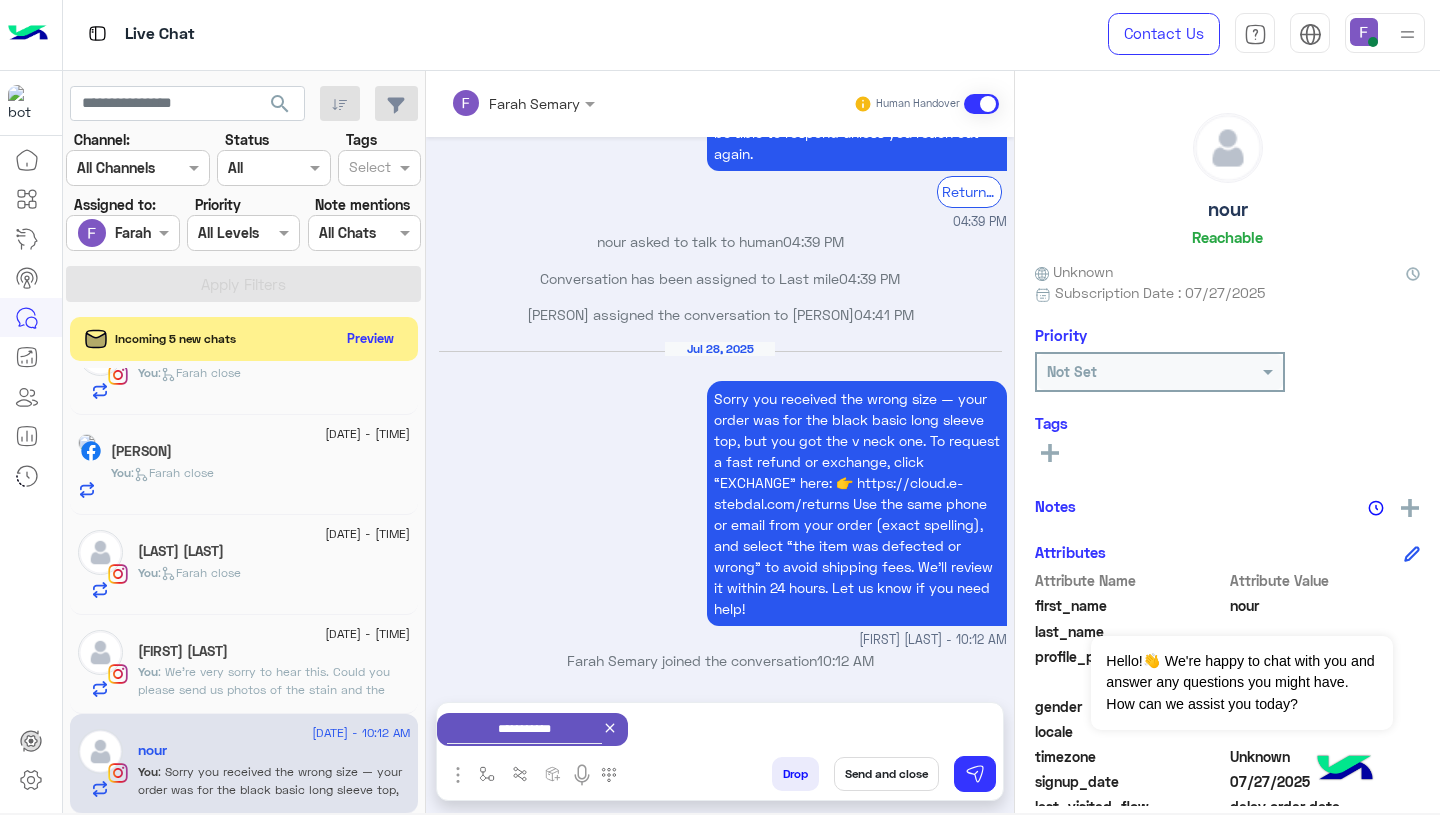 click on "Send and close" at bounding box center [886, 774] 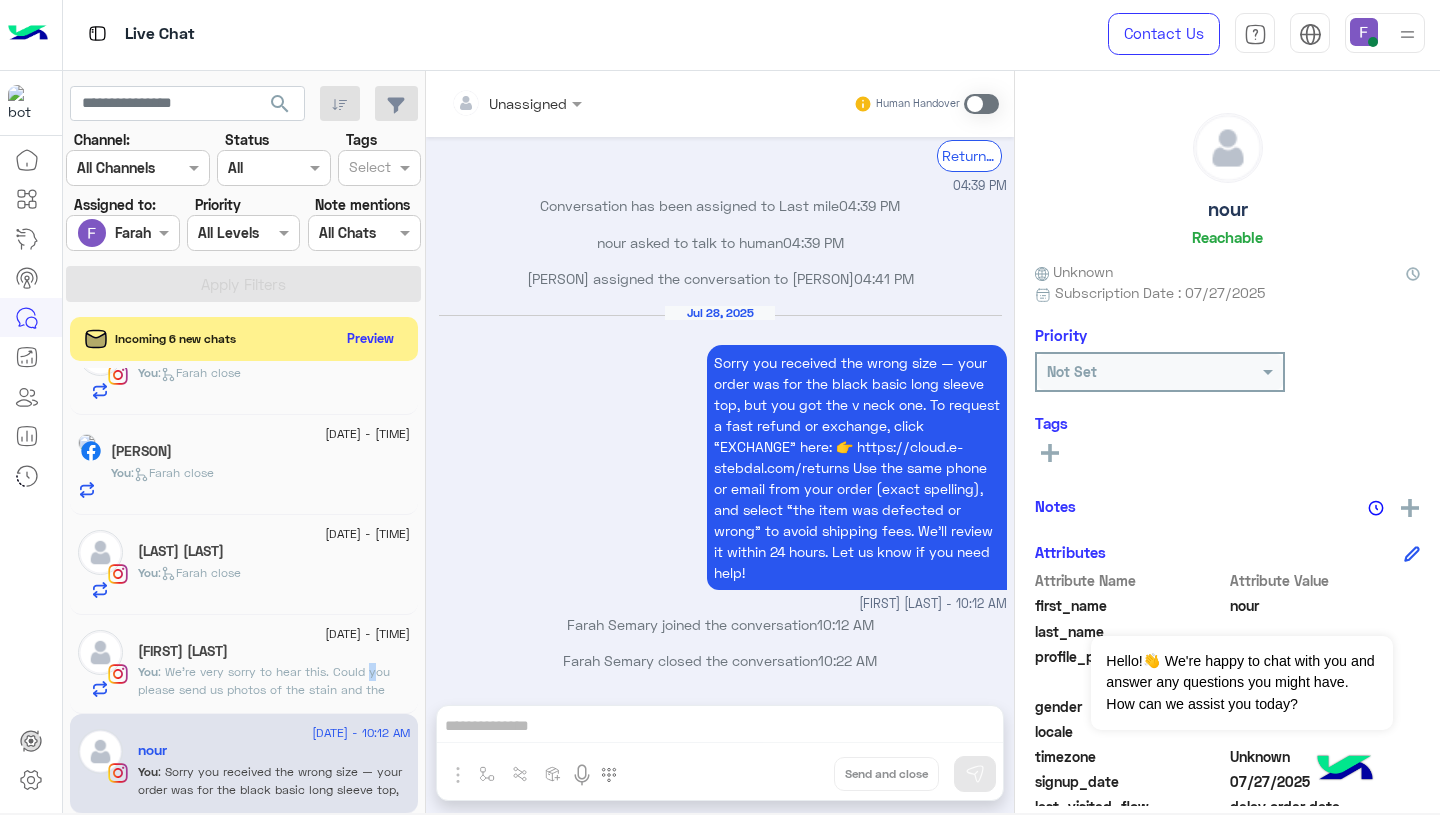click on ": We’re very sorry to hear this.
Could you please send us photos of the stain and the color issue with the sweatpants? This will help us assist you better.
Thank you for your cooperation!" 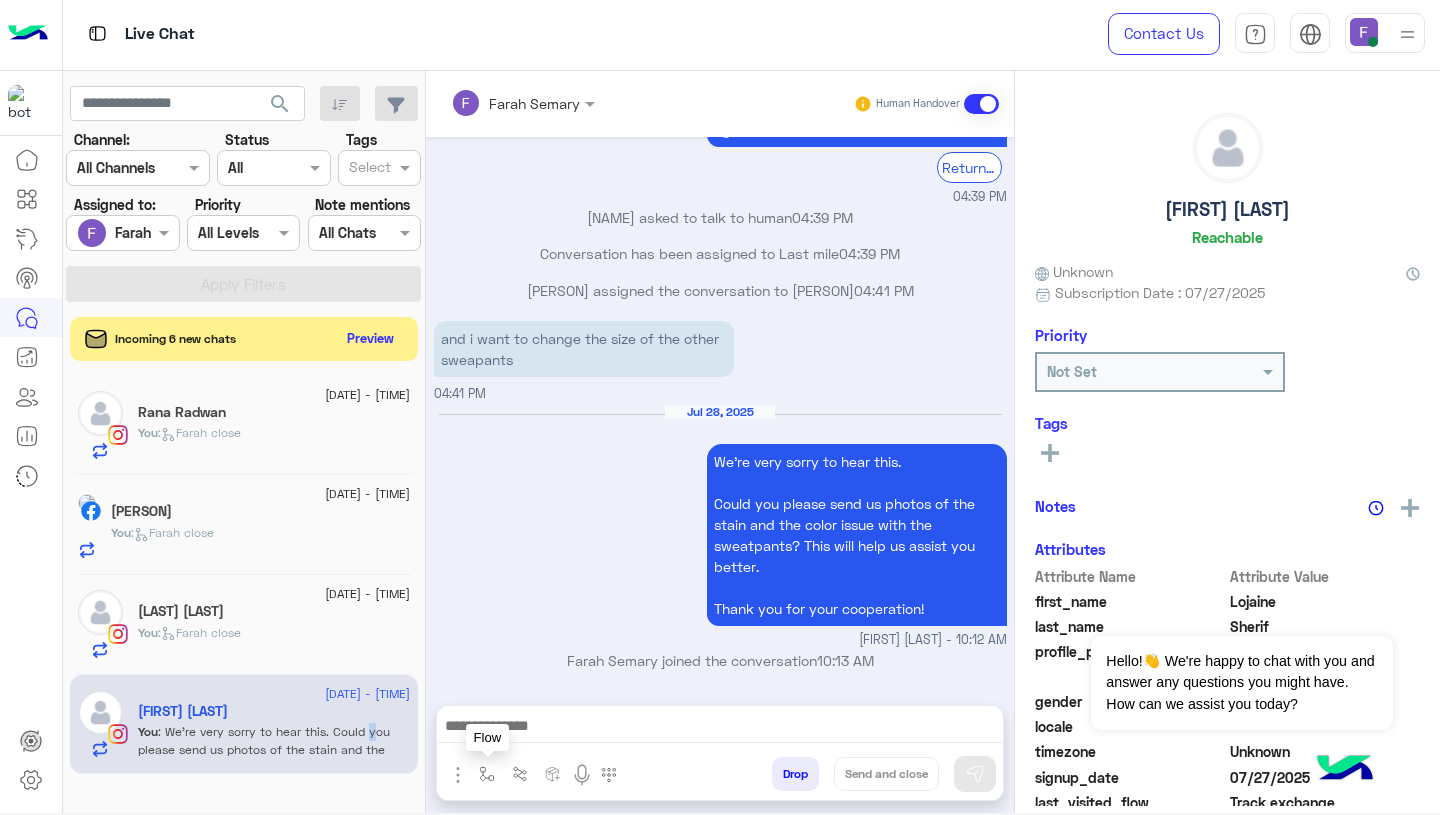 click at bounding box center [487, 774] 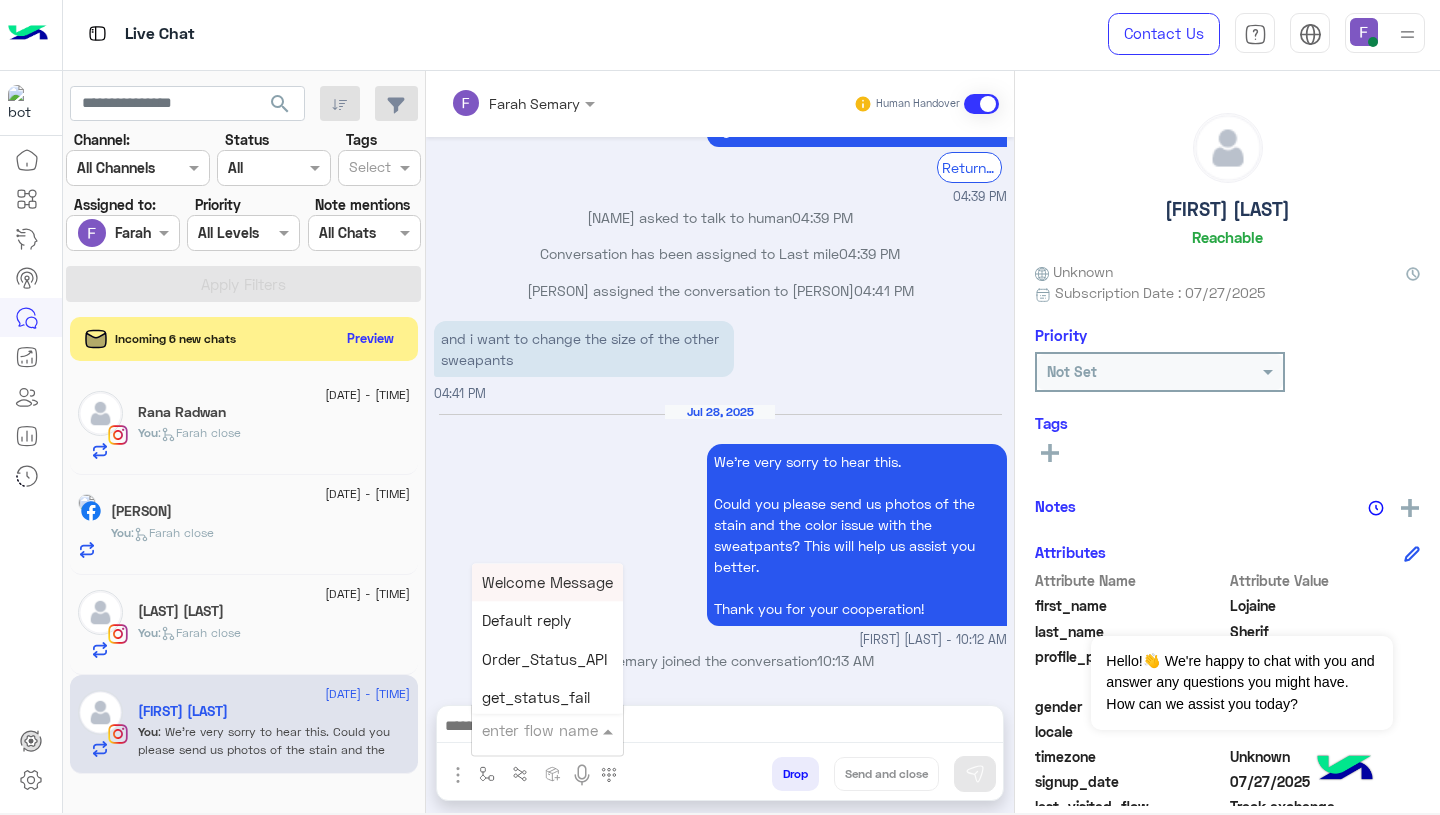 click at bounding box center [523, 730] 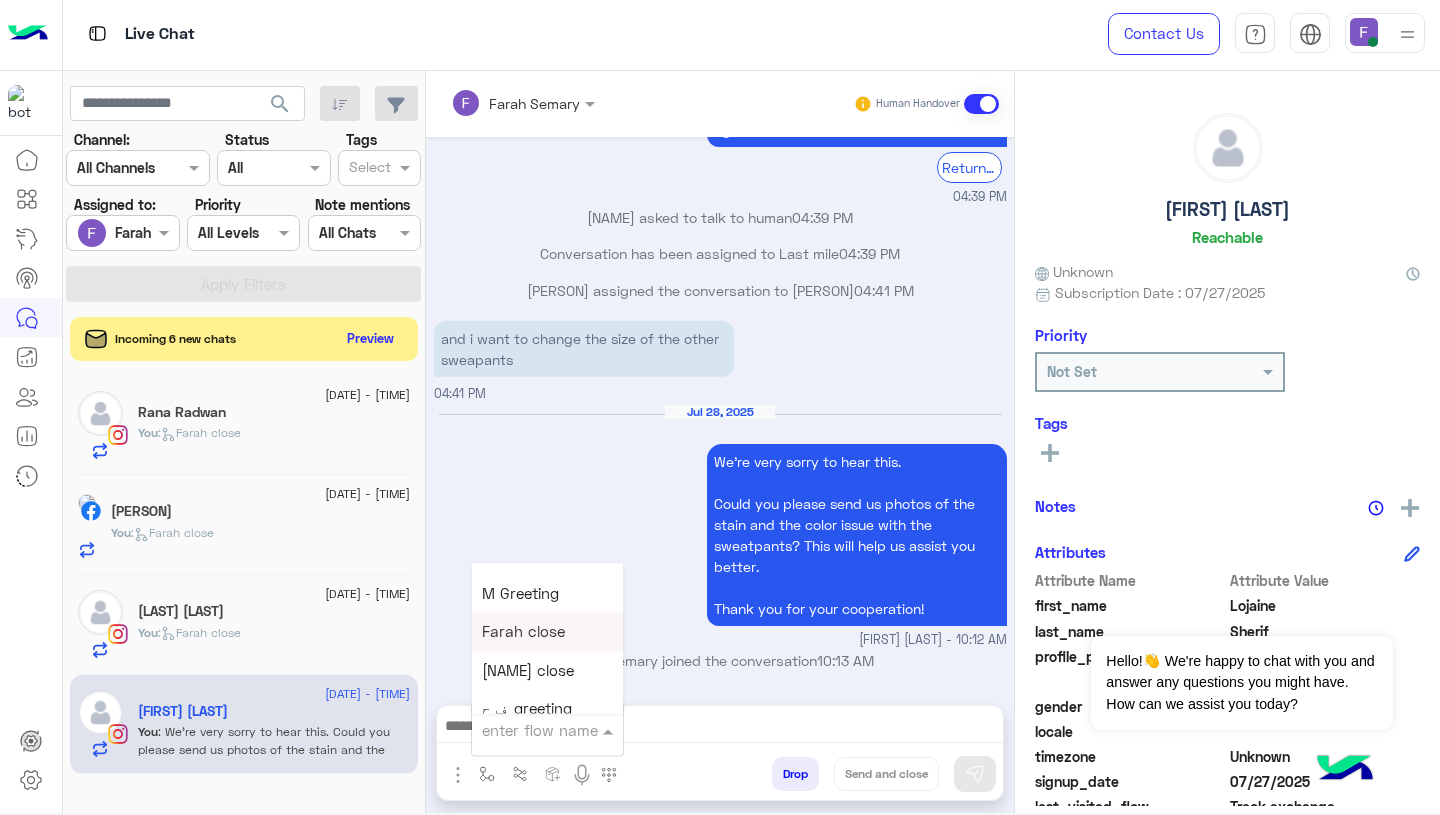 click on "Farah close" at bounding box center (523, 632) 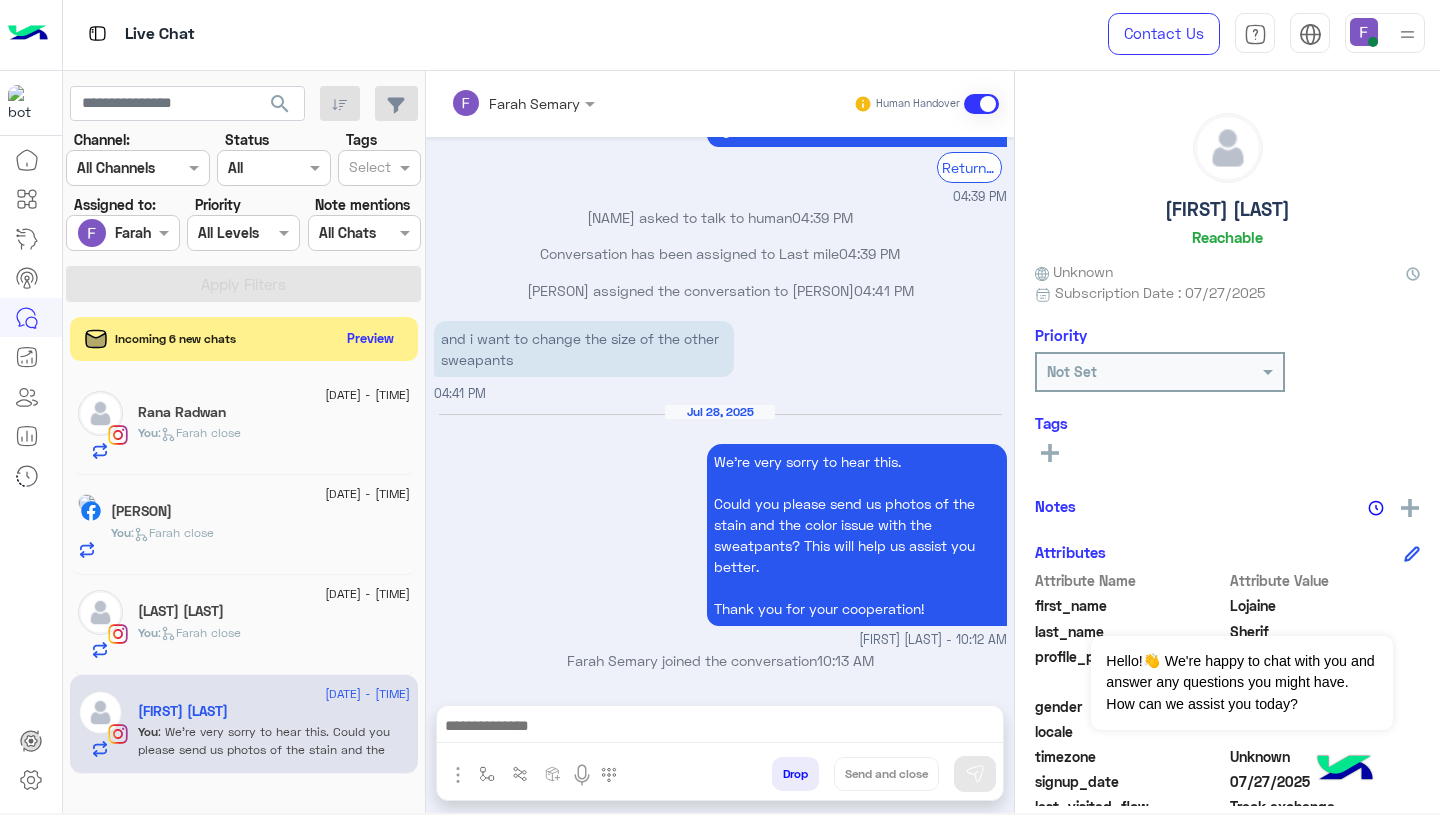 type on "**********" 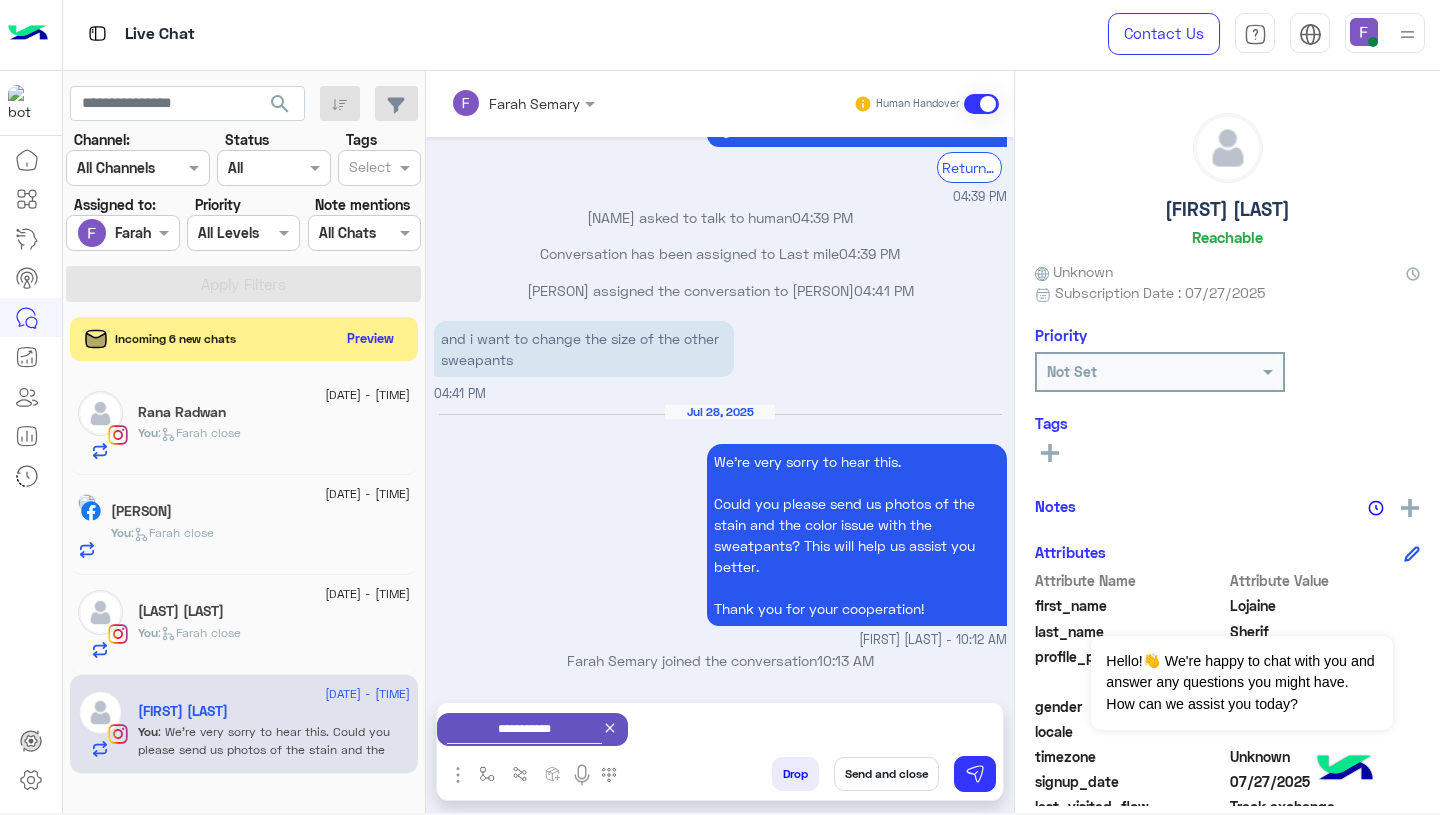 click on "Send and close" at bounding box center [886, 774] 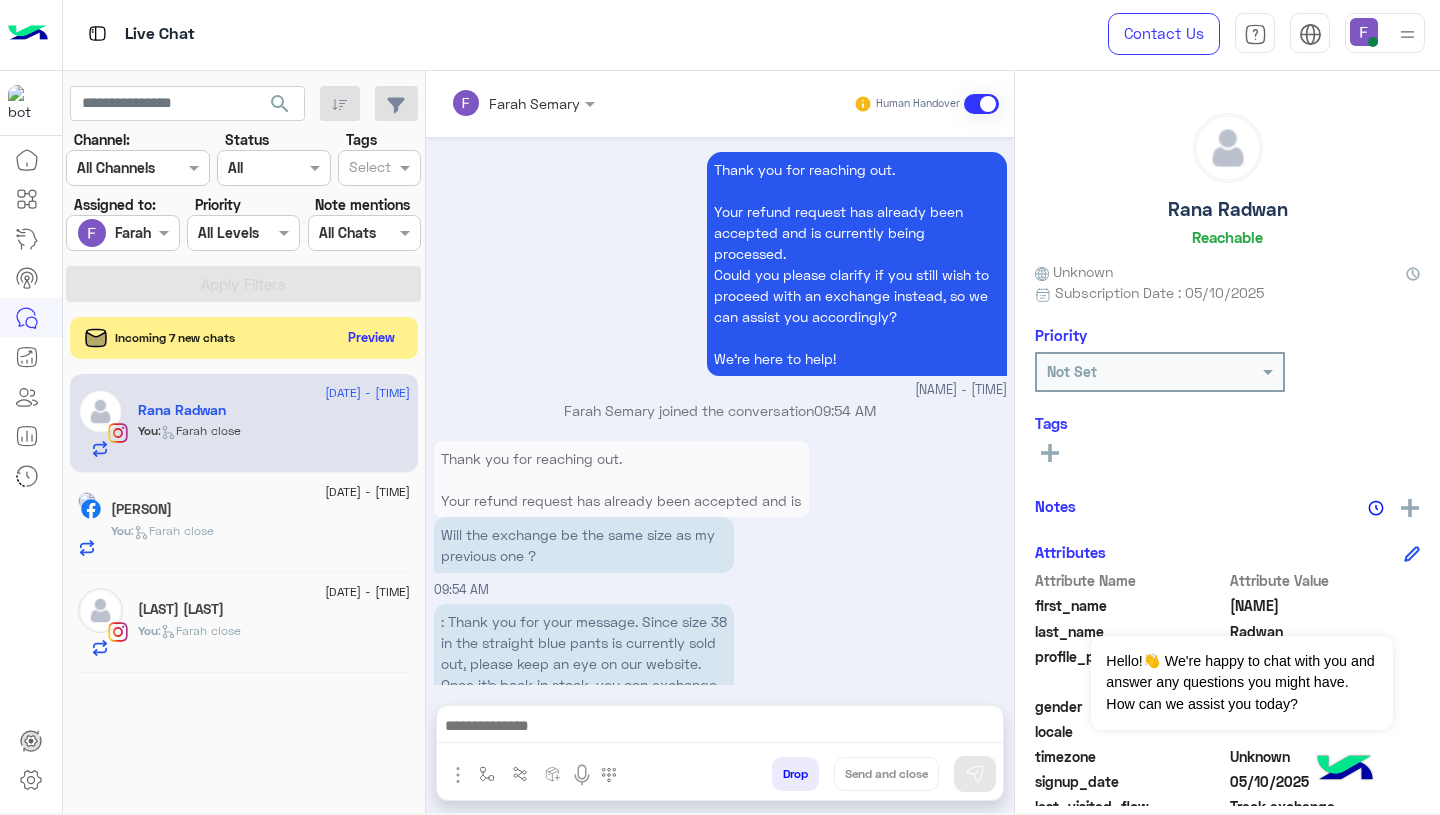click on "Preview" 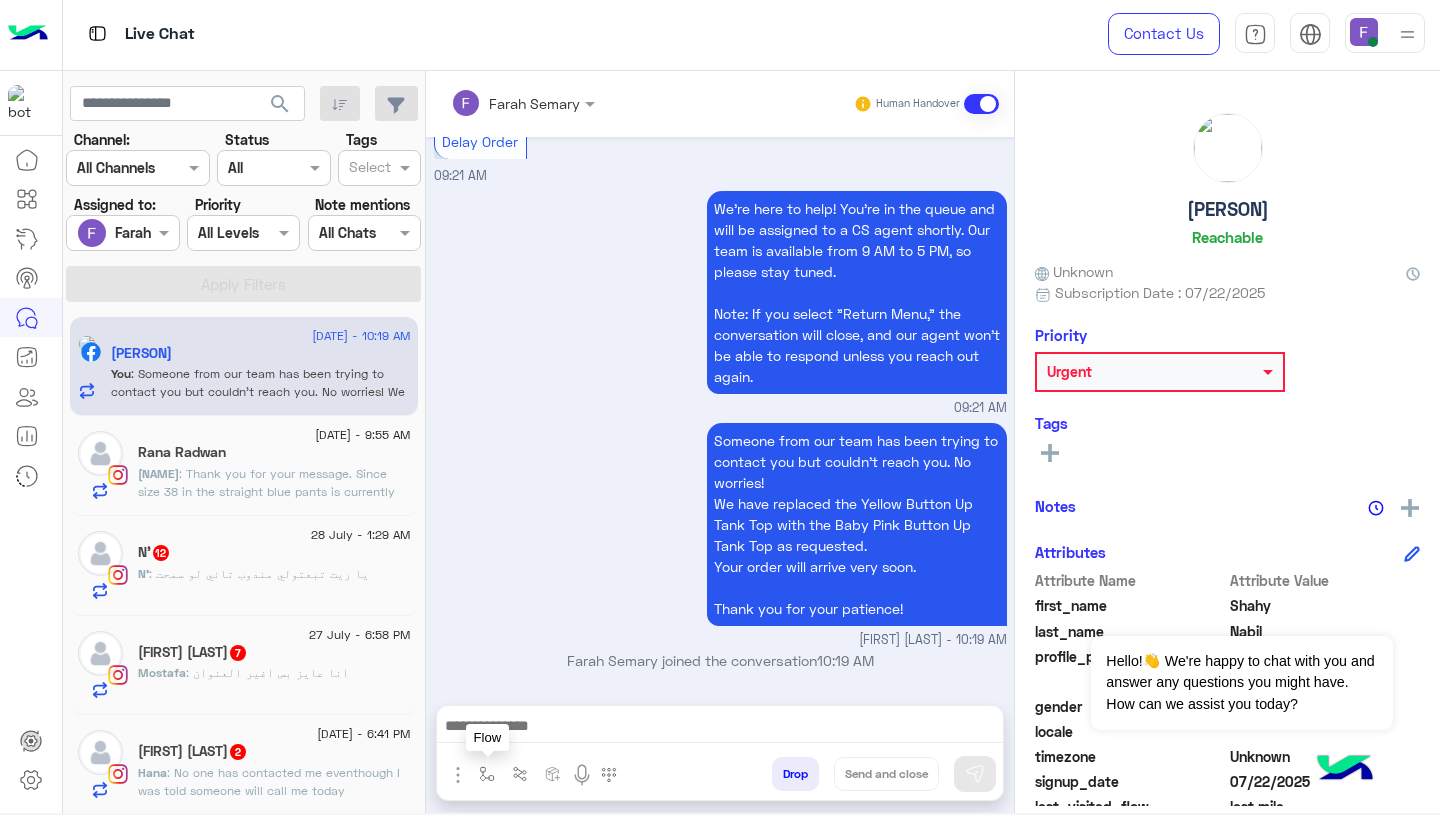 click at bounding box center [487, 774] 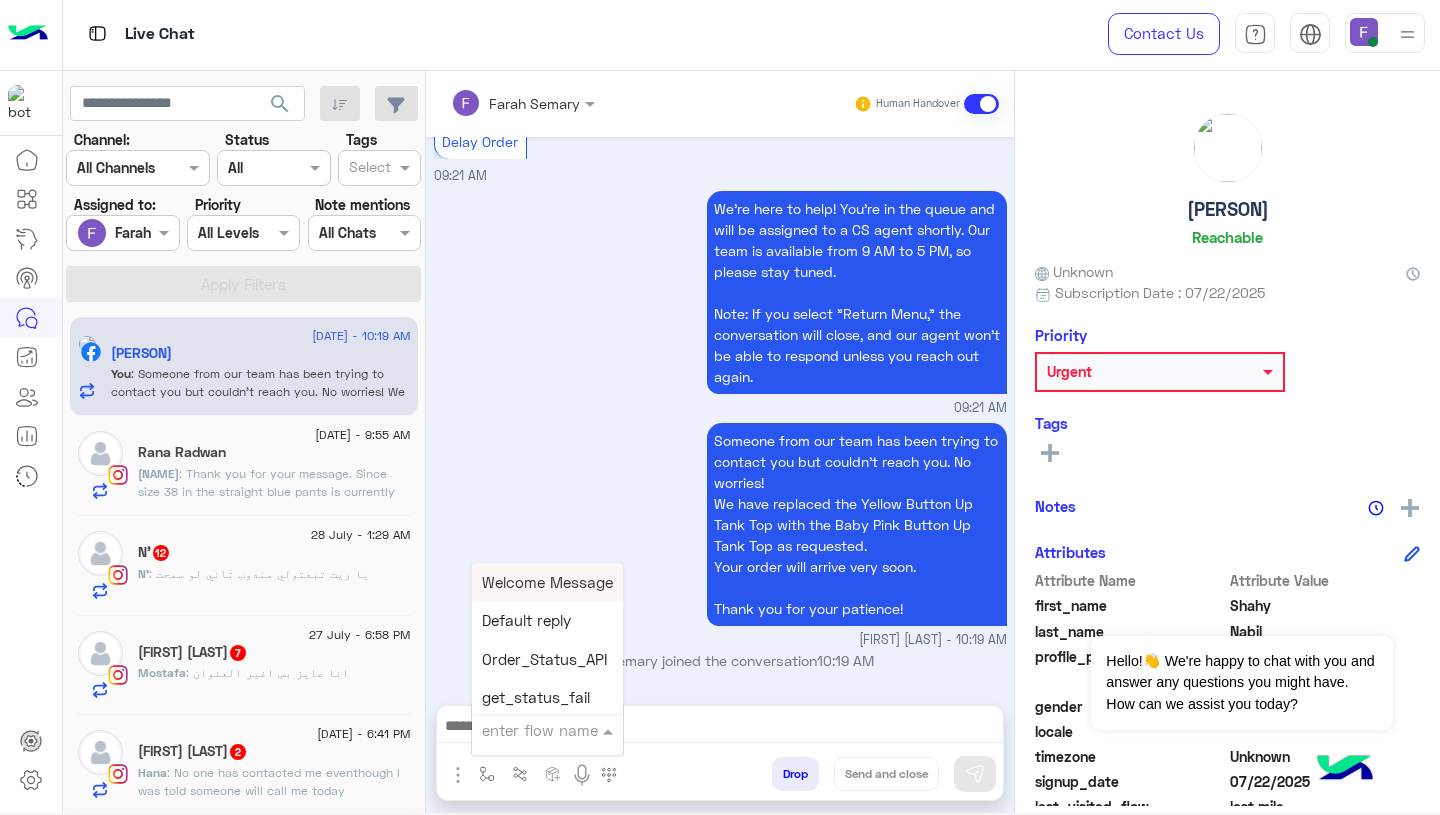click at bounding box center (523, 730) 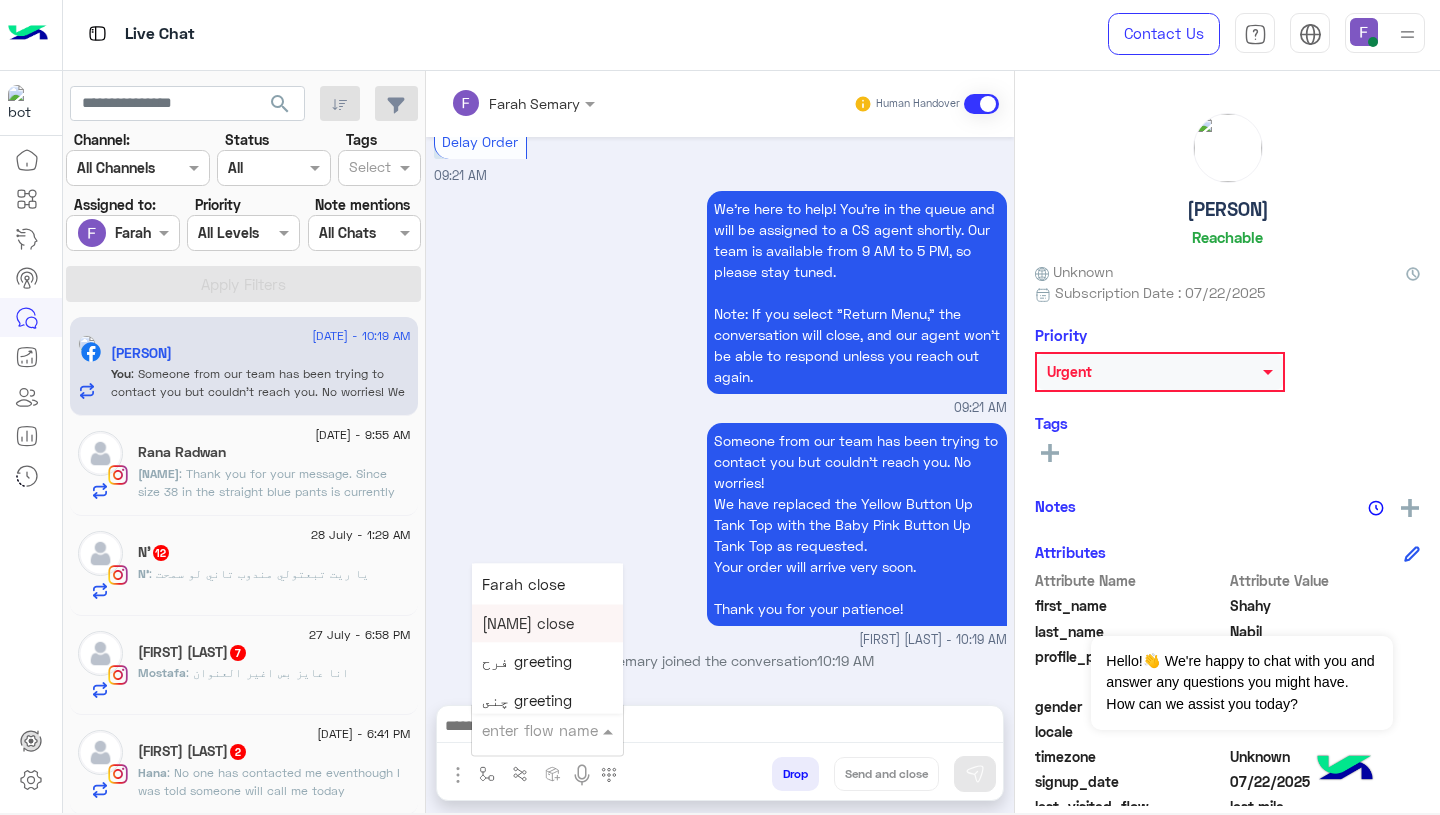 click on "Farah close" at bounding box center [523, 585] 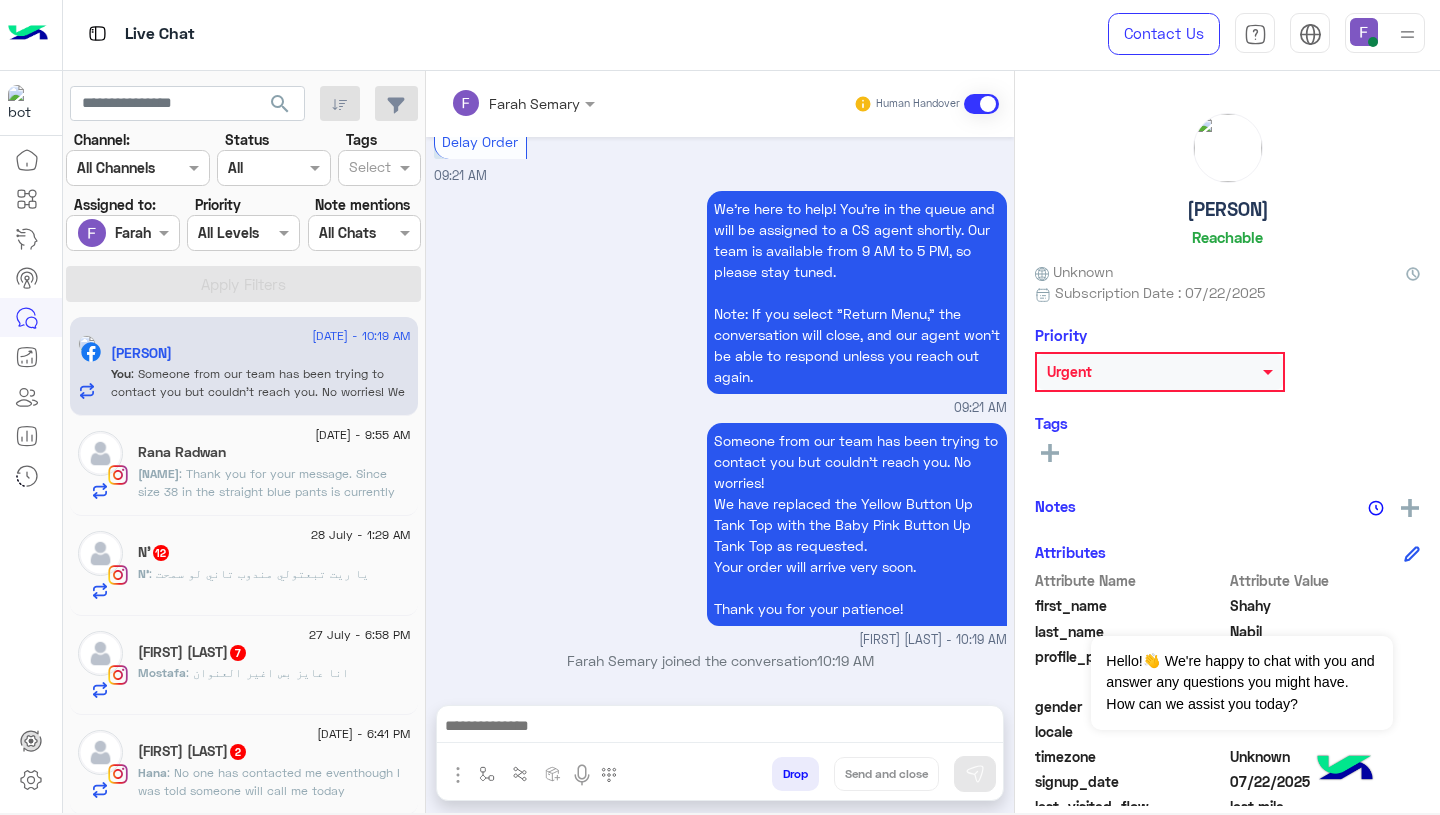 type on "**********" 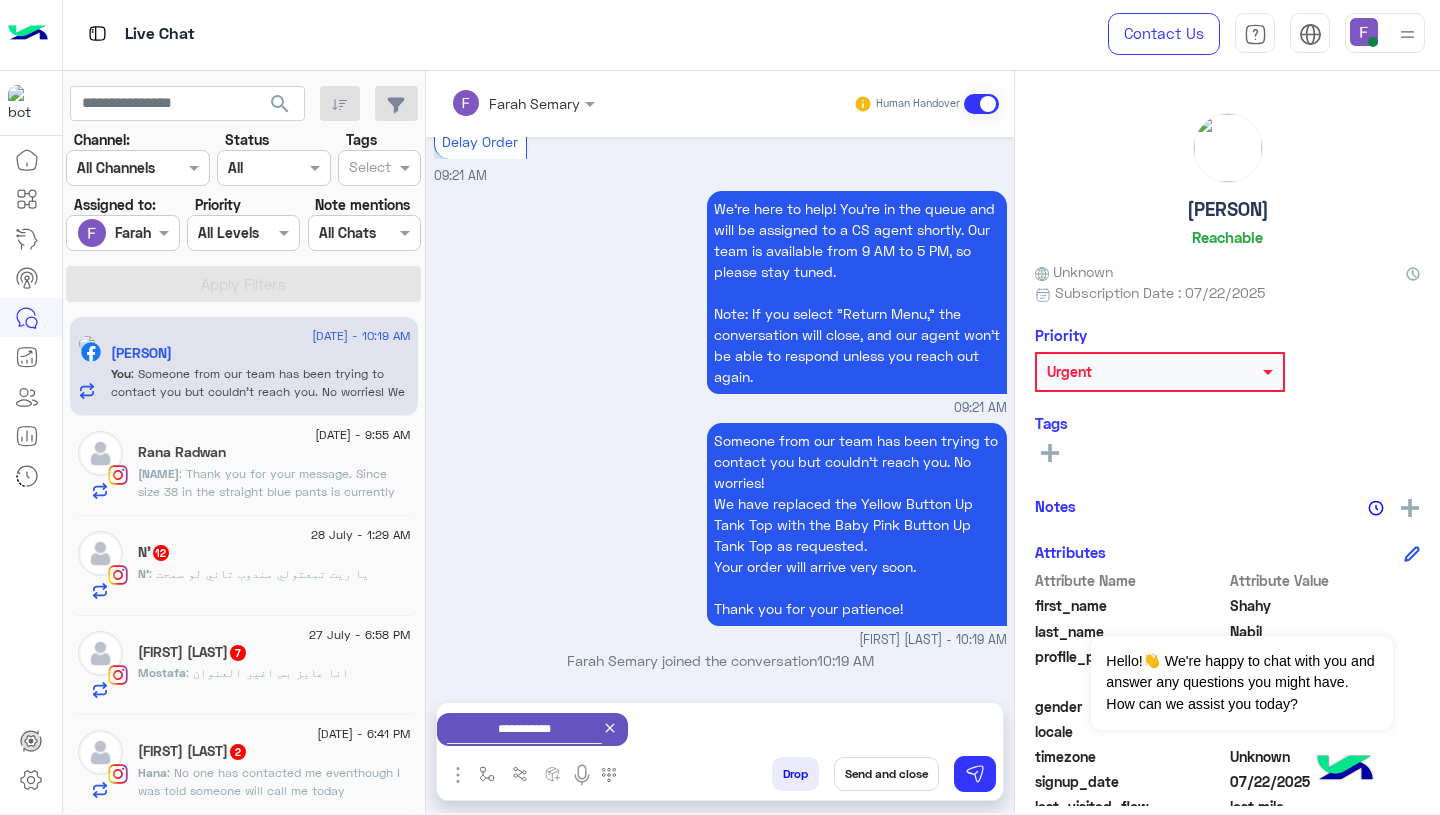 click on "Send and close" at bounding box center (886, 774) 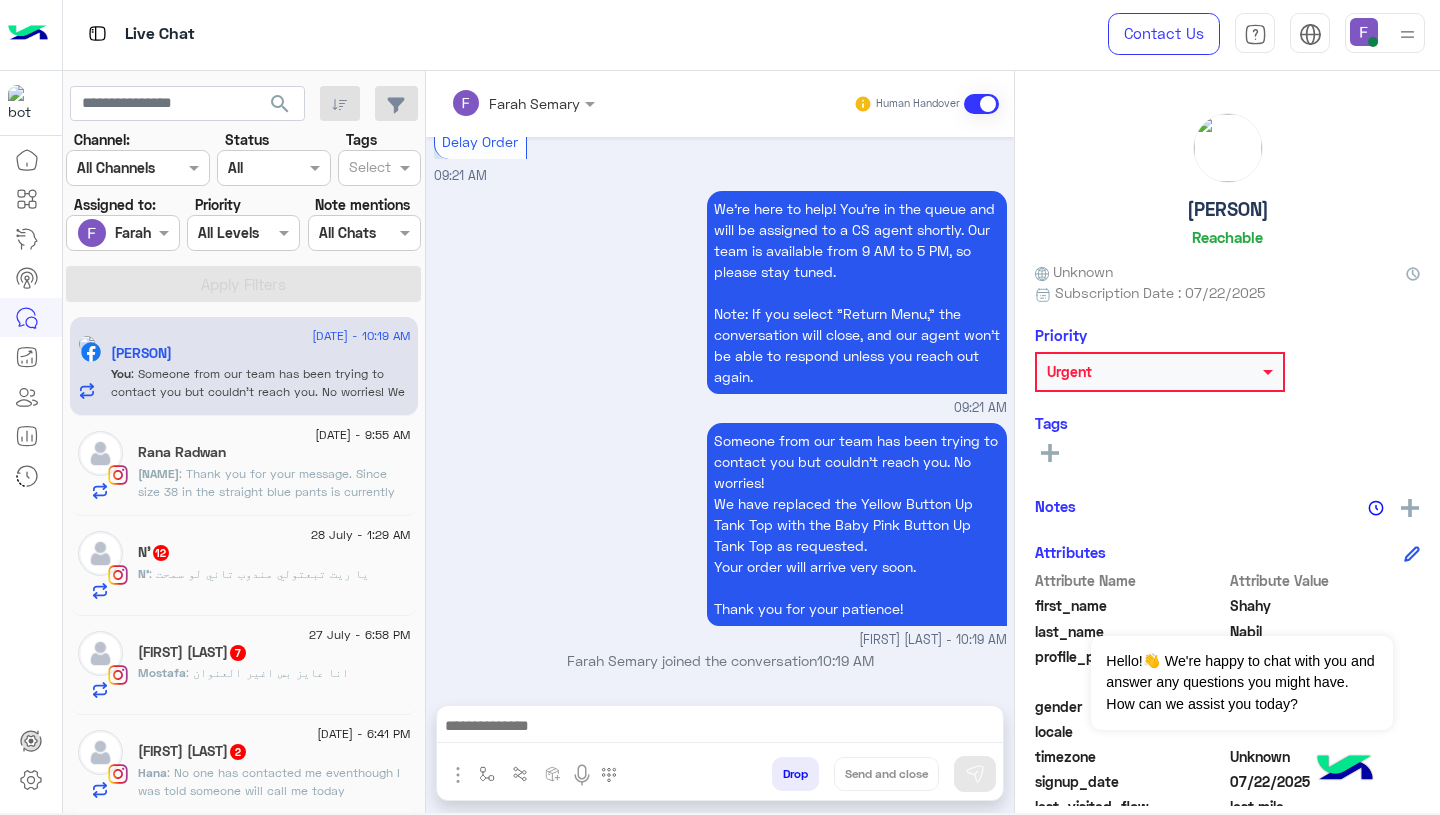 scroll, scrollTop: 1995, scrollLeft: 0, axis: vertical 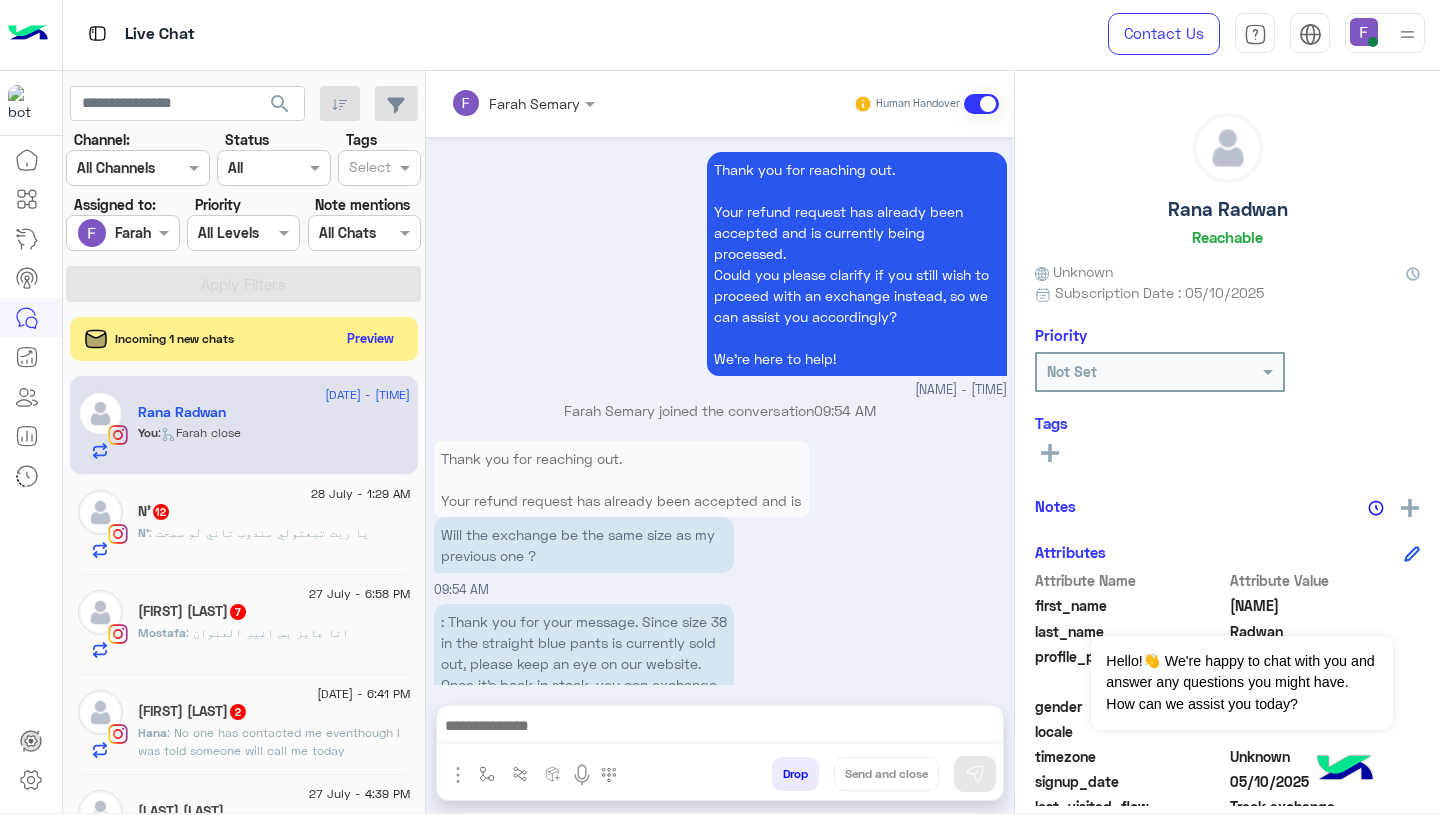 click on "[DATE] Thank you for reaching out. Your refund request has already been accepted and is currently being processed. Could you please clarify if you still wish to proceed with an exchange instead, so we can assist you accordingly? We're here to help!  [FIRST] [LAST] -  09:54 AM" at bounding box center [720, 255] 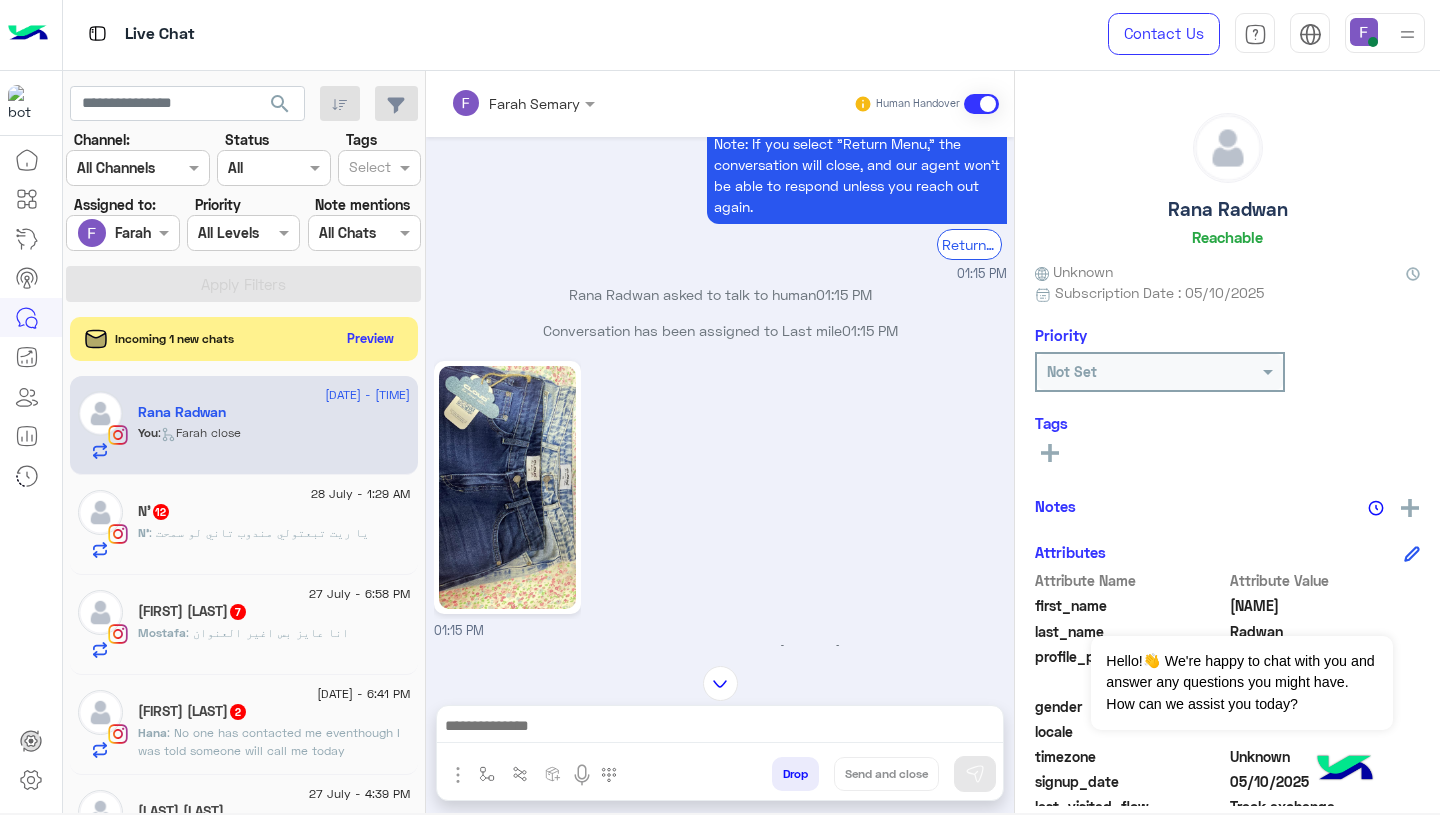 scroll, scrollTop: 321, scrollLeft: 0, axis: vertical 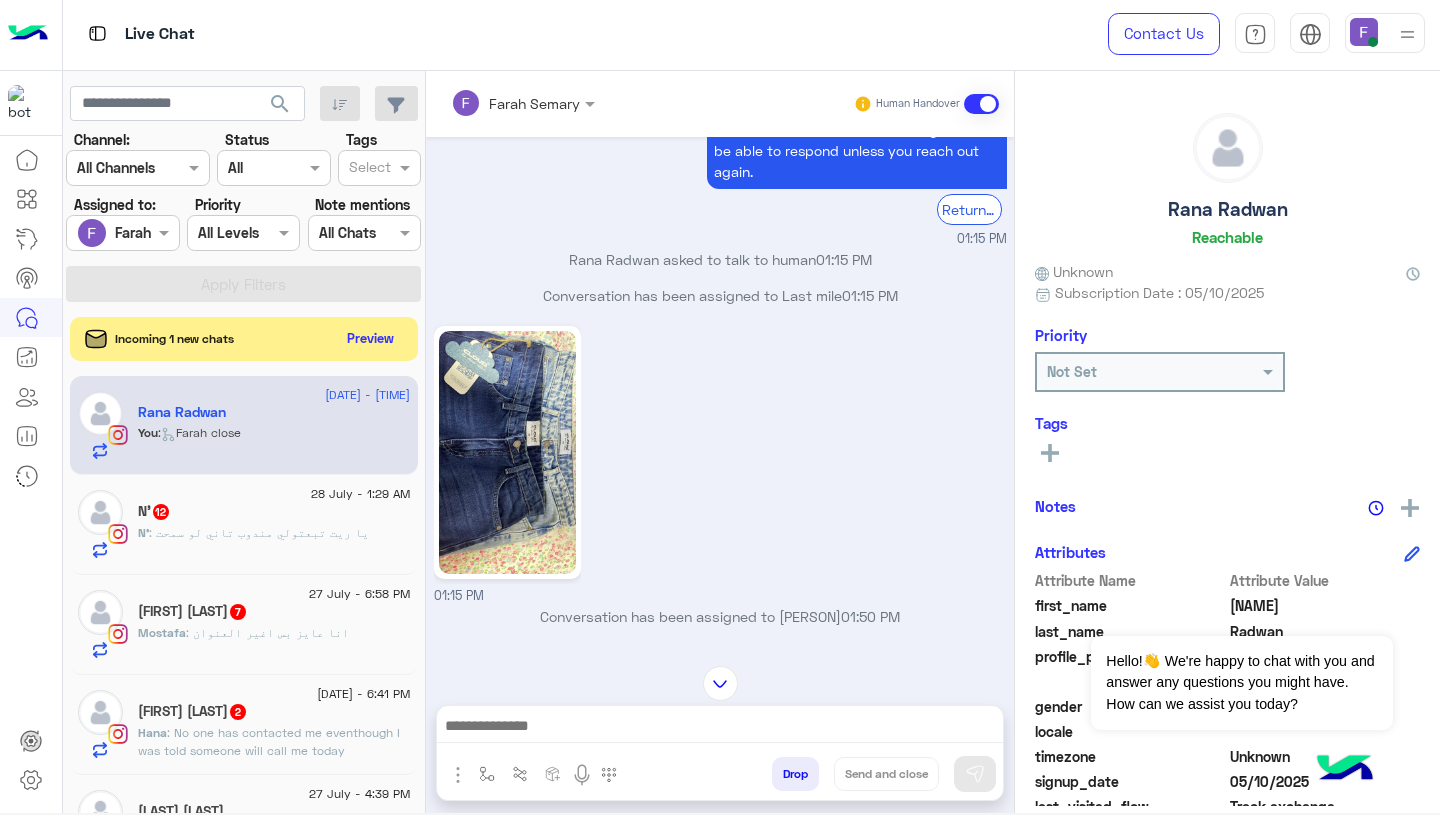 click 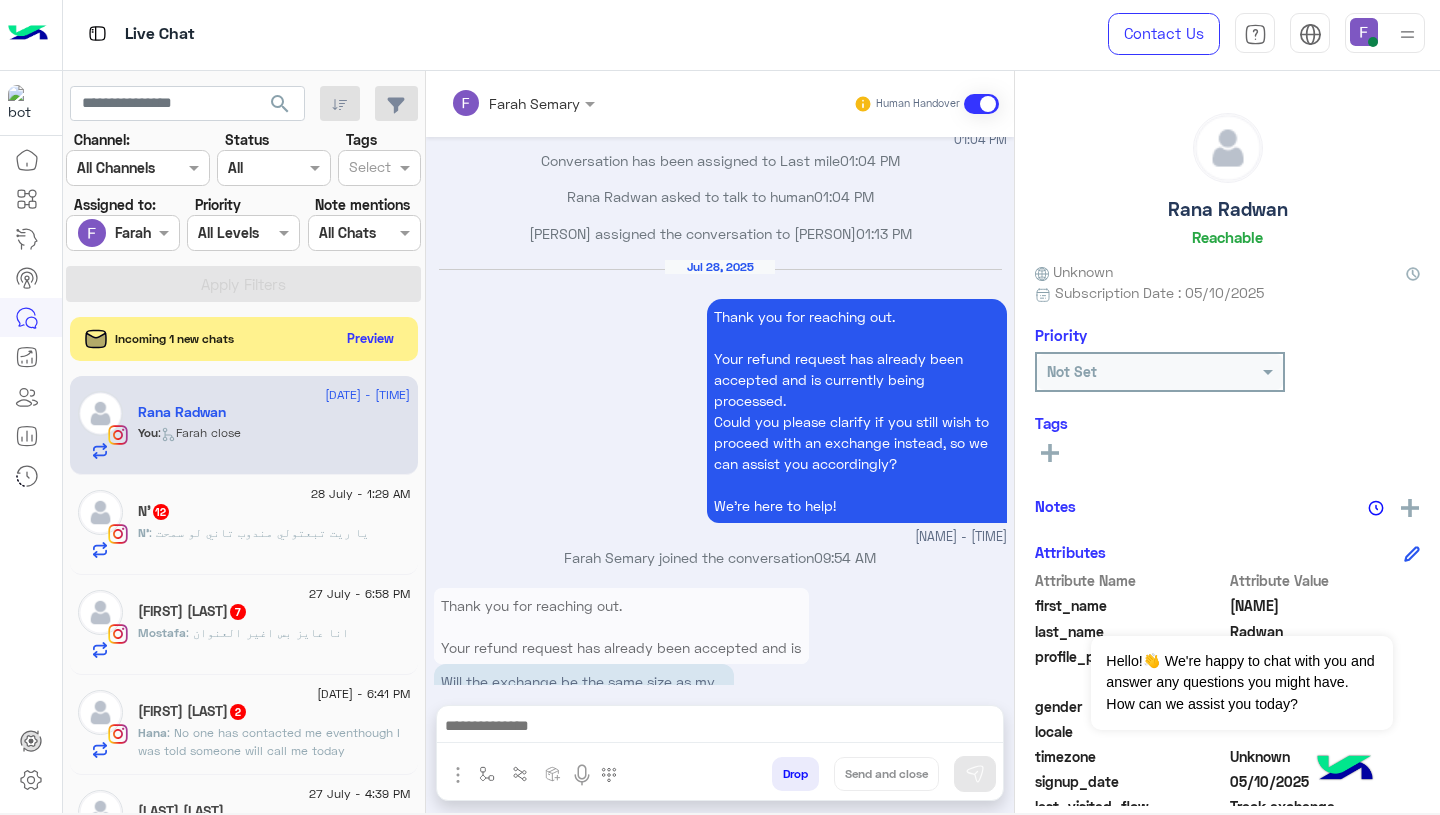 scroll, scrollTop: 6507, scrollLeft: 0, axis: vertical 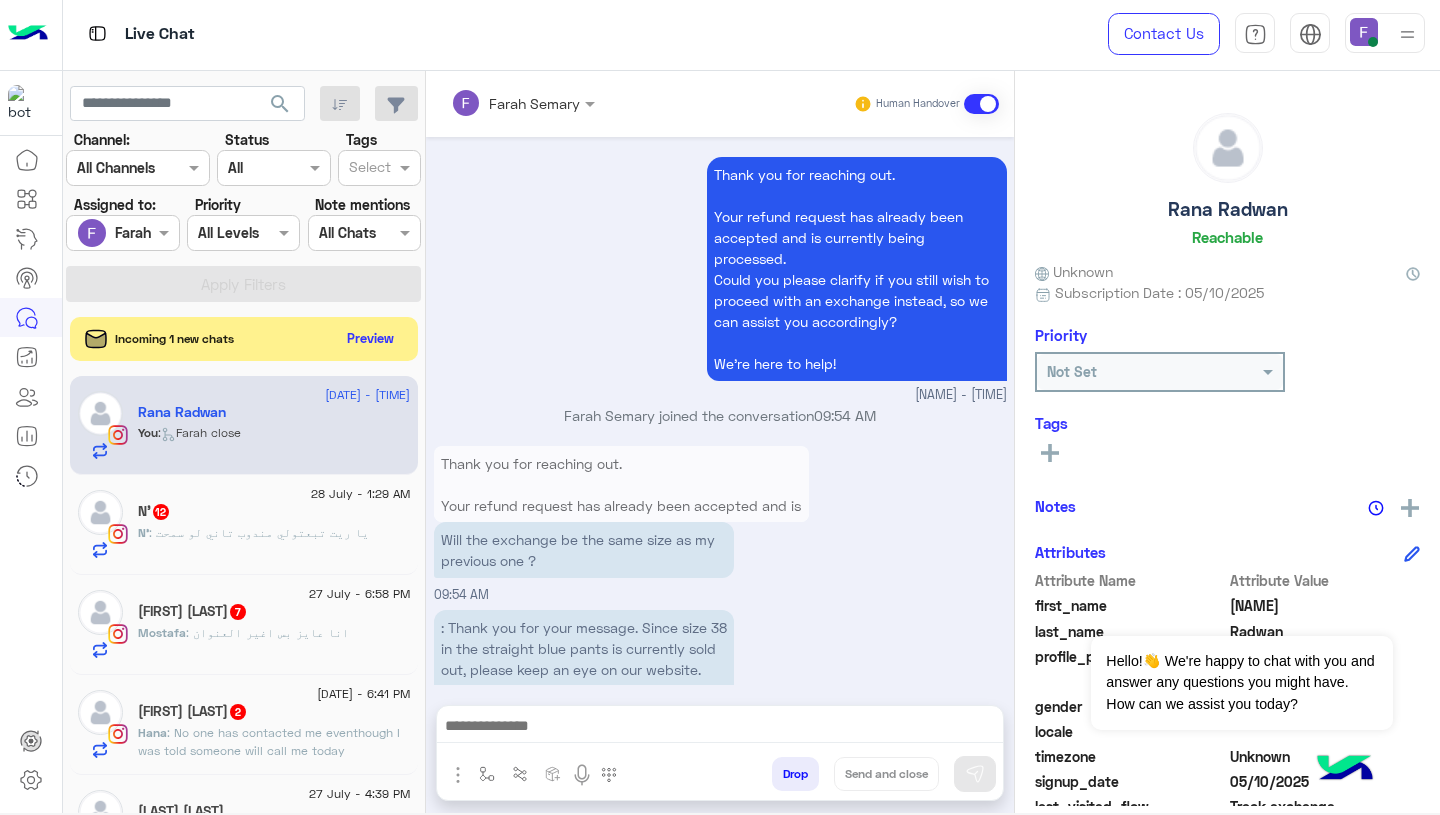 click on "N’ : يا ريت تبعتولي مندوب تاني لو سمحت" 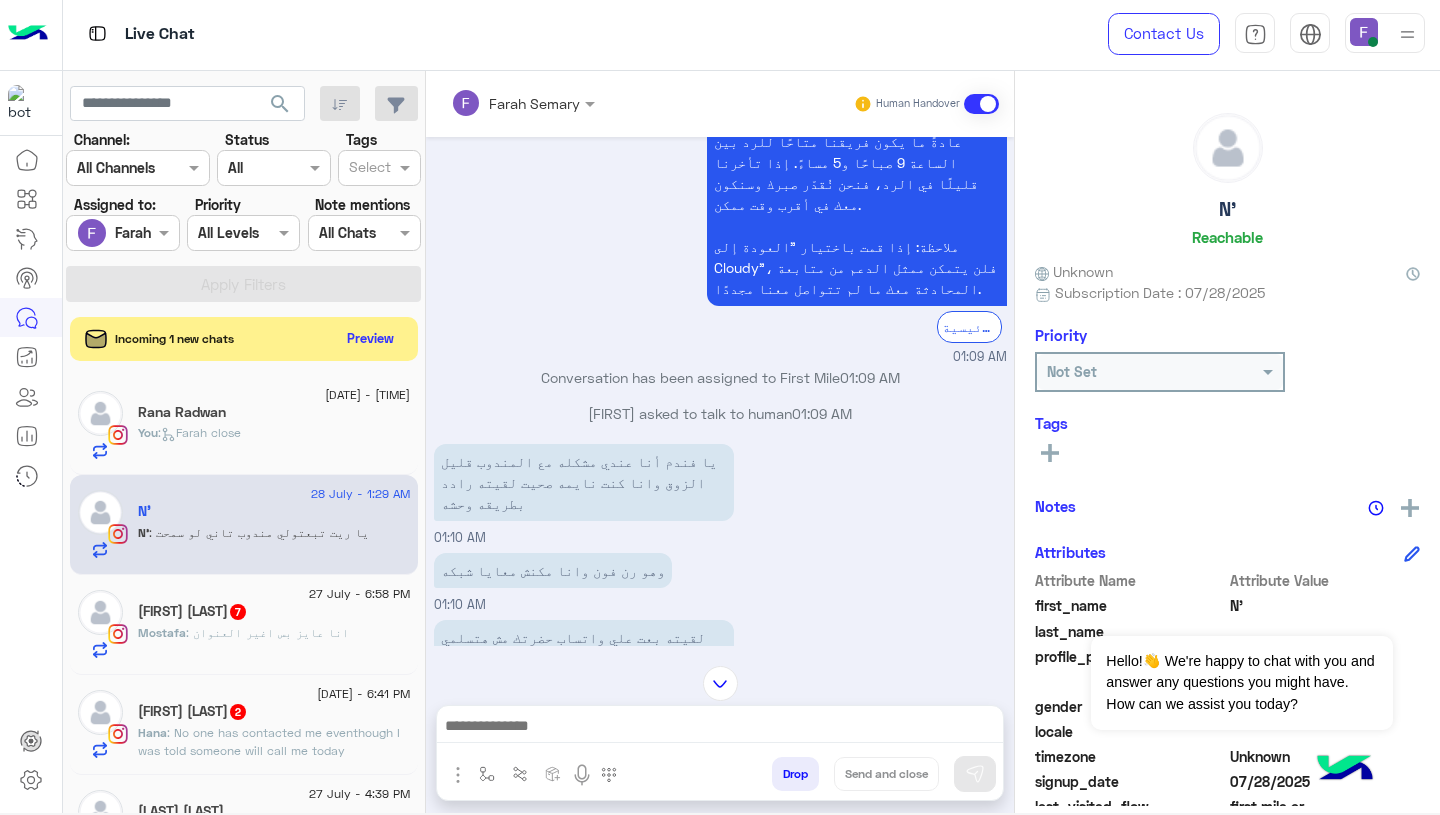 scroll, scrollTop: 1689, scrollLeft: 0, axis: vertical 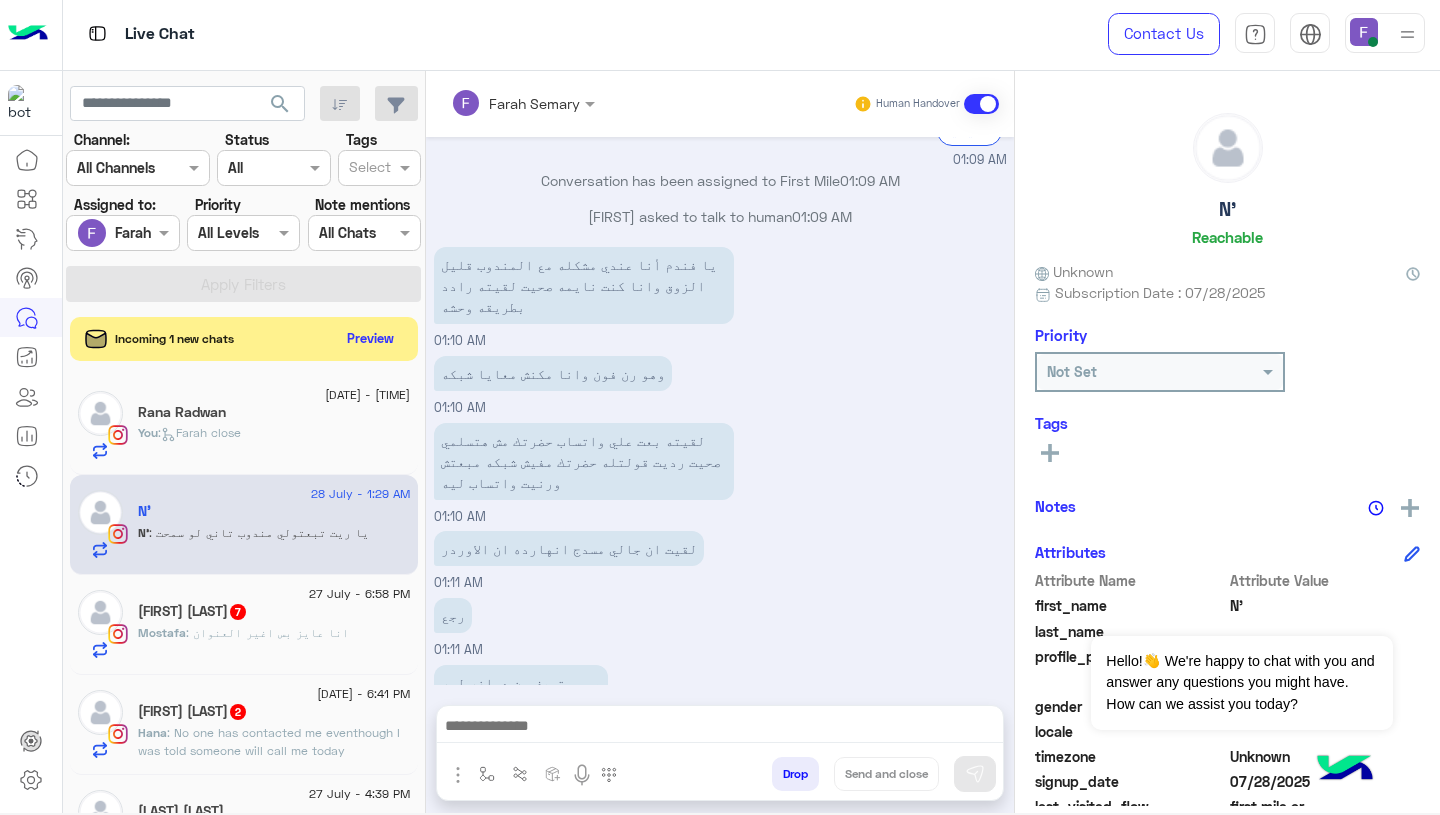 click at bounding box center (497, 103) 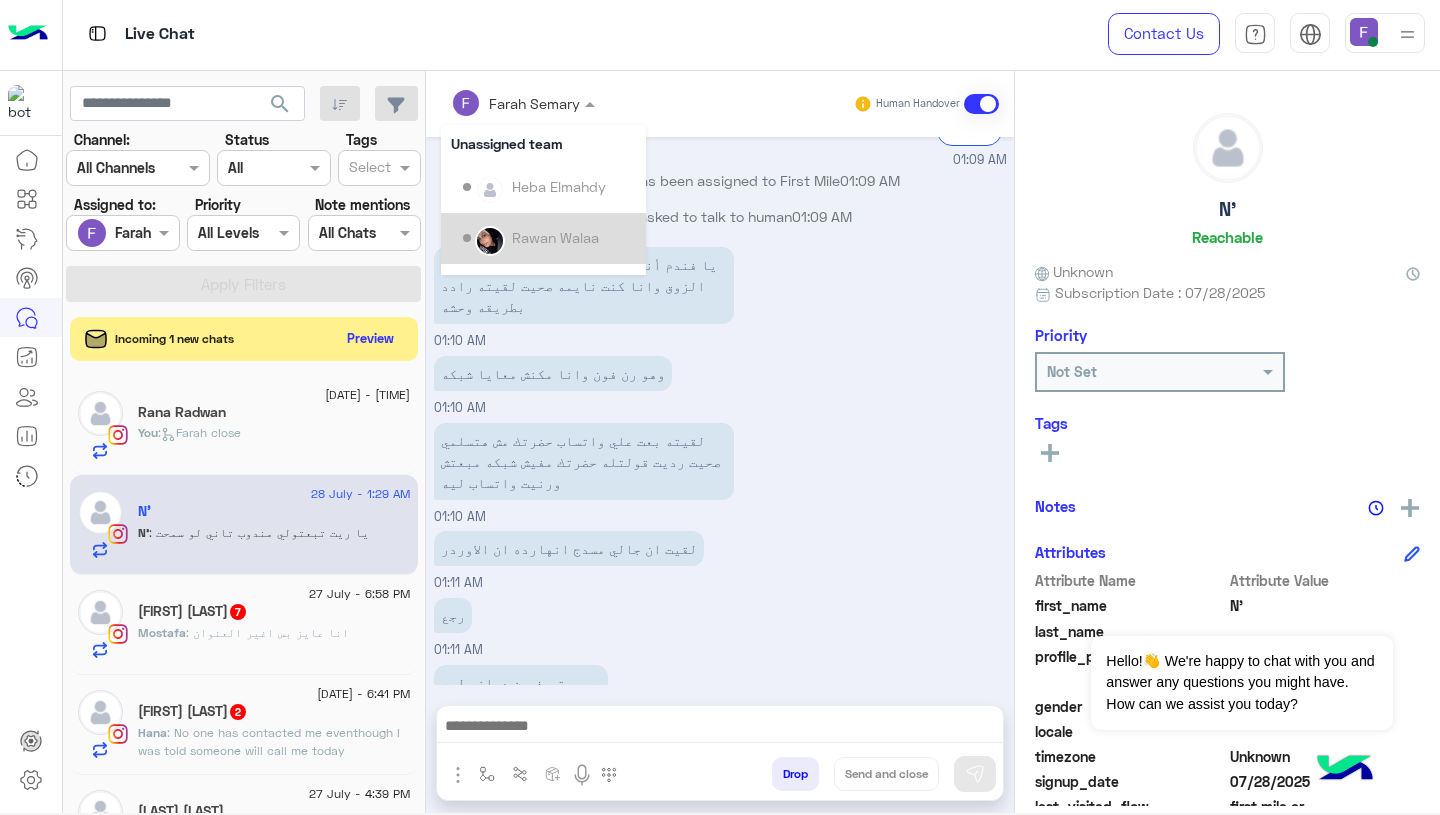 scroll, scrollTop: 355, scrollLeft: 0, axis: vertical 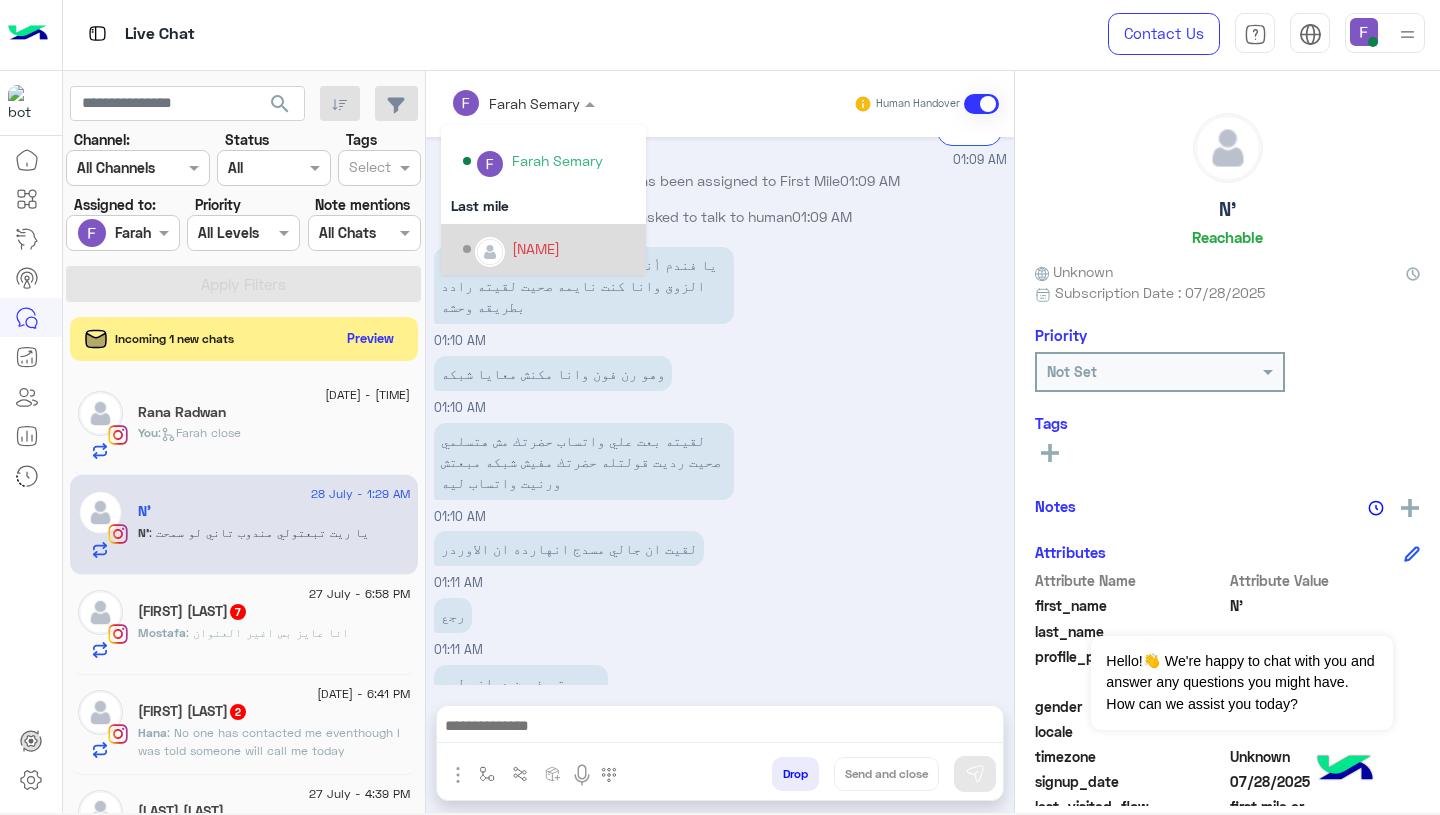 click on "[NAME]" at bounding box center [536, 248] 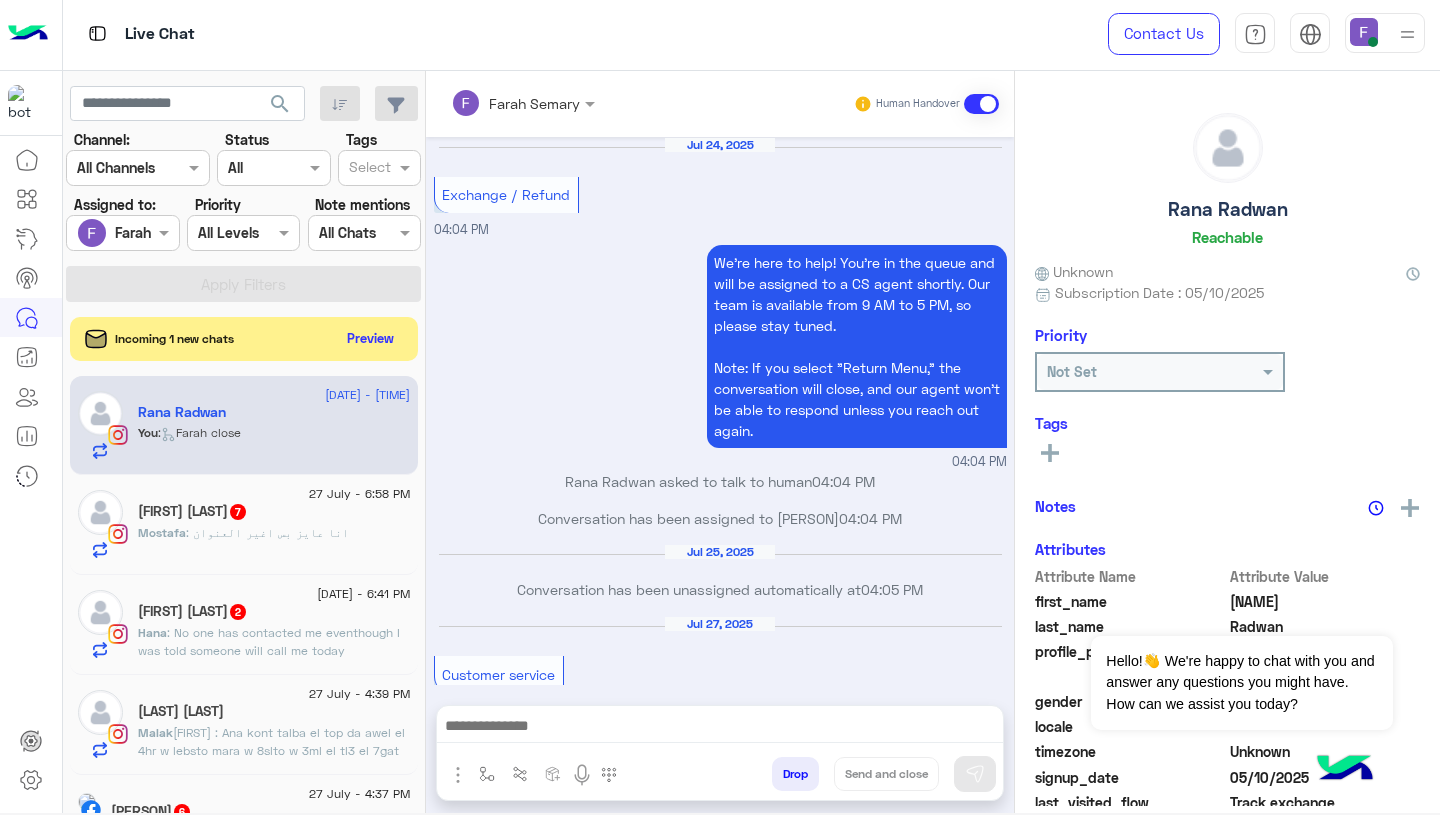 scroll, scrollTop: 1663, scrollLeft: 0, axis: vertical 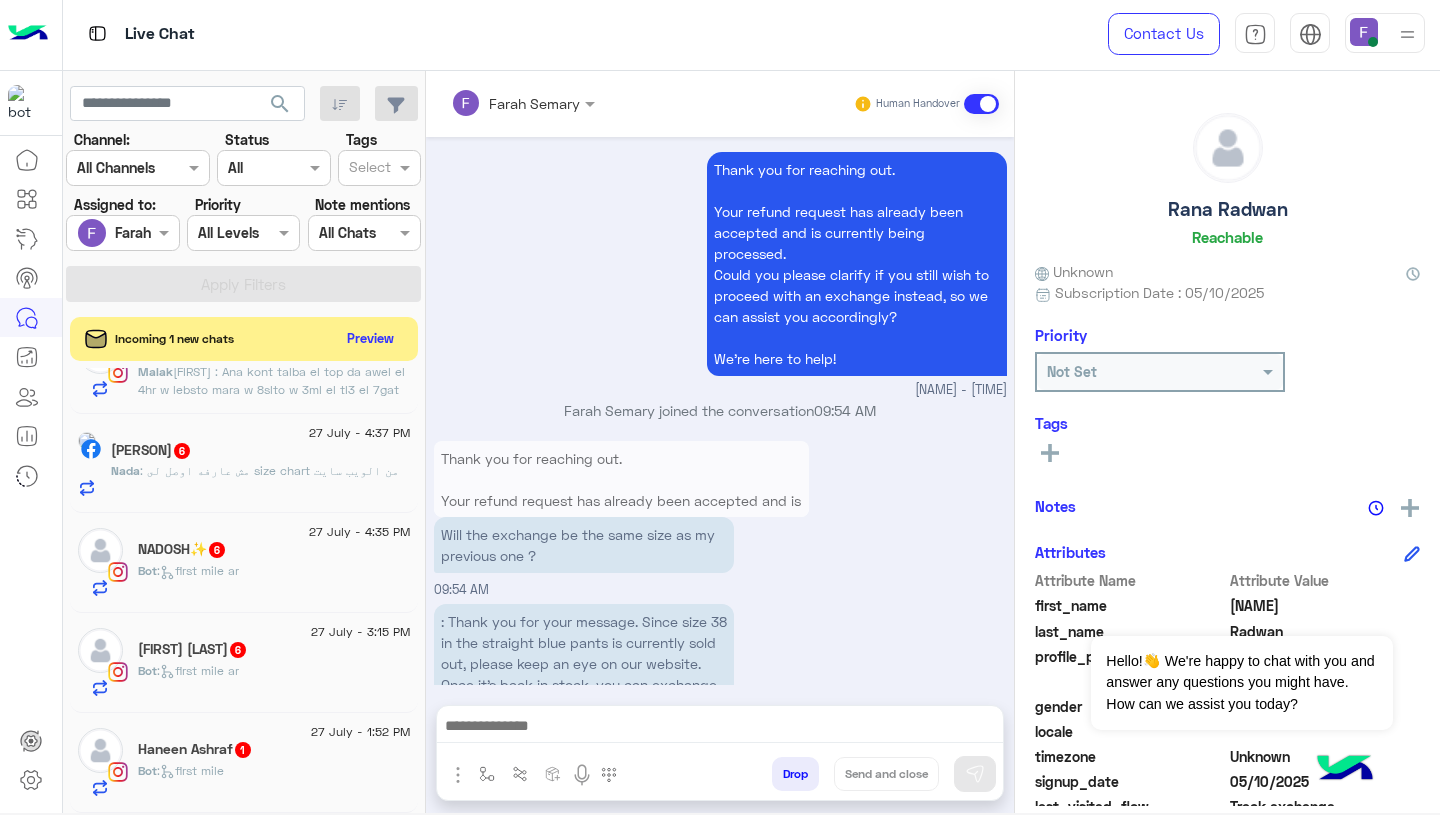 click on "[FIRST] [LAST] 1" 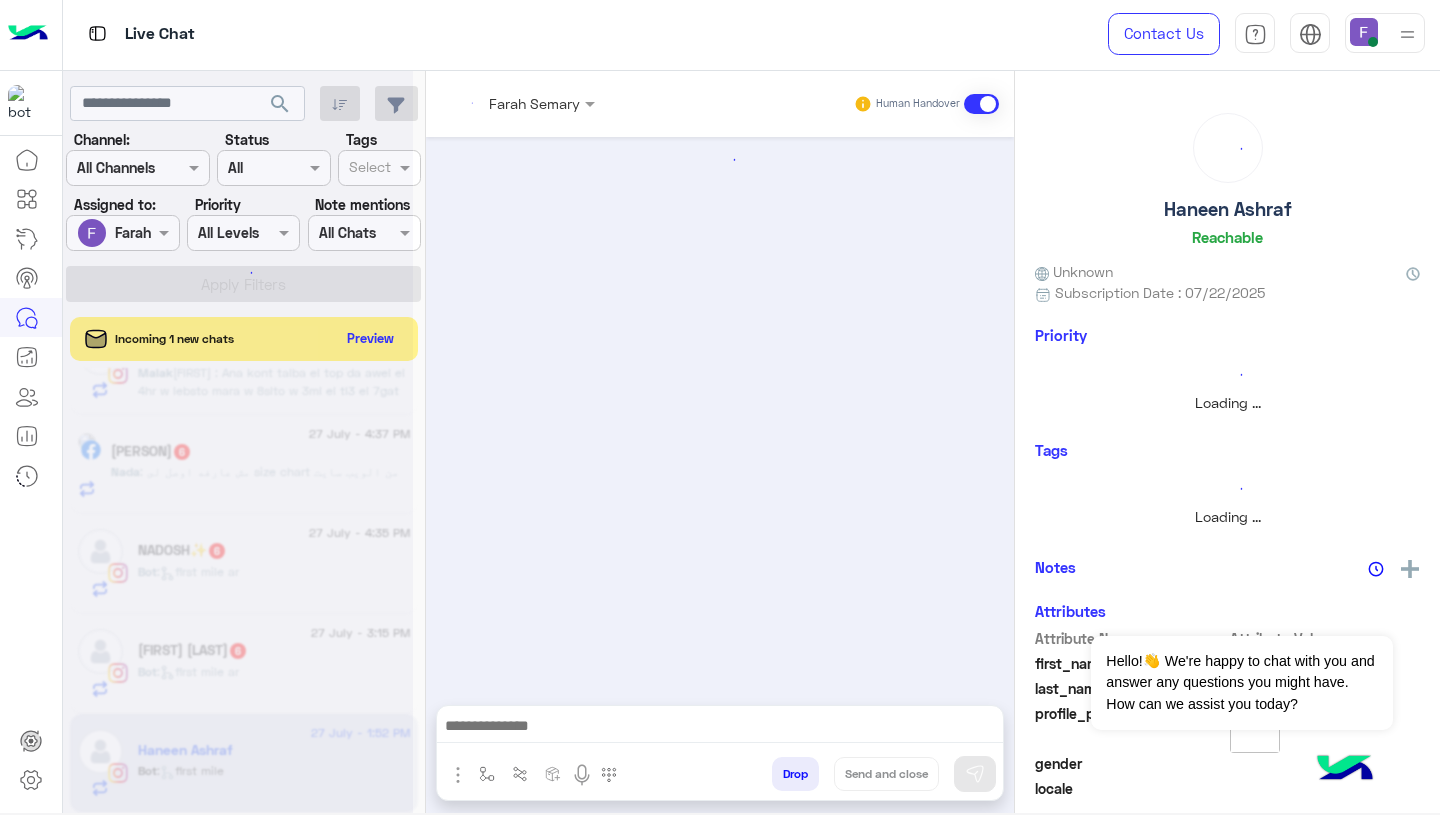 scroll, scrollTop: 363, scrollLeft: 0, axis: vertical 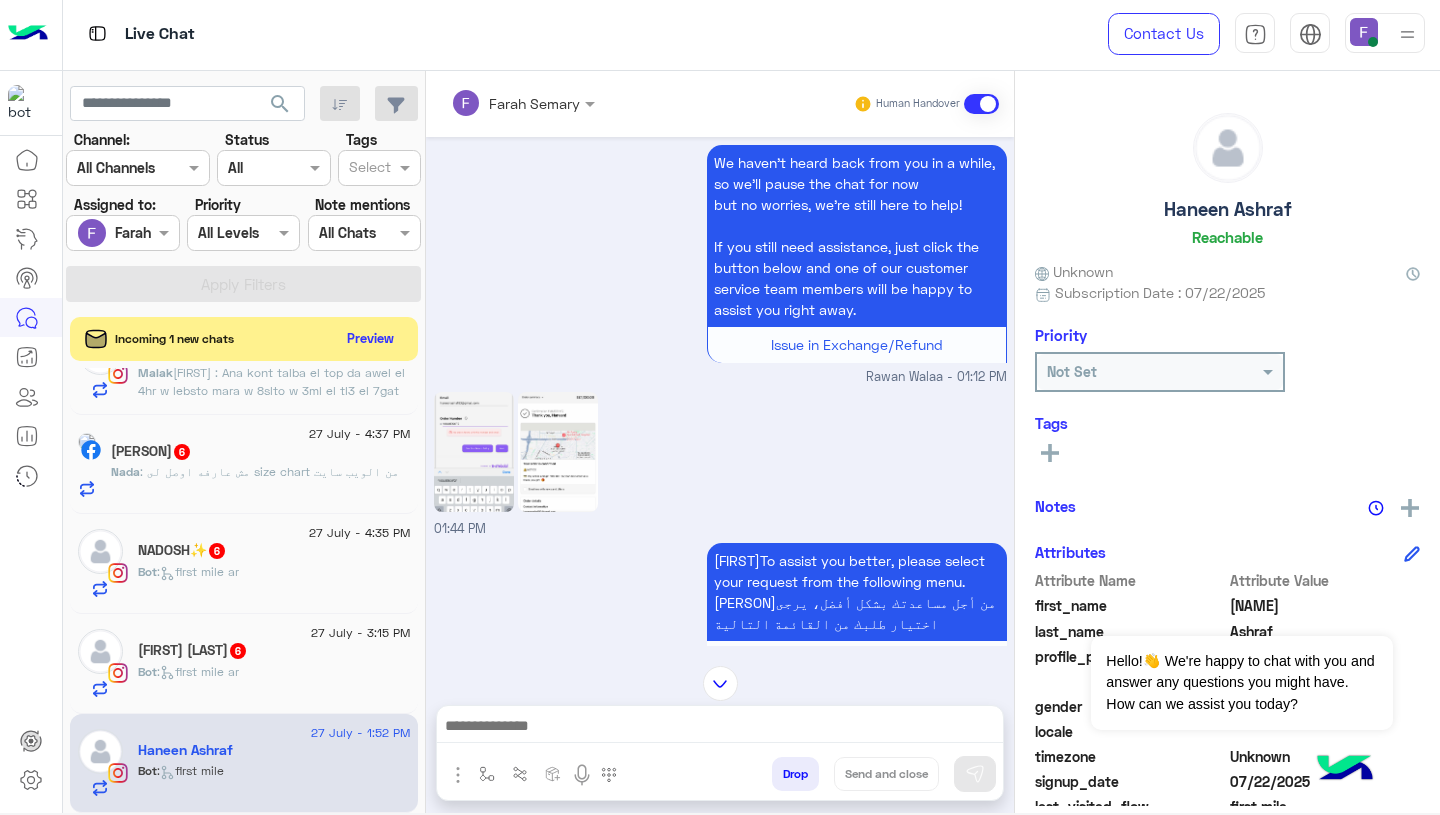 click 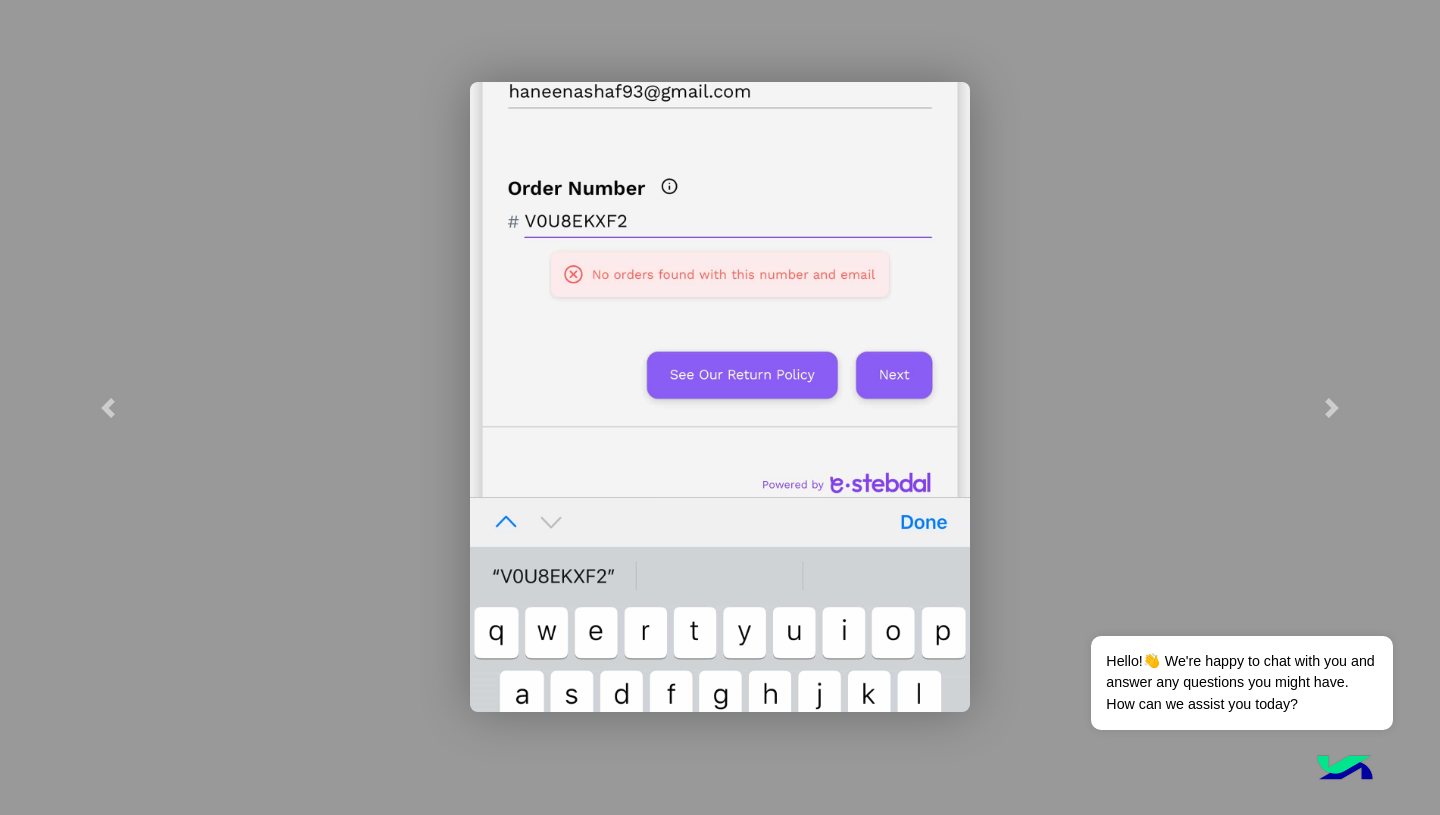 click 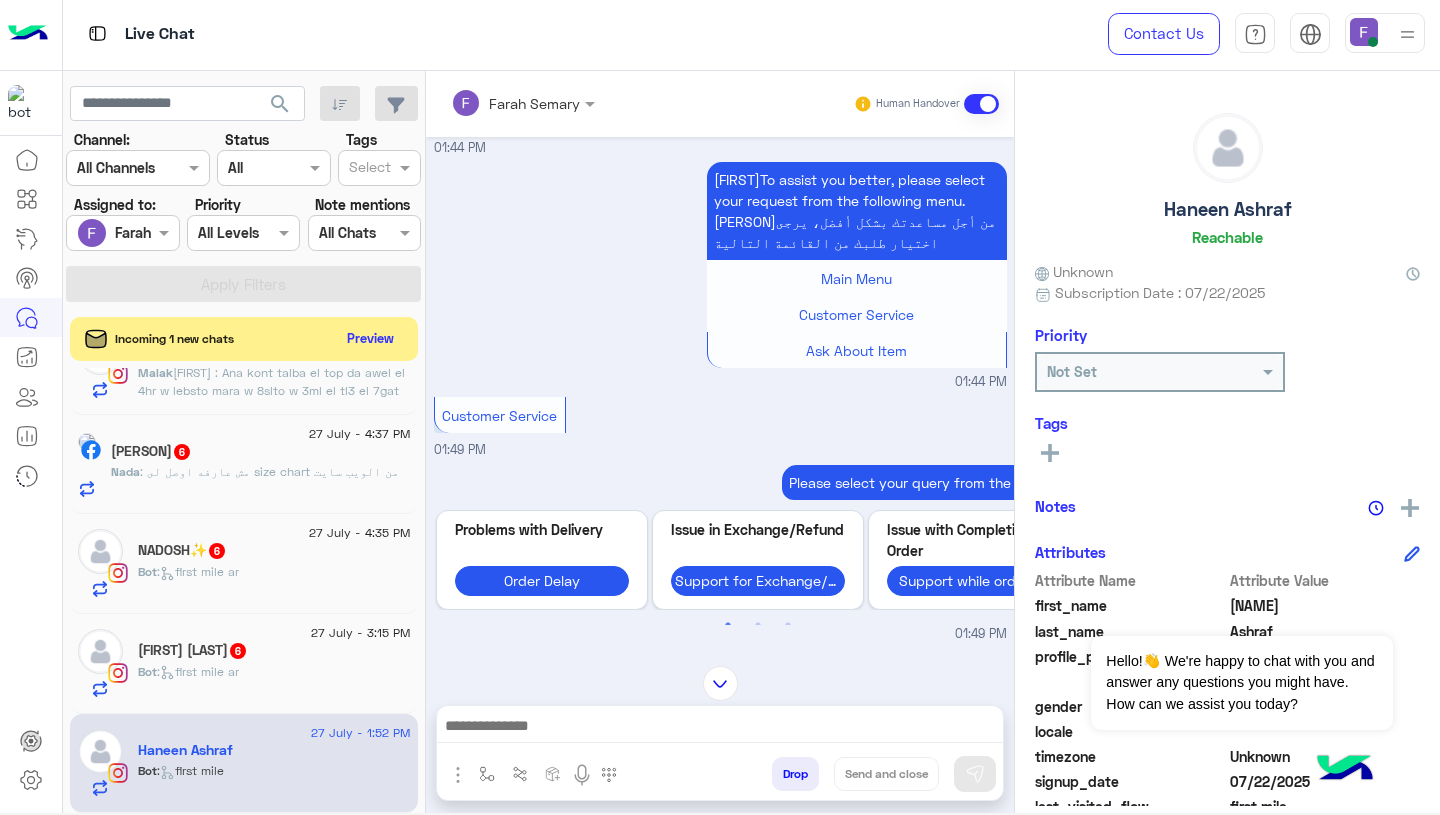 scroll, scrollTop: 2397, scrollLeft: 0, axis: vertical 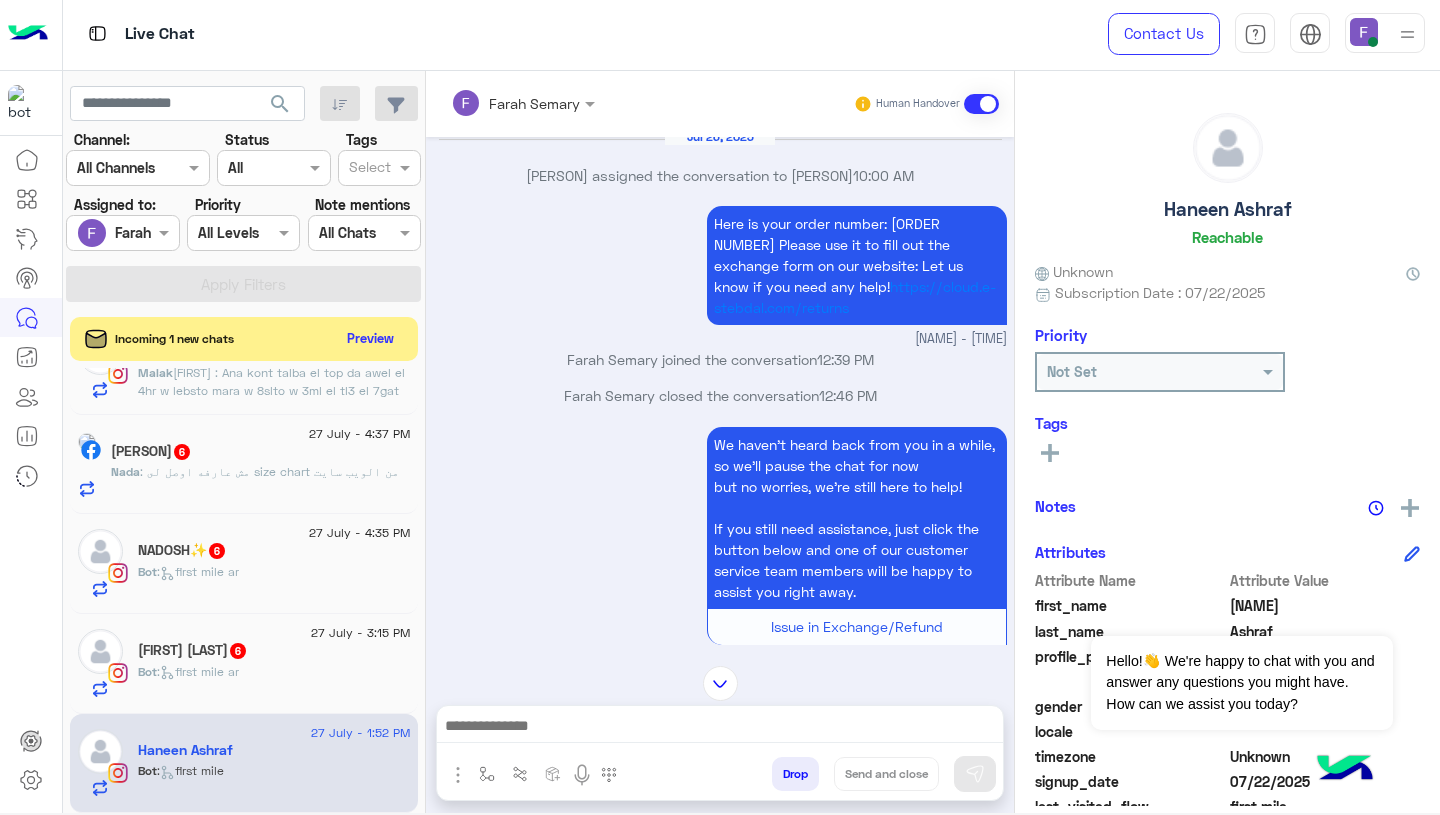 click on "Here is your order number: 113273
Please use it to fill out the exchange form on our website:
Let us know if you need any help!   https://cloud.e-stebdal.com/returns" at bounding box center [857, 265] 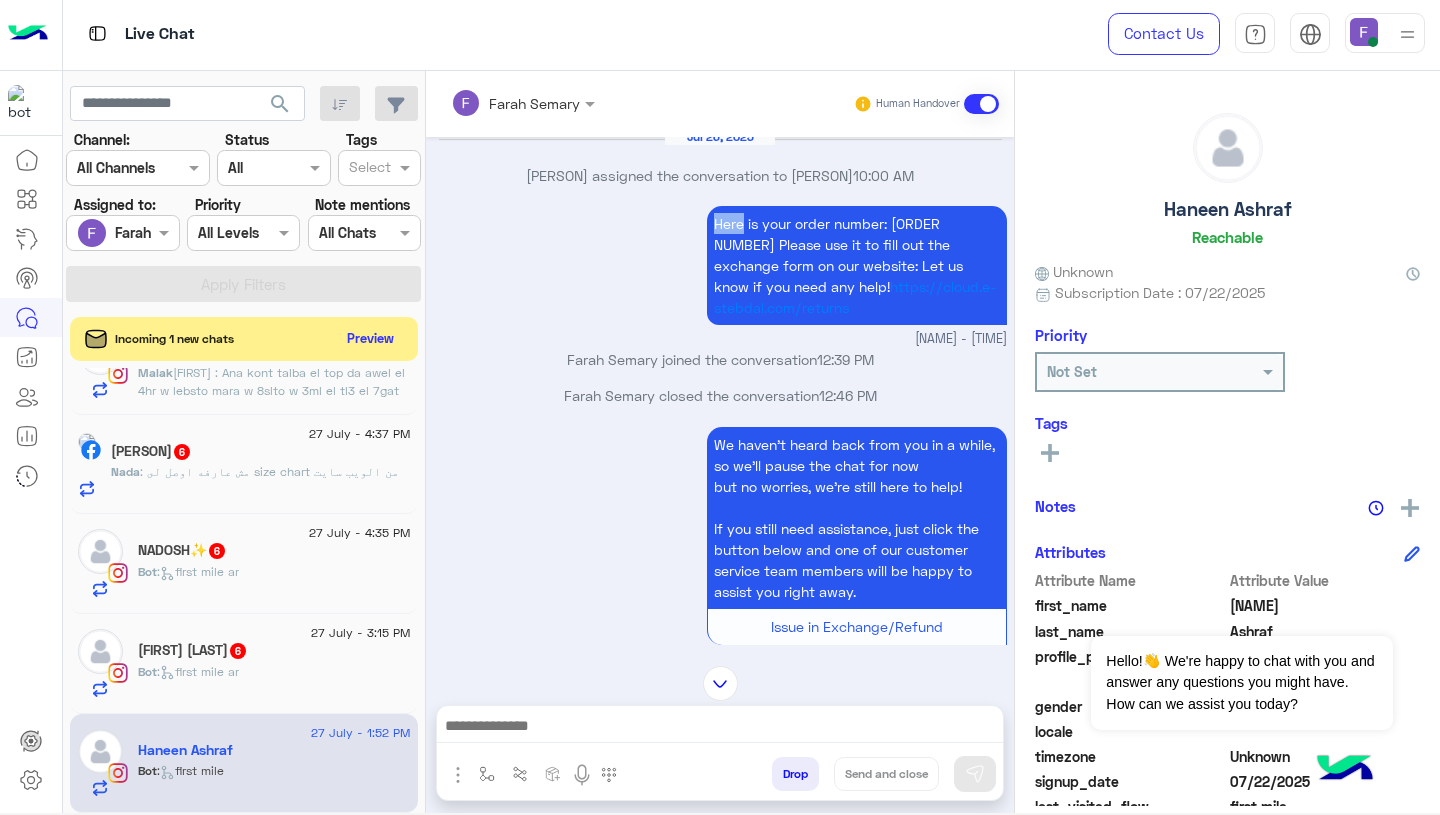 click on "Here is your order number: 113273
Please use it to fill out the exchange form on our website:
Let us know if you need any help!   https://cloud.e-stebdal.com/returns" at bounding box center (857, 265) 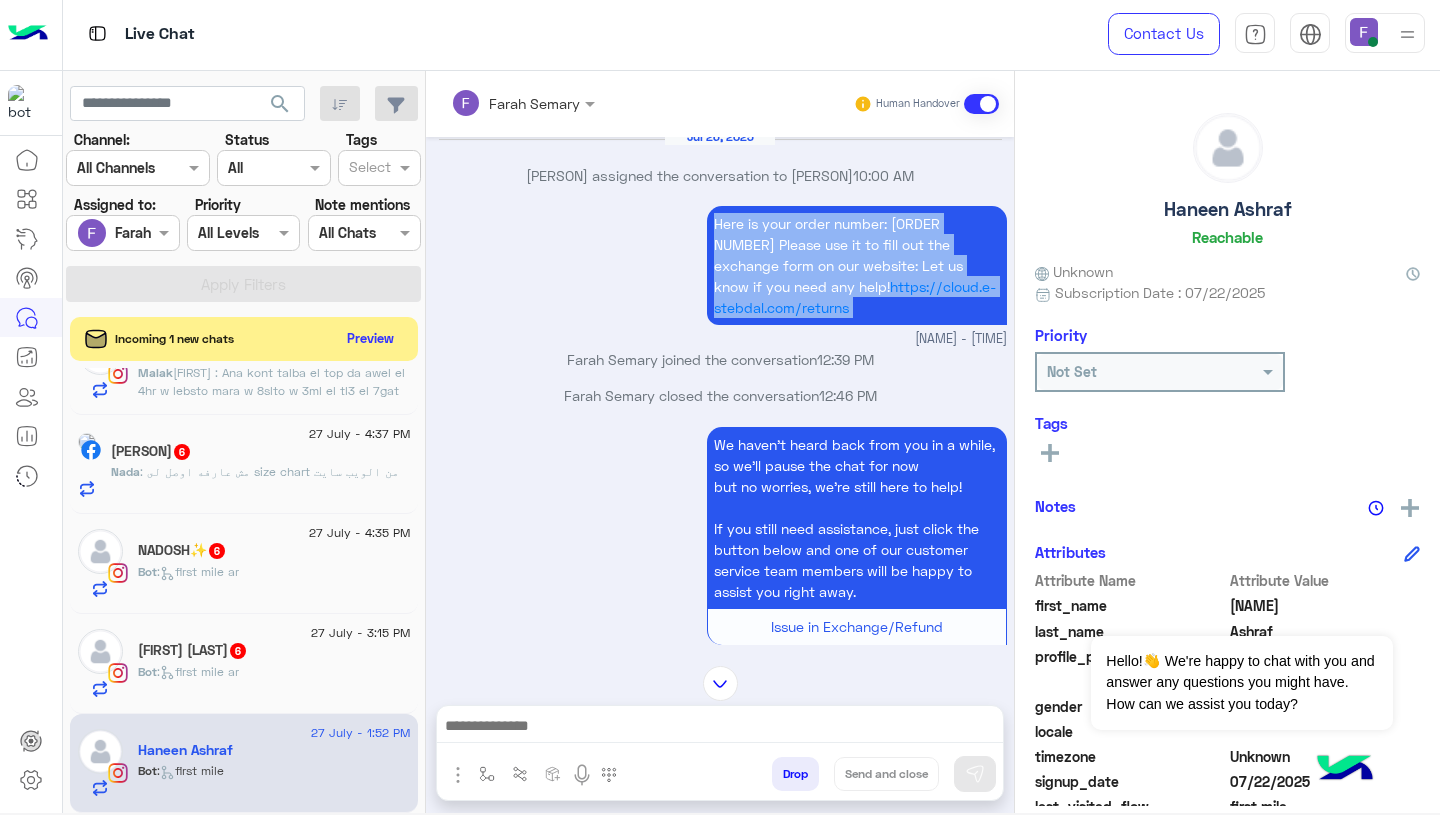 drag, startPoint x: 704, startPoint y: 196, endPoint x: 715, endPoint y: 270, distance: 74.8131 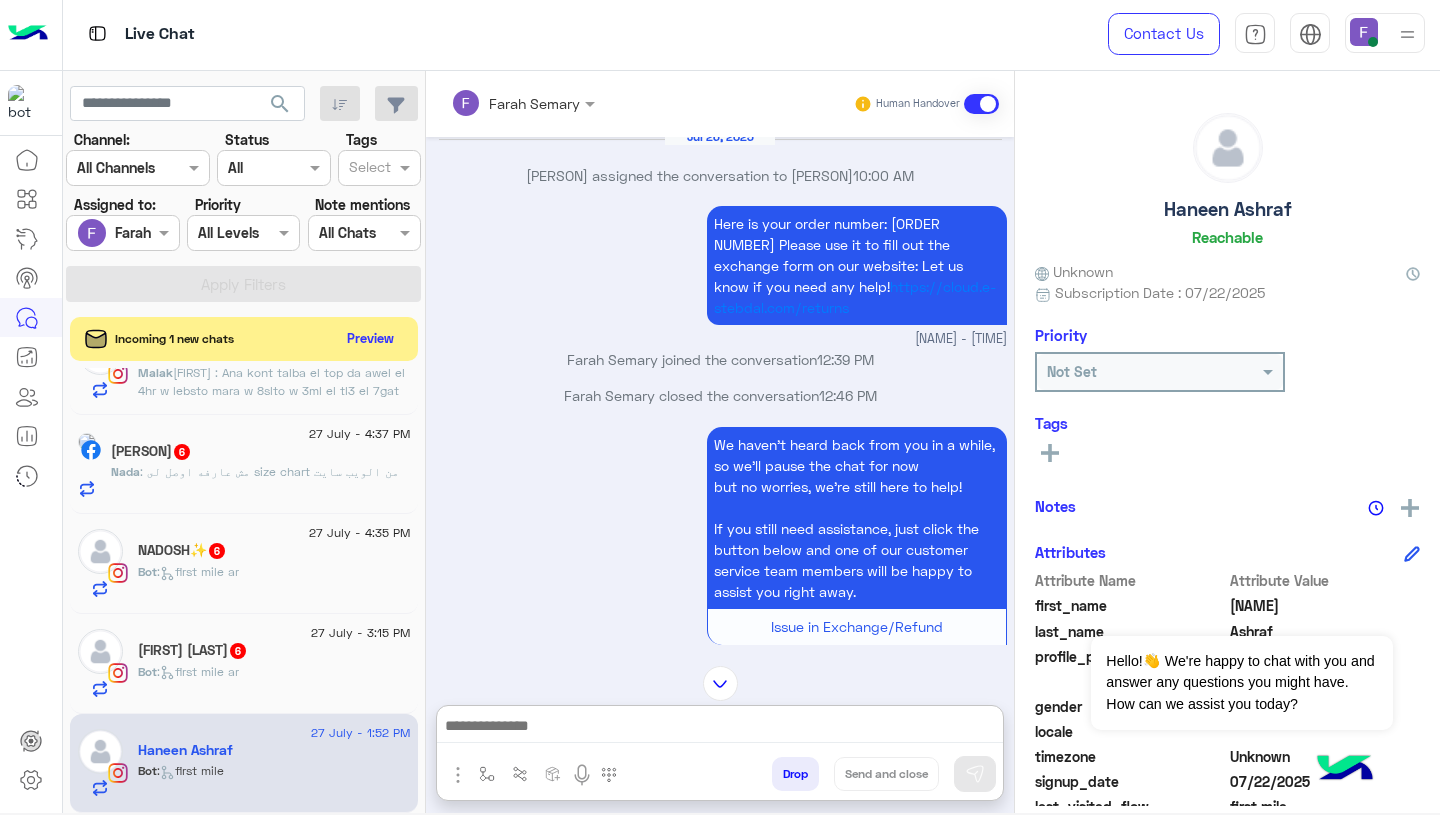 click at bounding box center [720, 728] 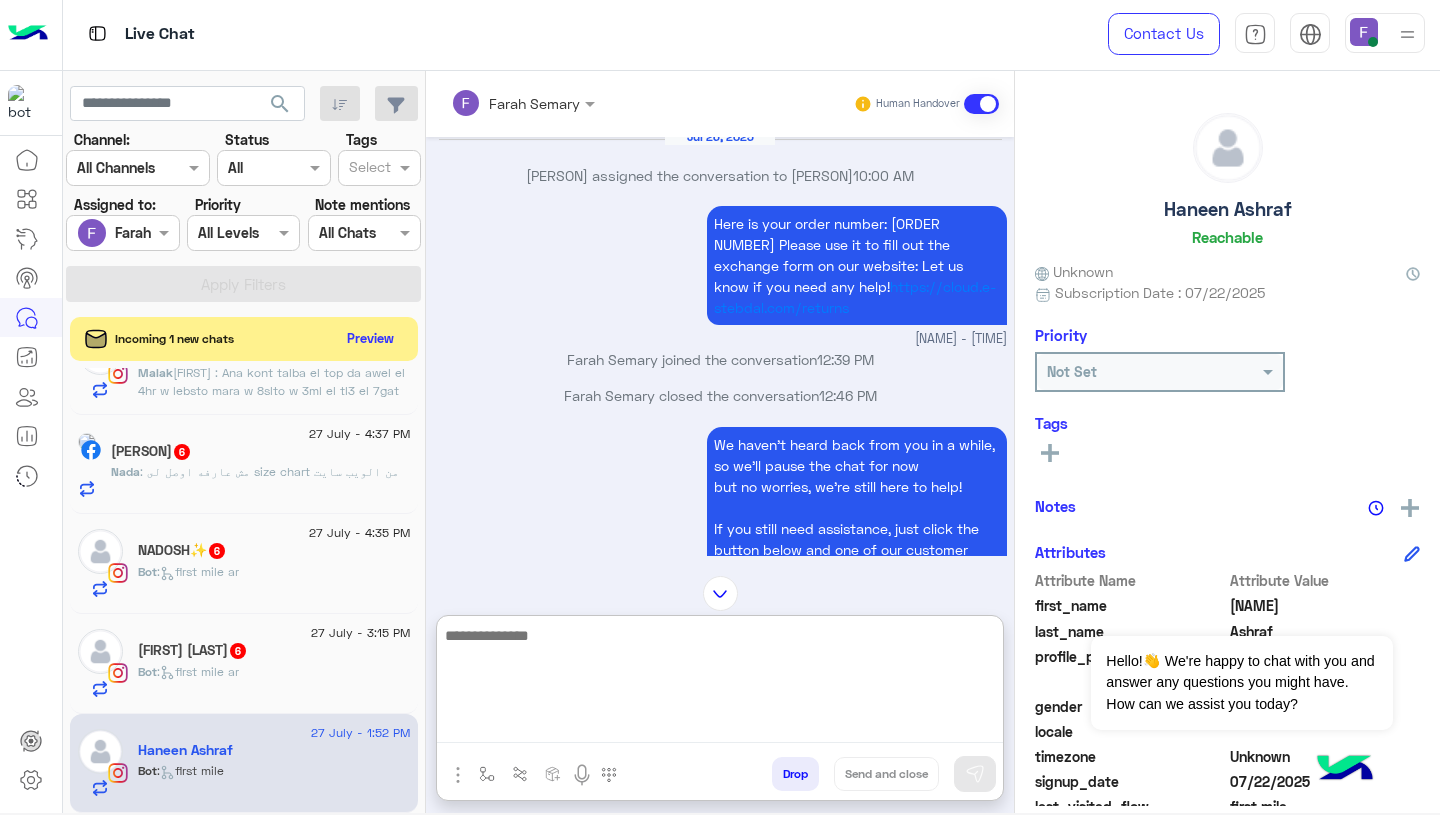 paste on "**********" 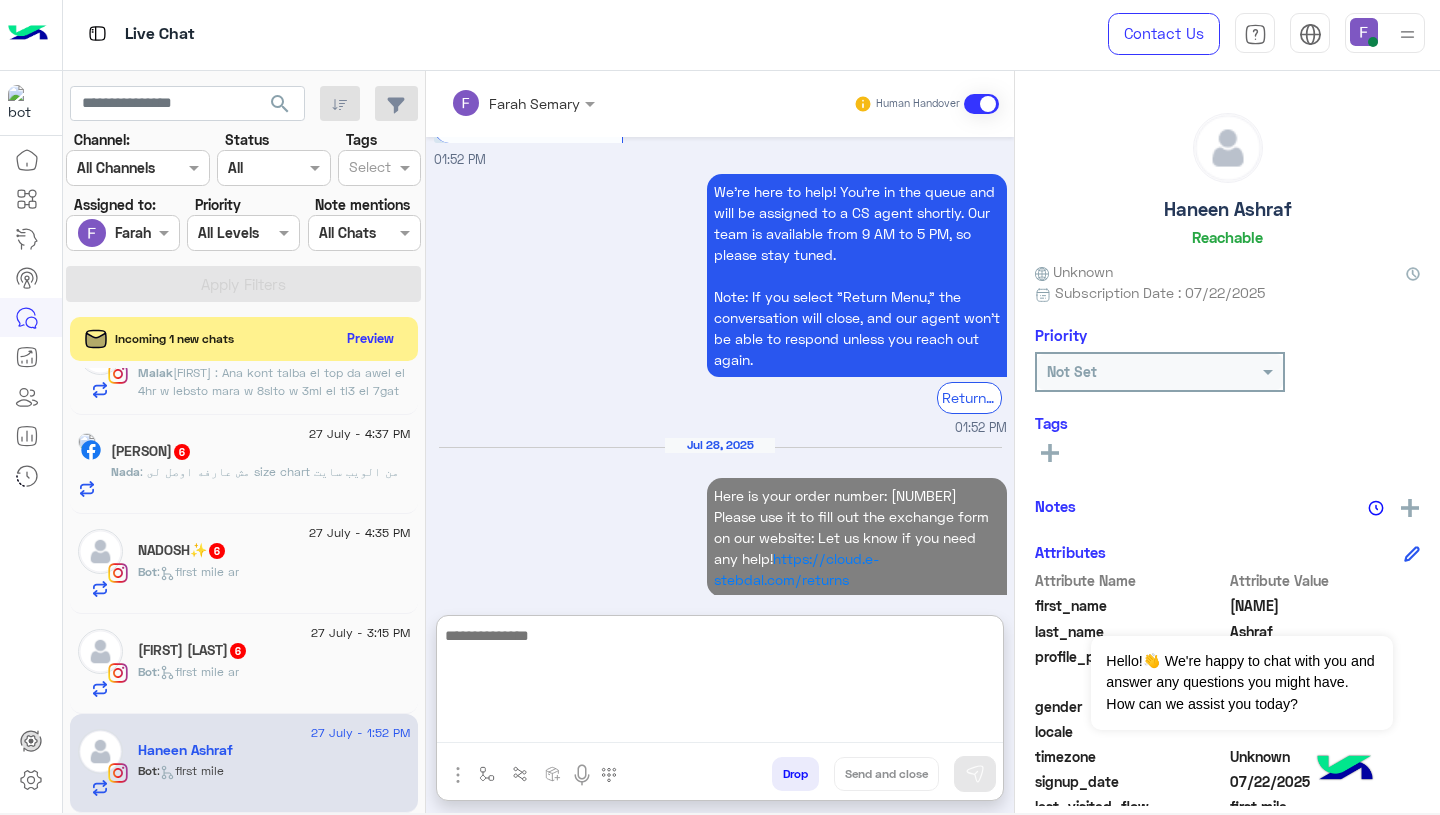 scroll, scrollTop: 6696, scrollLeft: 0, axis: vertical 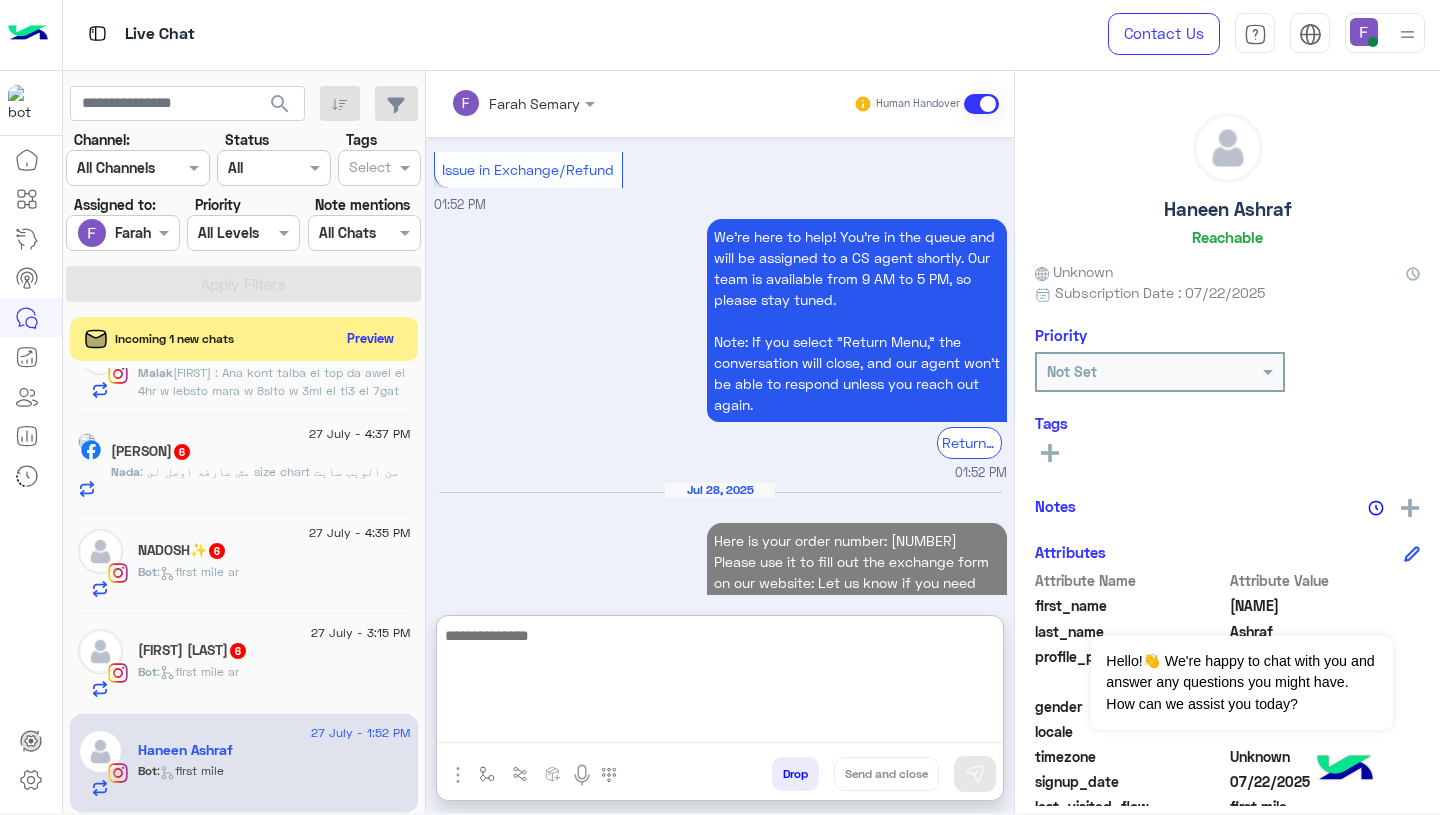 click on "Bot :   first mile ar" 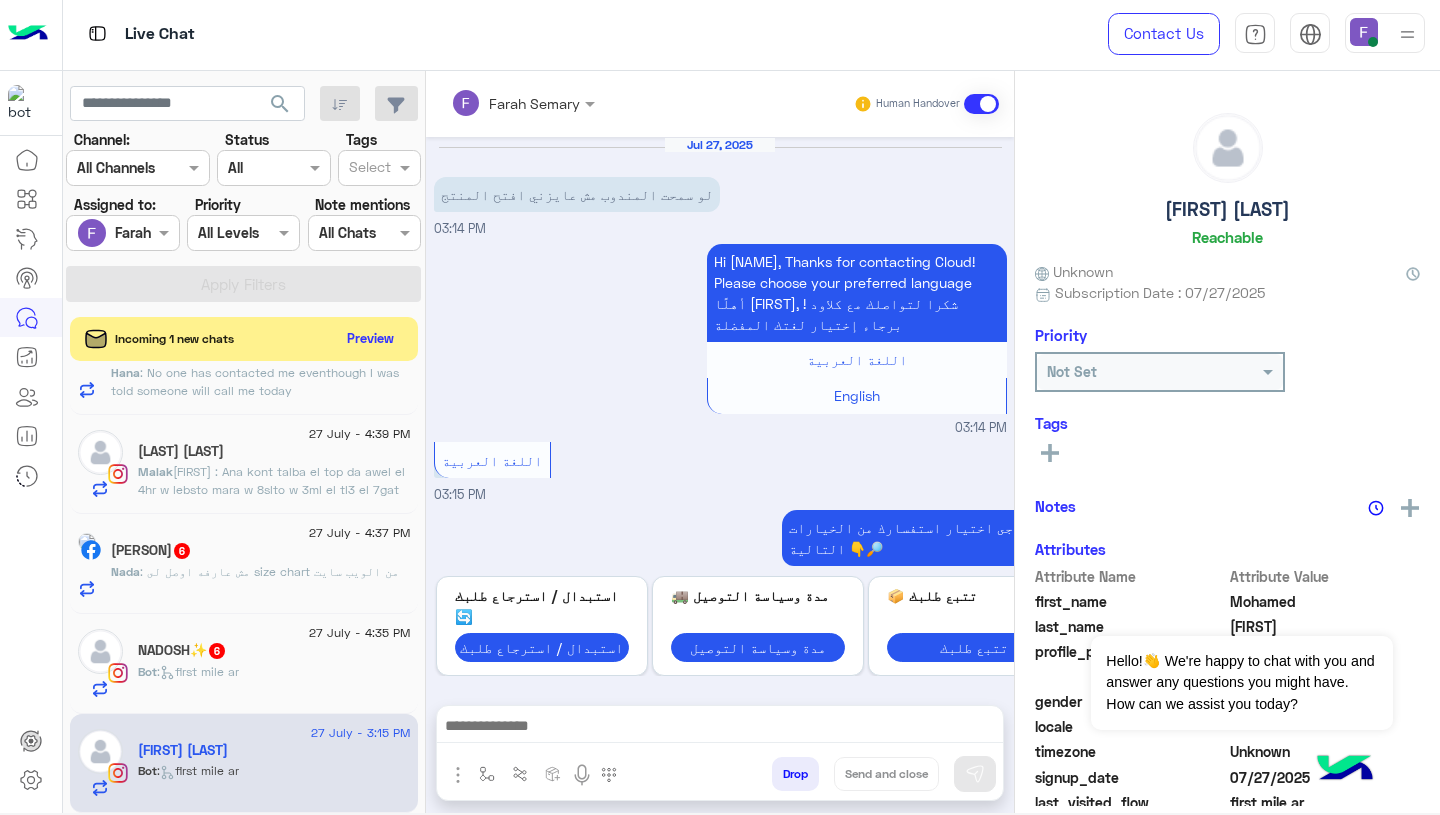 scroll, scrollTop: 1152, scrollLeft: 0, axis: vertical 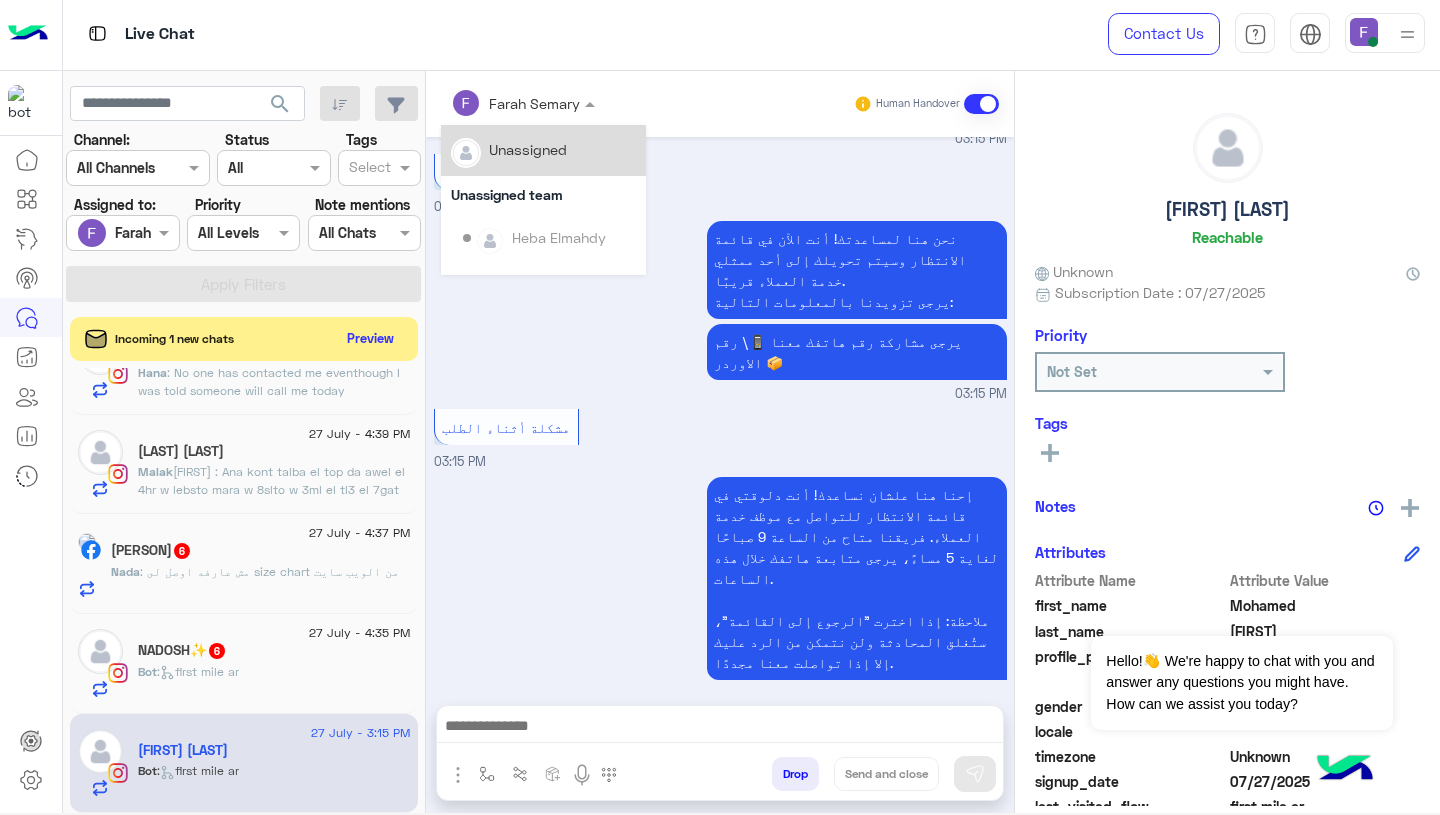click at bounding box center [497, 103] 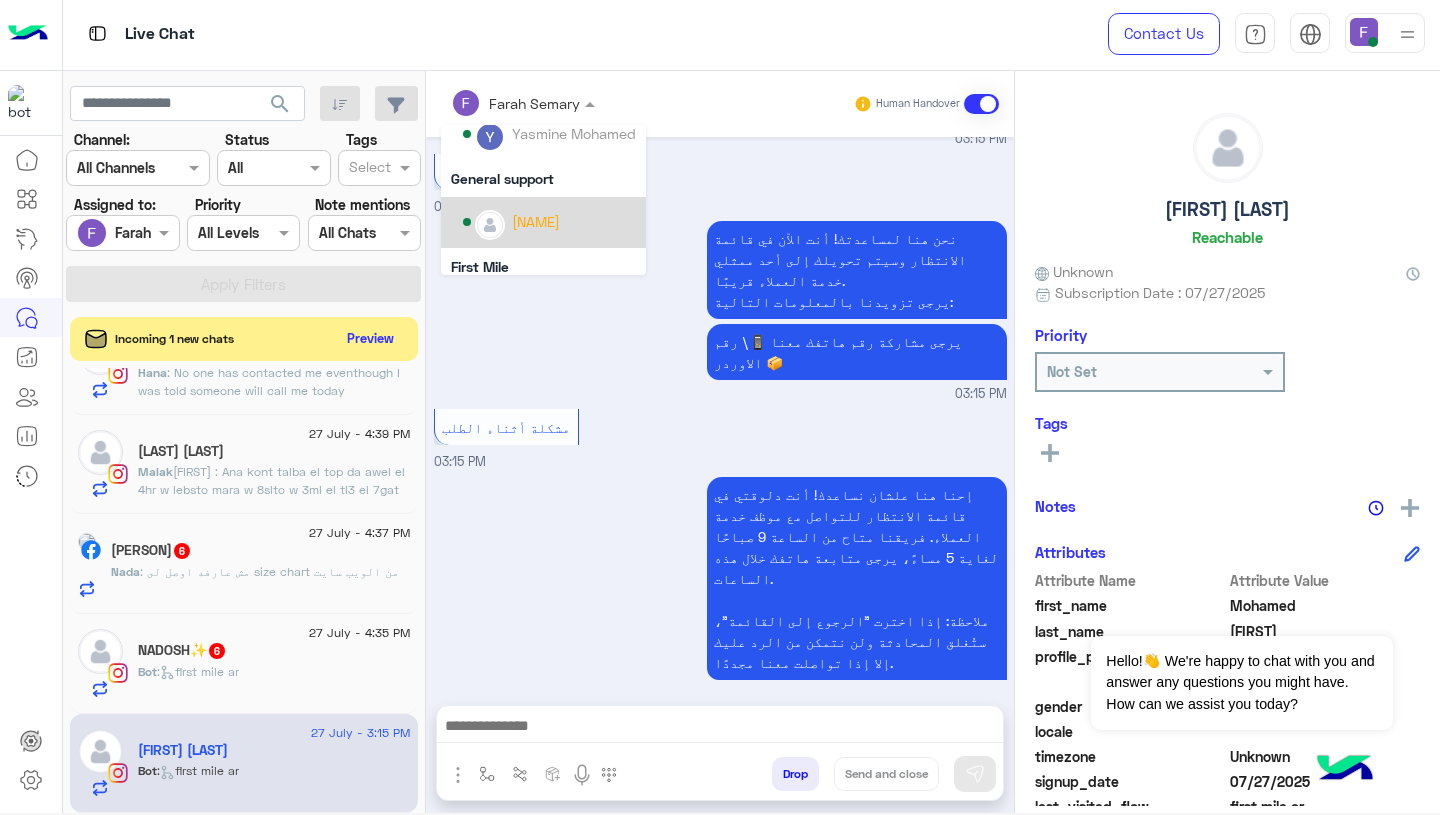 scroll, scrollTop: 208, scrollLeft: 0, axis: vertical 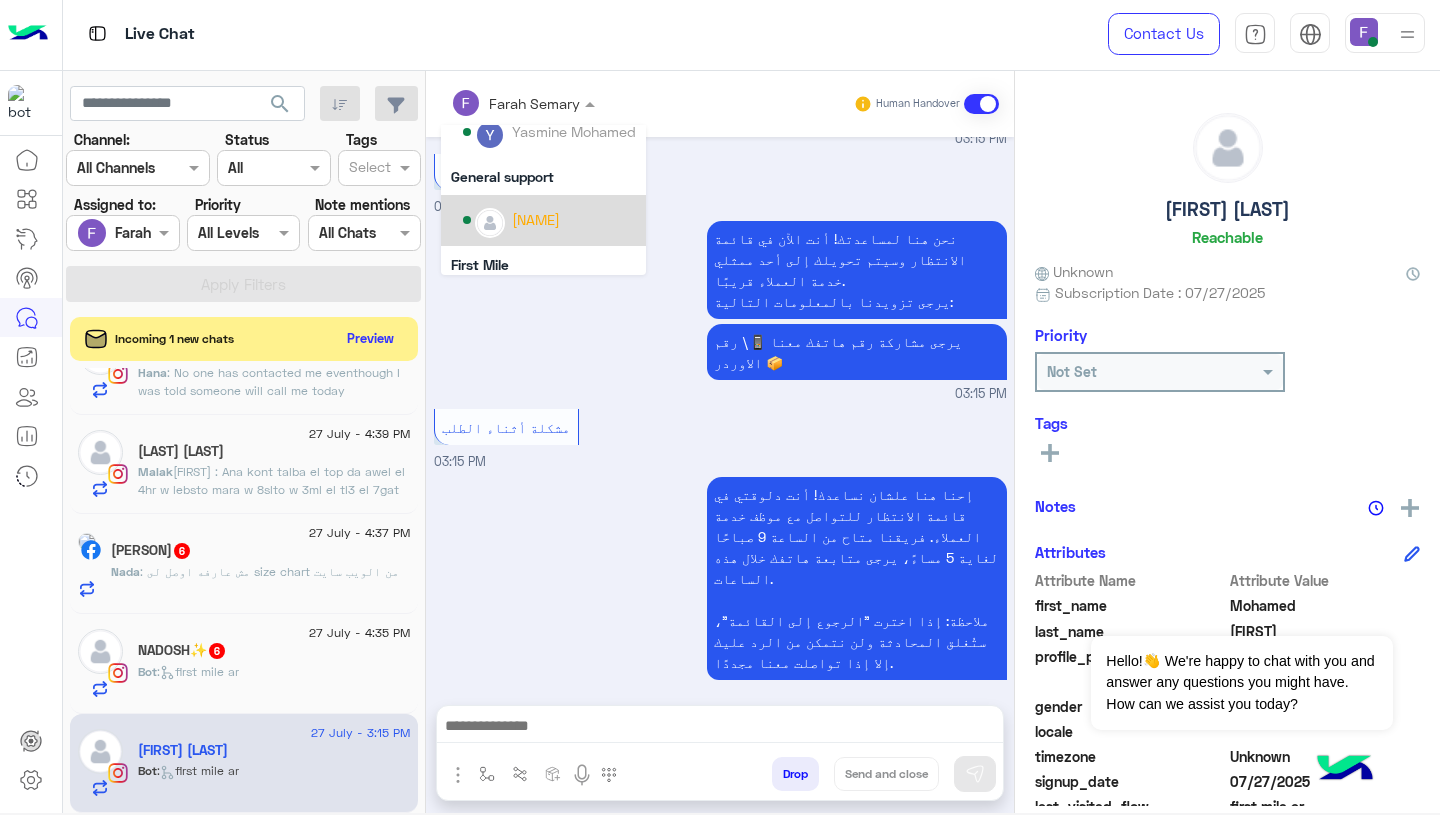 click on "[NAME]" at bounding box center [536, 219] 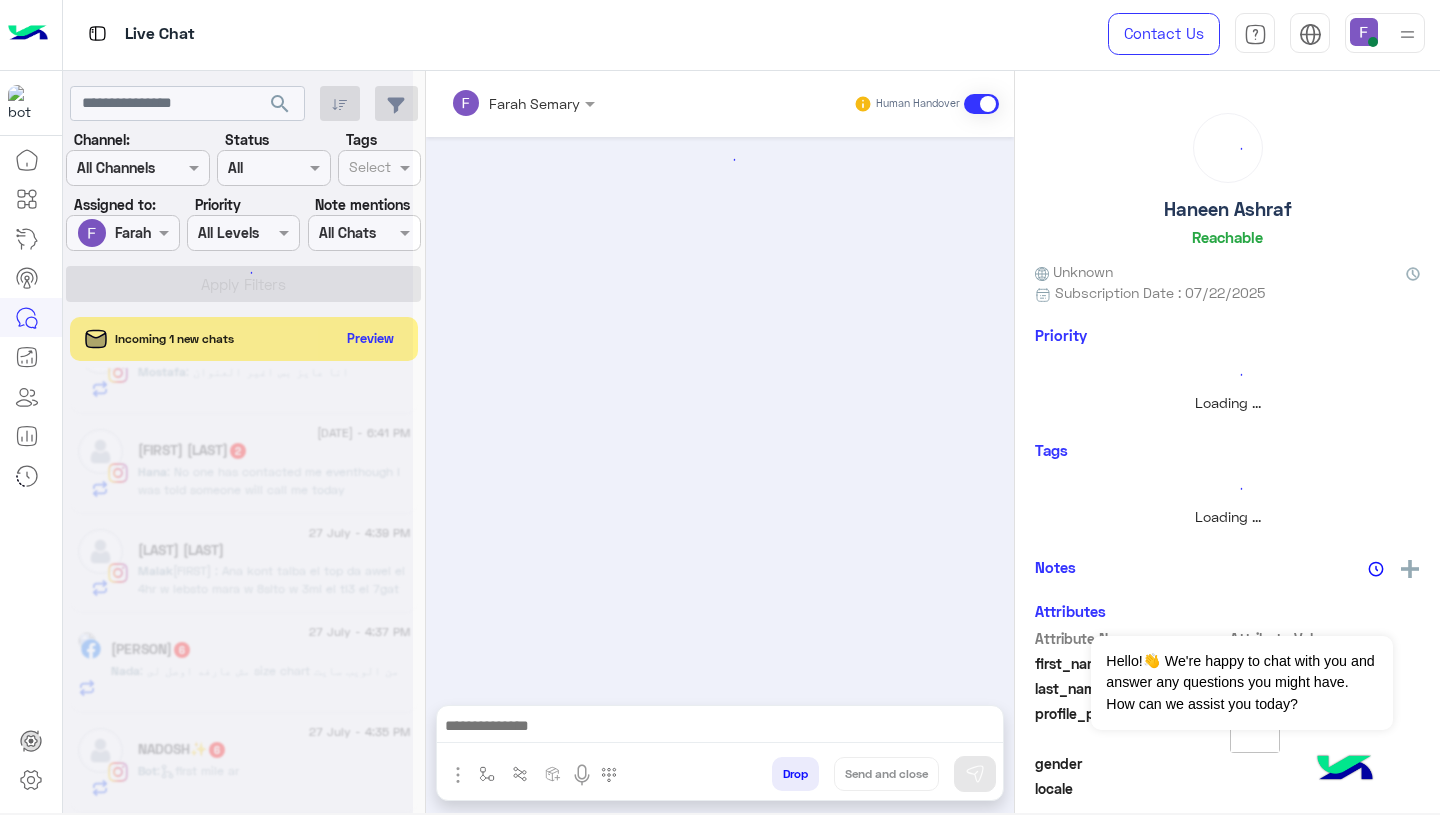 scroll, scrollTop: 262, scrollLeft: 0, axis: vertical 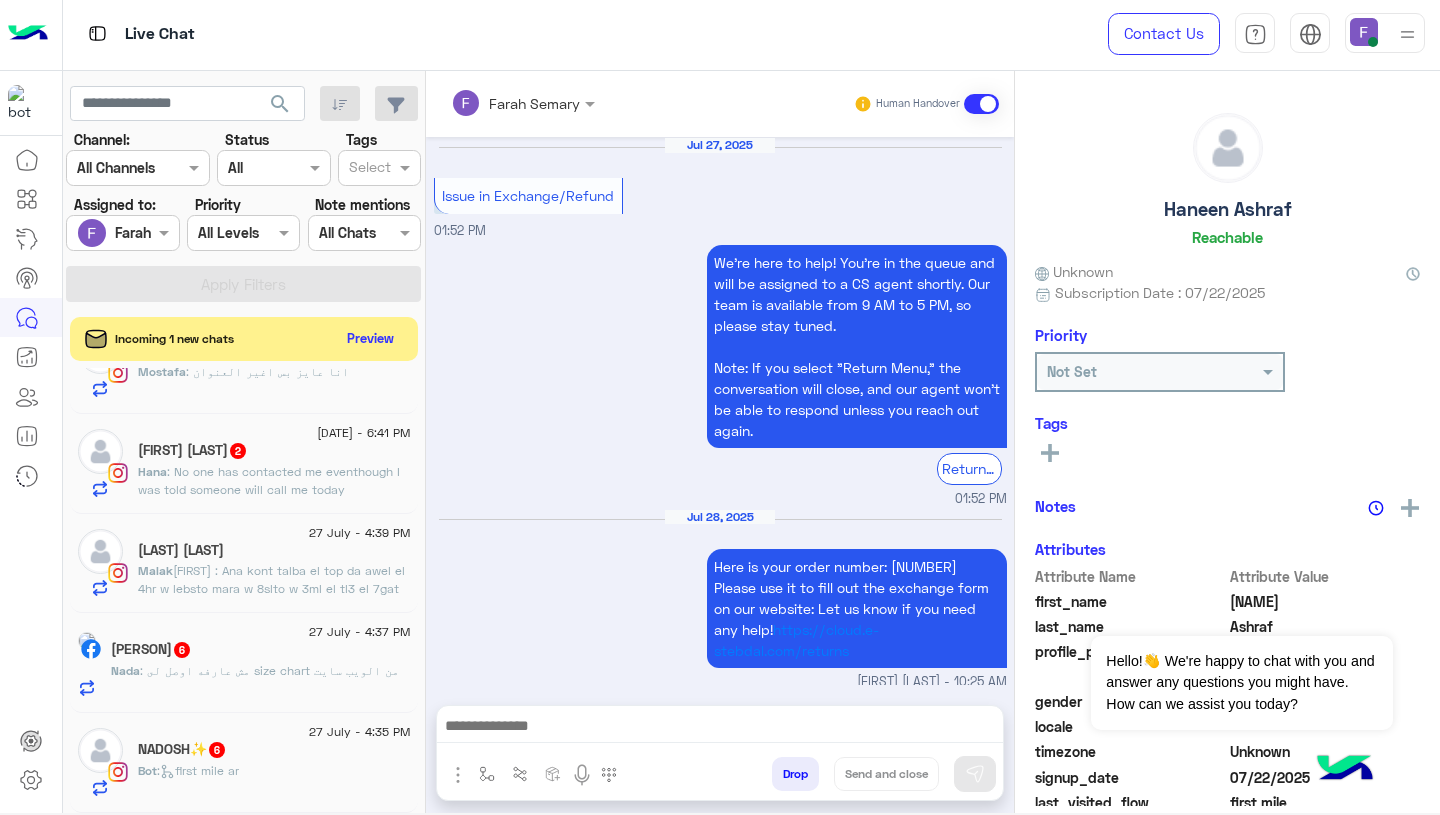 click on "NADOSH✨   6" 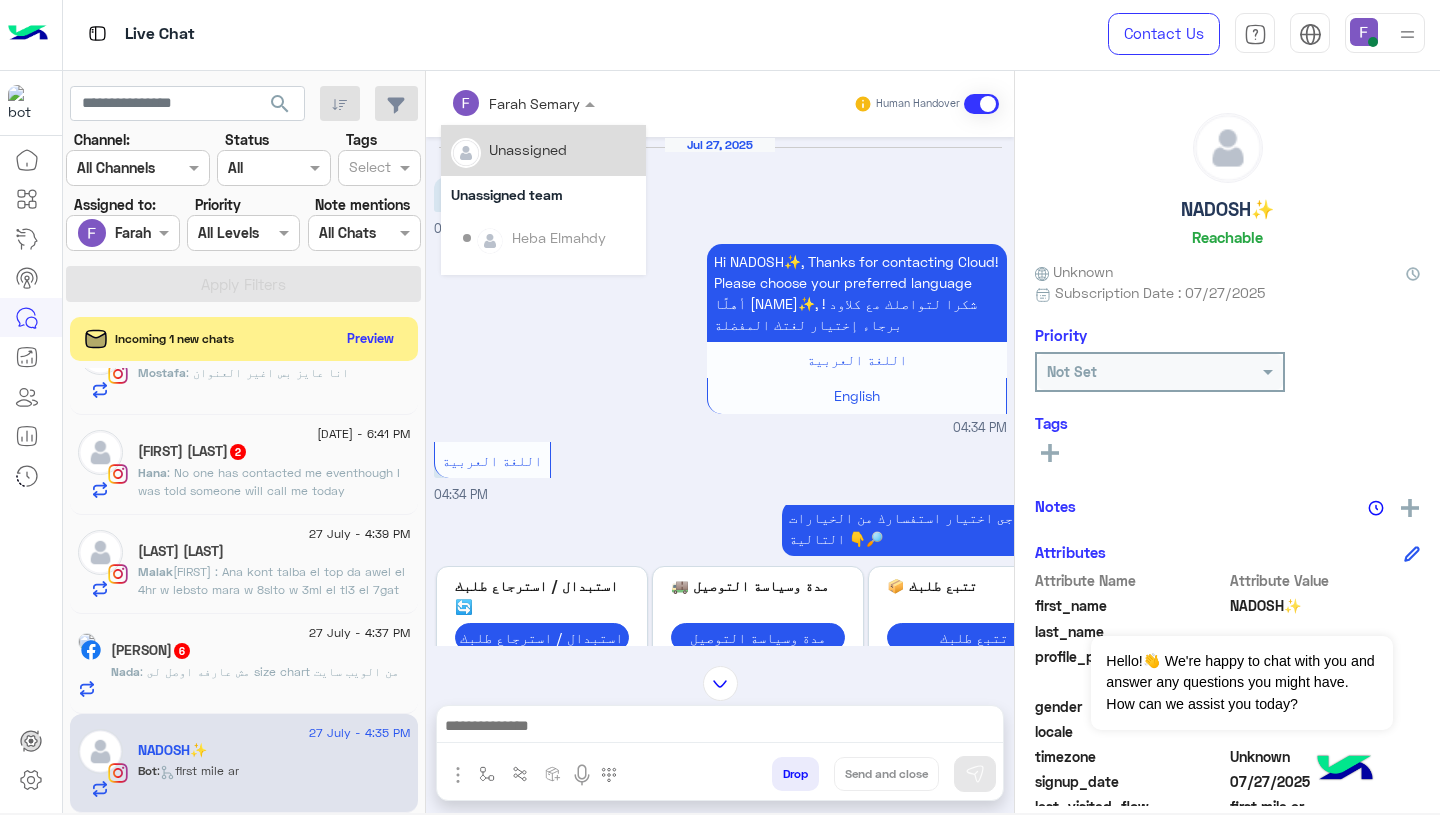 click at bounding box center [497, 103] 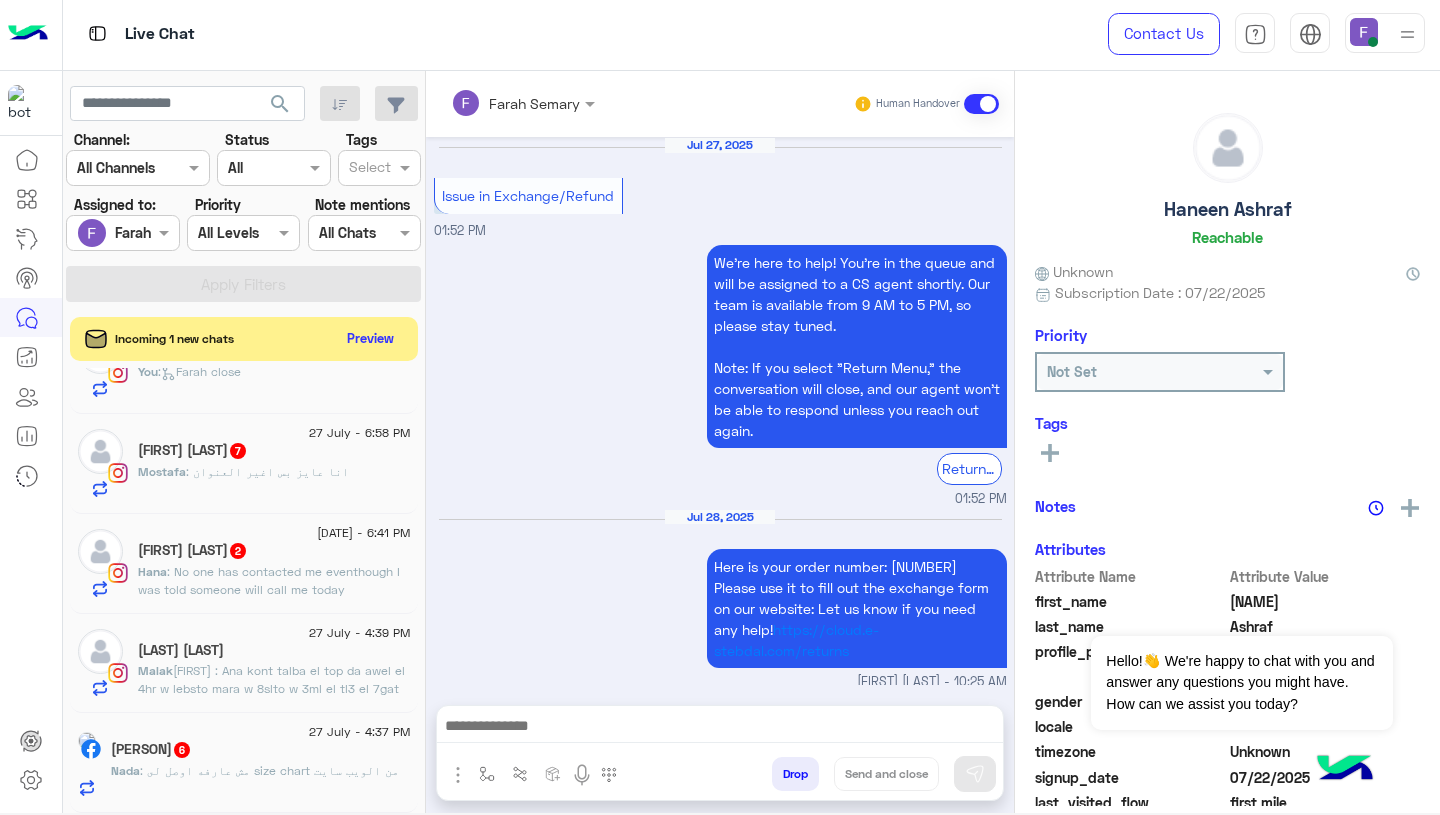click on "[FIRST] [LAST]  6" 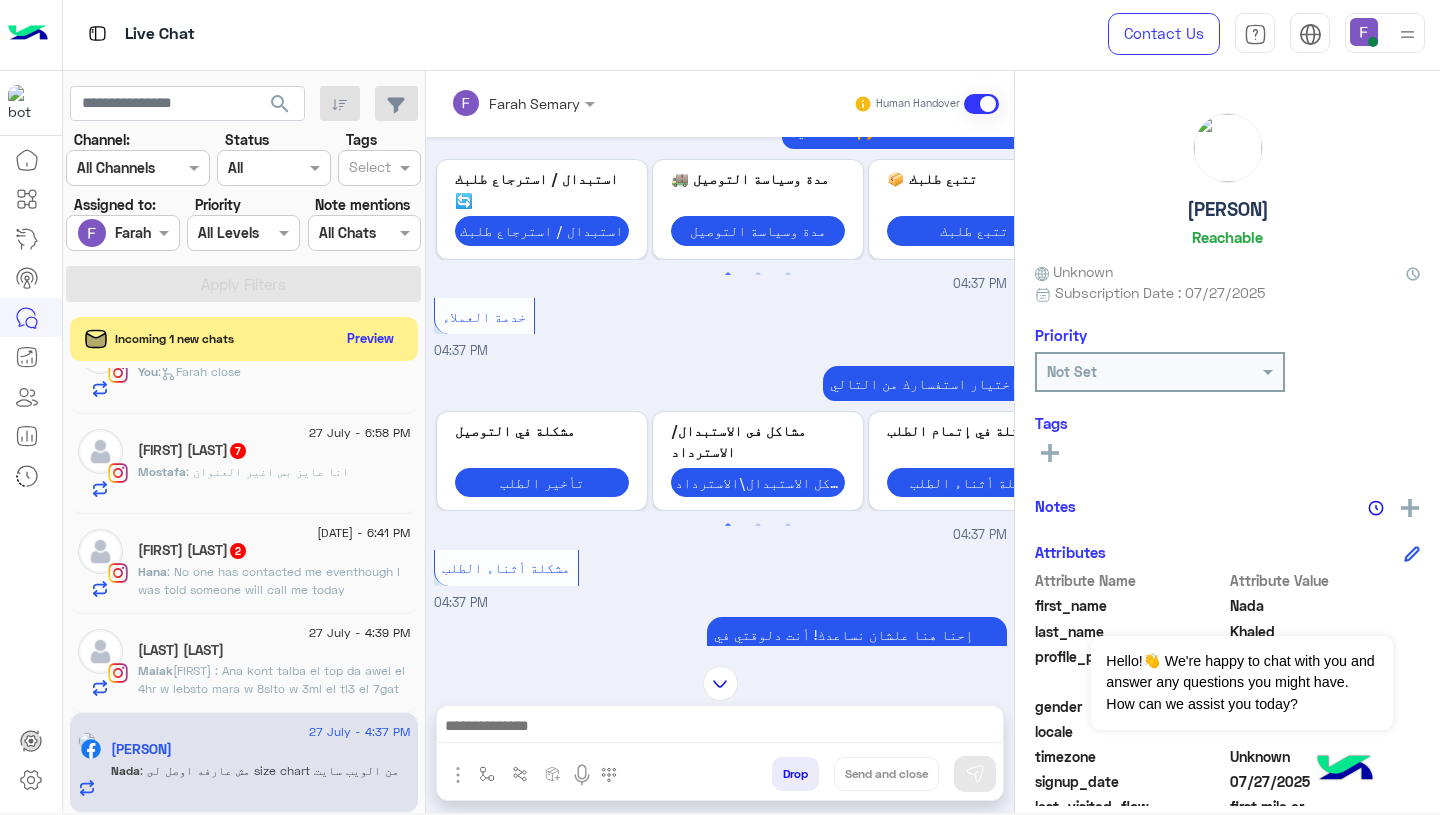 click at bounding box center (523, 102) 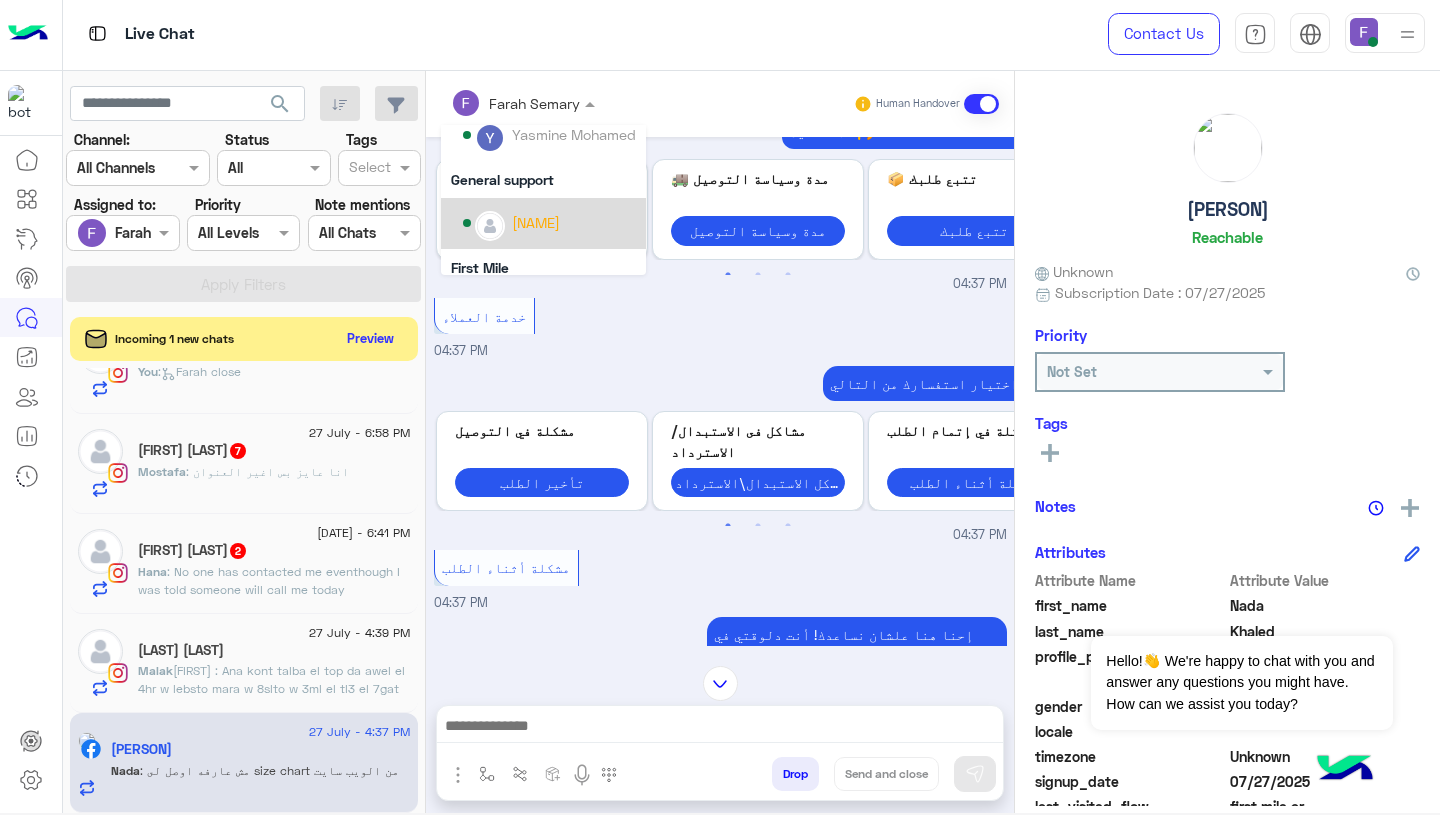 click on "[NAME]" at bounding box center (536, 222) 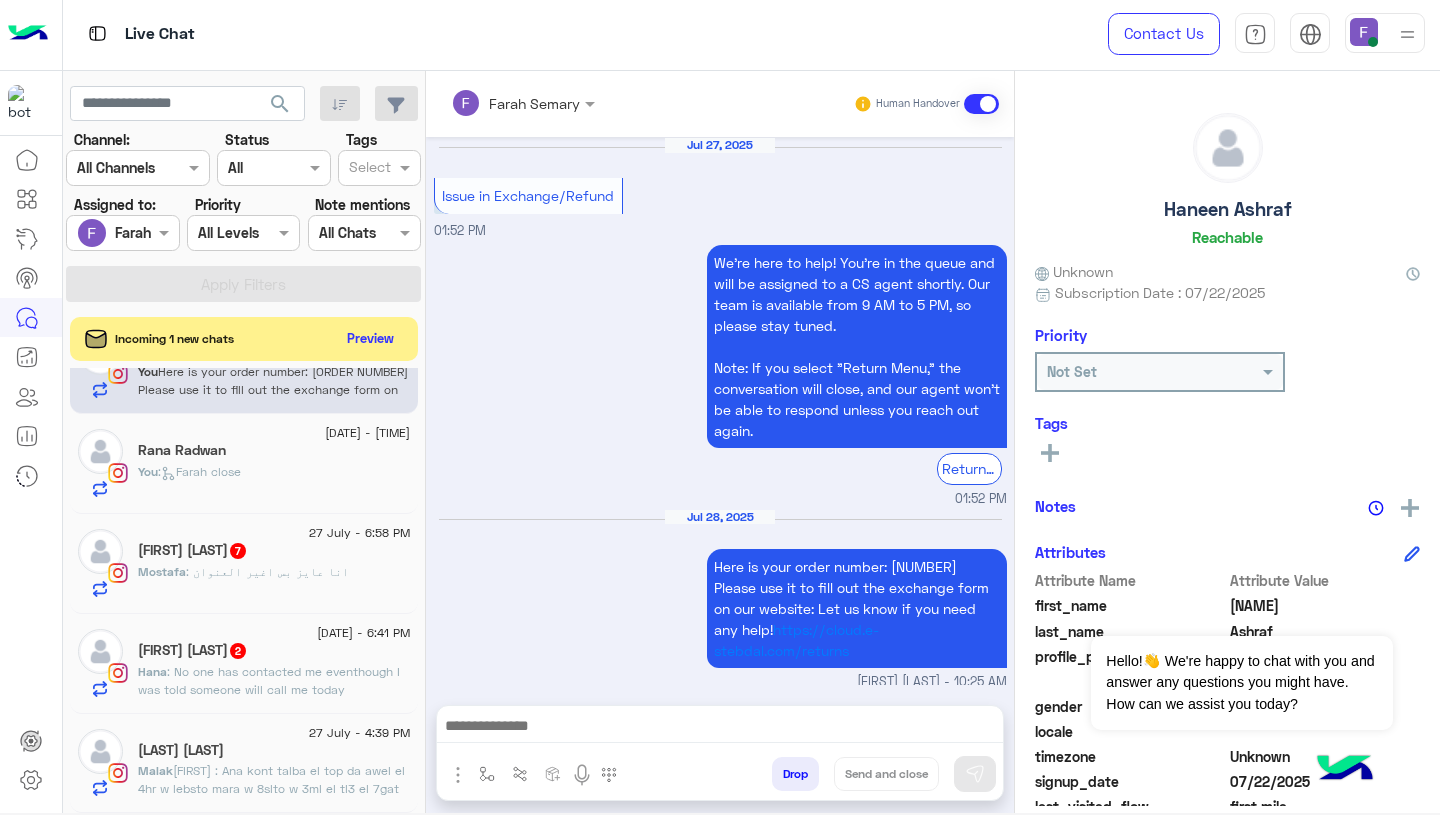 click on "[FIRST] : Ana kont talba el top da awel el 4hr w lebsto mara w 8slto w 3ml el tl3 el 7gat dy ma3 en kont talba top tany bardo m3ah w 8slto w m7sl4 feh ay 7aga fa akeed keda el 3eeb fe el top da+ eny b3deha 3mlt order  w grbt s3tha 9 tops w kolohom m7sl4 fehom 7aga lama et8slo" 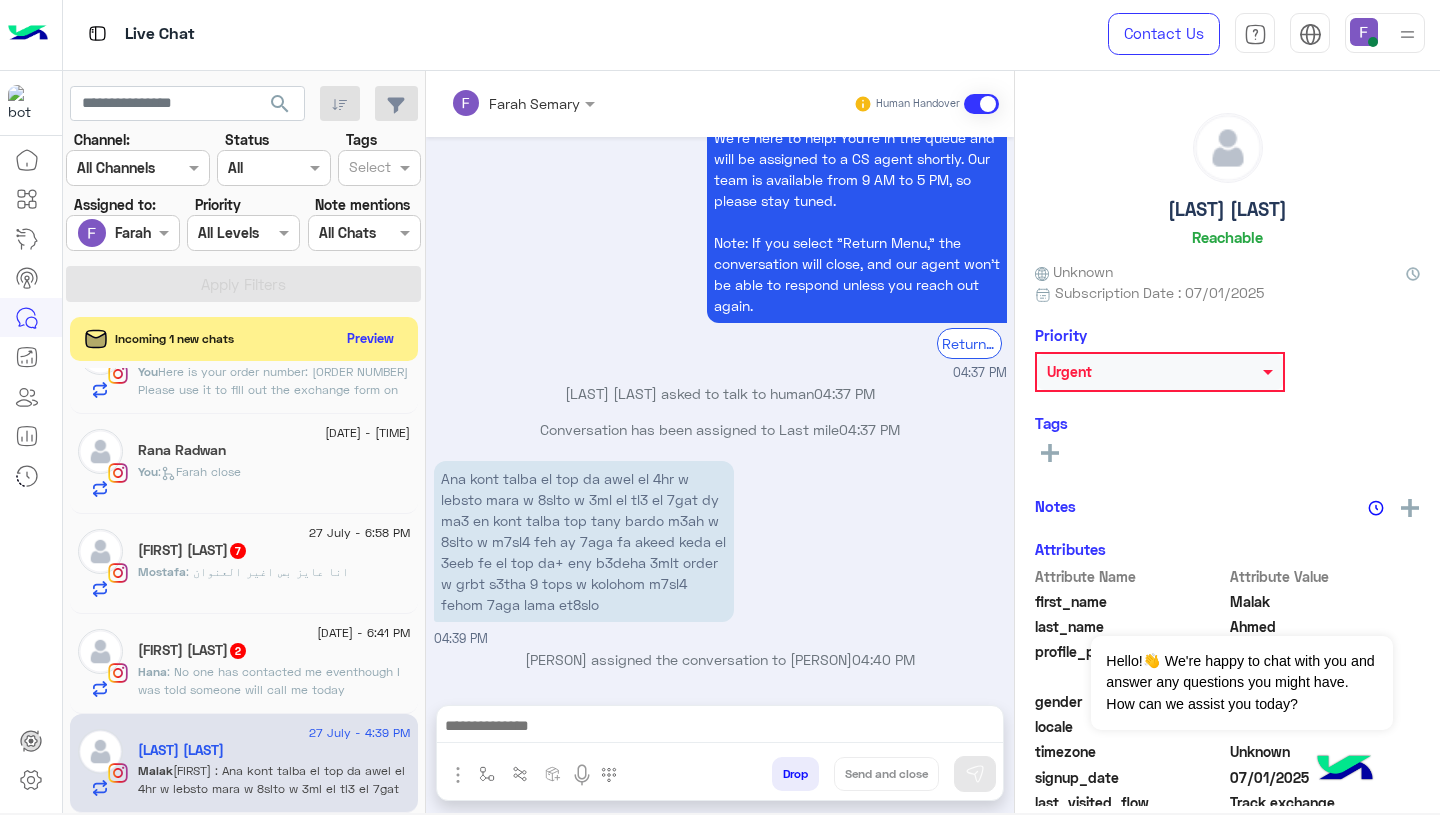 click on "[FIRST] [LAST]  2" 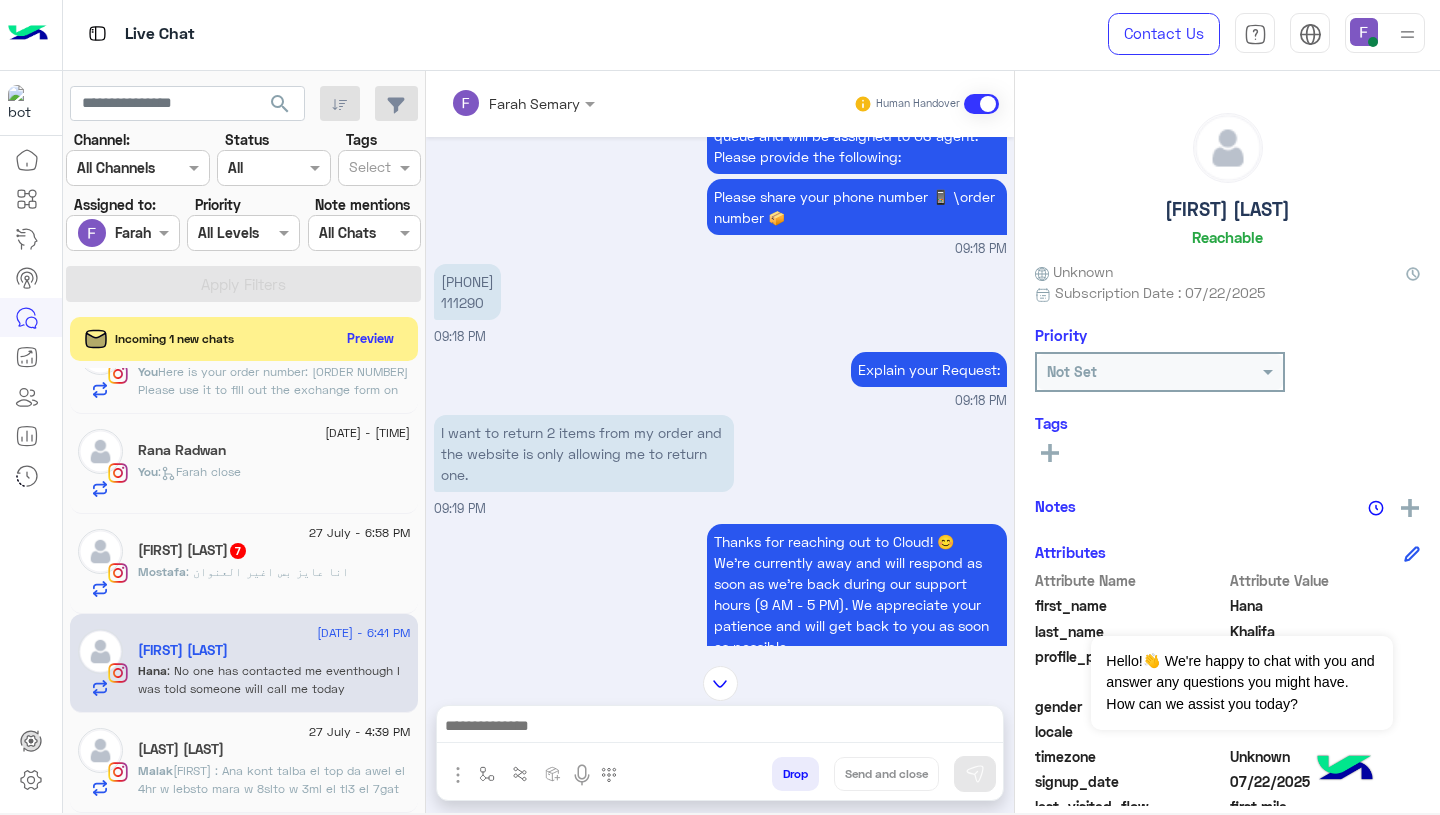 click on "[PHONE] [NUMBER]" at bounding box center (467, 292) 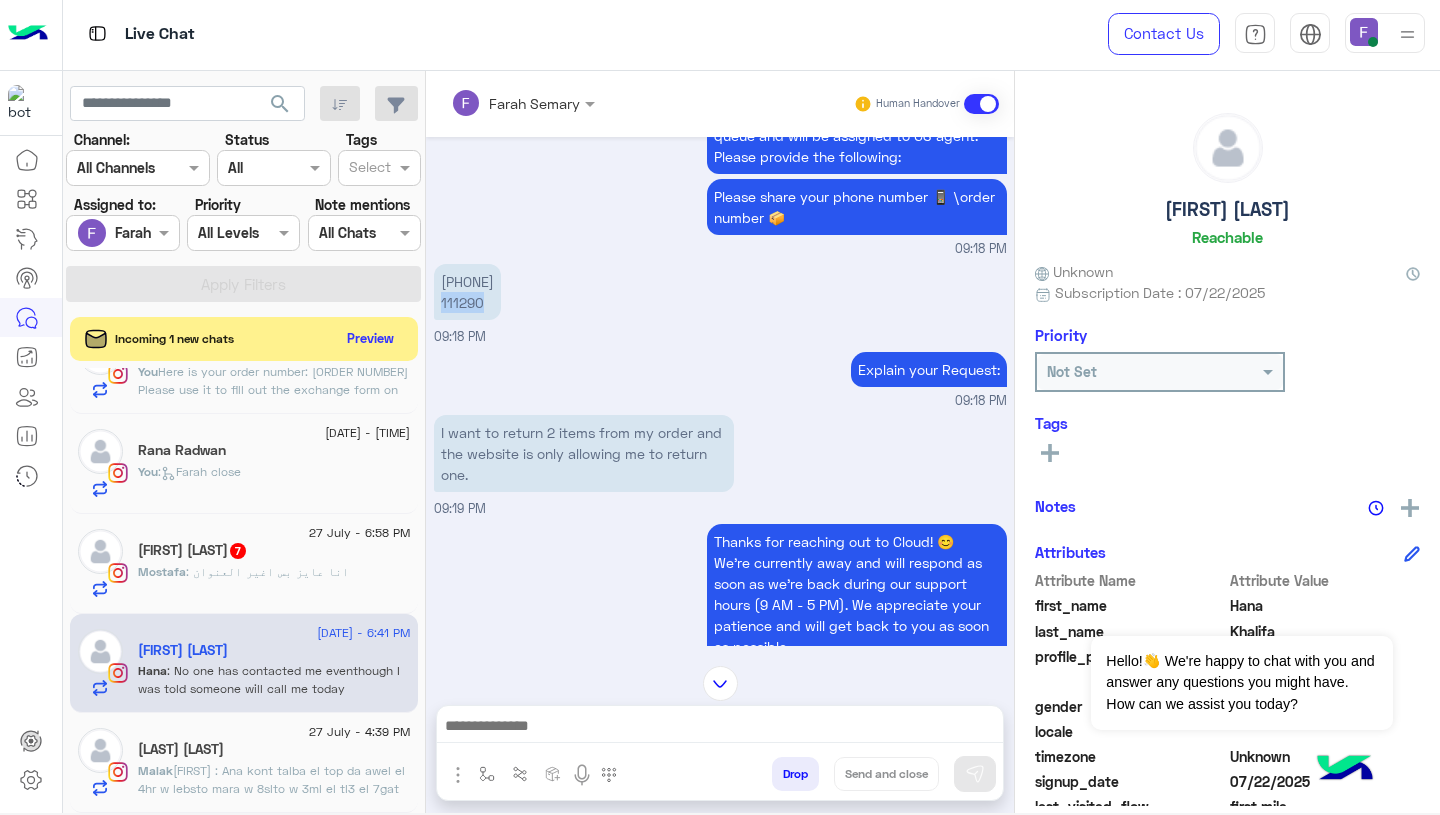 click on "[PHONE] [NUMBER]" at bounding box center [467, 292] 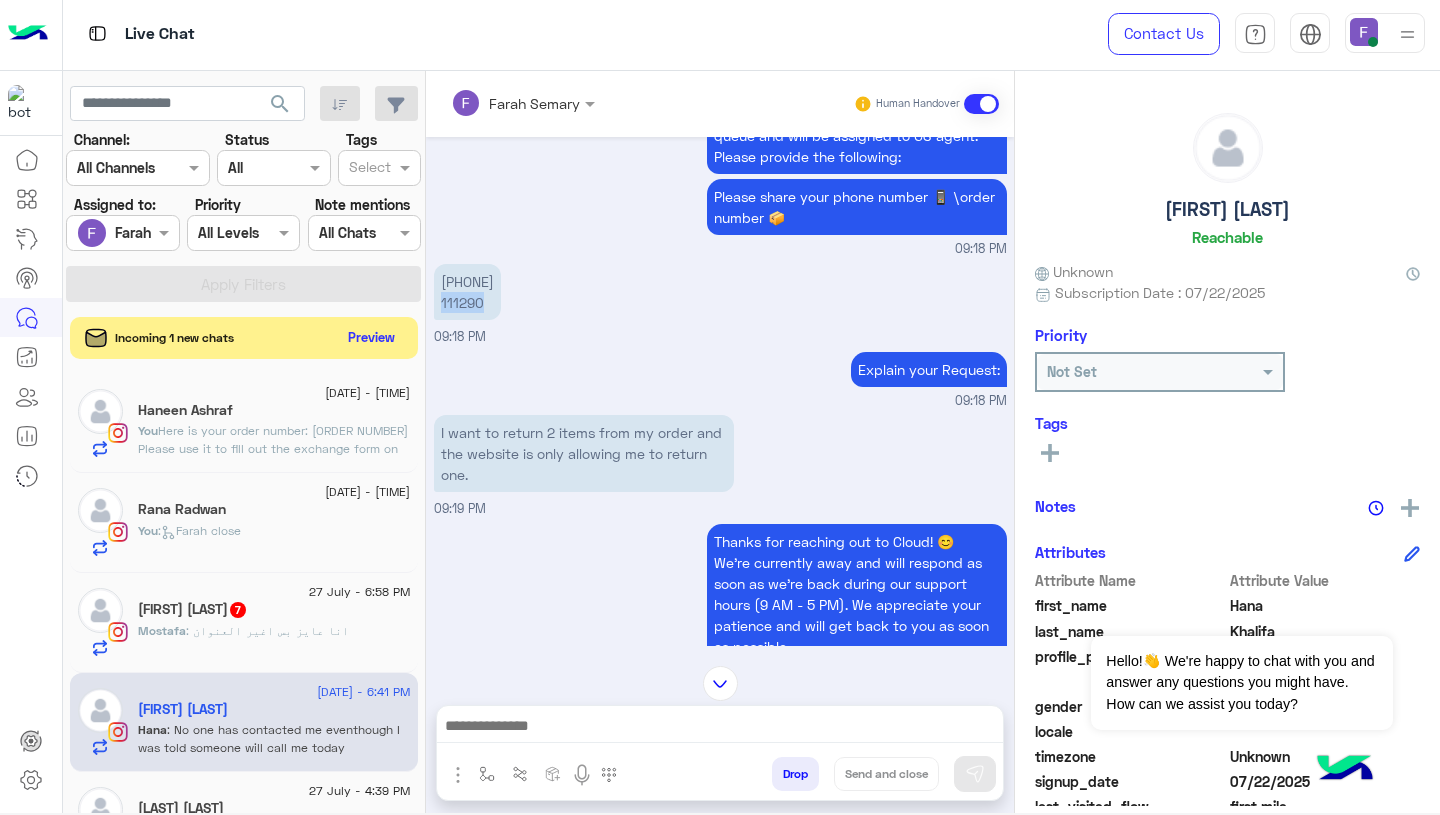 click on "Preview" 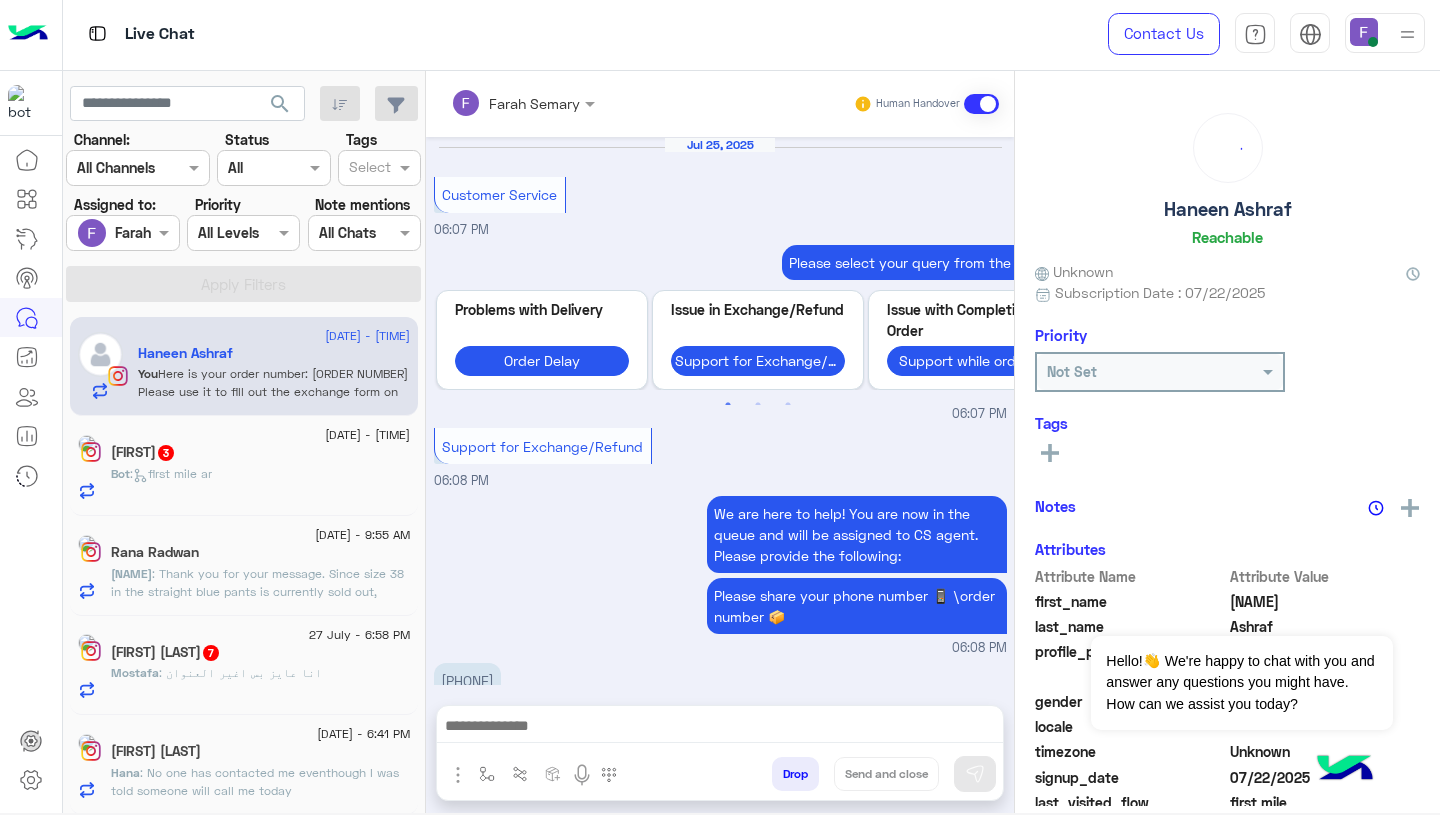 scroll, scrollTop: 1685, scrollLeft: 0, axis: vertical 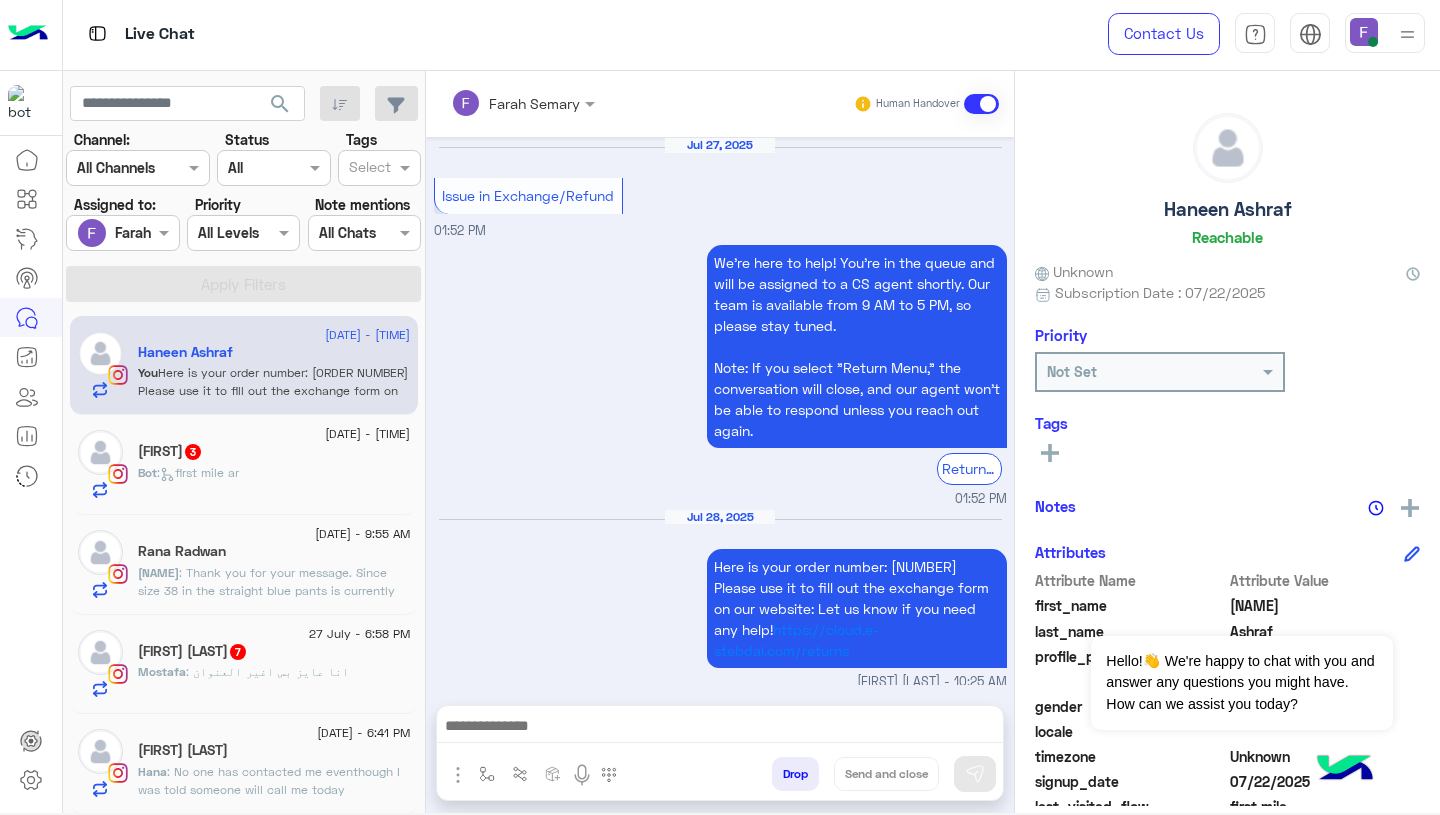 click on "[FIRST] [LAST]" 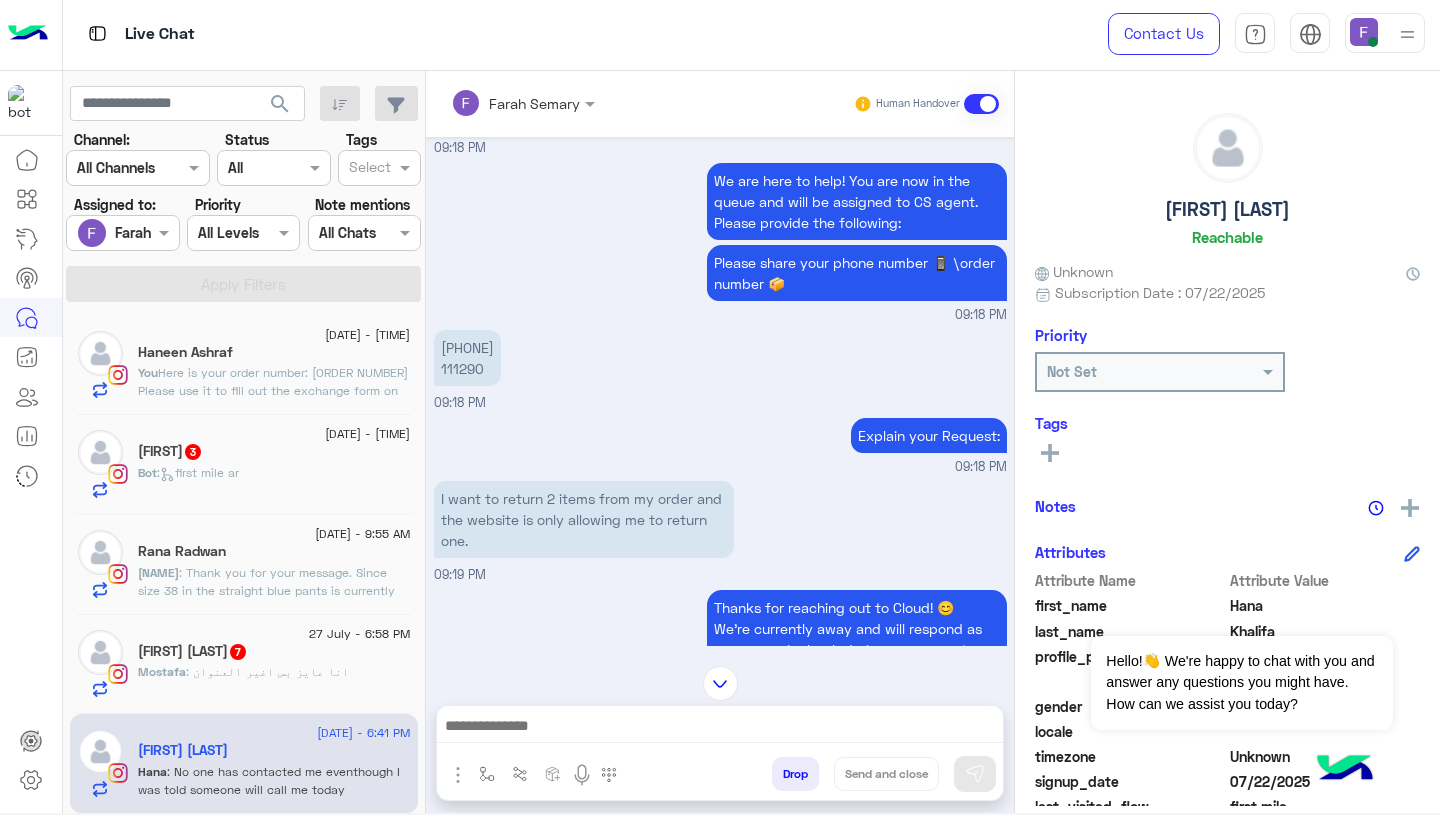 scroll, scrollTop: 332, scrollLeft: 0, axis: vertical 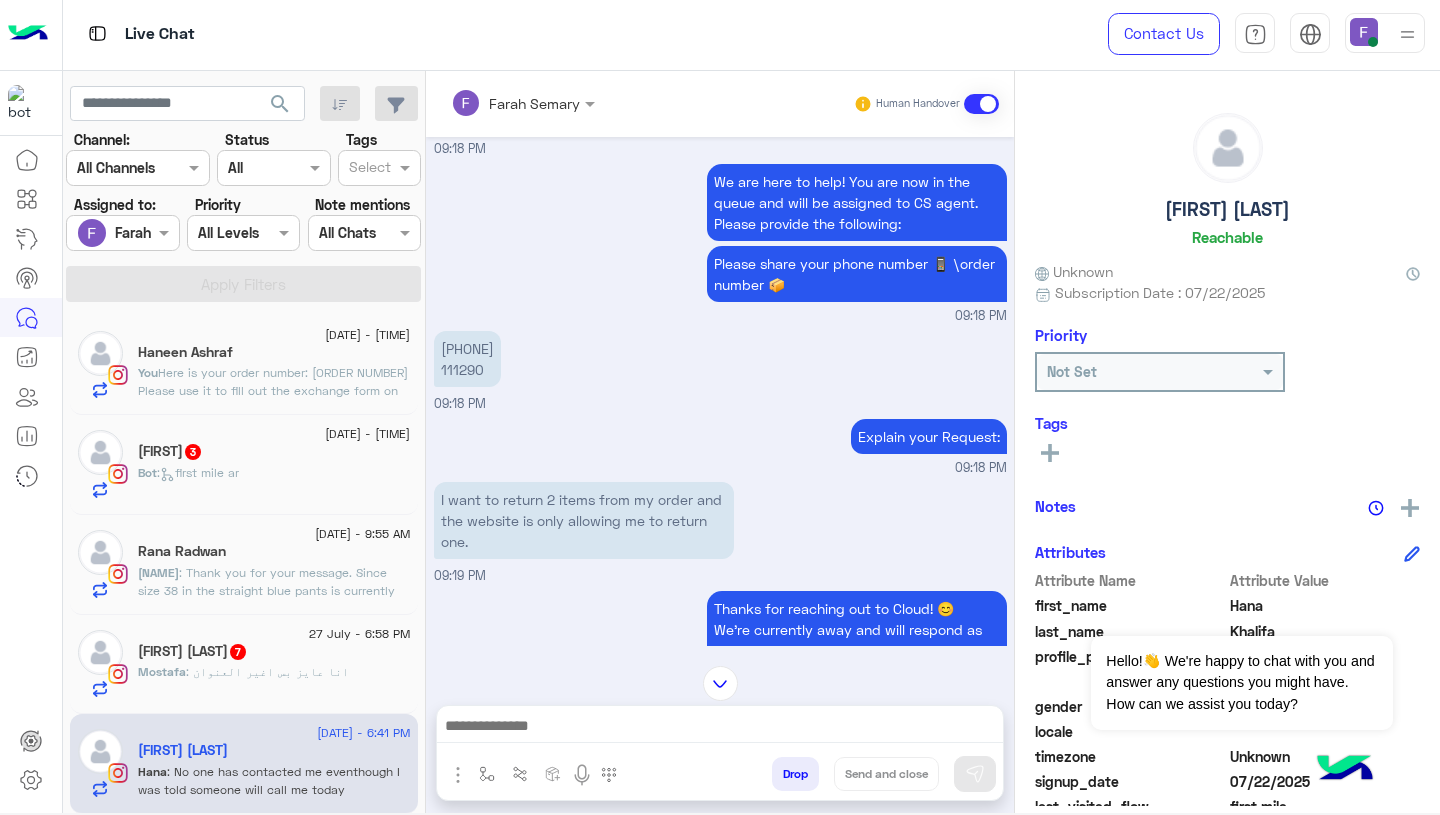 click on "[PHONE] [NUMBER]" at bounding box center (467, 359) 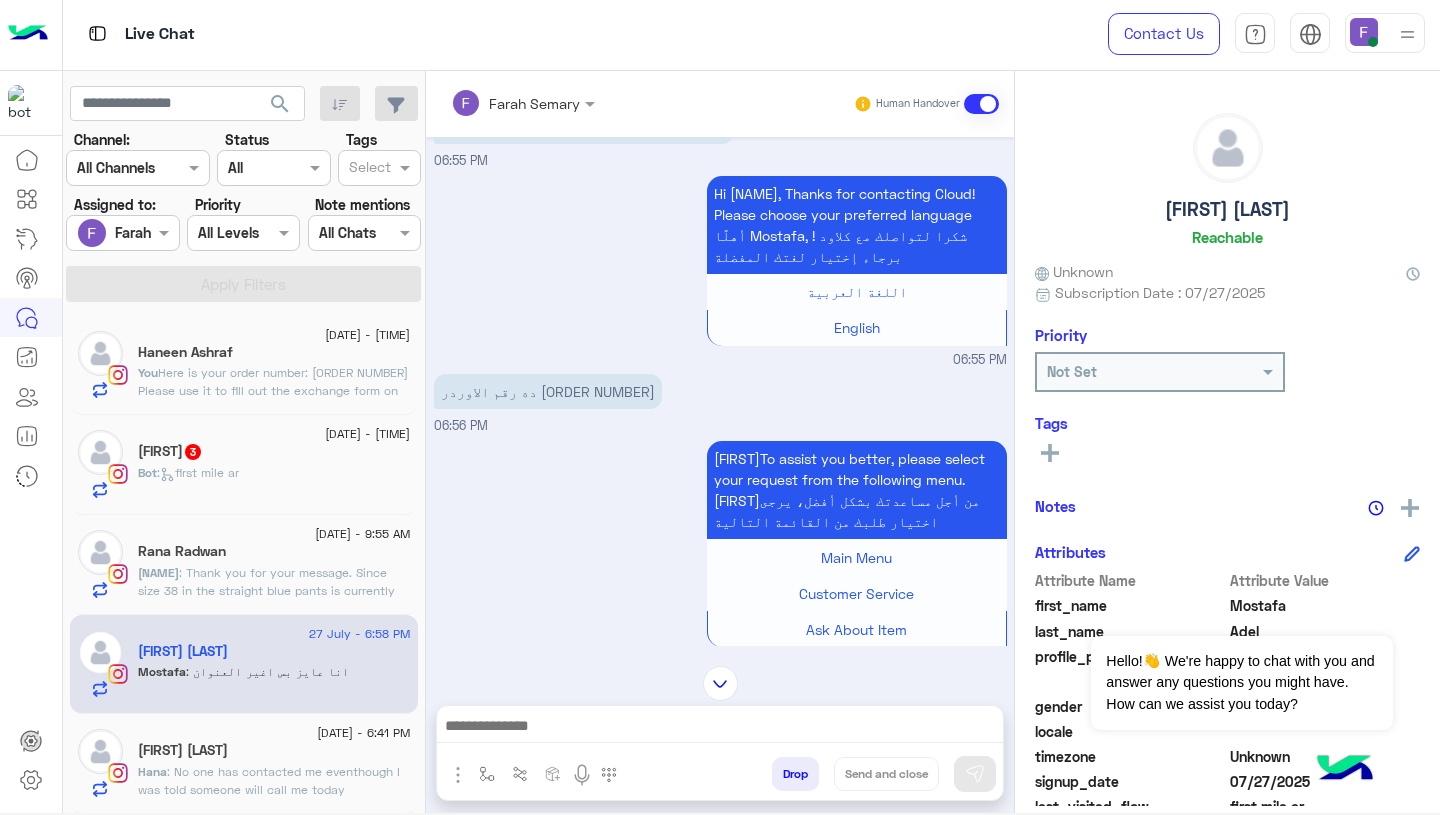 scroll, scrollTop: 0, scrollLeft: 0, axis: both 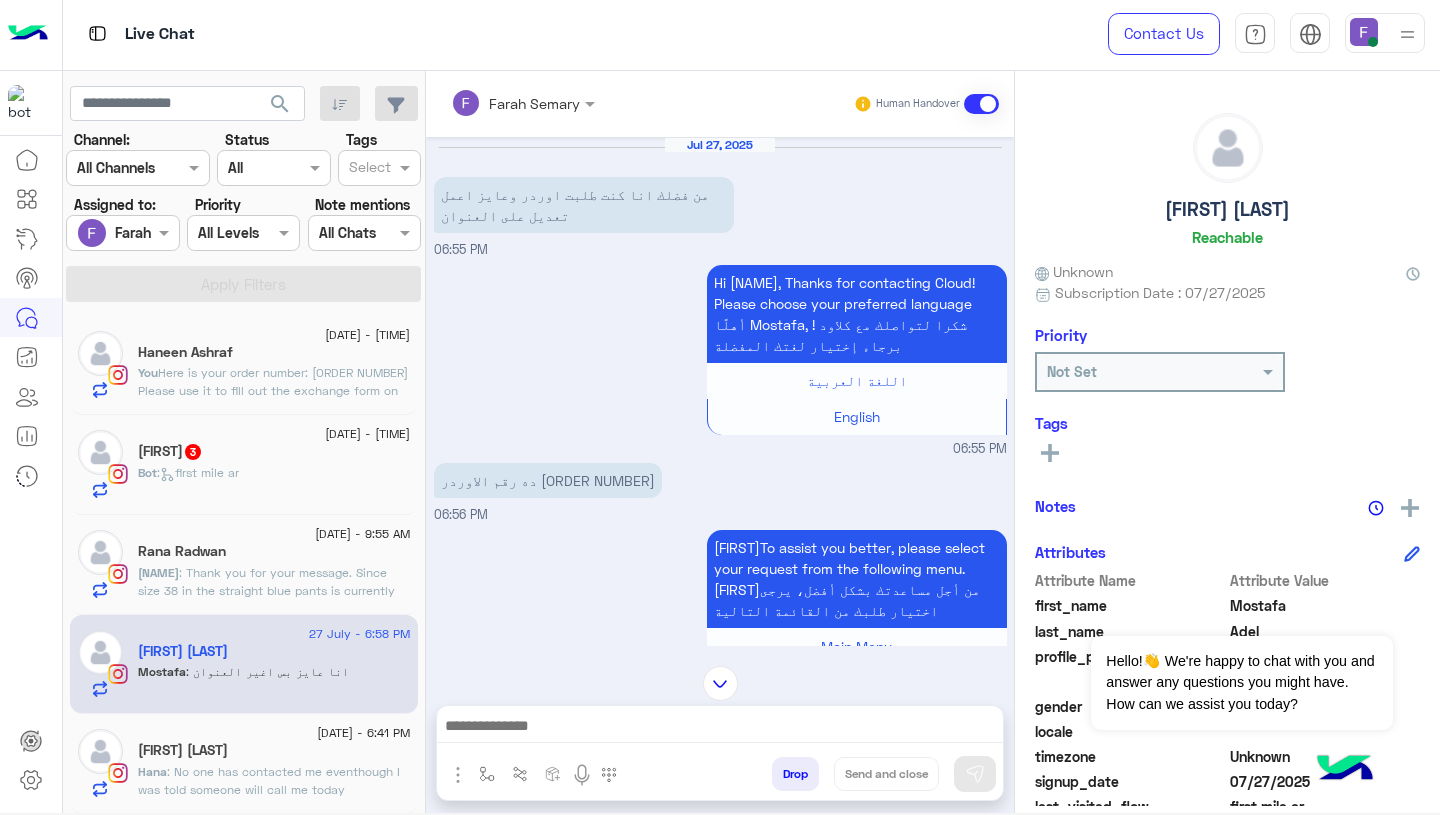 click on "من فضلك انا كنت طلبت اوردر وعايز اعمل تعديل على العنوان" at bounding box center (584, 205) 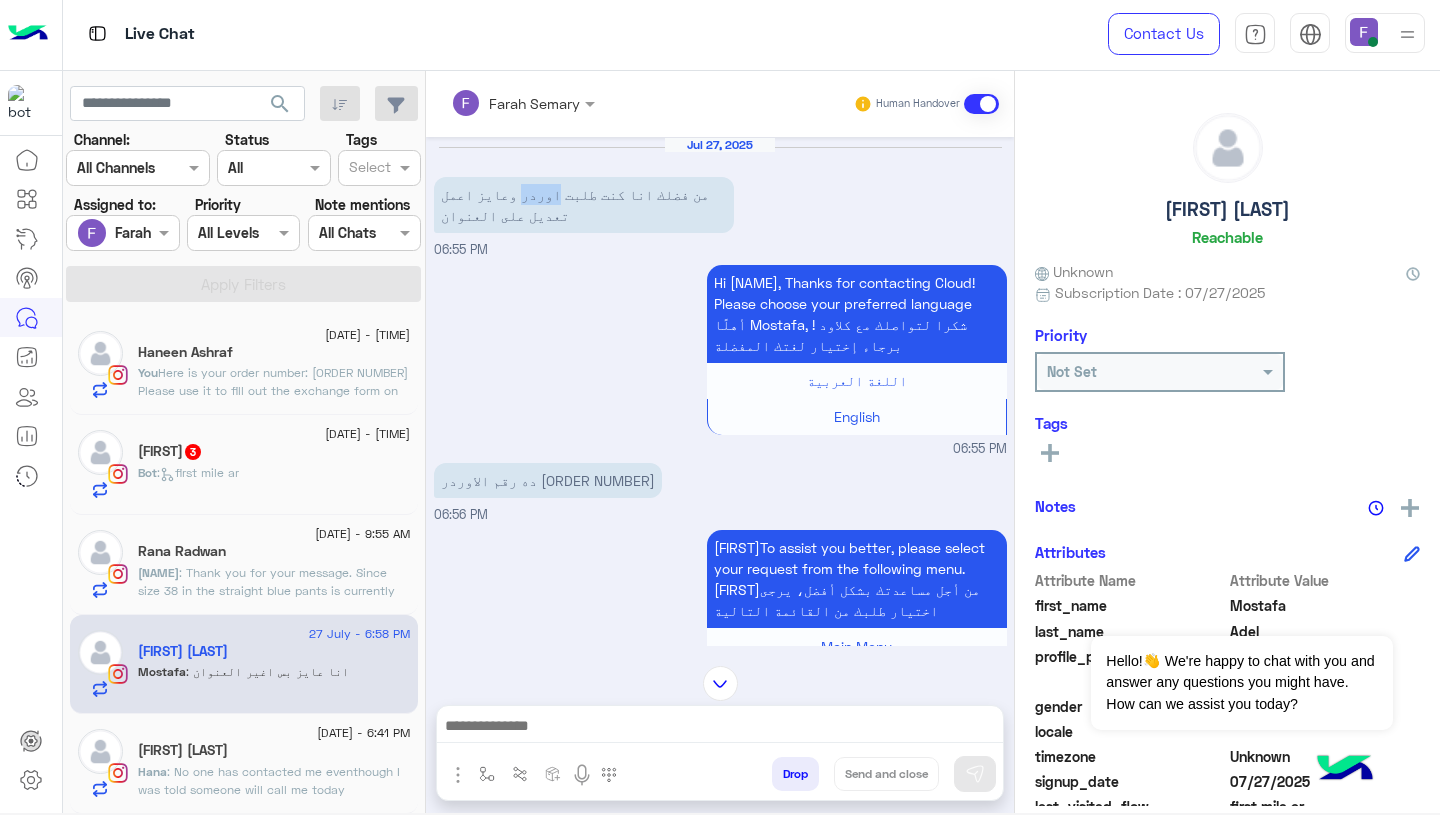 click on "من فضلك انا كنت طلبت اوردر وعايز اعمل تعديل على العنوان" at bounding box center (584, 205) 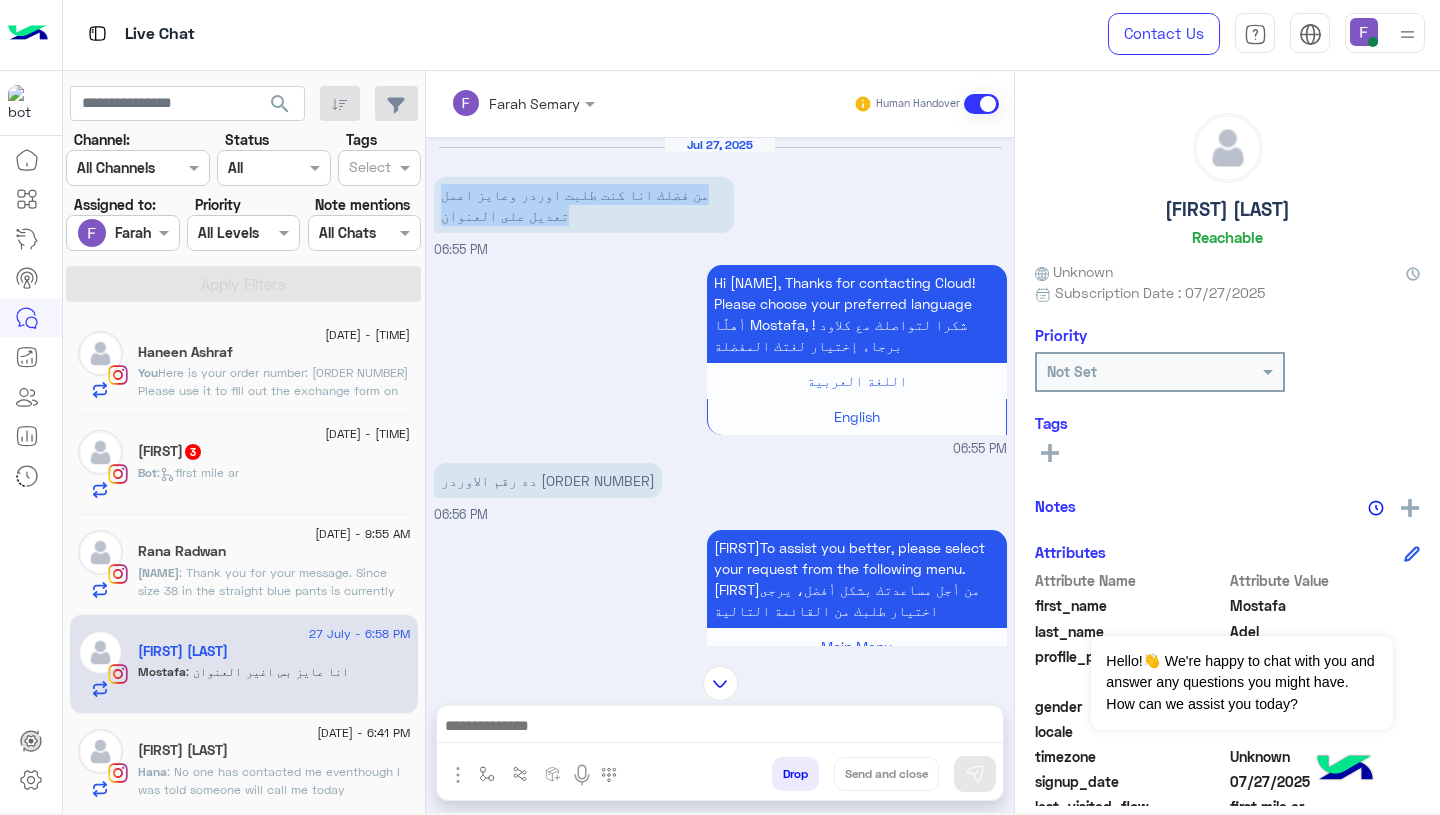 click on "من فضلك انا كنت طلبت اوردر وعايز اعمل تعديل على العنوان" at bounding box center (584, 205) 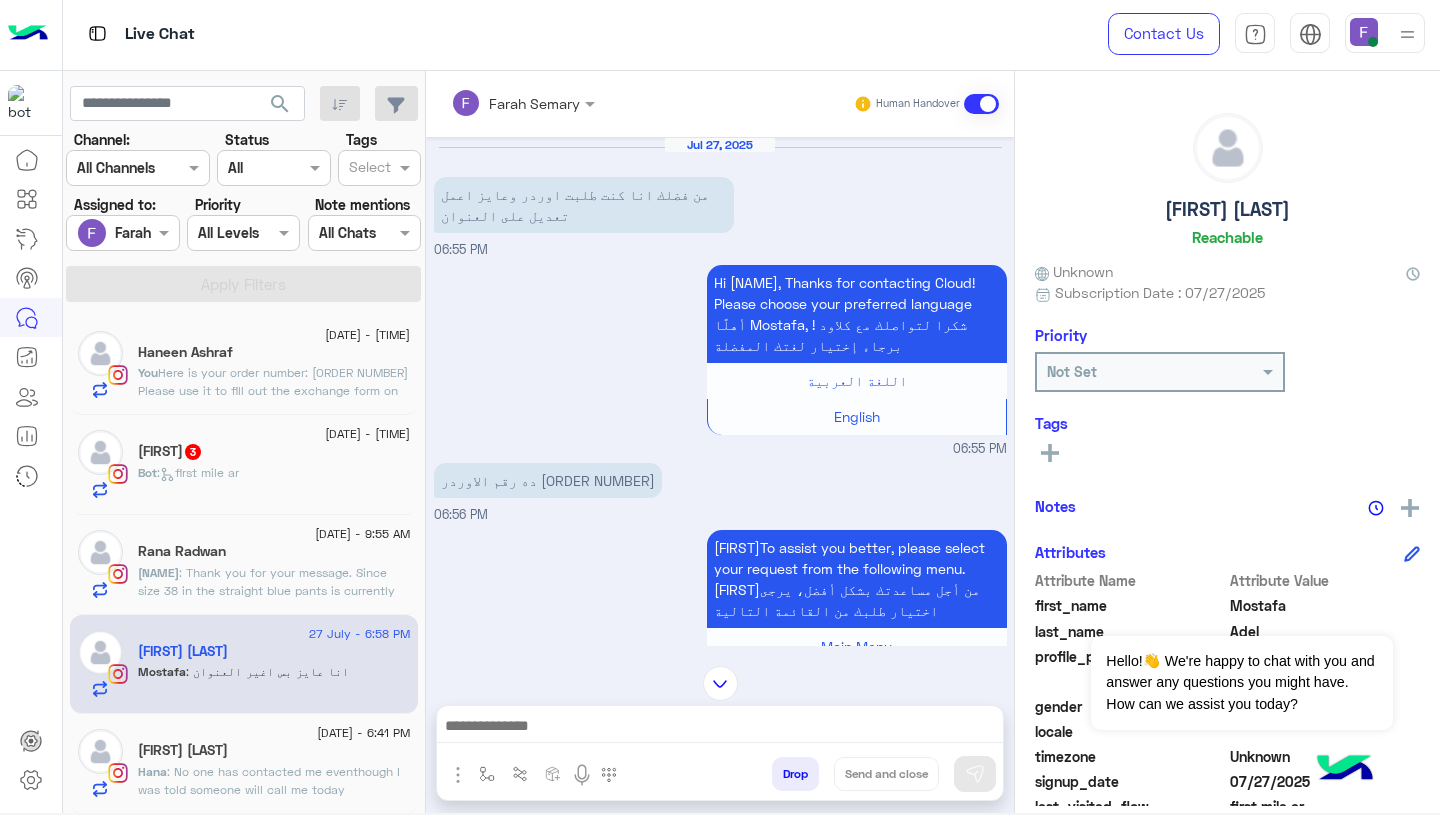 click at bounding box center [720, 728] 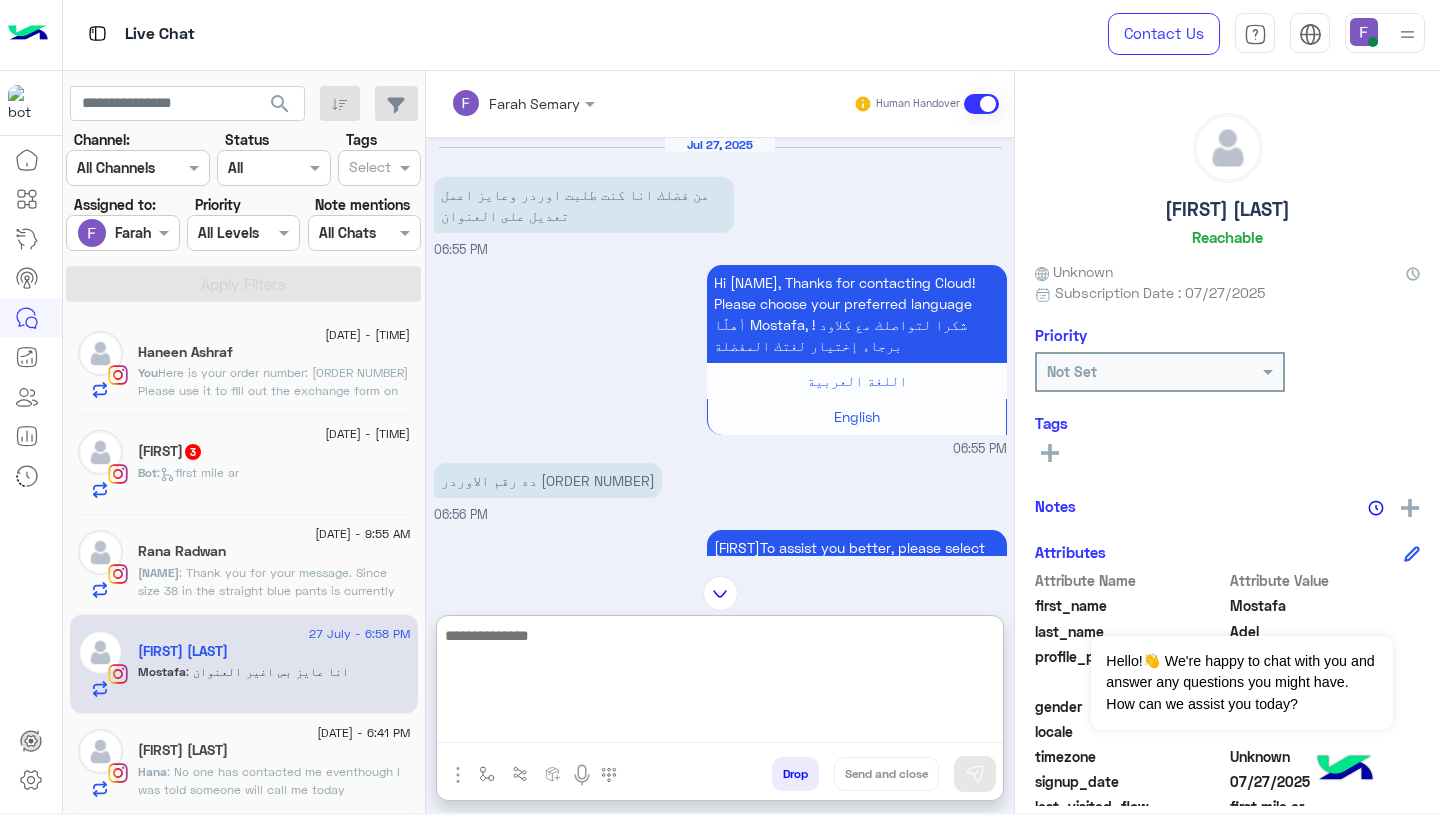 paste on "**********" 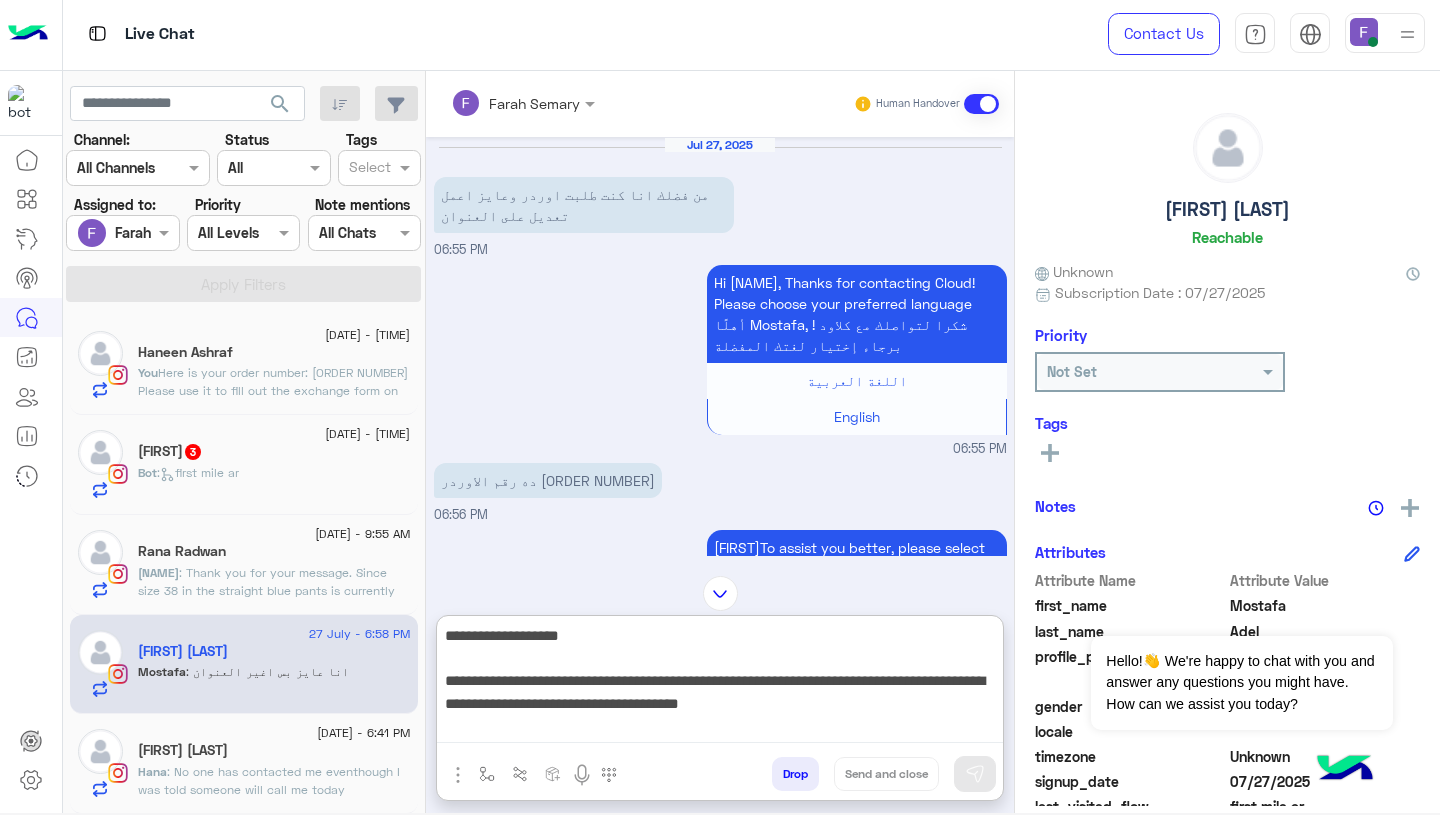 scroll, scrollTop: 151, scrollLeft: 0, axis: vertical 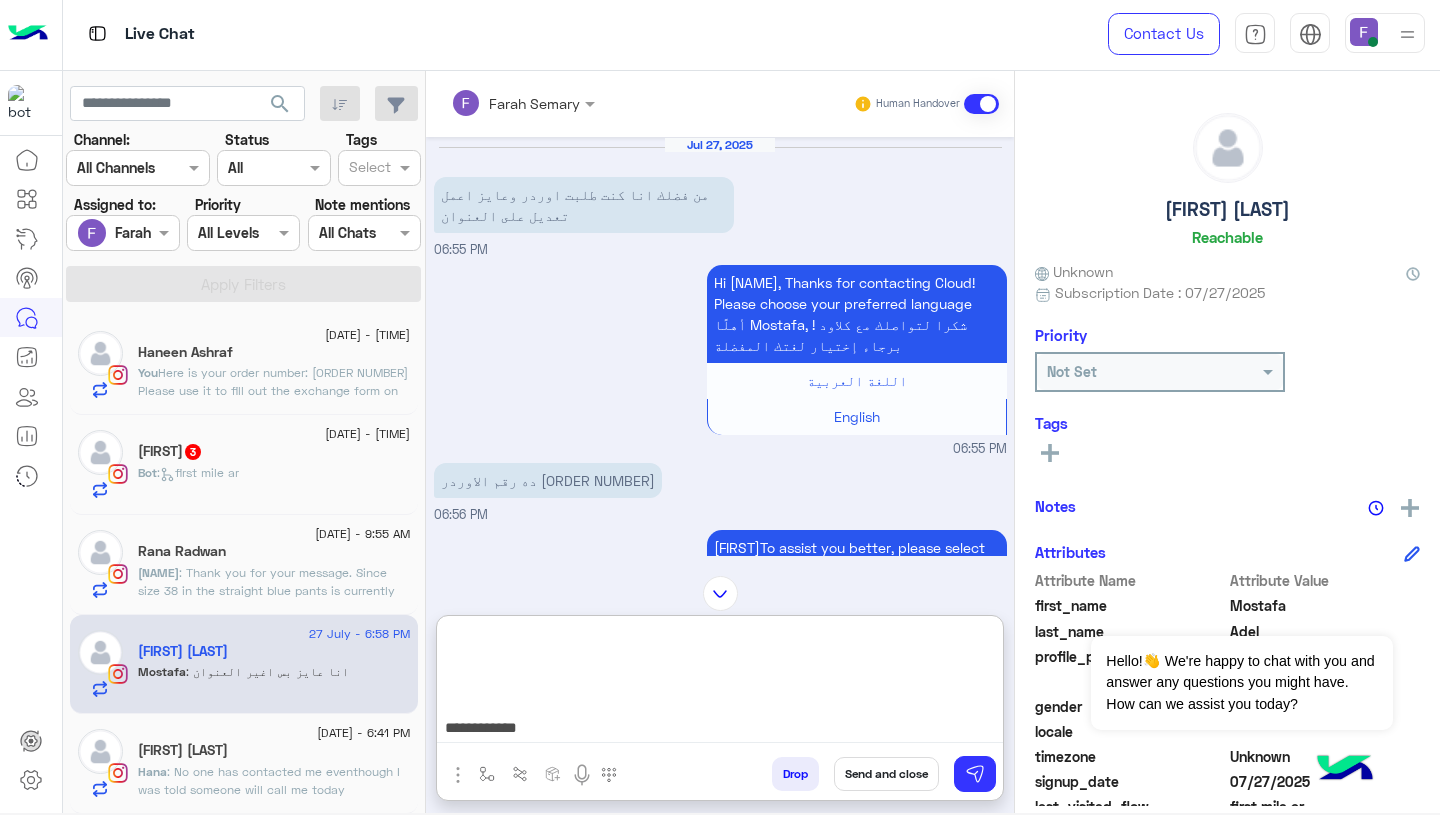 click on "**********" at bounding box center (720, 683) 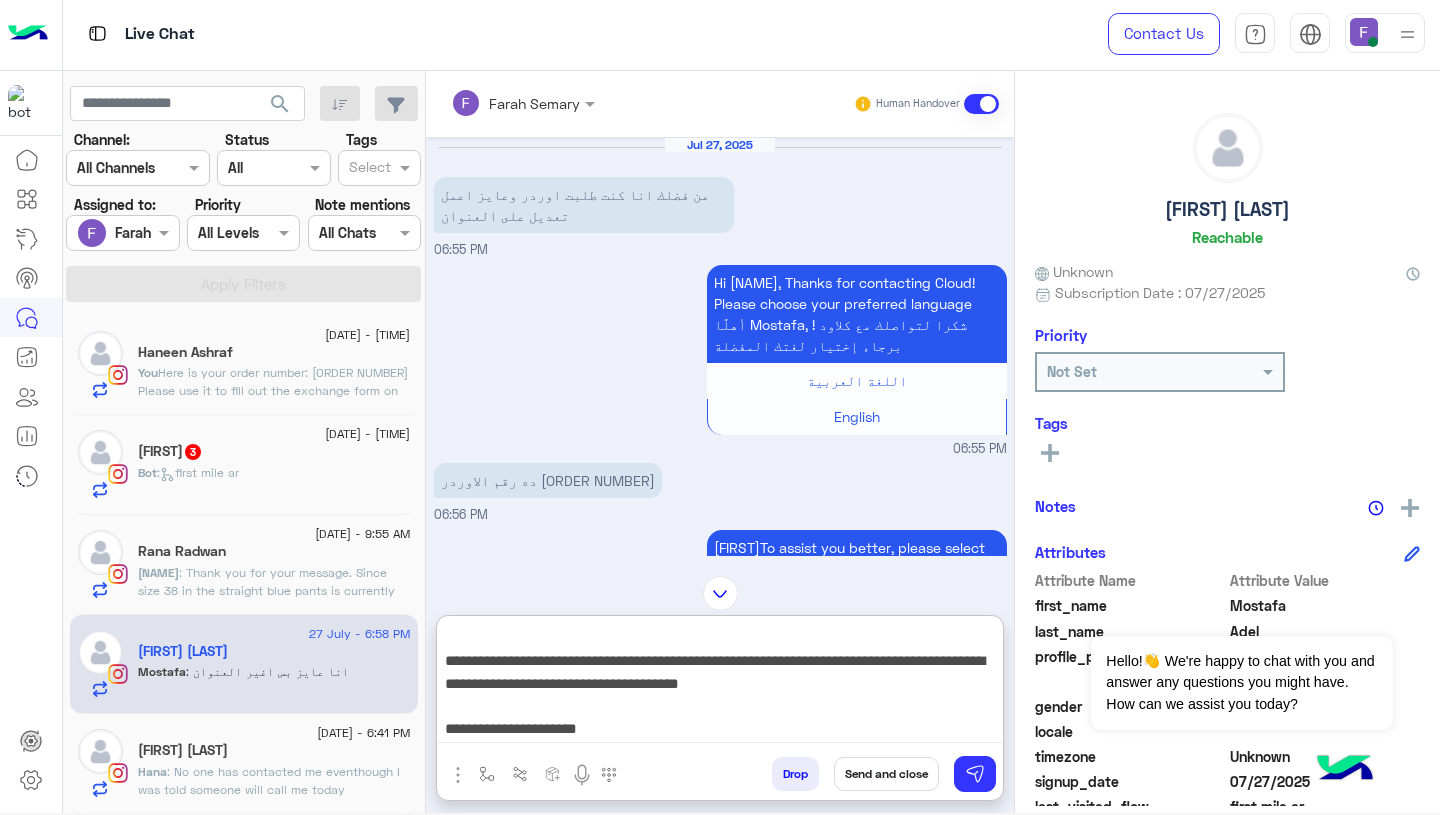type on "**********" 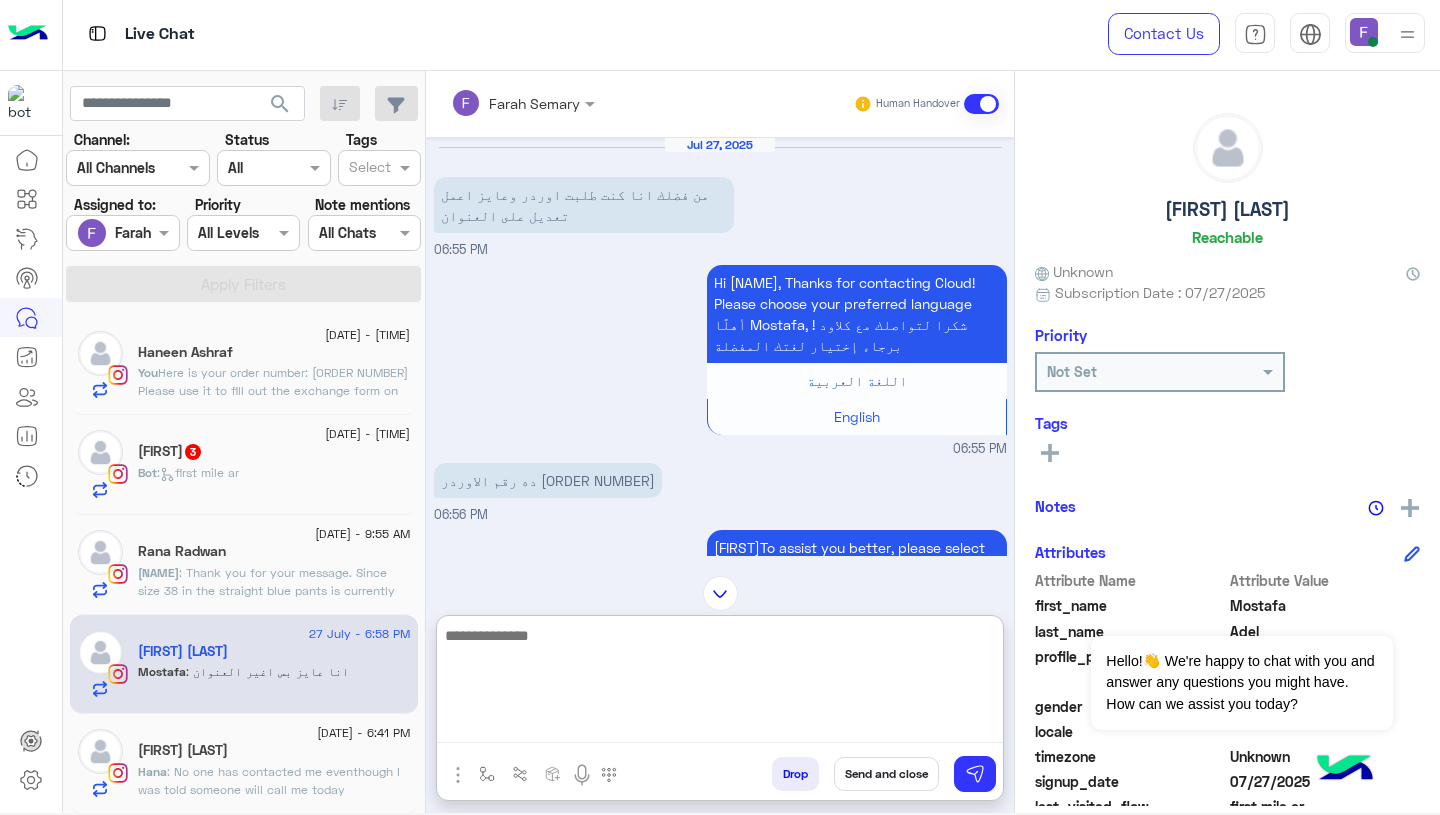 scroll, scrollTop: 0, scrollLeft: 0, axis: both 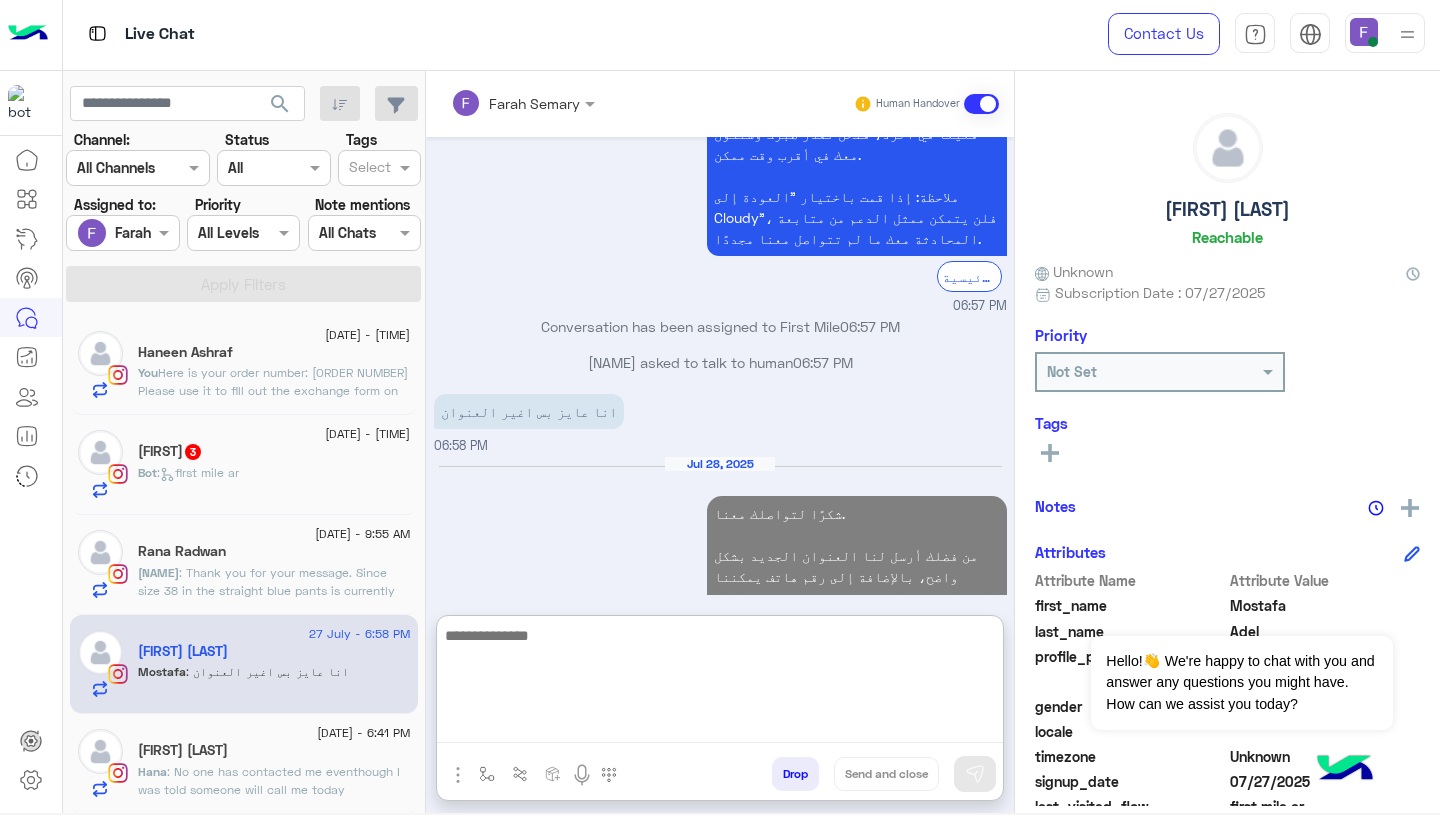 click on ": Thank you for your message.
Since size 38 in the straight blue pants is currently sold out, please keep an eye on our website.
Once it’s back in stock, you can exchange your pants right away.
Don’t forget to click “Email me” on the product page to get notified as soon as it’s available.
We’re here if you need any further help!" 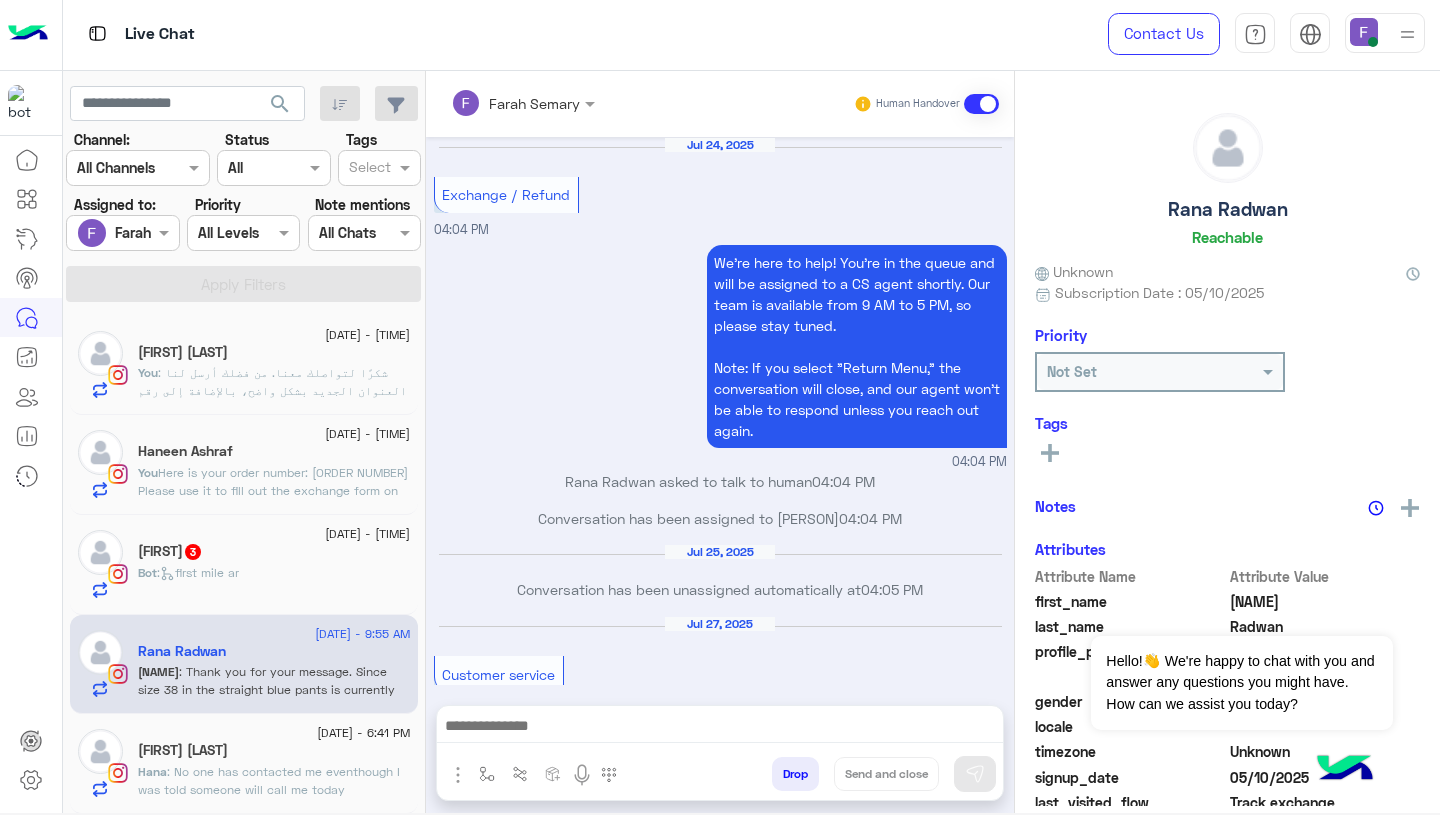 scroll, scrollTop: 1663, scrollLeft: 0, axis: vertical 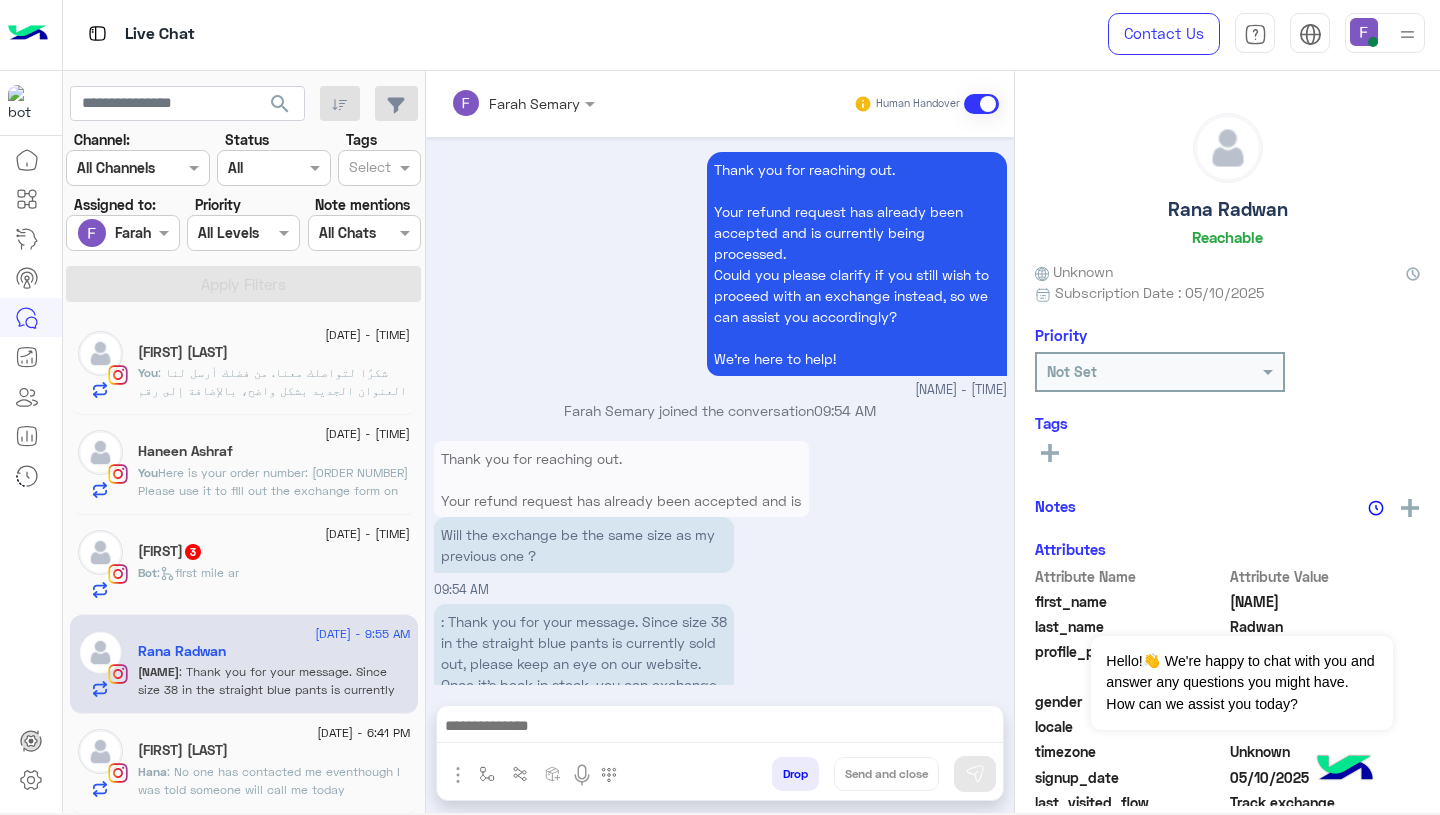 click on "Bot :   first mile ar" 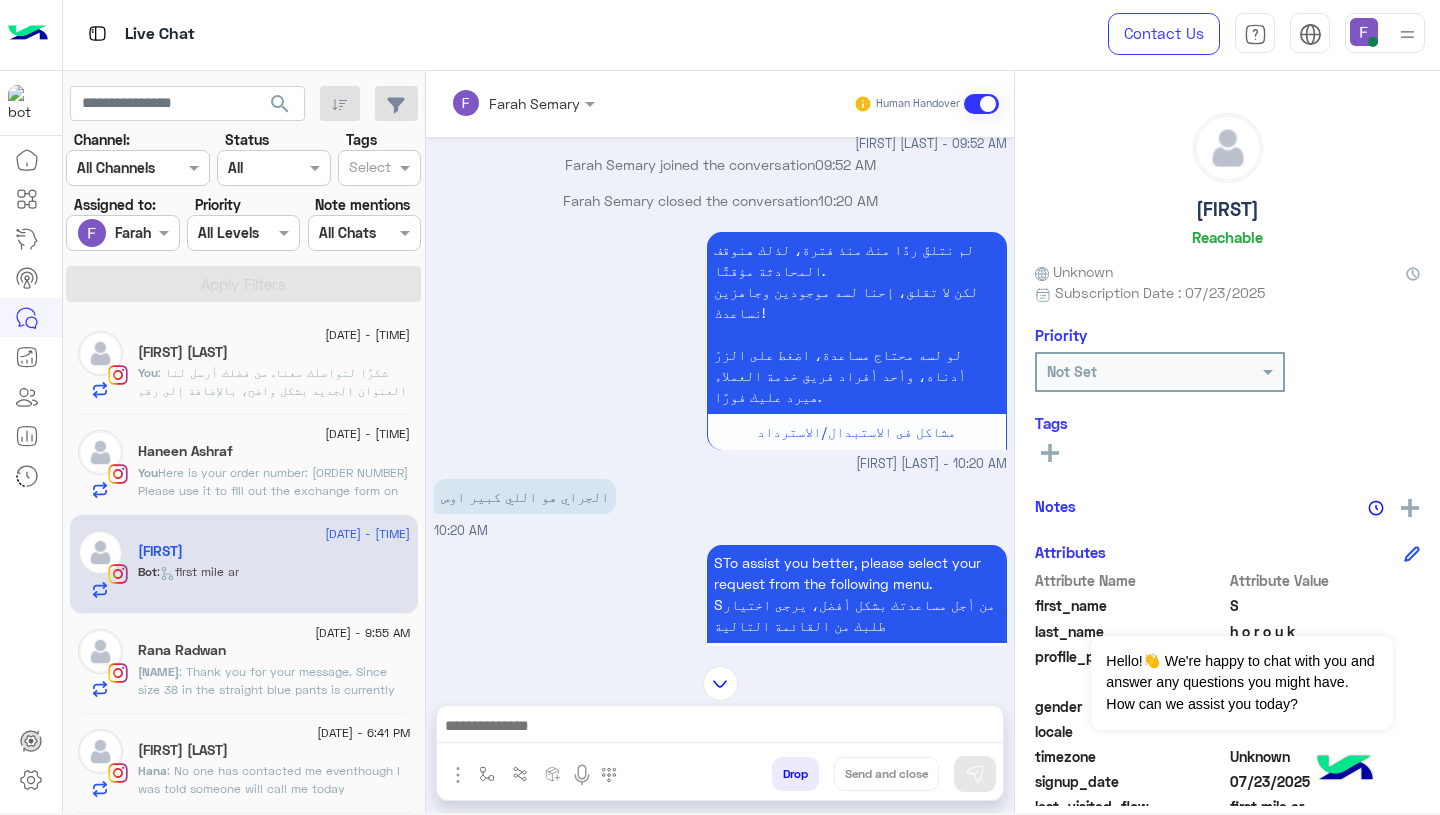 scroll, scrollTop: 1062, scrollLeft: 0, axis: vertical 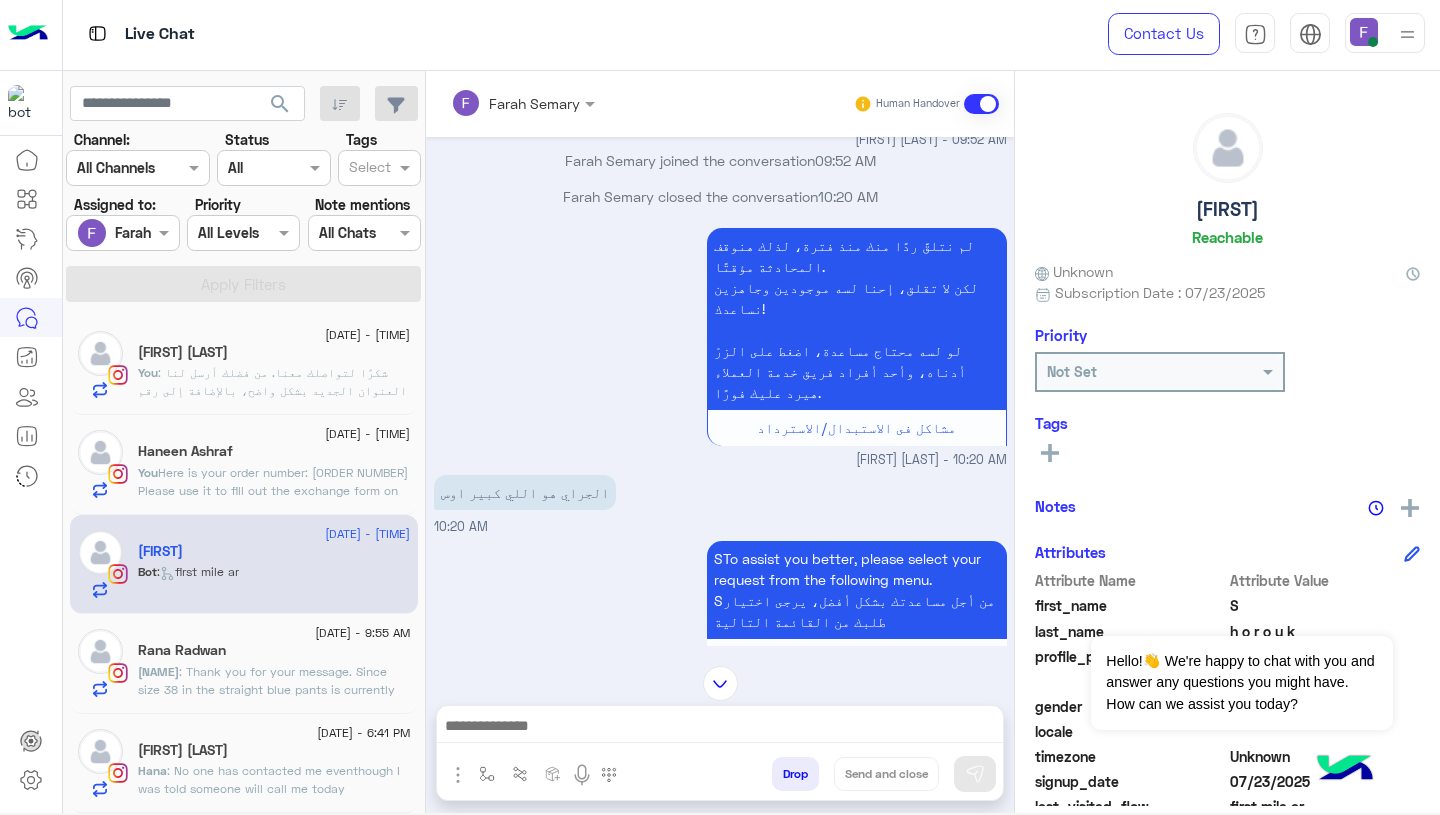 click on "الجراي هو اللي كبير اوس" at bounding box center (525, 492) 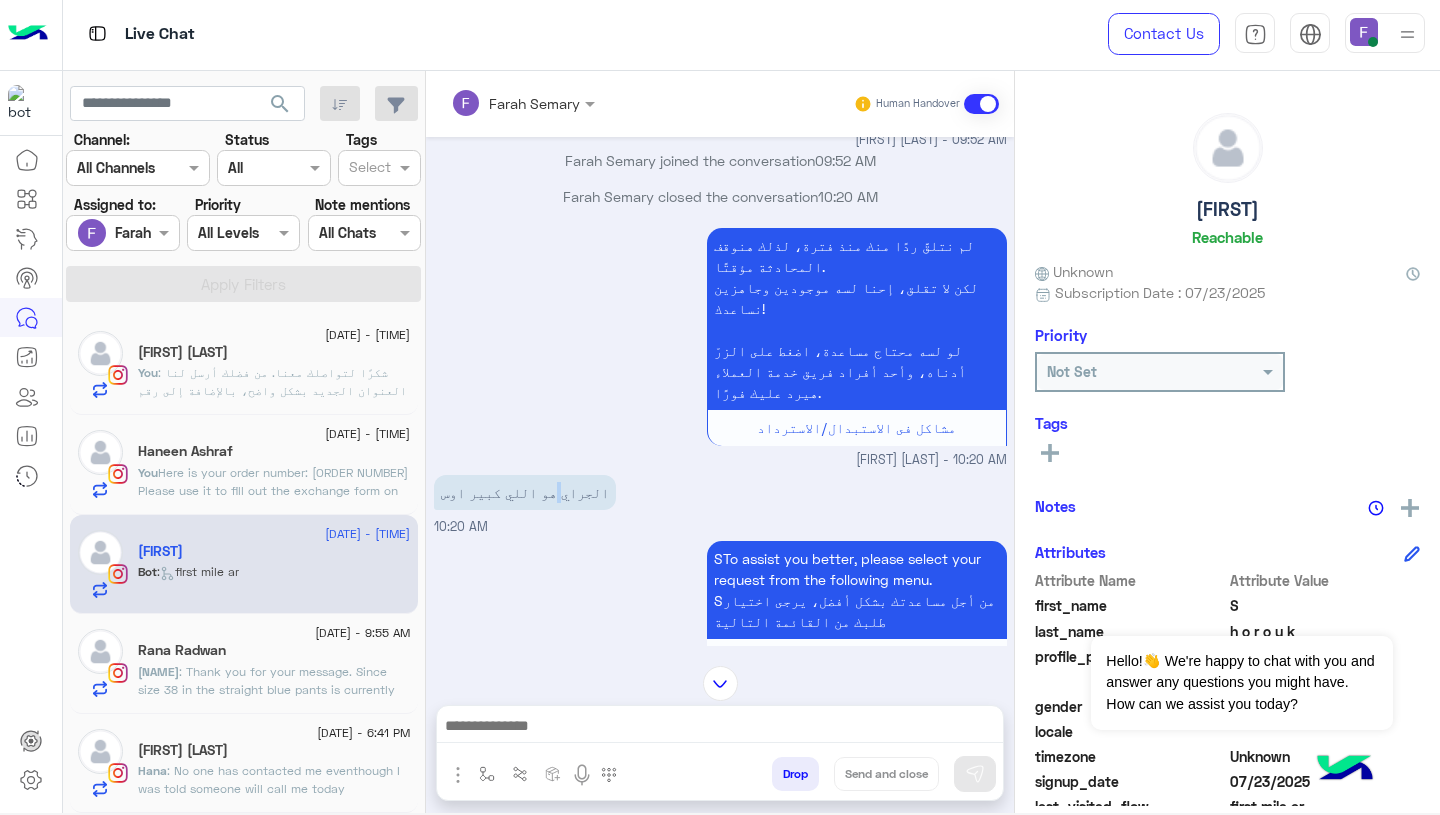 click on "الجراي هو اللي كبير اوس" at bounding box center (525, 492) 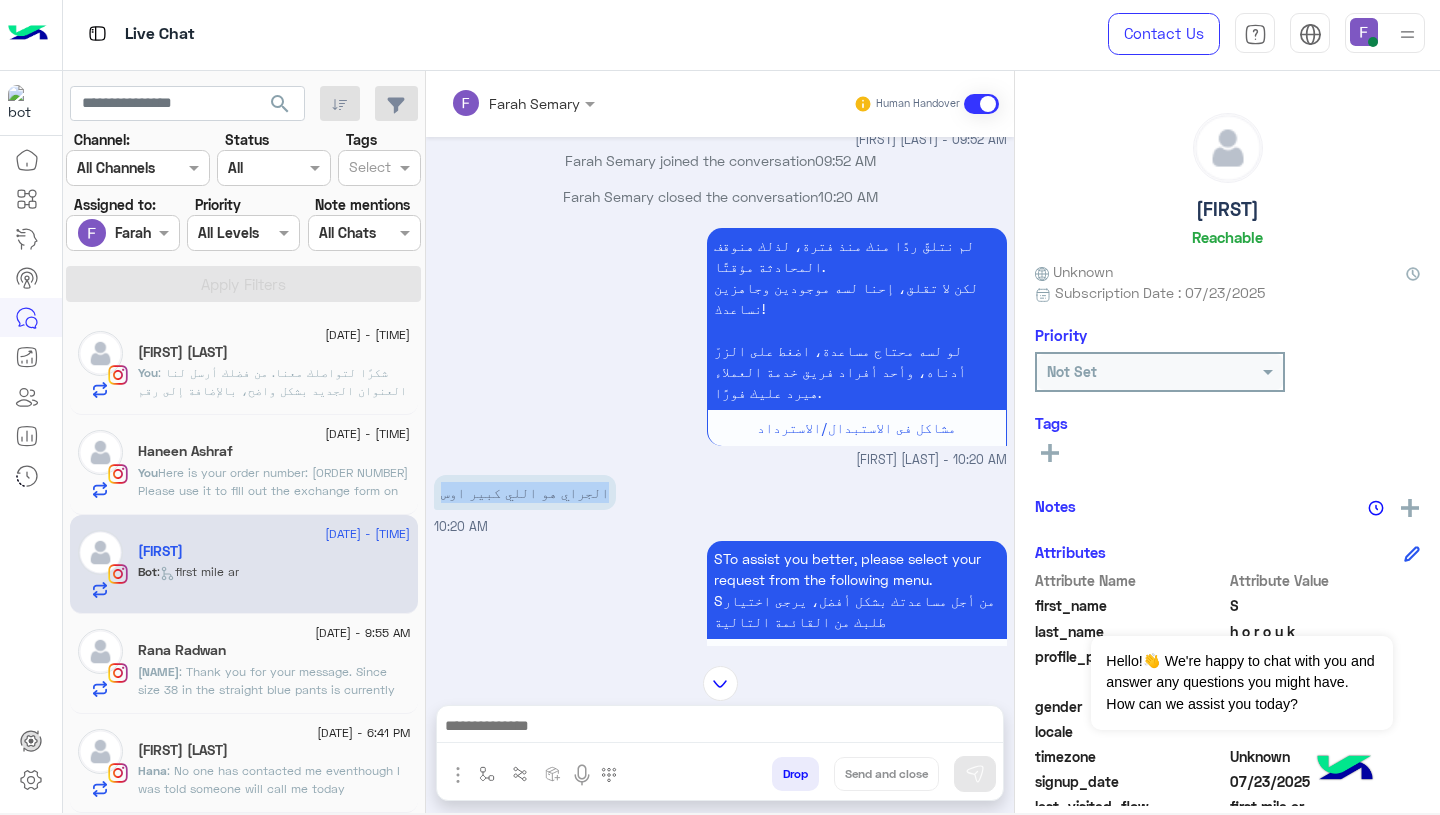 click on "الجراي هو اللي كبير اوس" at bounding box center [525, 492] 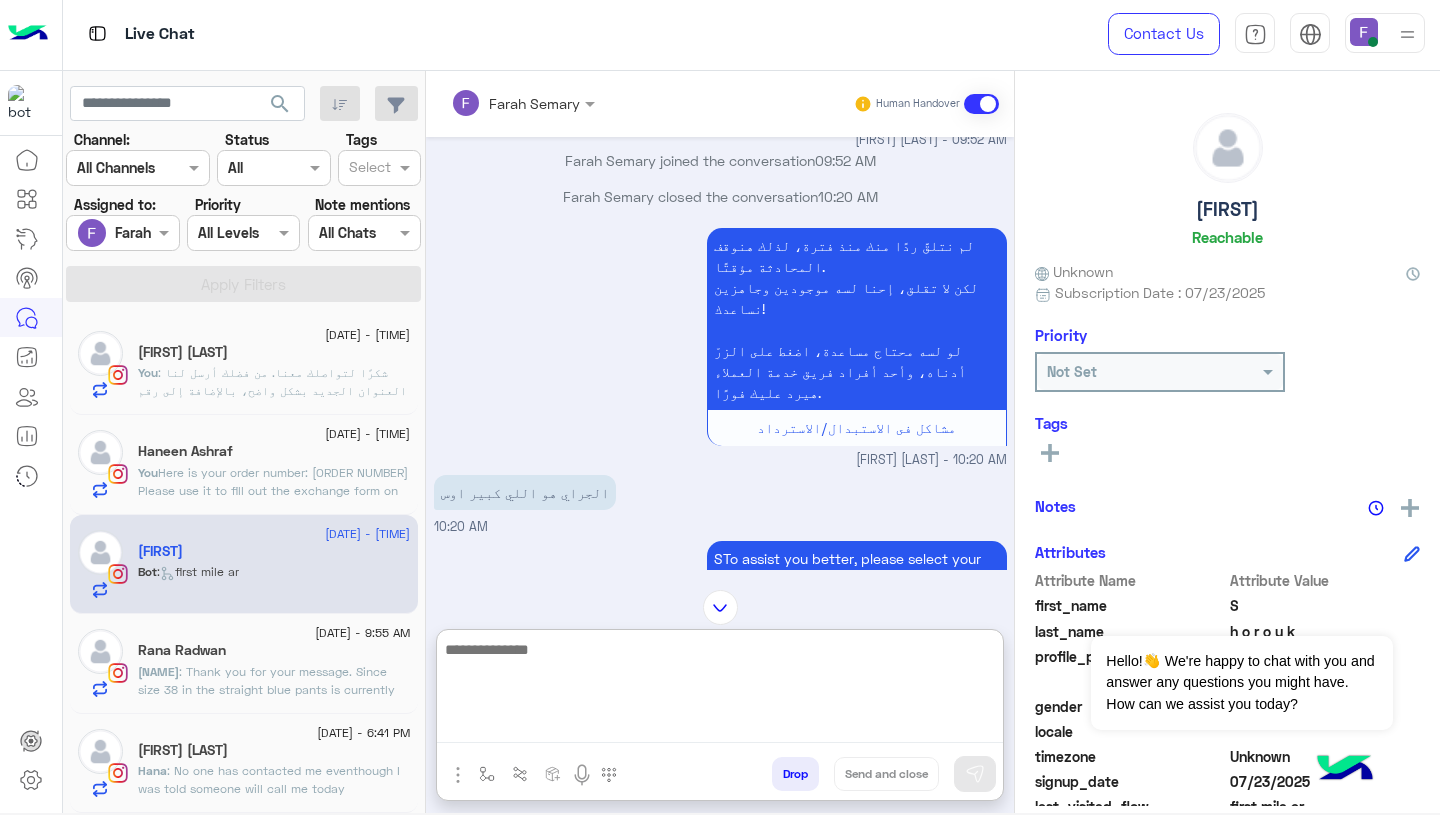 paste on "**********" 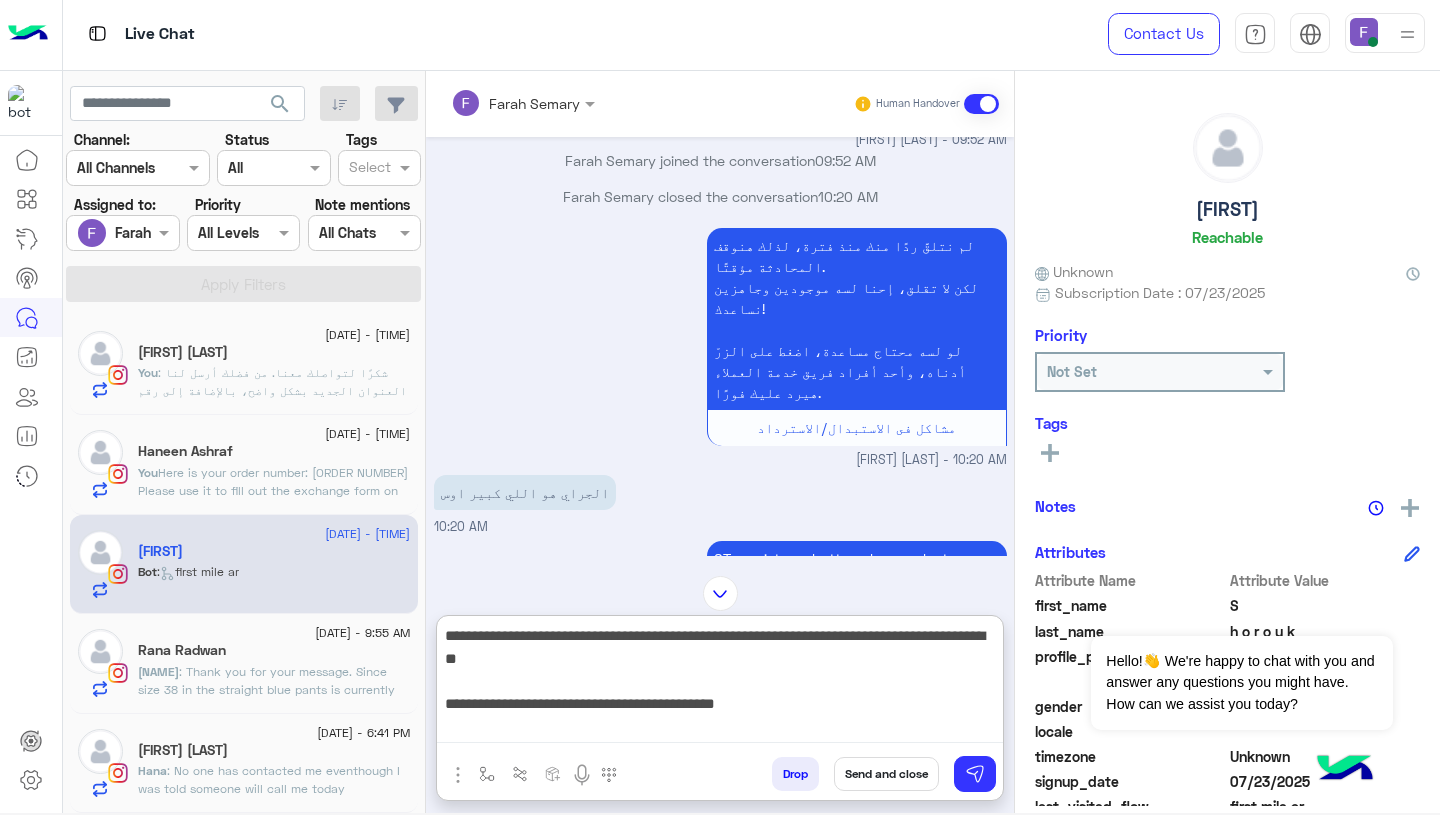 scroll, scrollTop: 106, scrollLeft: 0, axis: vertical 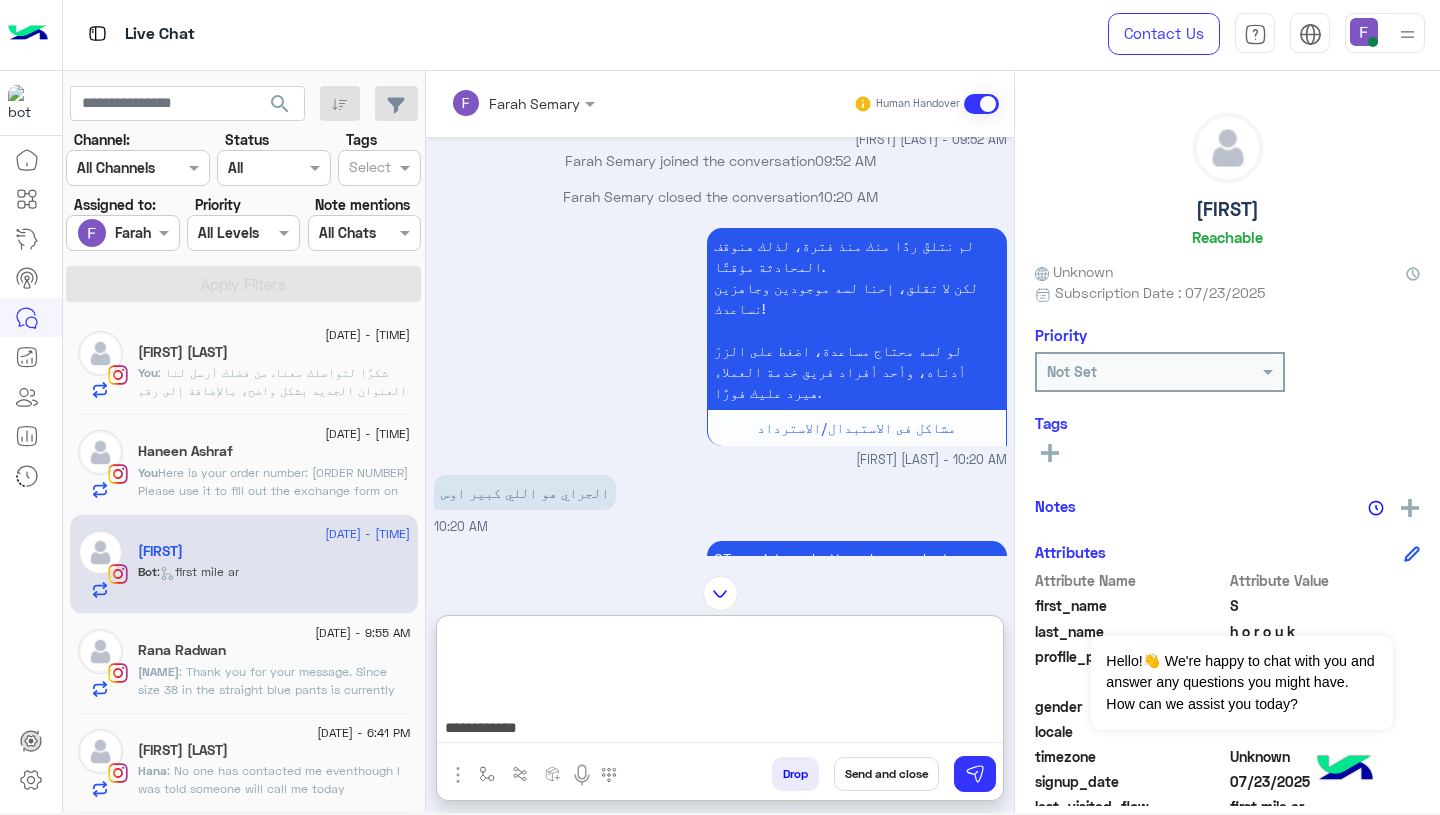 click on "**********" at bounding box center [720, 683] 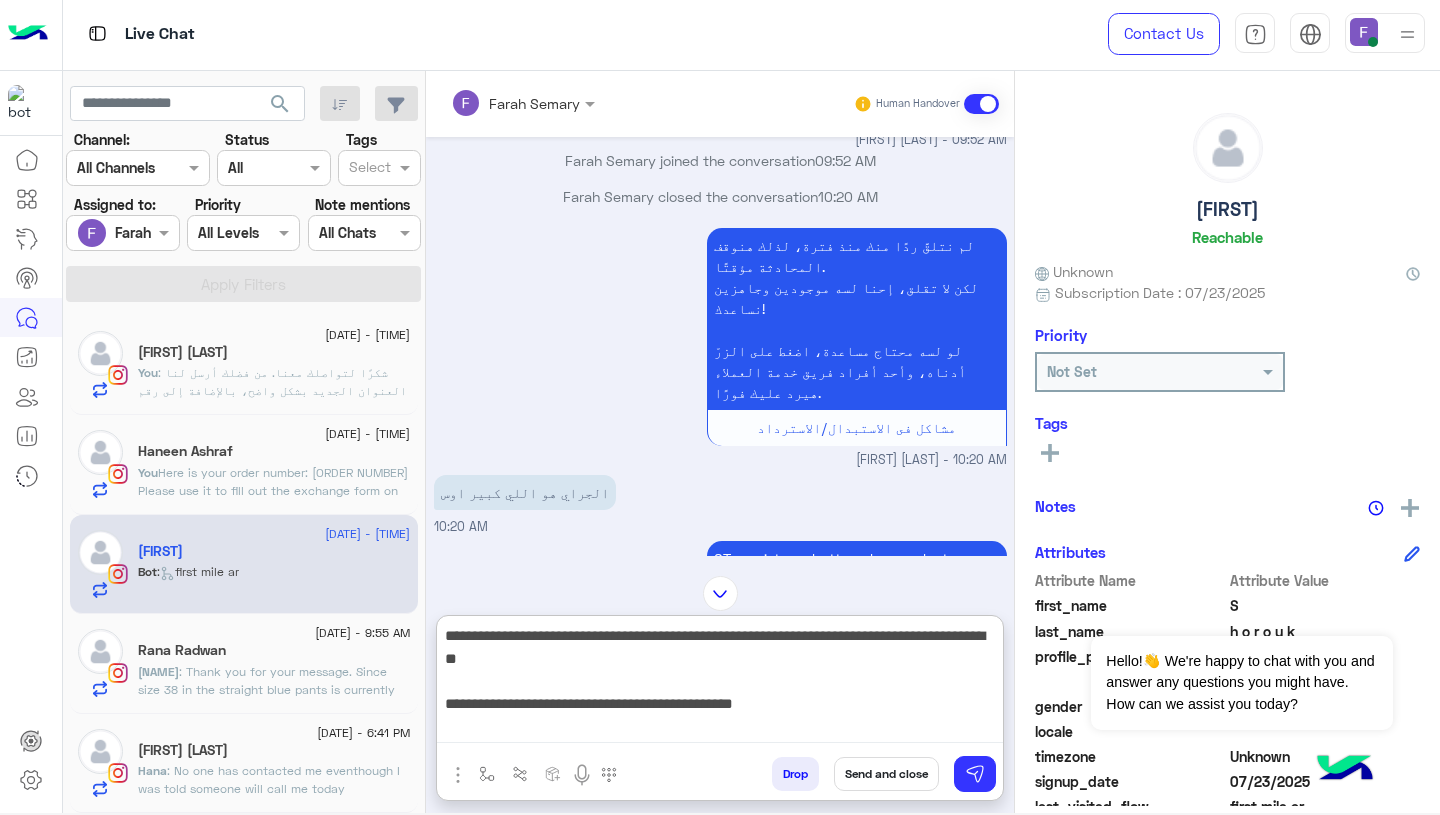 type on "**********" 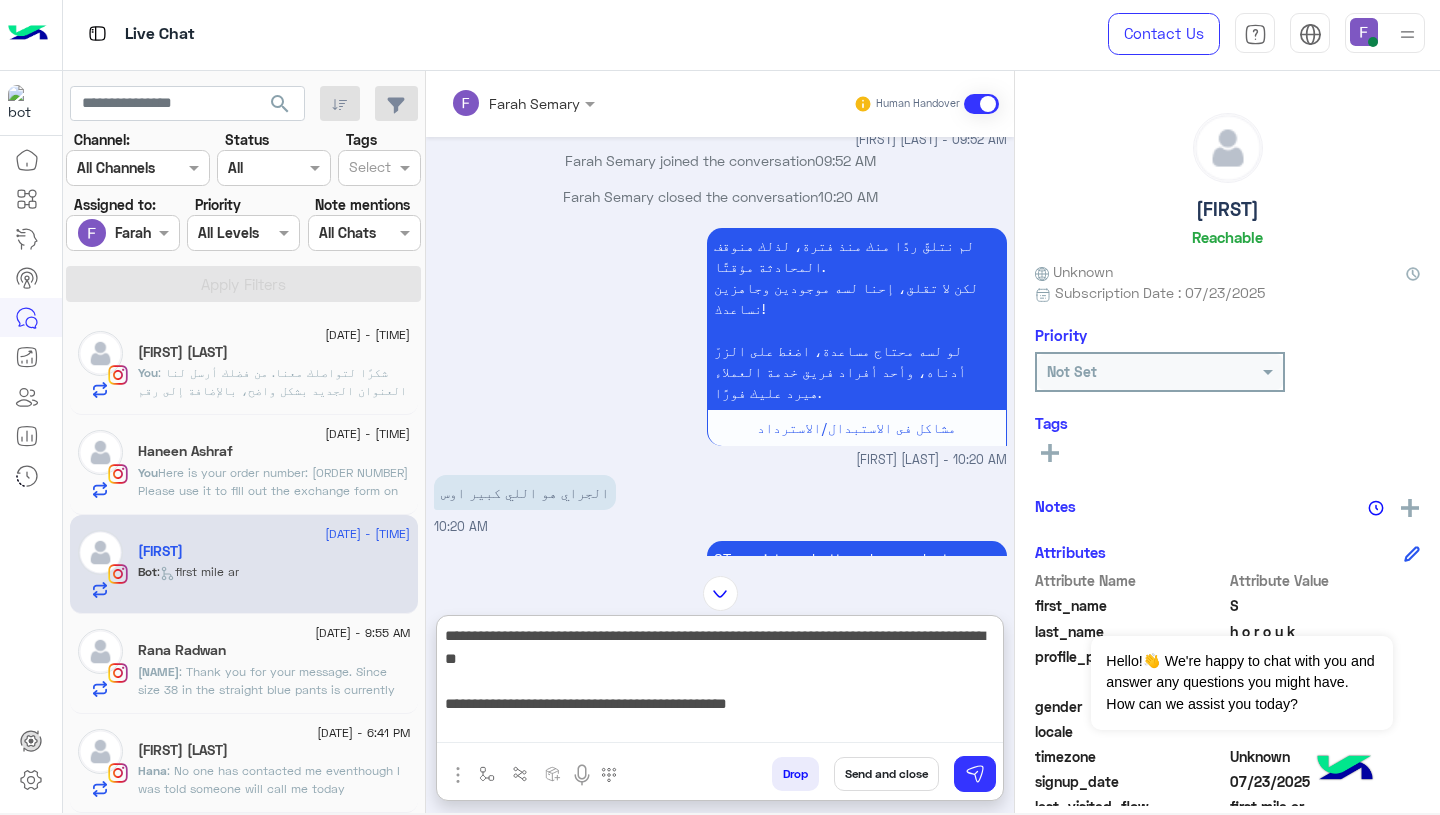 scroll, scrollTop: 0, scrollLeft: 0, axis: both 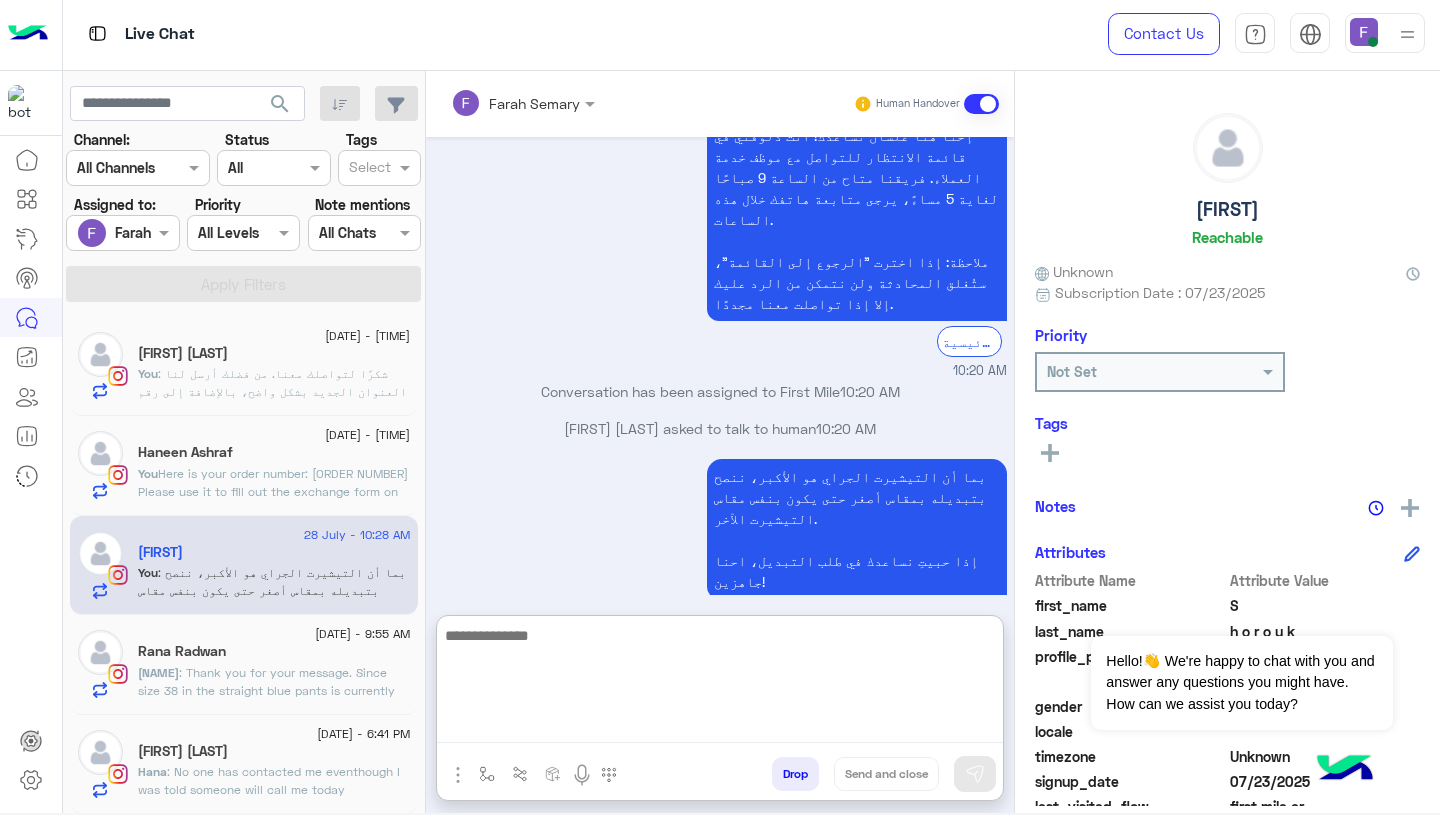 click on "Here is your order number: [ORDER NUMBER] Please use it to fill out the exchange form on our website: Let us know if you need any help! https://cloud.e-stebdal.com/returns" 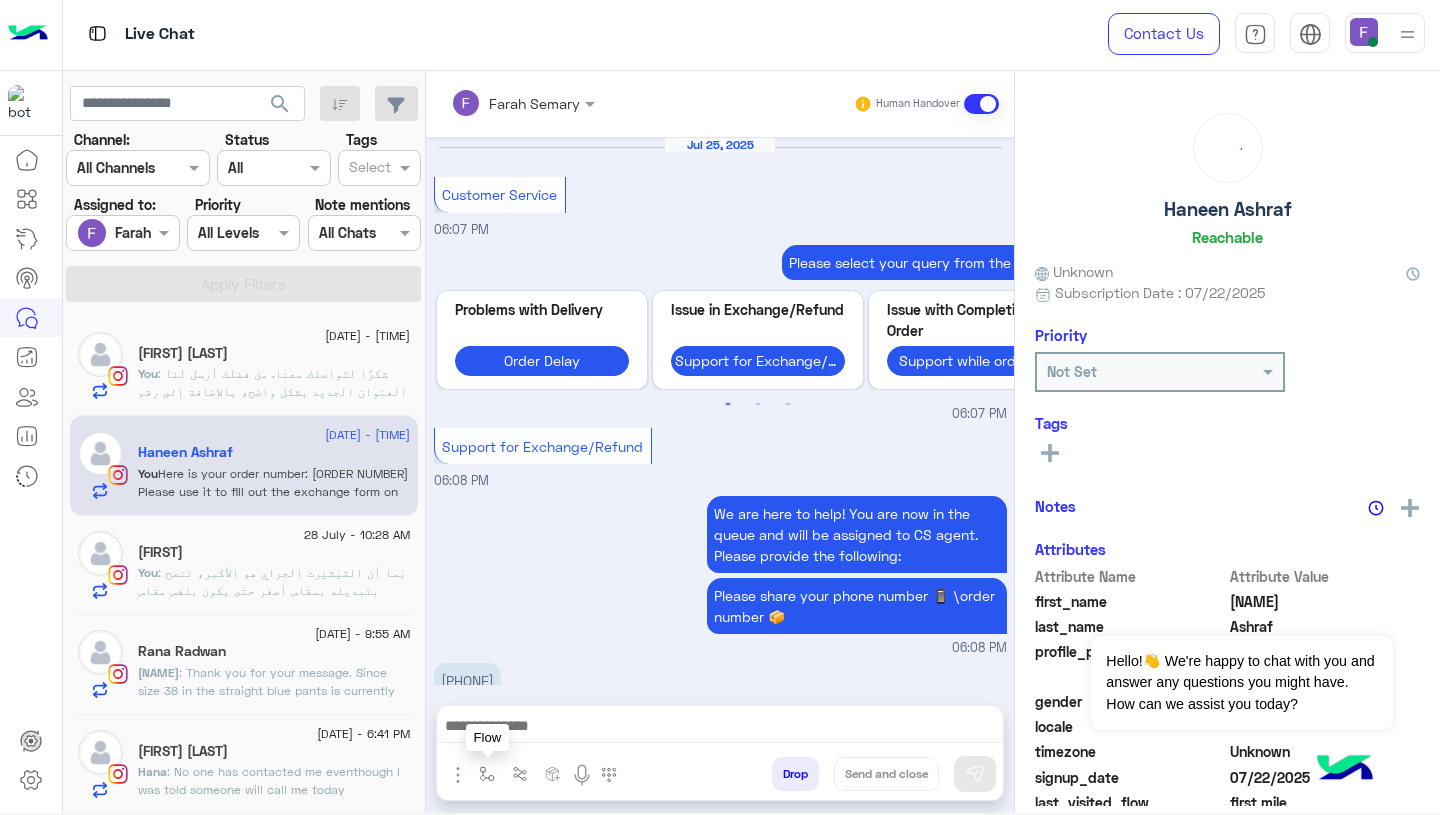 scroll, scrollTop: 1685, scrollLeft: 0, axis: vertical 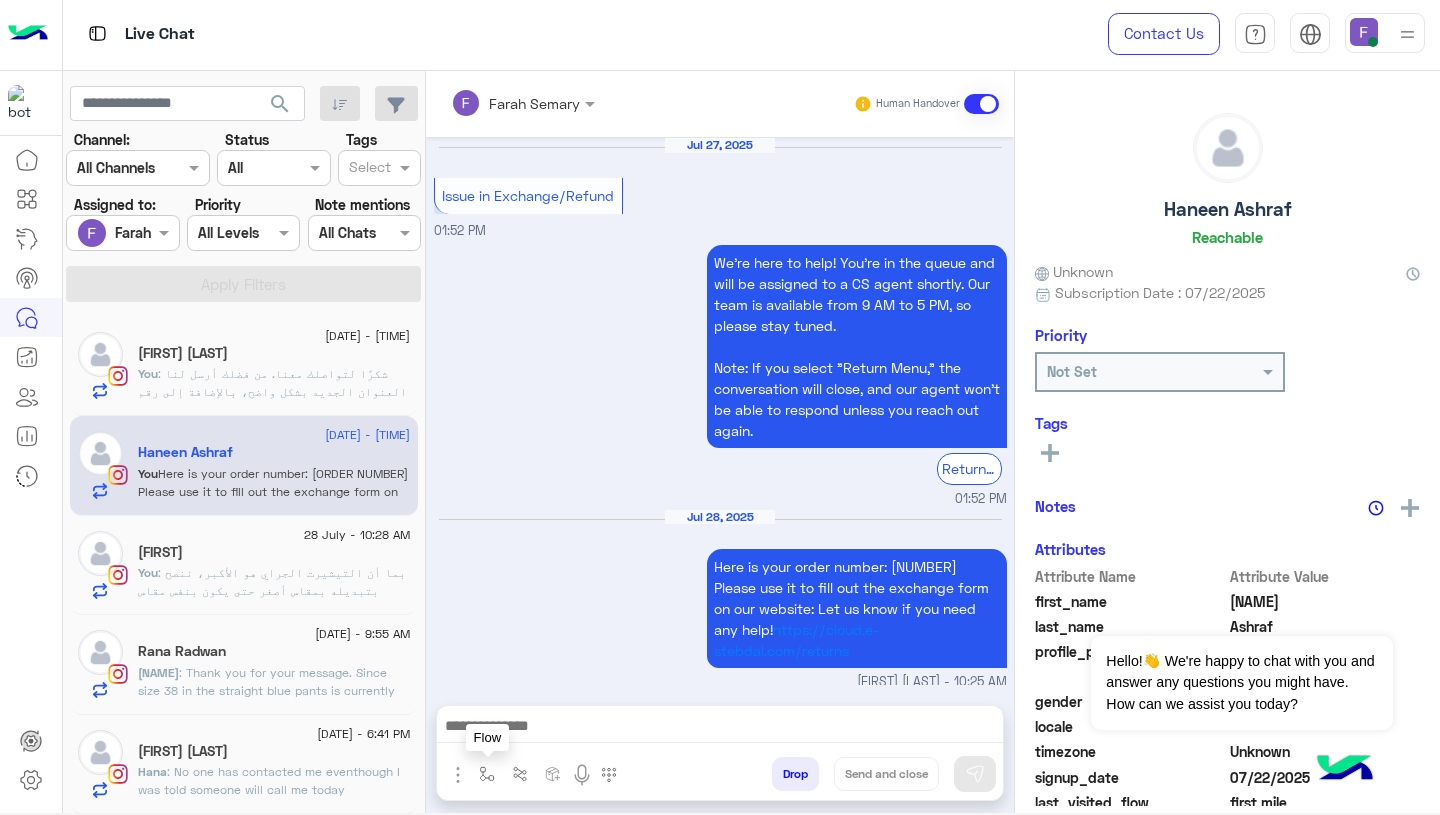click at bounding box center (487, 774) 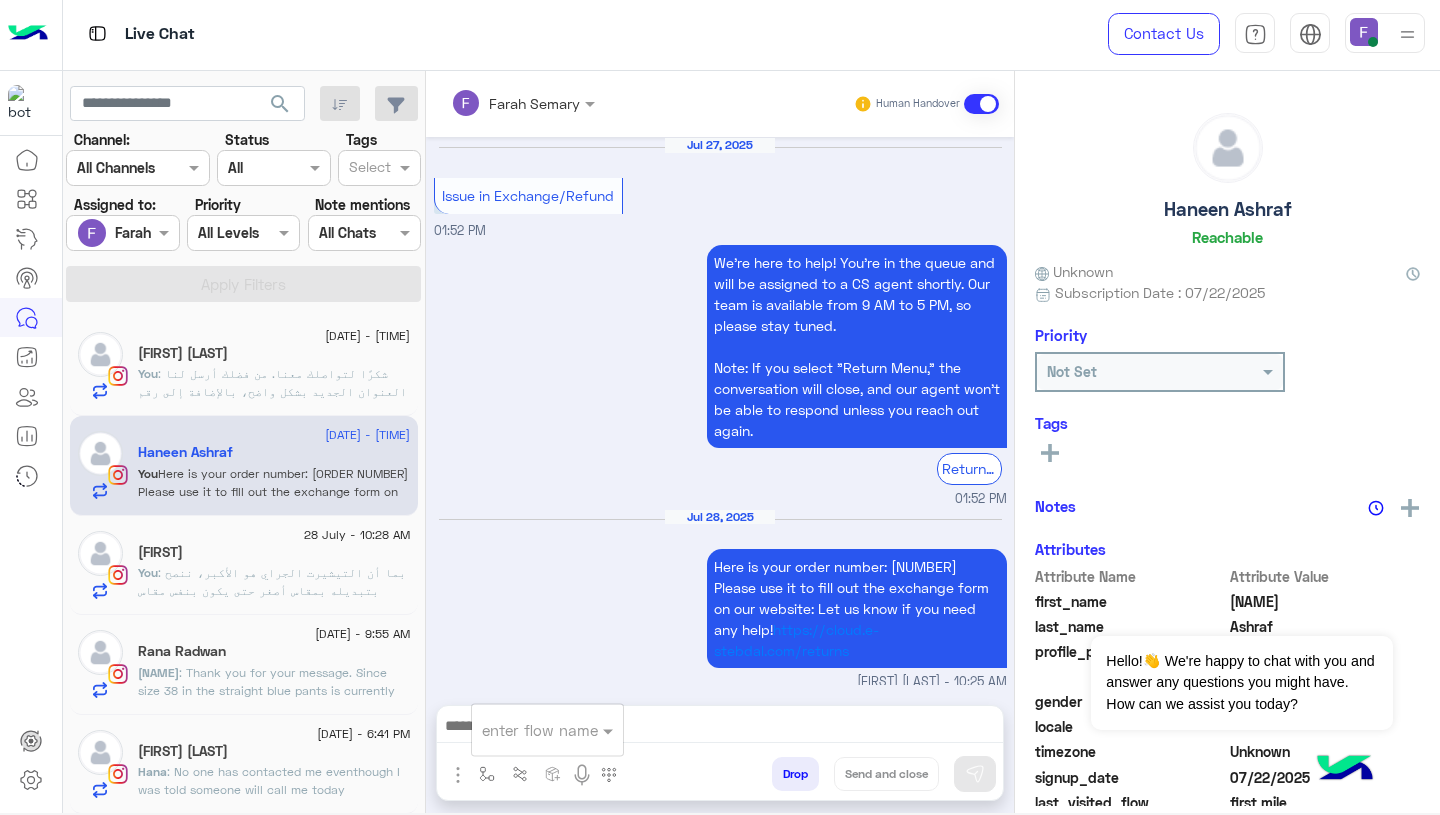 click at bounding box center (523, 730) 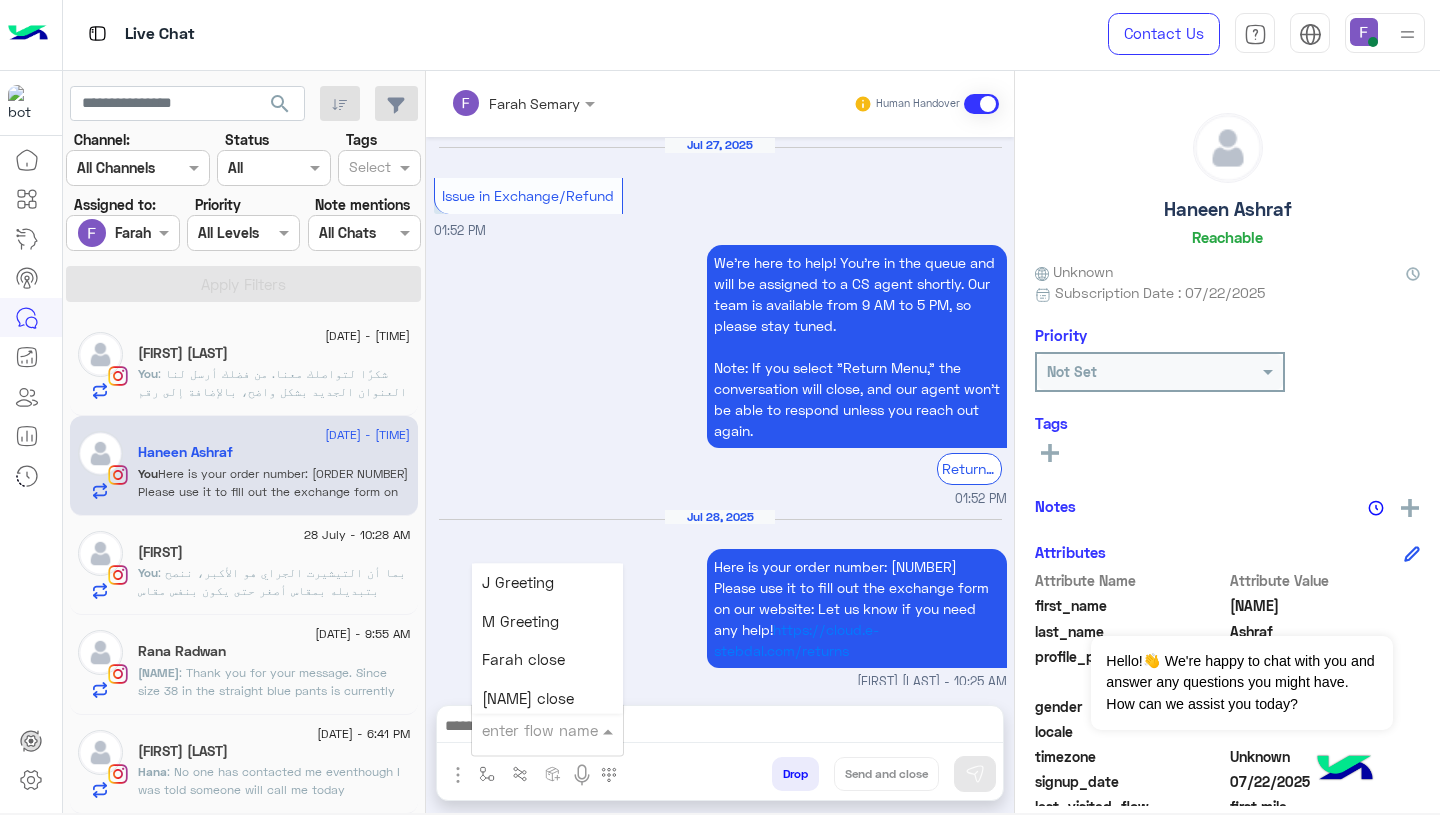 scroll, scrollTop: 2496, scrollLeft: 0, axis: vertical 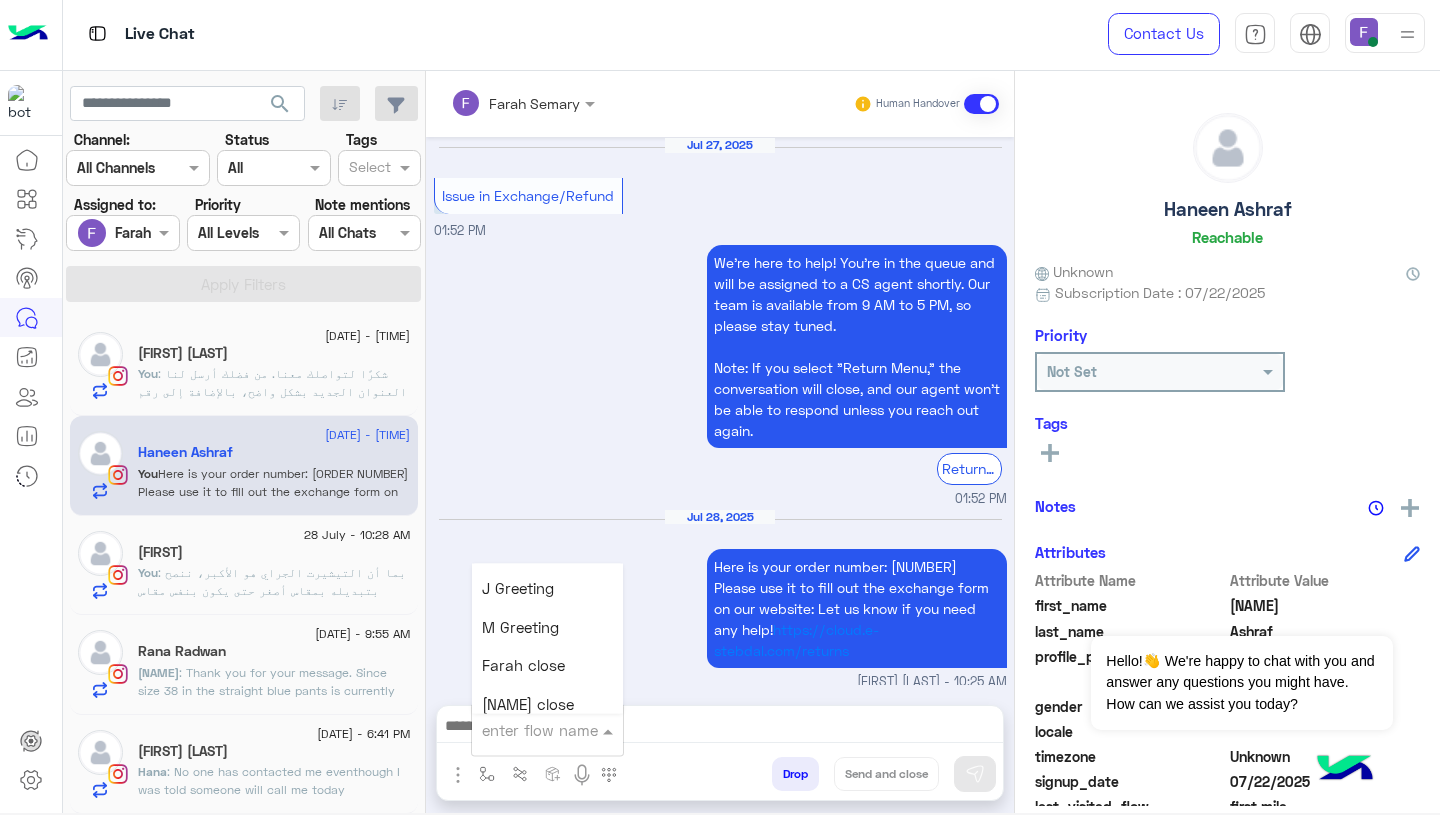 click on "Farah close" at bounding box center (523, 666) 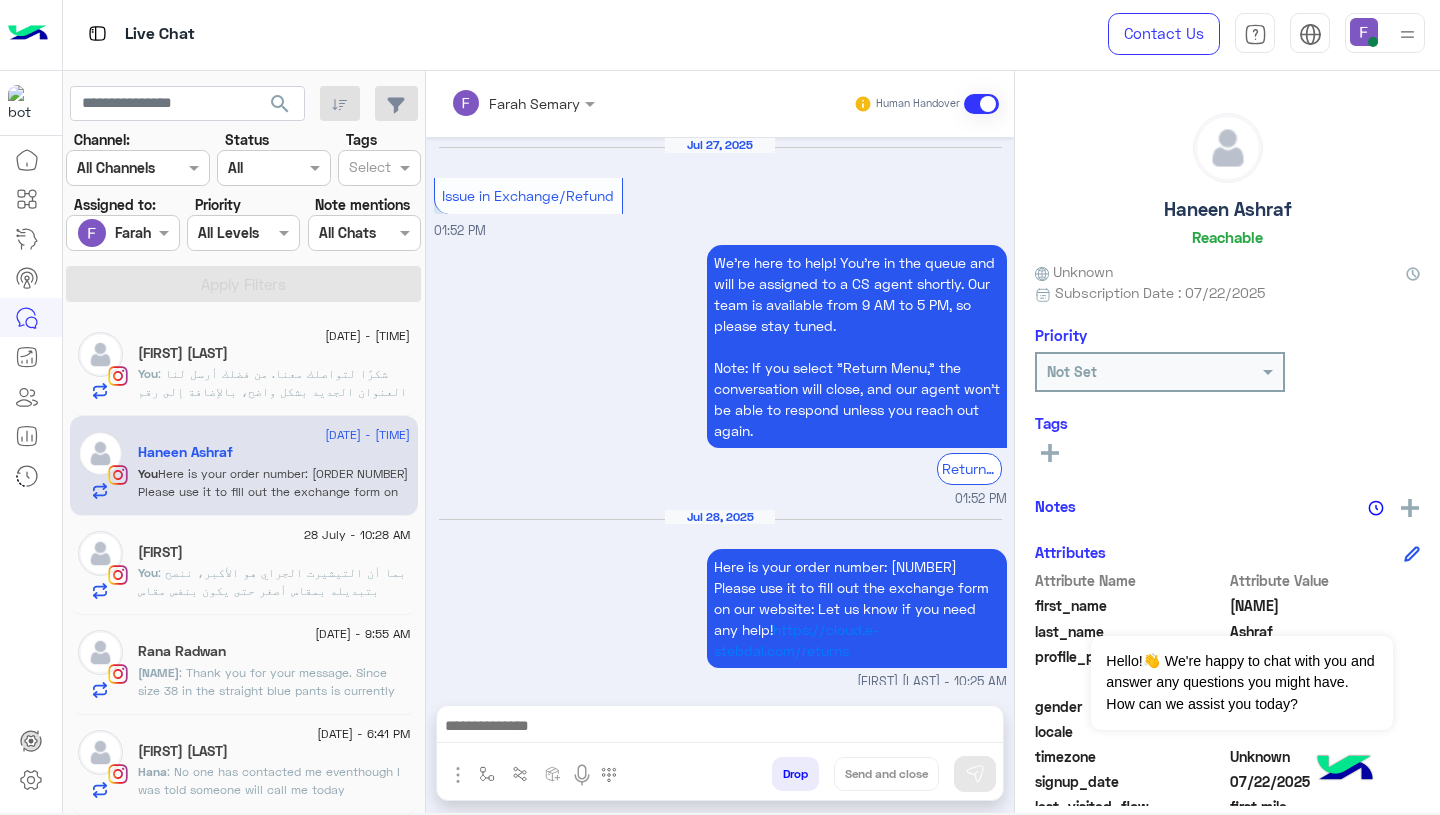 type on "**********" 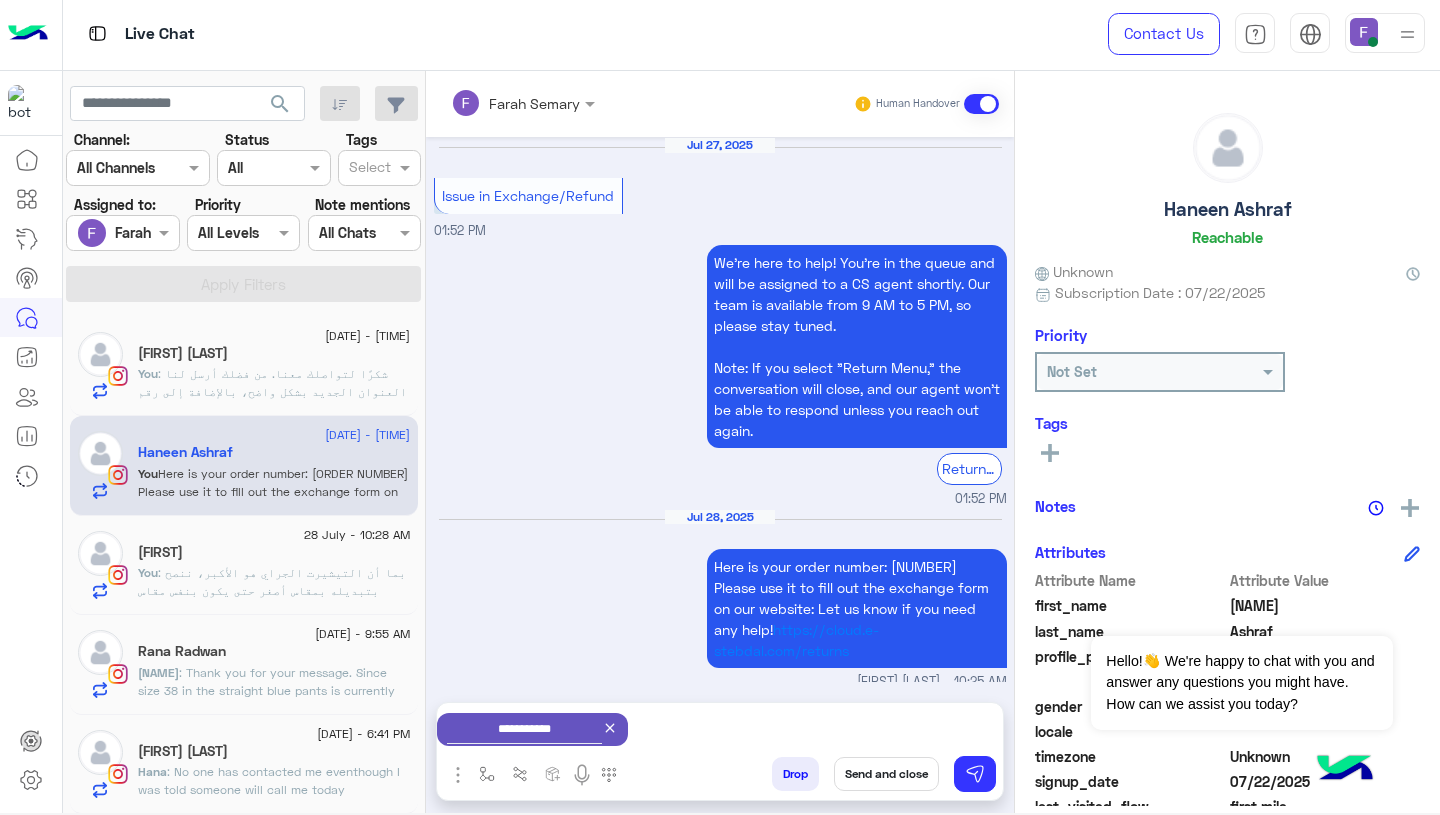 click on "Send and close" at bounding box center [886, 774] 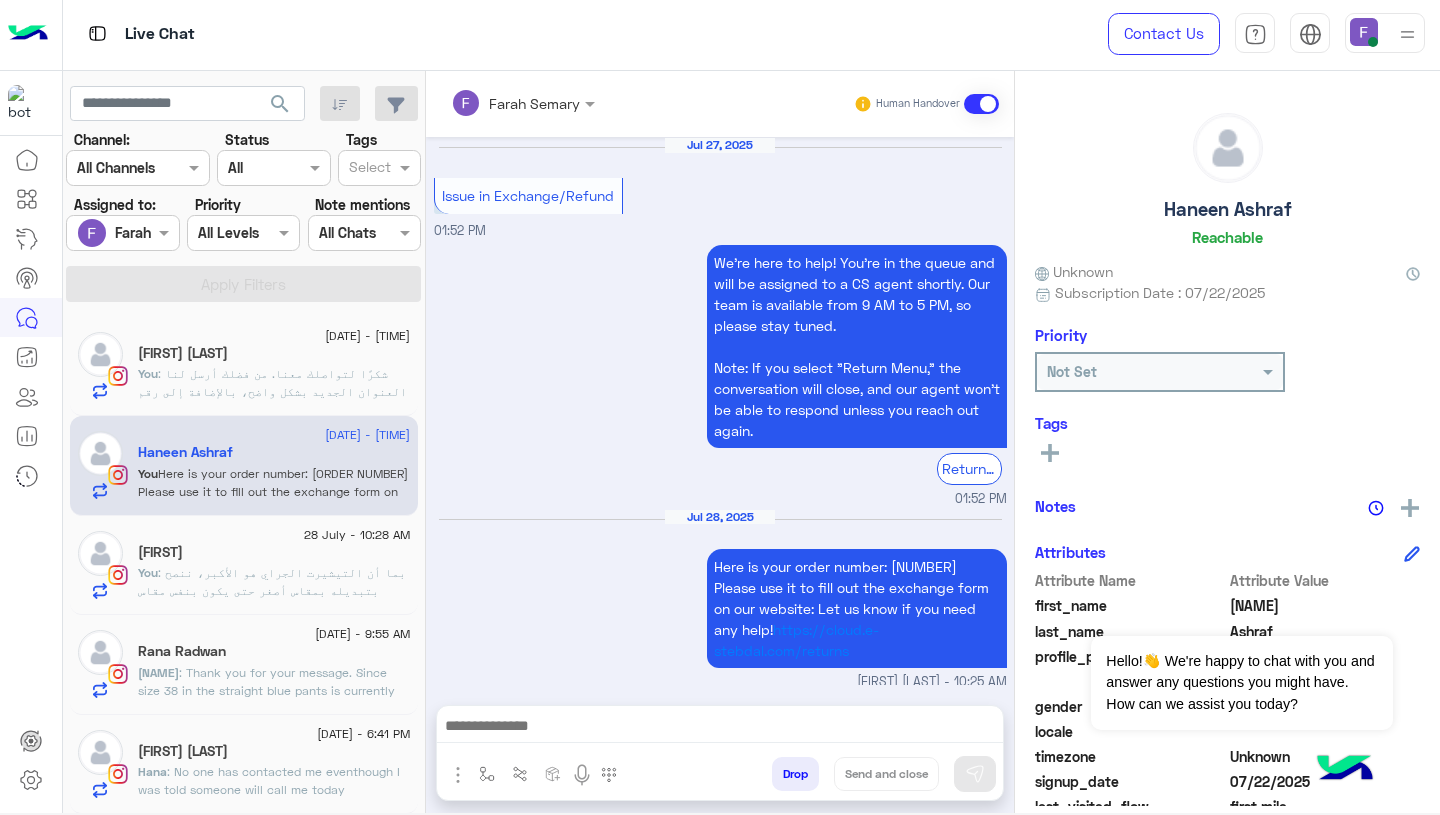 scroll, scrollTop: 1721, scrollLeft: 0, axis: vertical 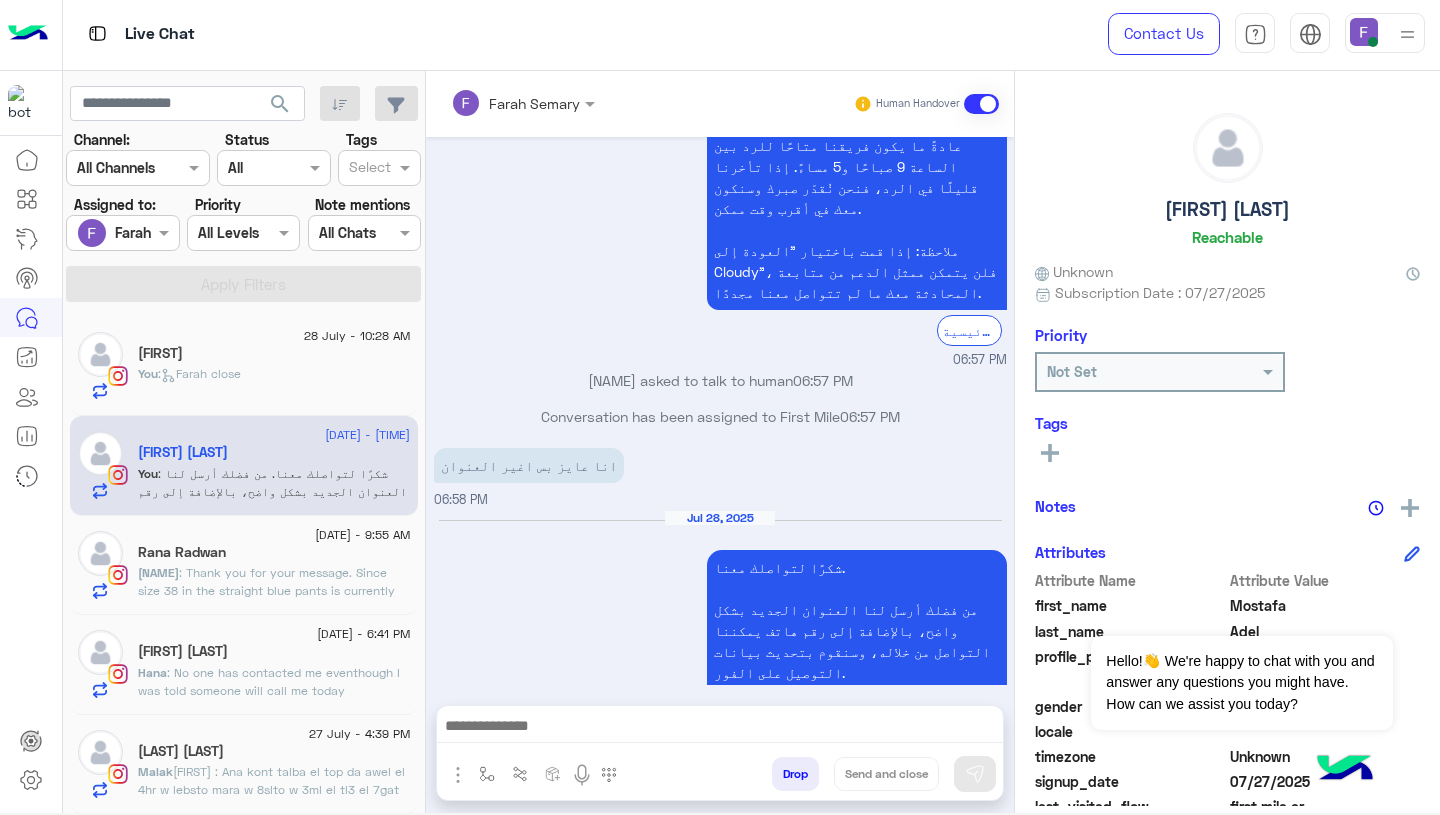 click on "You  :   Farah close" 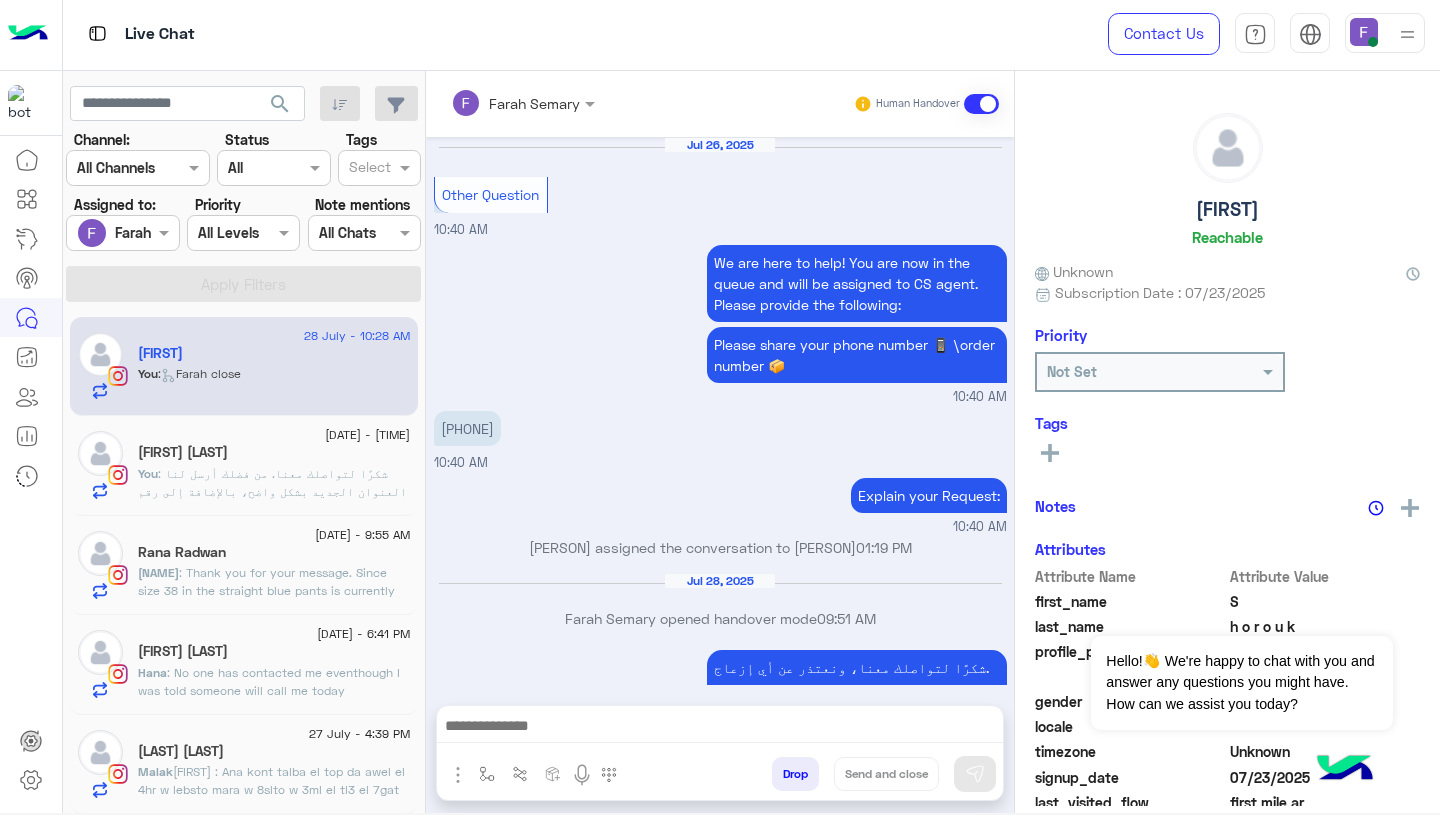 scroll, scrollTop: 1748, scrollLeft: 0, axis: vertical 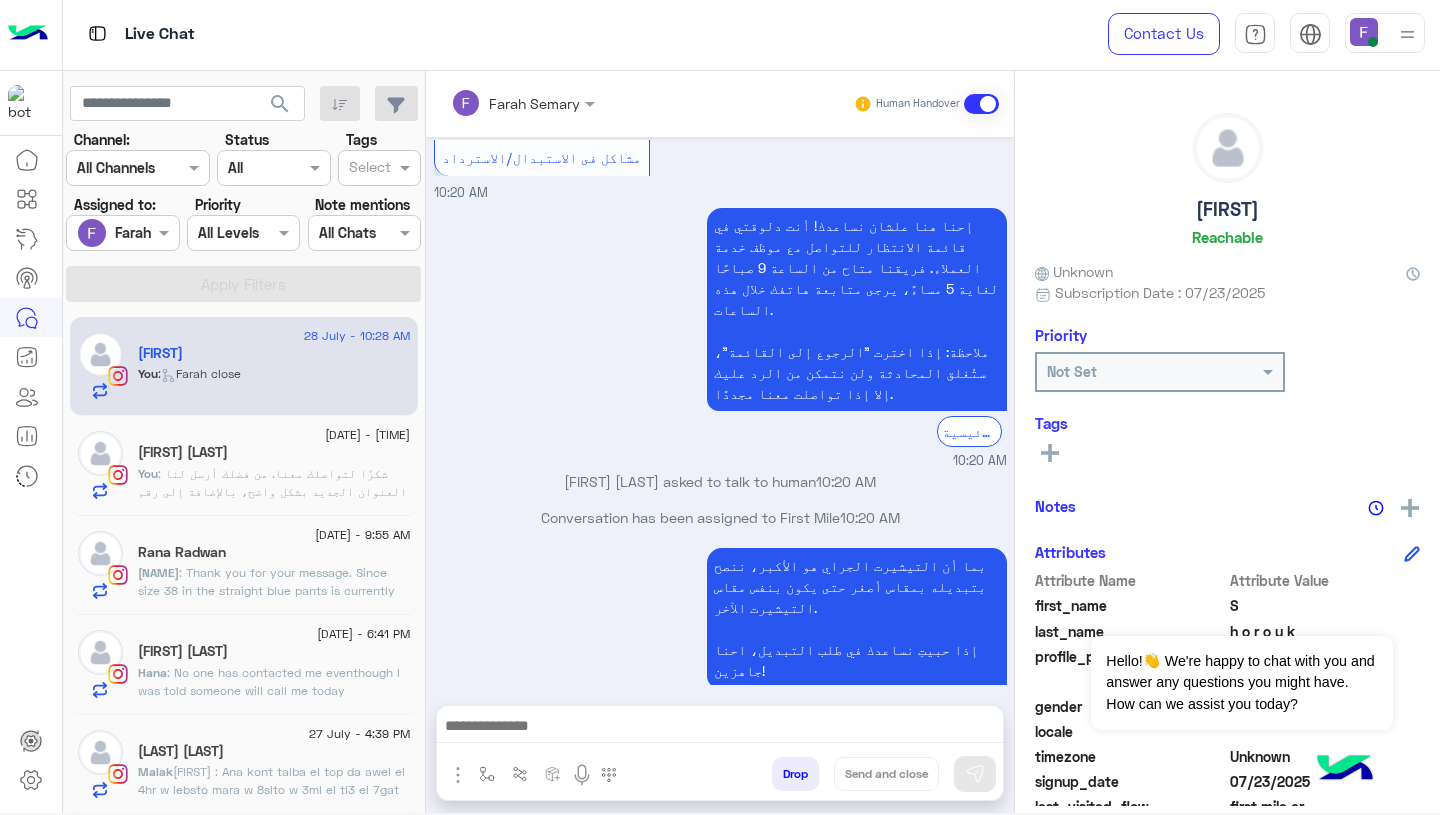 click on "[FIRST] [LAST]" 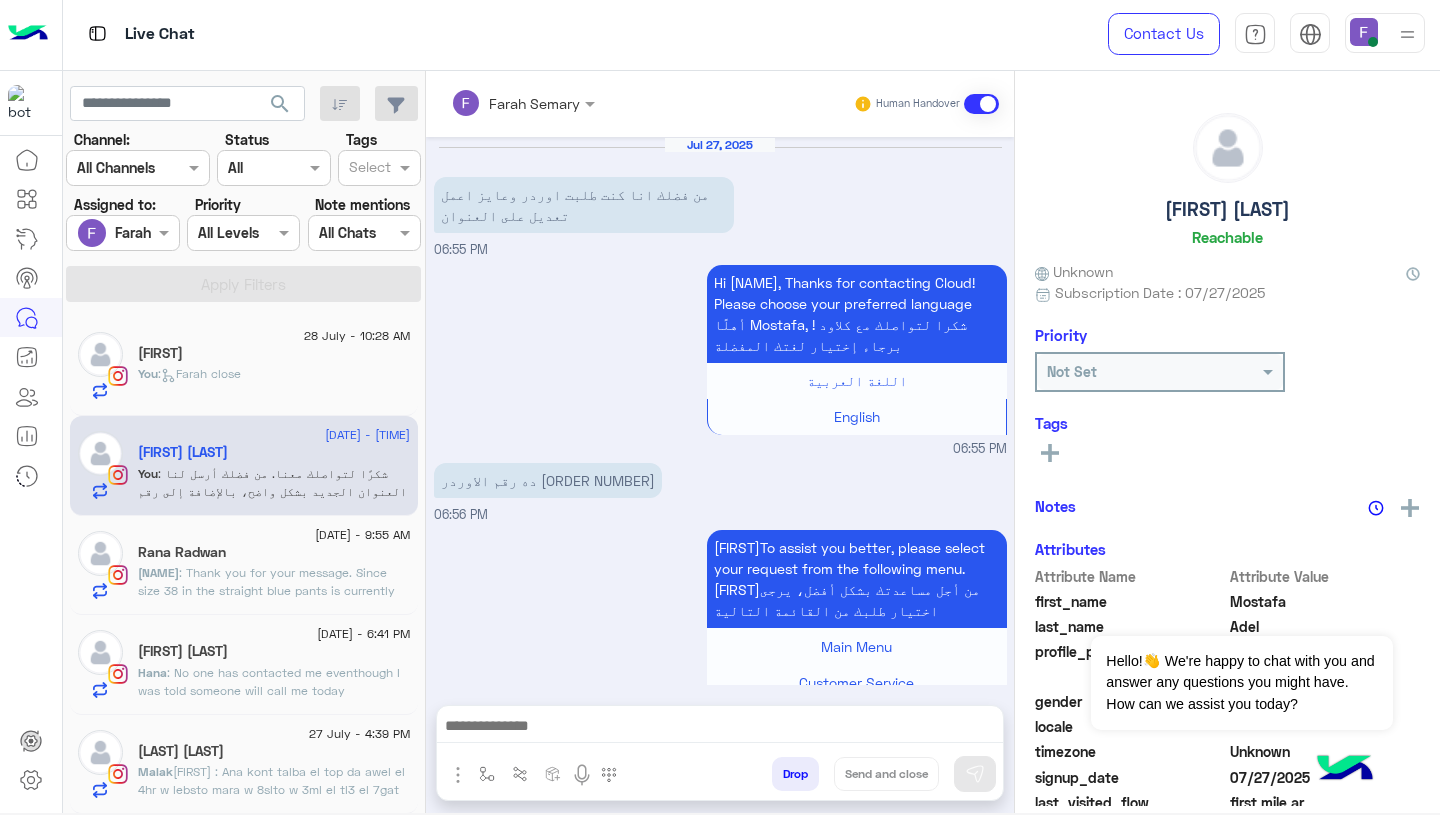 scroll, scrollTop: 1543, scrollLeft: 0, axis: vertical 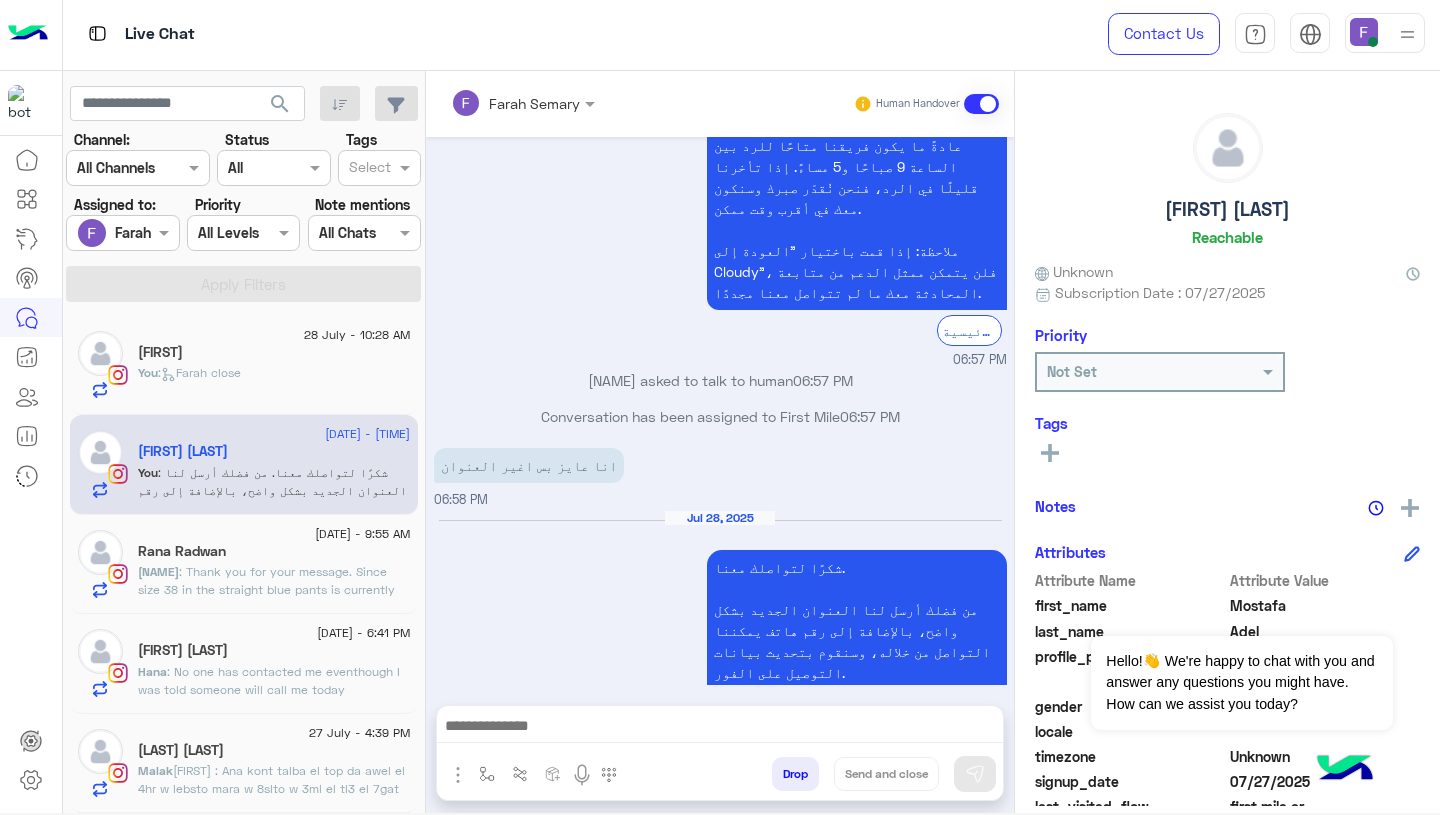click on "[FIRST] [LAST]" 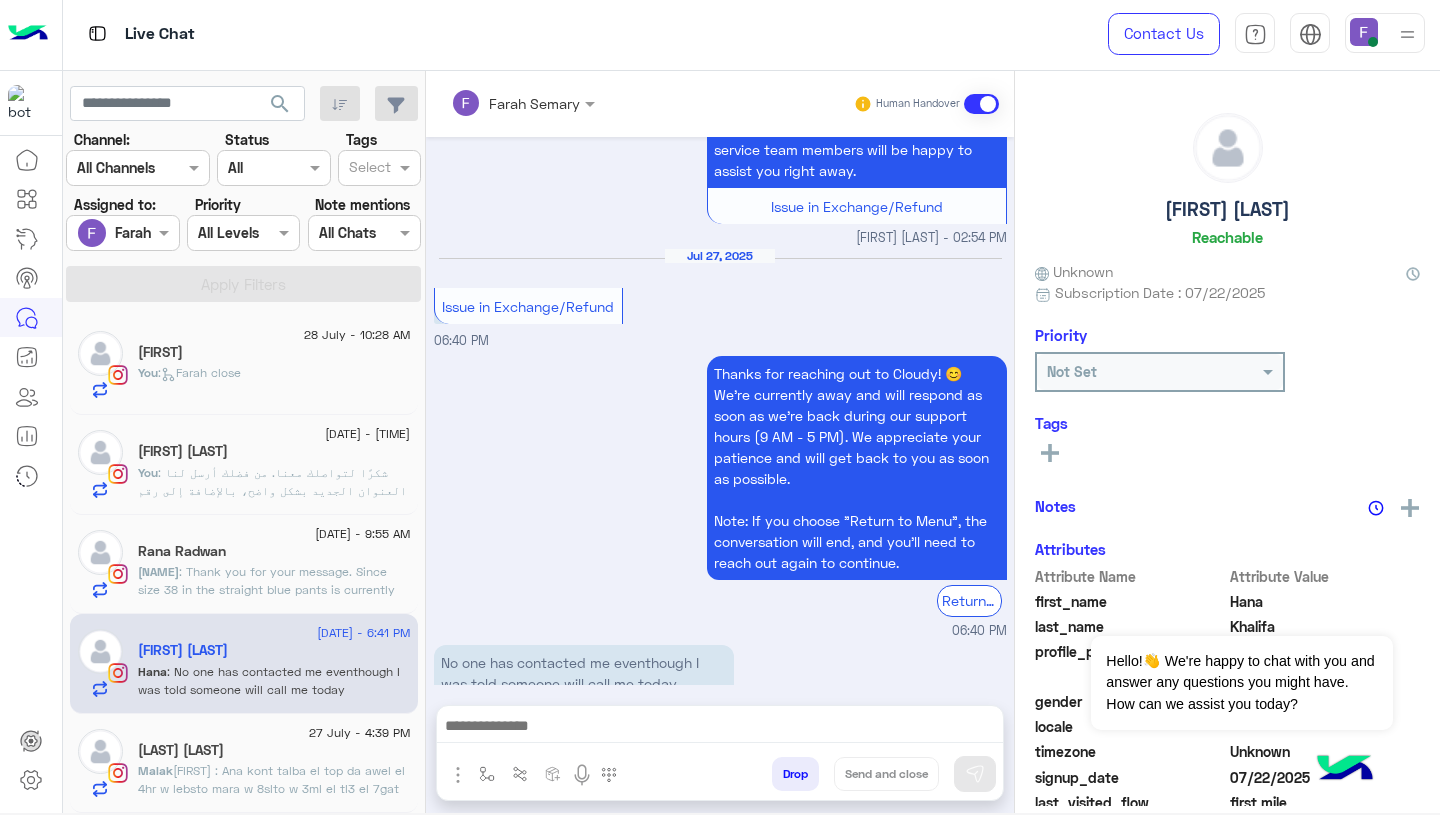 scroll, scrollTop: 1679, scrollLeft: 0, axis: vertical 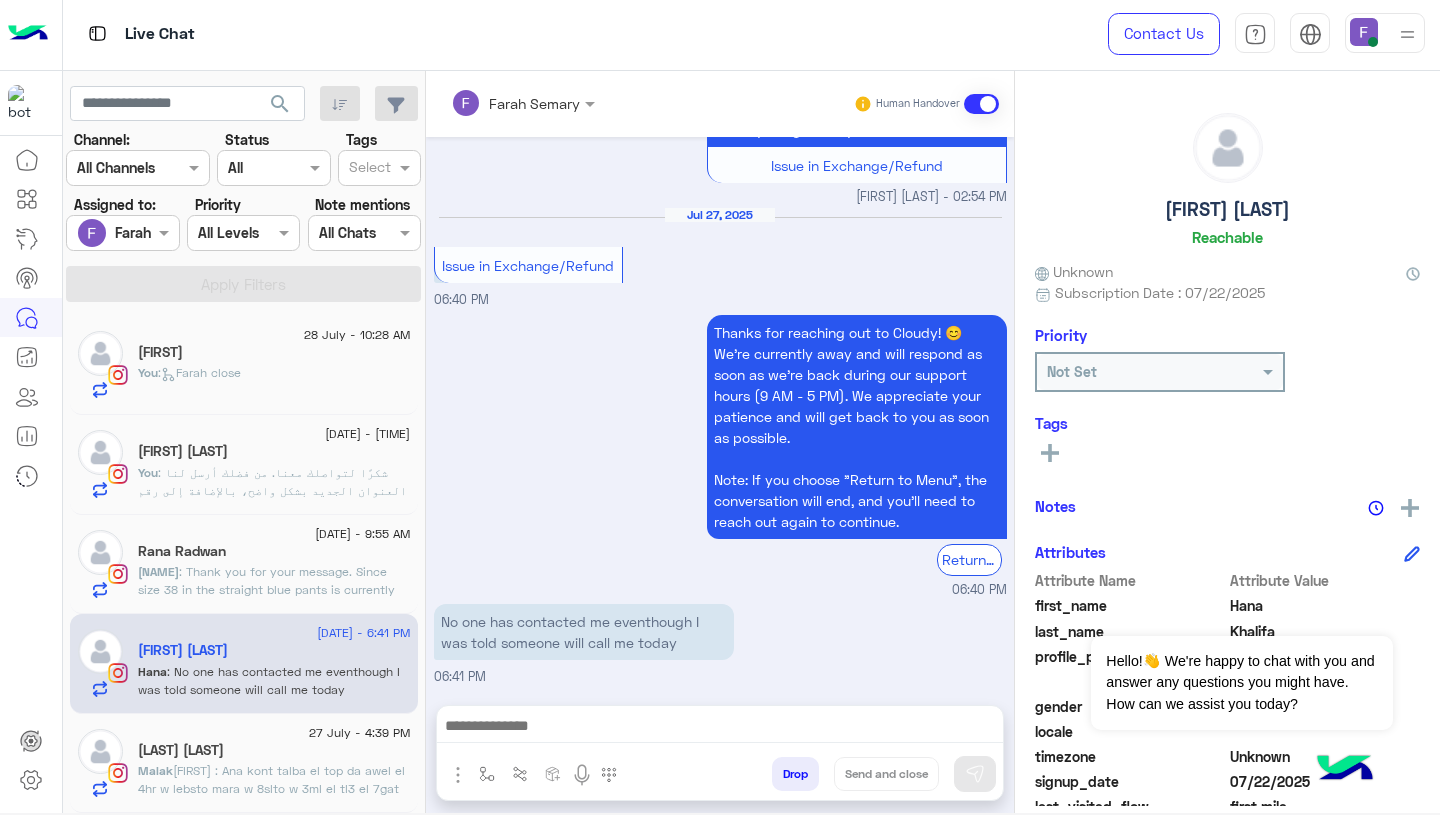click on "[FIRST] : Ana kont talba el top da awel el 4hr w lebsto mara w 8slto w 3ml el tl3 el 7gat dy ma3 en kont talba top tany bardo m3ah w 8slto w m7sl4 feh ay 7aga fa akeed keda el 3eeb fe el top da+ eny b3deha 3mlt order  w grbt s3tha 9 tops w kolohom m7sl4 fehom 7aga lama et8slo" 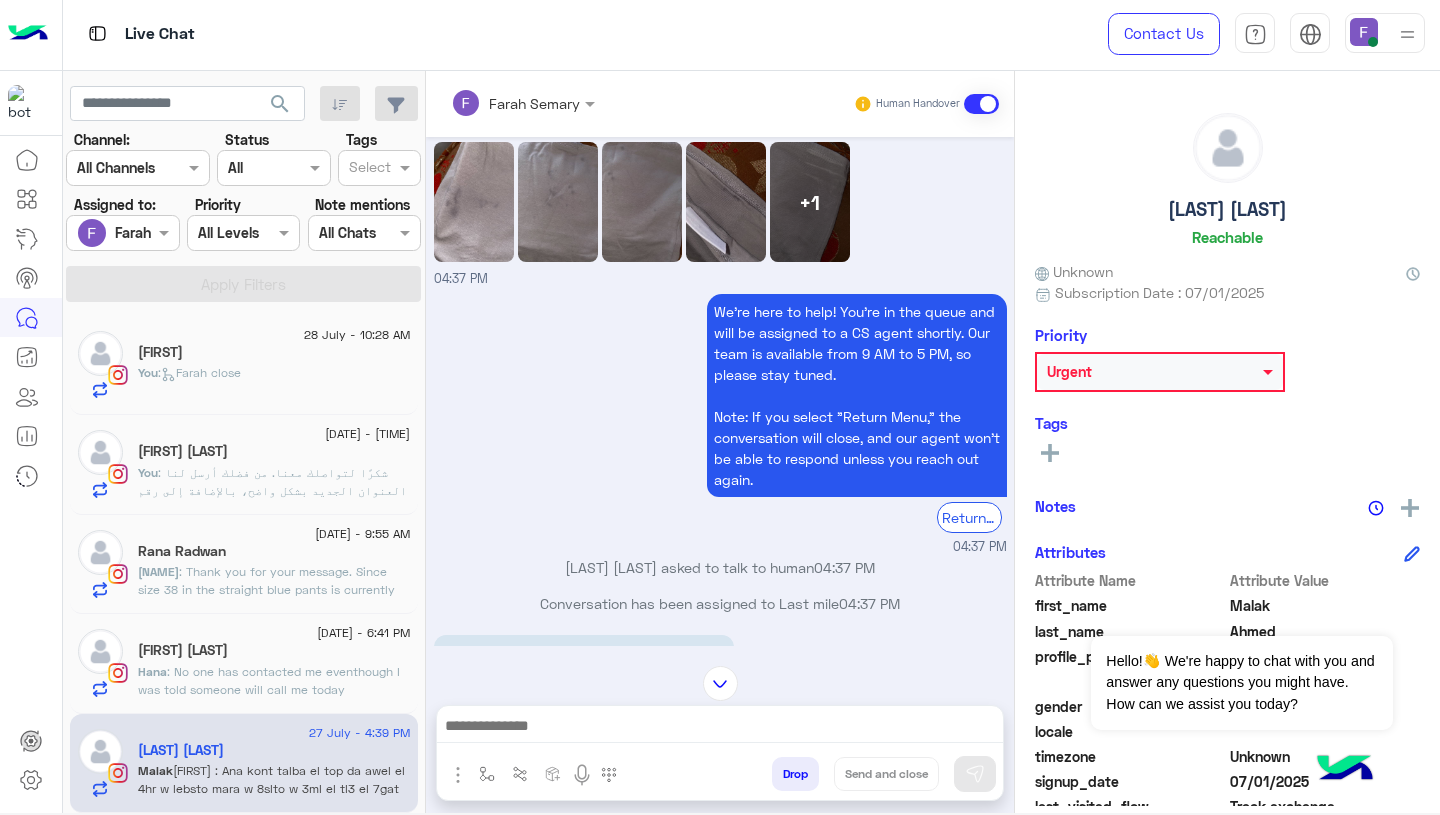 scroll, scrollTop: 1660, scrollLeft: 0, axis: vertical 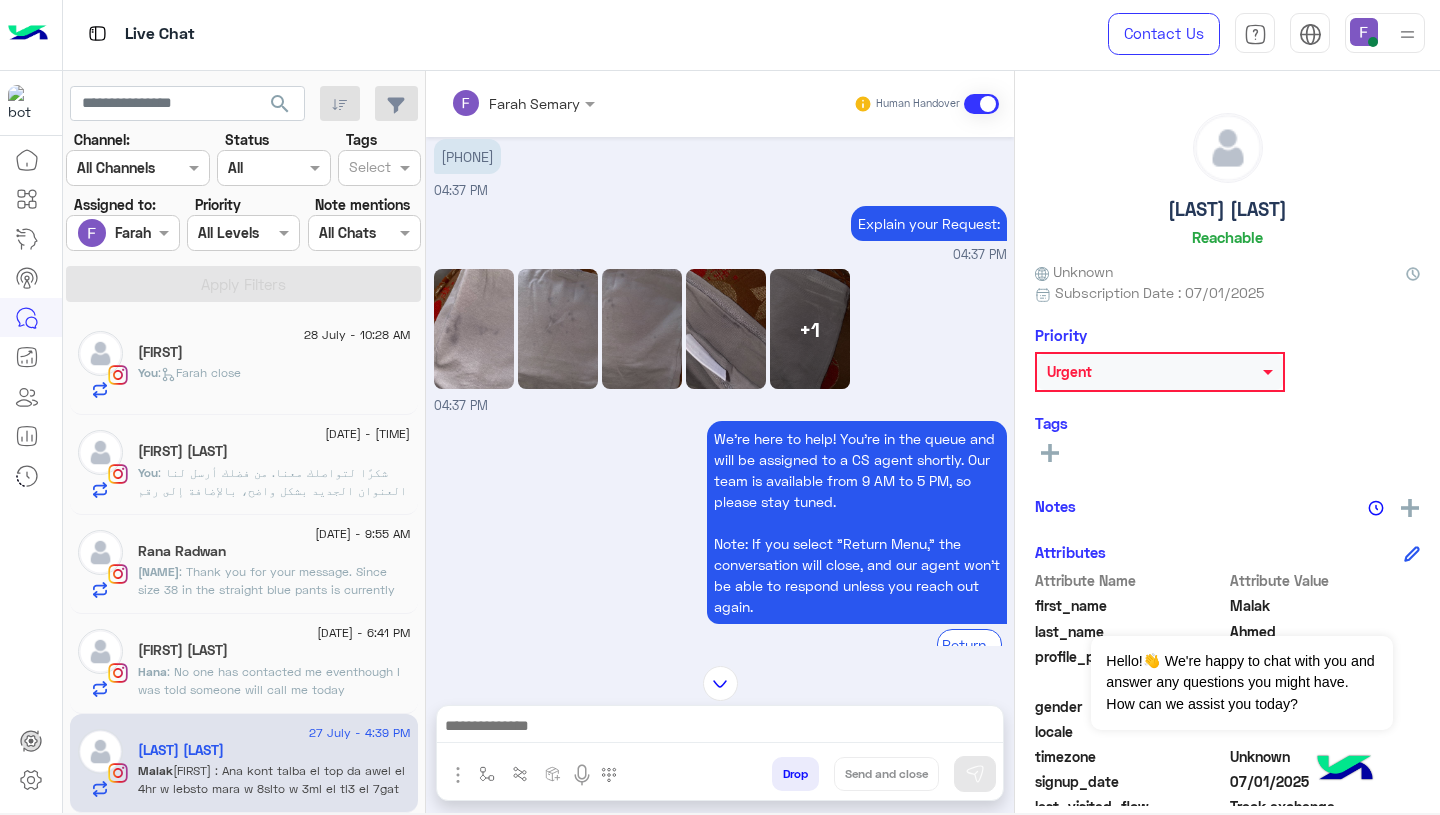 click 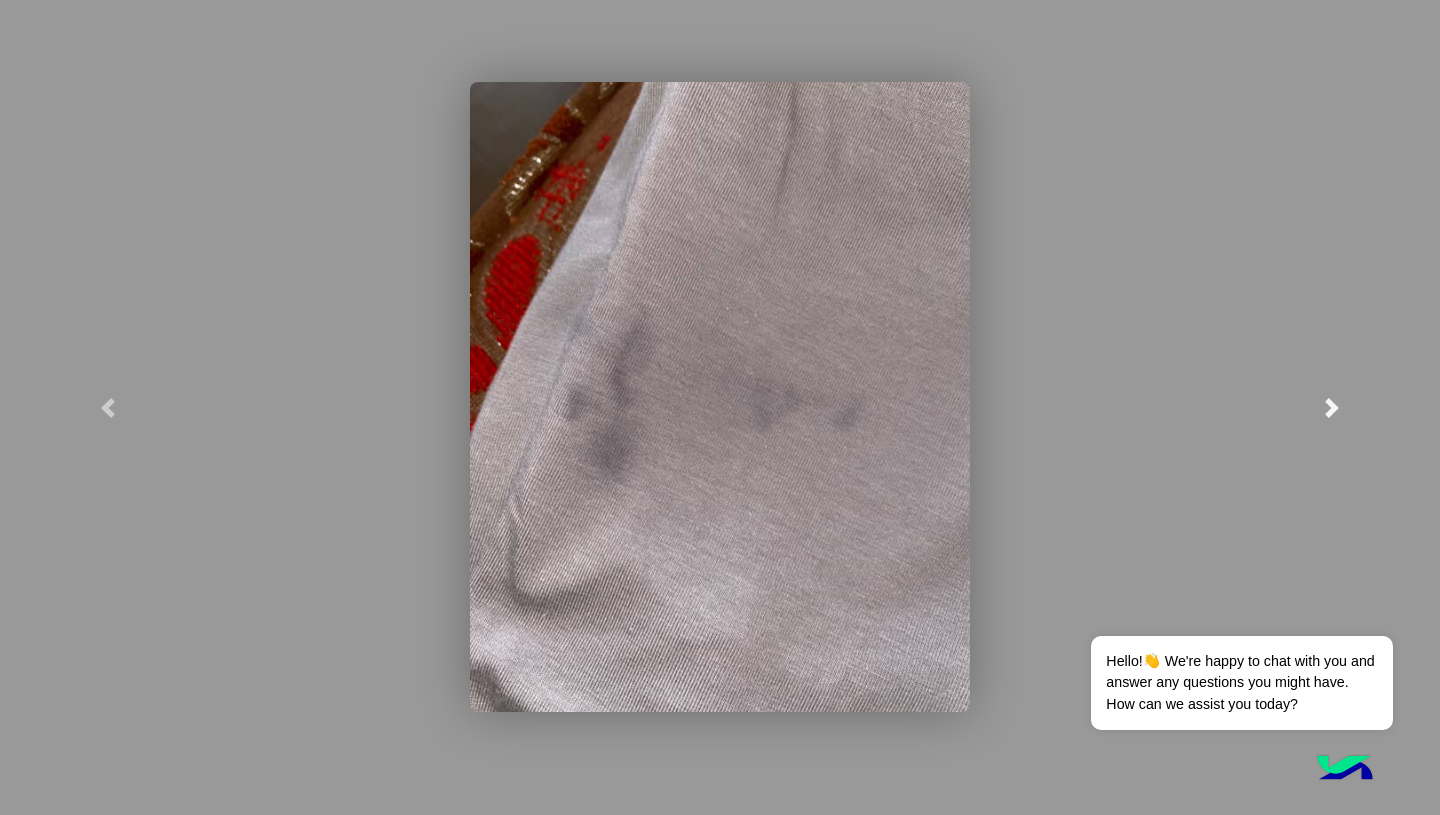 click at bounding box center (1332, 407) 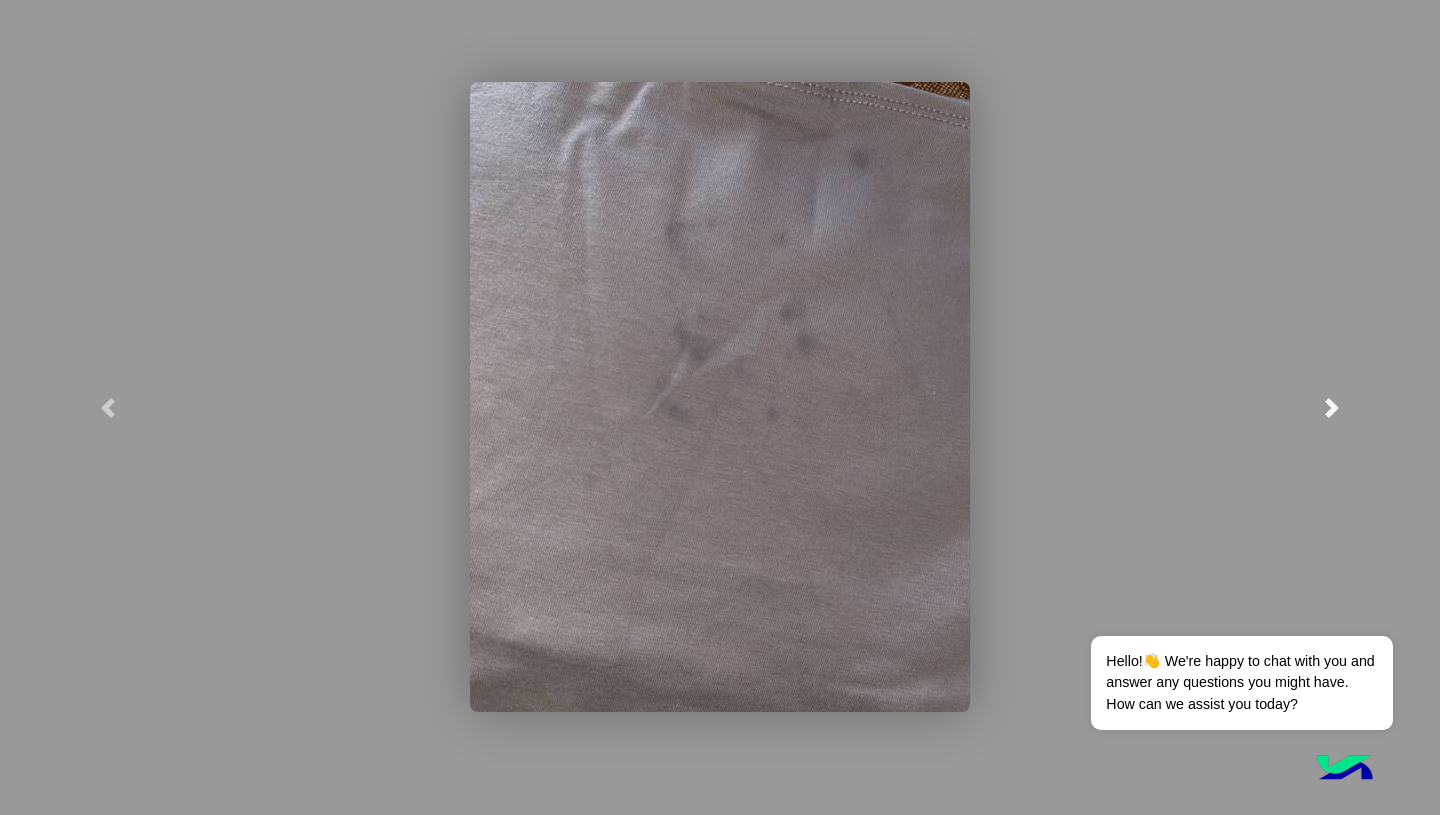 click at bounding box center (1332, 407) 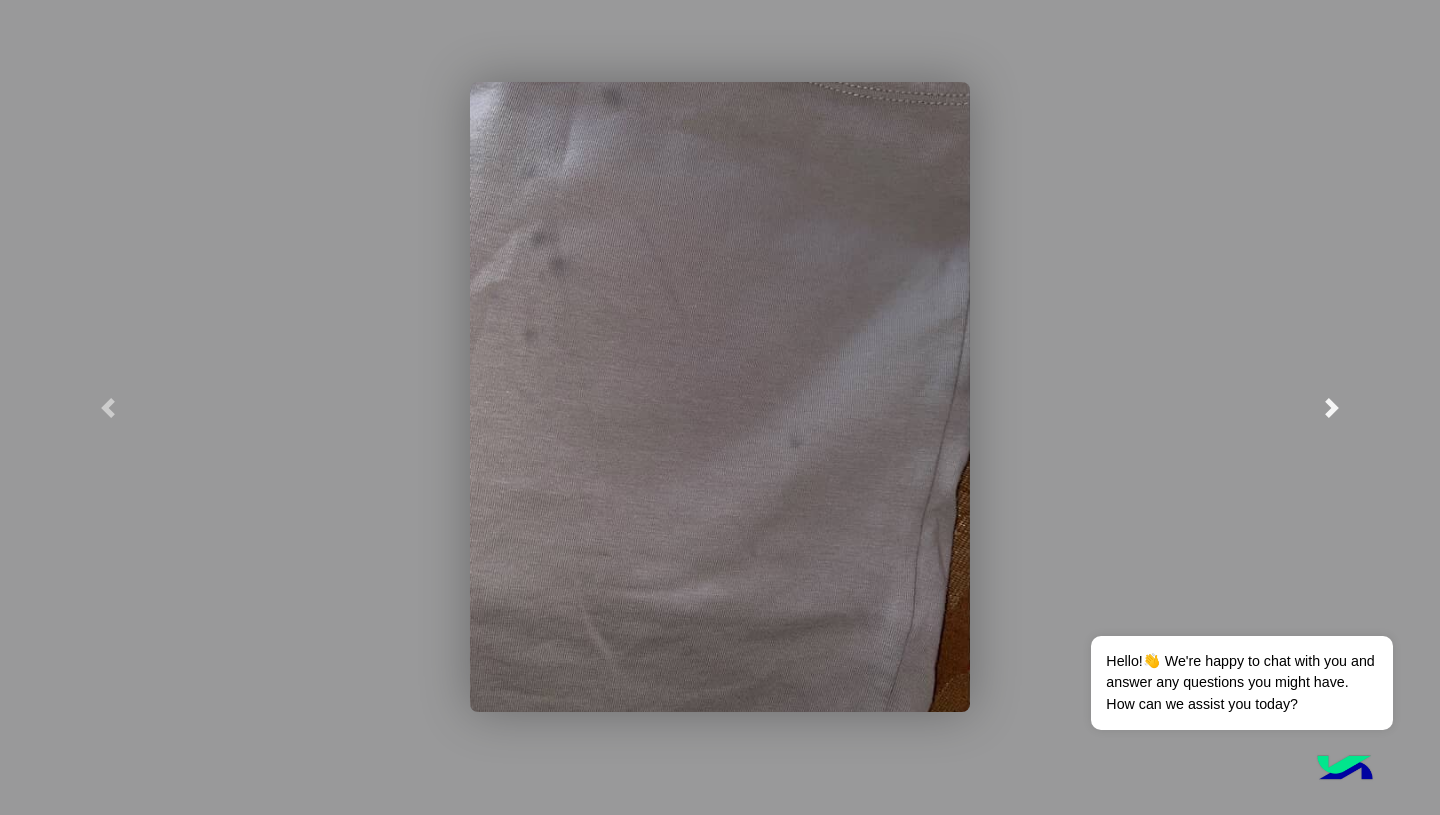 click at bounding box center [1332, 407] 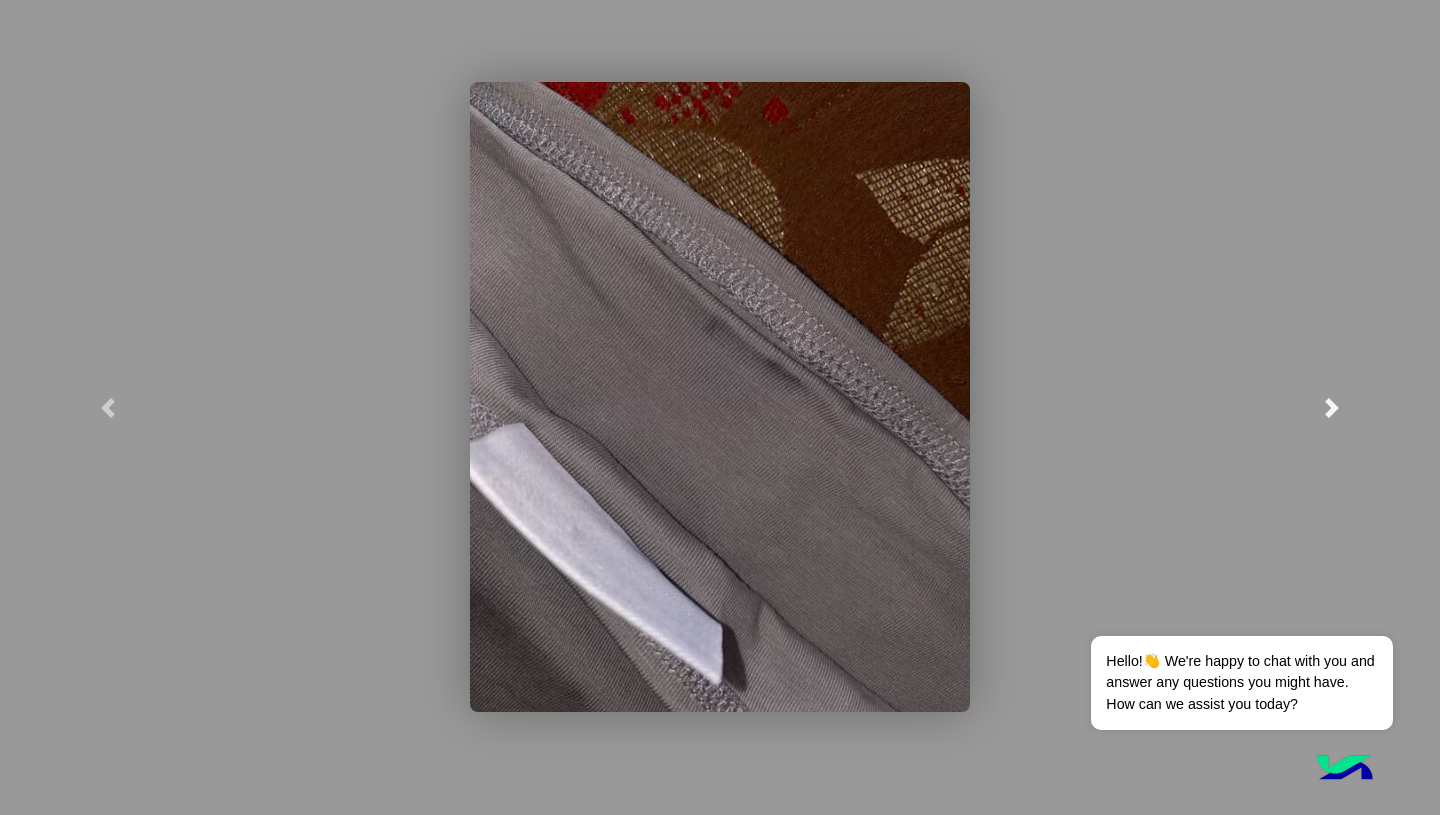 click at bounding box center [1332, 407] 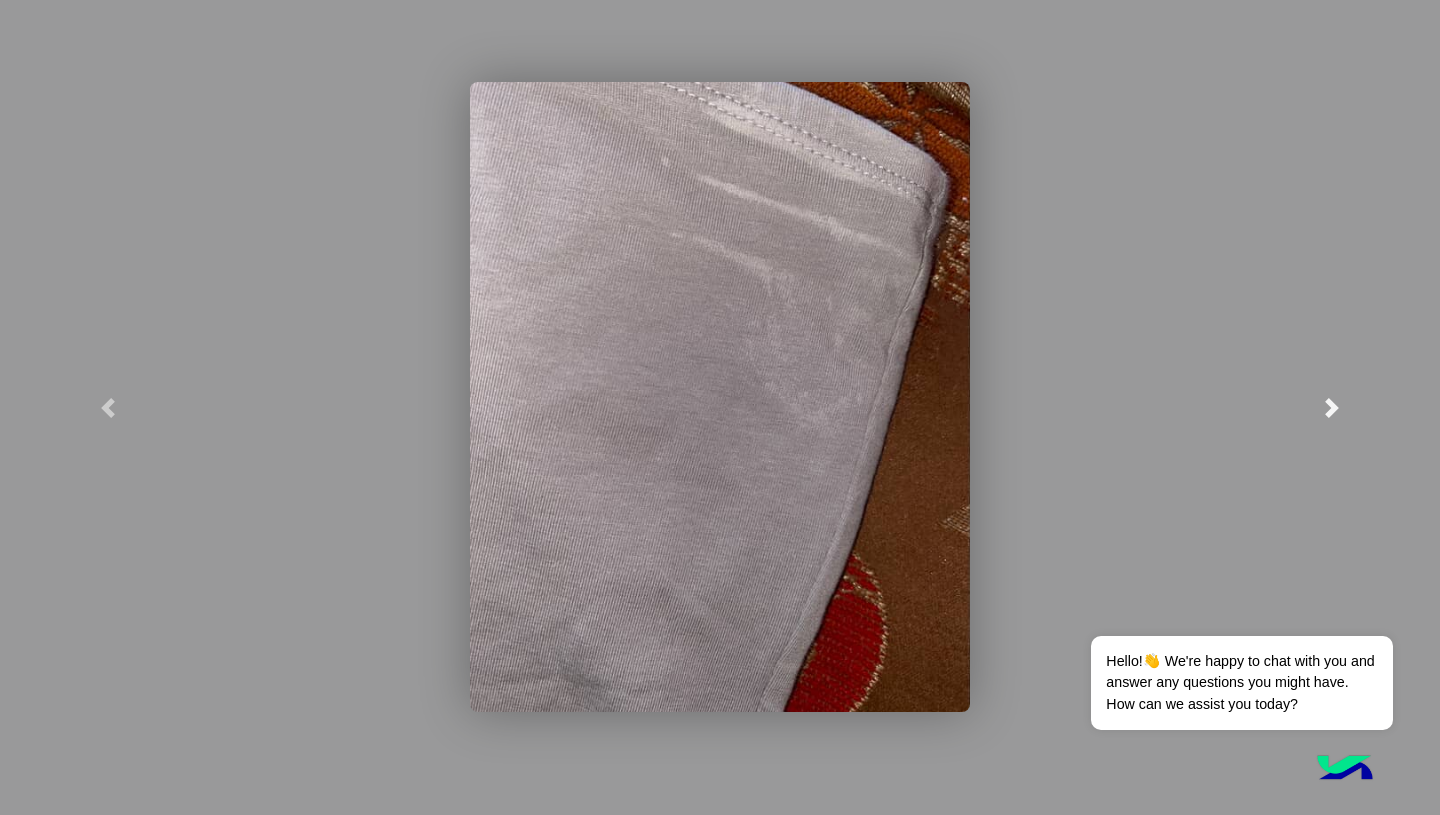 click at bounding box center [1332, 407] 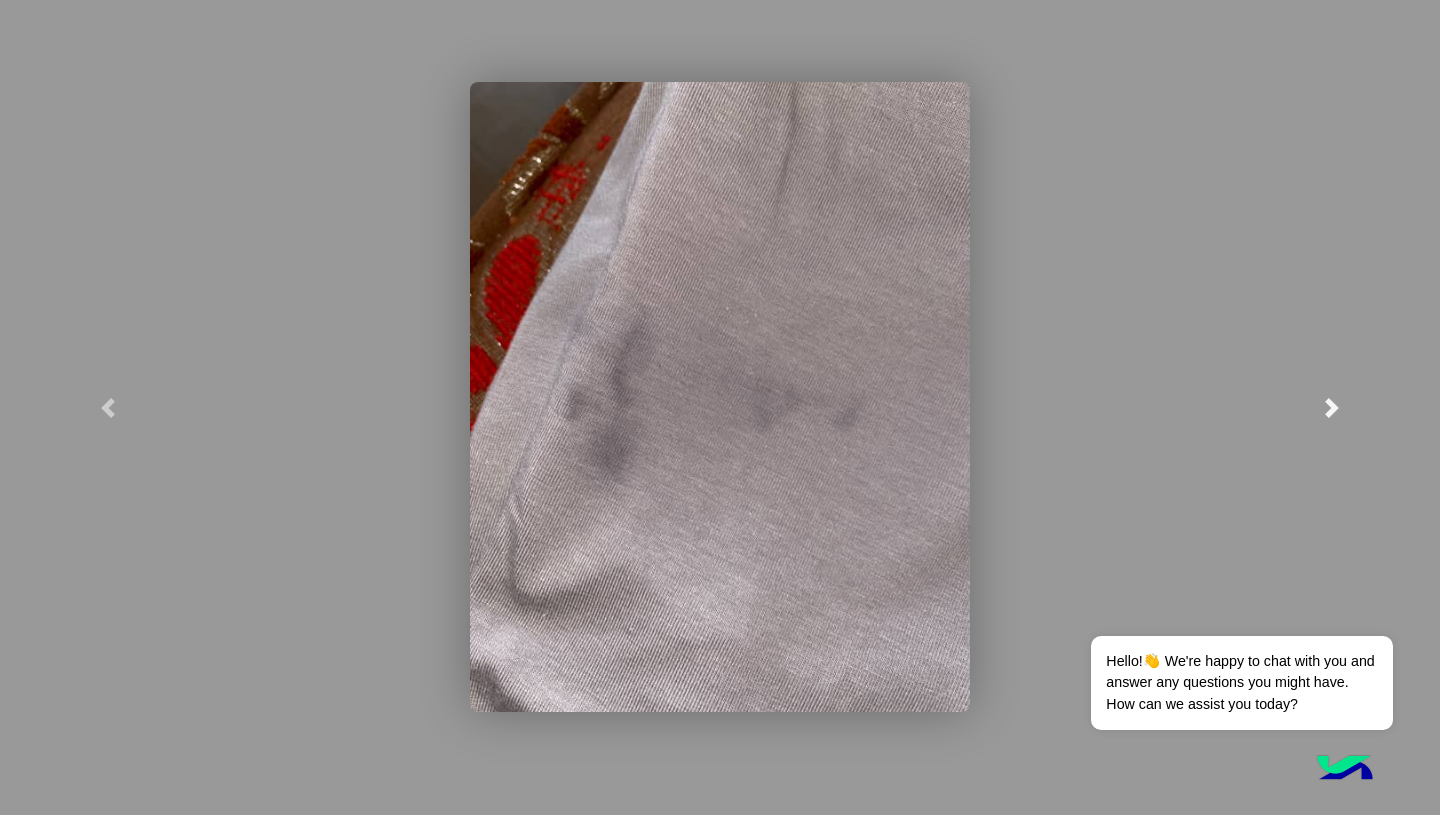 click at bounding box center [1332, 407] 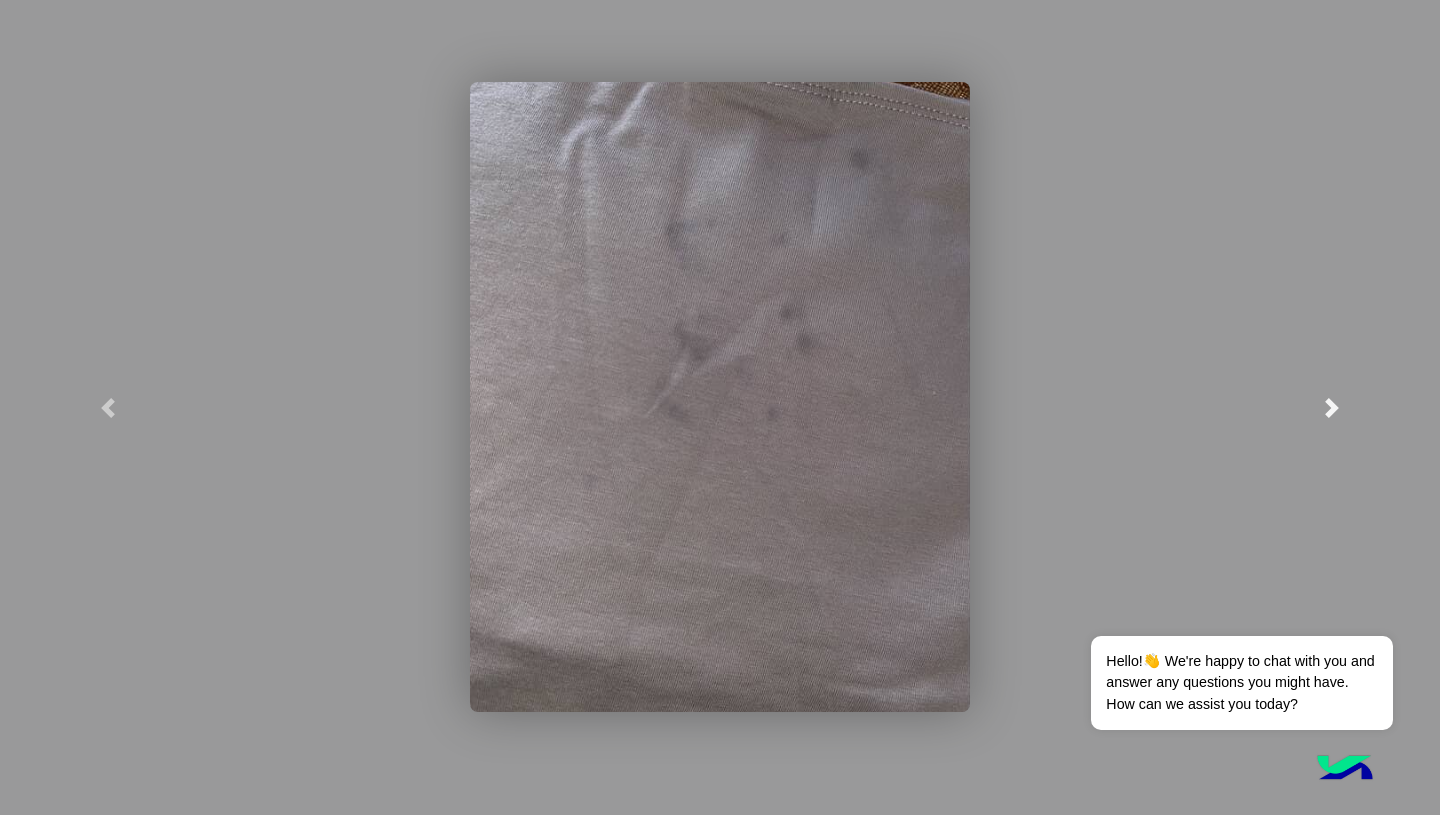 click at bounding box center [1332, 407] 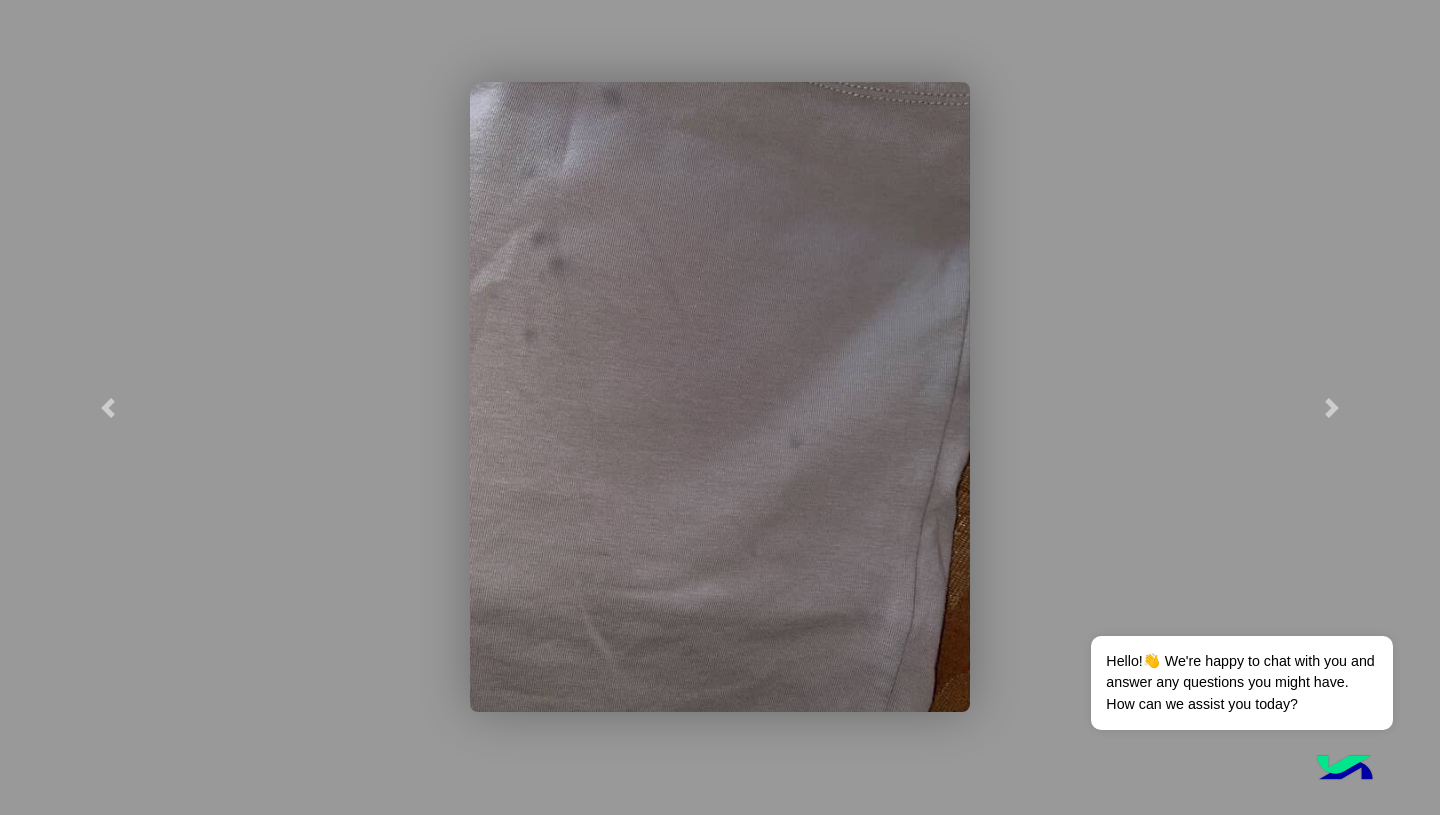 click 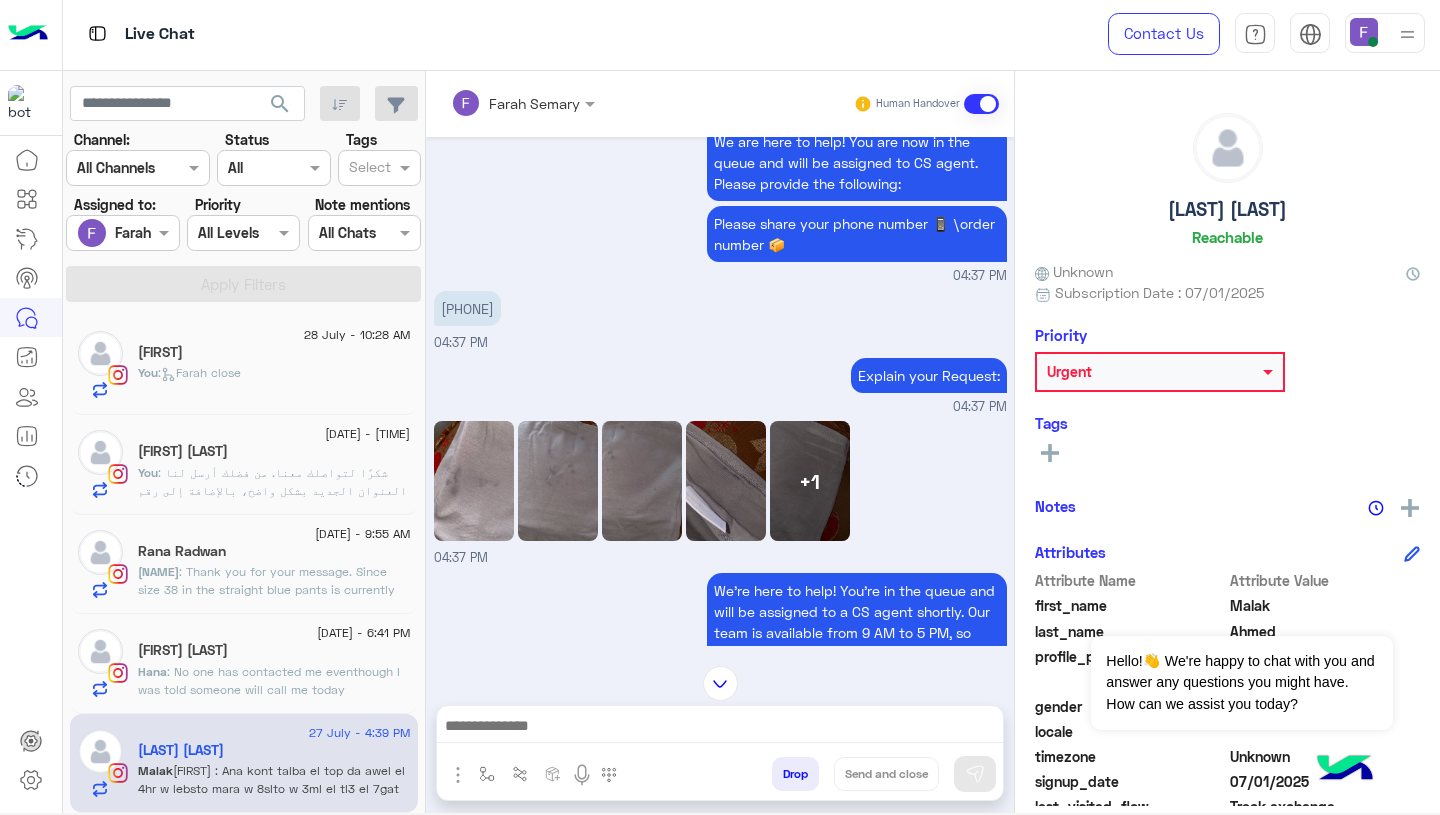 scroll, scrollTop: 1476, scrollLeft: 0, axis: vertical 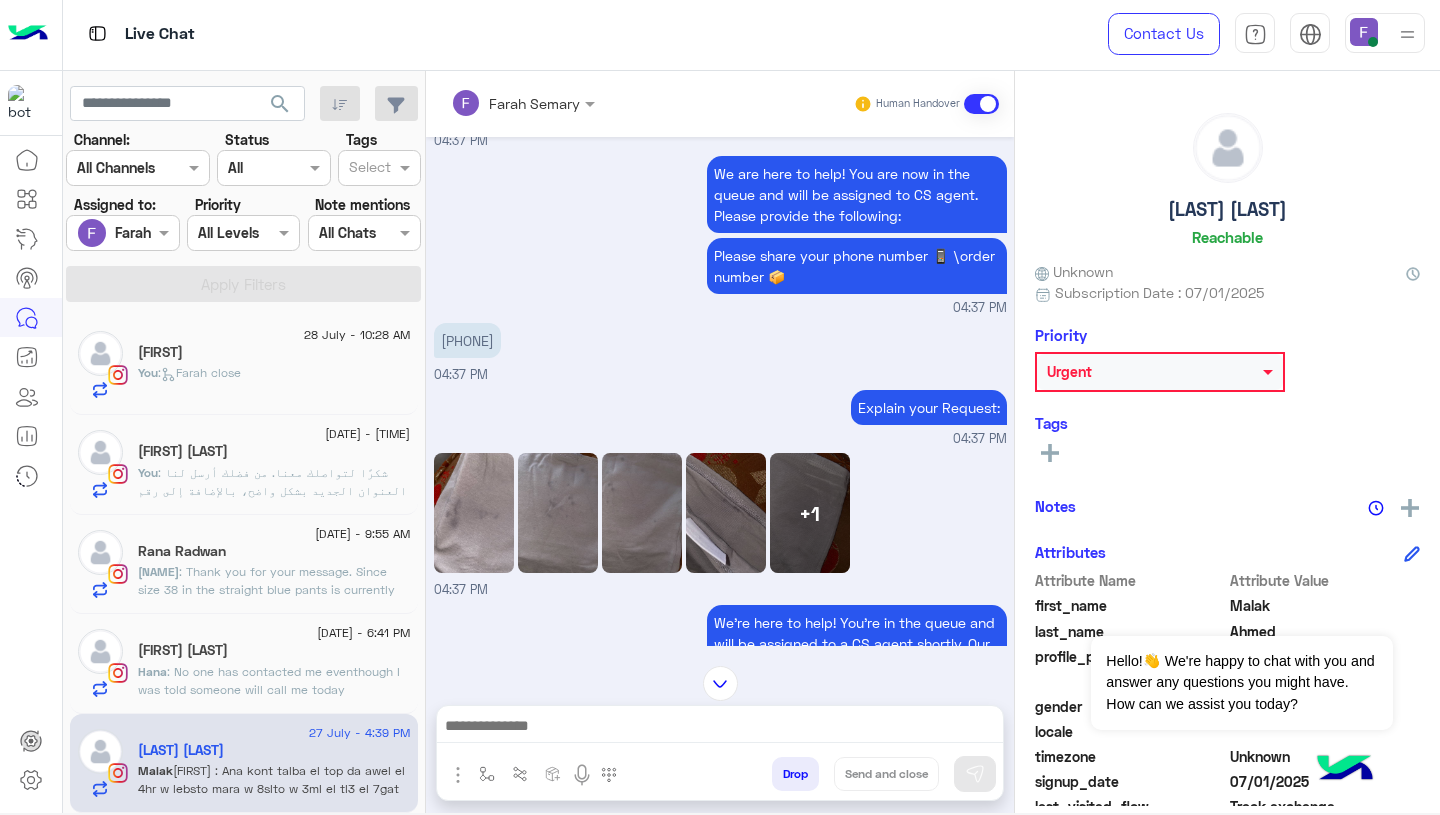 click on "[PHONE]" at bounding box center (467, 340) 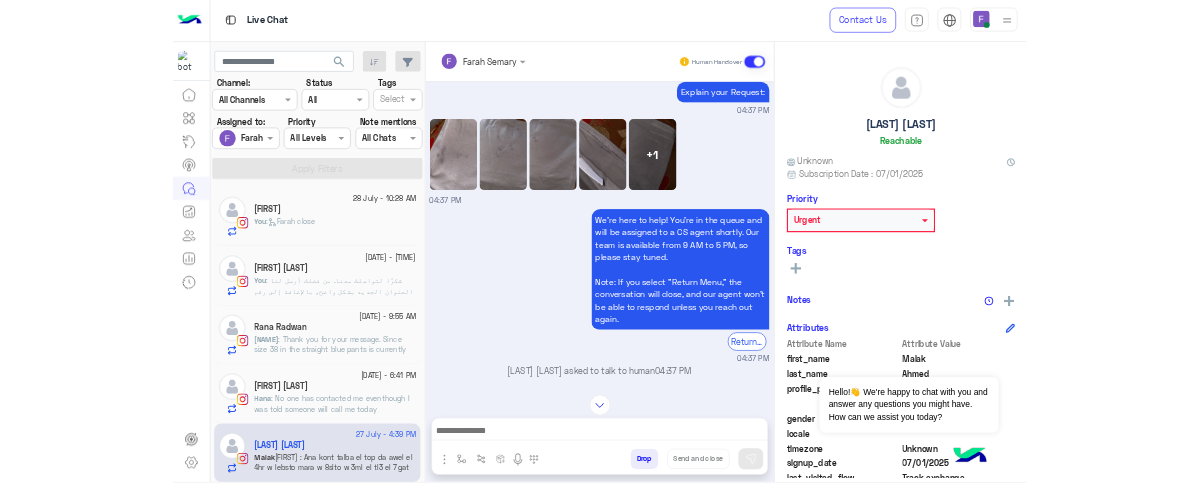 scroll, scrollTop: 1676, scrollLeft: 0, axis: vertical 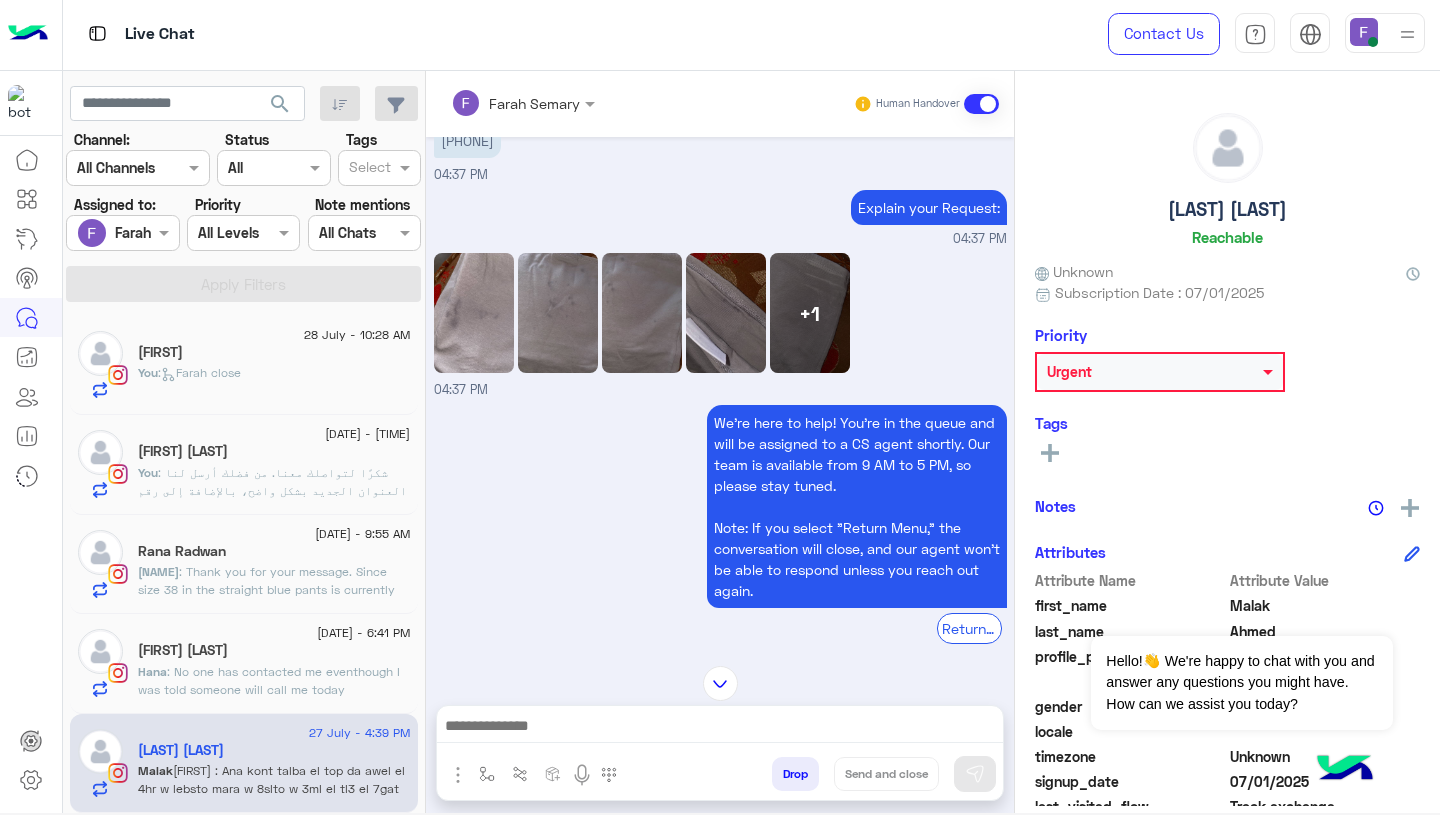 click 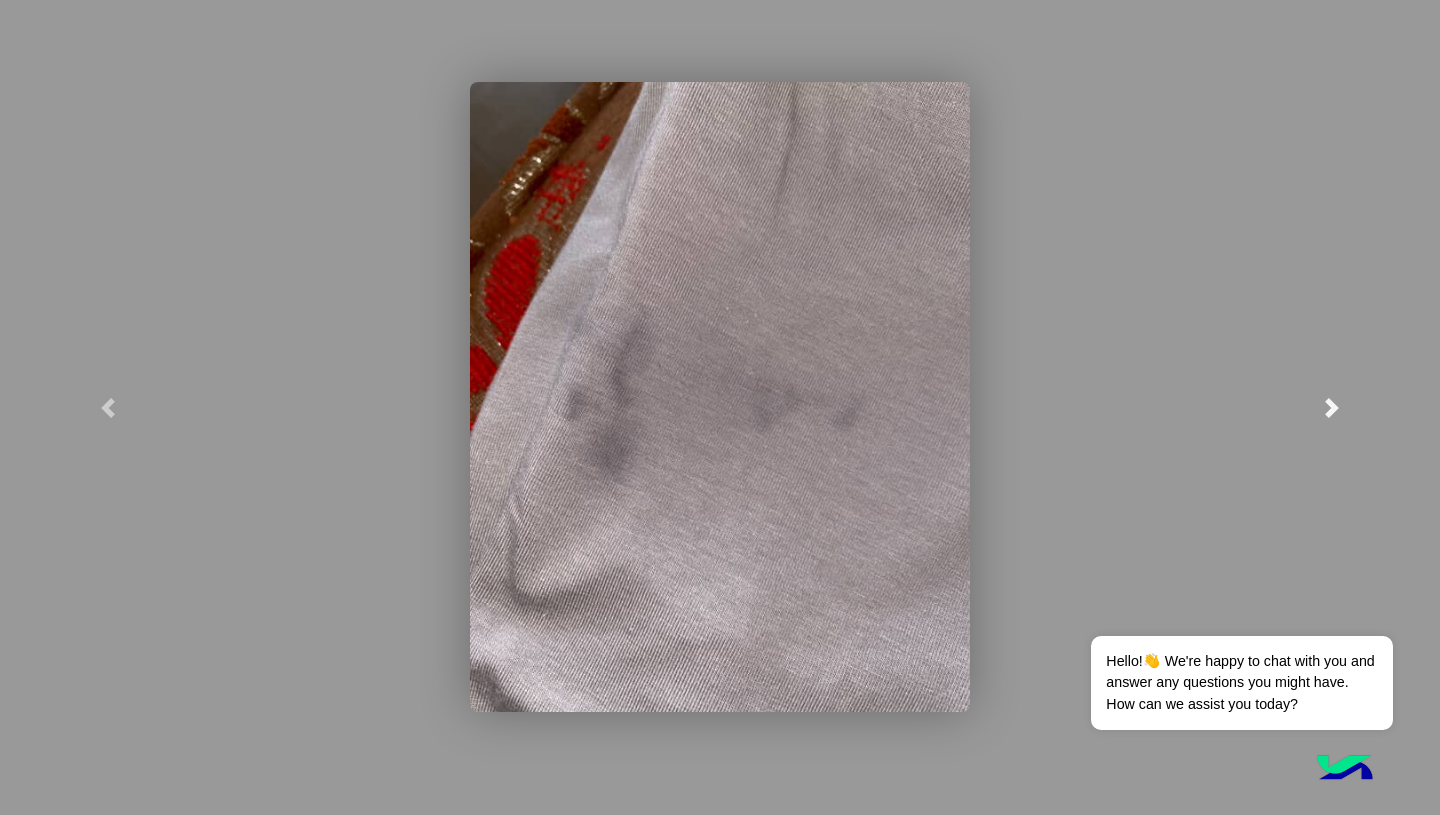 click at bounding box center [1332, 408] 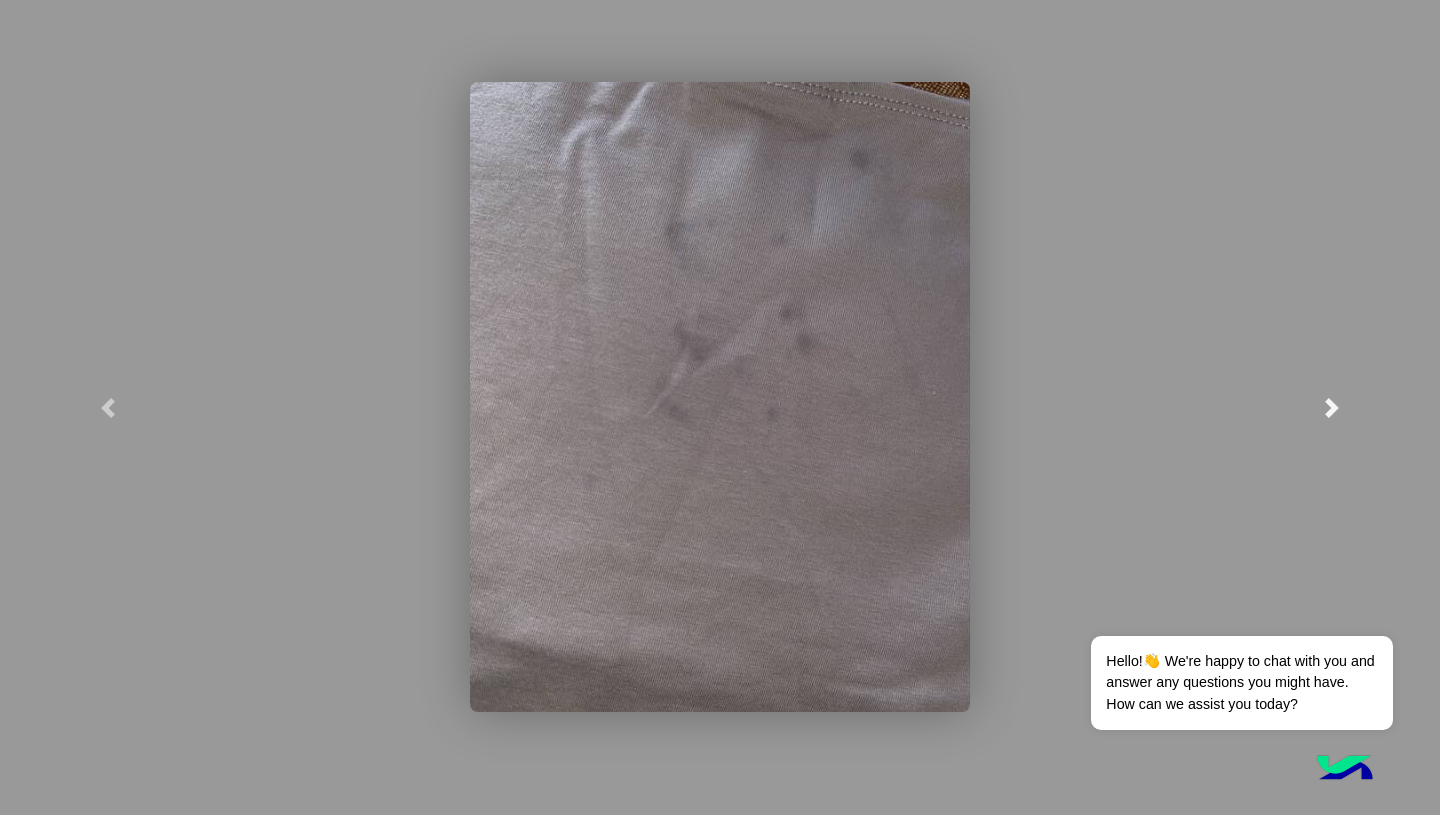 click at bounding box center [1332, 408] 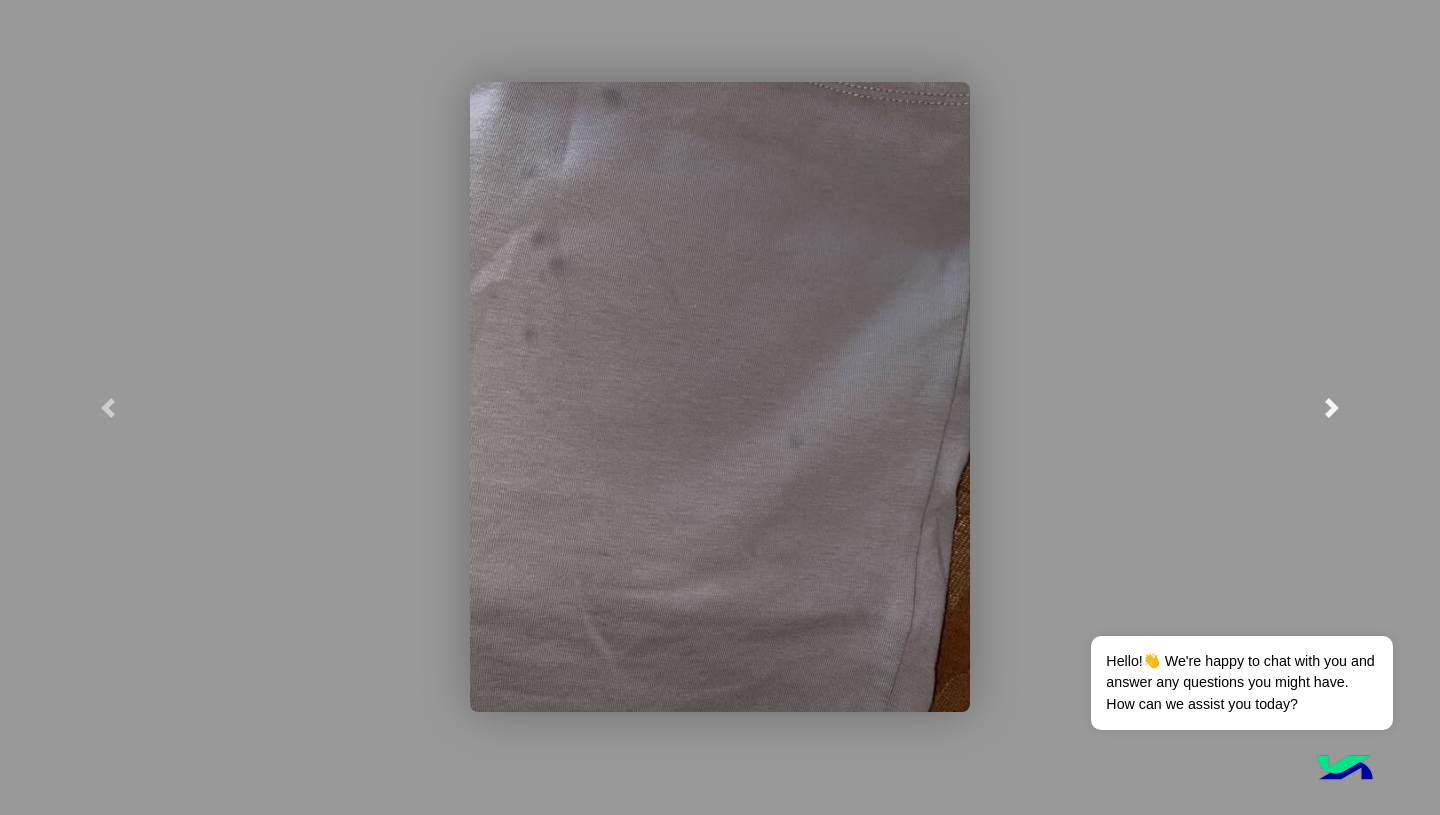 click at bounding box center (1332, 408) 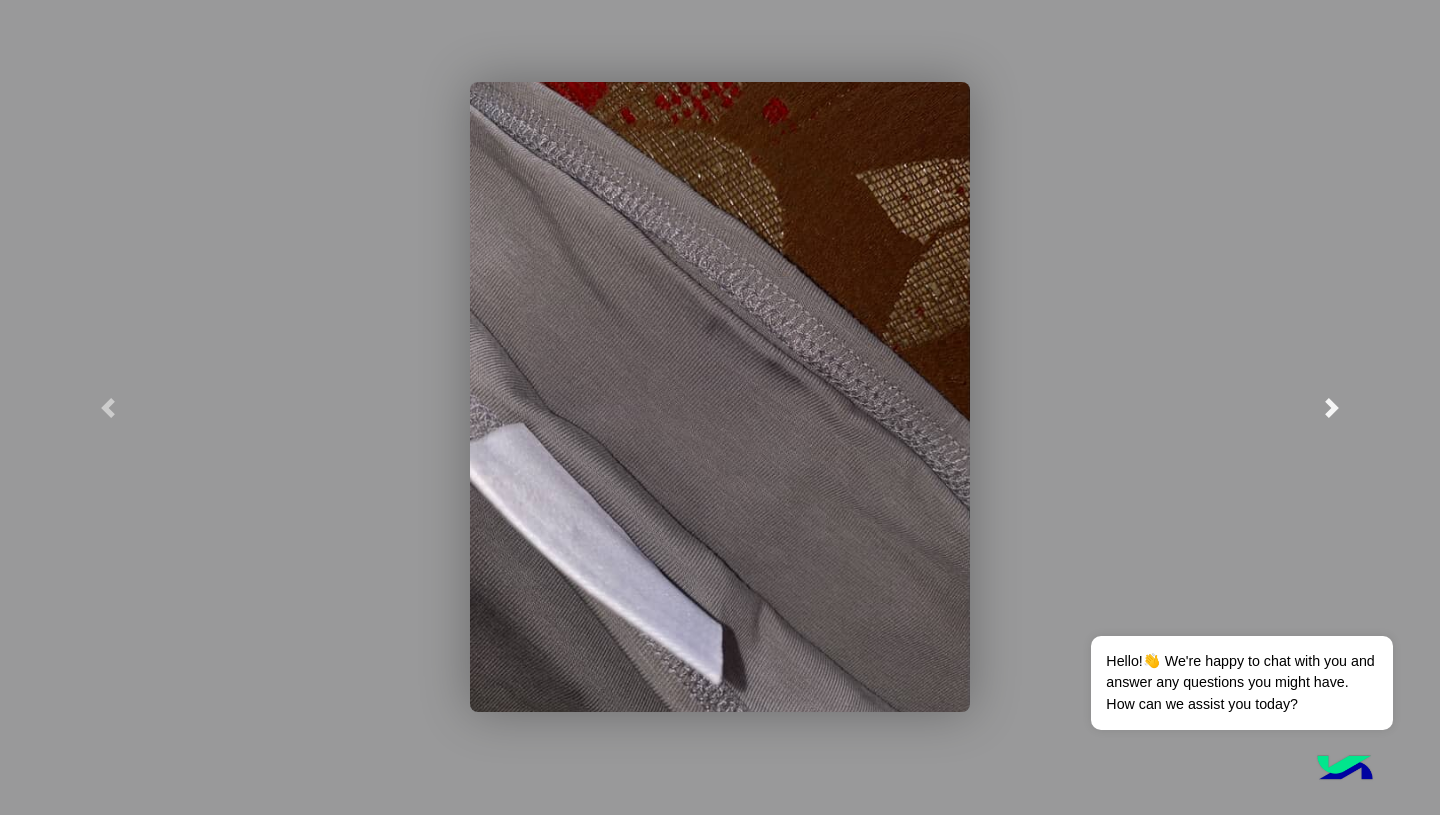 click at bounding box center [1332, 408] 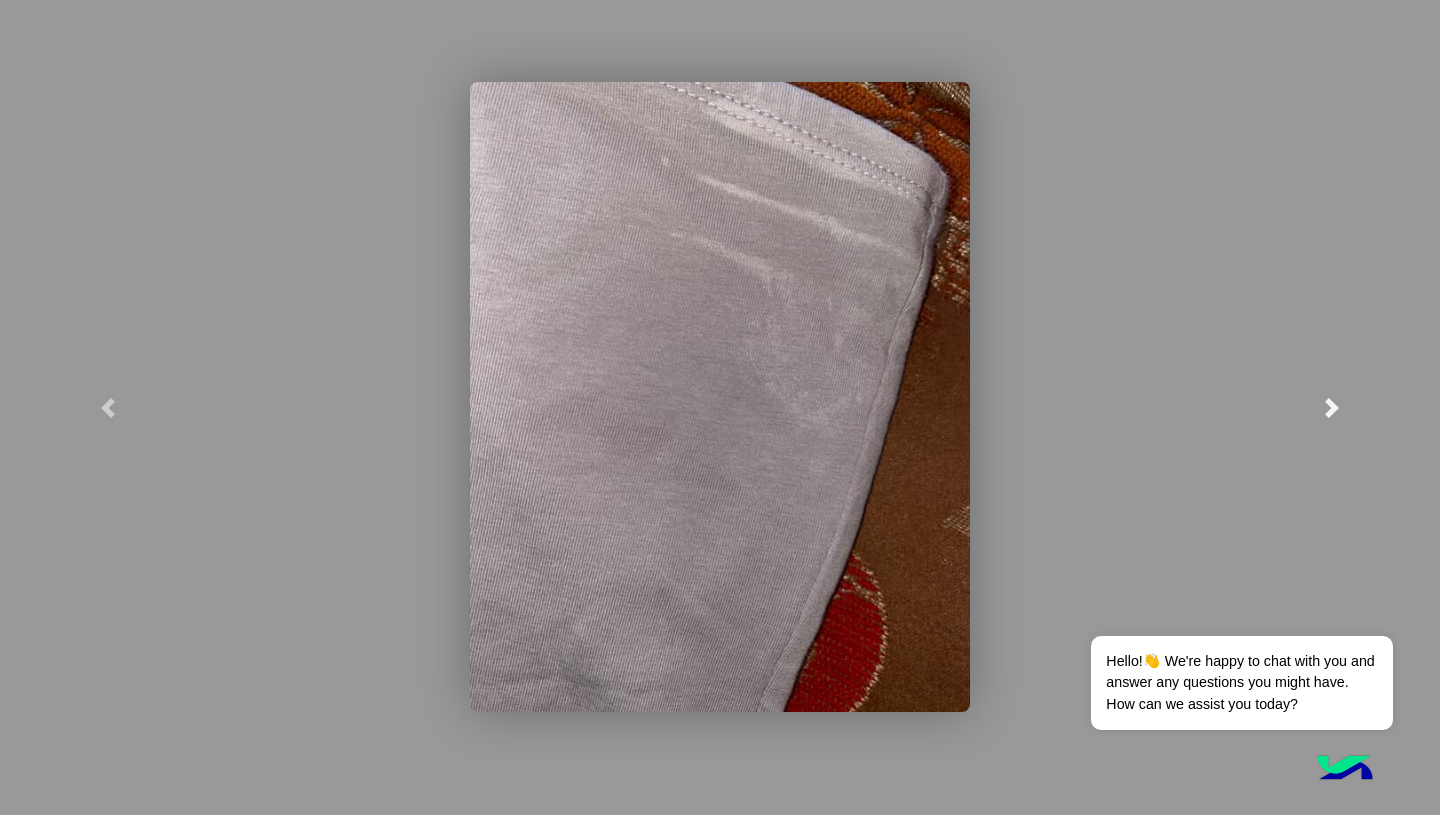 click at bounding box center [1332, 407] 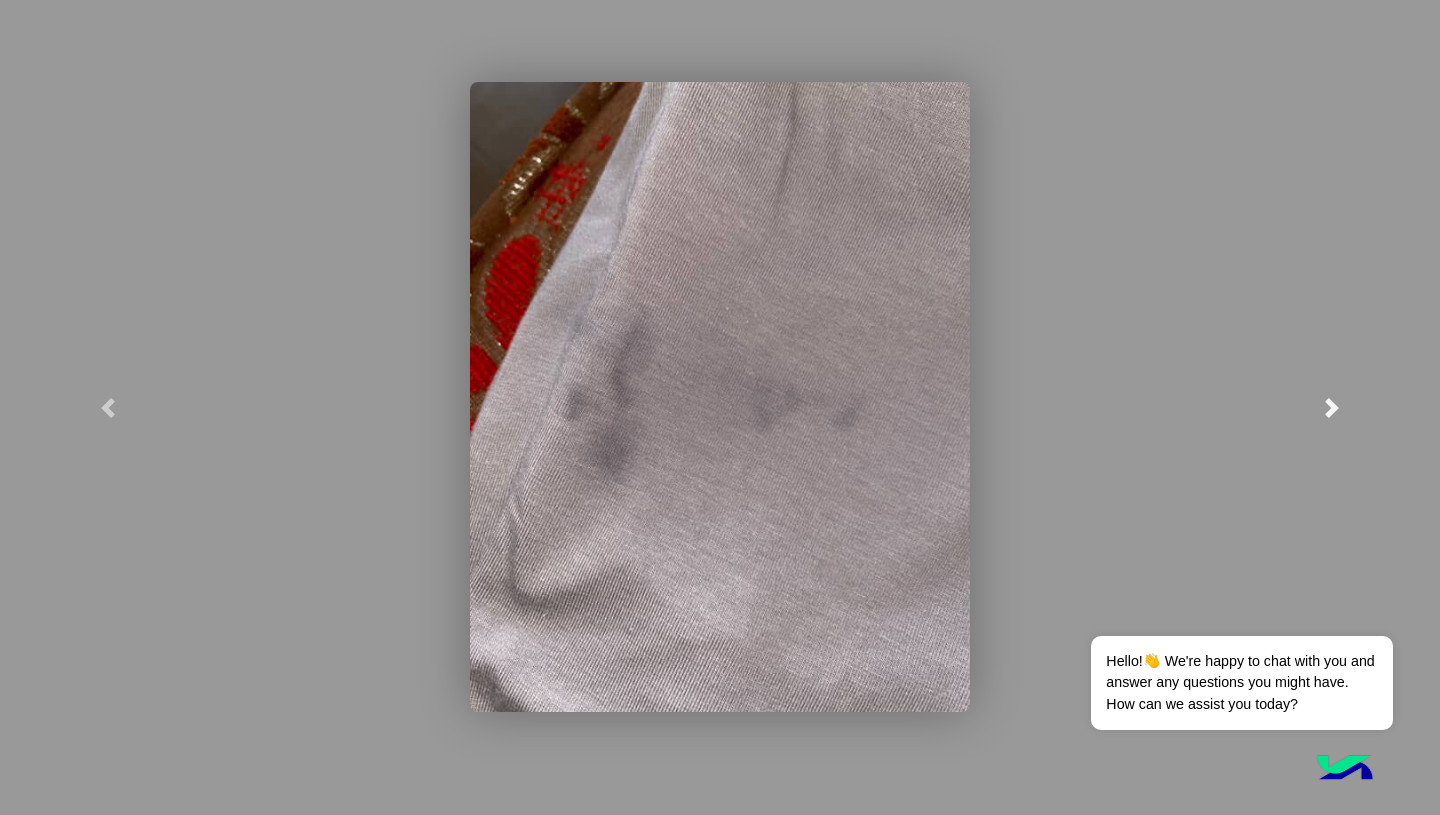 click at bounding box center [1332, 407] 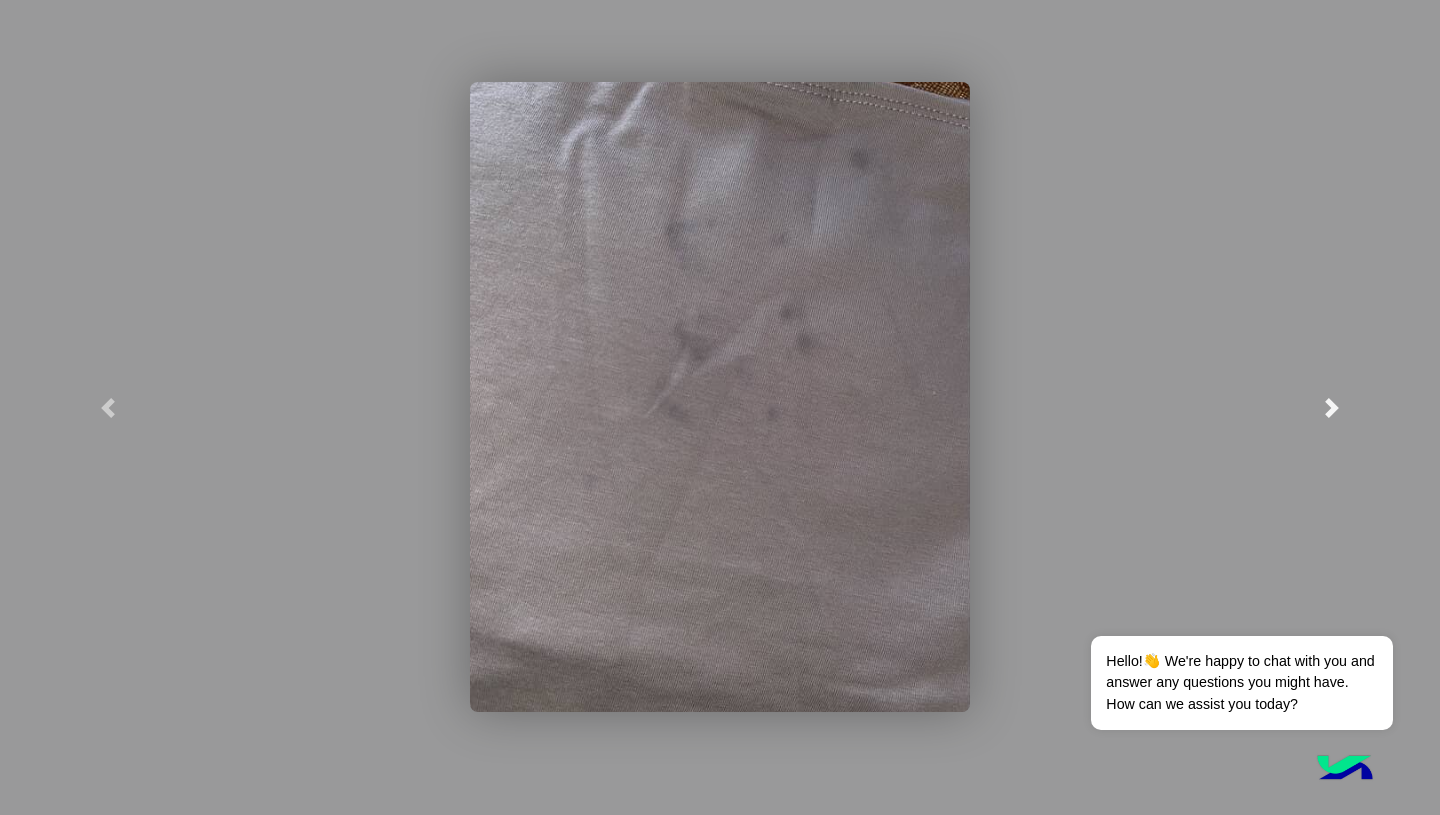 click at bounding box center (1332, 407) 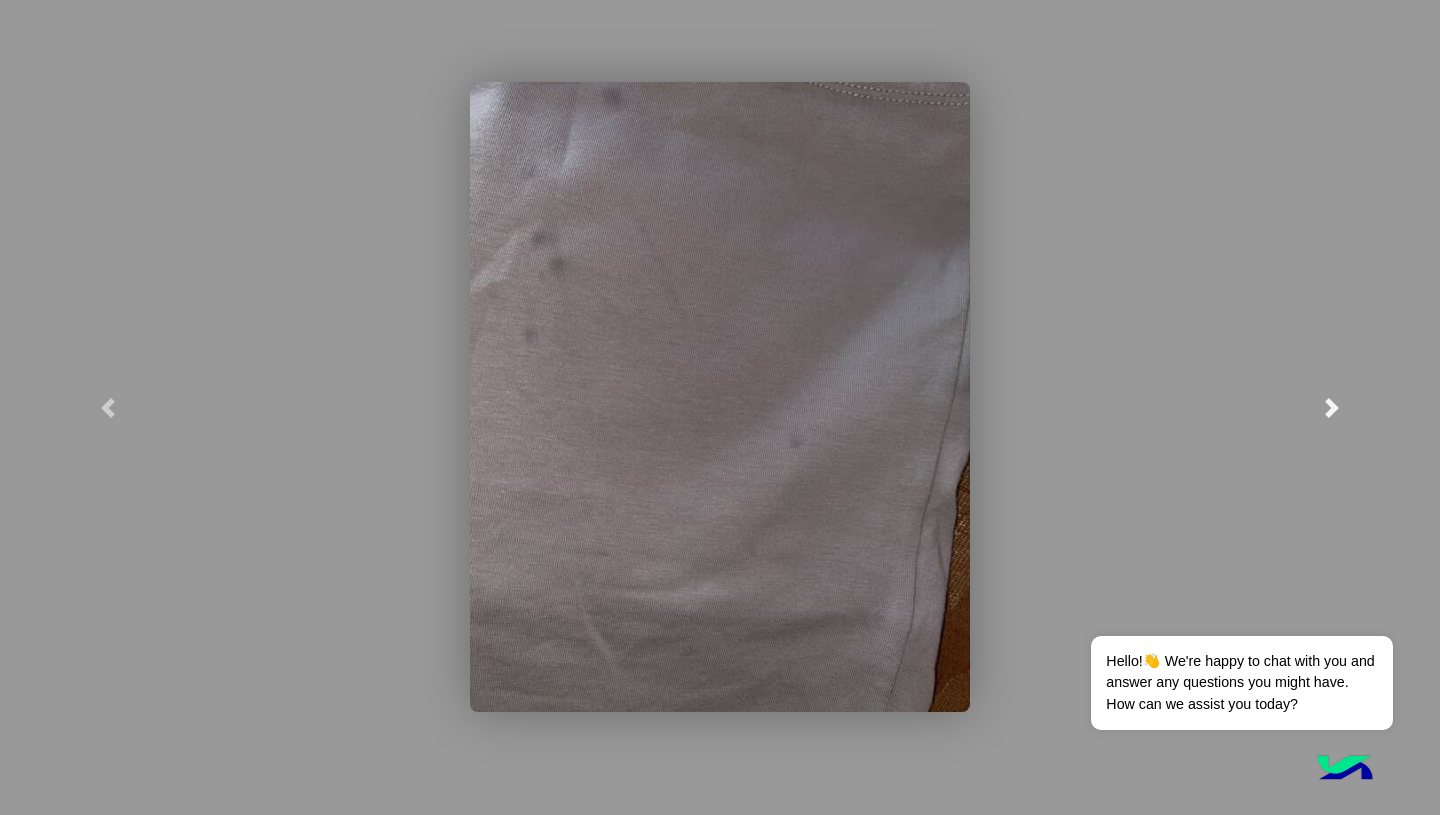 click at bounding box center (1332, 407) 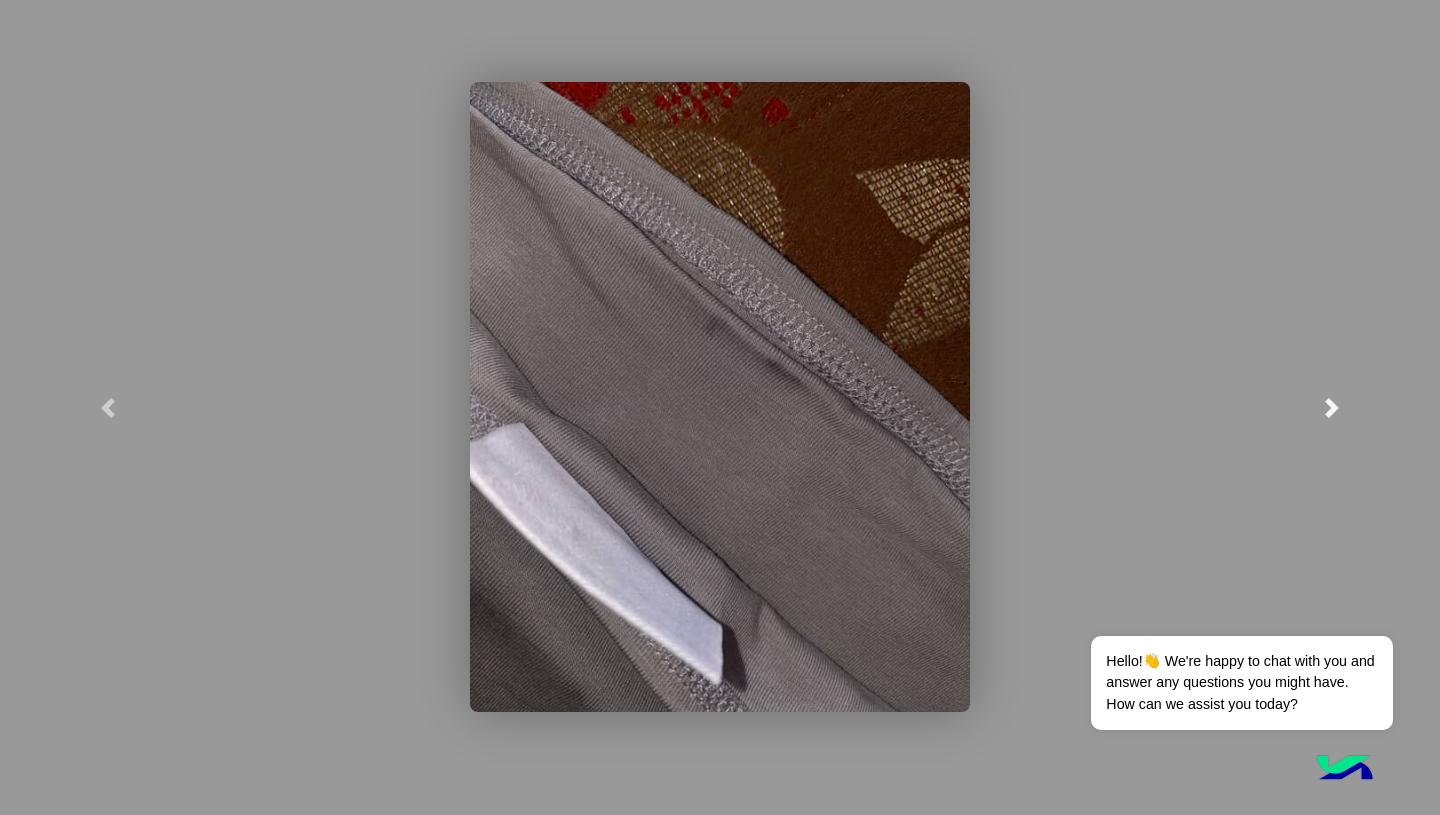 click at bounding box center (1332, 407) 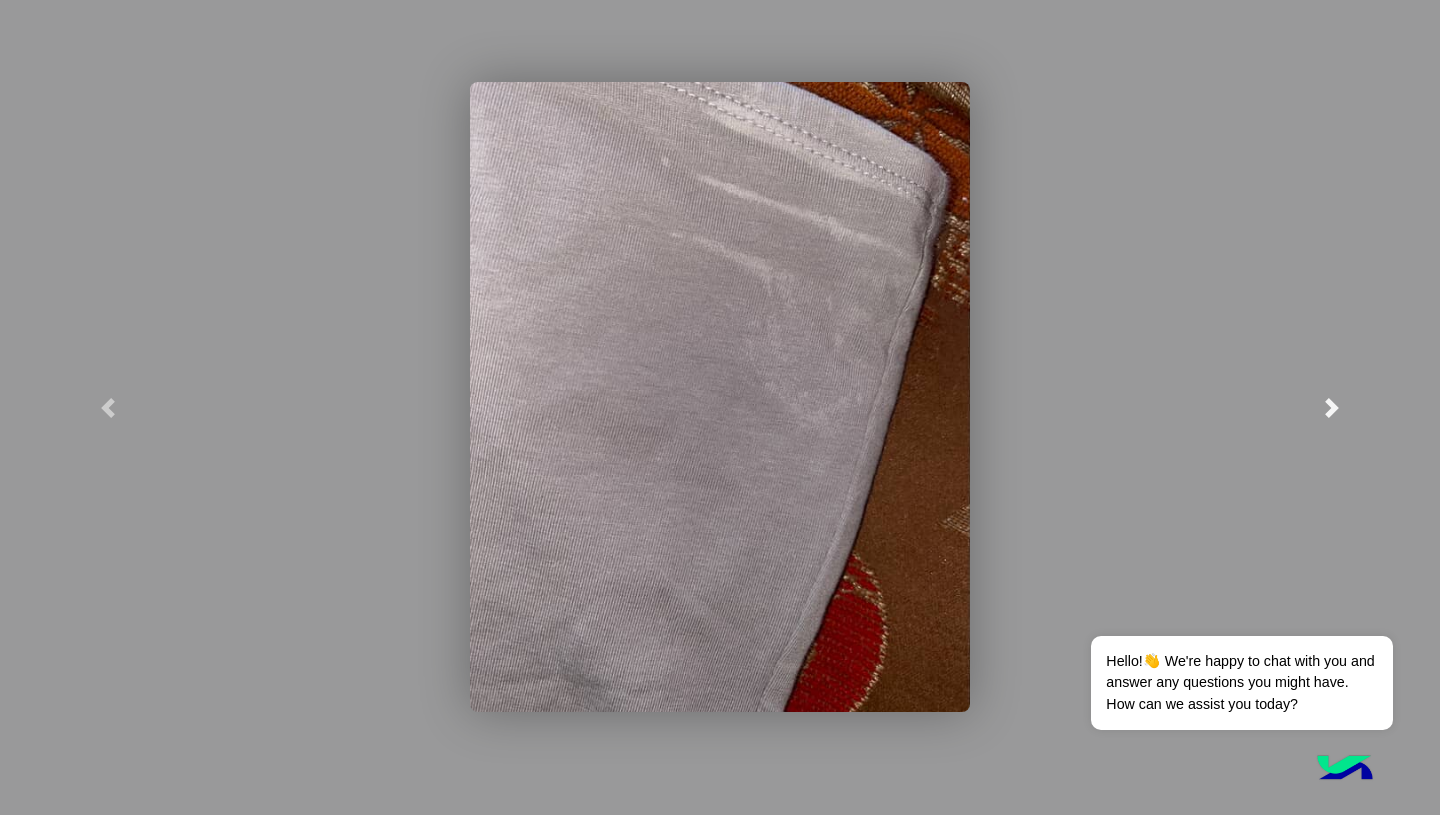 click at bounding box center (1332, 408) 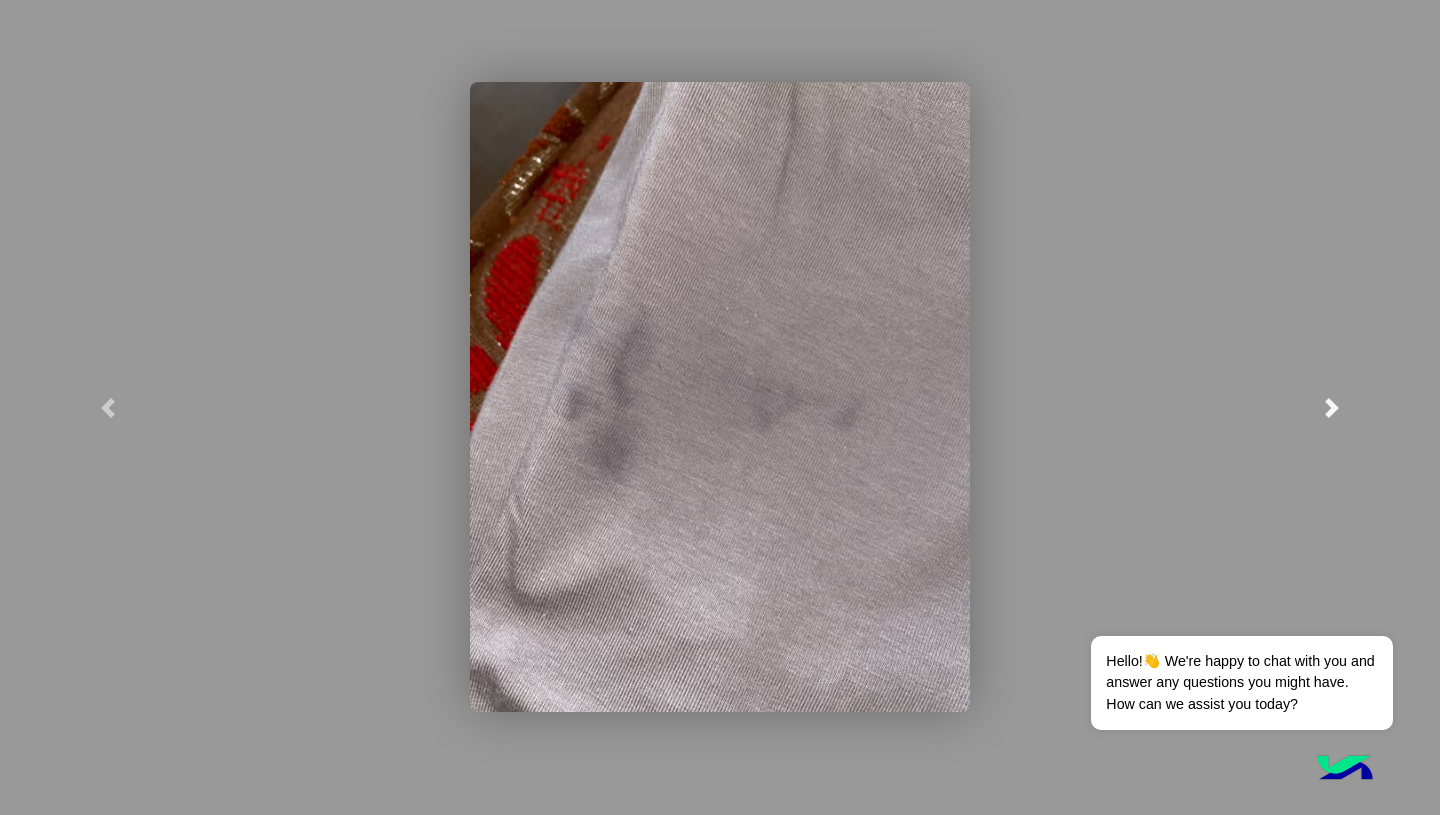 click at bounding box center [1332, 407] 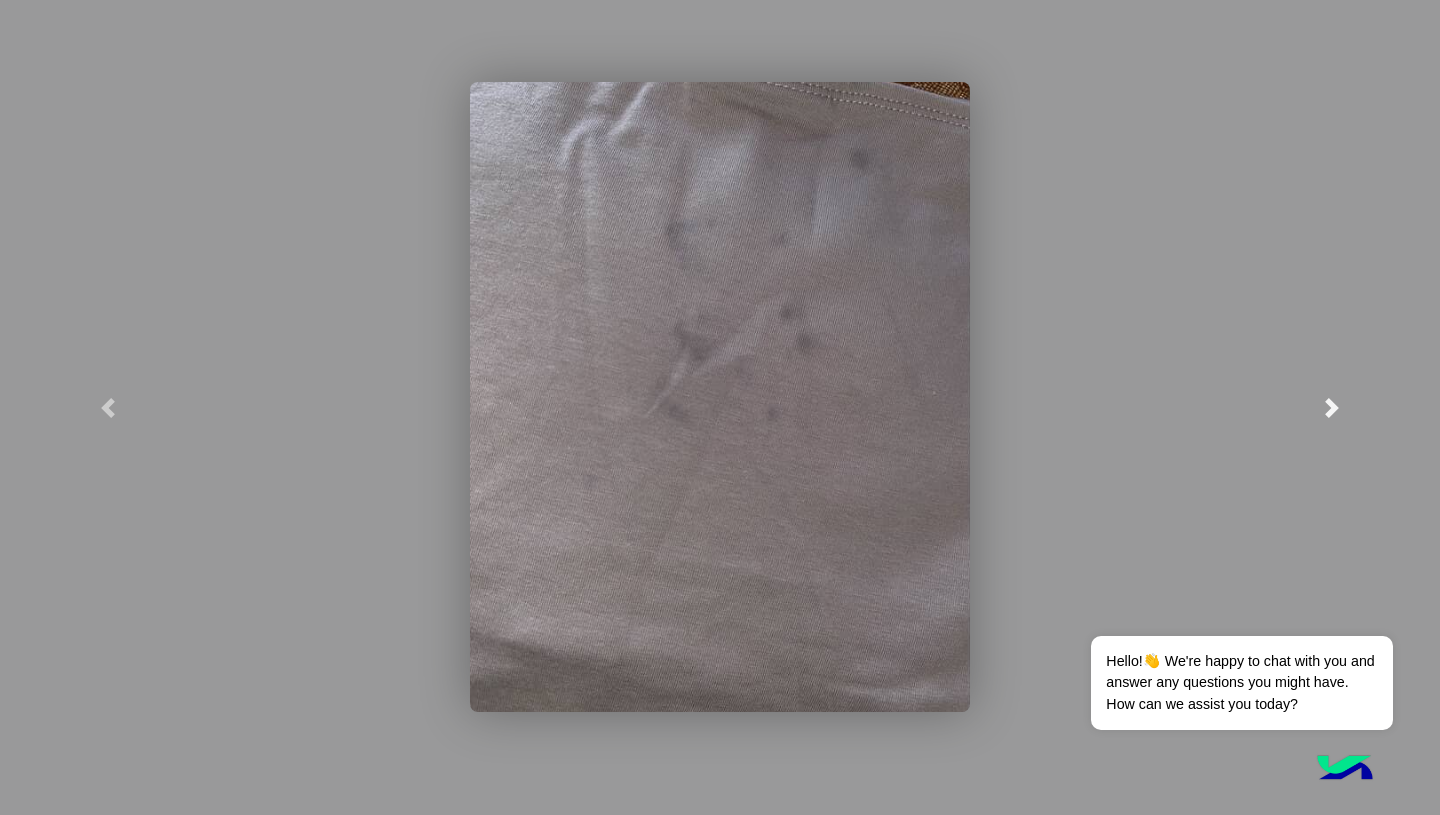 click at bounding box center [1332, 407] 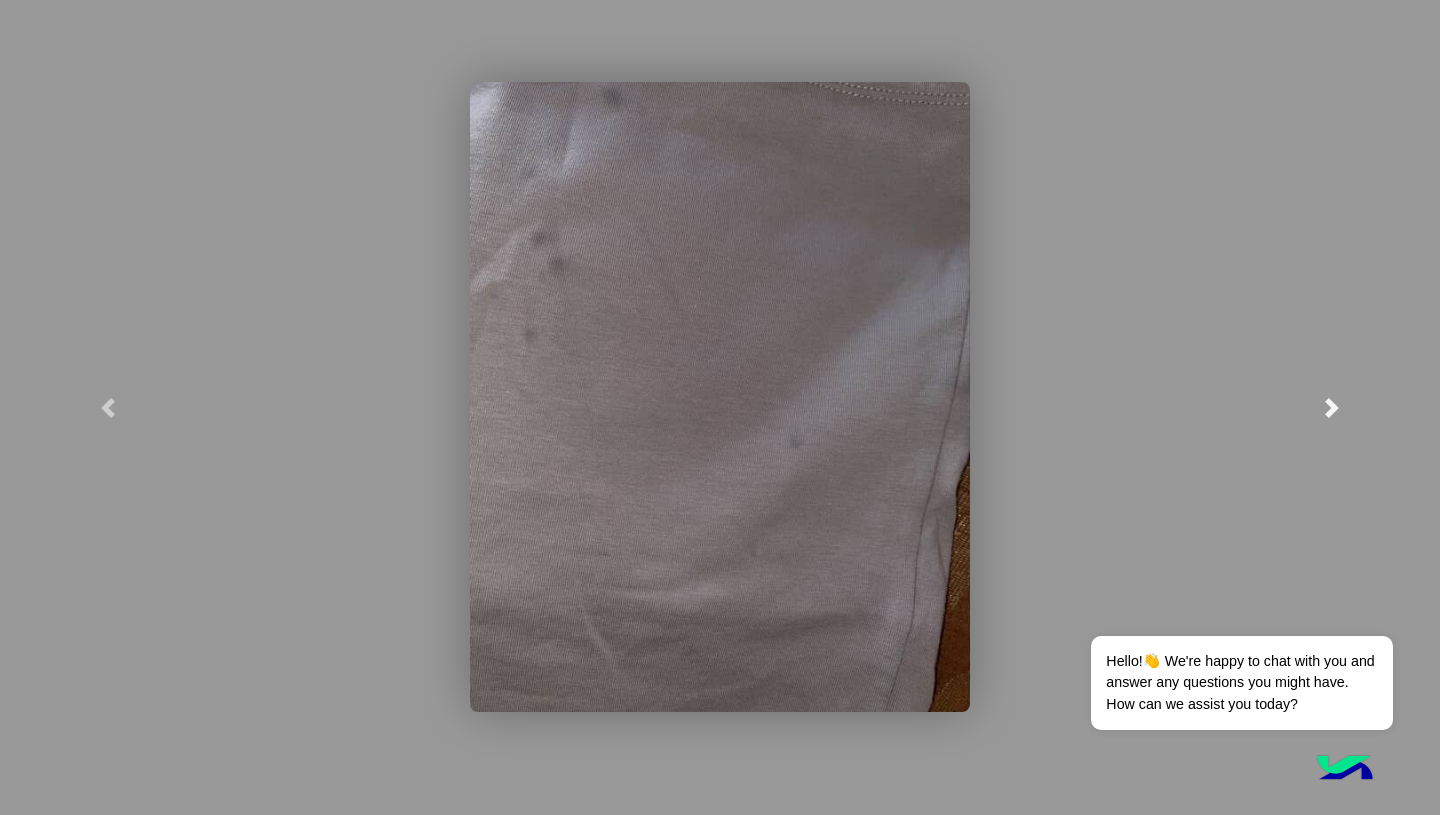 click at bounding box center [1332, 407] 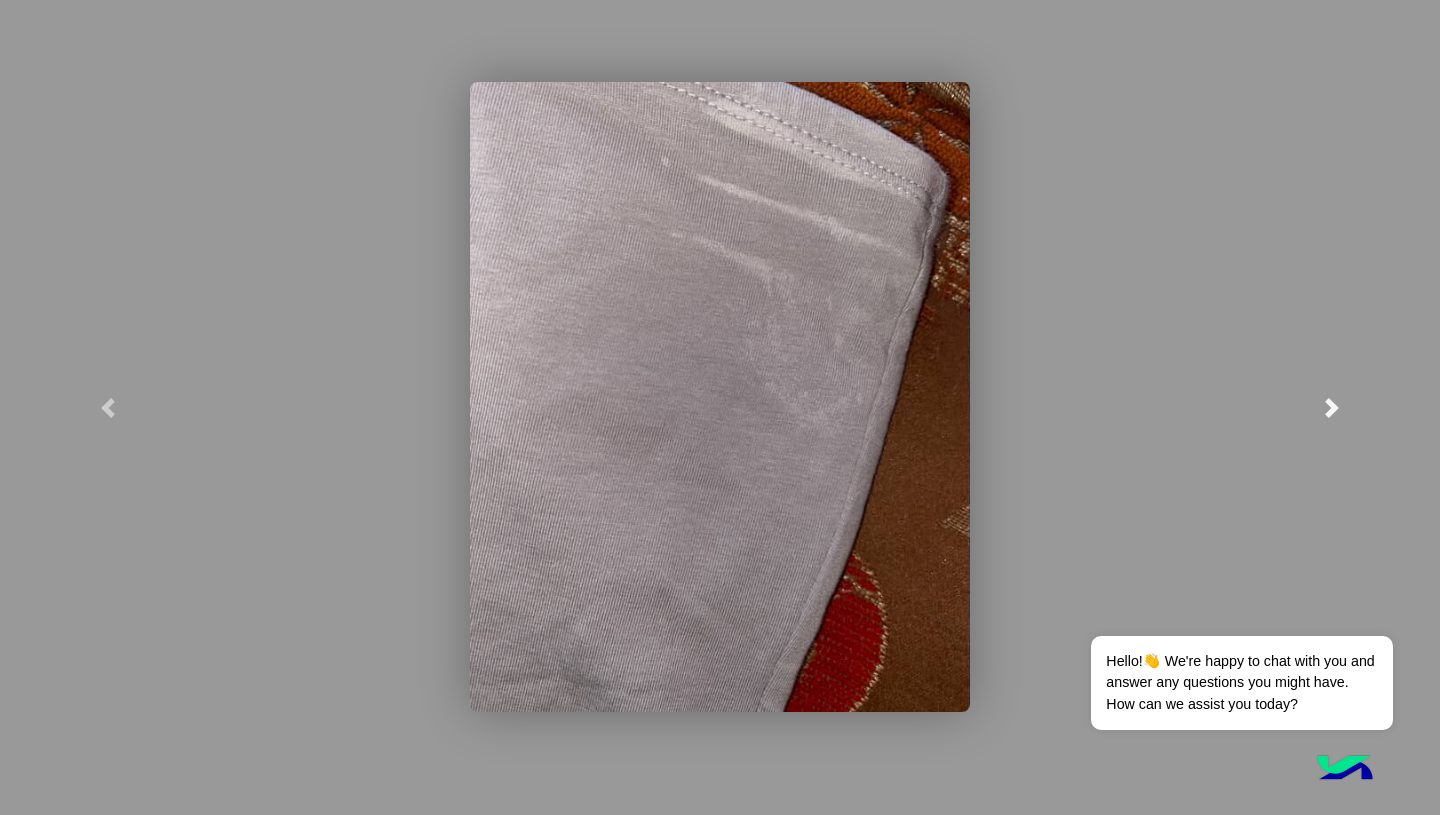 click at bounding box center (1332, 407) 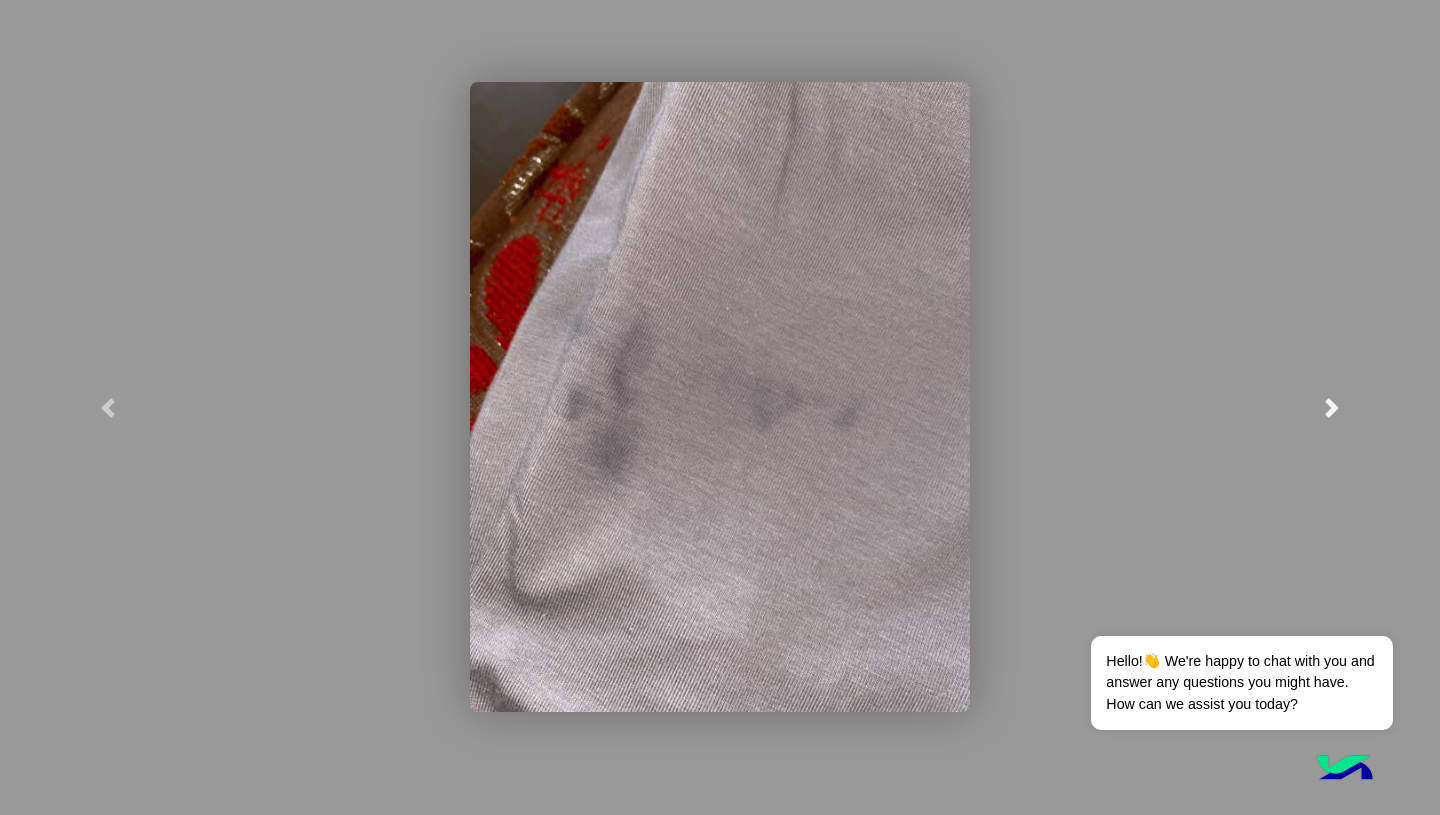 click at bounding box center [1332, 407] 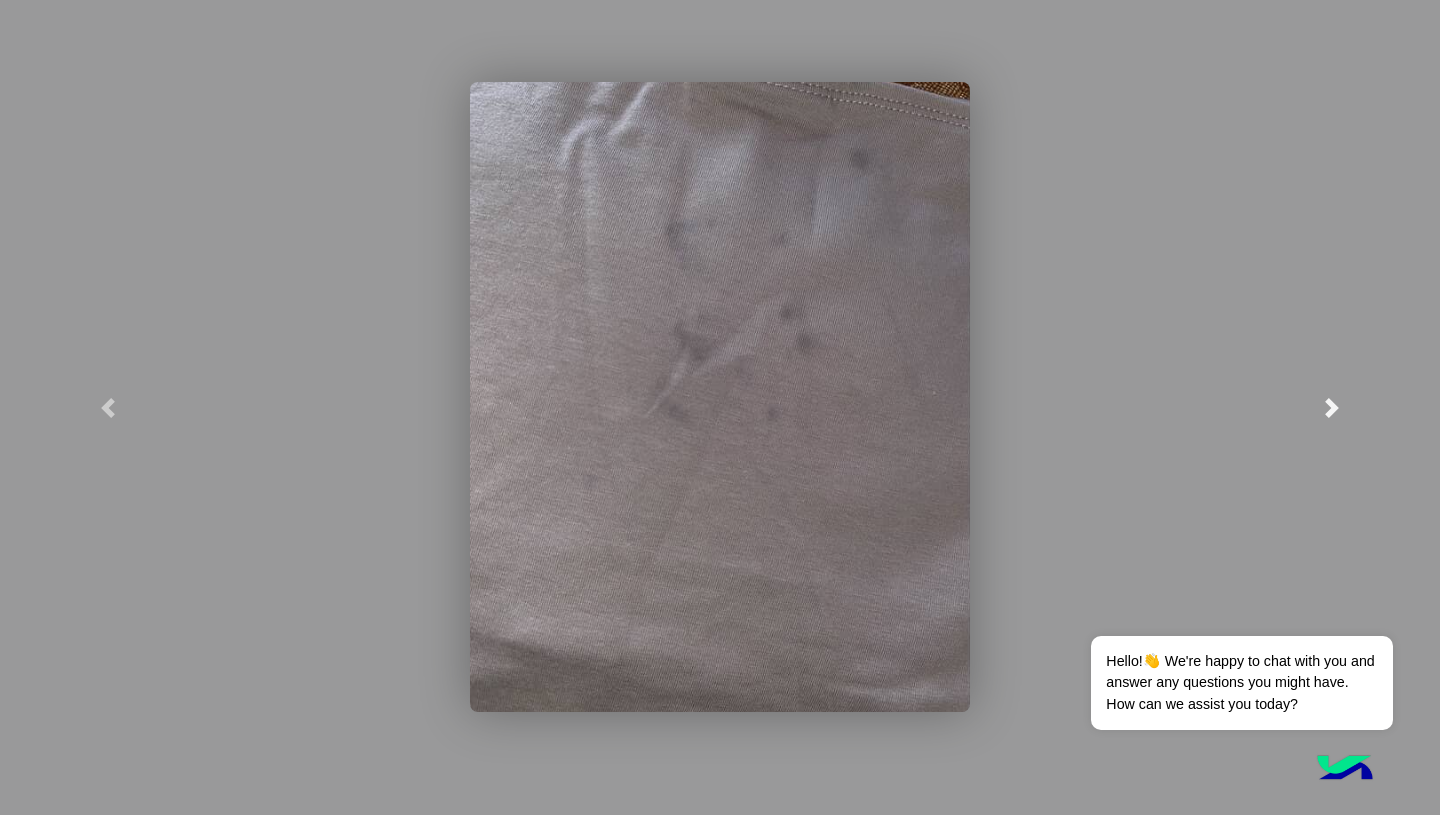 click at bounding box center [1332, 407] 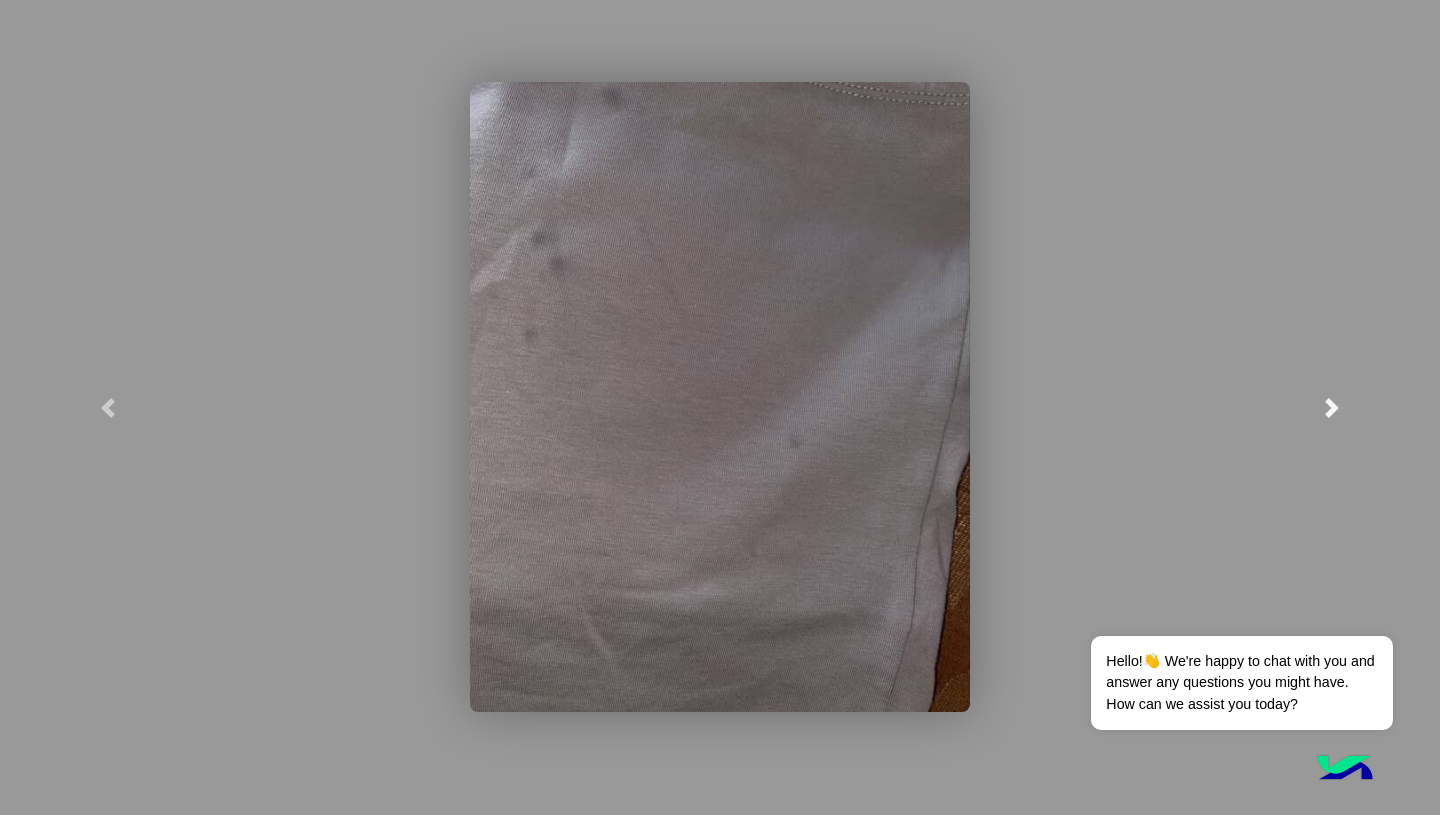 click at bounding box center (1332, 408) 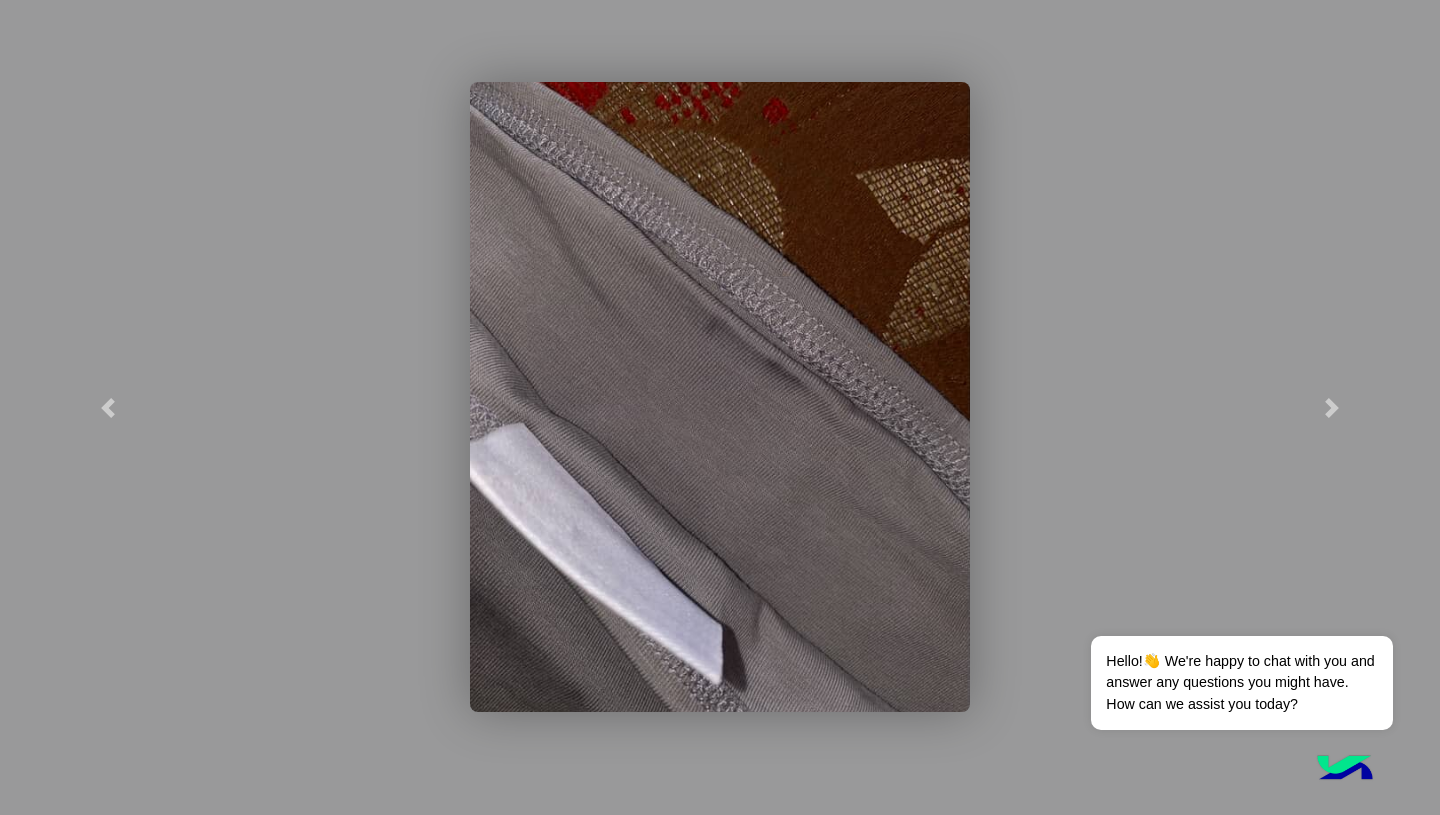 scroll, scrollTop: 1676, scrollLeft: 0, axis: vertical 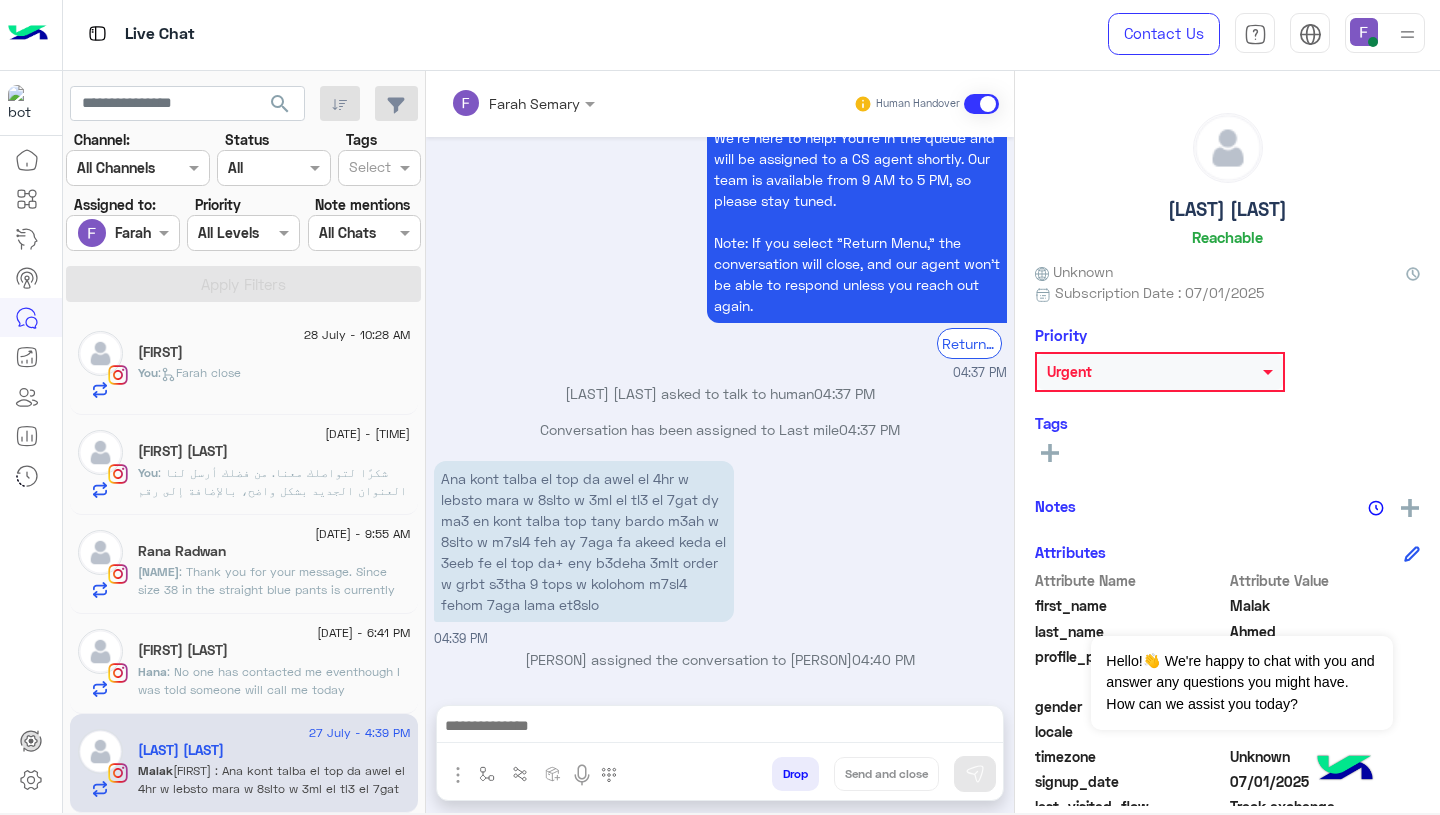 click on "Malak Ahmed asked to talk to human   04:37 PM" at bounding box center (720, 401) 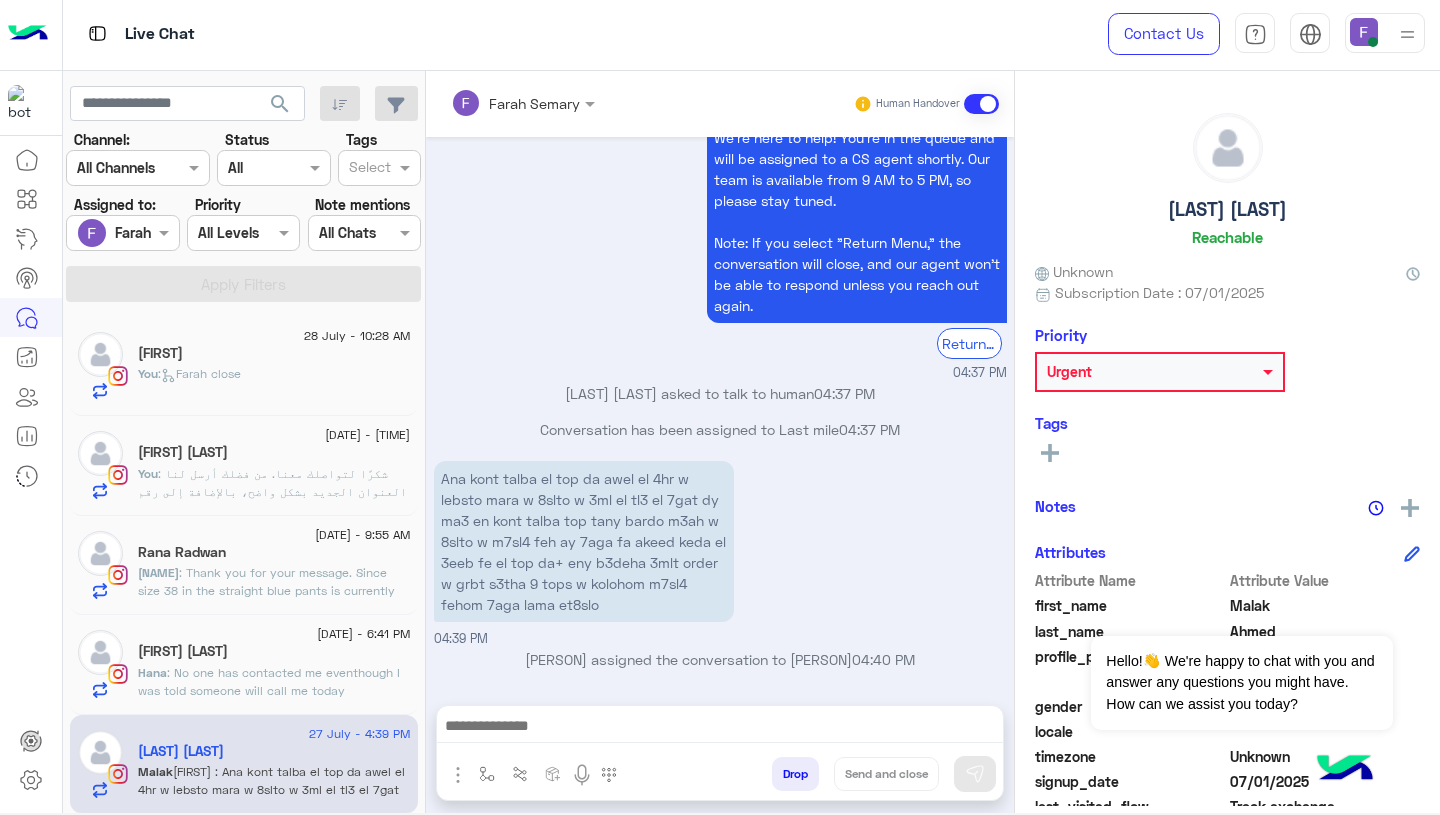 click on ": Thank you for your message.
Since size 38 in the straight blue pants is currently sold out, please keep an eye on our website.
Once it’s back in stock, you can exchange your pants right away.
Don’t forget to click “Email me” on the product page to get notified as soon as it’s available.
We’re here if you need any further help!" 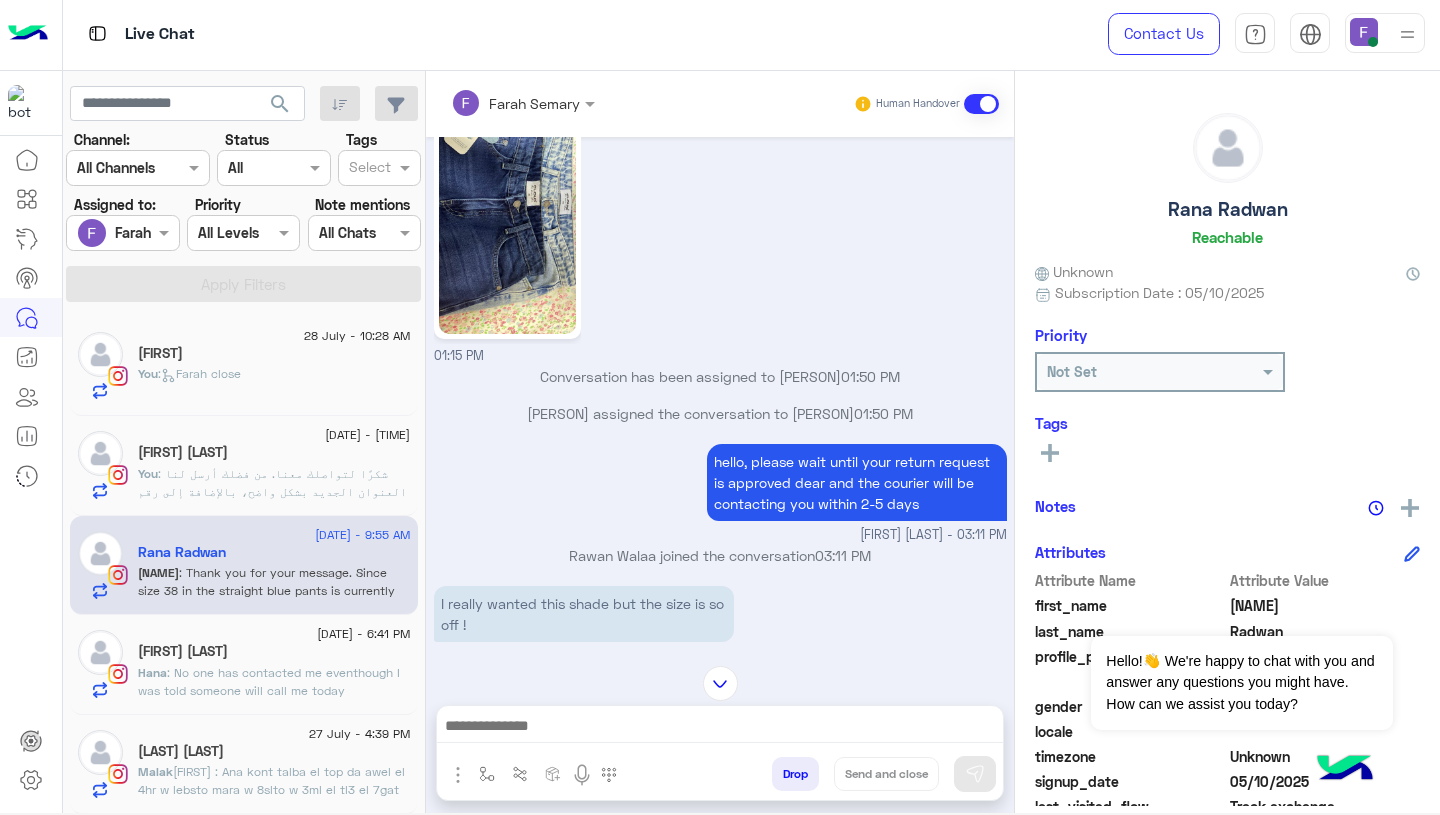 scroll, scrollTop: 441, scrollLeft: 0, axis: vertical 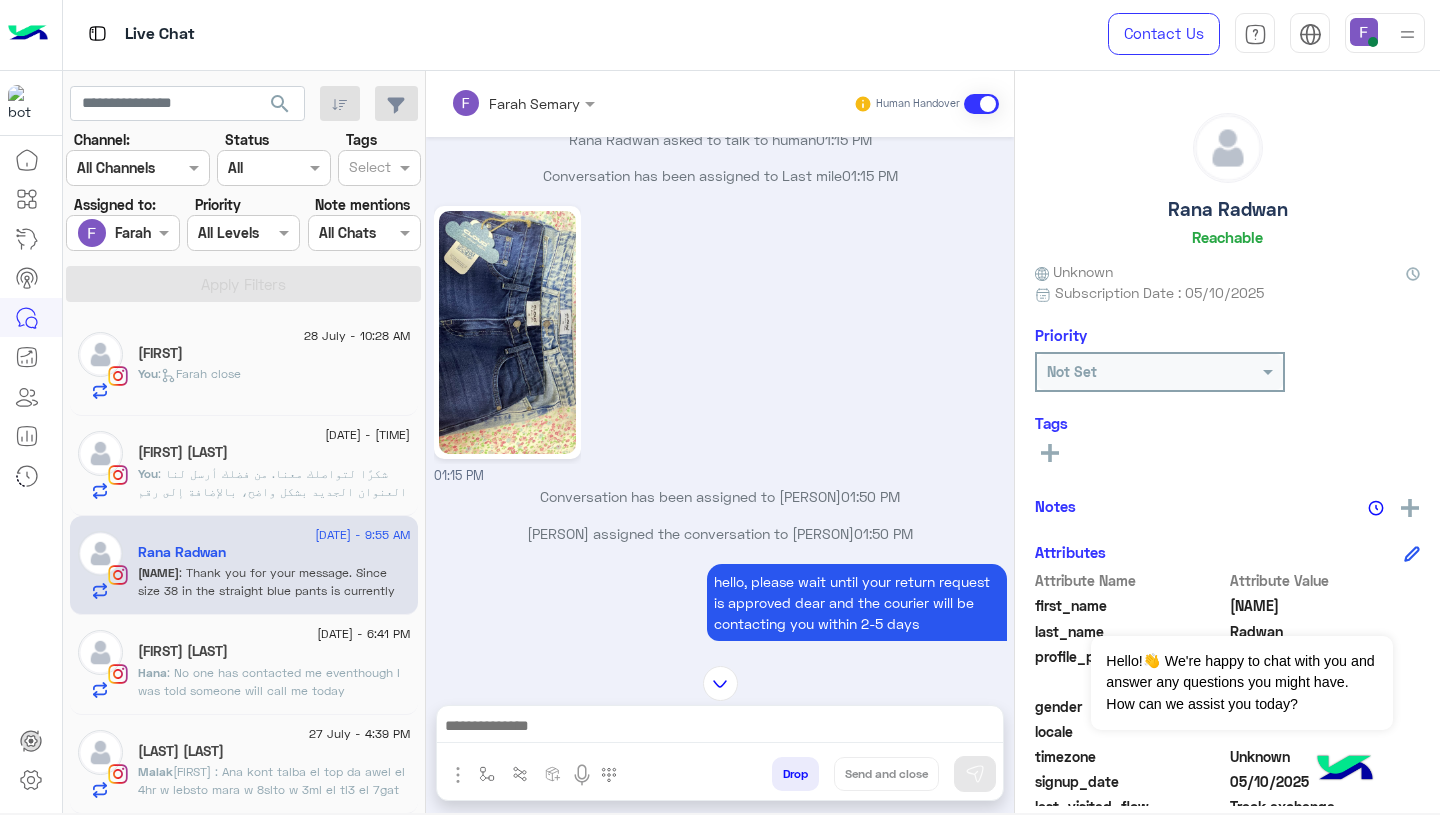 click 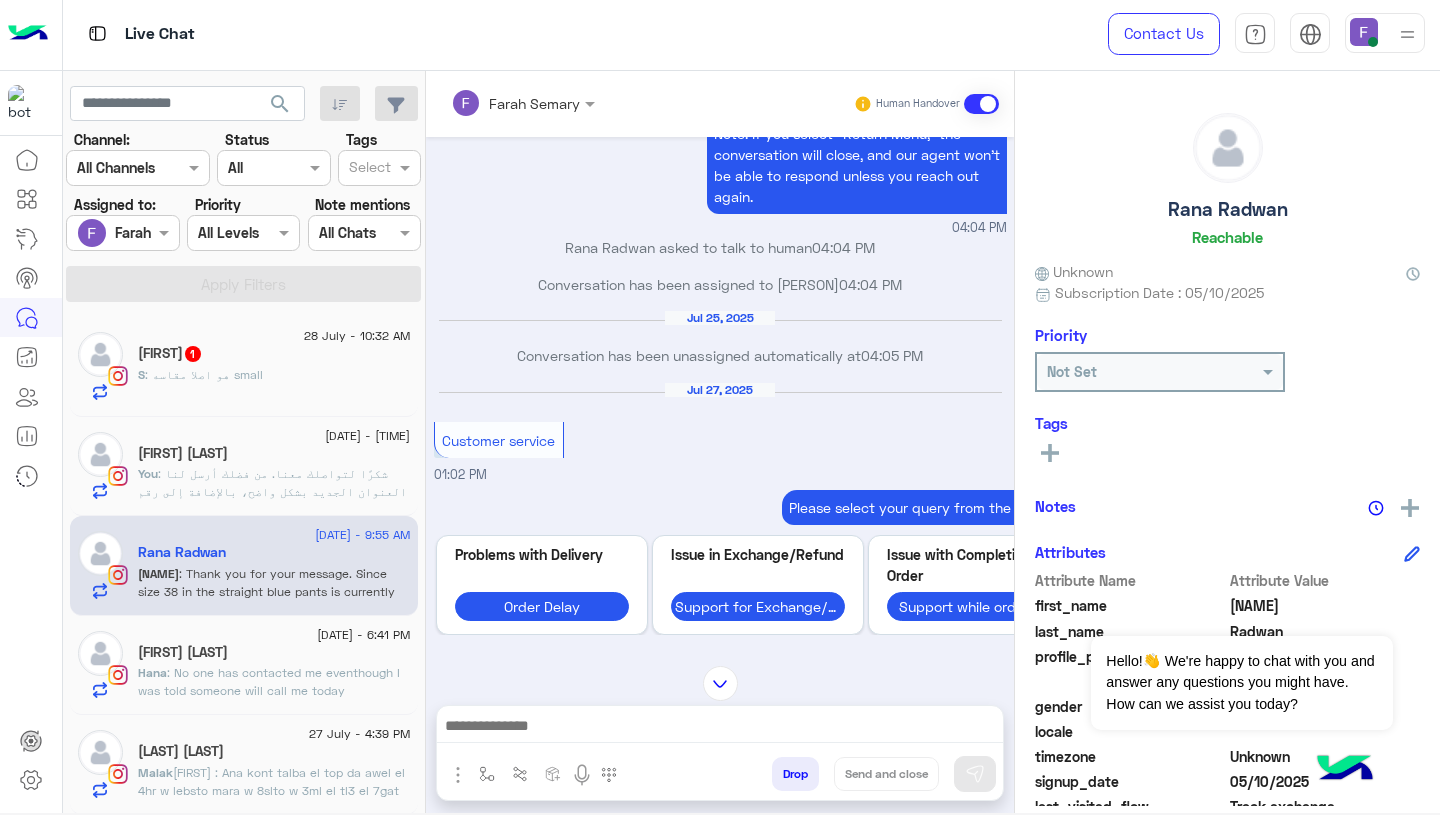 scroll, scrollTop: 2807, scrollLeft: 0, axis: vertical 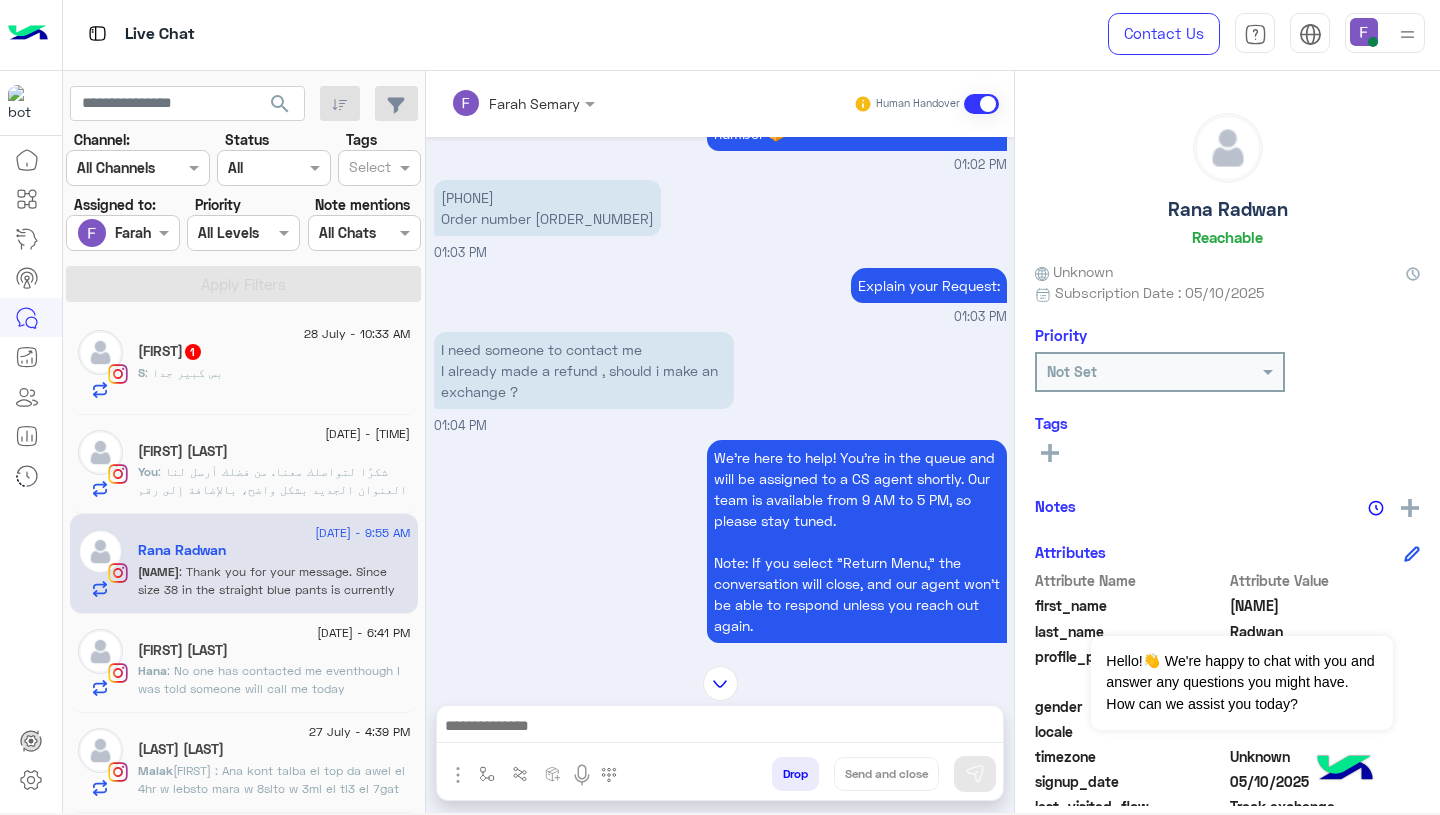 click on "[PHONE]  Order number 114030" at bounding box center (547, 208) 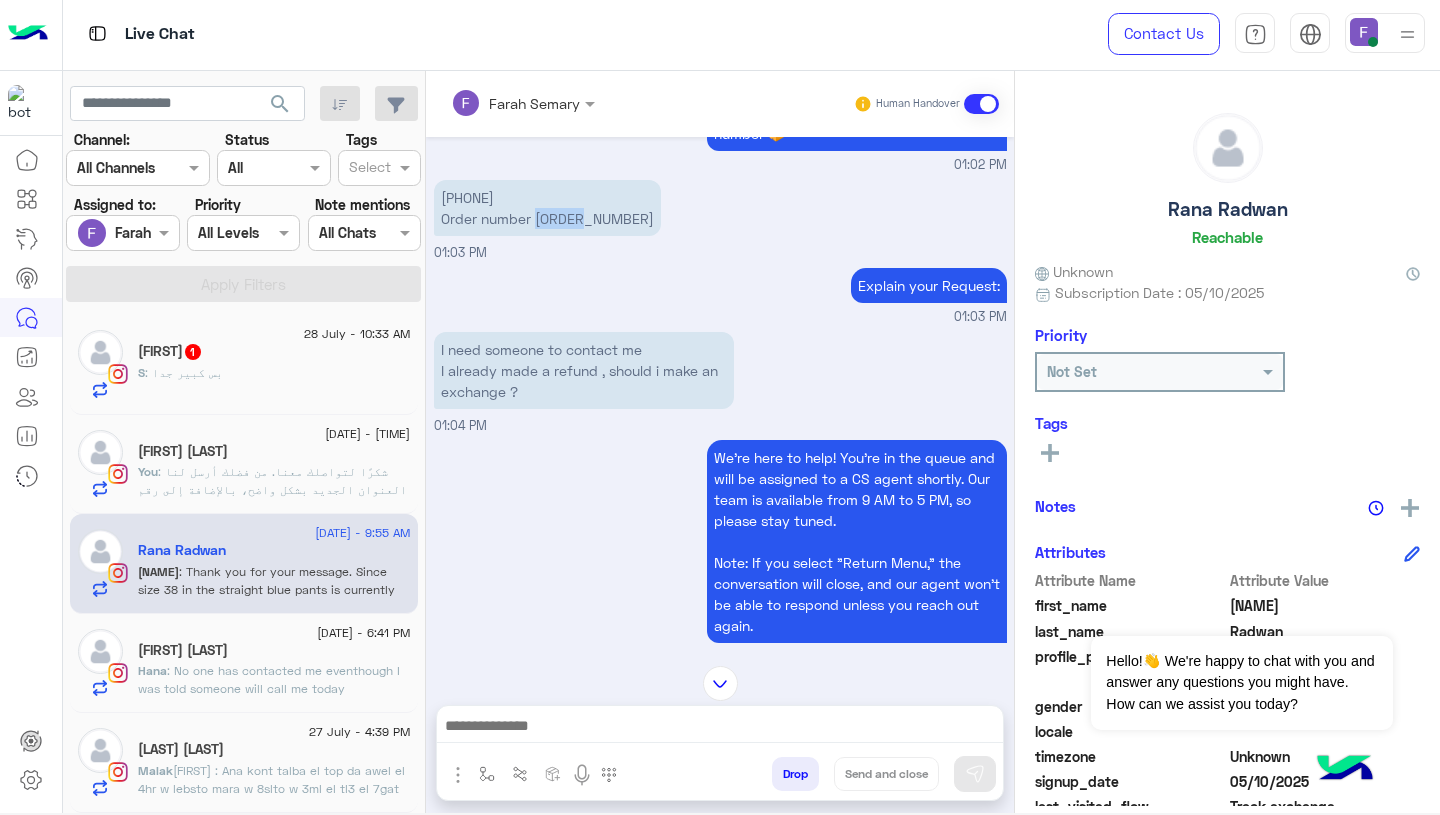 click on "[PHONE]  Order number 114030" at bounding box center [547, 208] 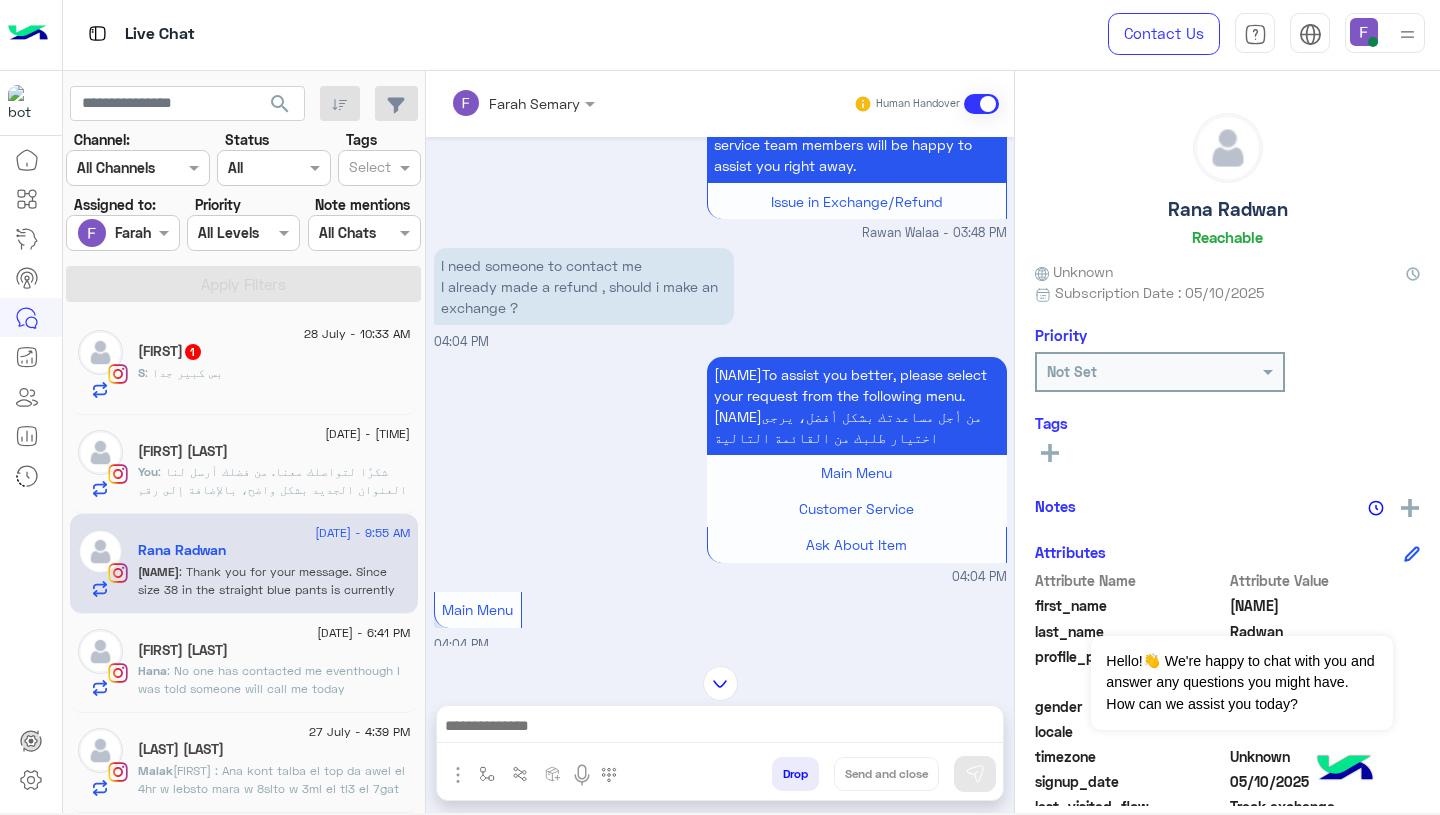 scroll, scrollTop: 1164, scrollLeft: 0, axis: vertical 